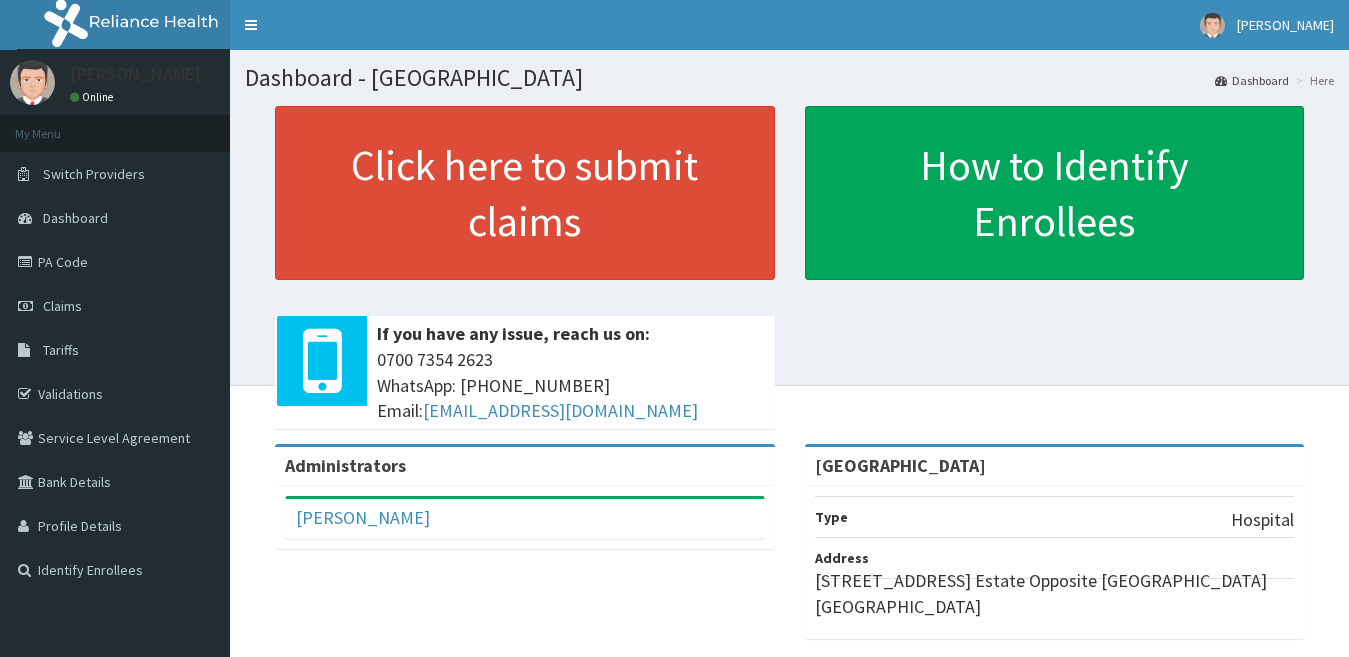 scroll, scrollTop: 0, scrollLeft: 0, axis: both 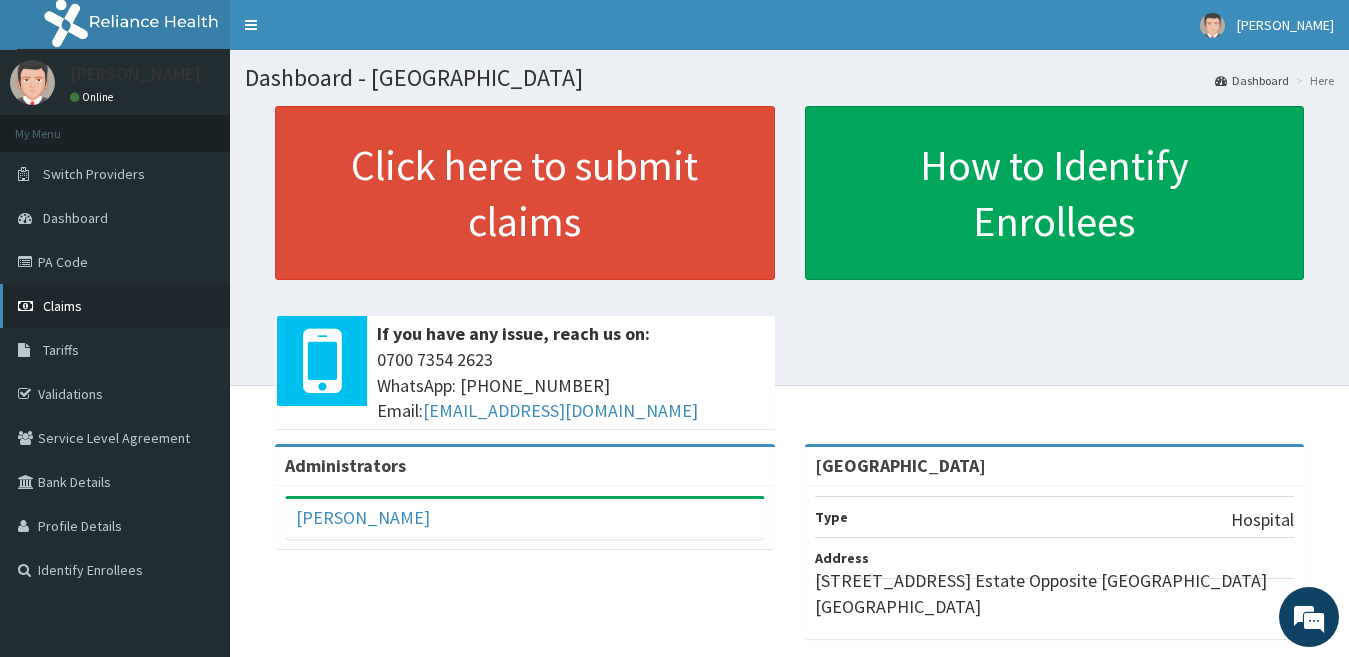 click on "Claims" at bounding box center (115, 306) 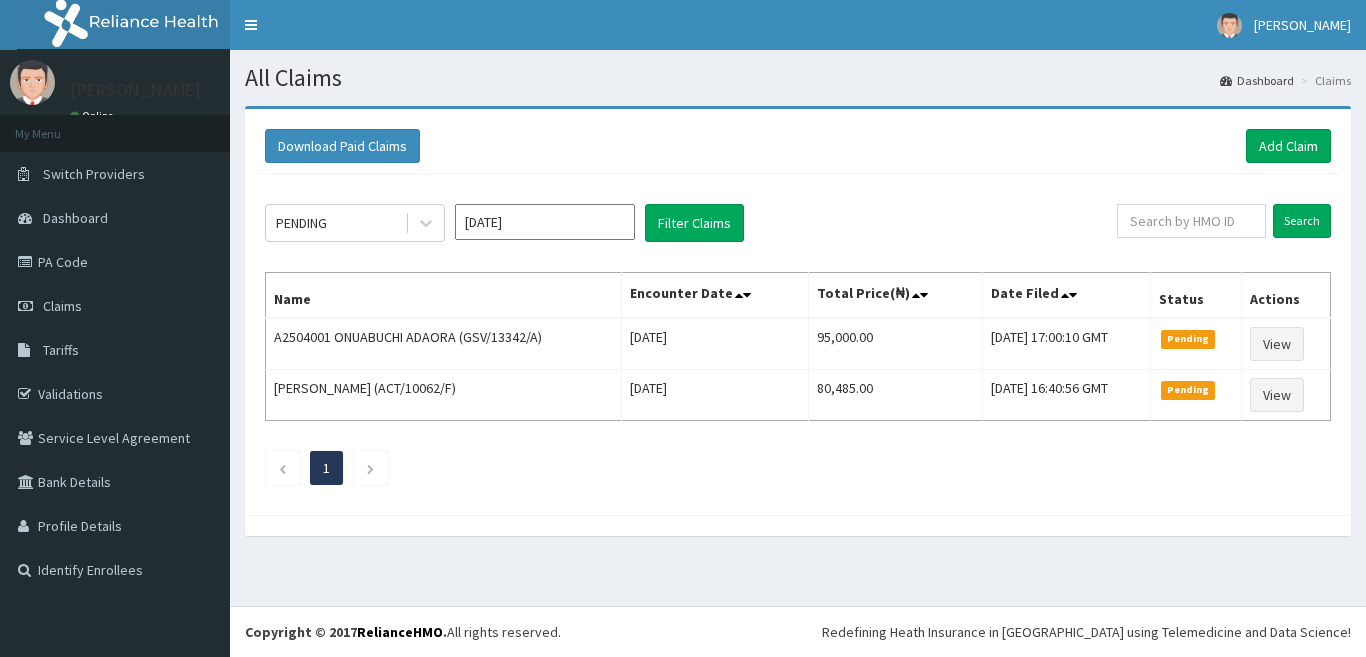scroll, scrollTop: 0, scrollLeft: 0, axis: both 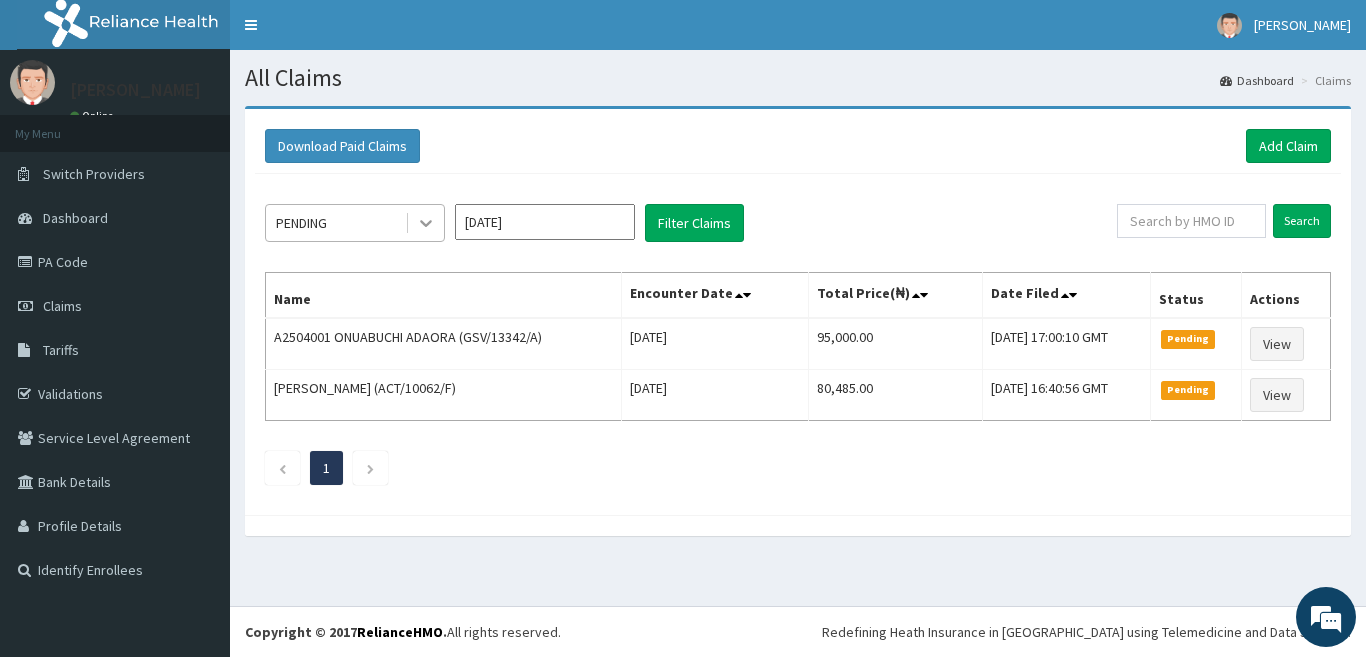 click 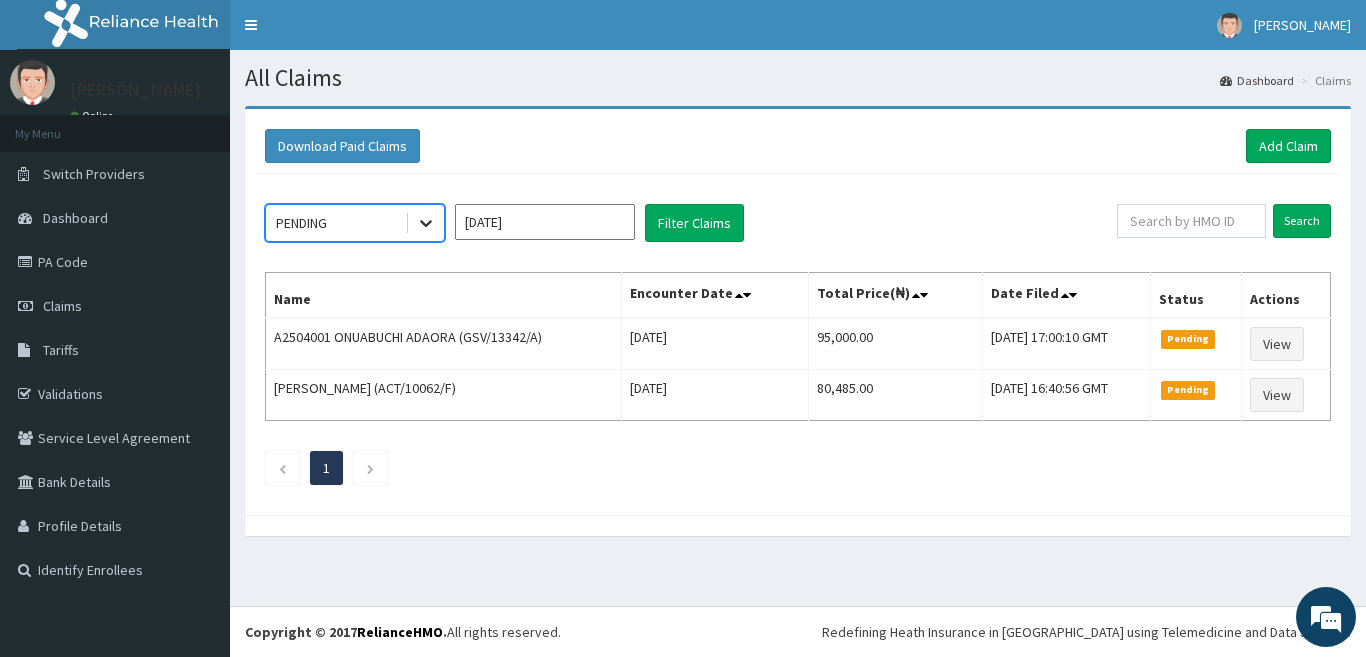 click 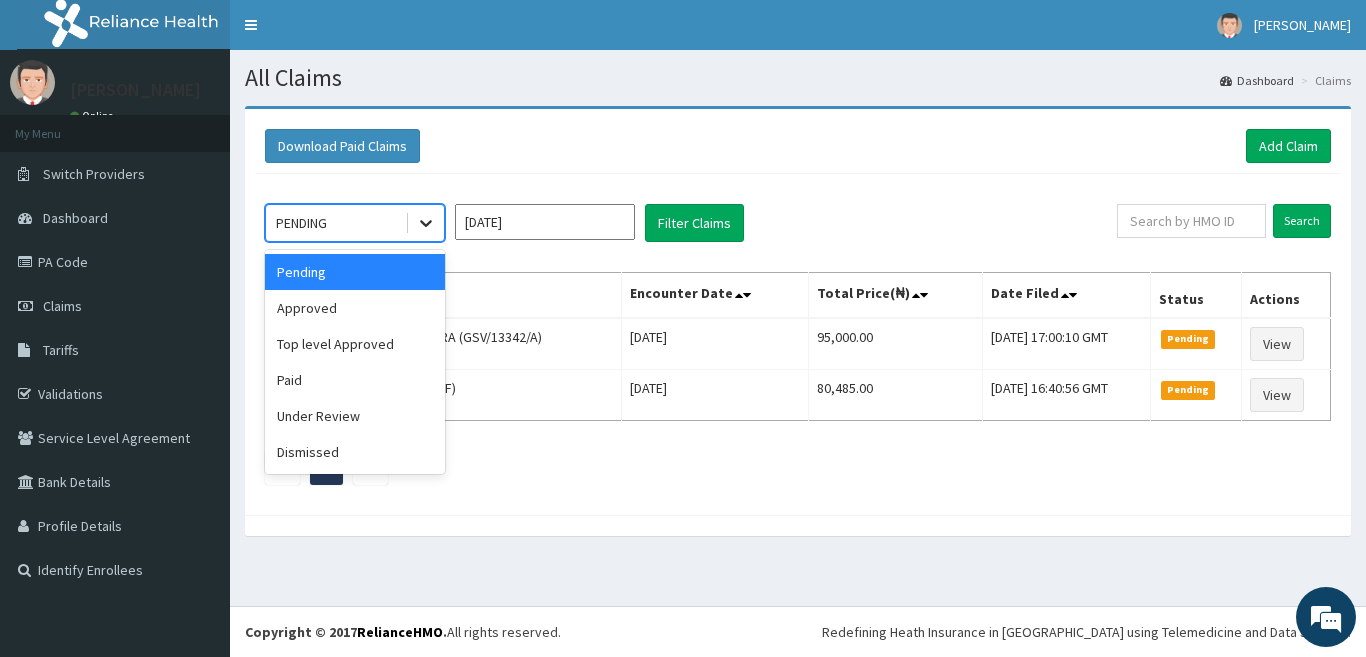 click at bounding box center (426, 223) 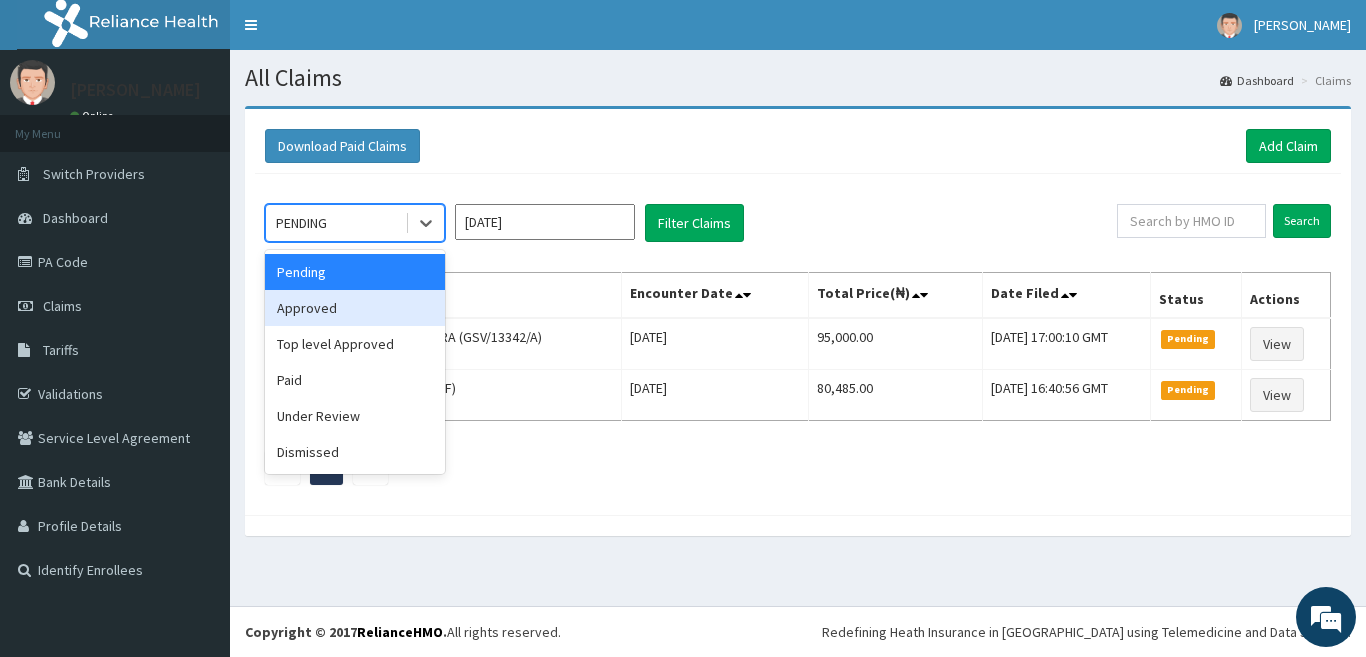 click on "Approved" at bounding box center (355, 308) 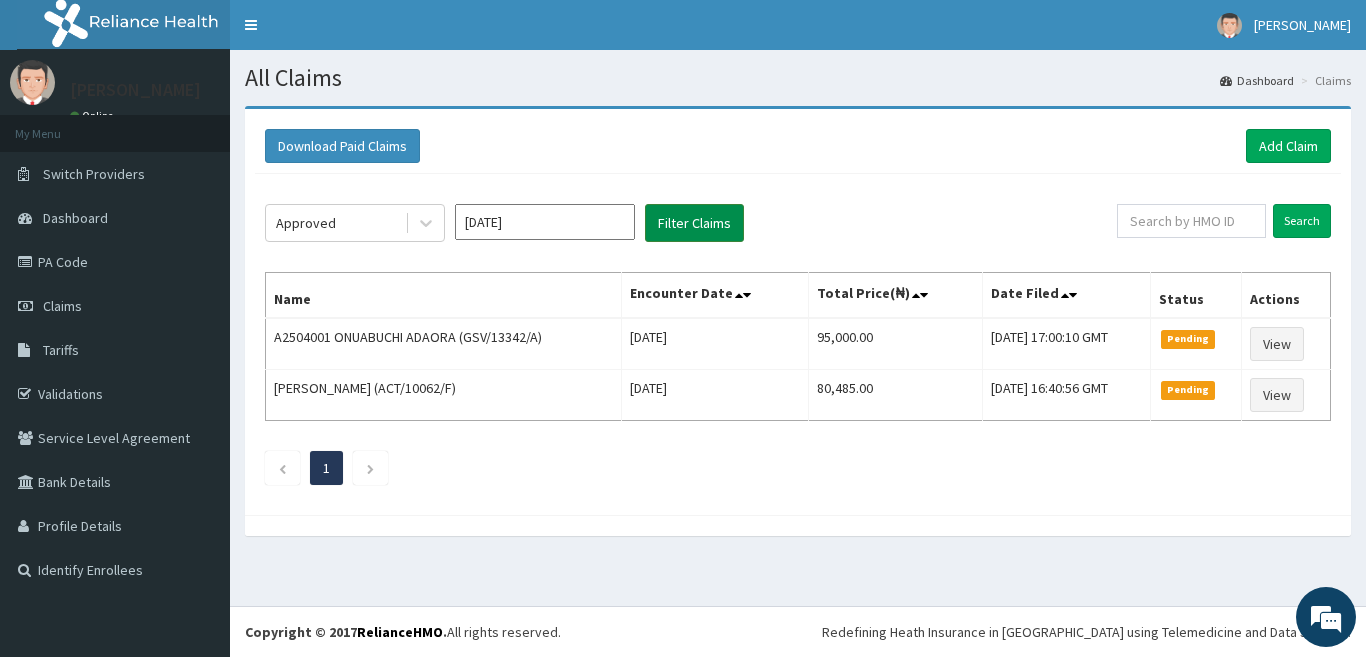 click on "Filter Claims" at bounding box center (694, 223) 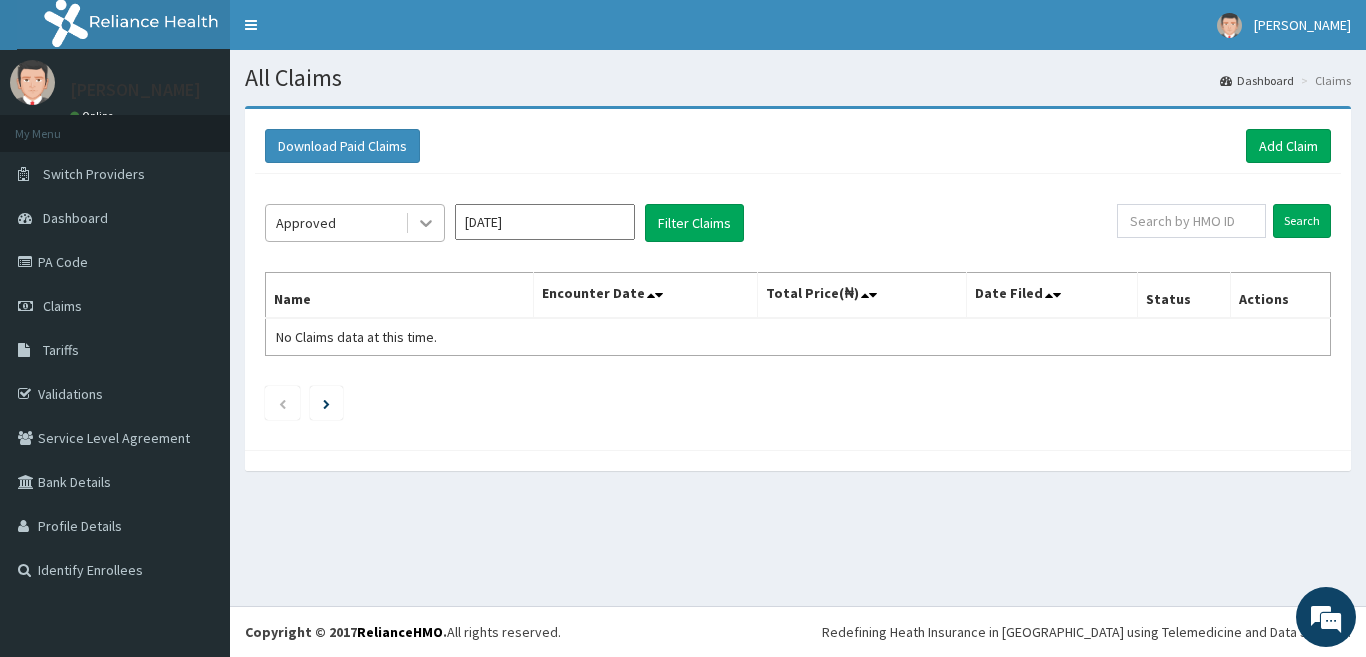 click at bounding box center (426, 223) 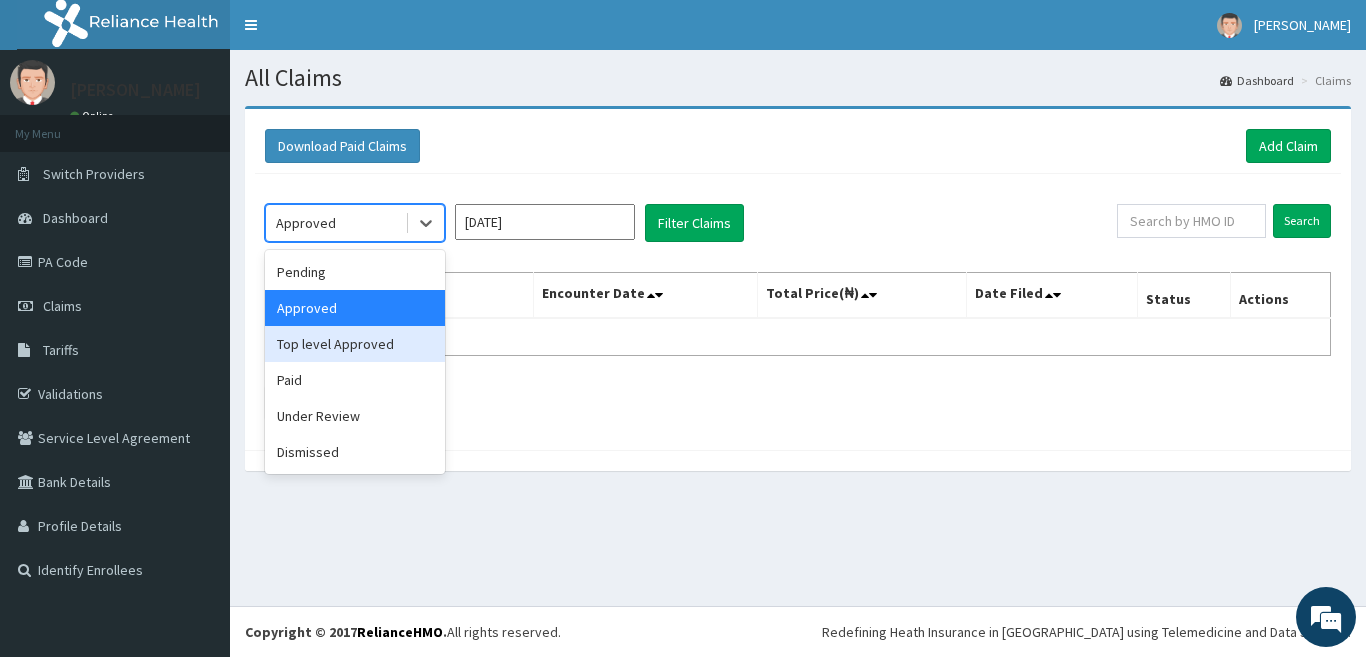 click on "Top level Approved" at bounding box center (355, 344) 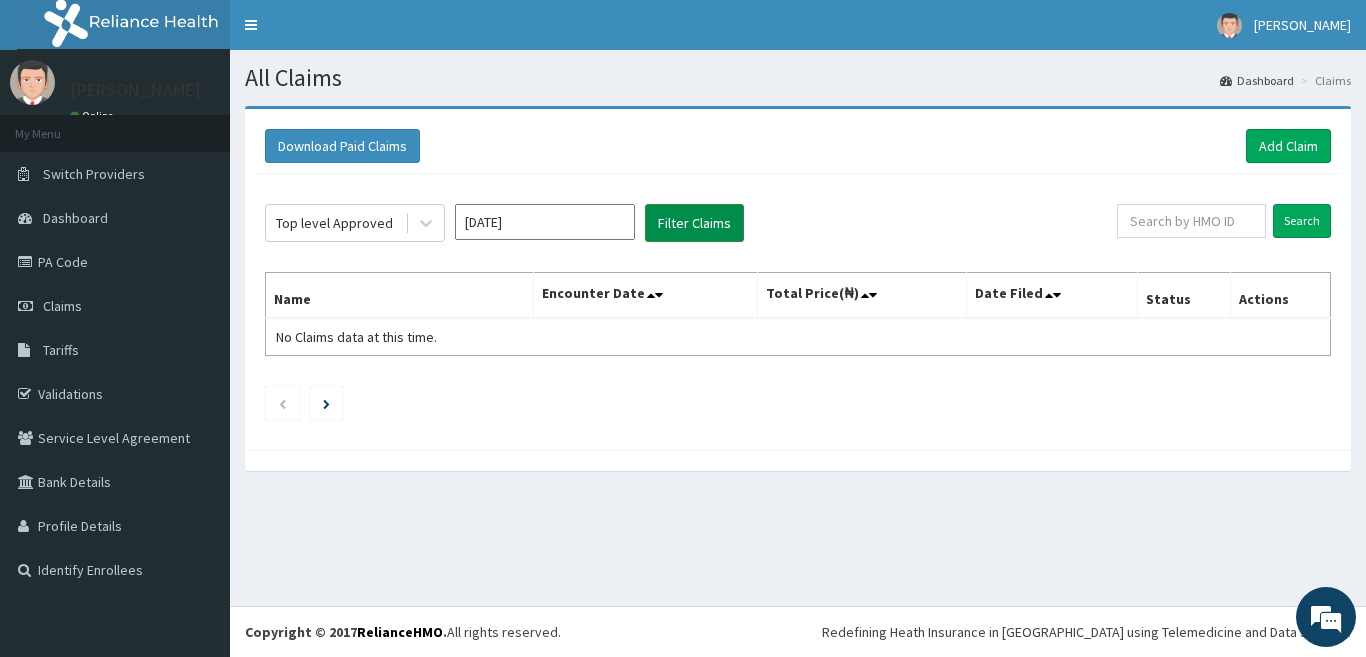 click on "Filter Claims" at bounding box center [694, 223] 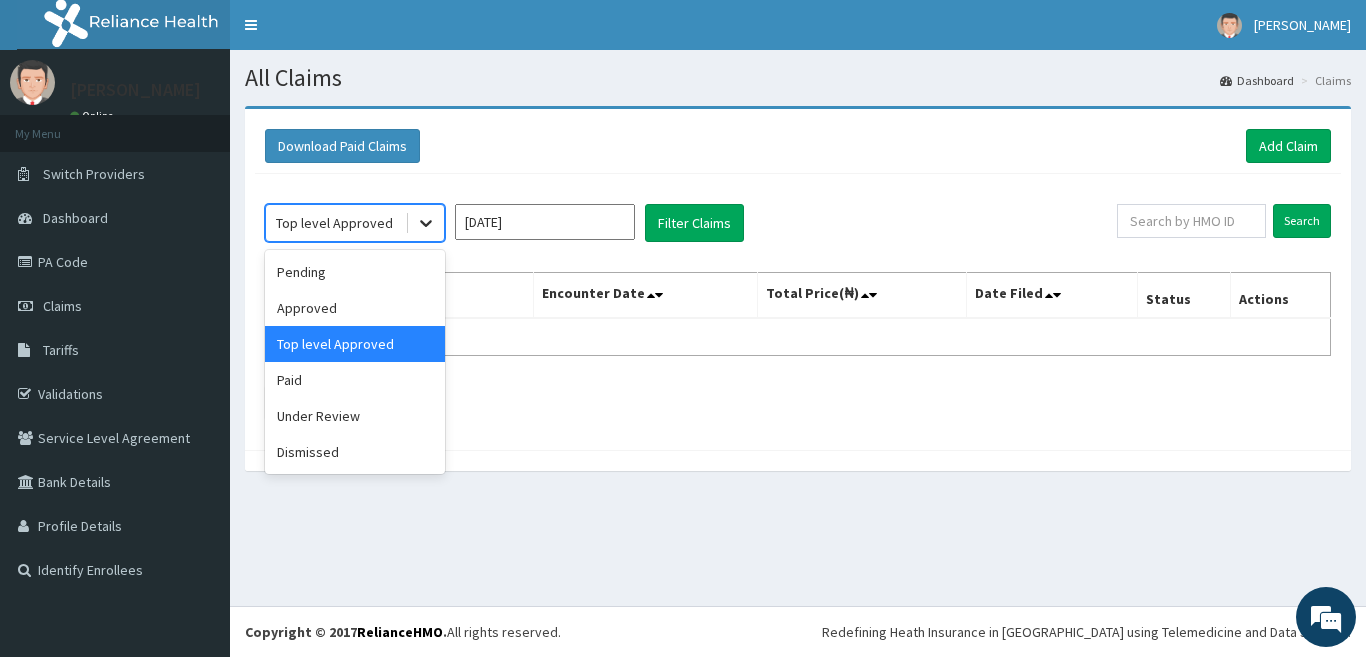 click 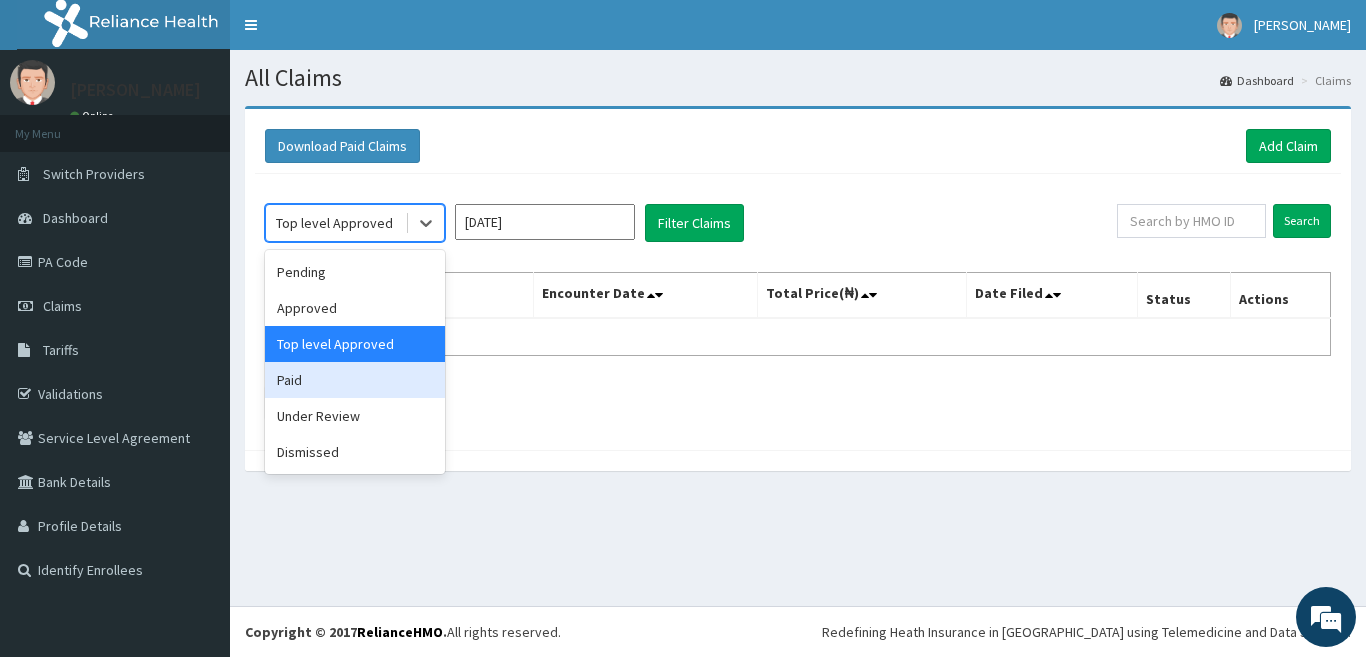 click on "Paid" at bounding box center [355, 380] 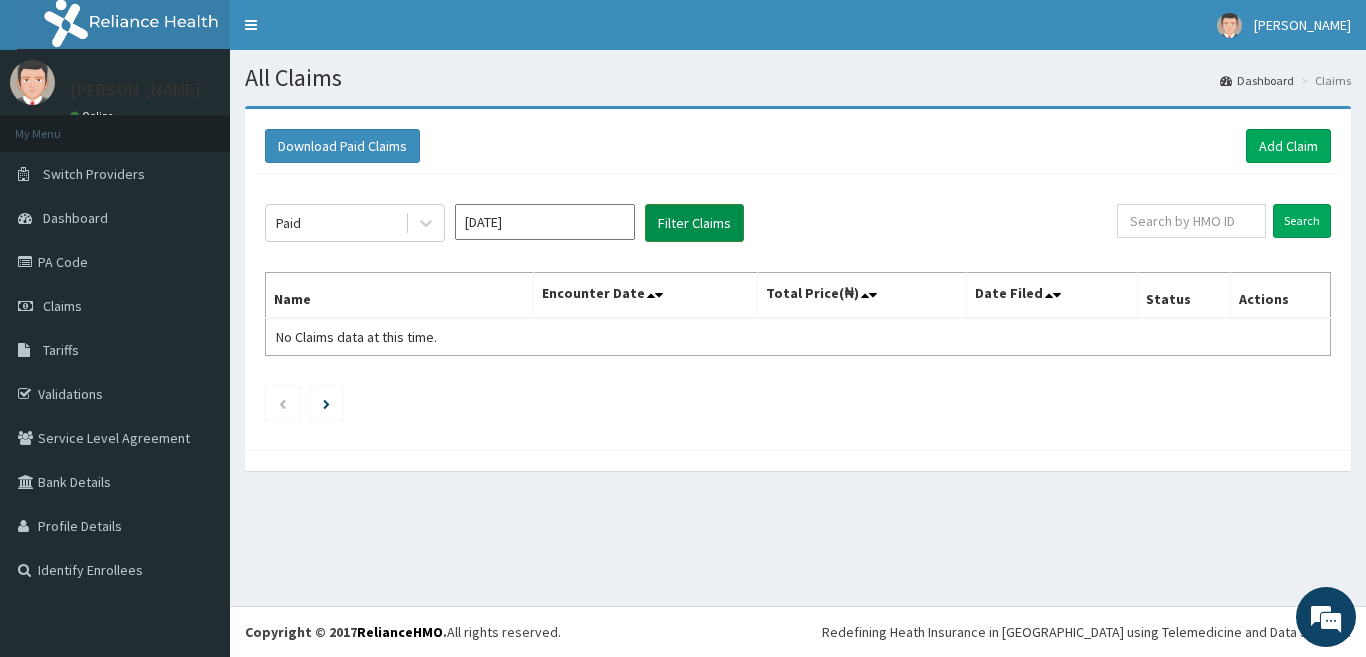 click on "Filter Claims" at bounding box center [694, 223] 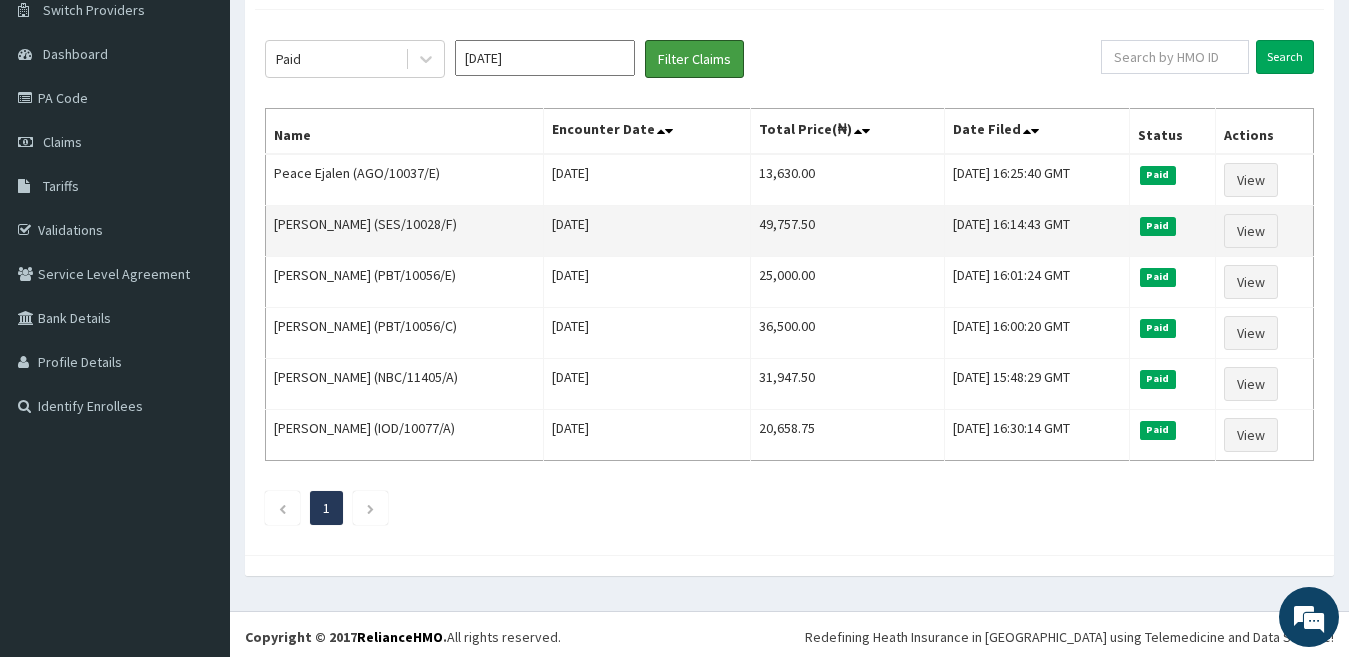 scroll, scrollTop: 169, scrollLeft: 0, axis: vertical 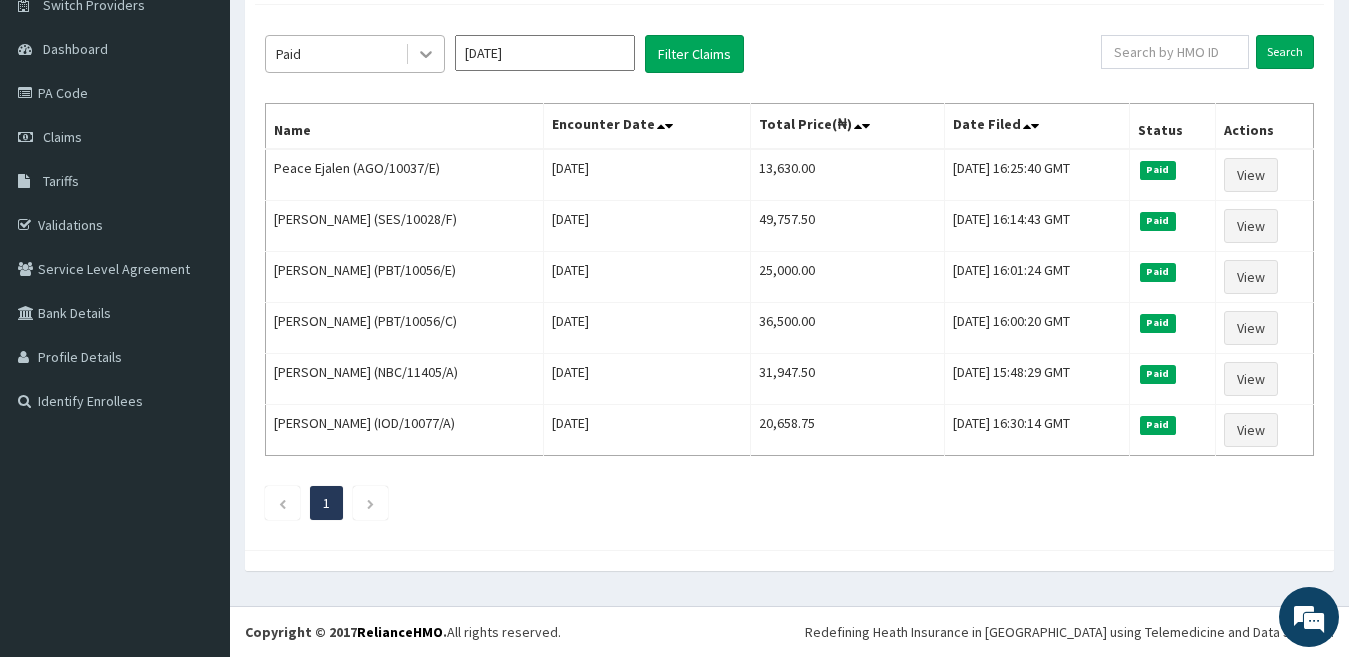 click 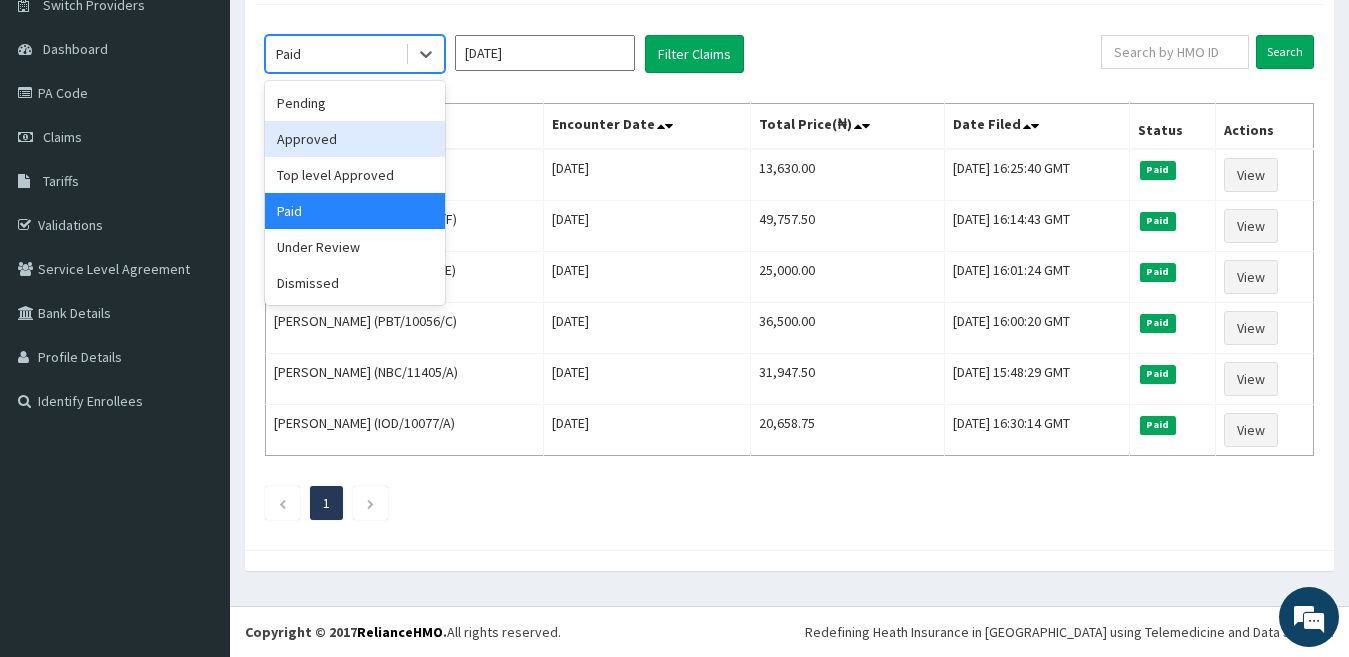 click on "Approved" at bounding box center [355, 139] 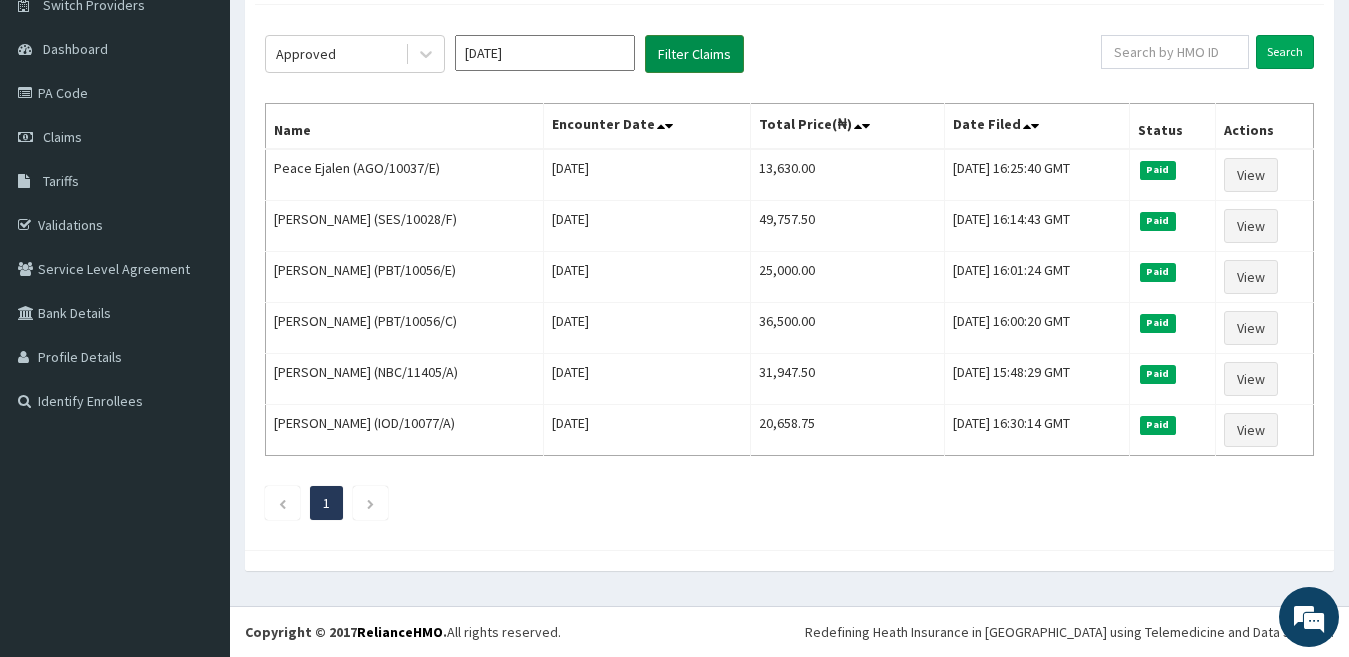 click on "Filter Claims" at bounding box center [694, 54] 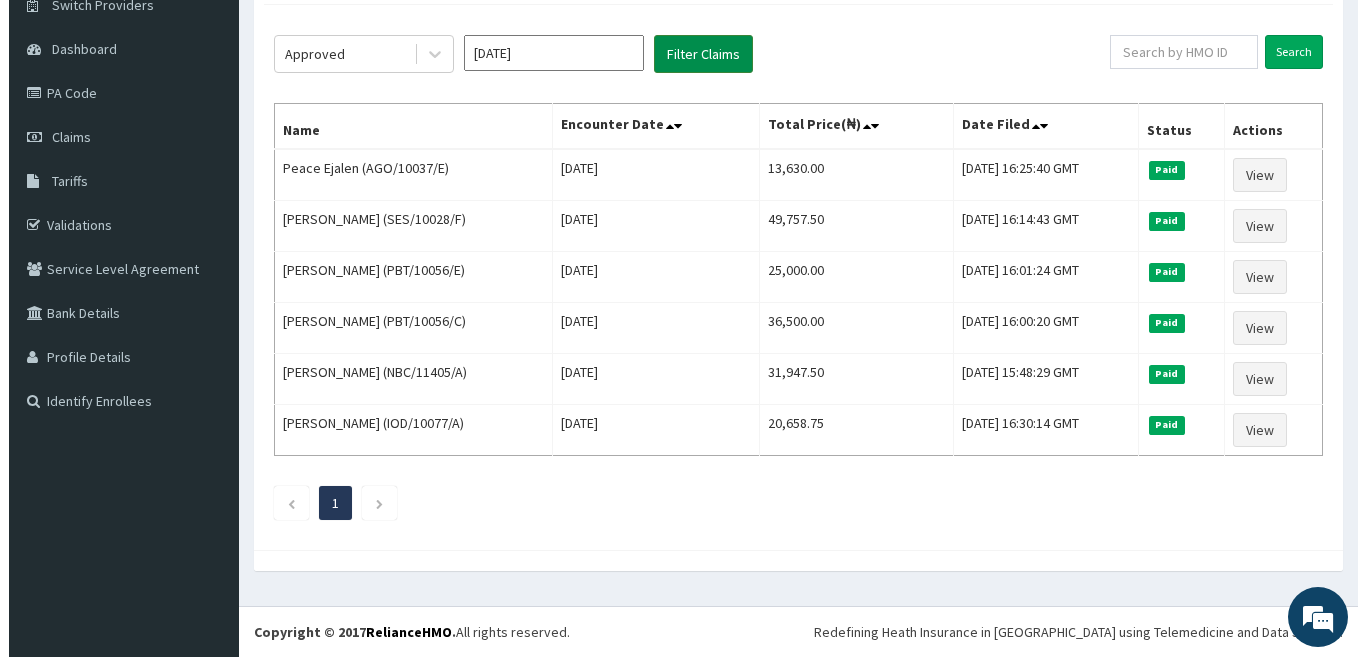 scroll, scrollTop: 0, scrollLeft: 0, axis: both 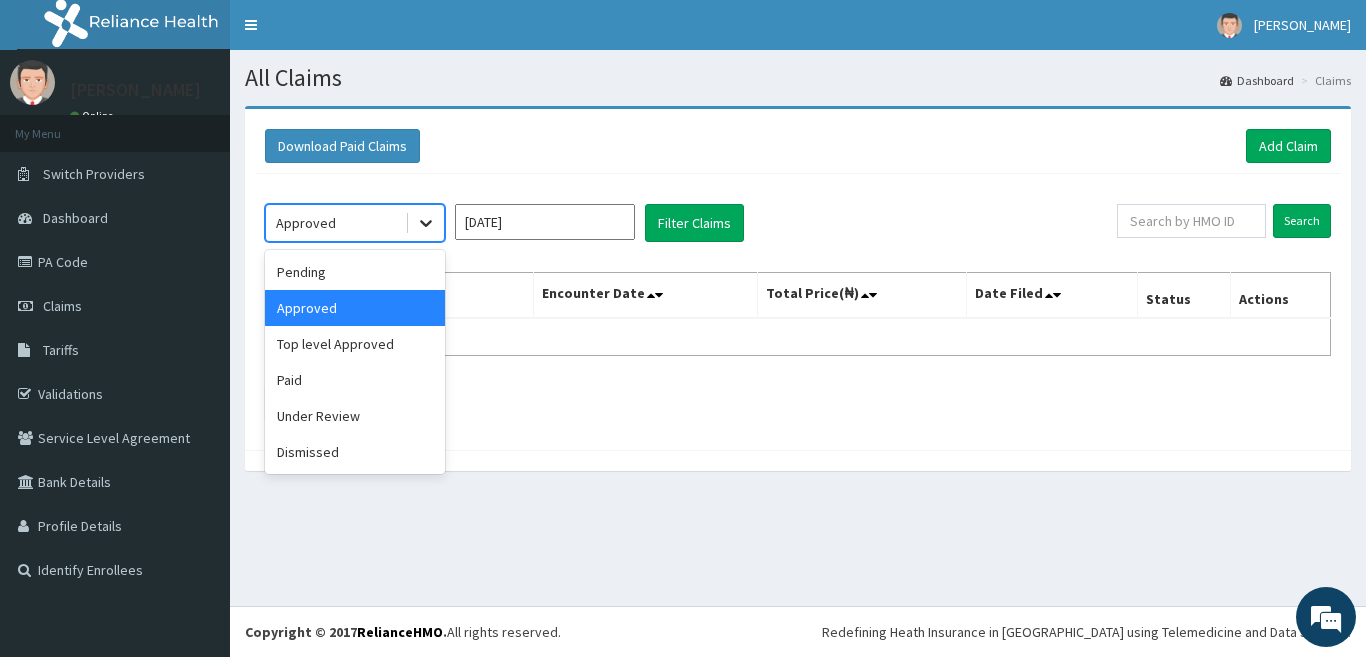 click at bounding box center [426, 223] 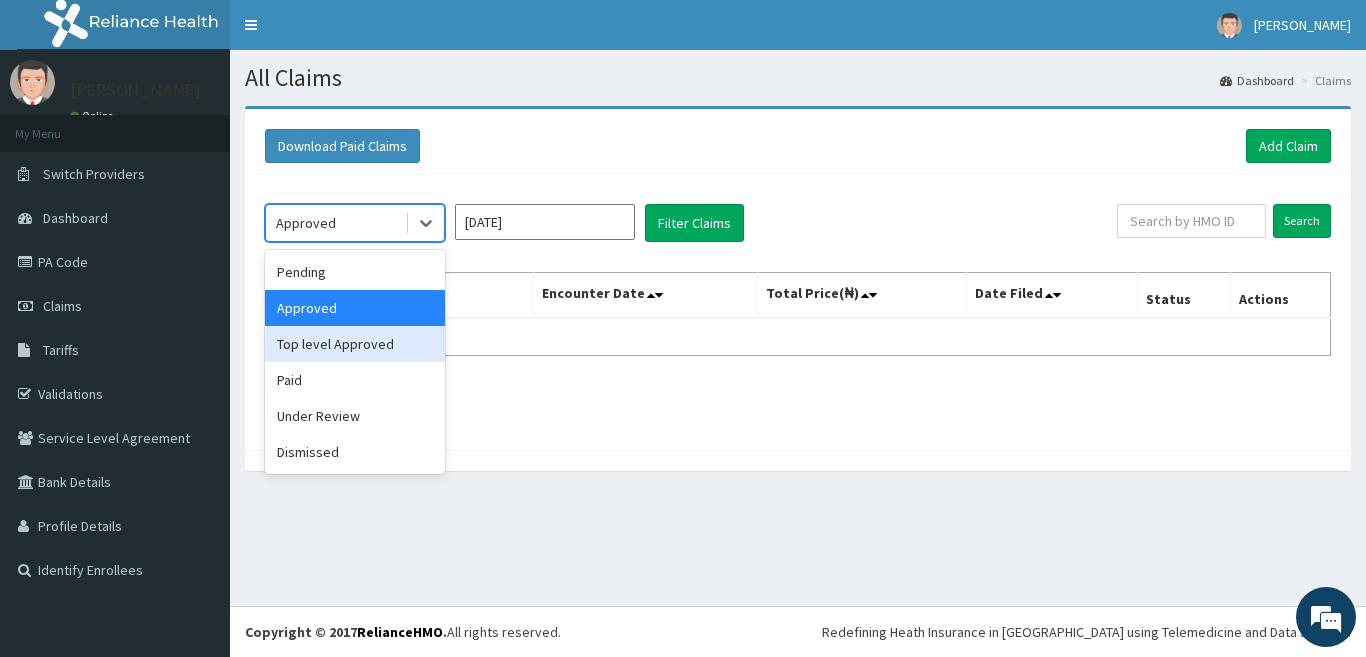 click on "Top level Approved" at bounding box center [355, 344] 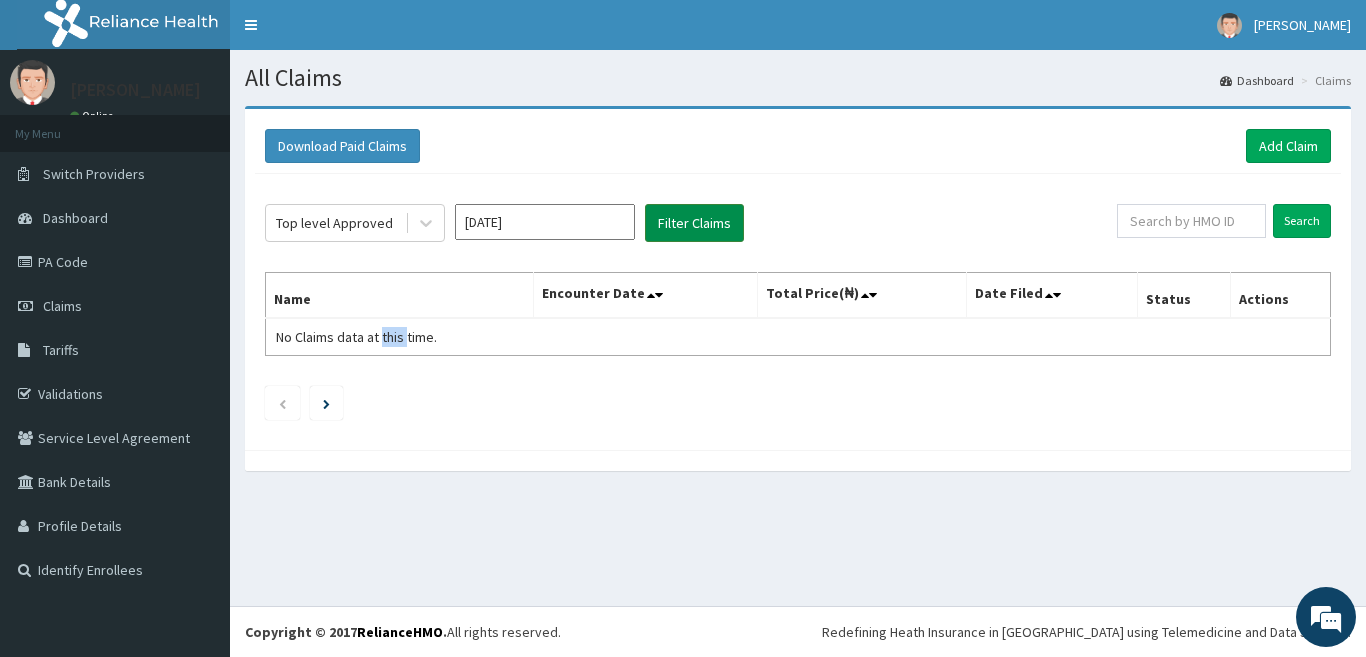 drag, startPoint x: 395, startPoint y: 353, endPoint x: 691, endPoint y: 211, distance: 328.29865 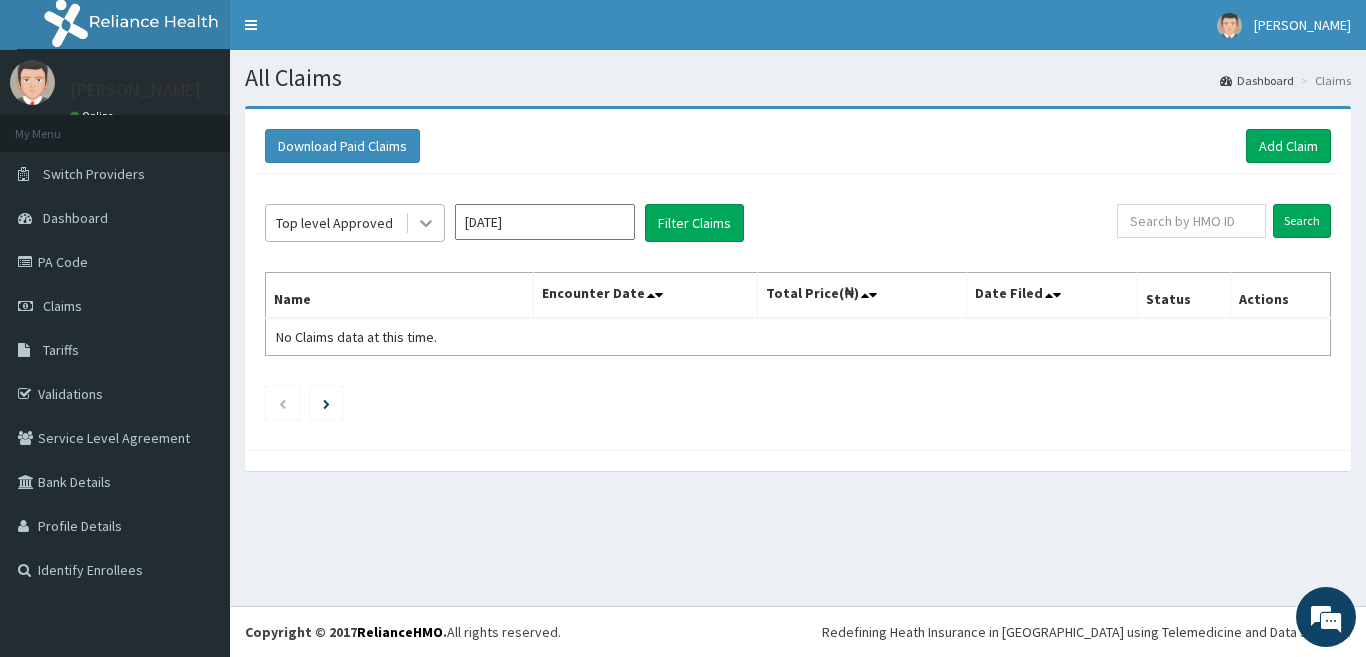 click 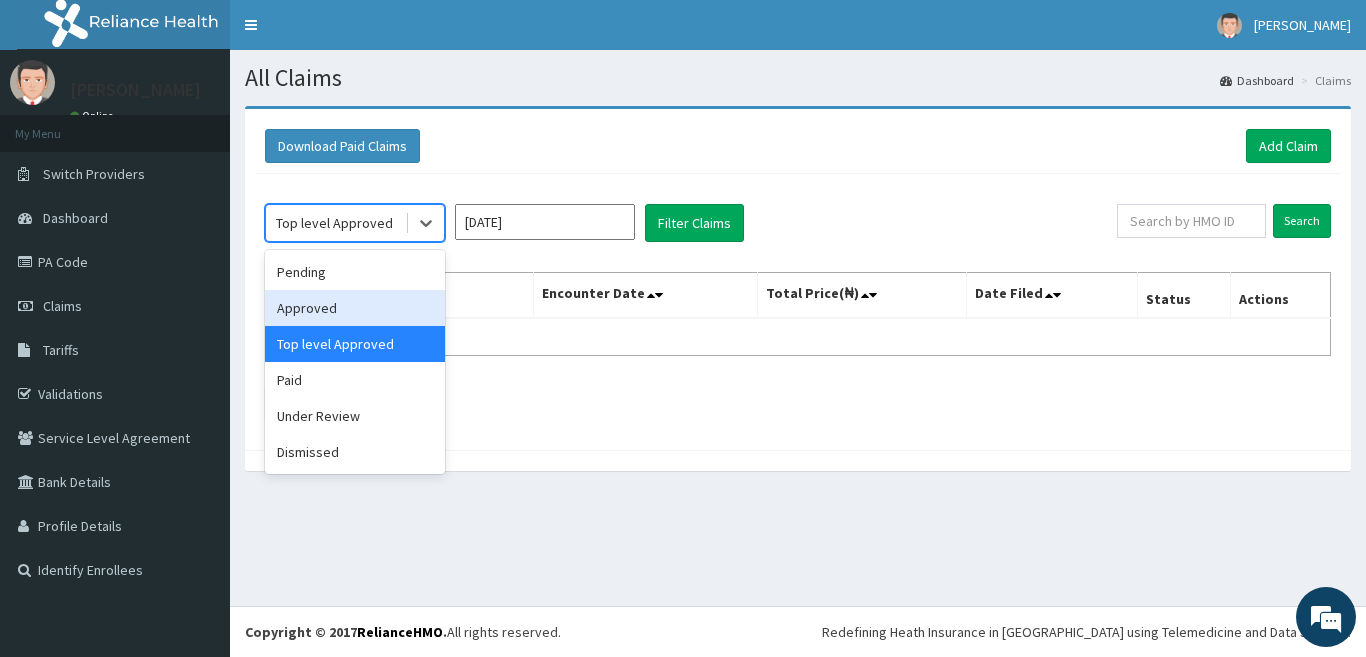 click on "[DATE]" at bounding box center (545, 222) 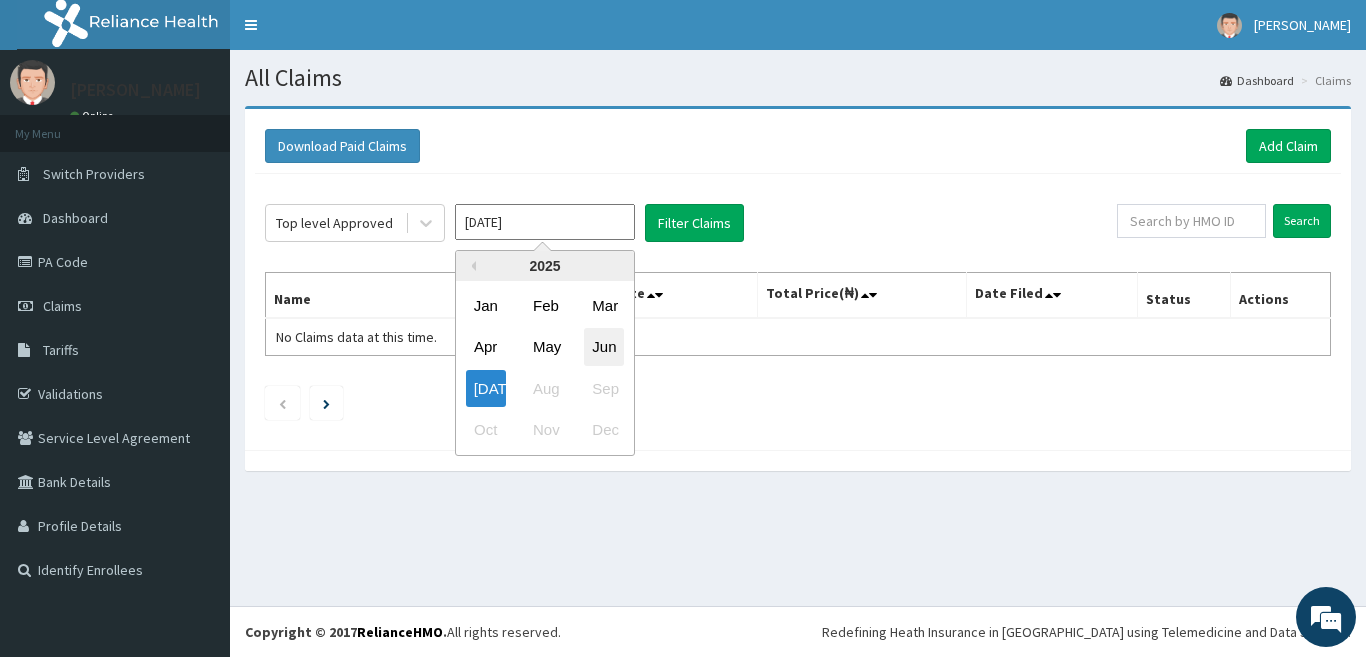 click on "Jun" at bounding box center (604, 347) 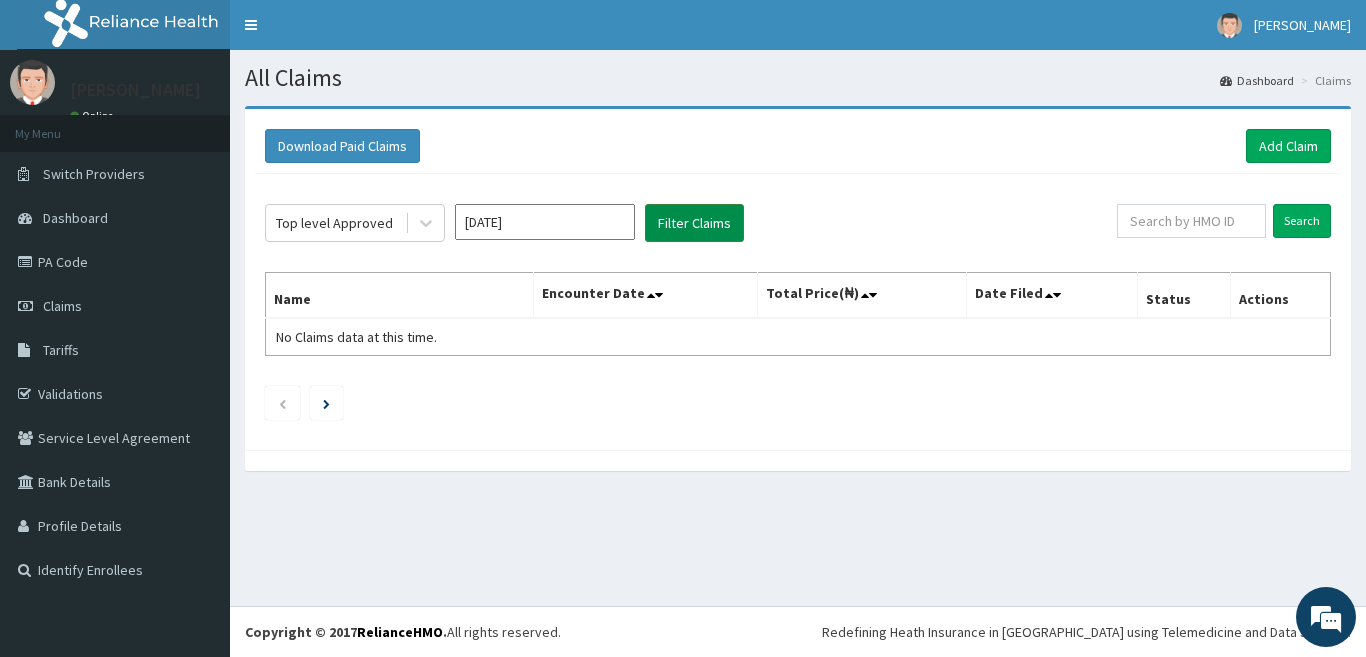 click on "Filter Claims" at bounding box center [694, 223] 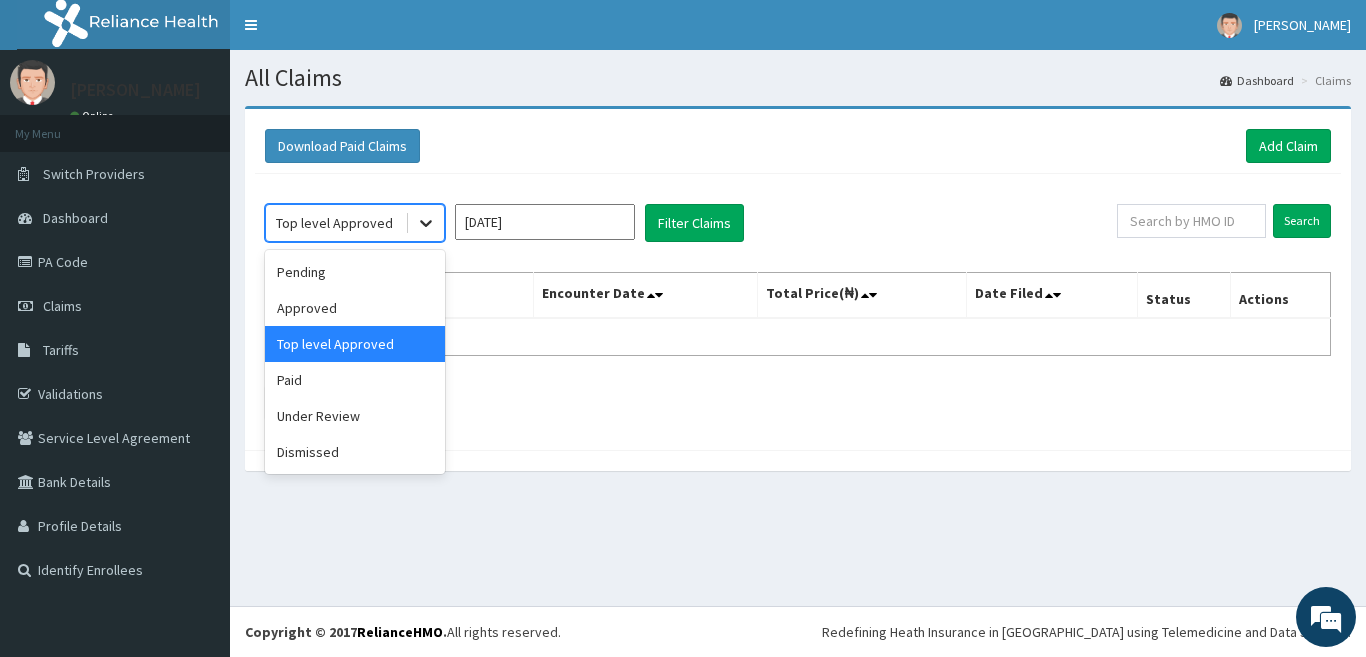 click 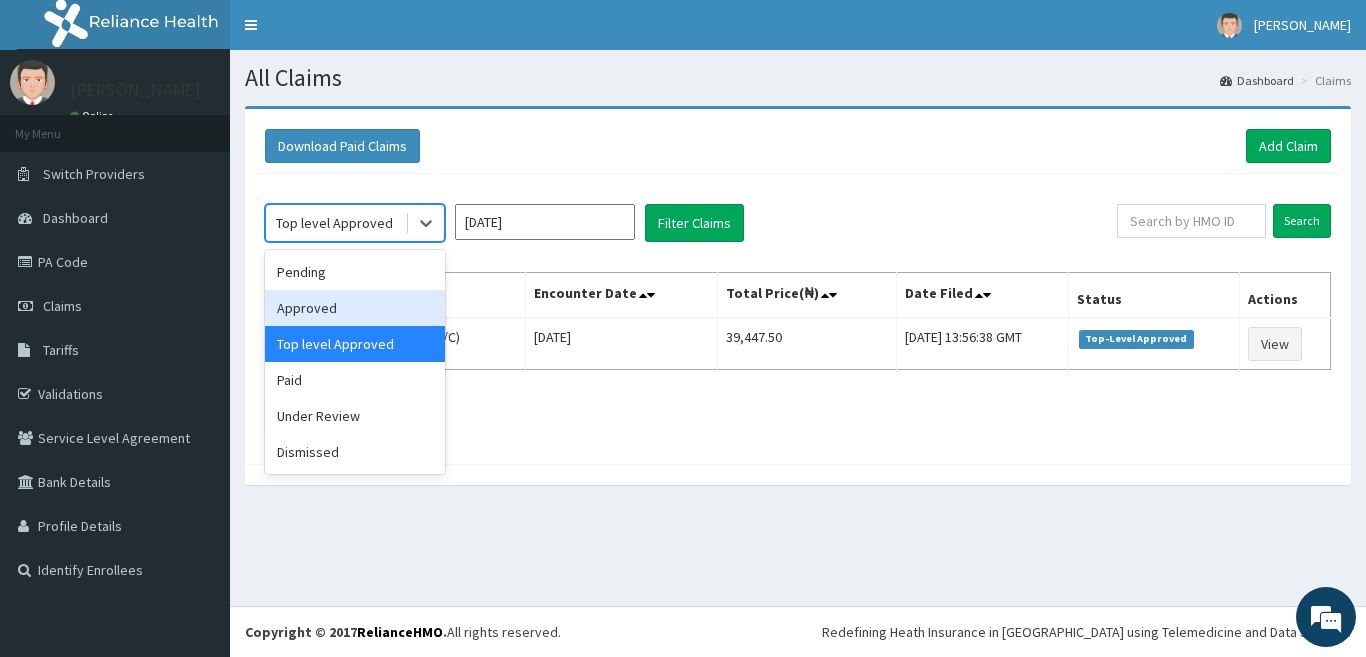 click on "Approved" at bounding box center [355, 308] 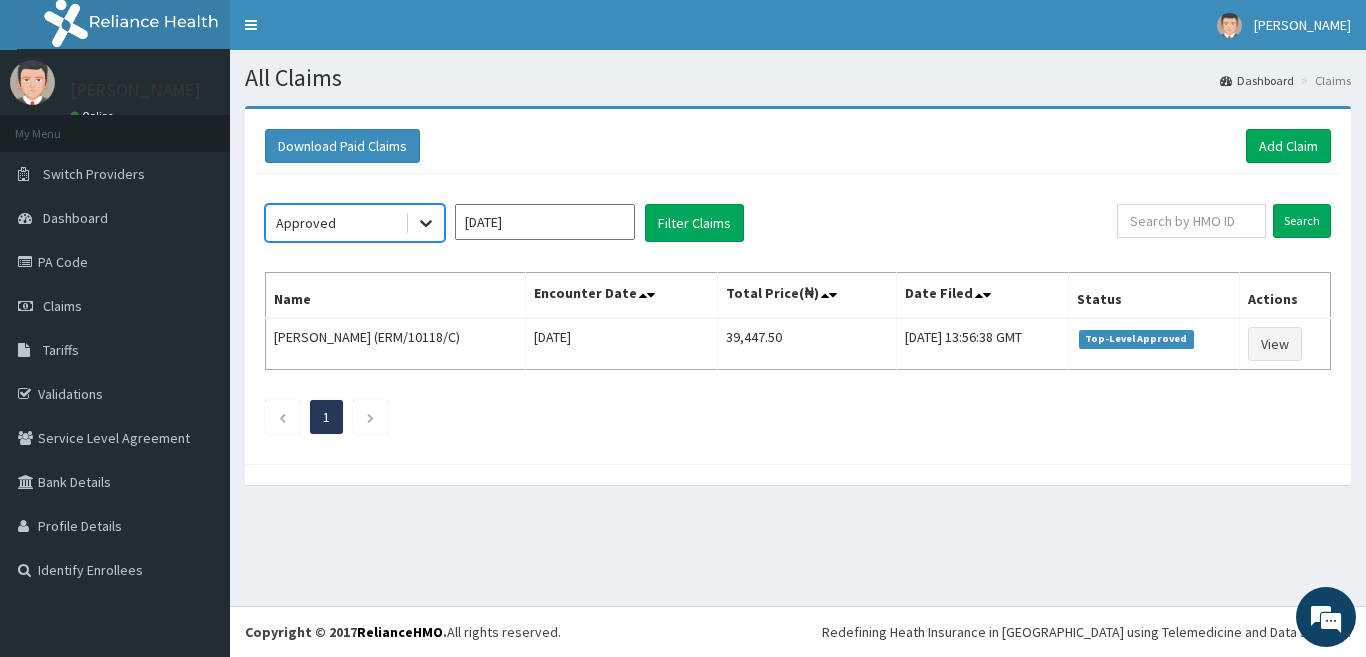 click 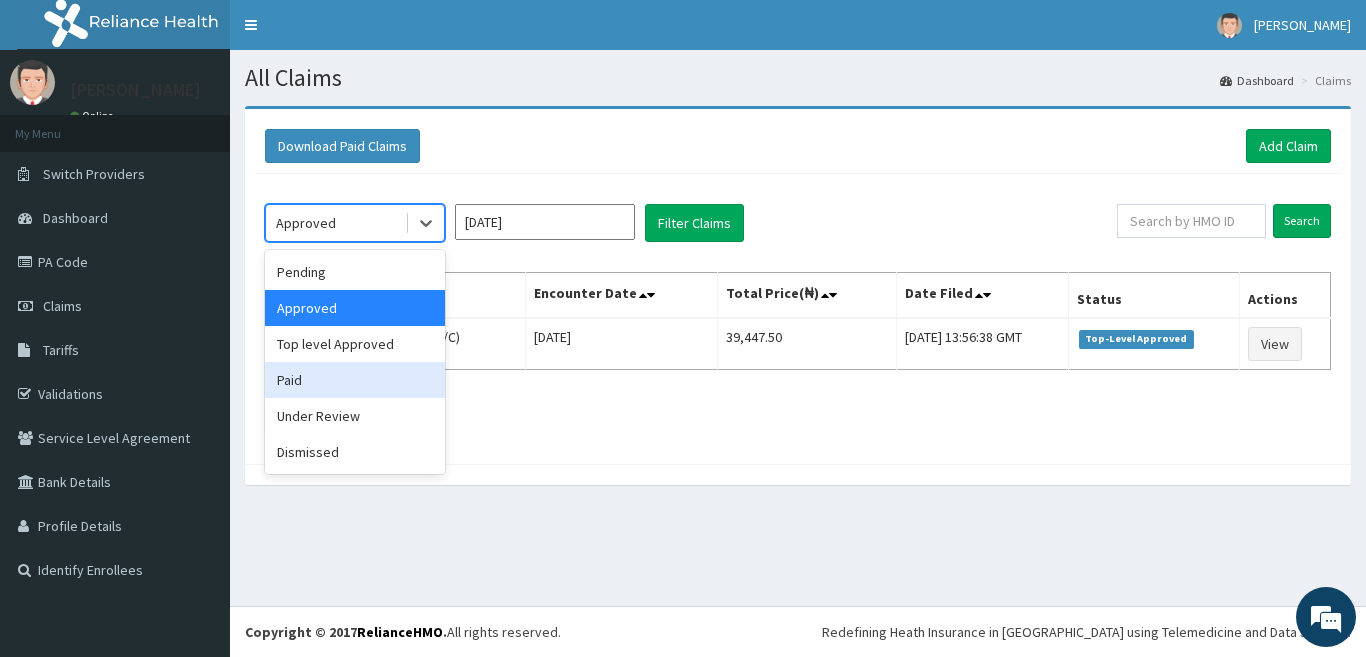 click on "Paid" at bounding box center [355, 380] 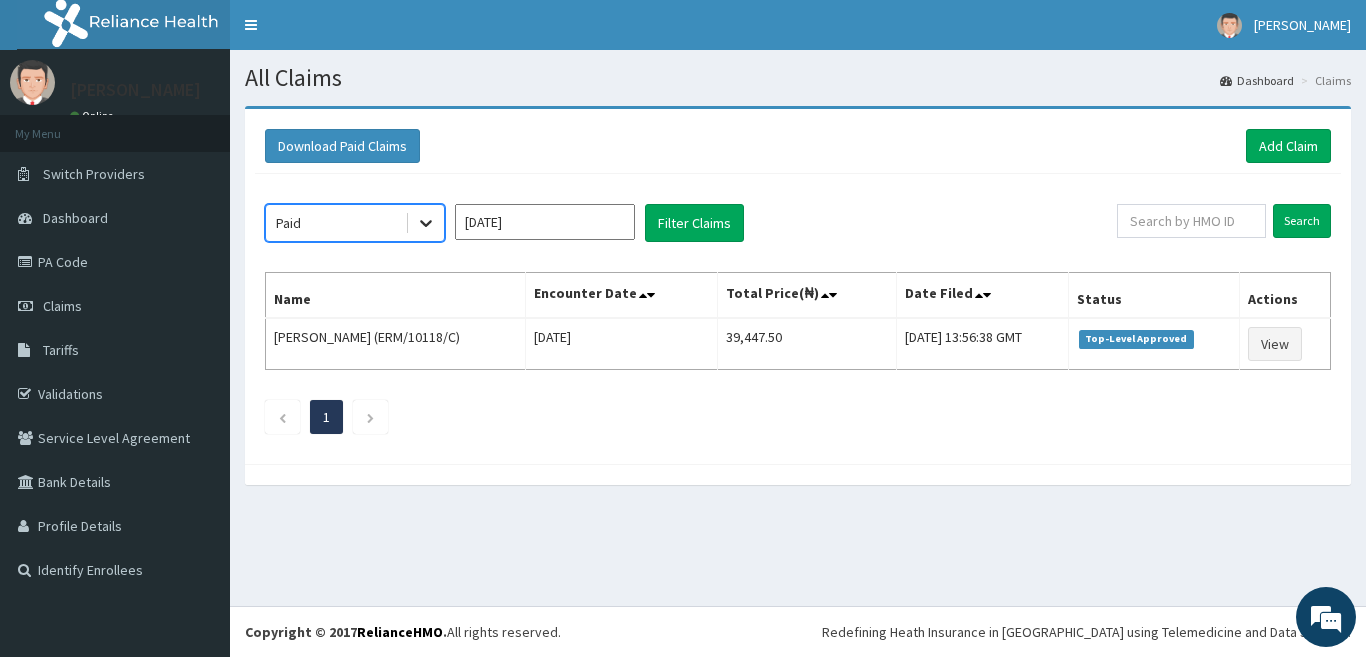 click 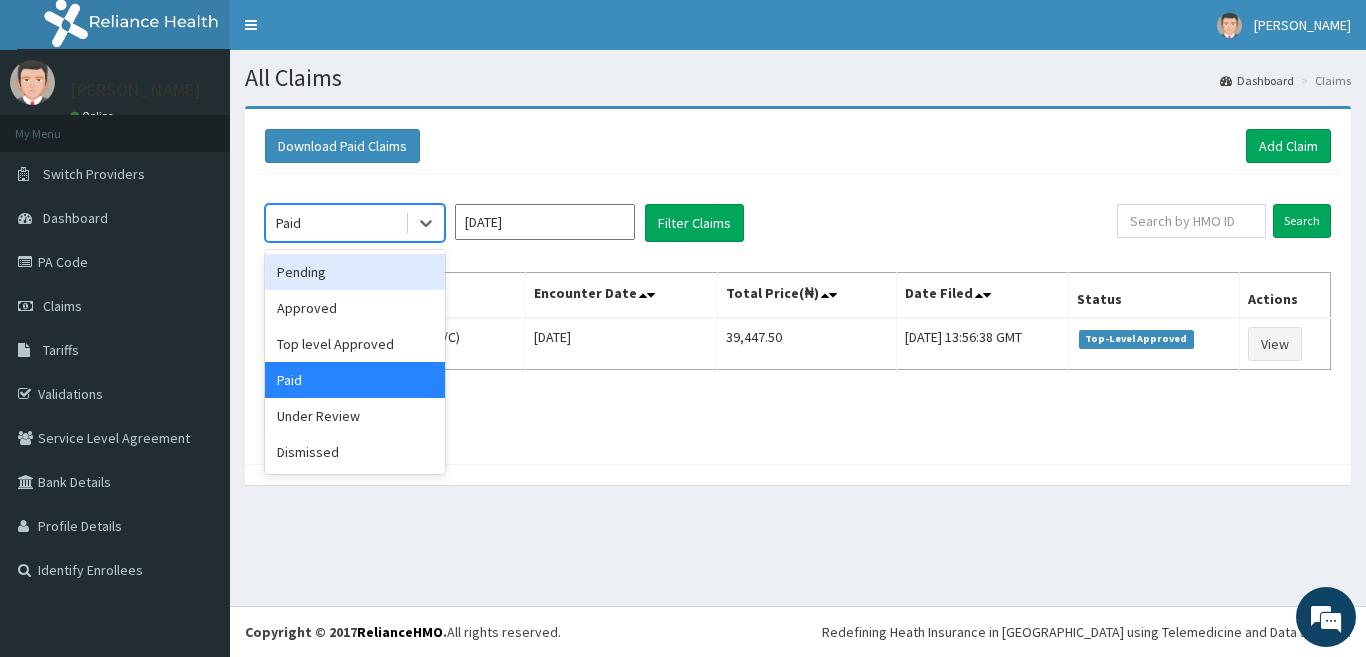 click on "Pending" at bounding box center (355, 272) 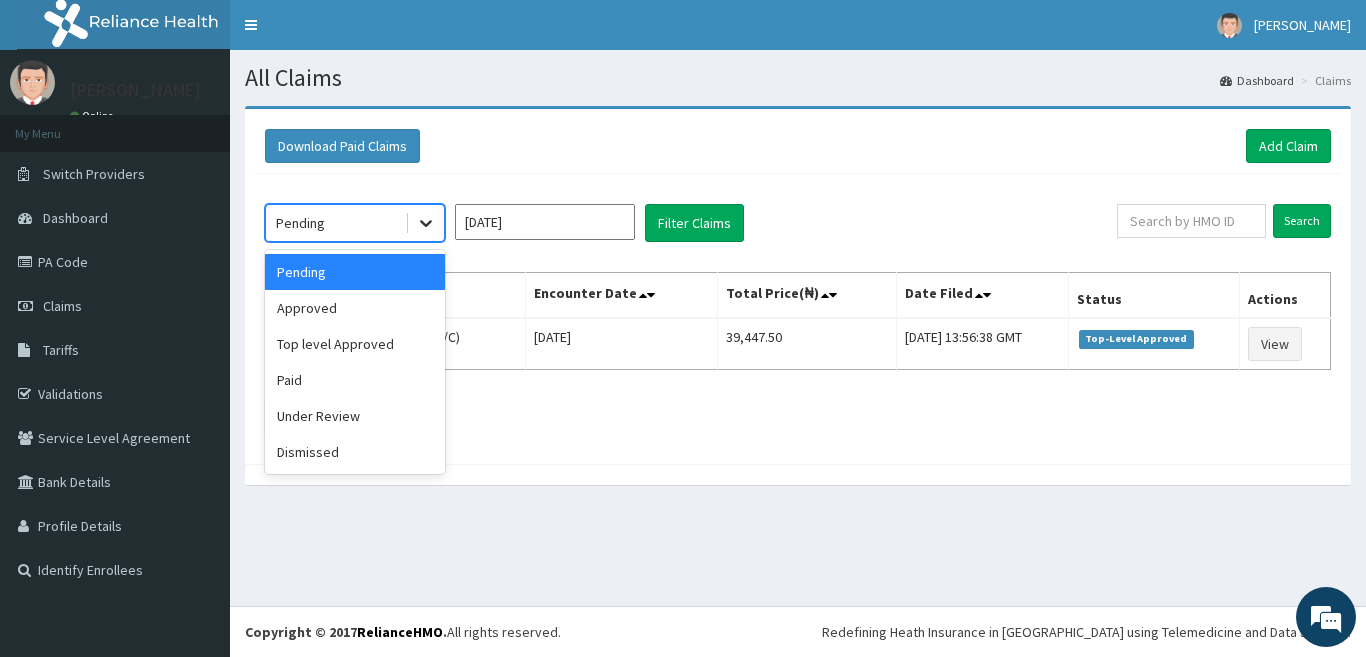 click 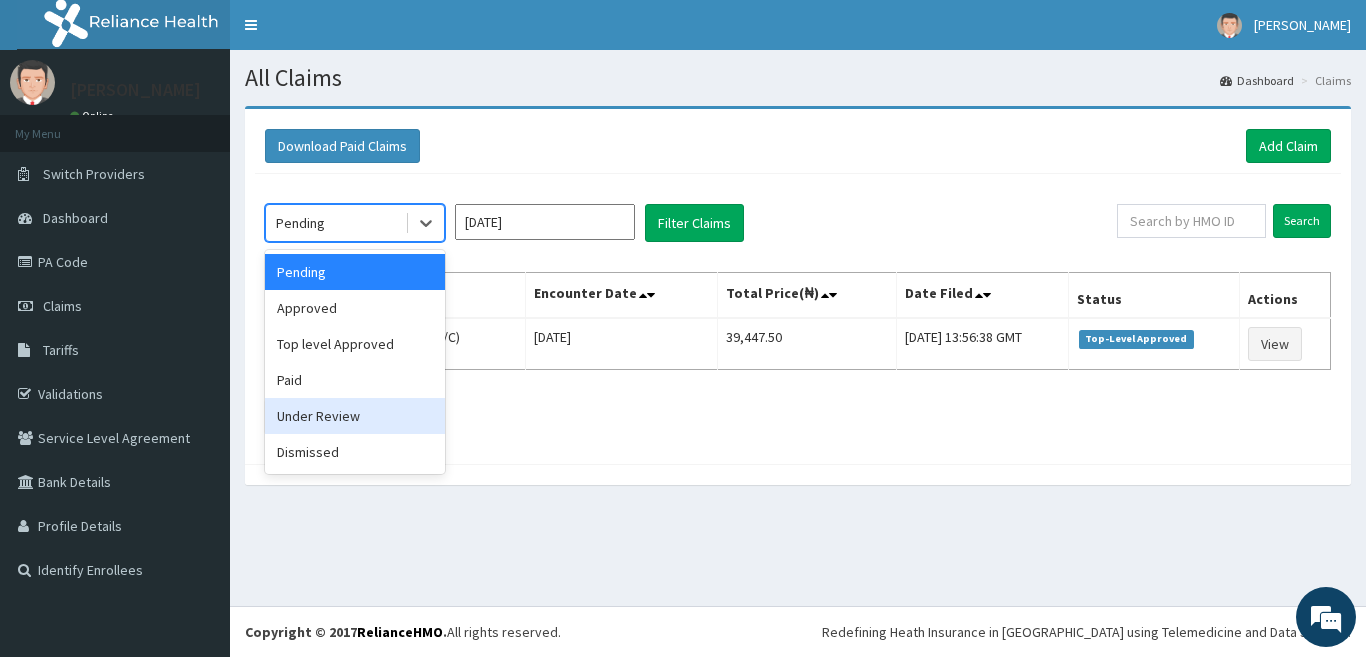 click on "Under Review" at bounding box center [355, 416] 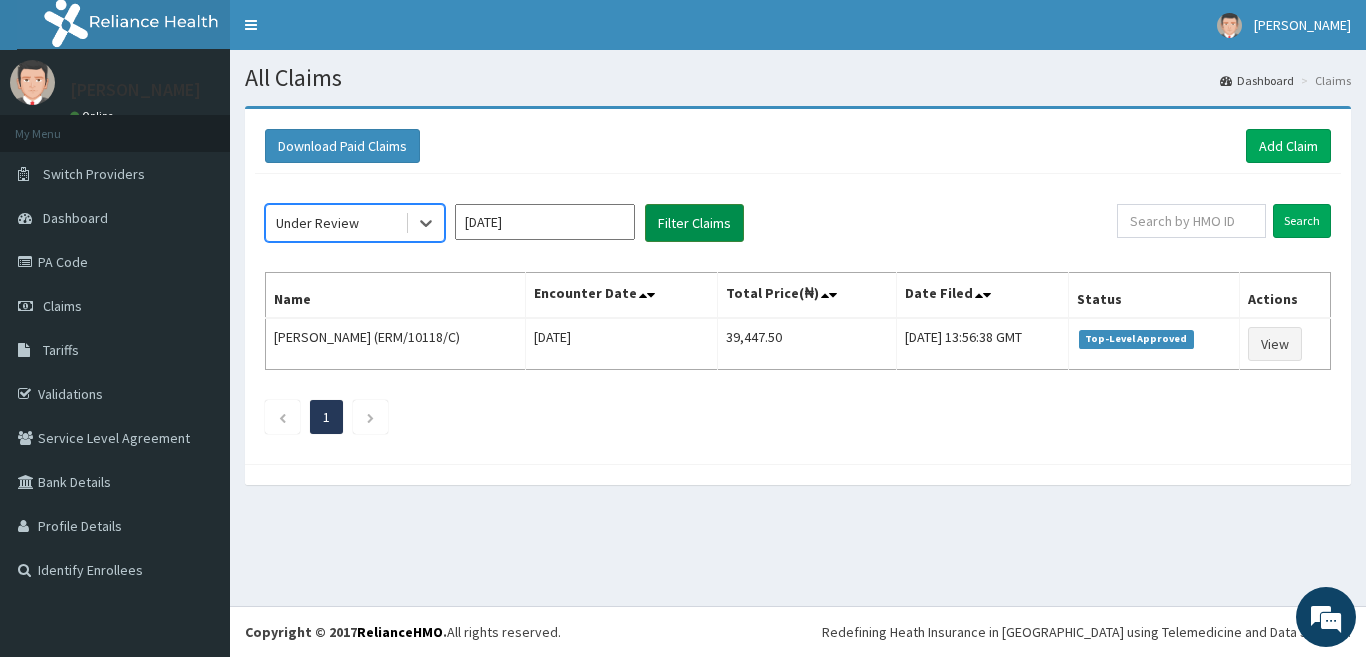 click on "Filter Claims" at bounding box center [694, 223] 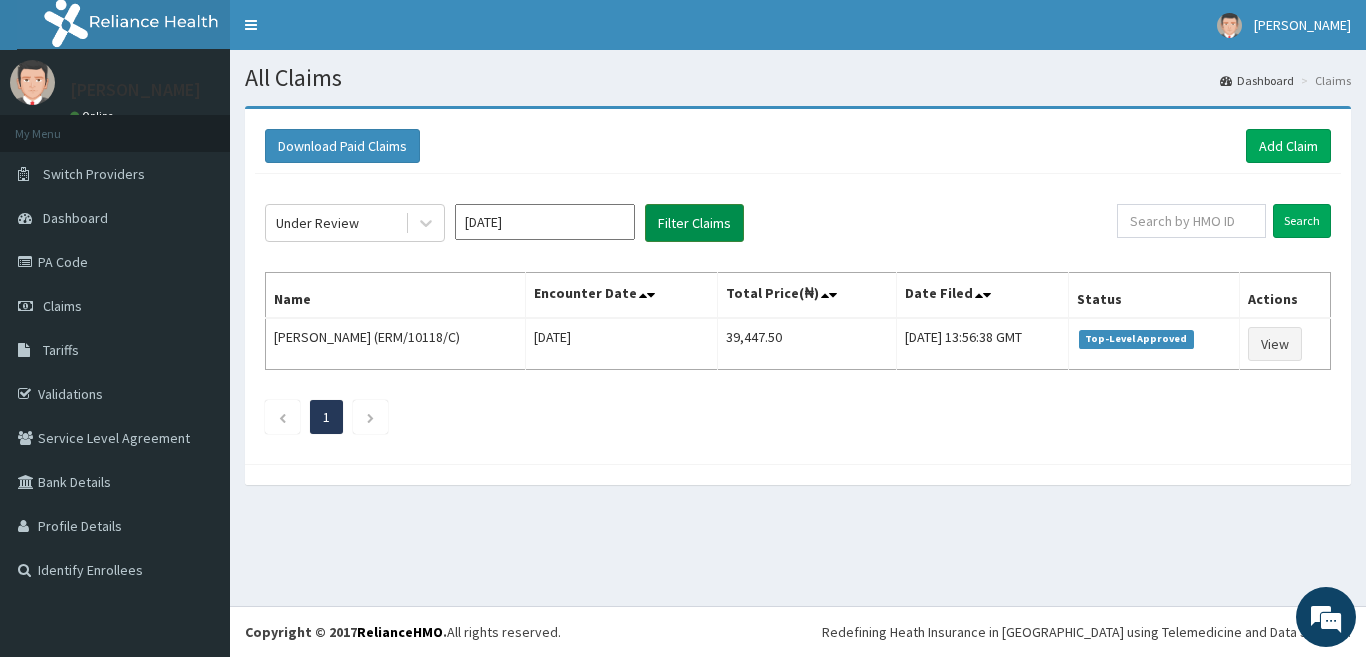 click on "Filter Claims" at bounding box center (694, 223) 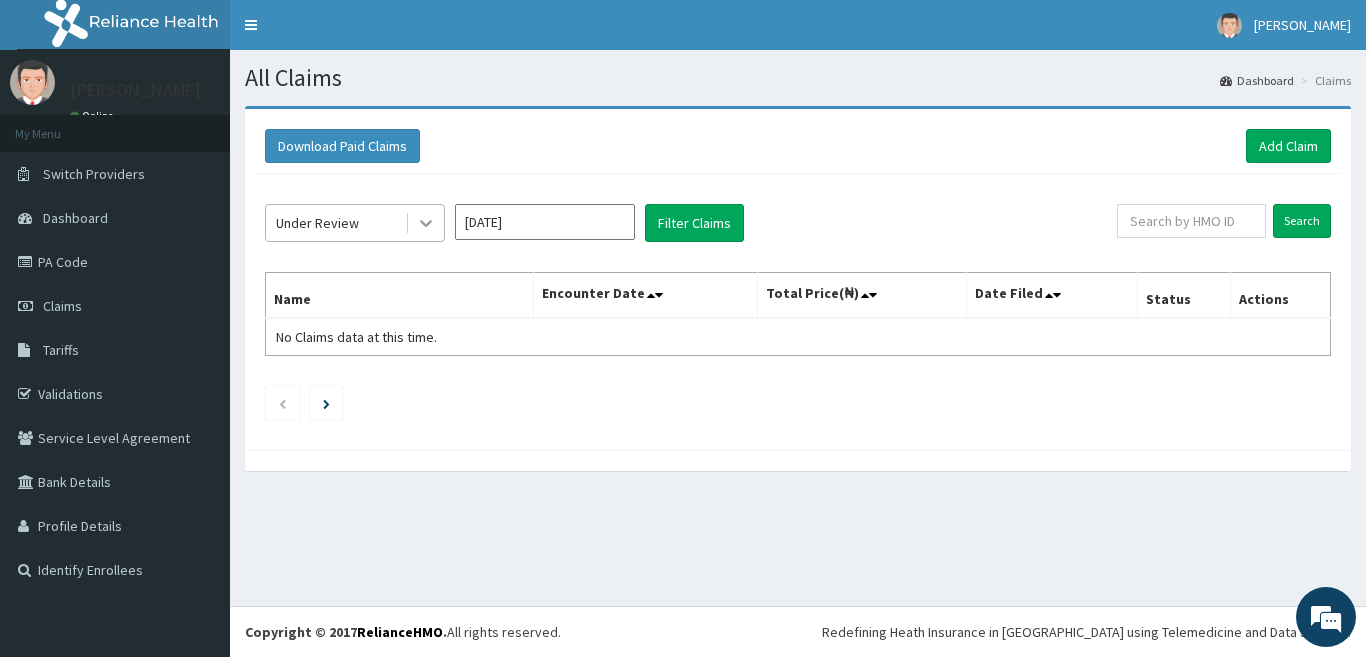 click at bounding box center (426, 223) 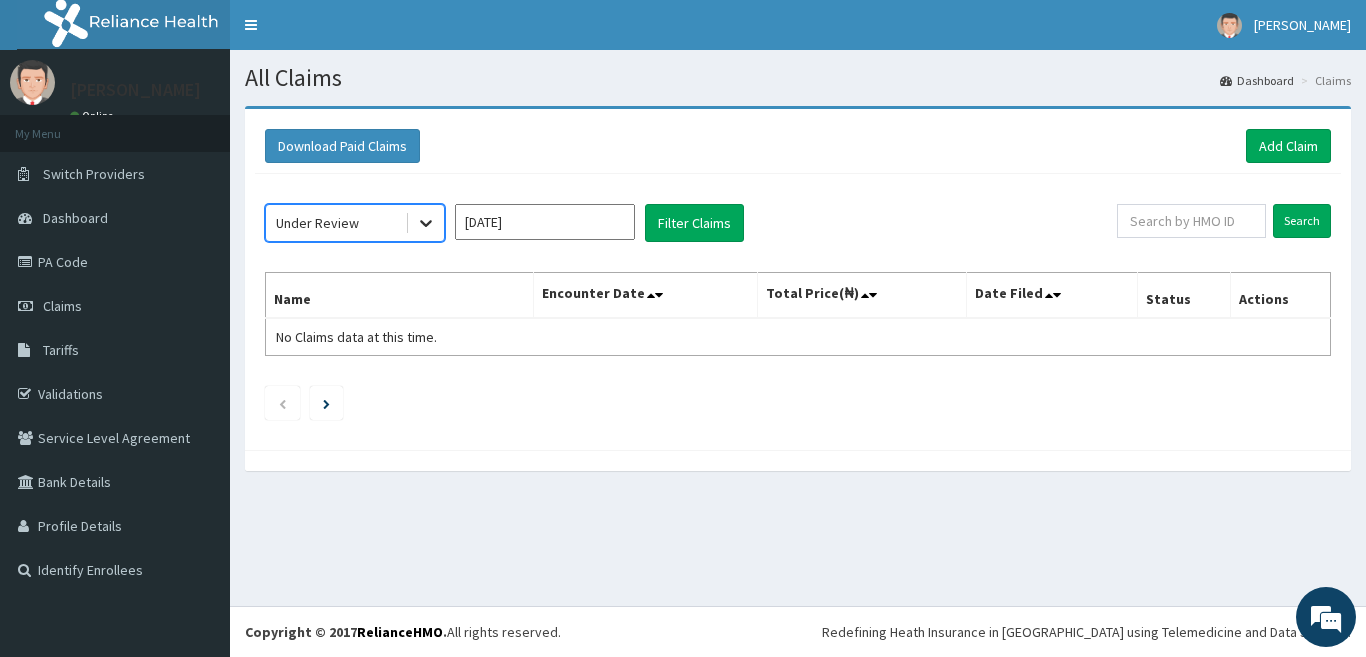 click at bounding box center [426, 223] 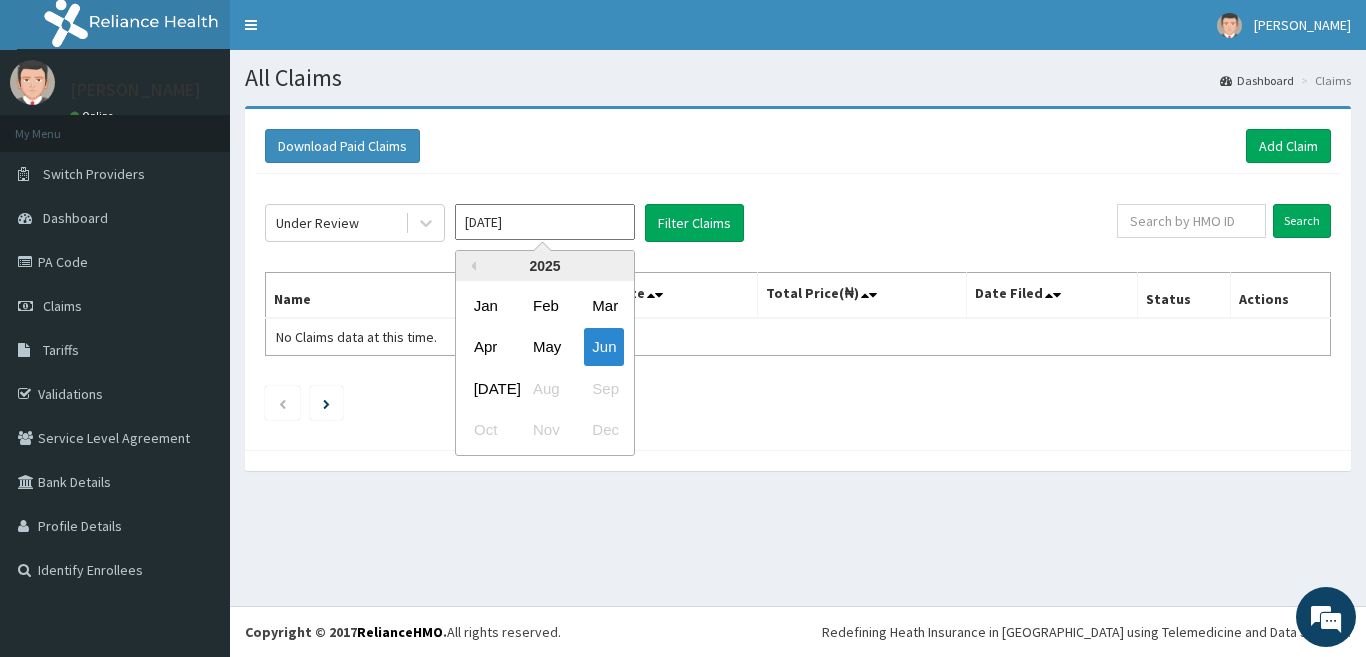 click on "Jun 2025" at bounding box center [545, 222] 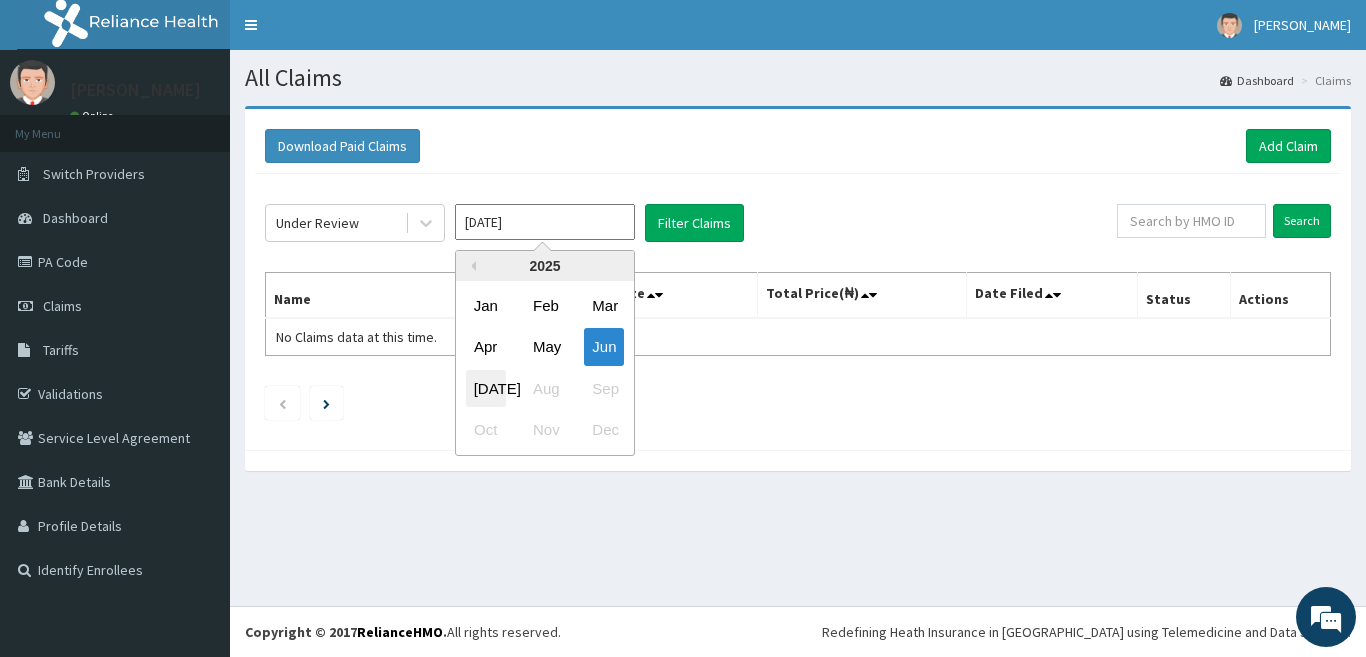 click on "Jul" at bounding box center [486, 388] 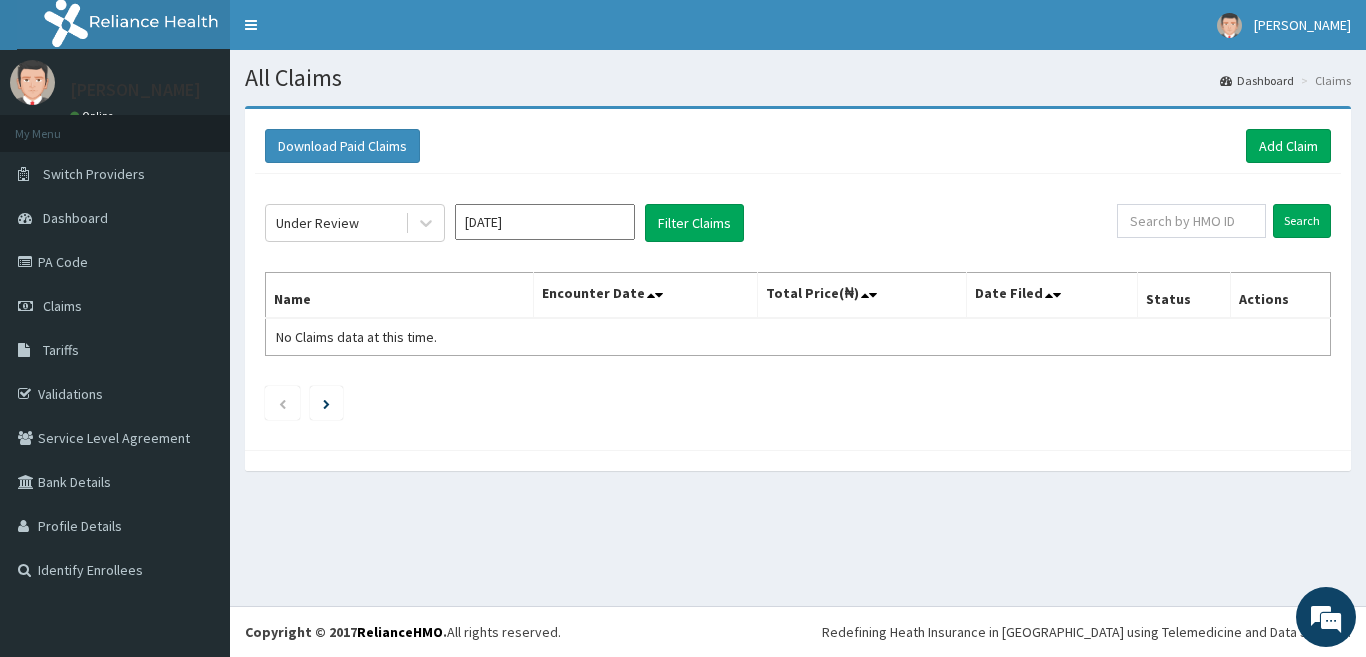 click at bounding box center [798, 403] 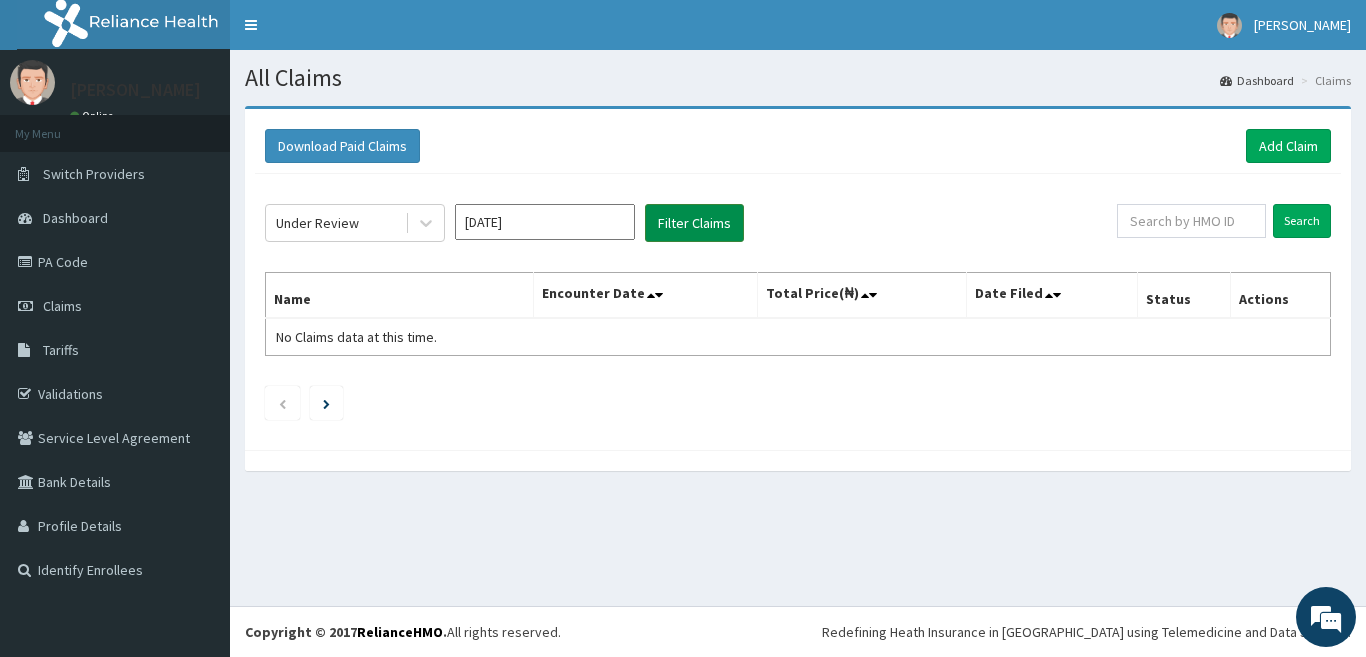 click on "Filter Claims" at bounding box center (694, 223) 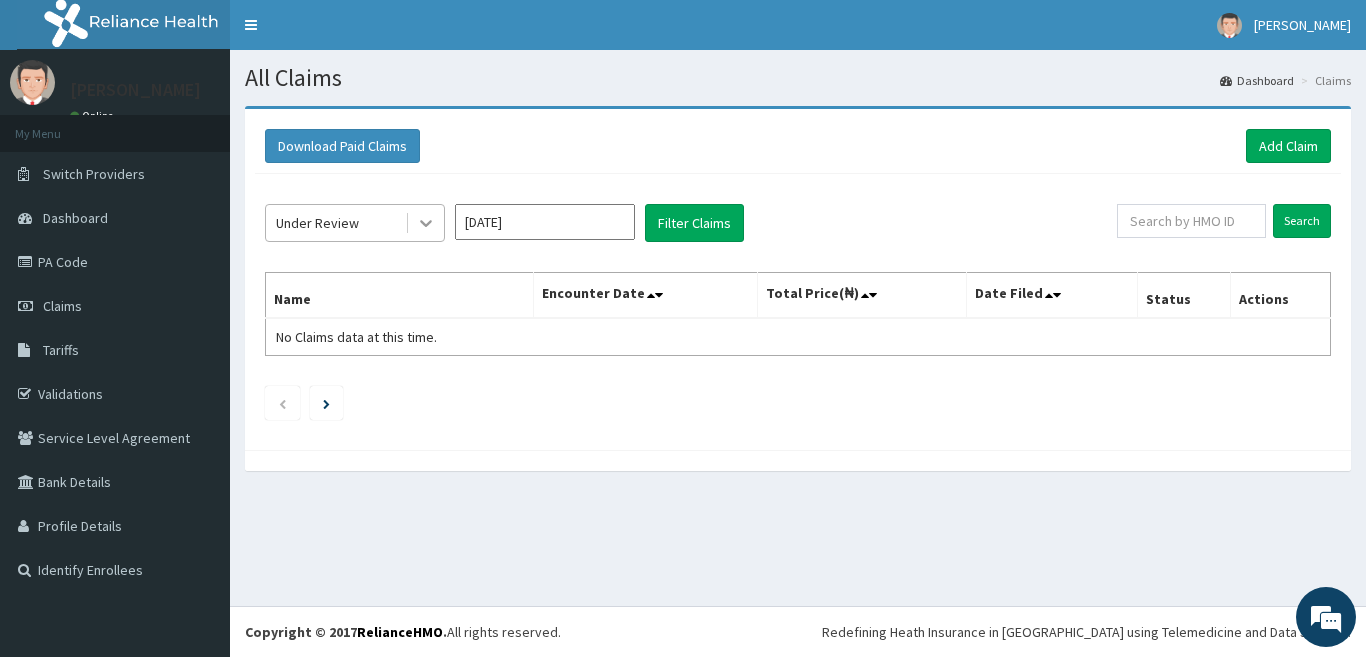 click 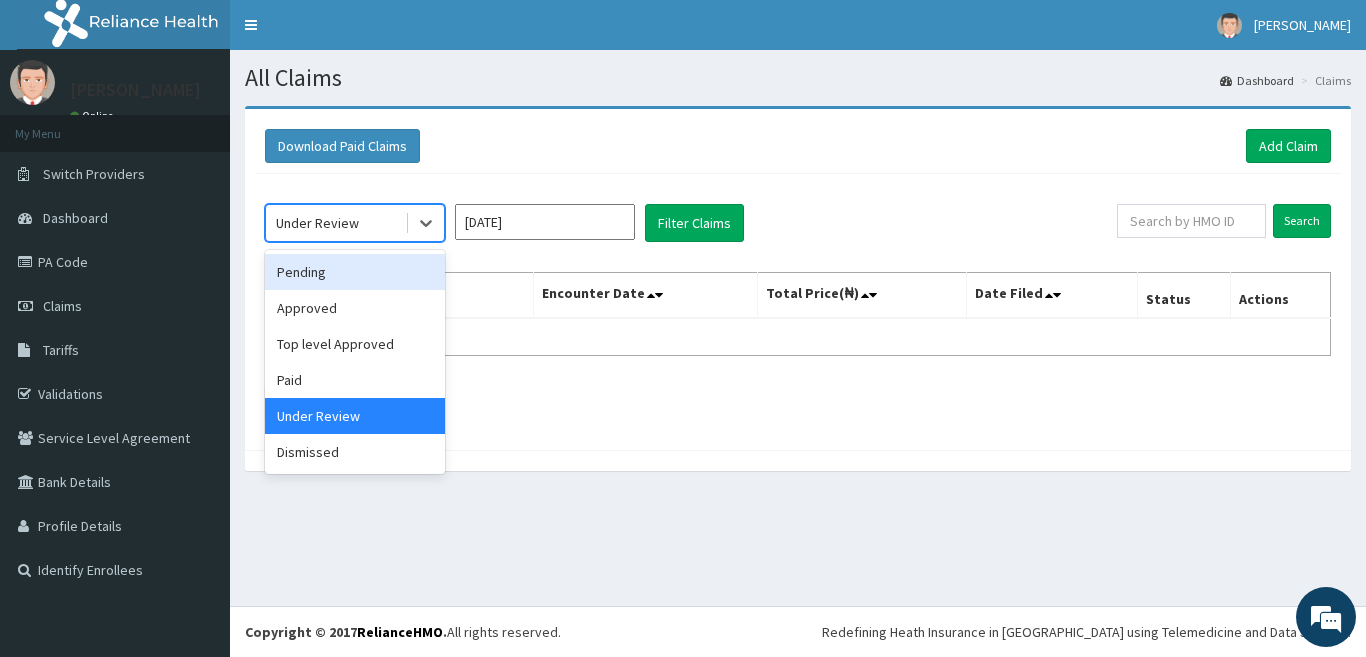 click on "Pending" at bounding box center [355, 272] 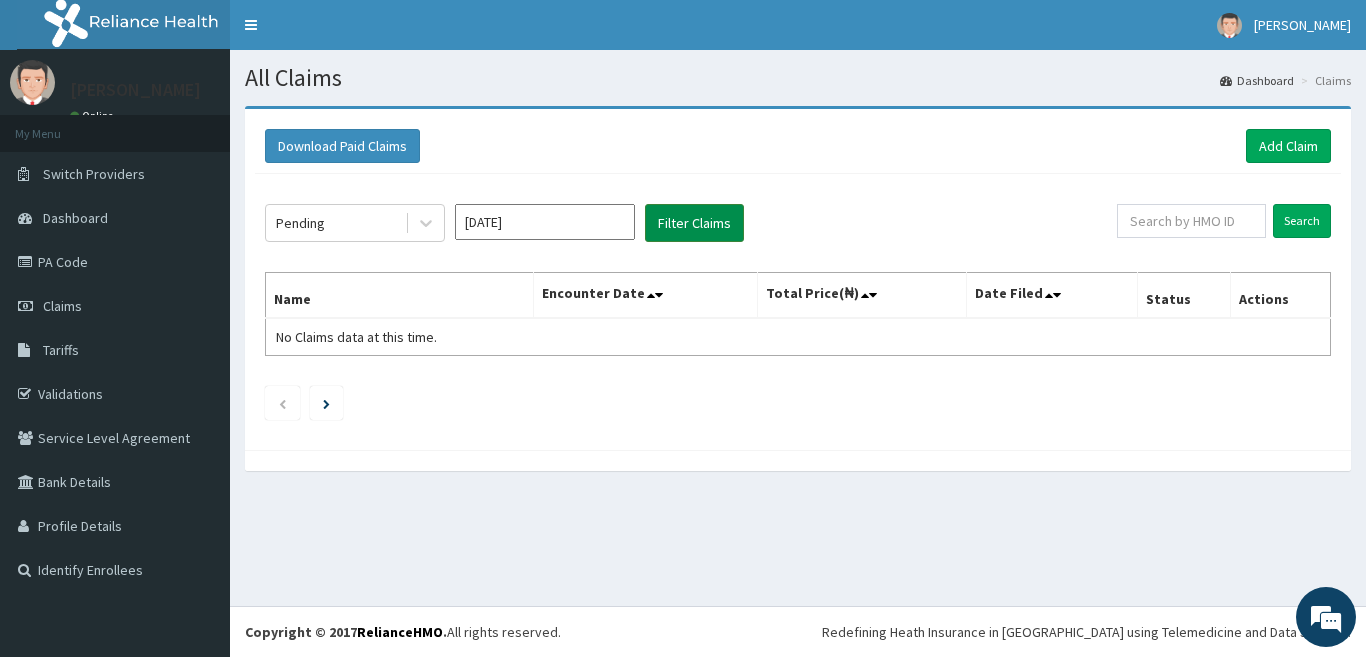 click on "Filter Claims" at bounding box center [694, 223] 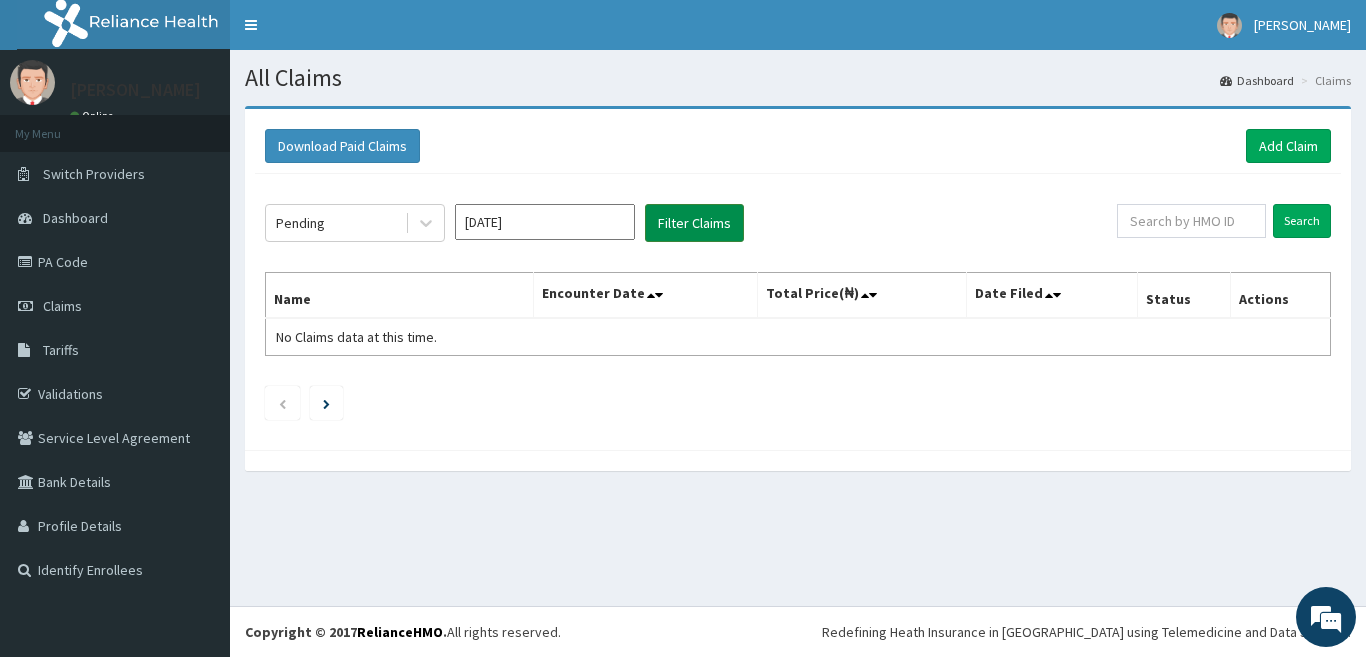 click on "Filter Claims" at bounding box center [694, 223] 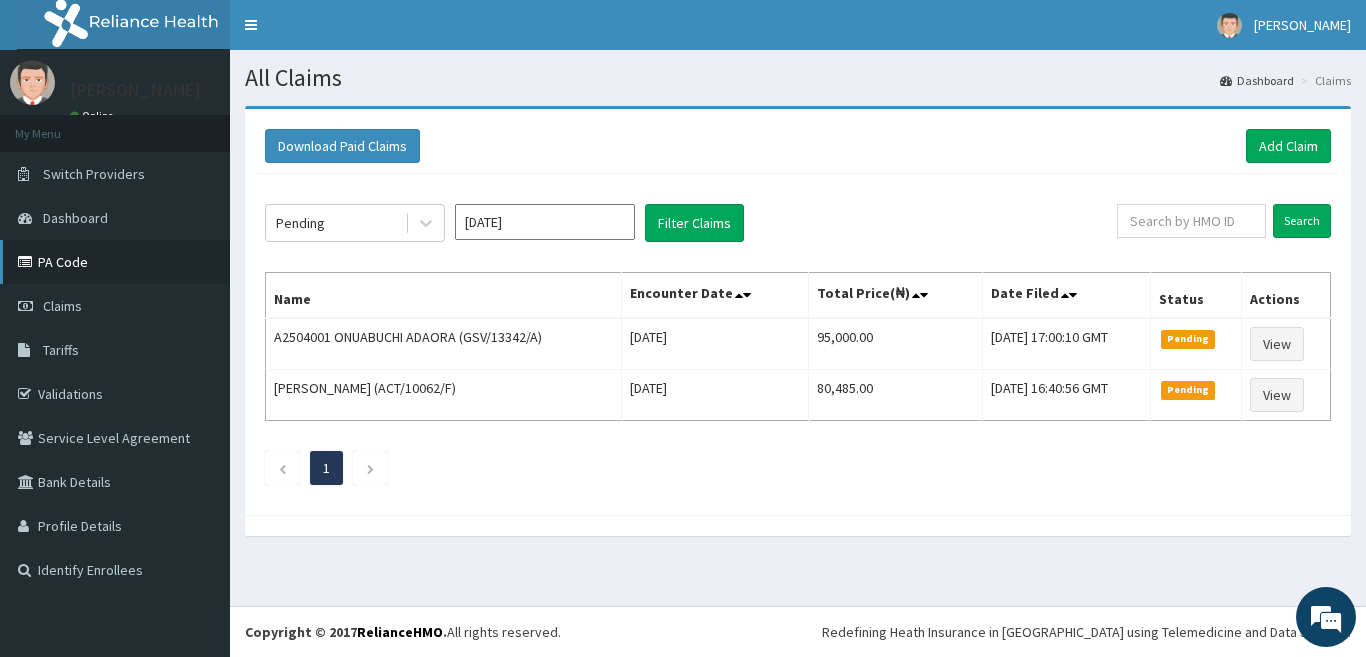 click on "PA Code" at bounding box center (115, 262) 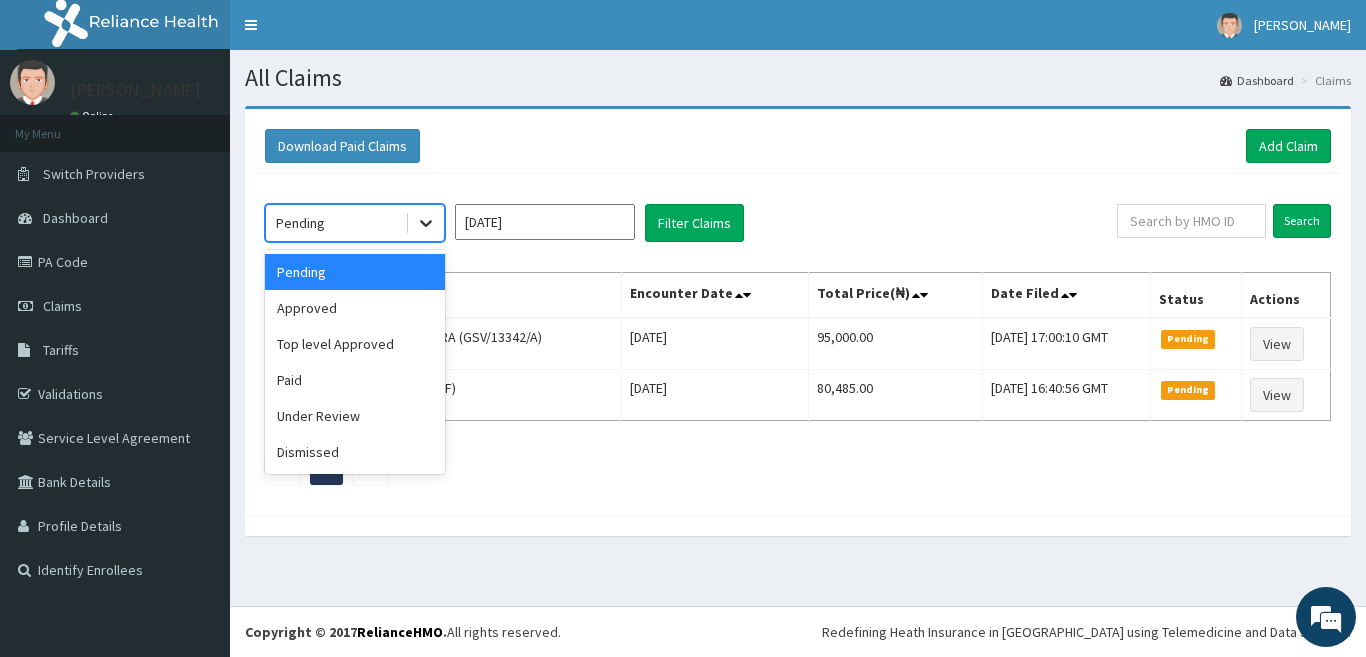 click 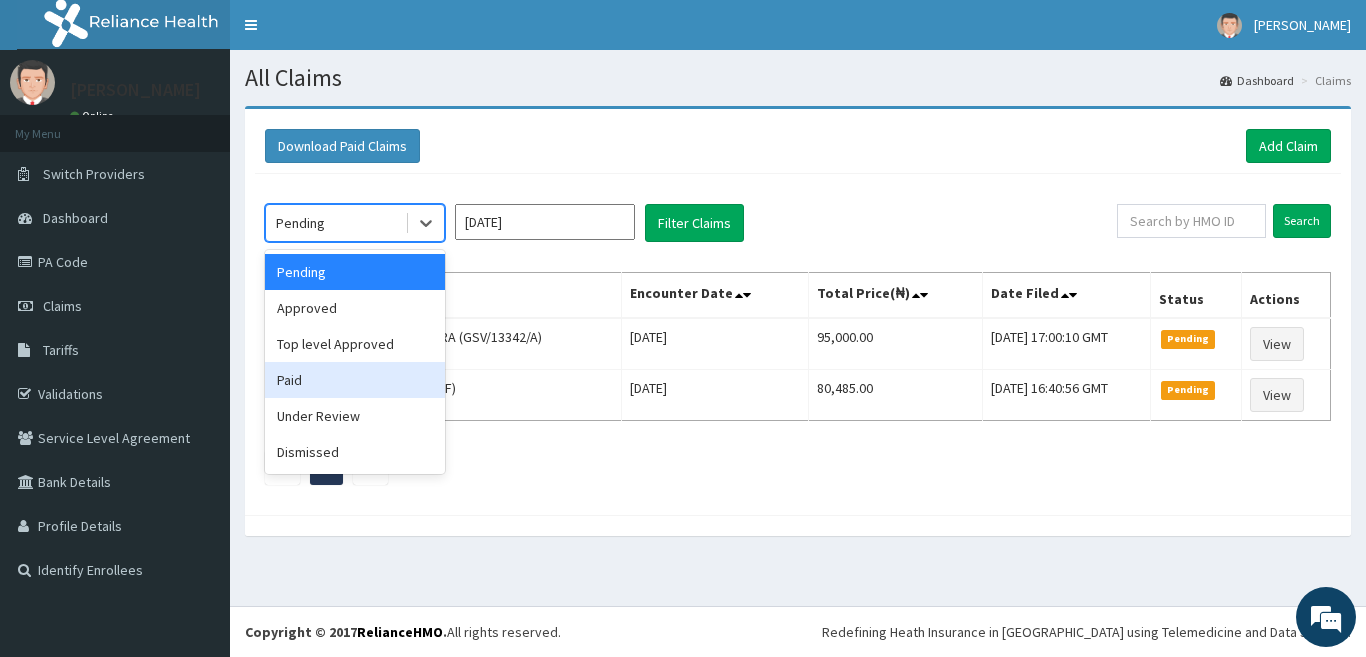 click on "Paid" at bounding box center (355, 380) 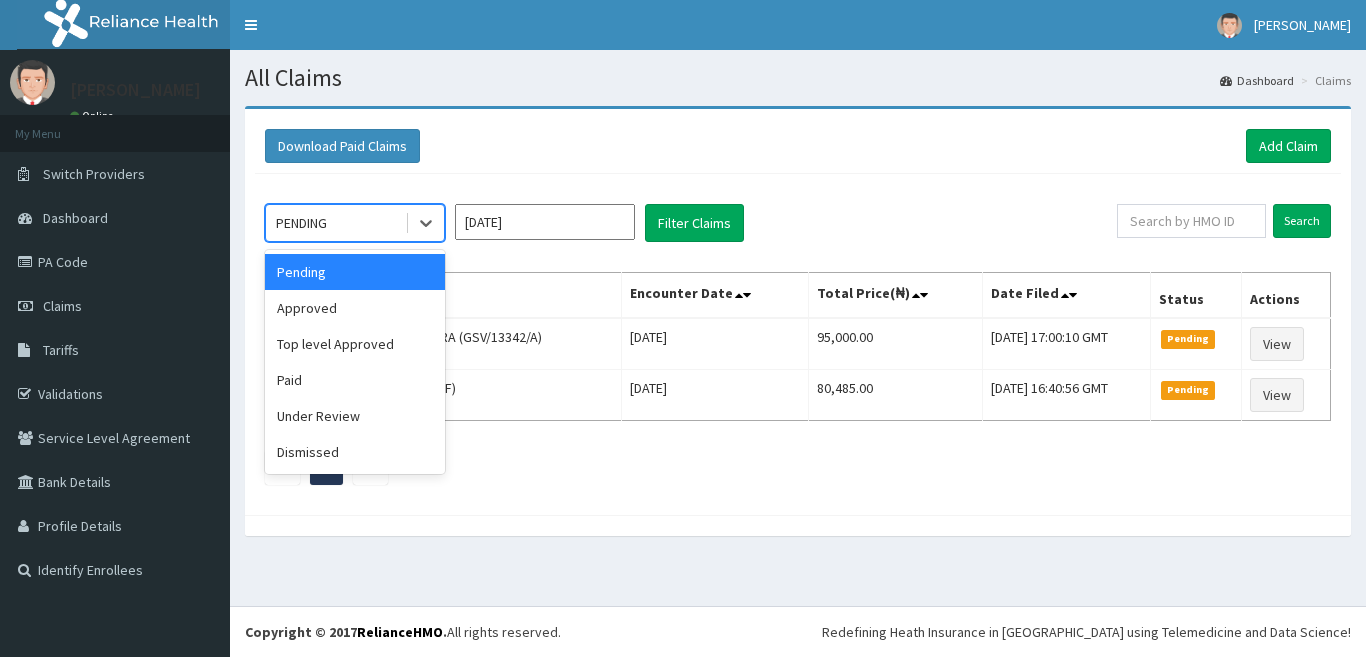 scroll, scrollTop: 0, scrollLeft: 0, axis: both 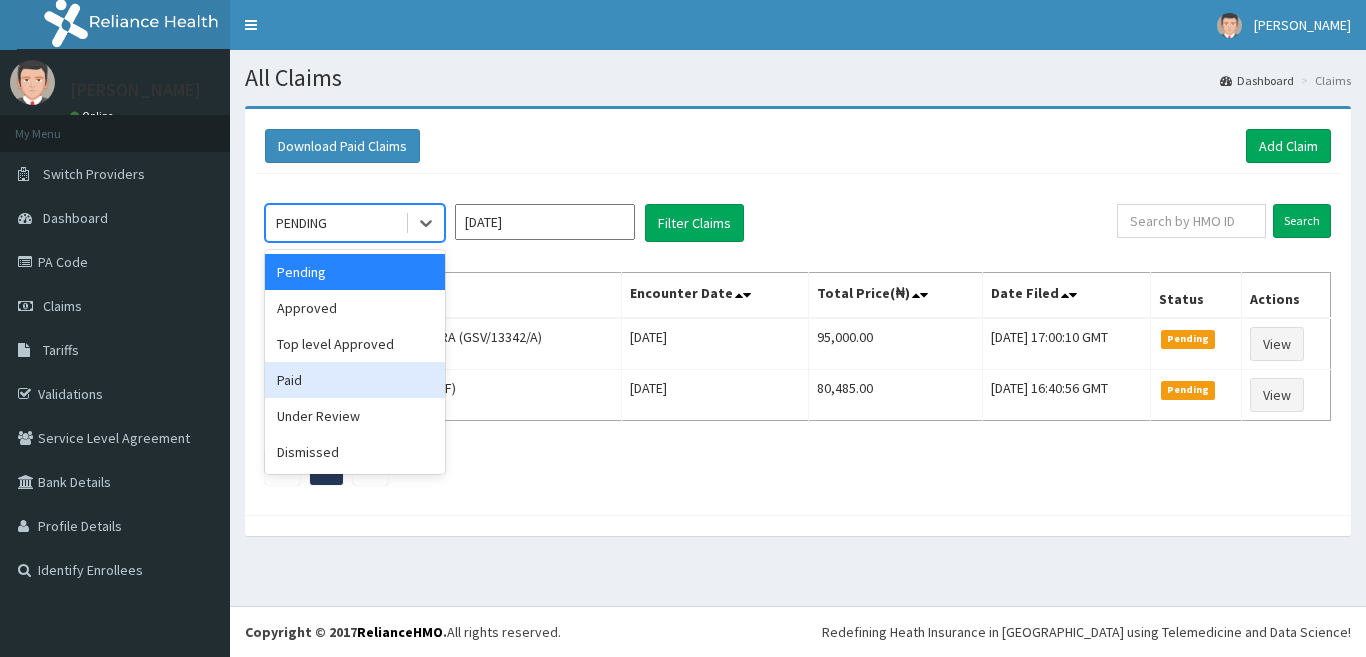 click on "Paid" at bounding box center (355, 380) 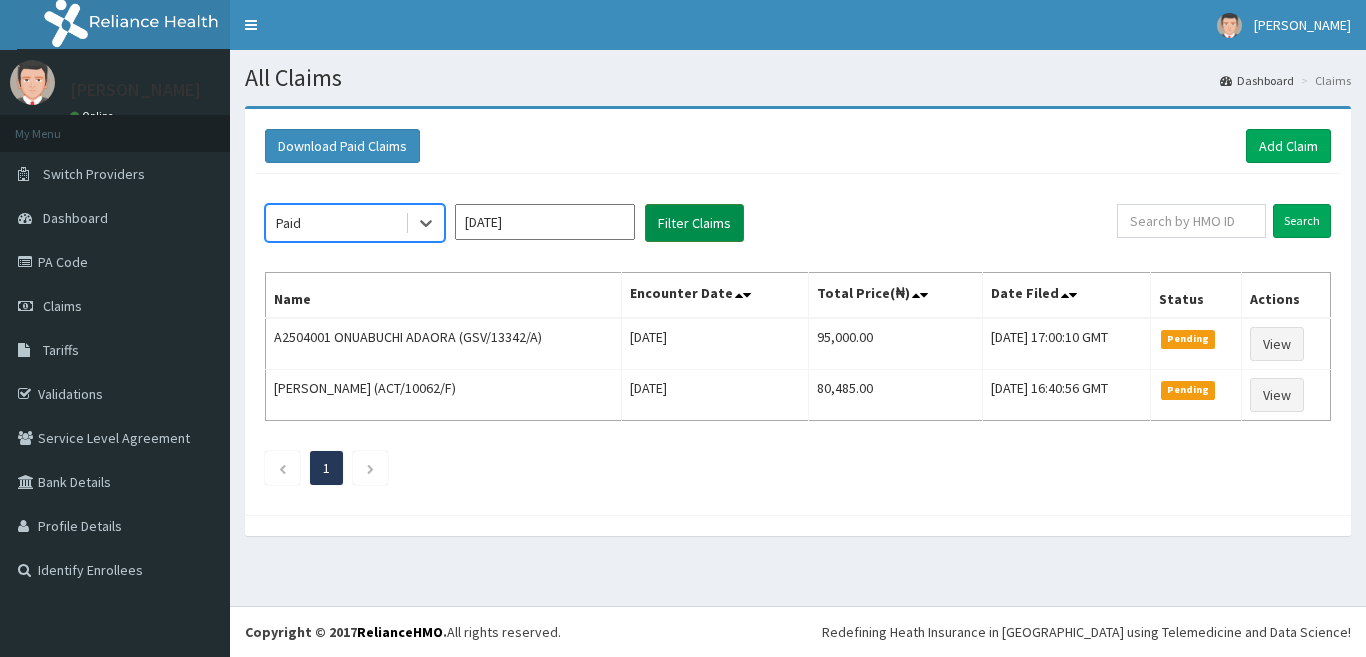 click on "Filter Claims" at bounding box center (694, 223) 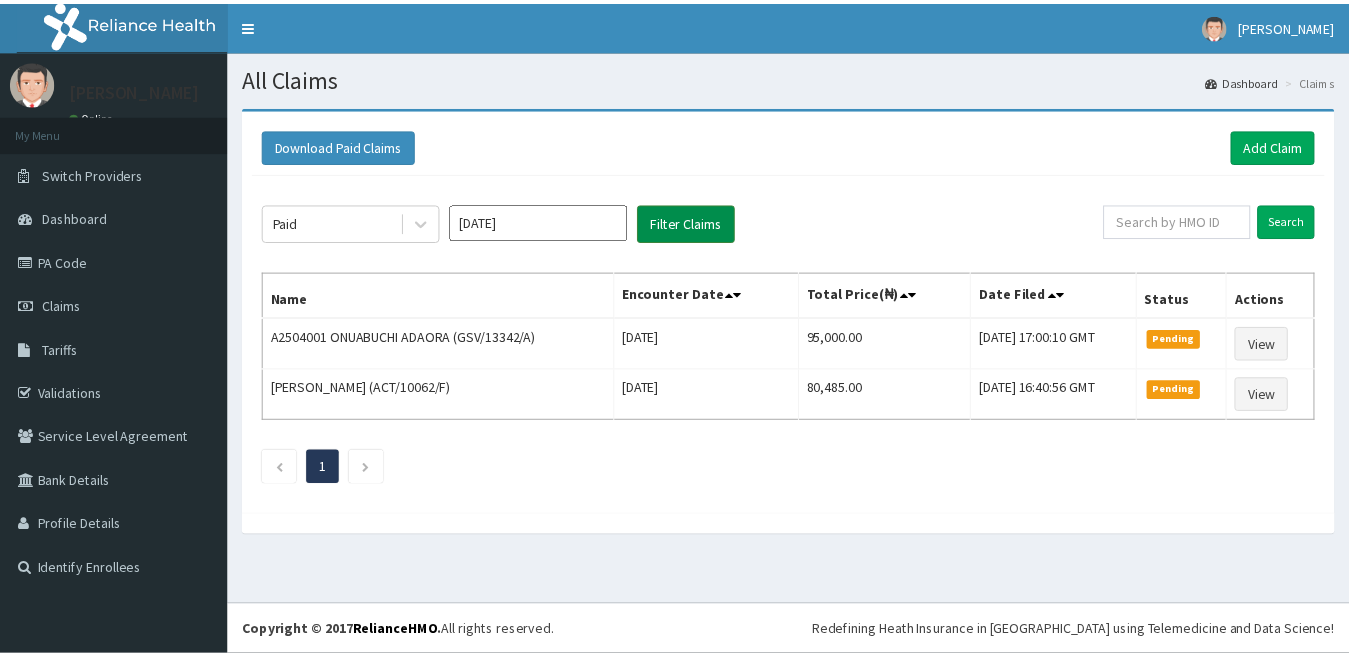 scroll, scrollTop: 0, scrollLeft: 0, axis: both 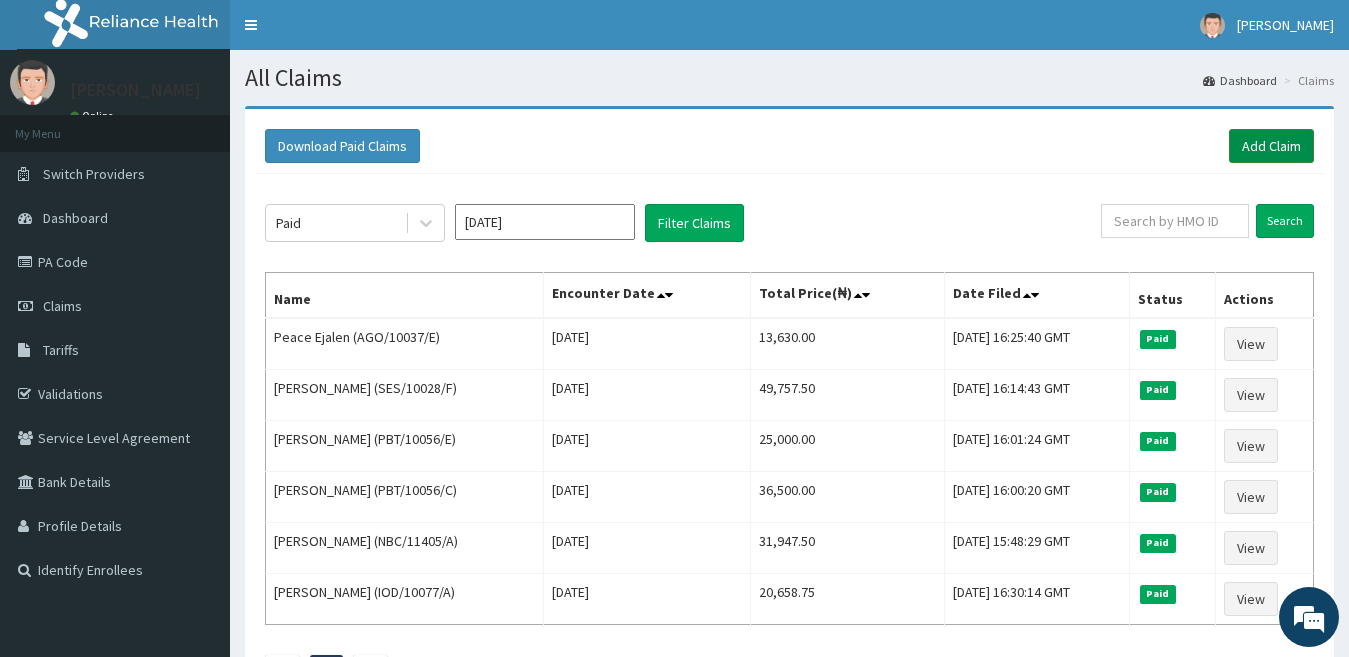 click on "Add Claim" at bounding box center [1271, 146] 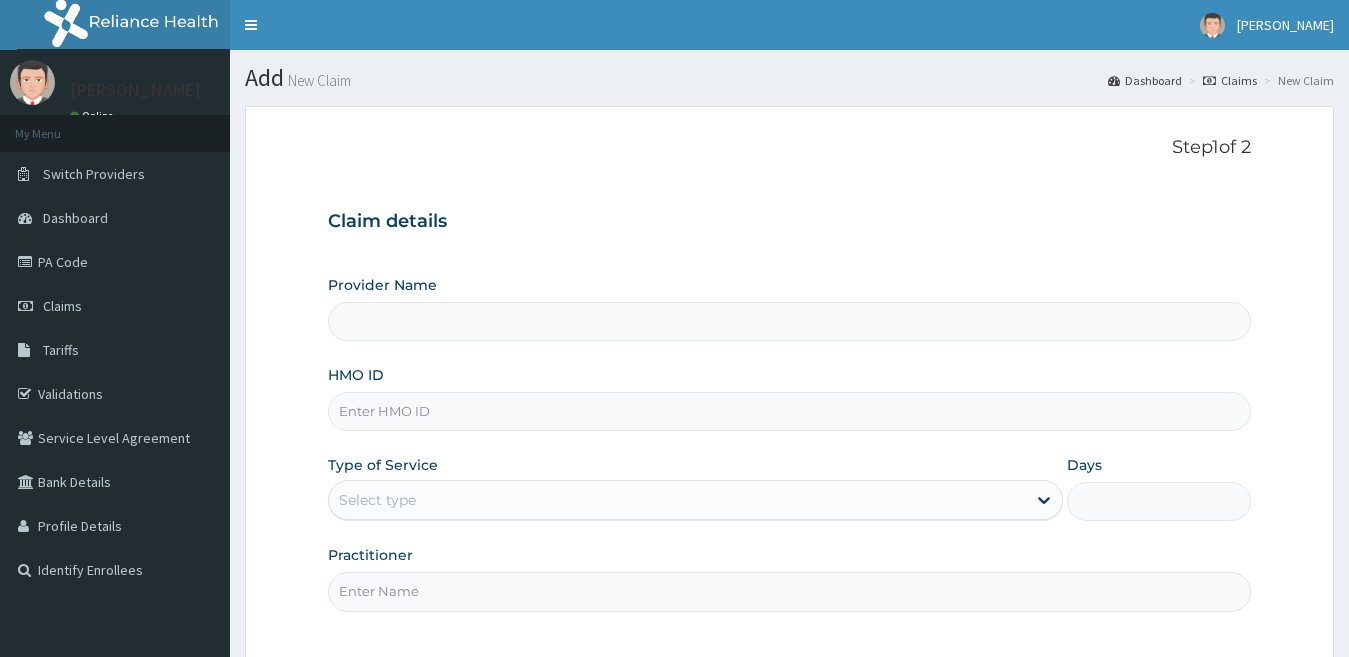scroll, scrollTop: 0, scrollLeft: 0, axis: both 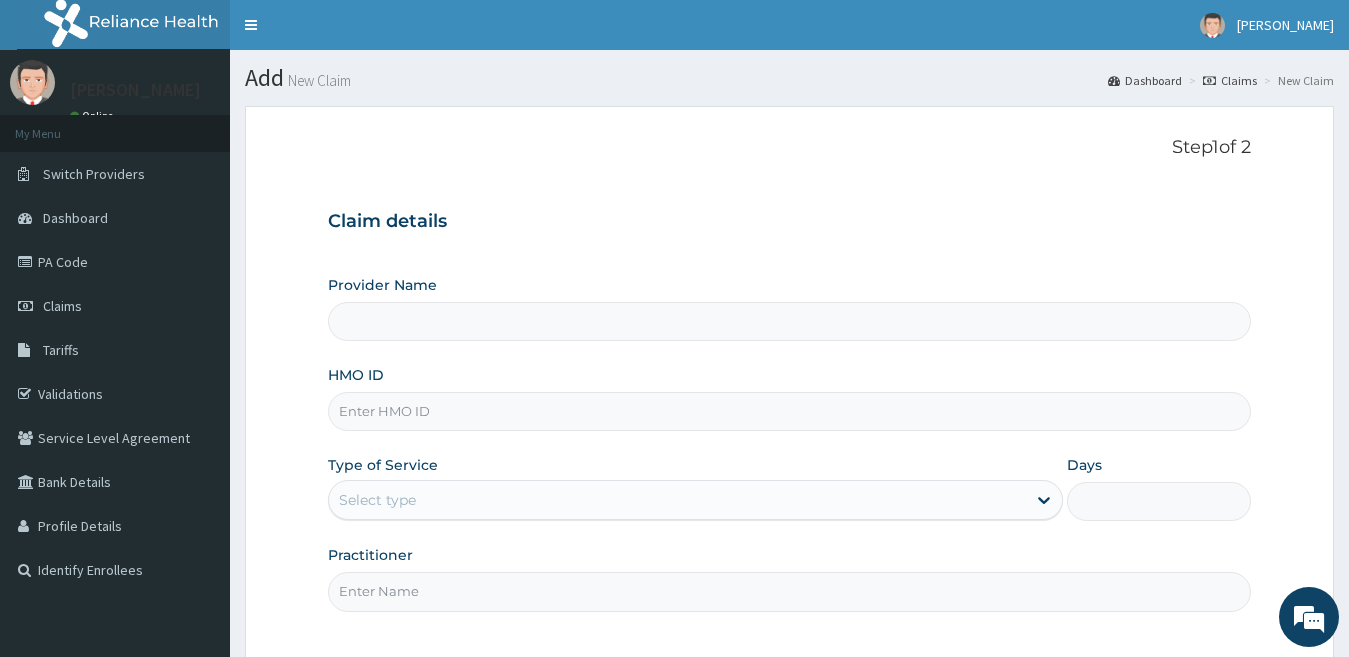 type on "N" 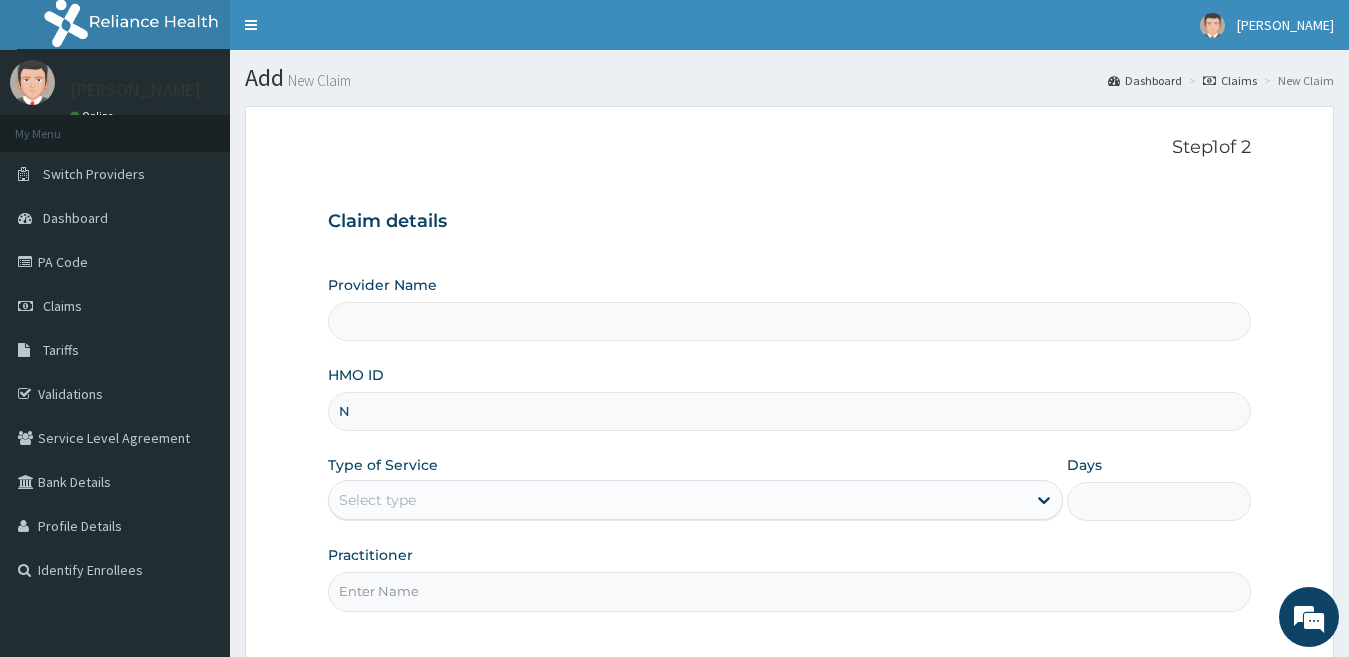 type on "[GEOGRAPHIC_DATA]" 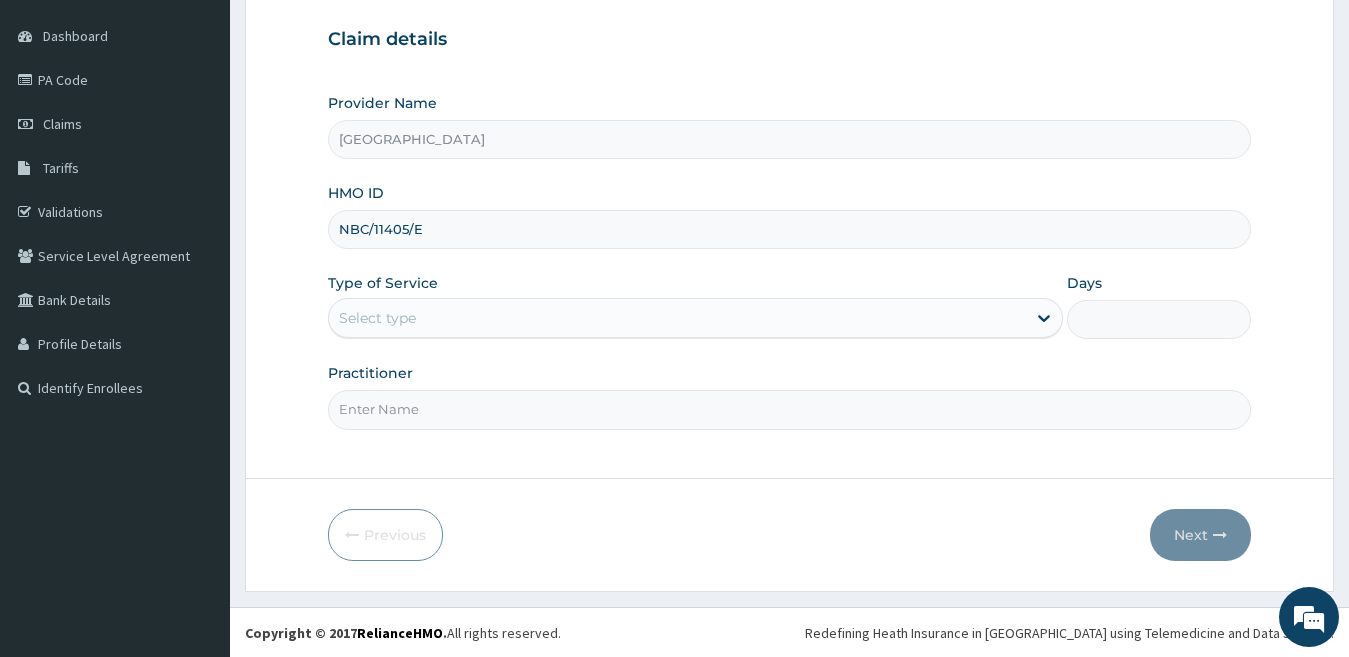scroll, scrollTop: 183, scrollLeft: 0, axis: vertical 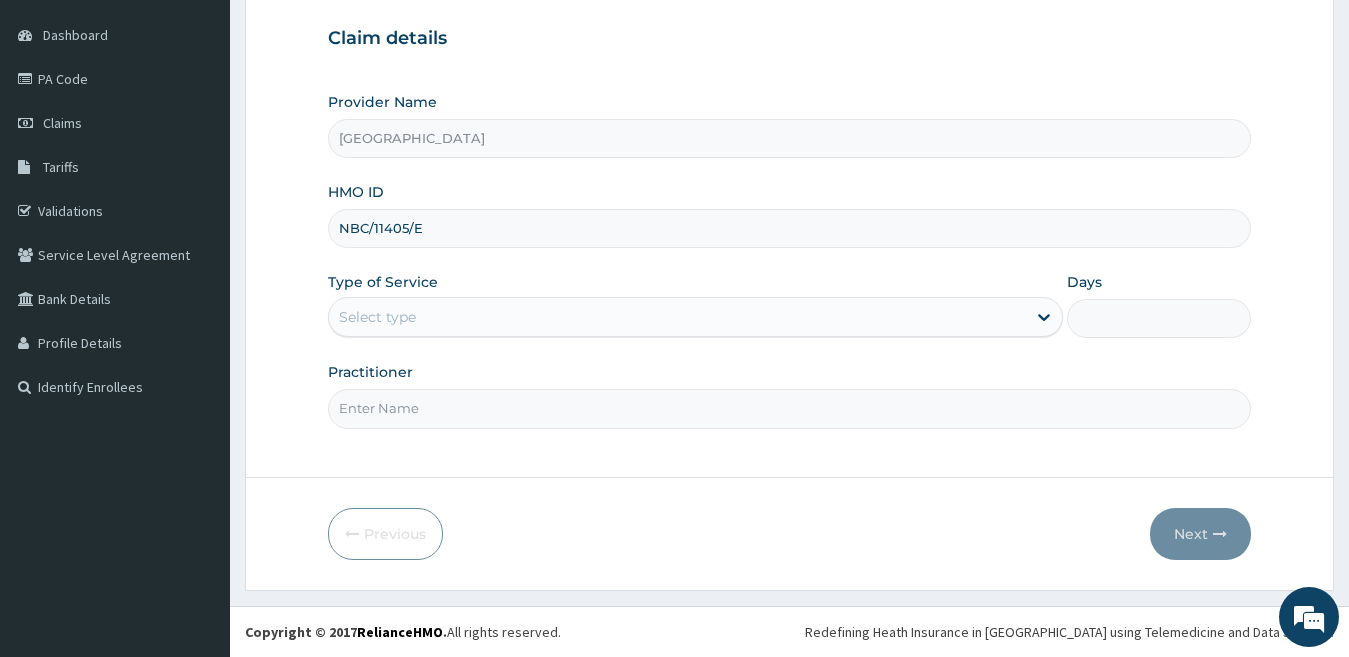 type on "NBC/11405/E" 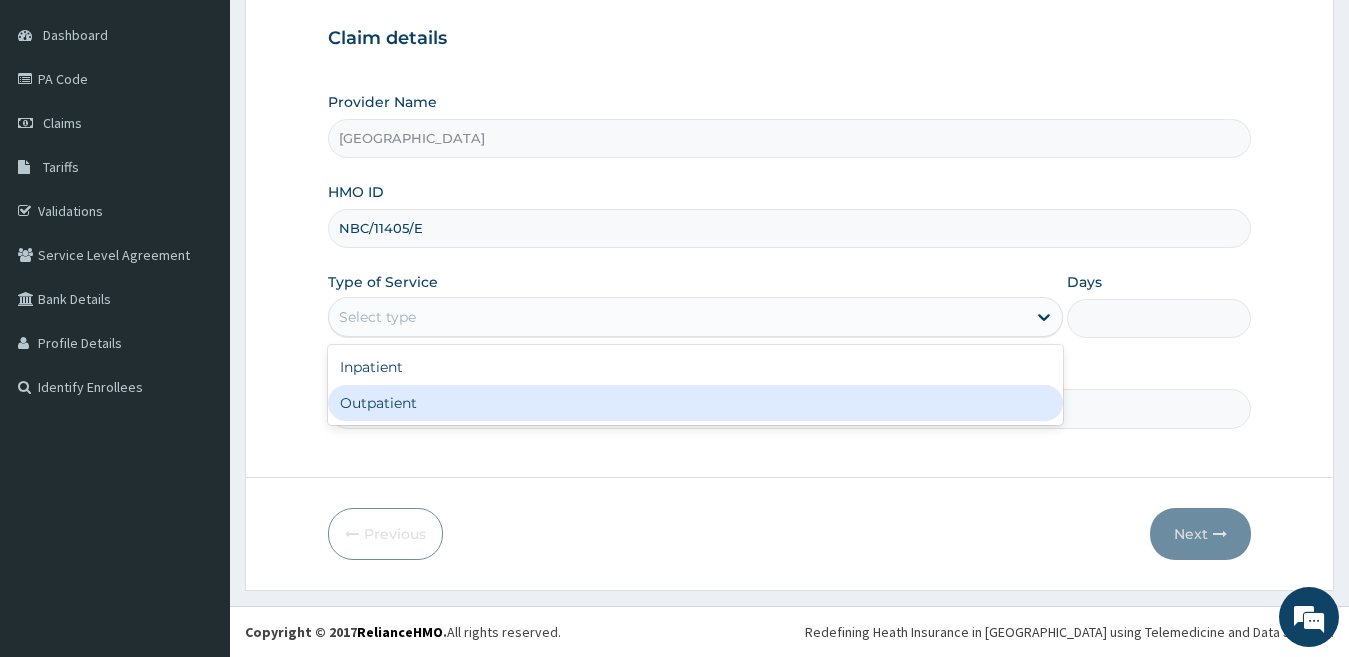 click on "Outpatient" at bounding box center (696, 403) 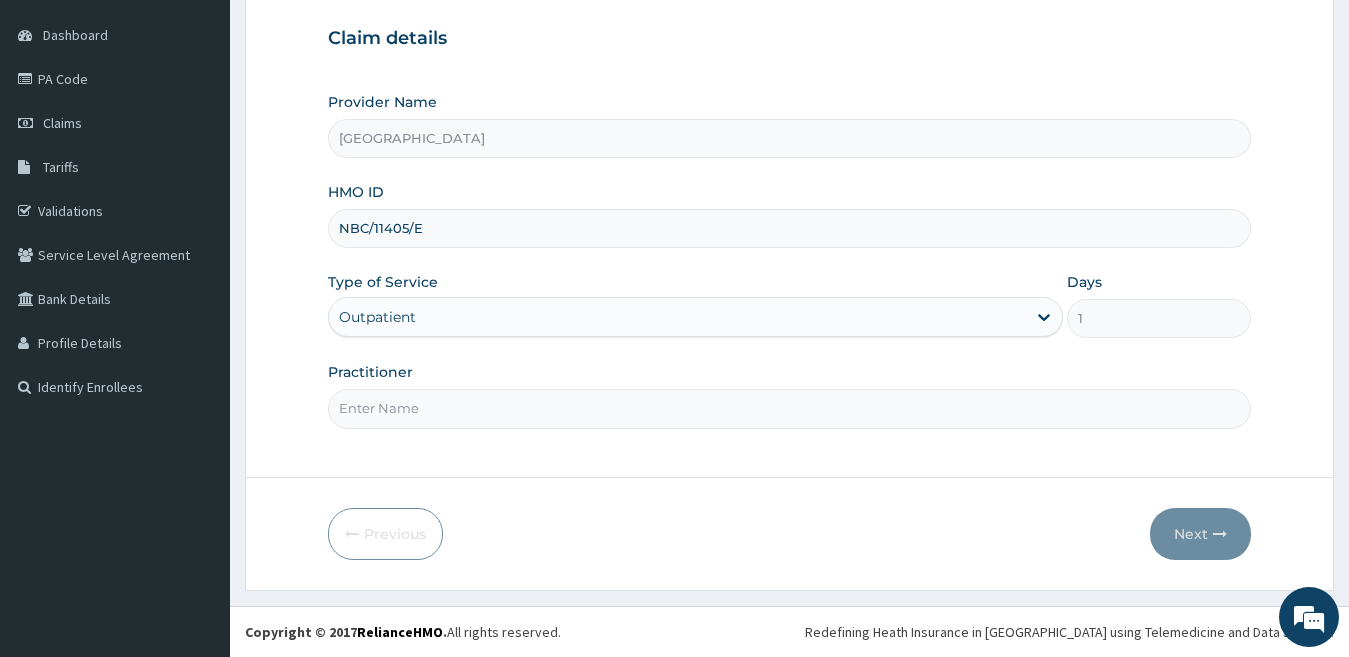 click on "Practitioner" at bounding box center (790, 408) 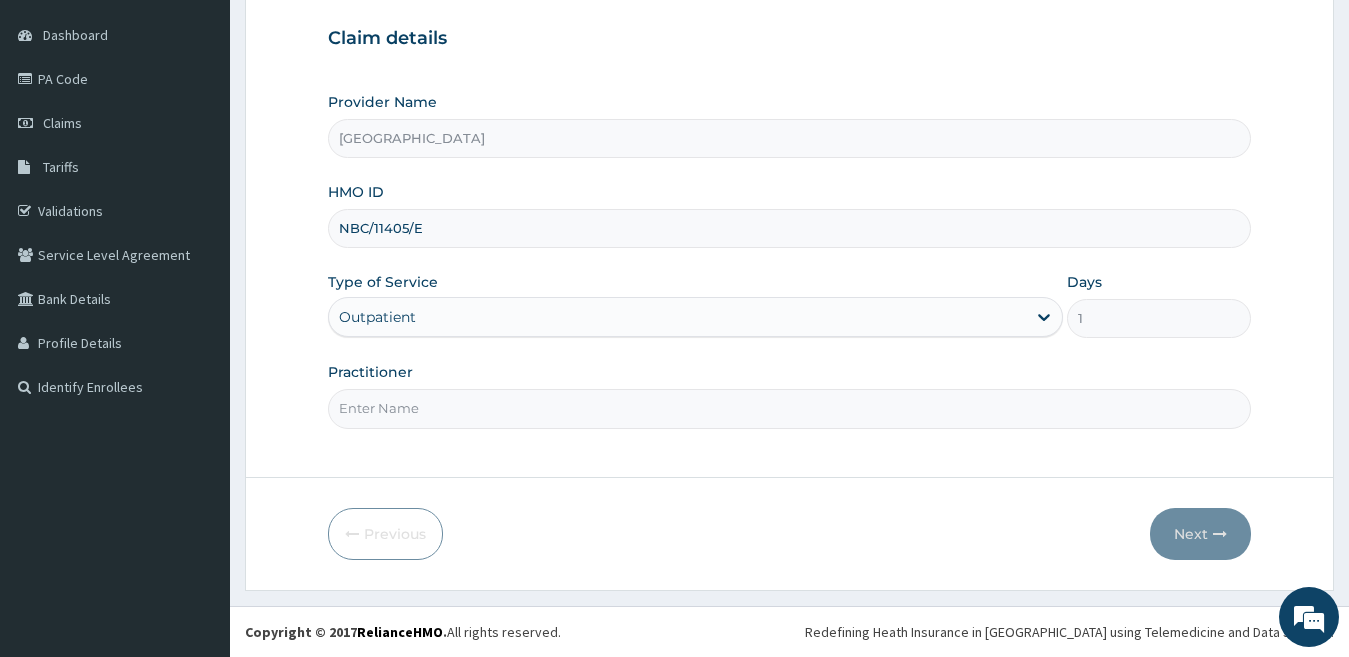 scroll, scrollTop: 0, scrollLeft: 0, axis: both 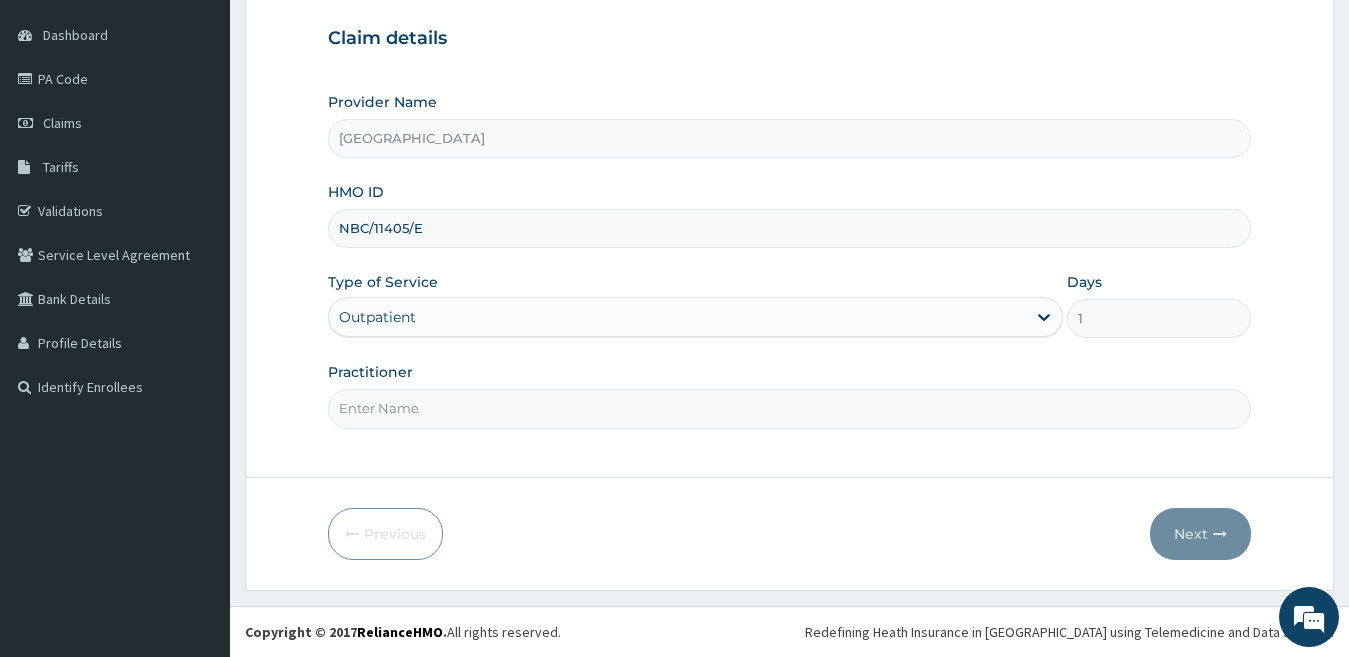type on "Dr [PERSON_NAME]" 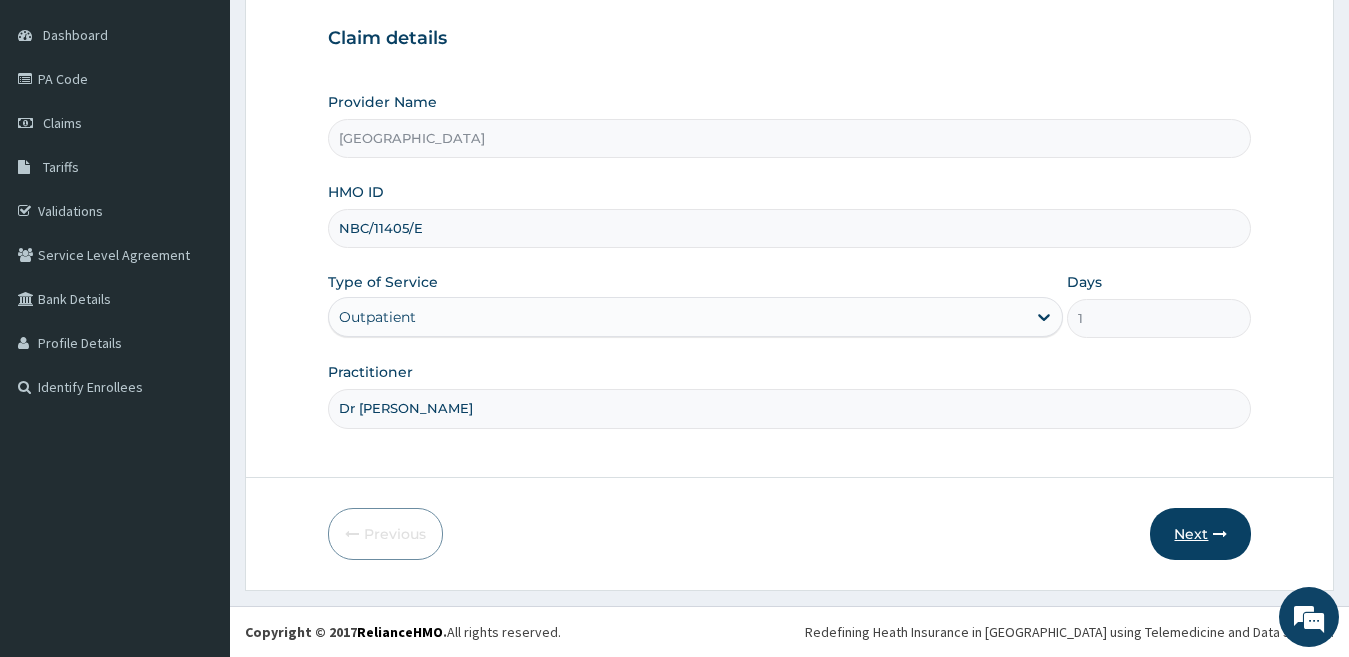 click on "Next" at bounding box center [1200, 534] 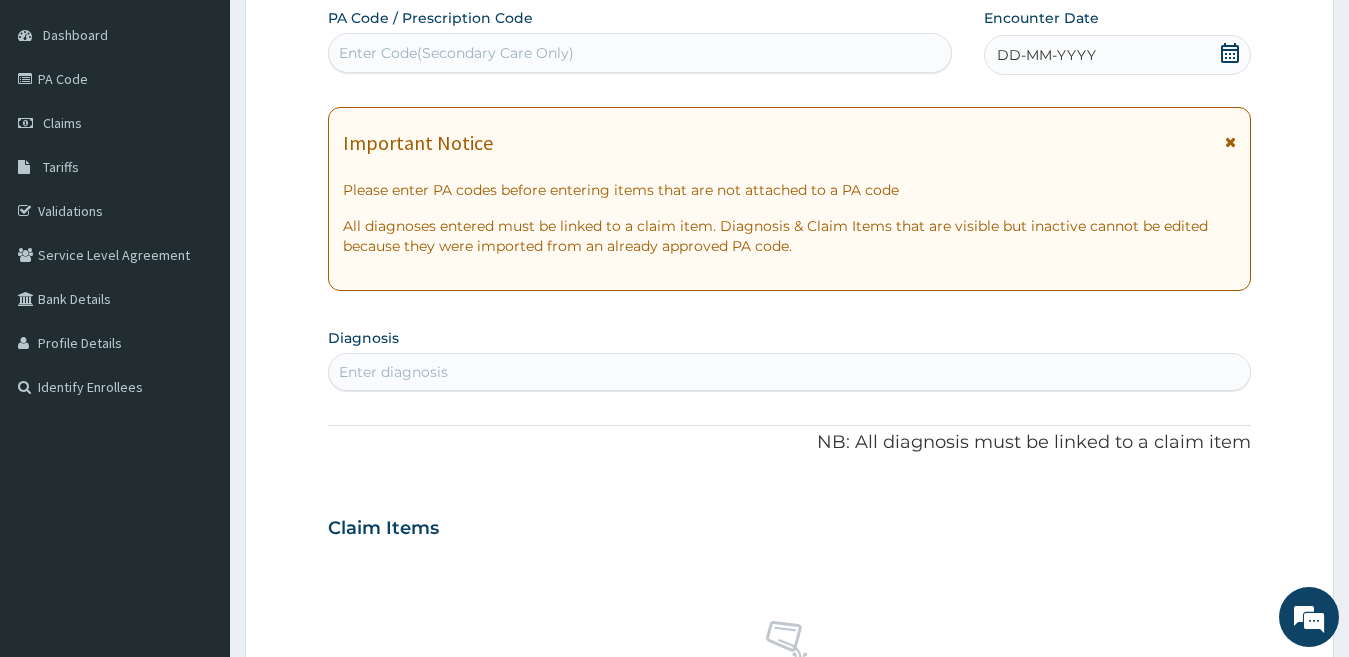 click on "DD-MM-YYYY" at bounding box center (1046, 55) 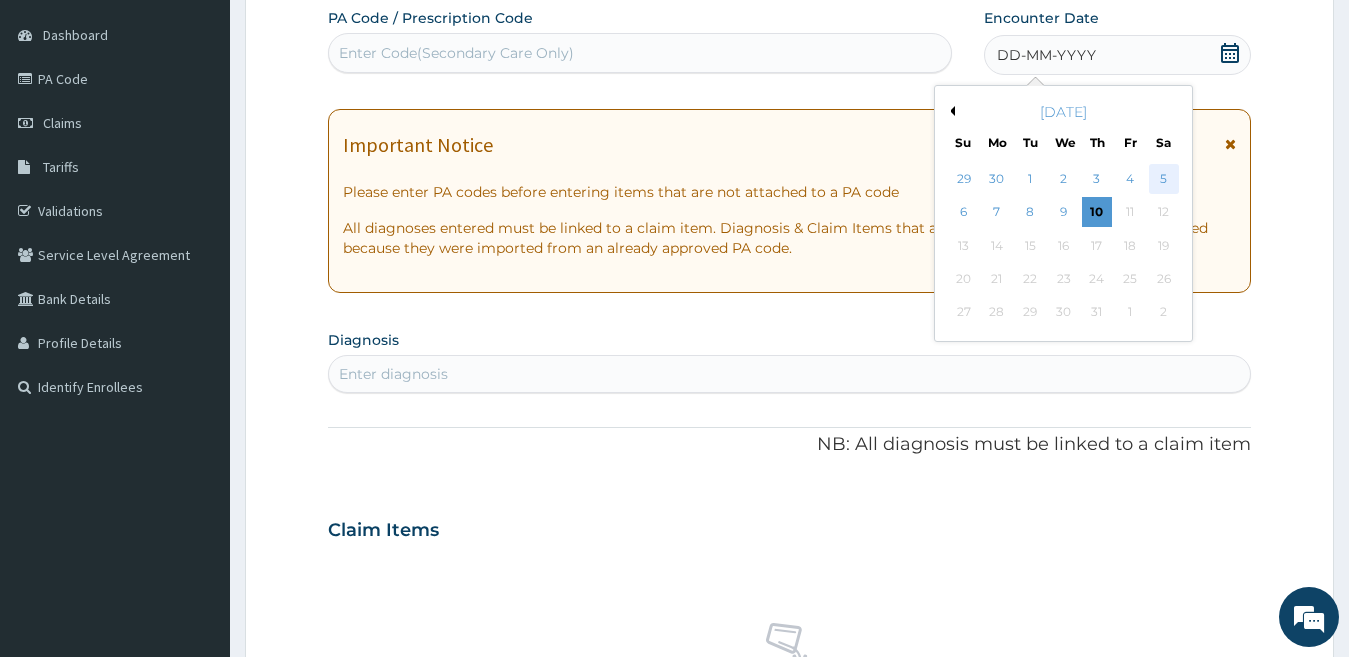 click on "5" at bounding box center [1163, 179] 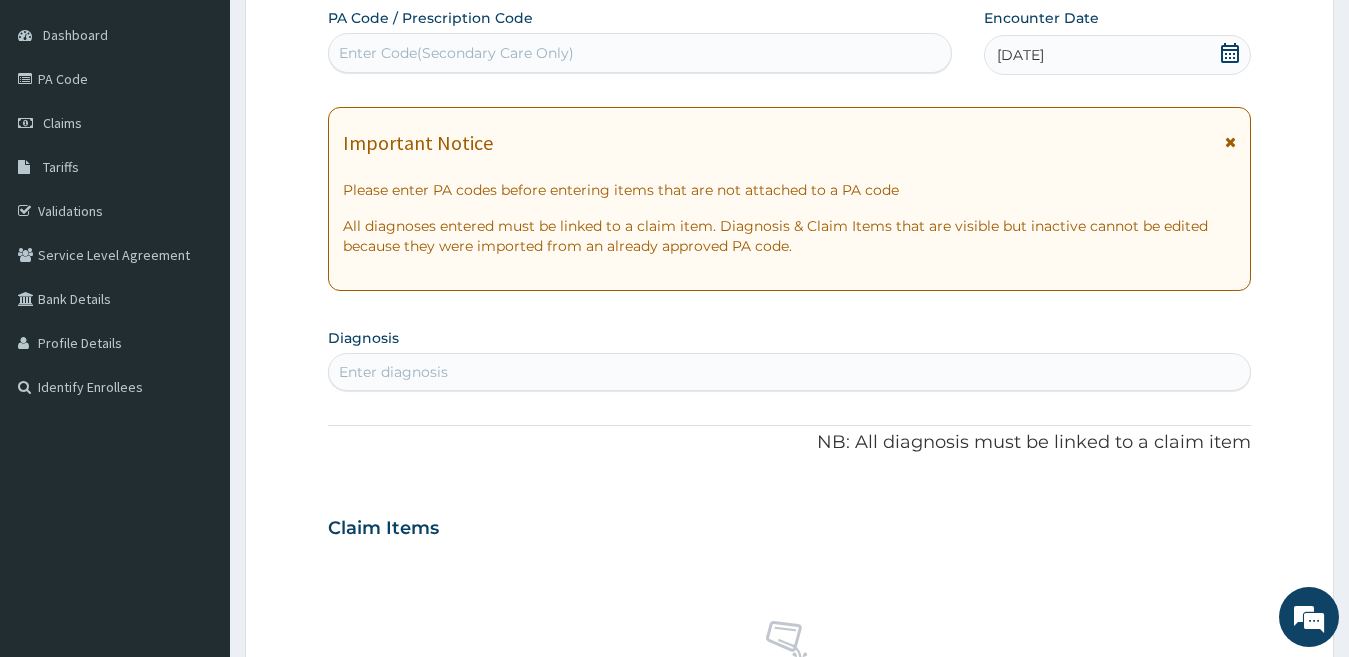 click on "Enter diagnosis" at bounding box center [790, 372] 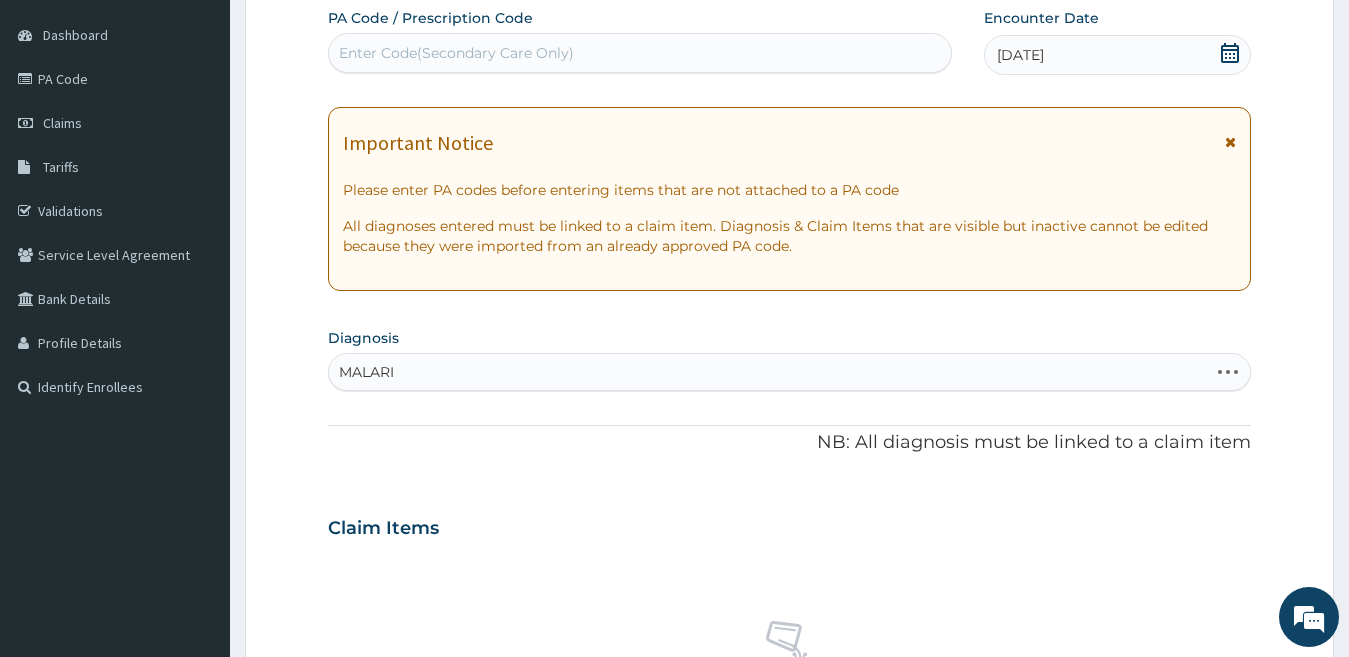 type on "MALARIA" 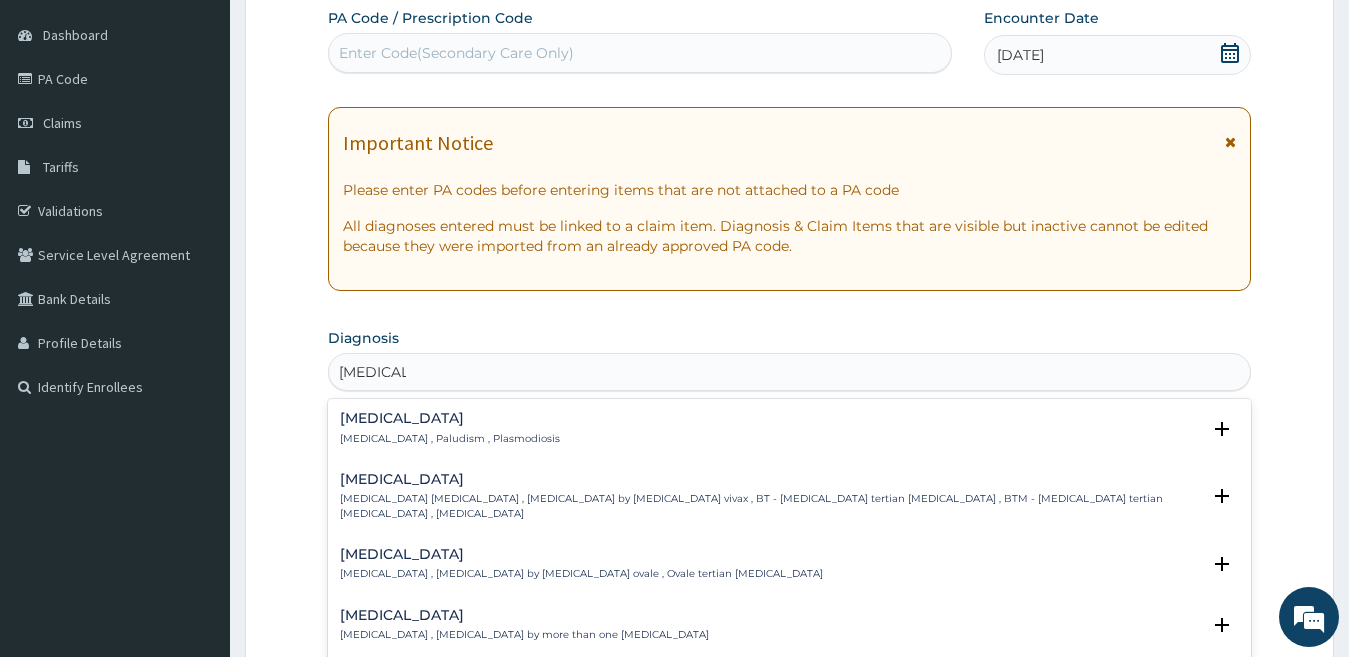 click on "[MEDICAL_DATA]" at bounding box center (450, 418) 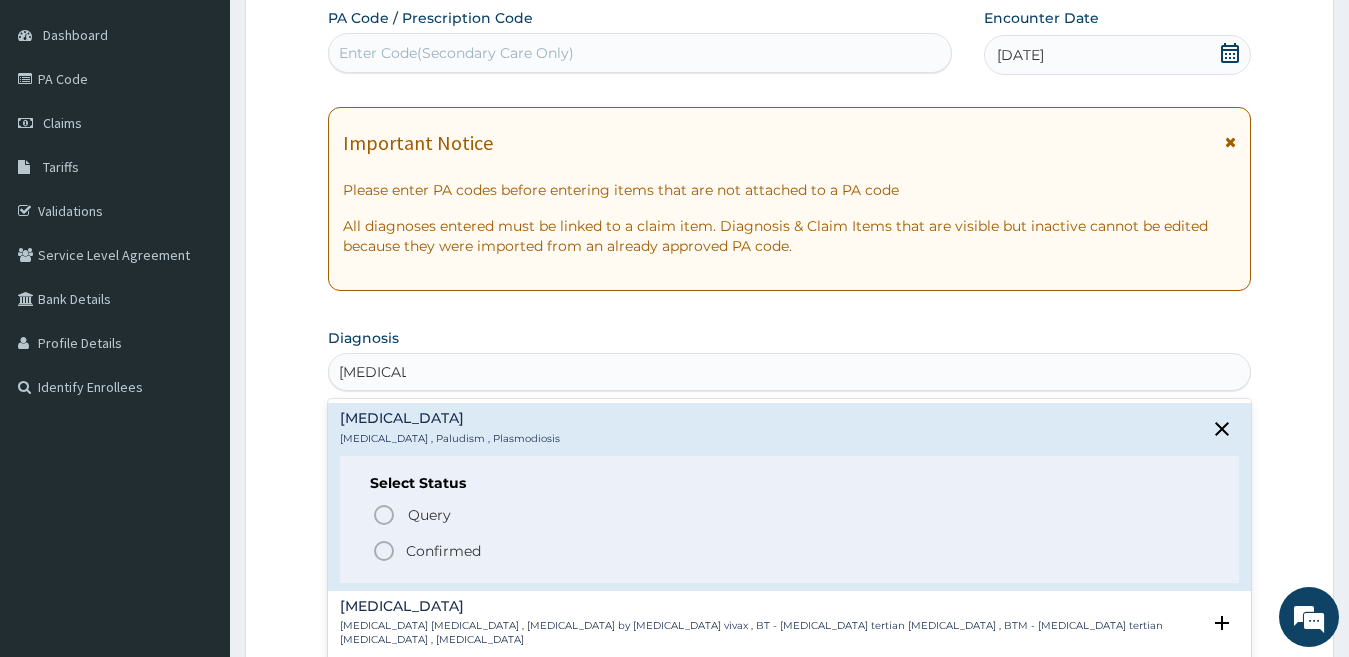 click 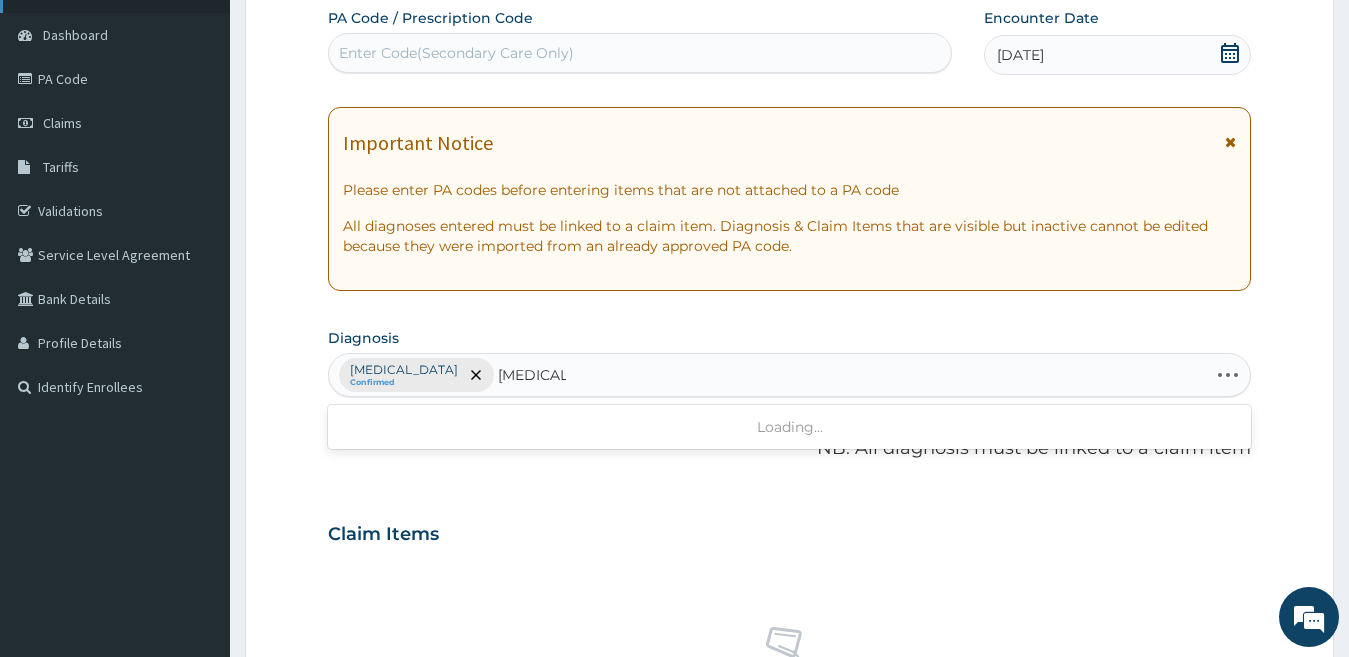 type on "TYPHOID" 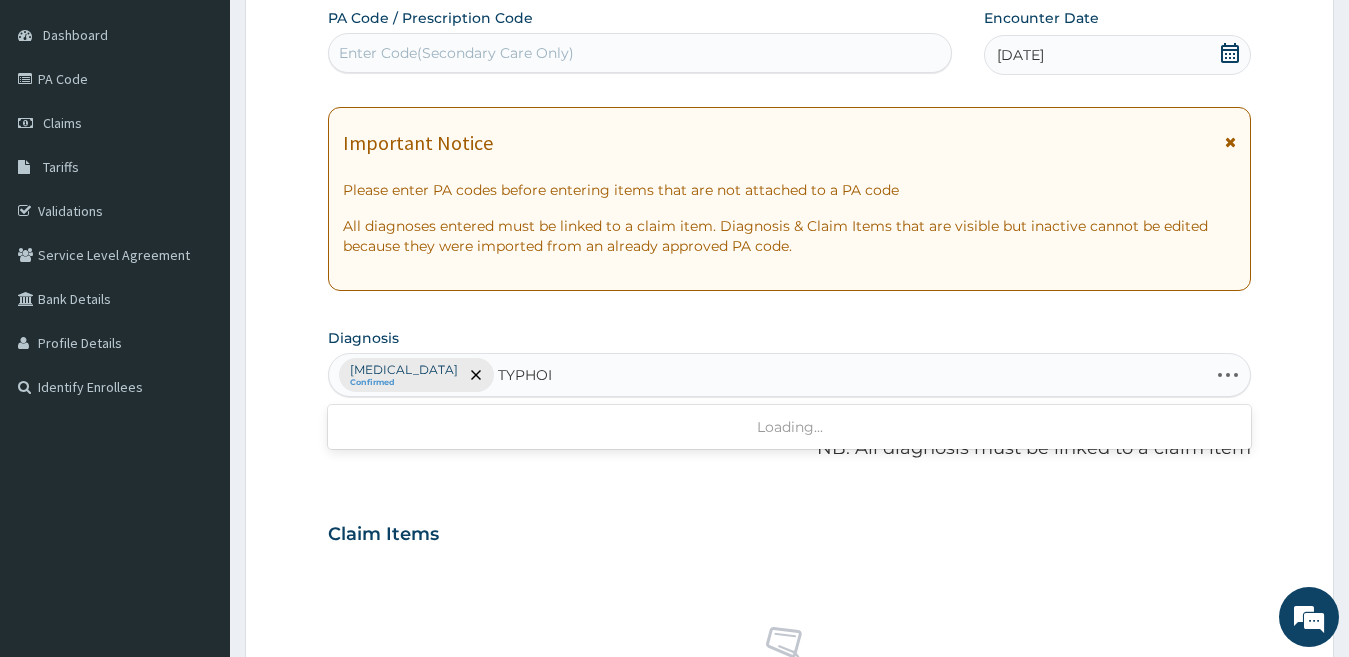 type on "TYPHOID" 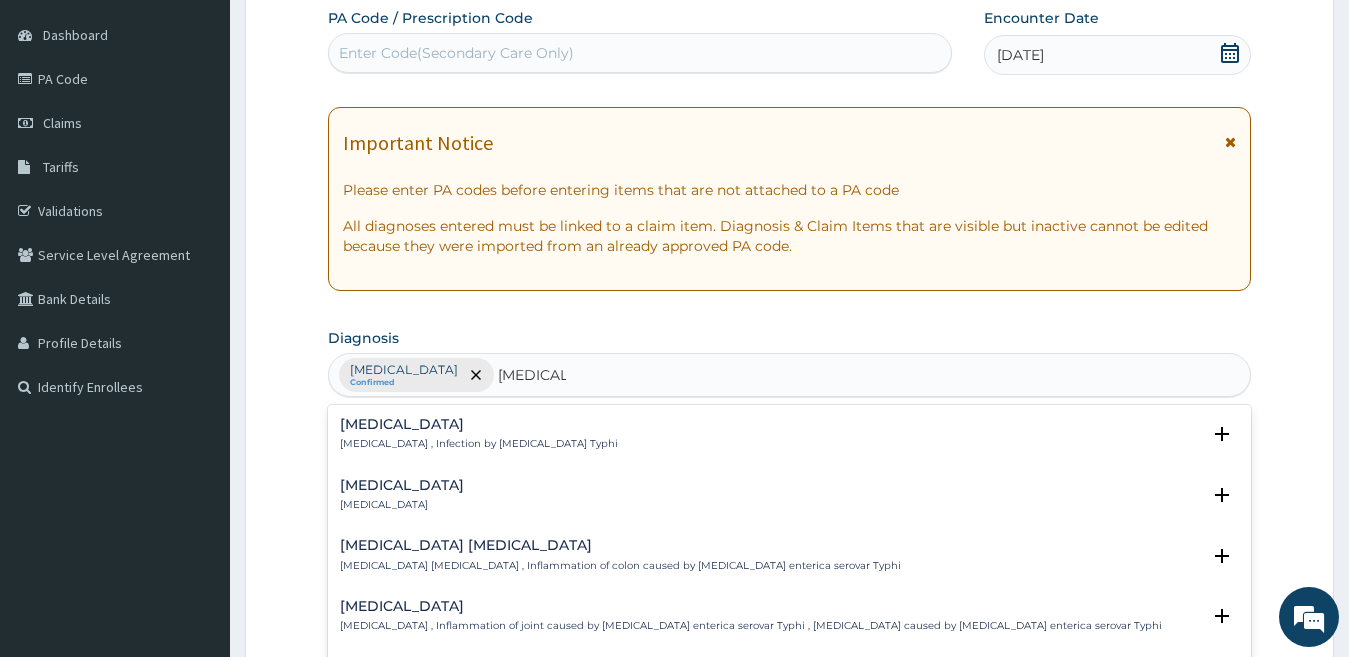 click on "[MEDICAL_DATA] , Infection by [MEDICAL_DATA] Typhi" at bounding box center [479, 444] 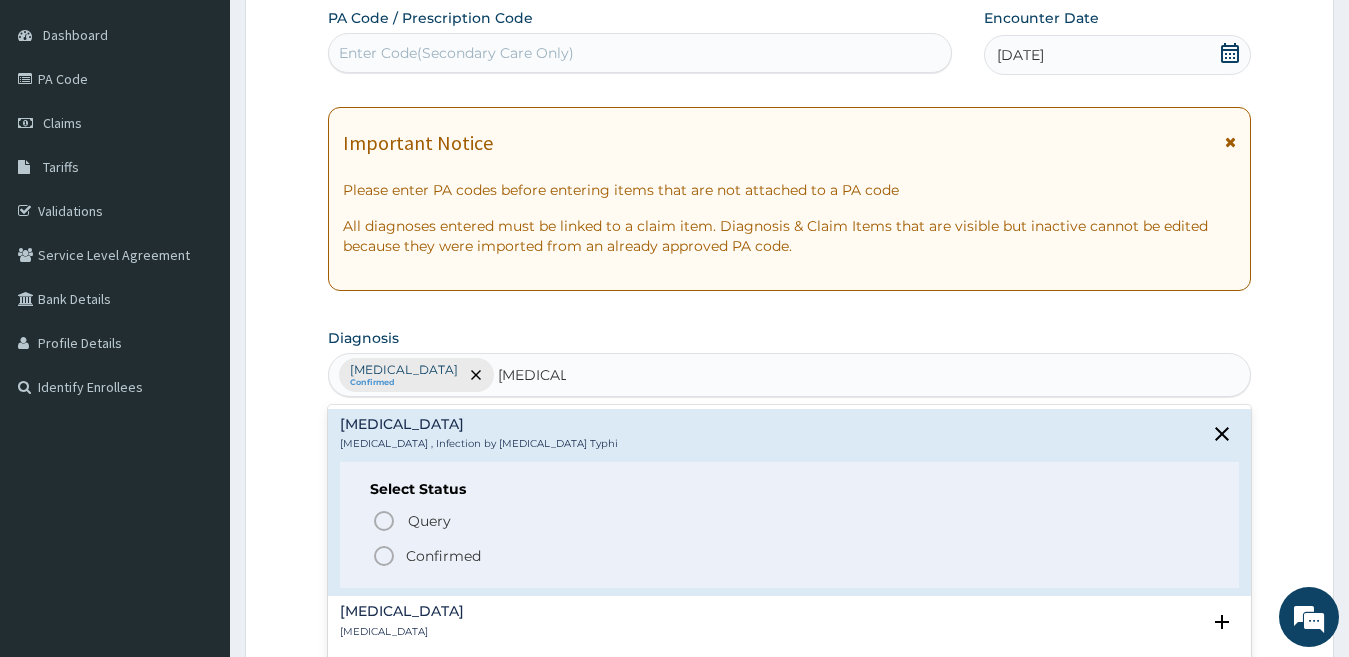 click 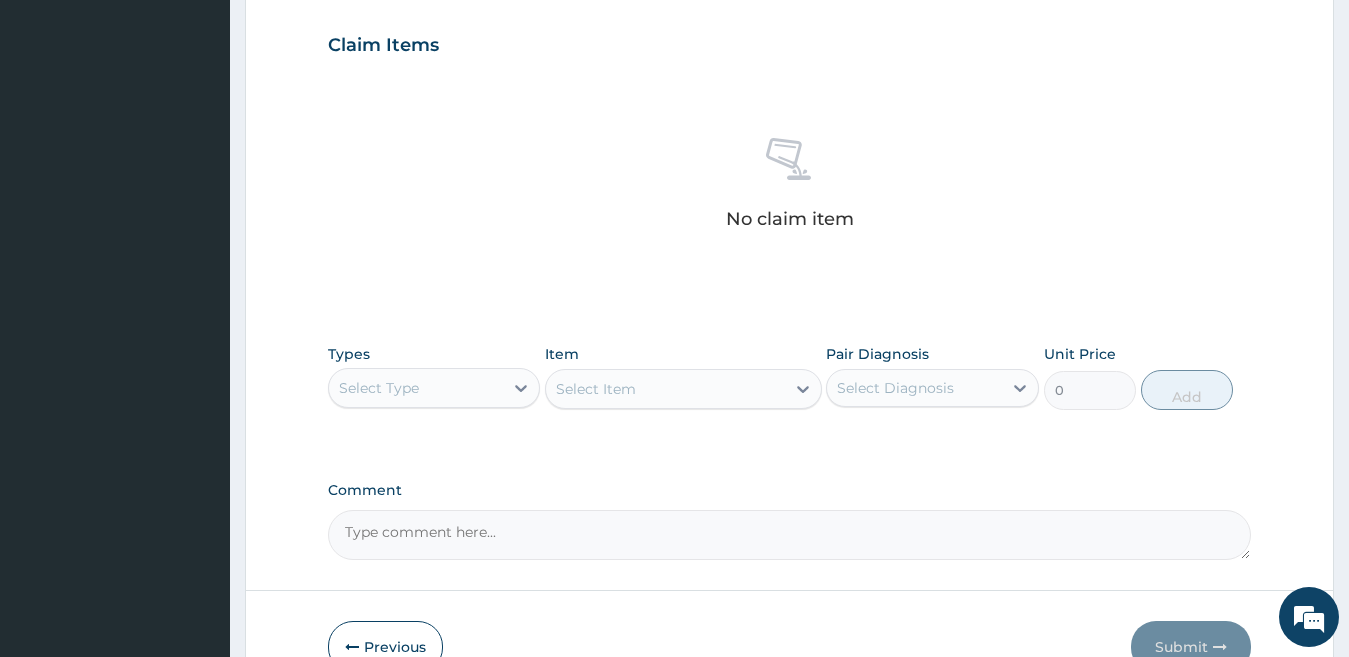 scroll, scrollTop: 675, scrollLeft: 0, axis: vertical 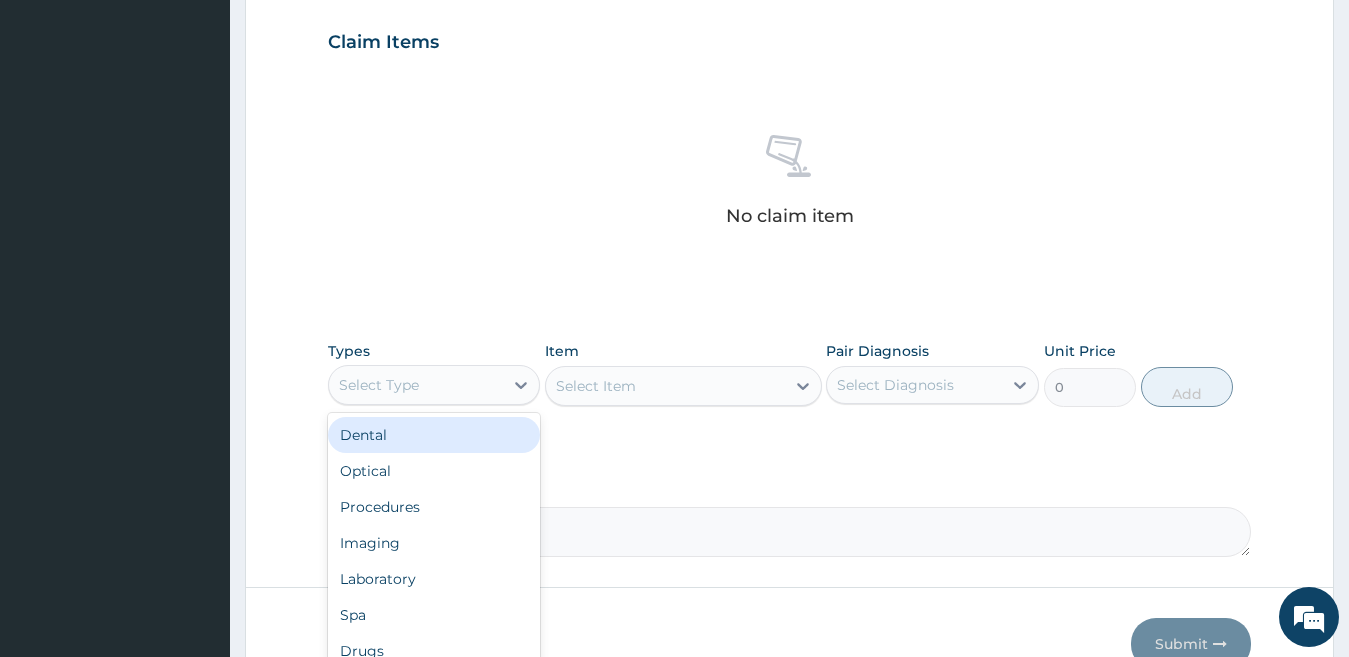 click on "Select Type" at bounding box center [416, 385] 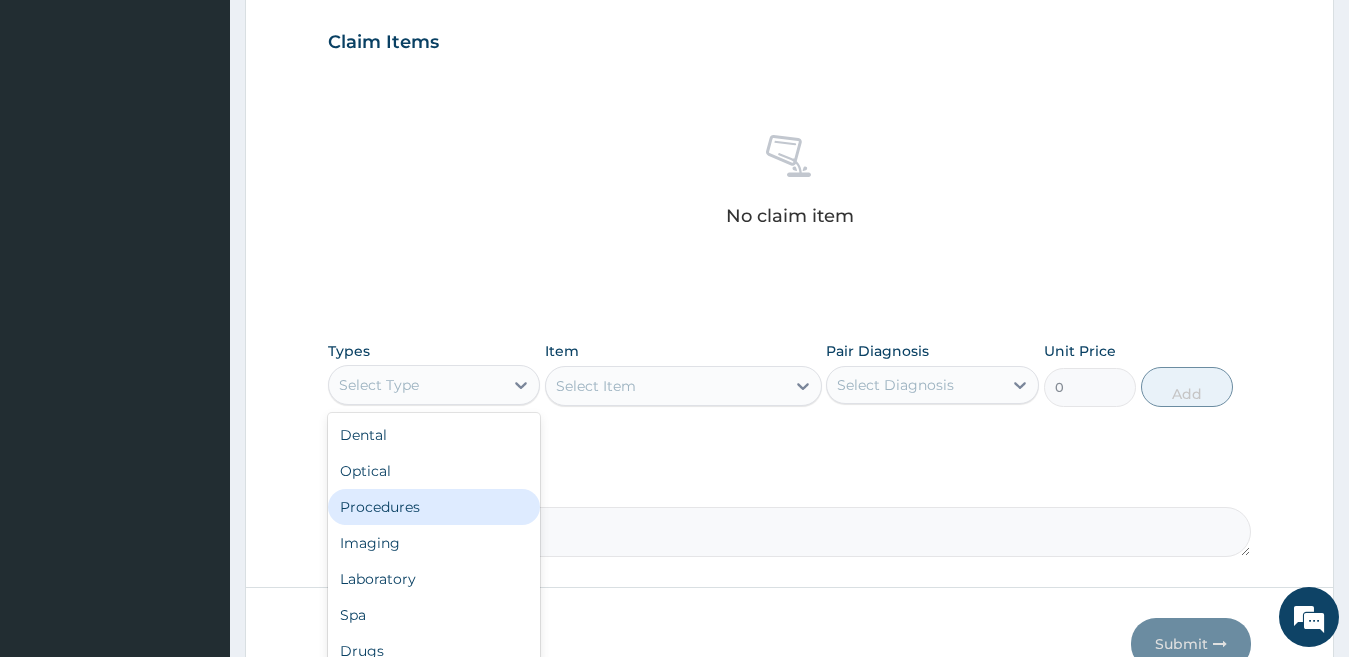 click on "Procedures" at bounding box center [434, 507] 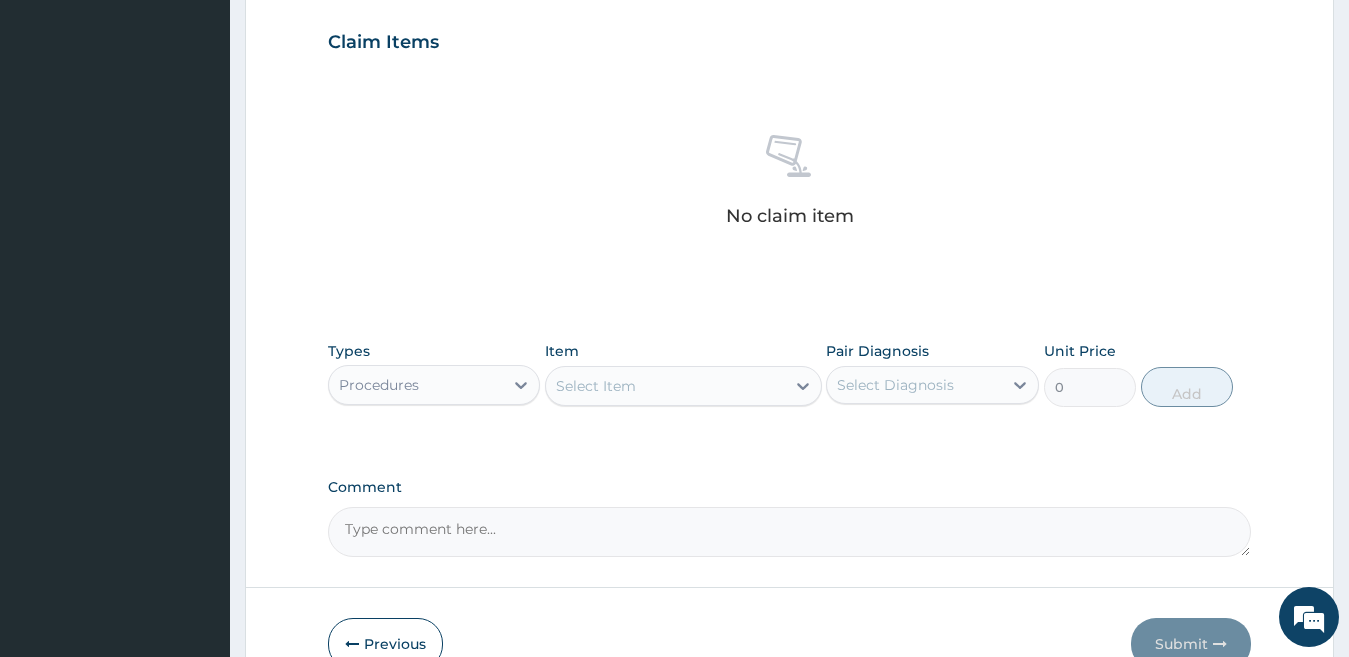 click on "Select Item" at bounding box center (665, 386) 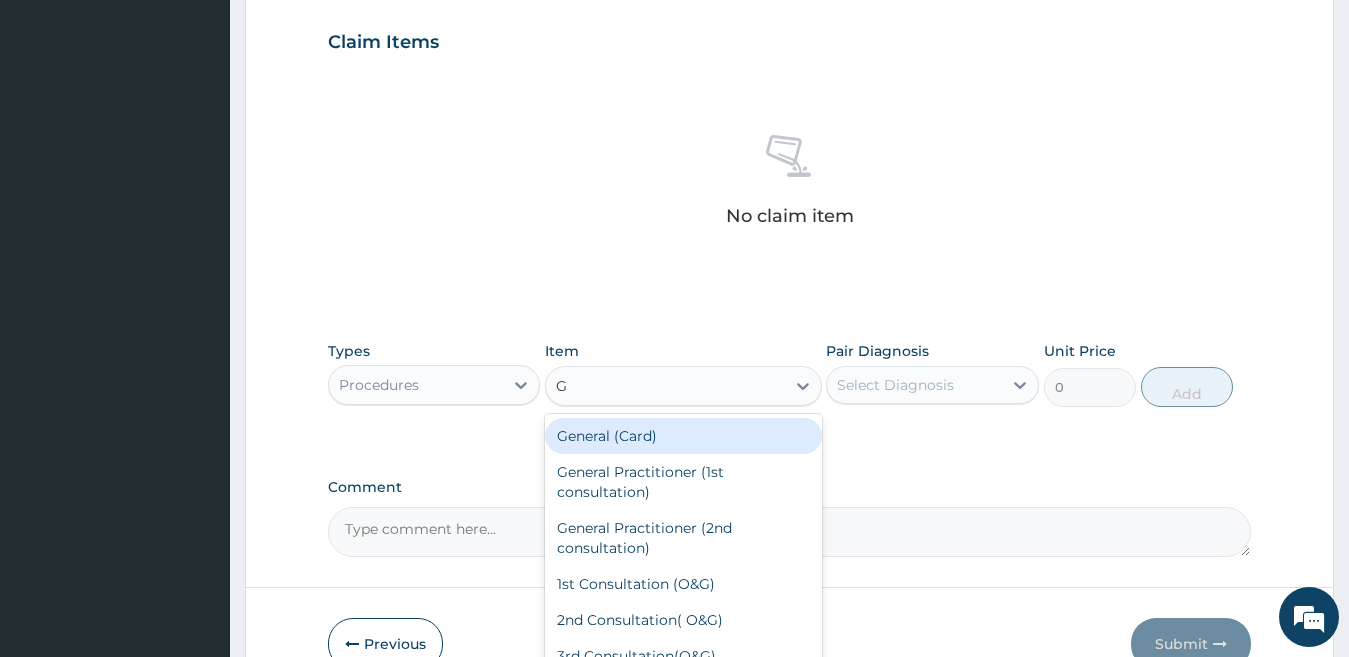 type on "GE" 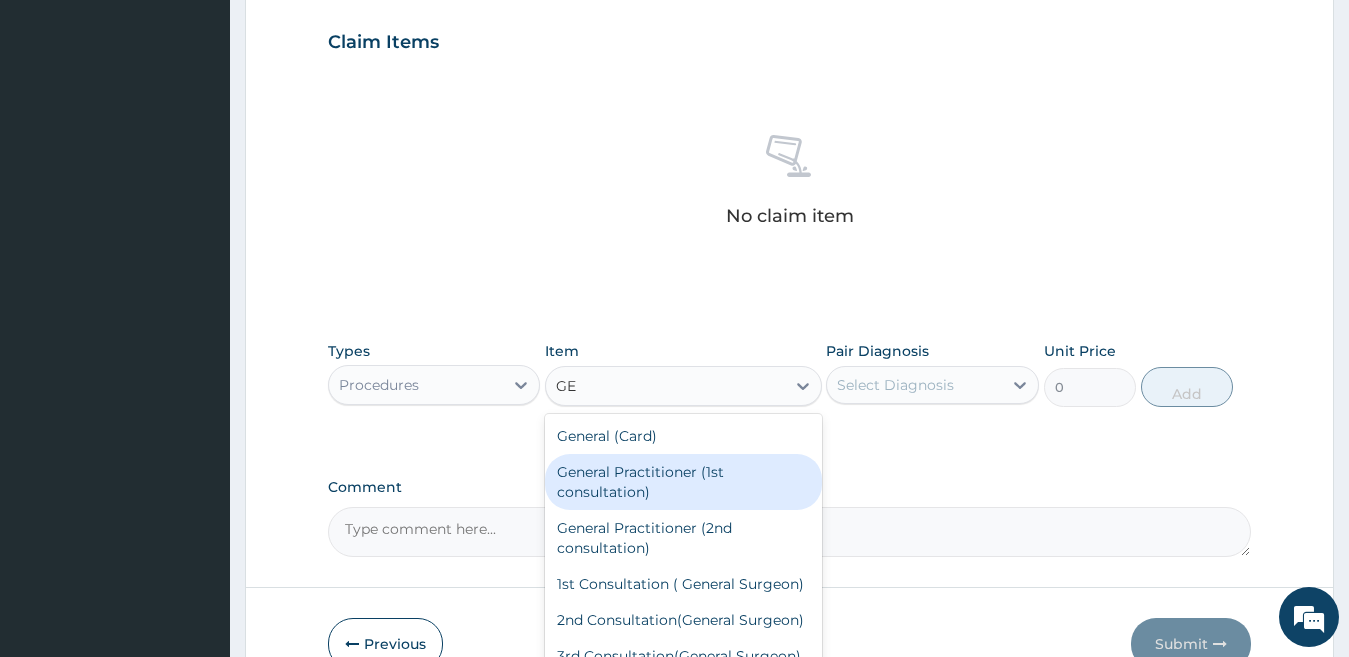 drag, startPoint x: 704, startPoint y: 473, endPoint x: 693, endPoint y: 479, distance: 12.529964 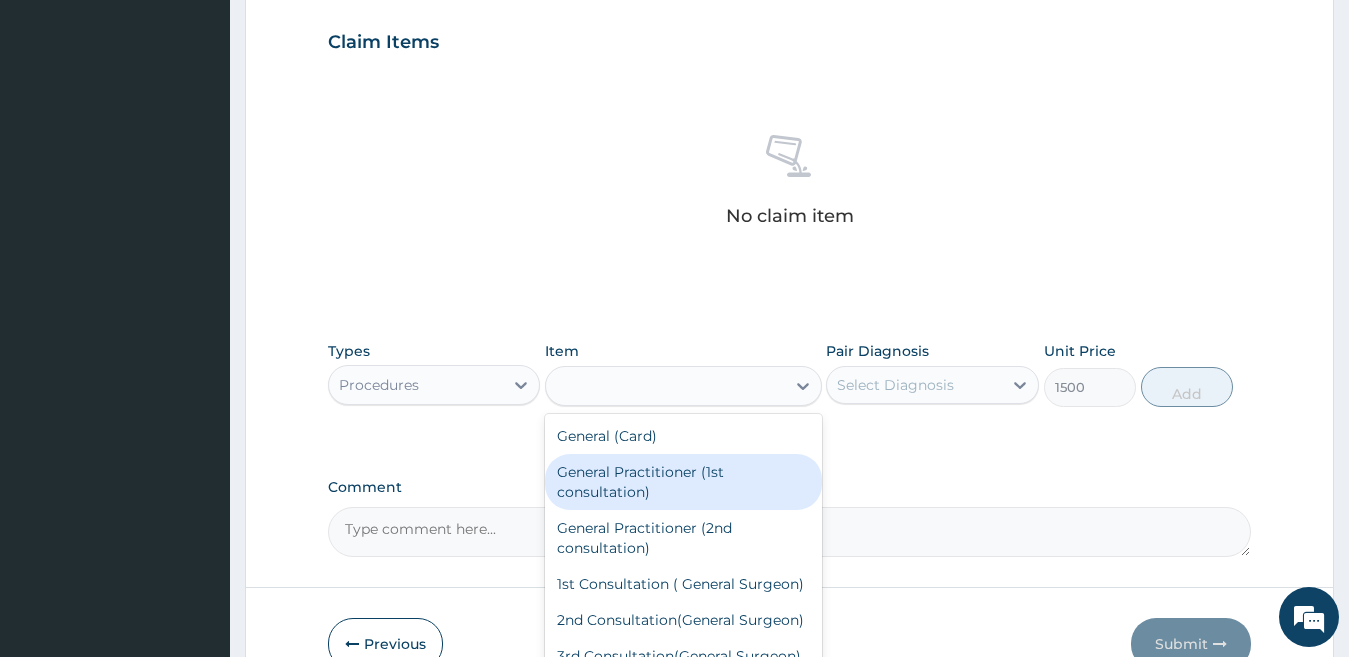 click on "Comment" at bounding box center [790, 487] 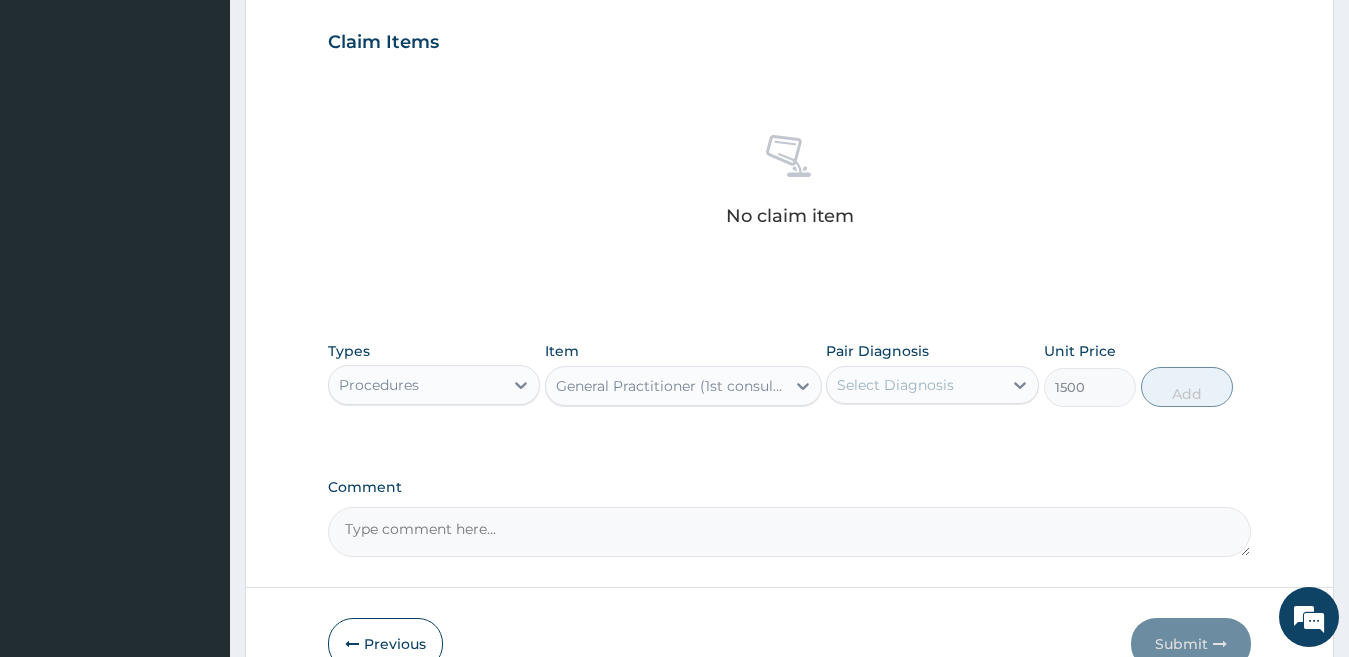 click on "Select Diagnosis" at bounding box center [914, 385] 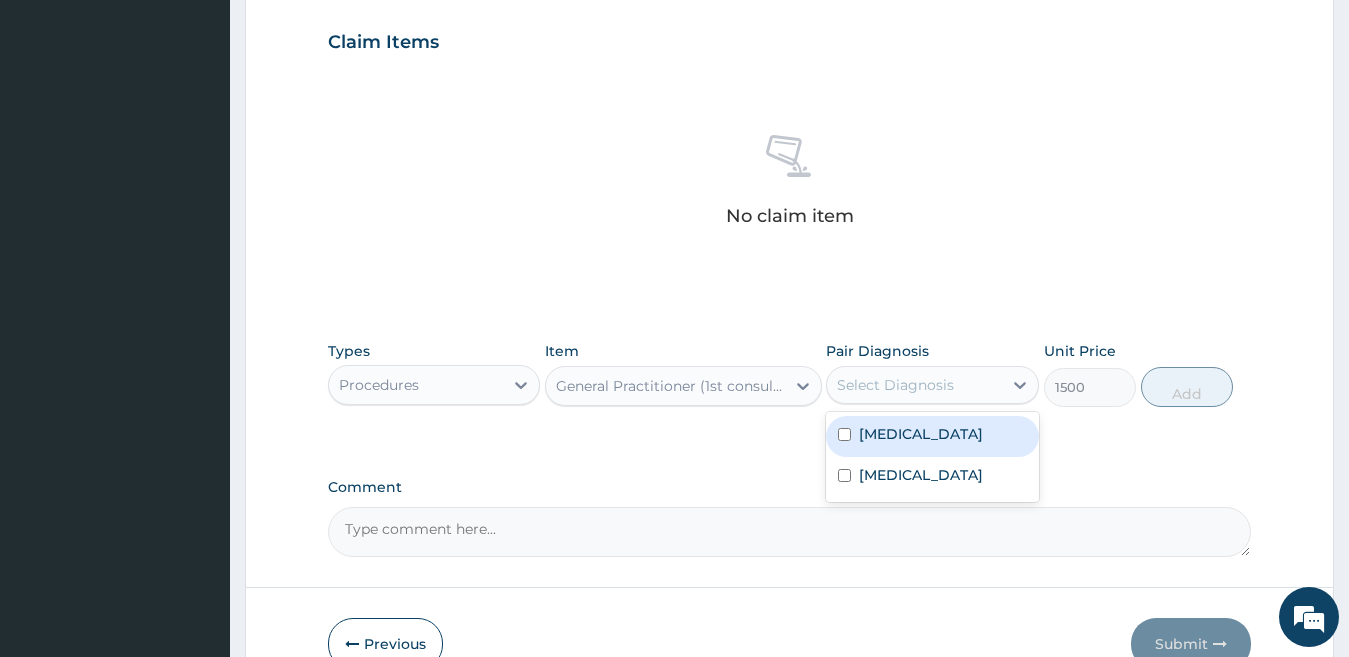 click on "Malaria" at bounding box center (932, 436) 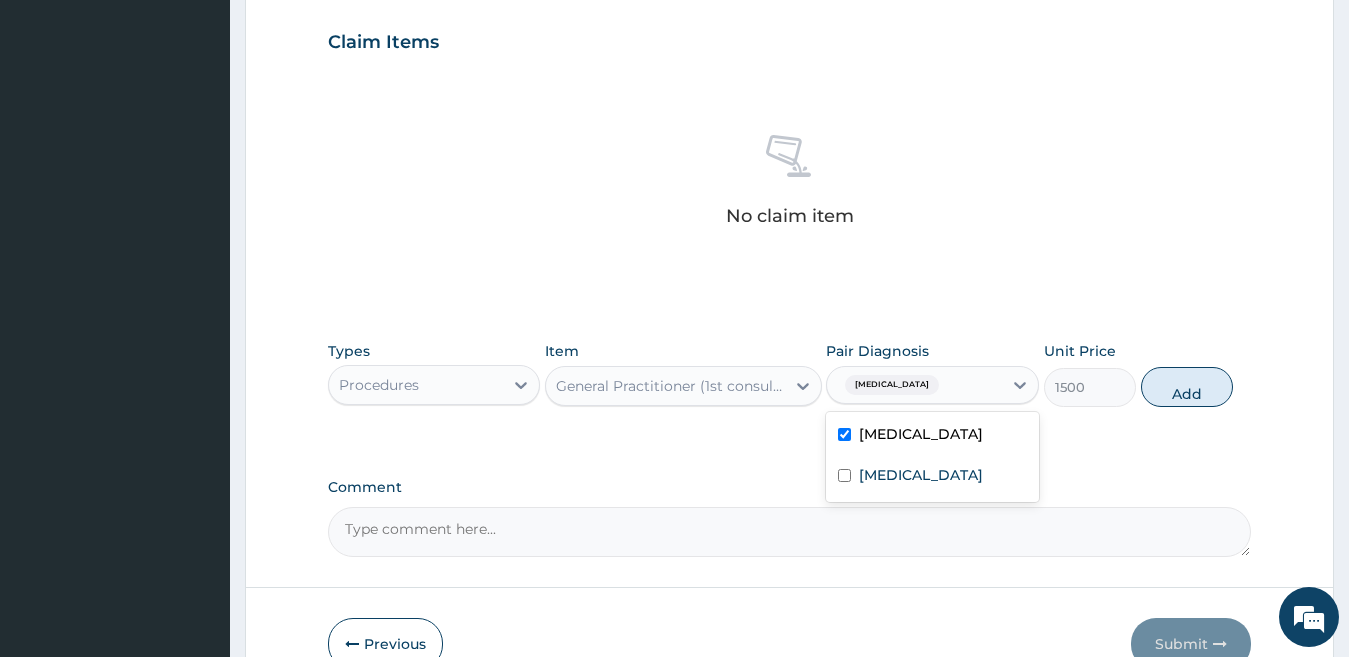 checkbox on "true" 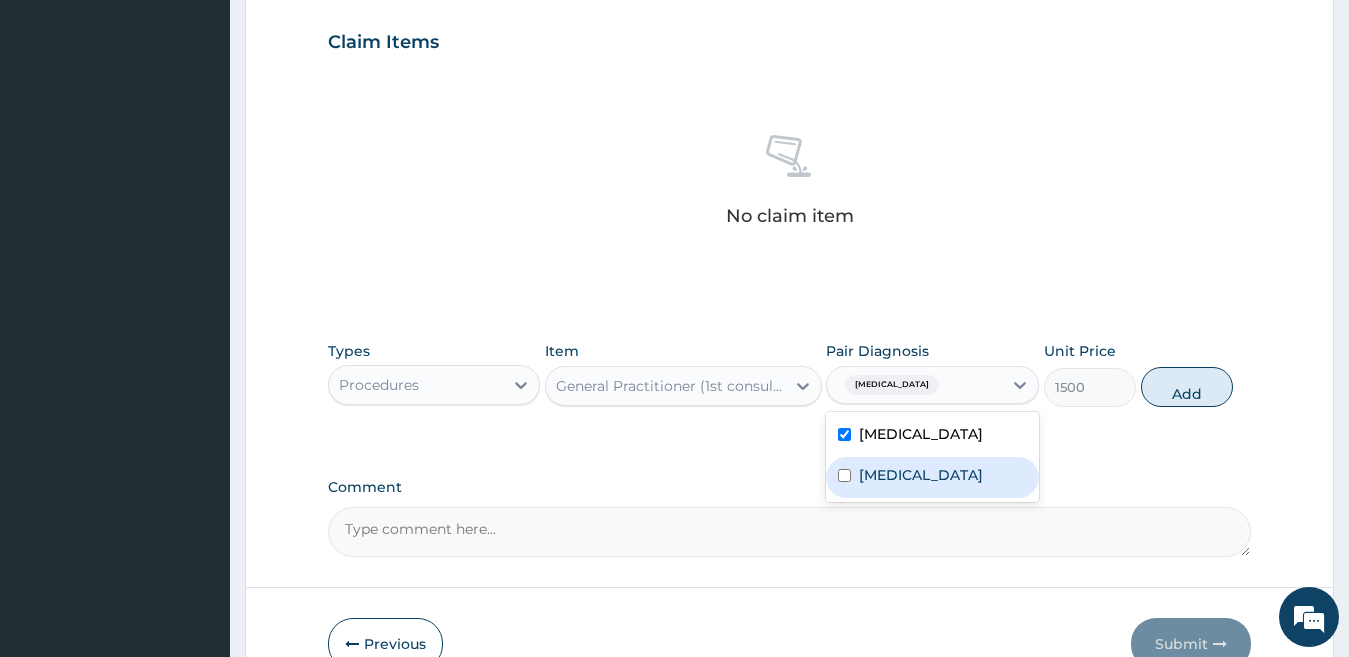 click on "Typhoid fever" at bounding box center [932, 477] 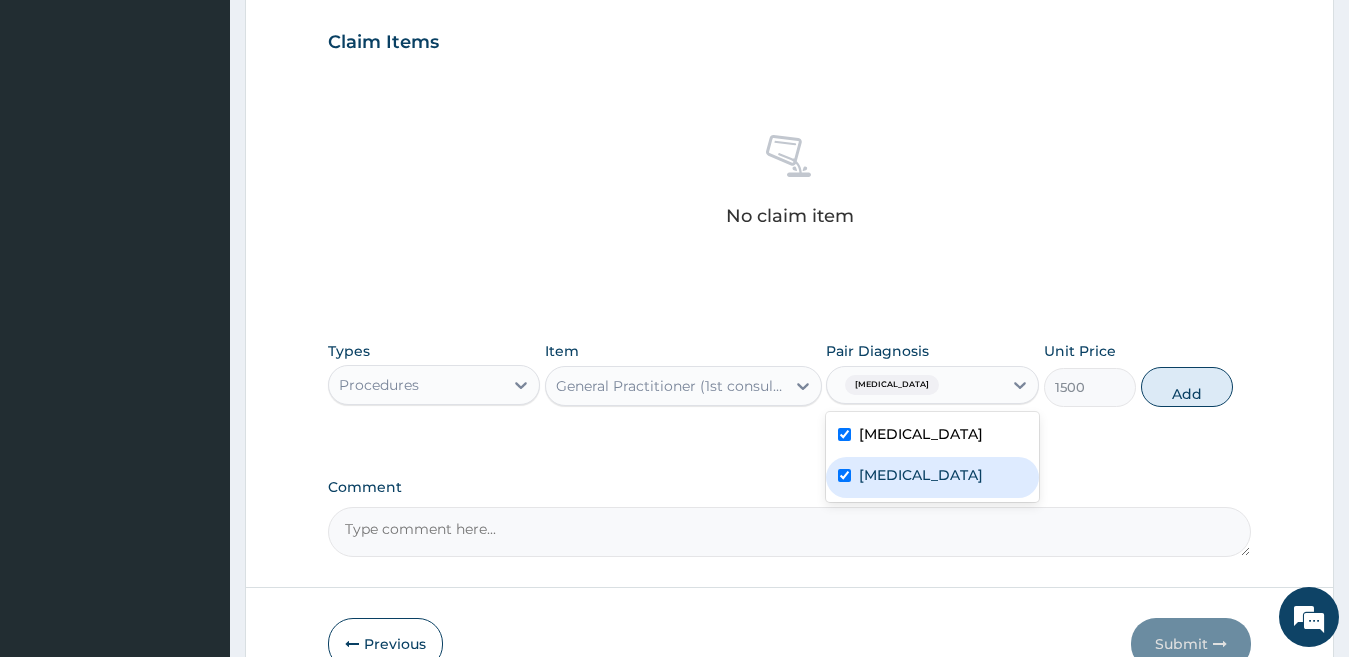 checkbox on "true" 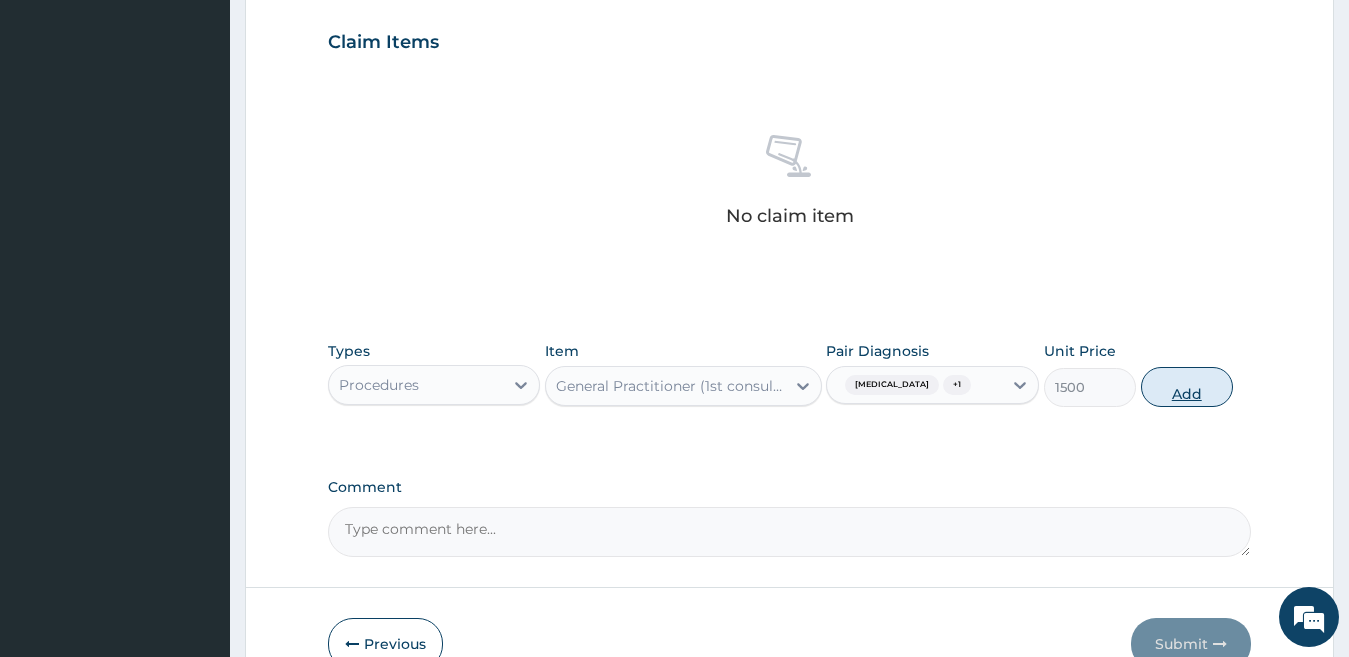 click on "Add" at bounding box center (1187, 387) 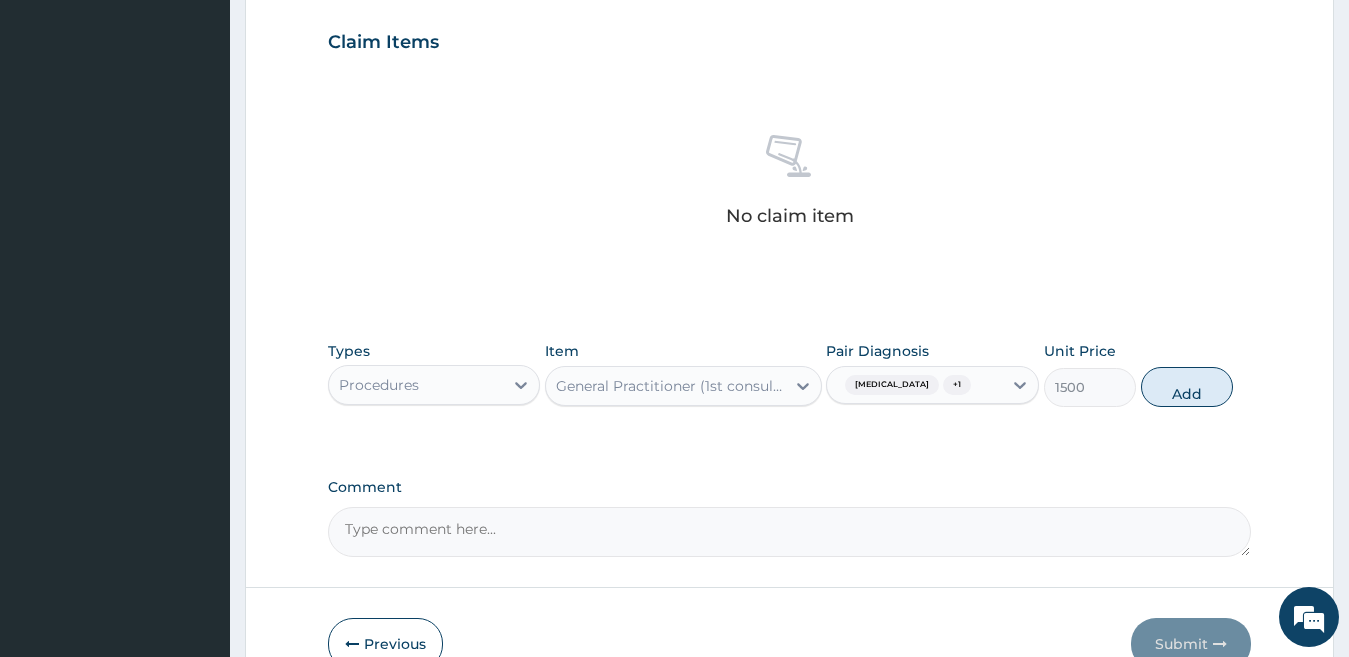 type on "0" 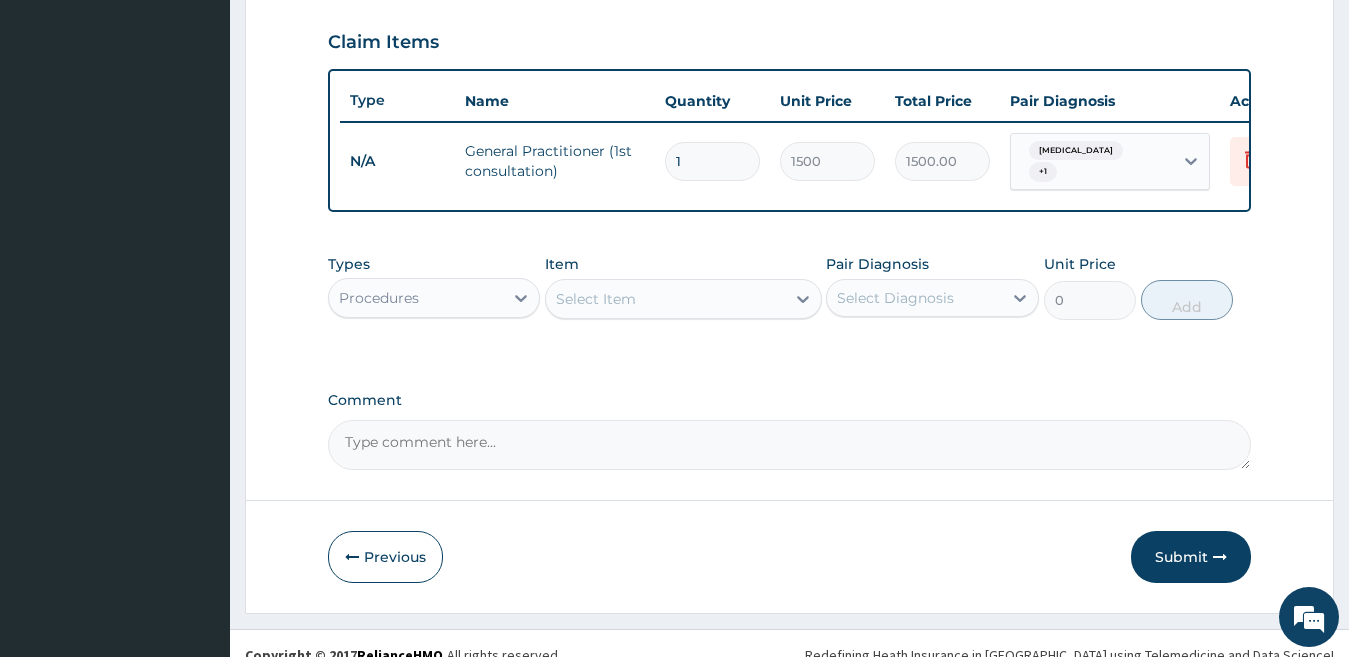 click on "Select Item" at bounding box center (665, 299) 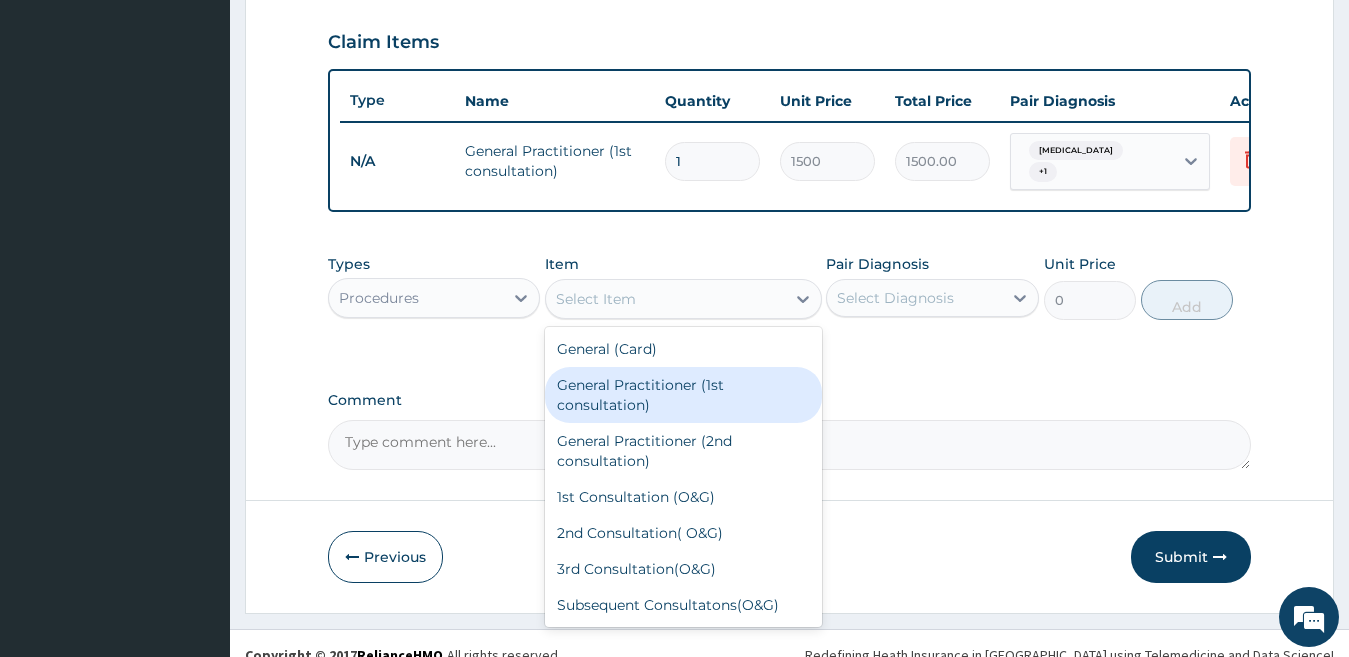 click on "General Practitioner (1st consultation)" at bounding box center [683, 395] 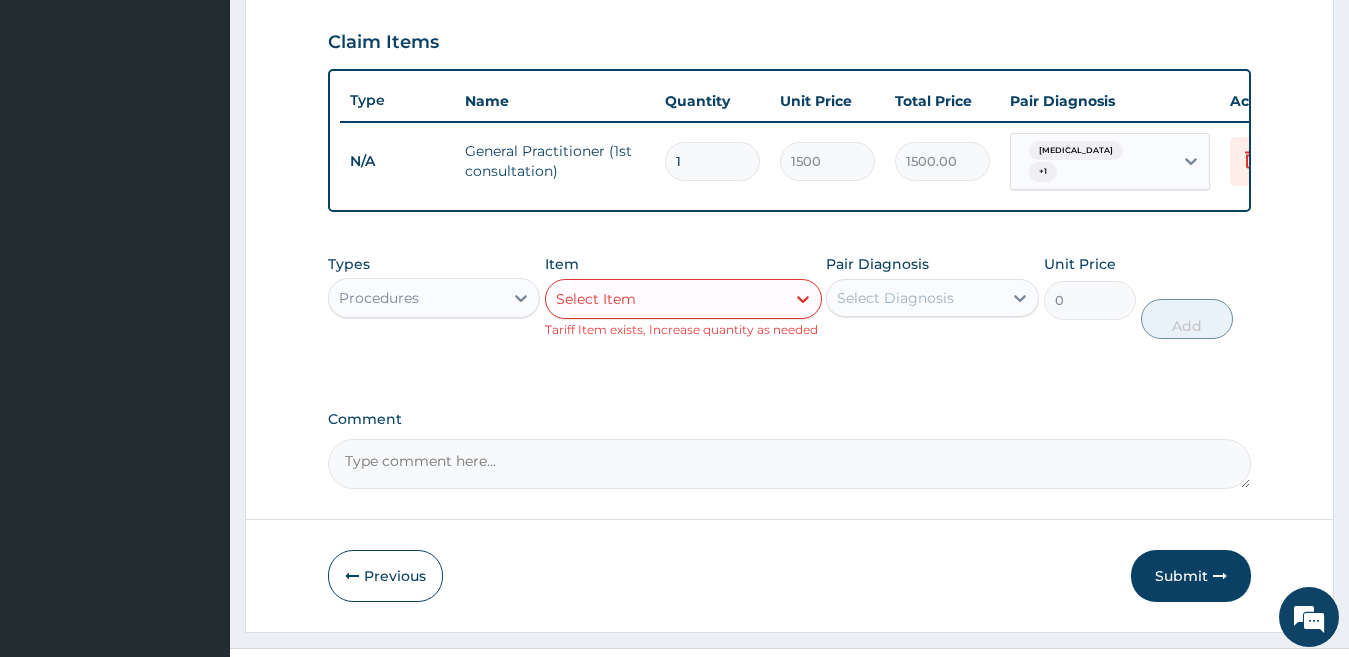 click on "Select Item" at bounding box center (665, 299) 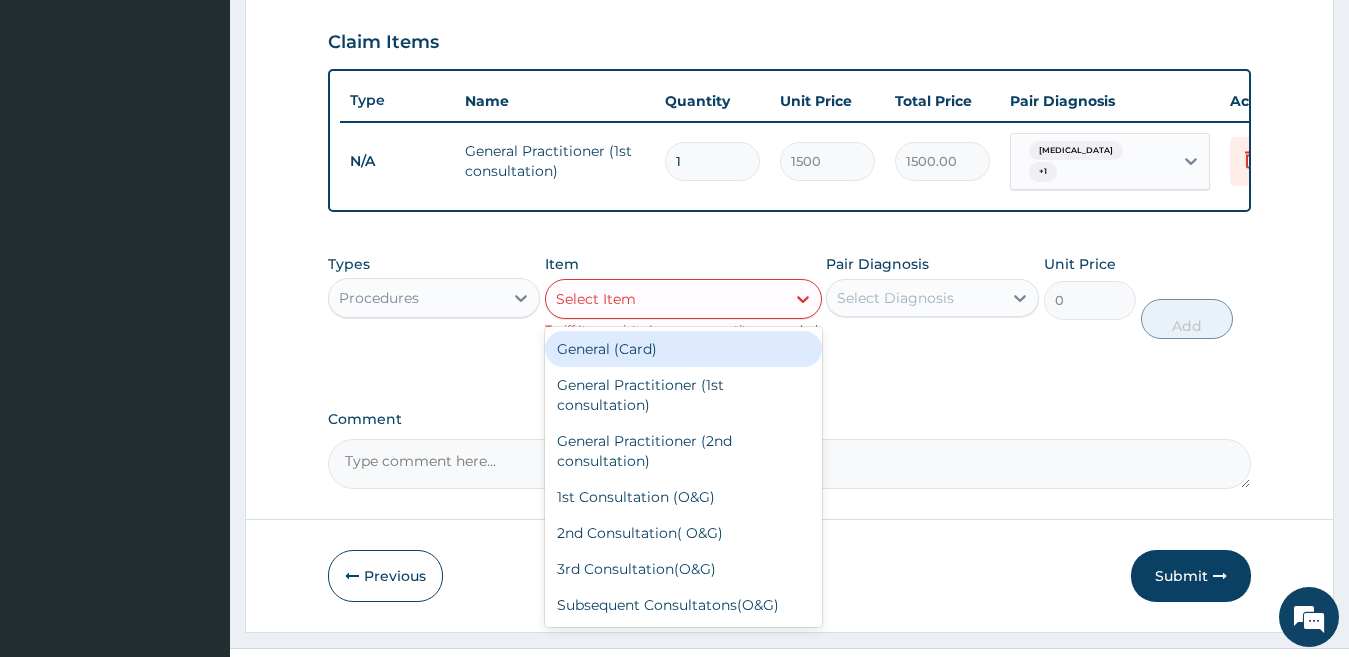 click on "Select Item" at bounding box center [665, 299] 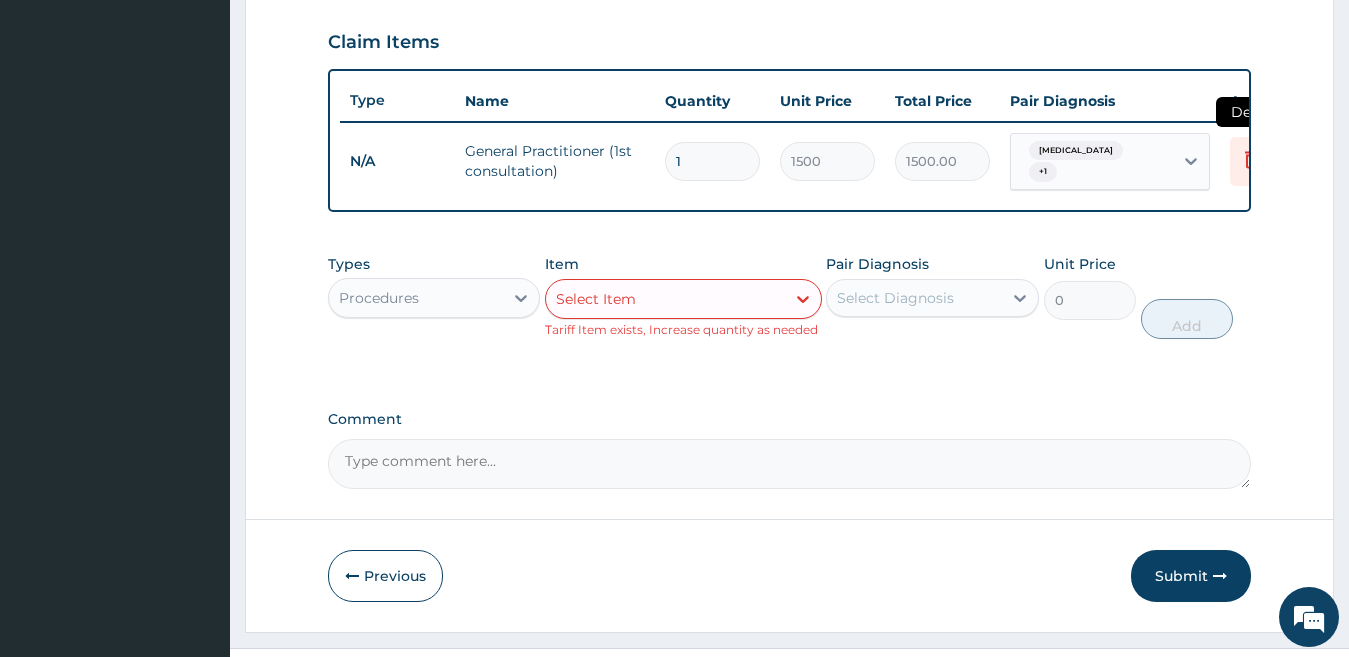 click 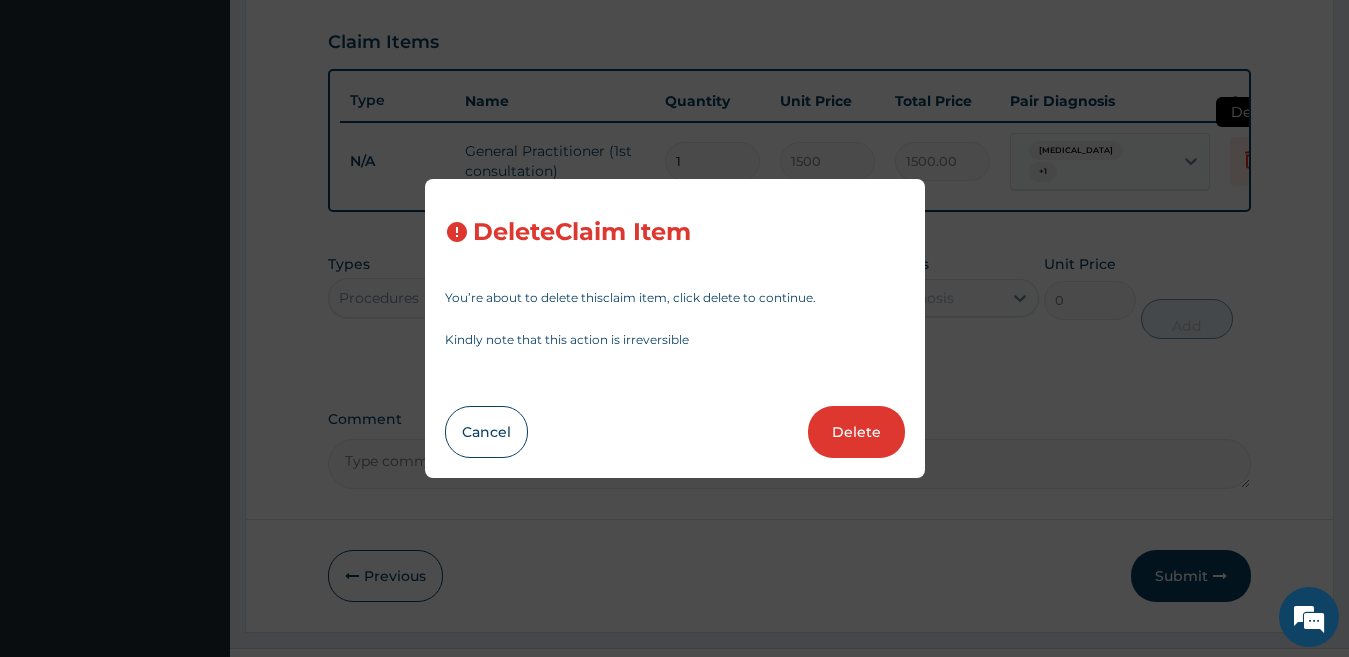 click on "Delete  Claim Item You’re about to delete this  claim item , click delete to continue. Kindly note that this action is irreversible Cancel Delete" at bounding box center [674, 328] 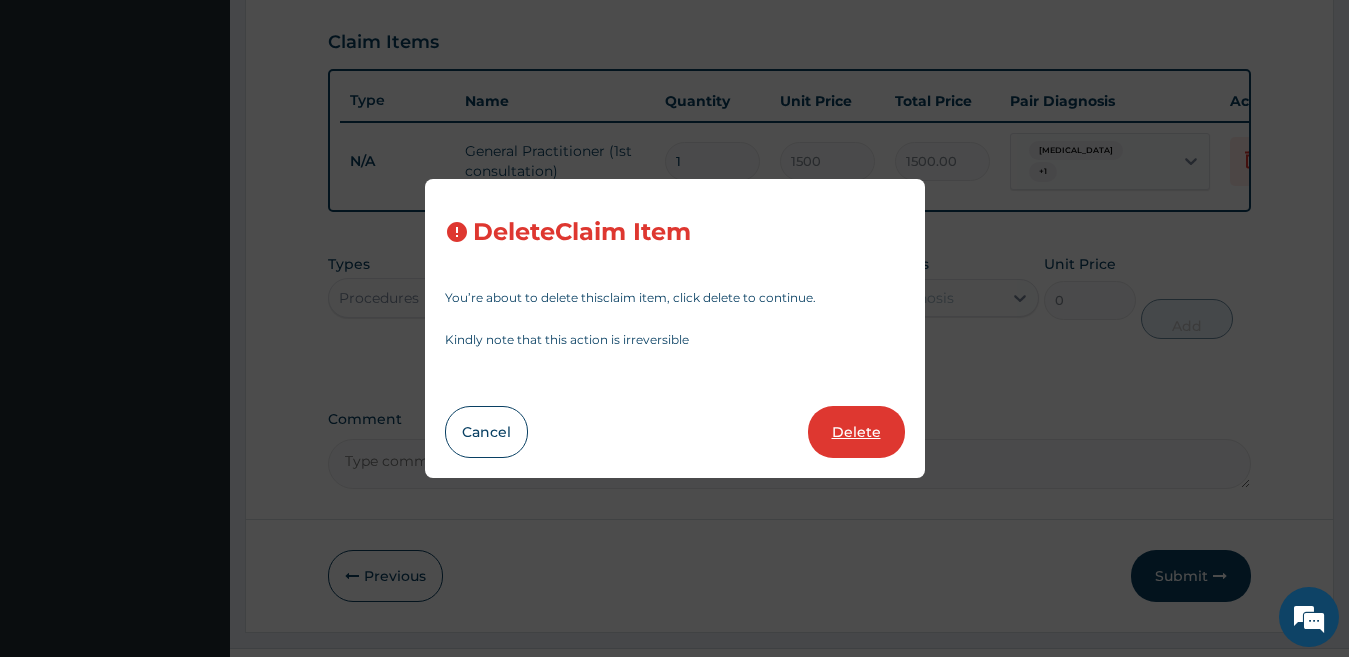 click on "Delete" at bounding box center (856, 432) 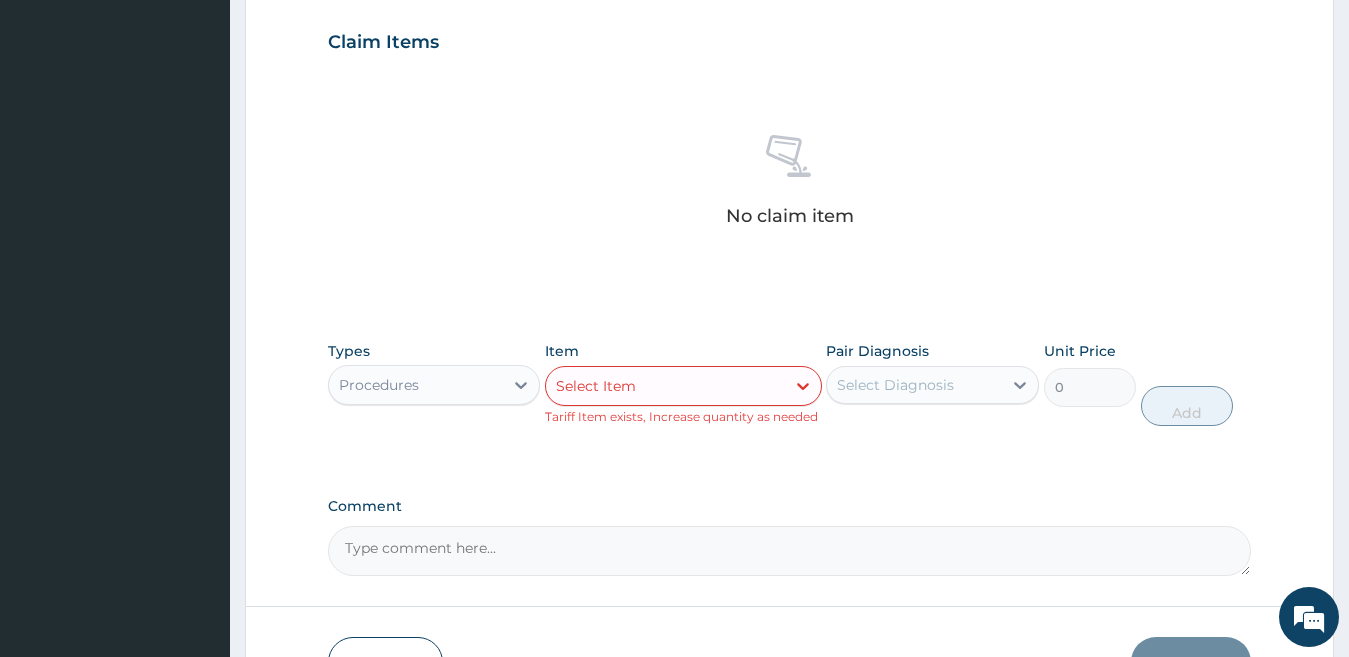 click on "Item Select Item Tariff Item exists, Increase quantity as needed" at bounding box center [683, 383] 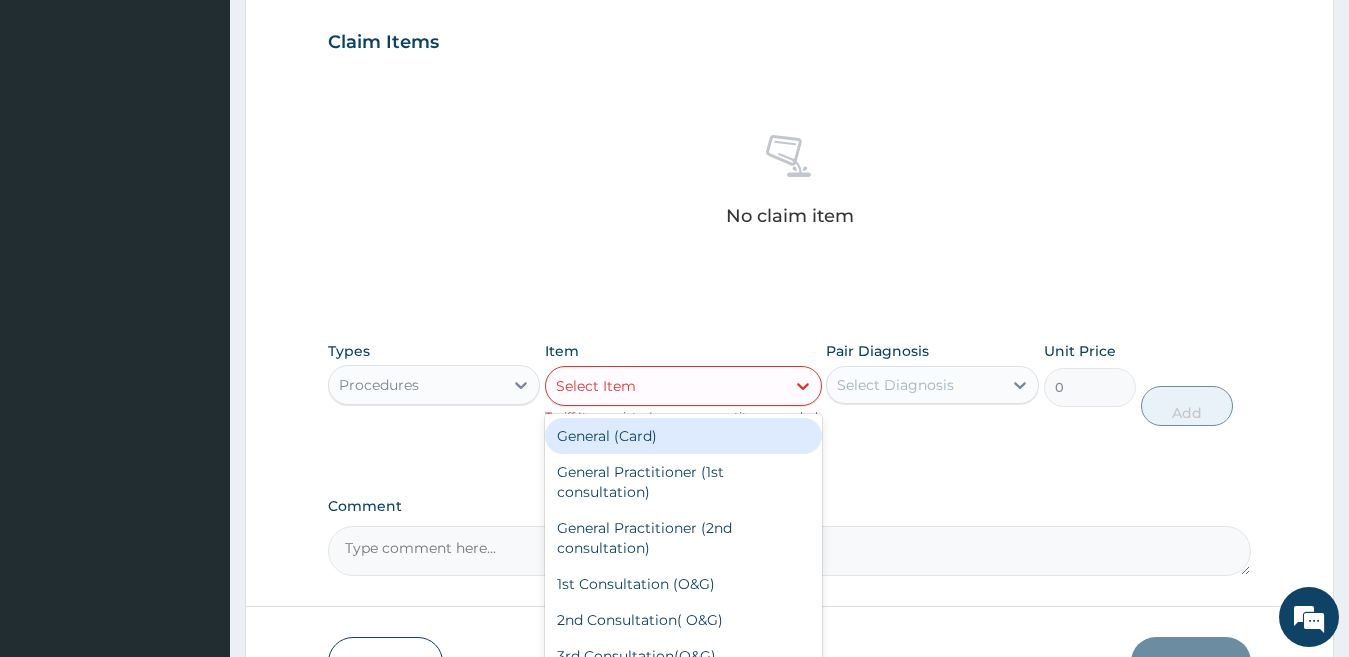 click on "Select Item" at bounding box center (665, 386) 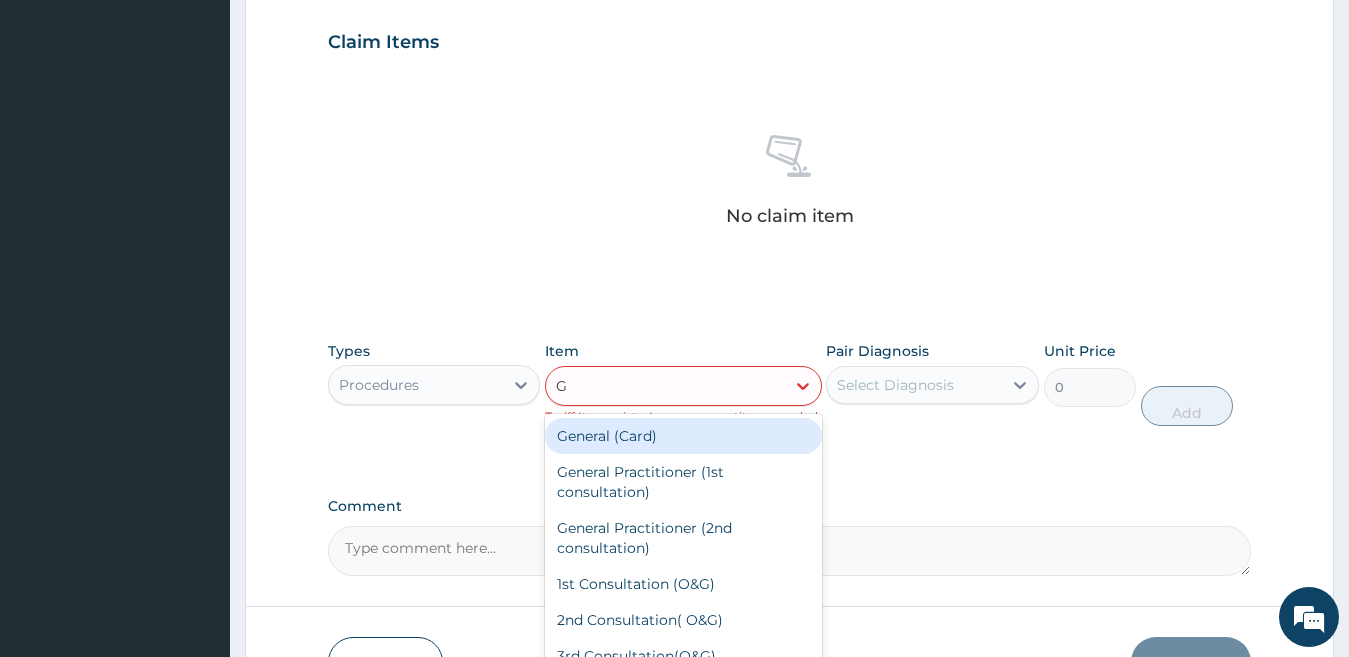 type on "GP" 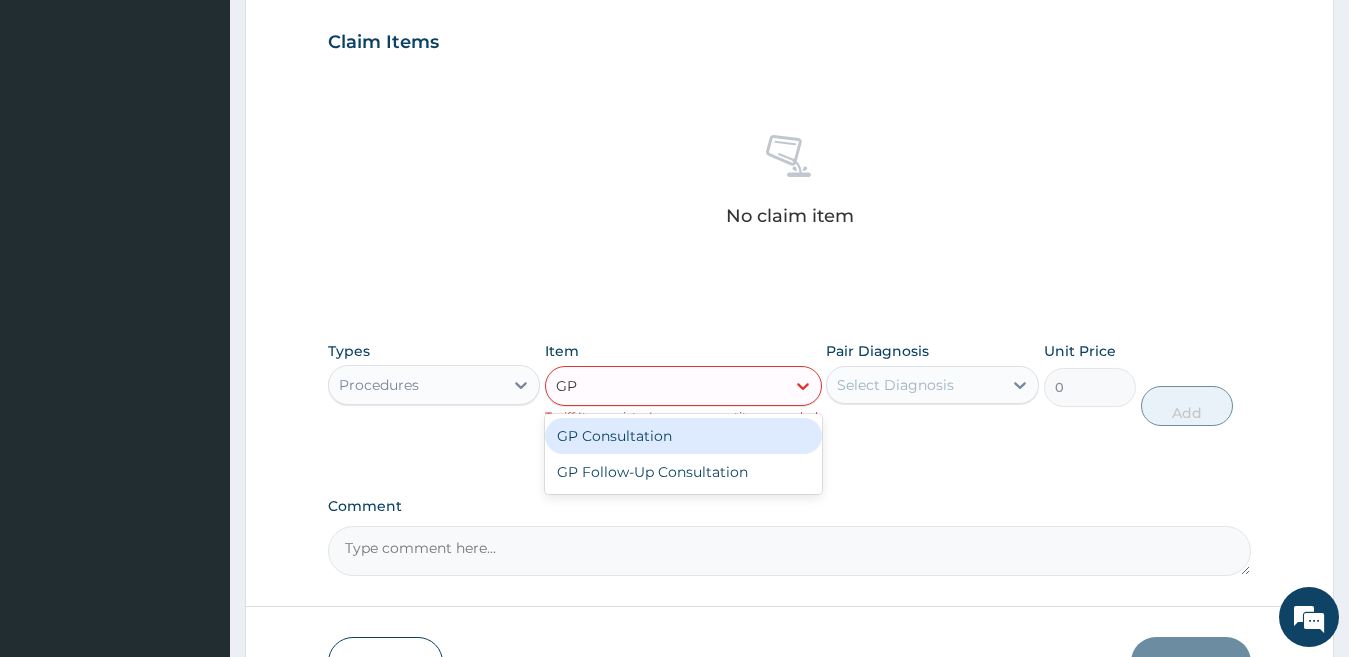 click on "GP Consultation" at bounding box center (683, 436) 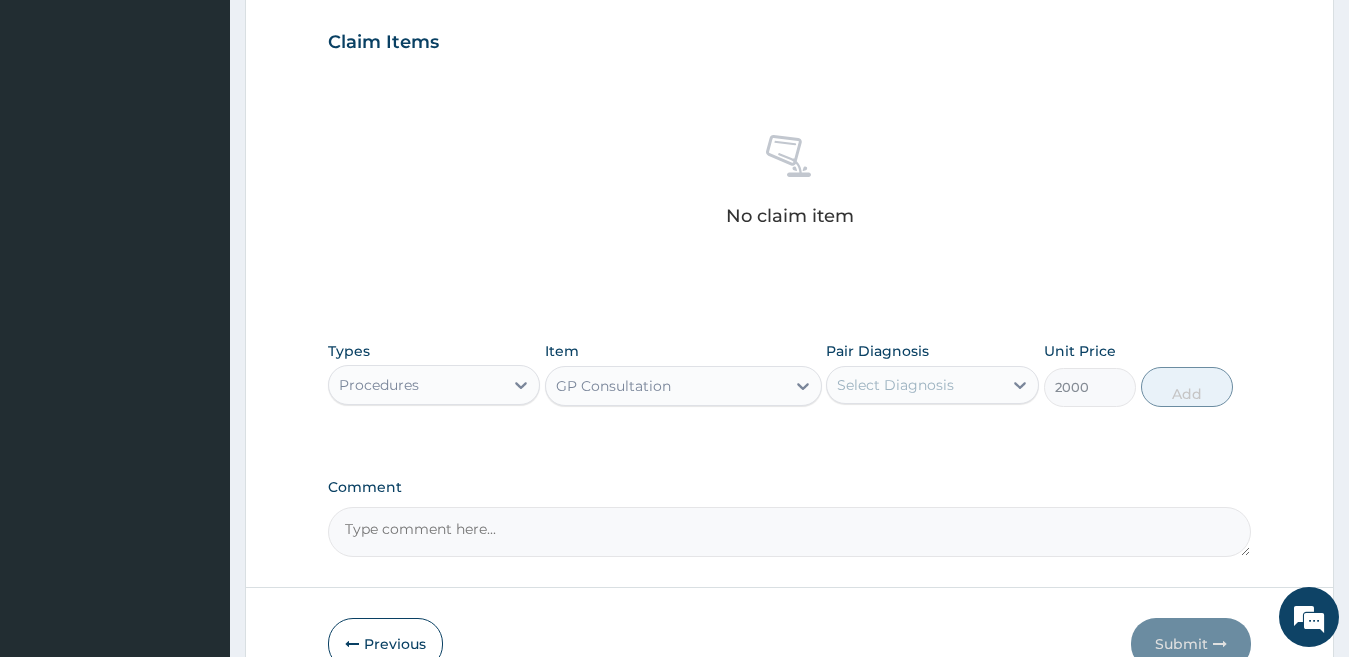 click on "Pair Diagnosis" at bounding box center [877, 351] 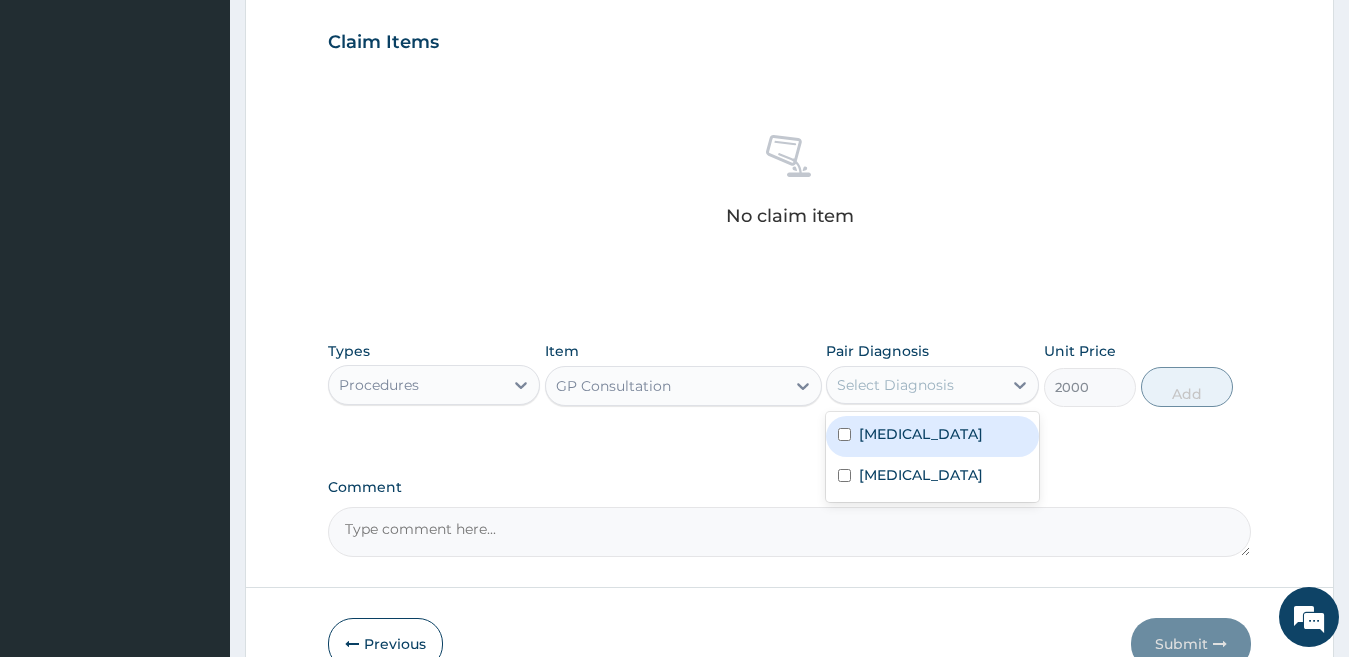 click on "Malaria" at bounding box center [932, 436] 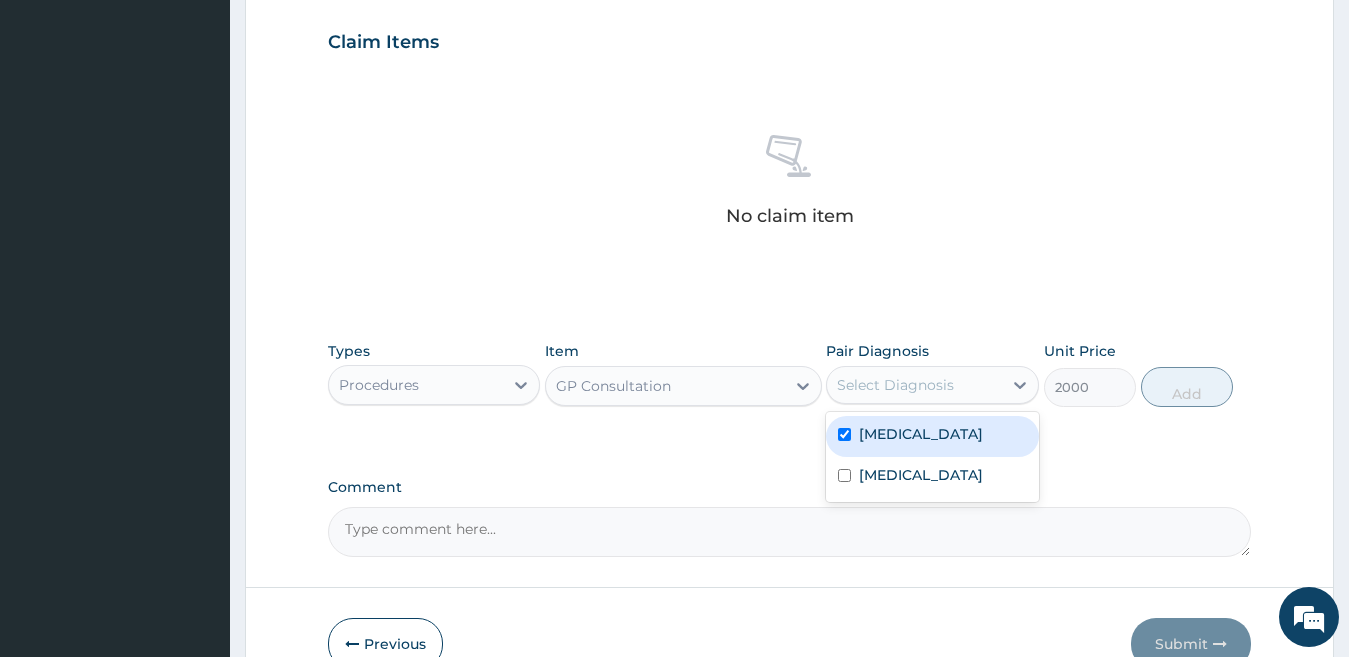 checkbox on "true" 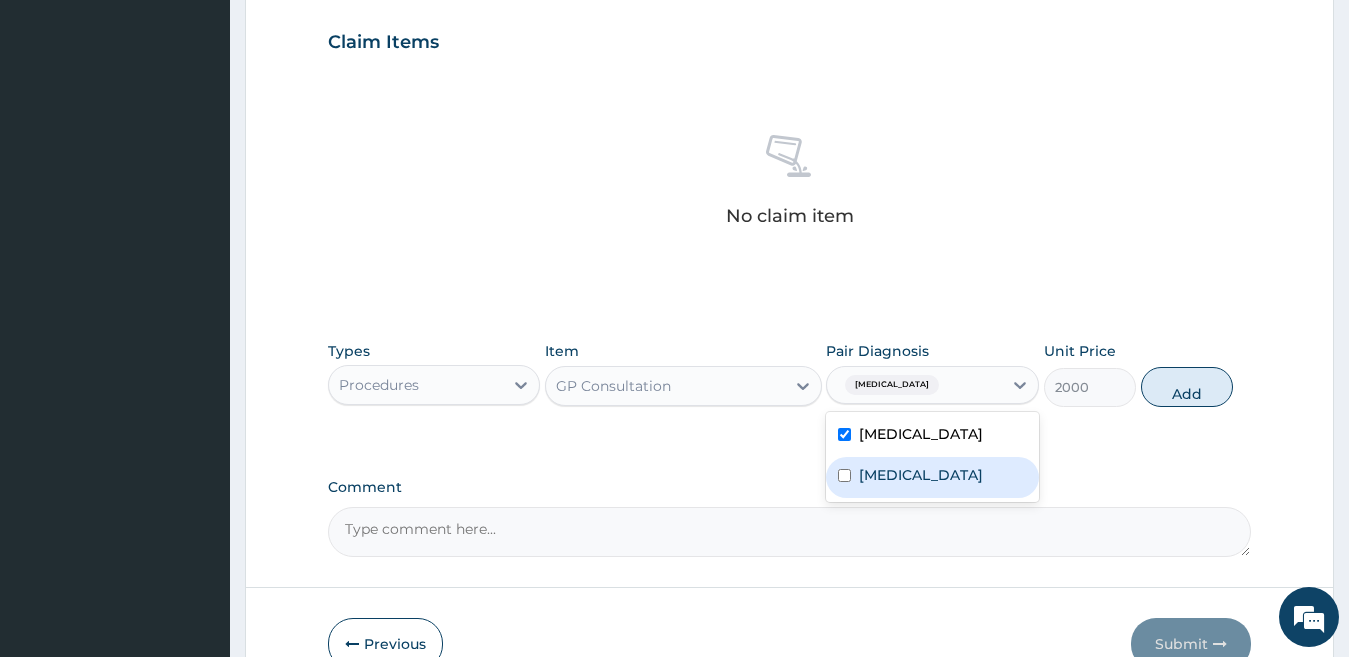 click on "Typhoid fever" at bounding box center [921, 475] 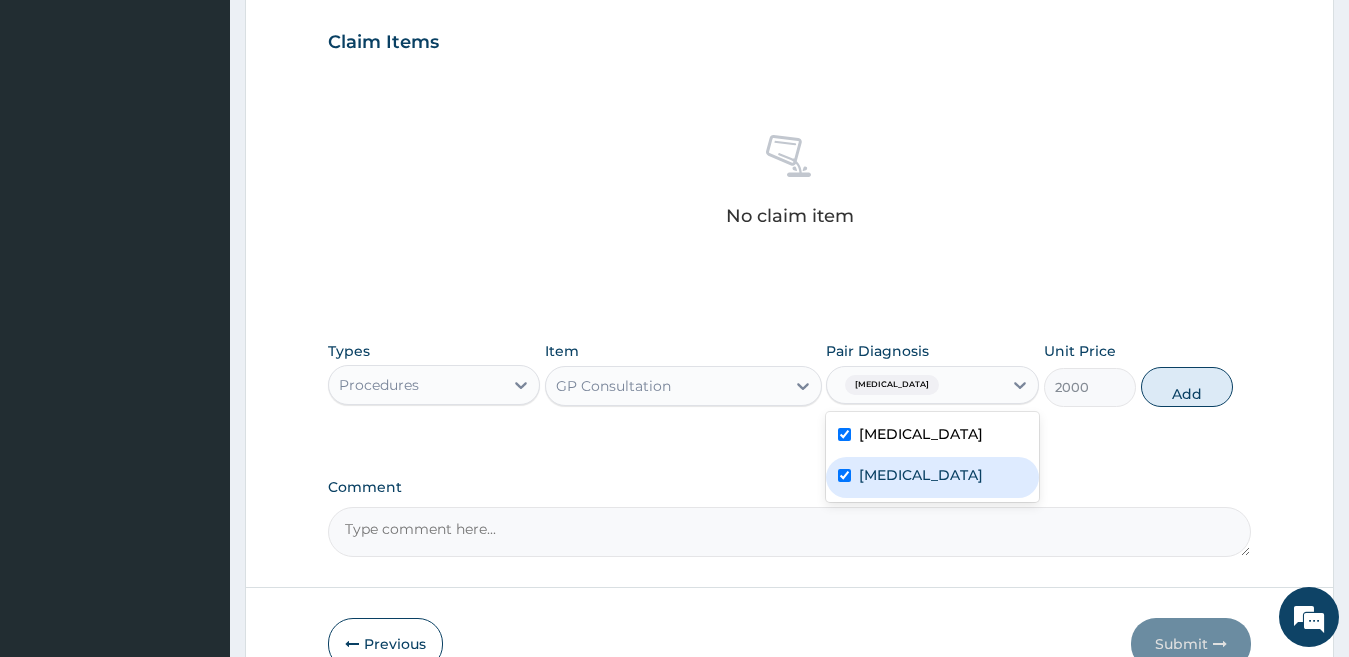checkbox on "true" 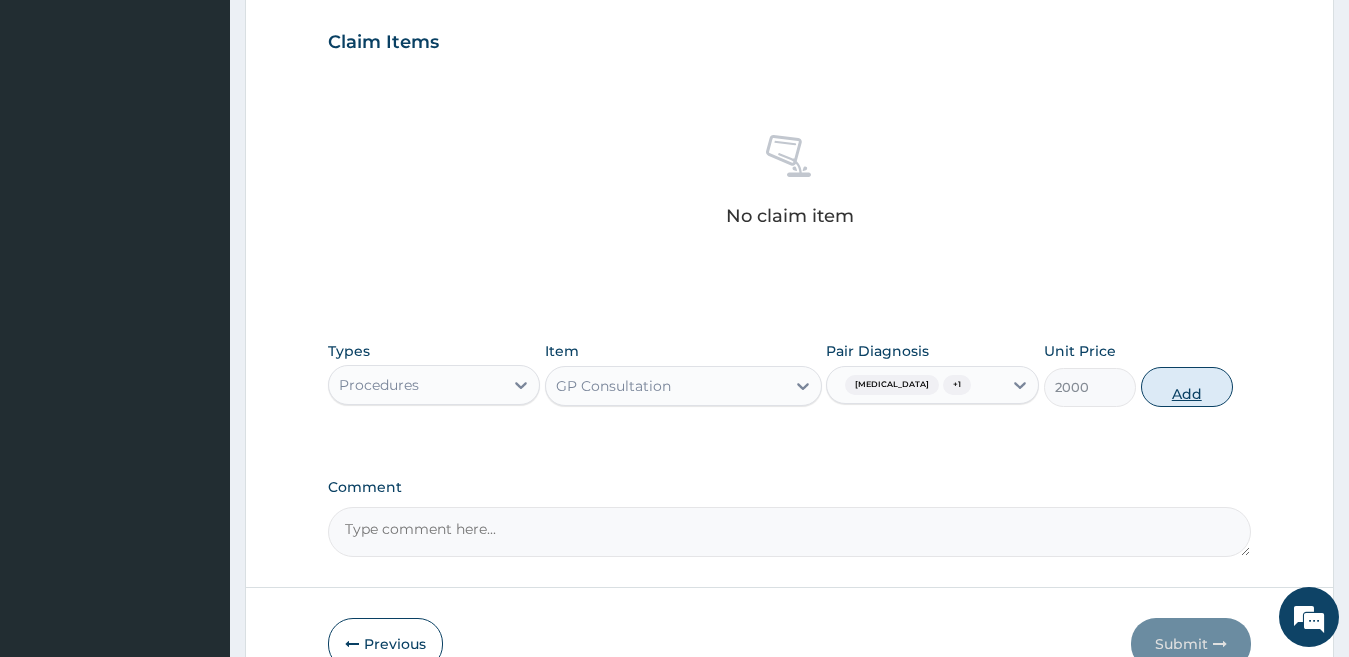 click on "Add" at bounding box center (1187, 387) 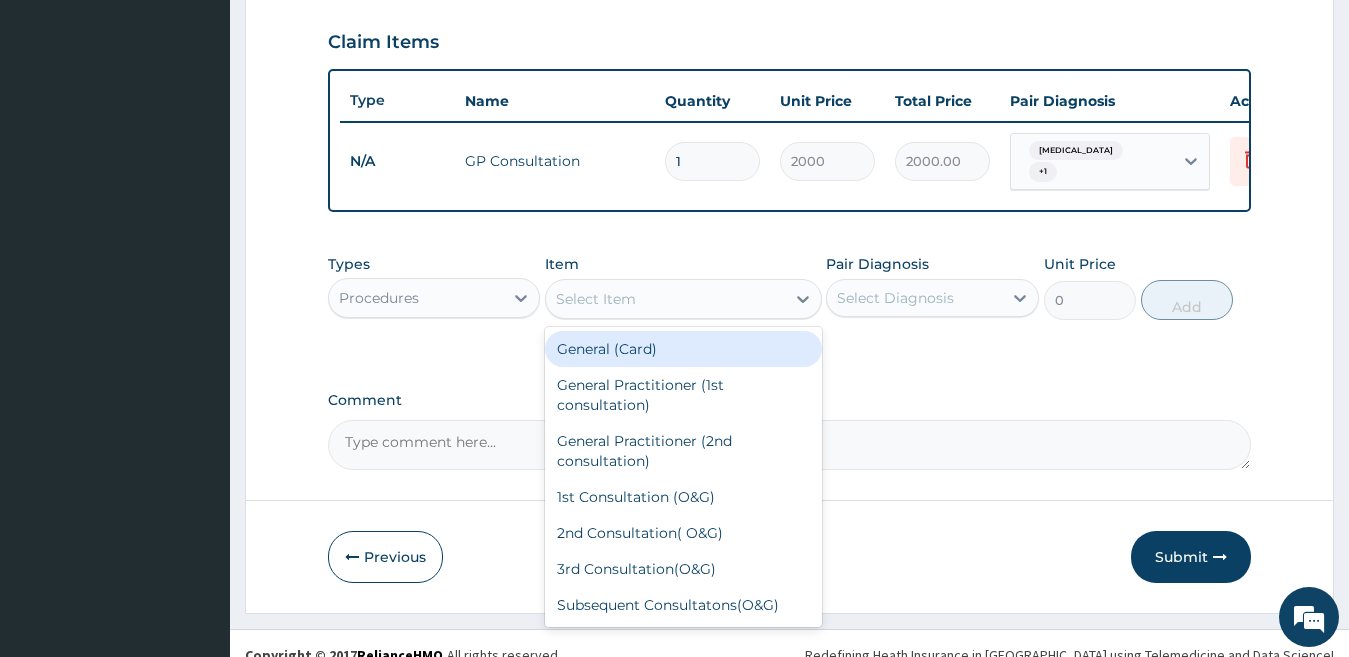 click on "Select Item" at bounding box center (665, 299) 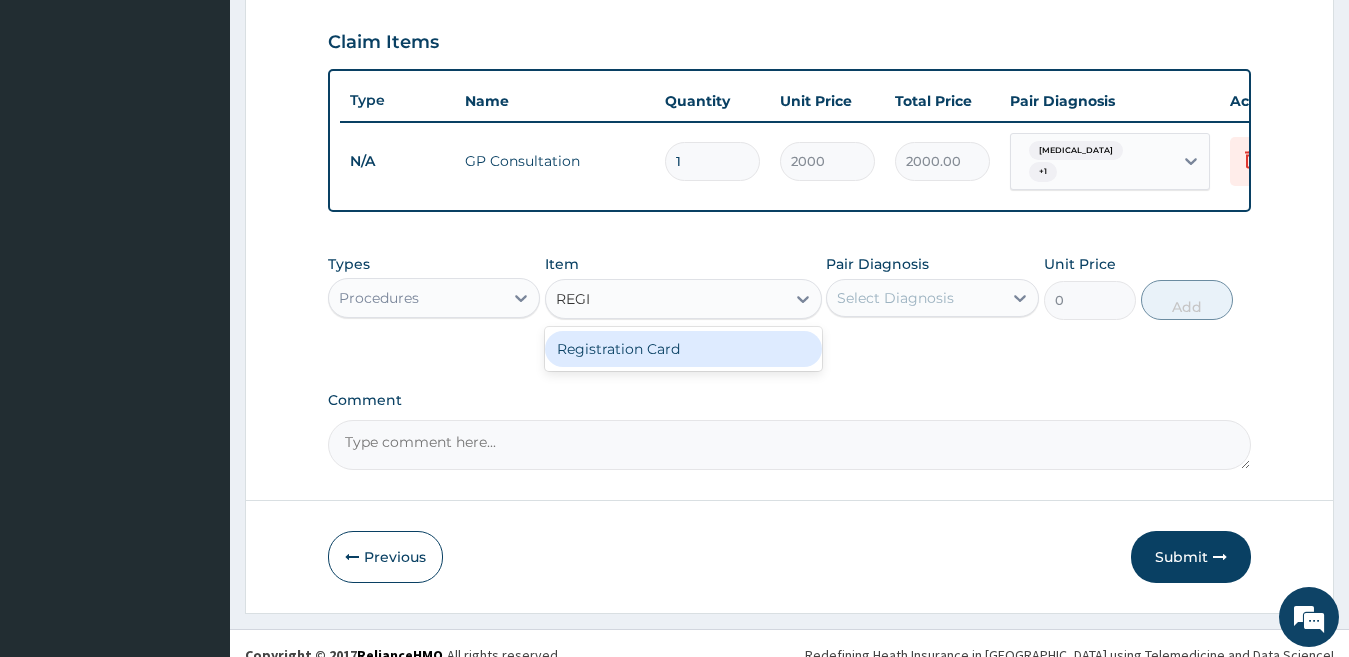 type on "REGIS" 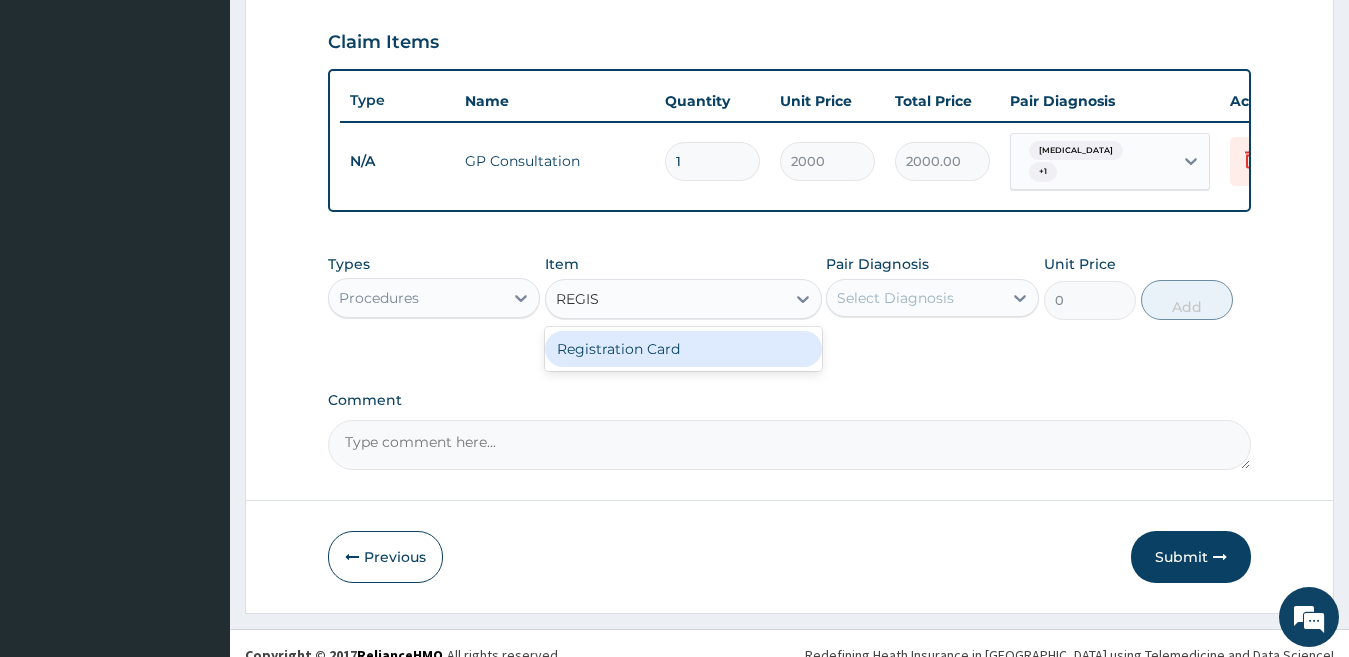 click on "Registration Card" at bounding box center [683, 349] 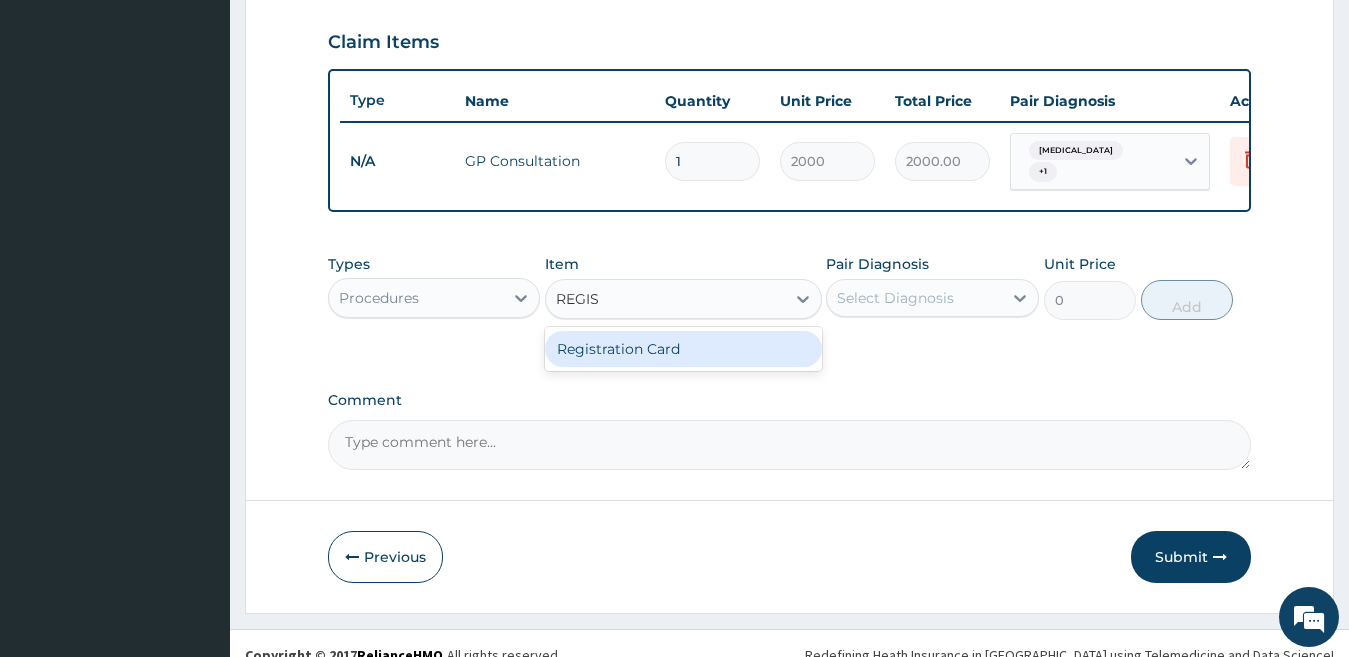 type 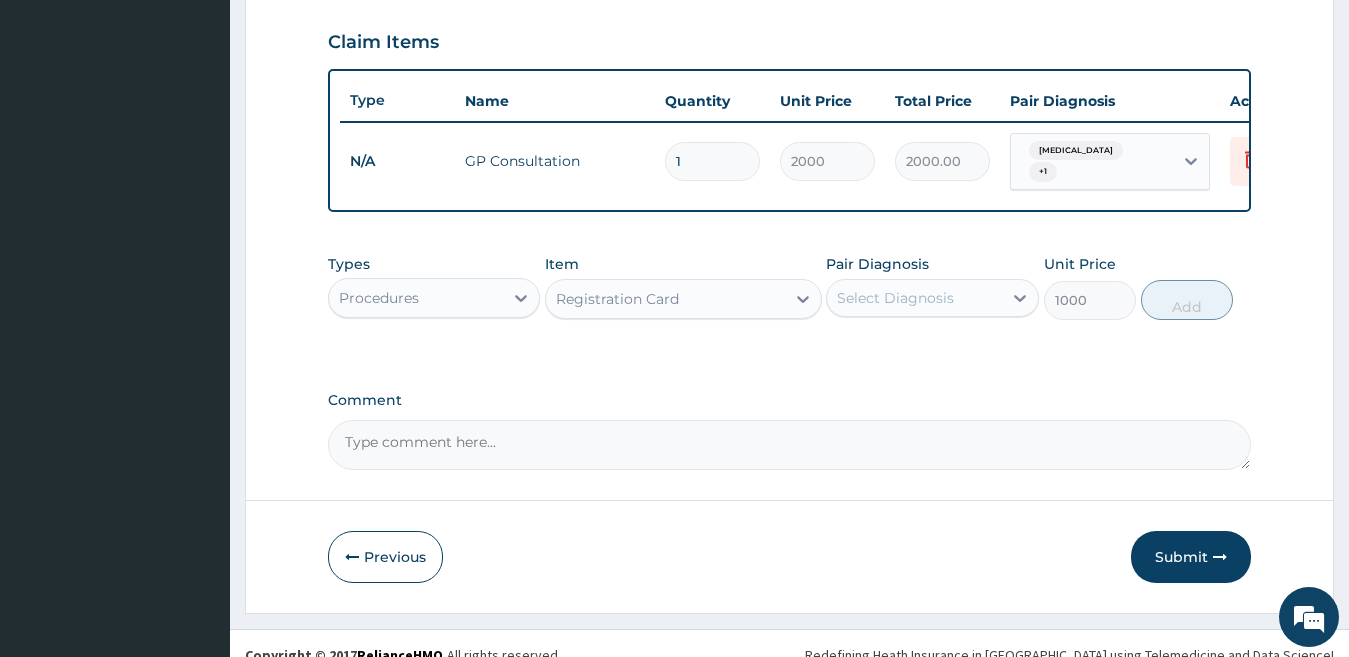 click on "Select Diagnosis" at bounding box center (932, 298) 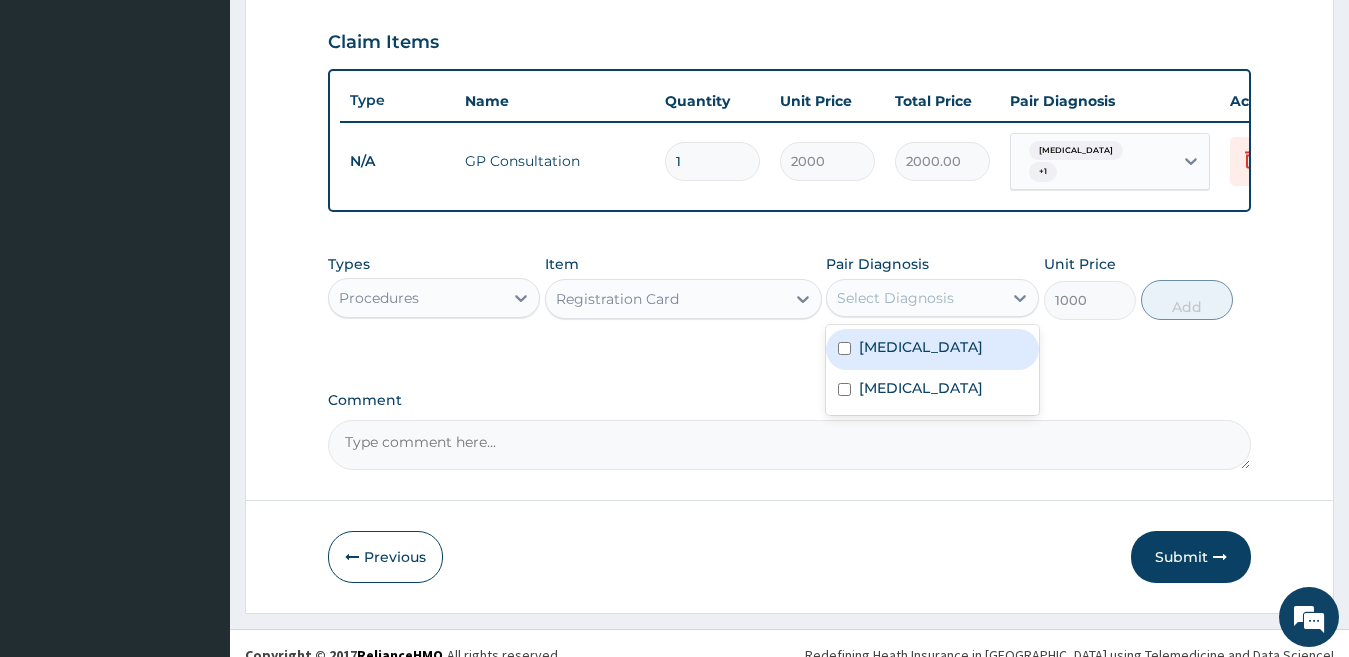 click on "Malaria" at bounding box center [932, 349] 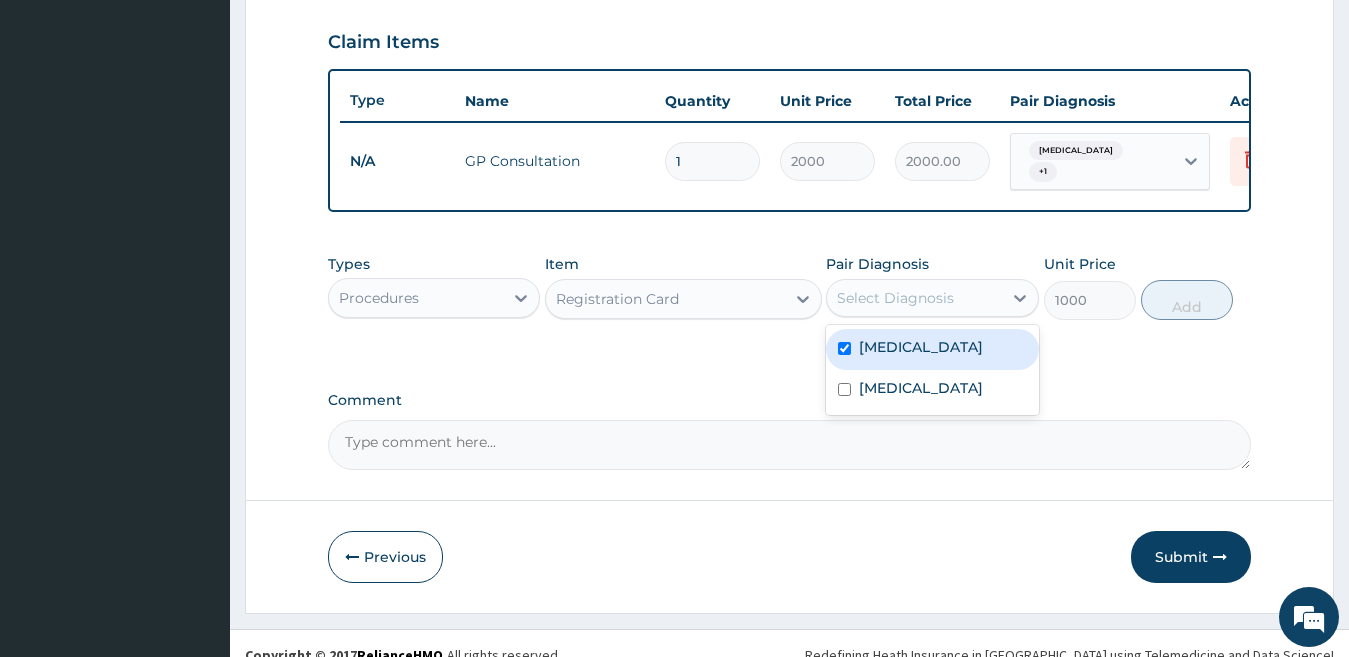 checkbox on "true" 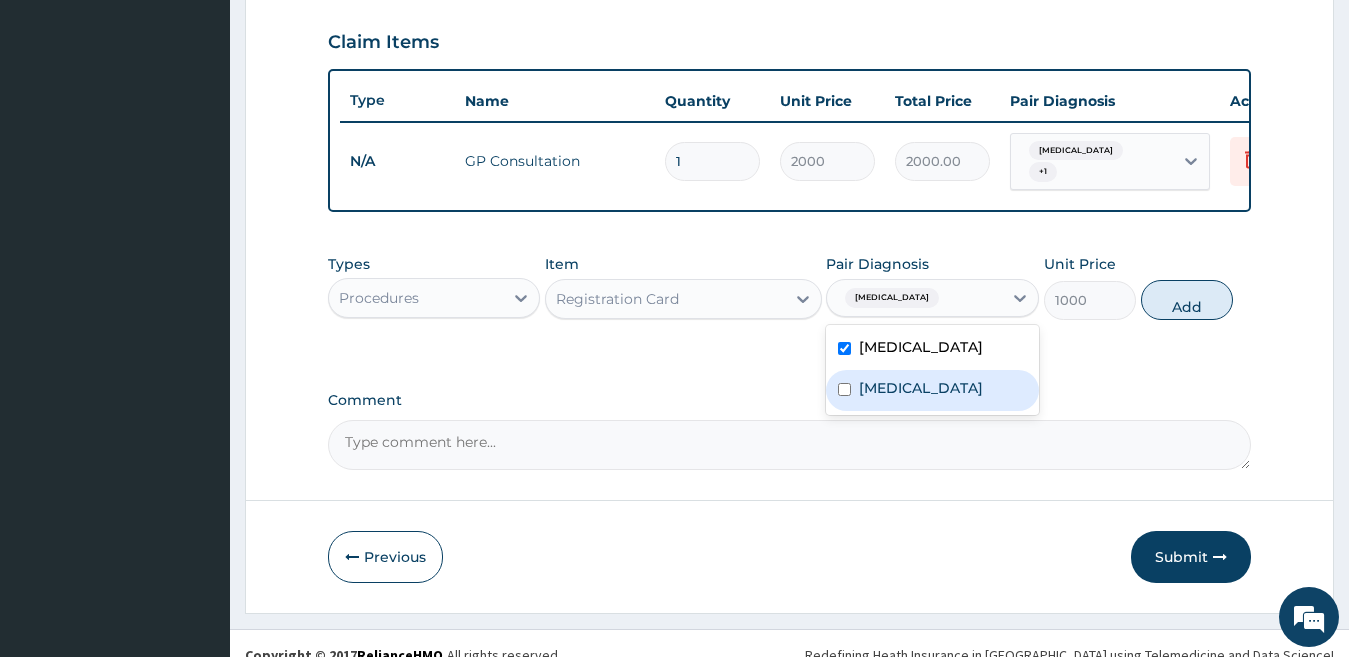click on "Typhoid fever" at bounding box center (921, 388) 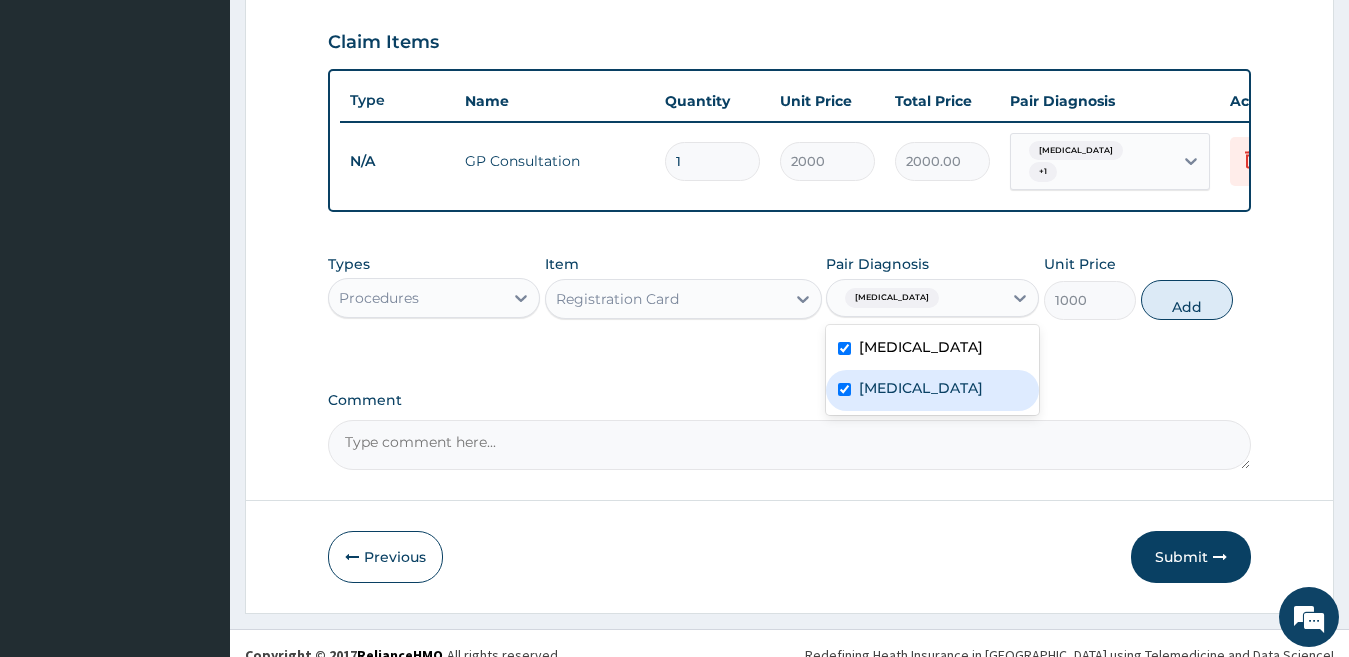 checkbox on "true" 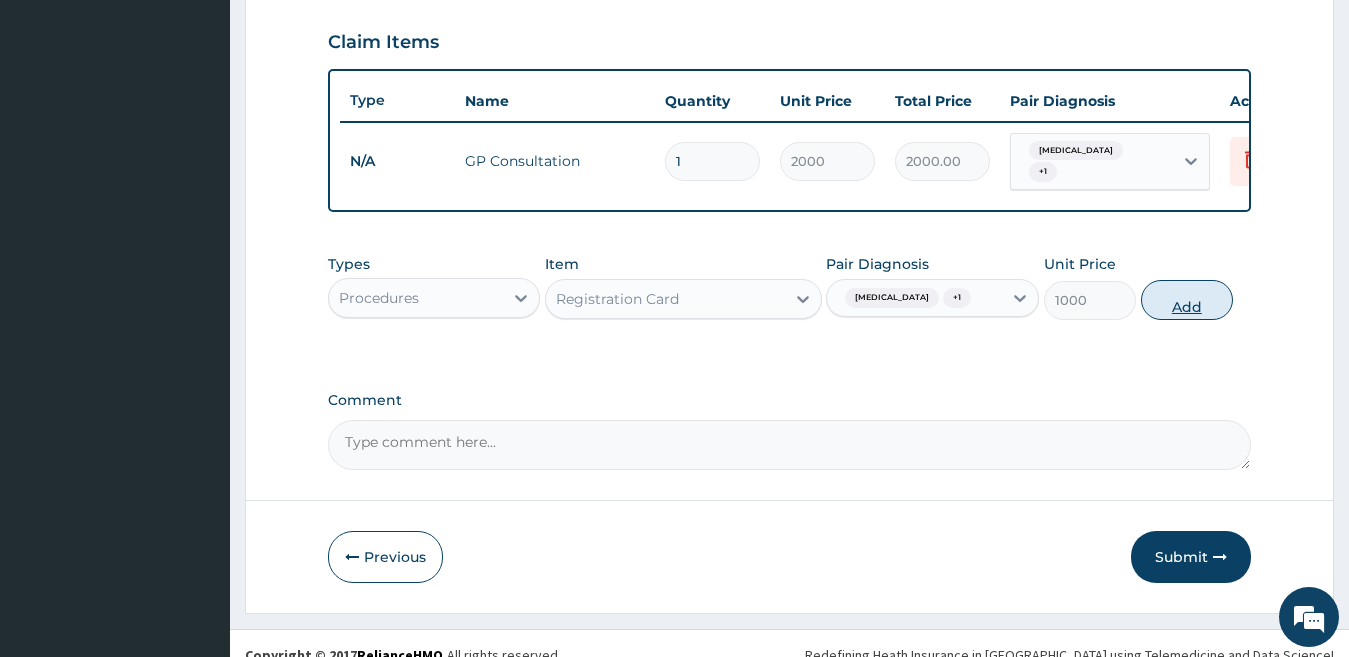 click on "Add" at bounding box center [1187, 300] 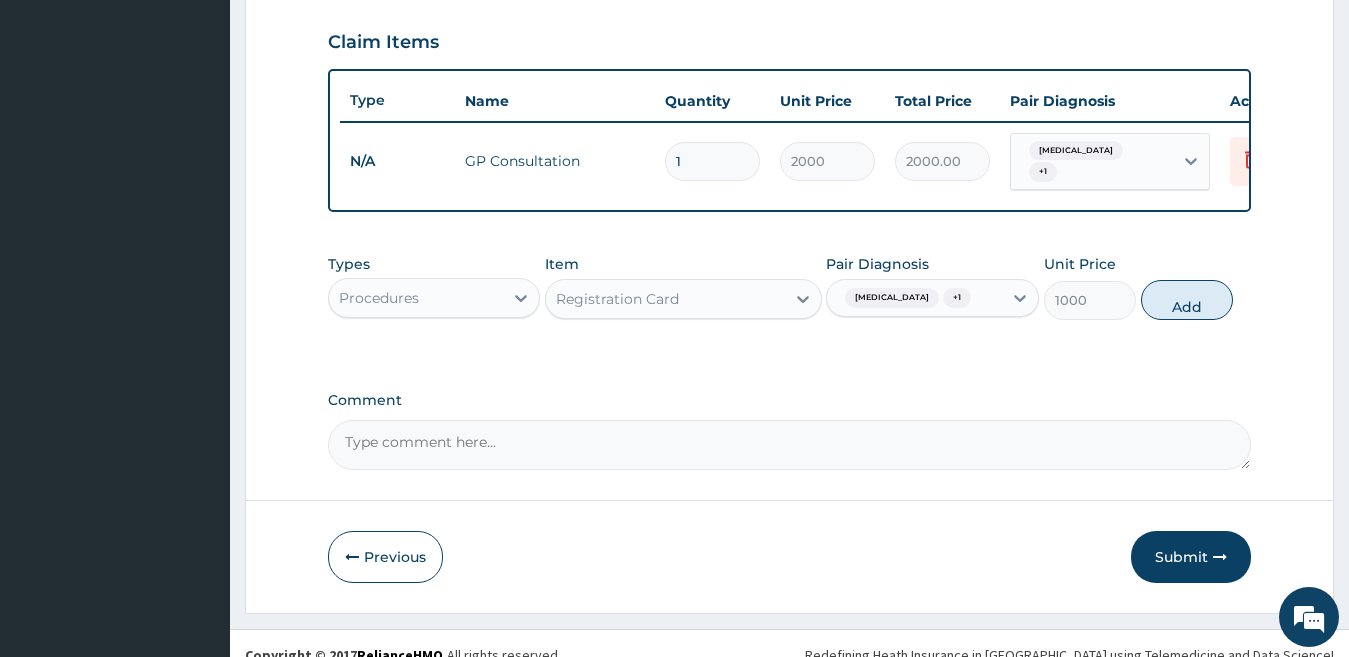 type on "0" 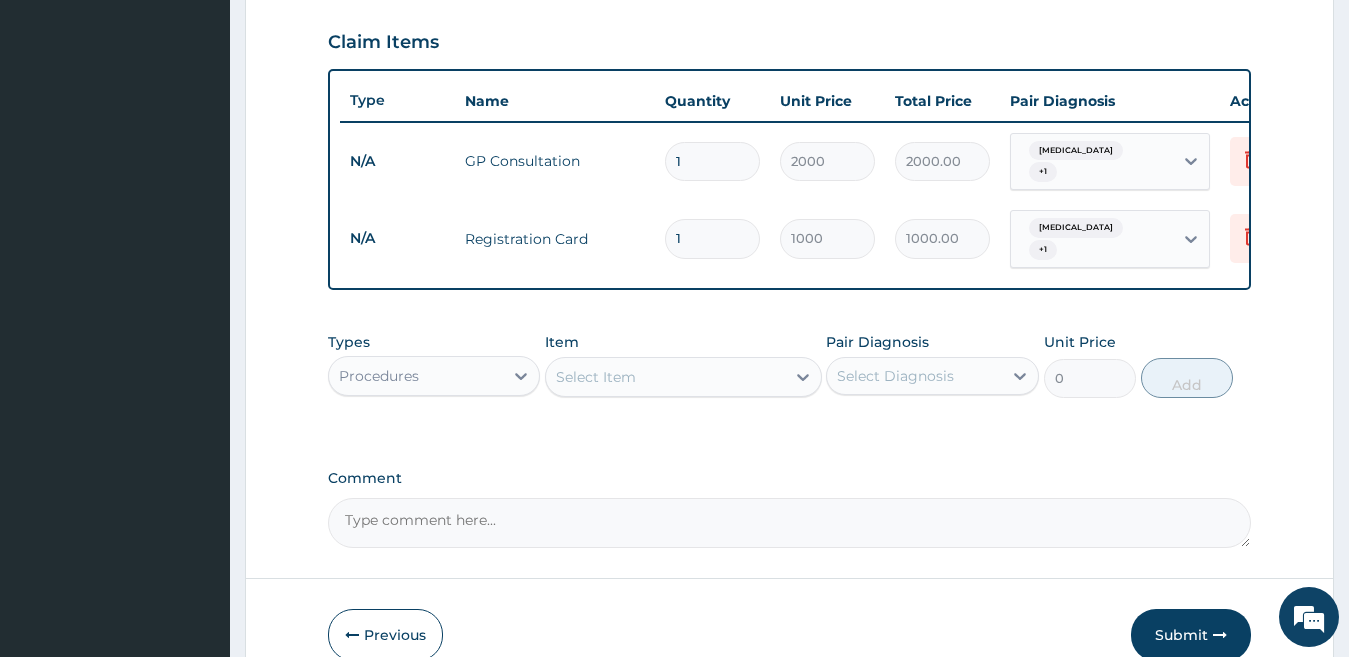 click on "Types Procedures" at bounding box center [434, 365] 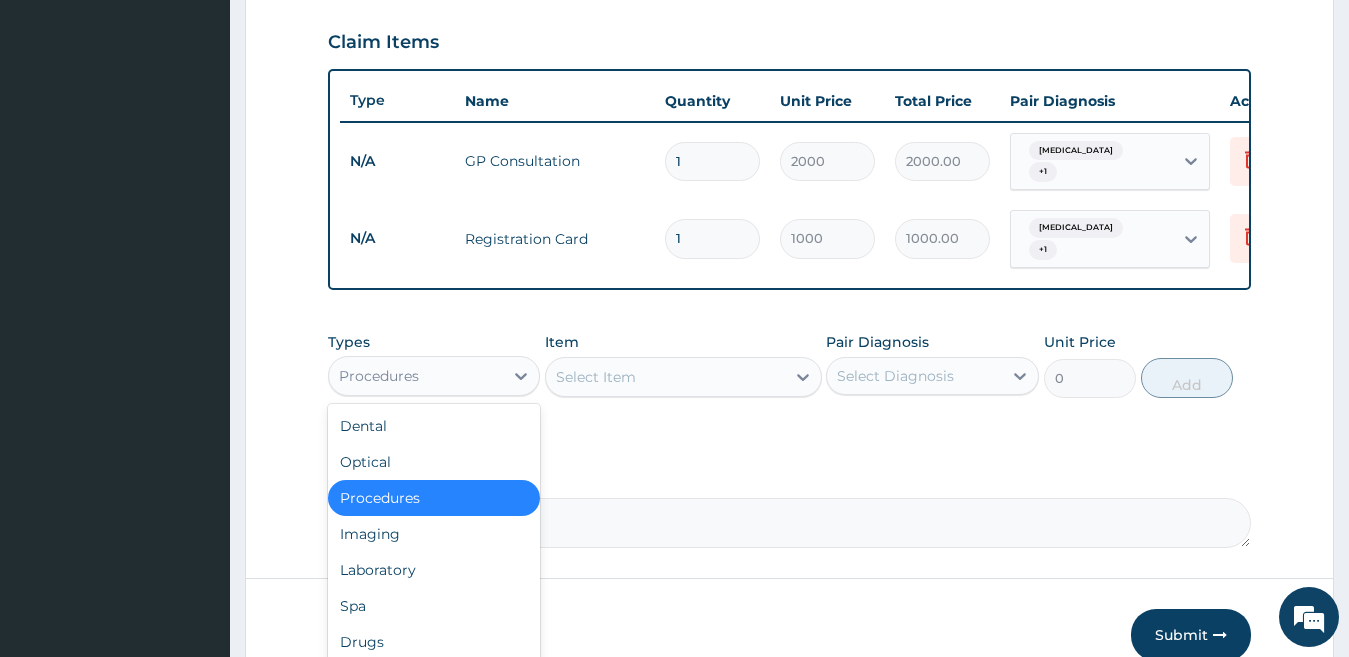click on "Procedures" at bounding box center [416, 376] 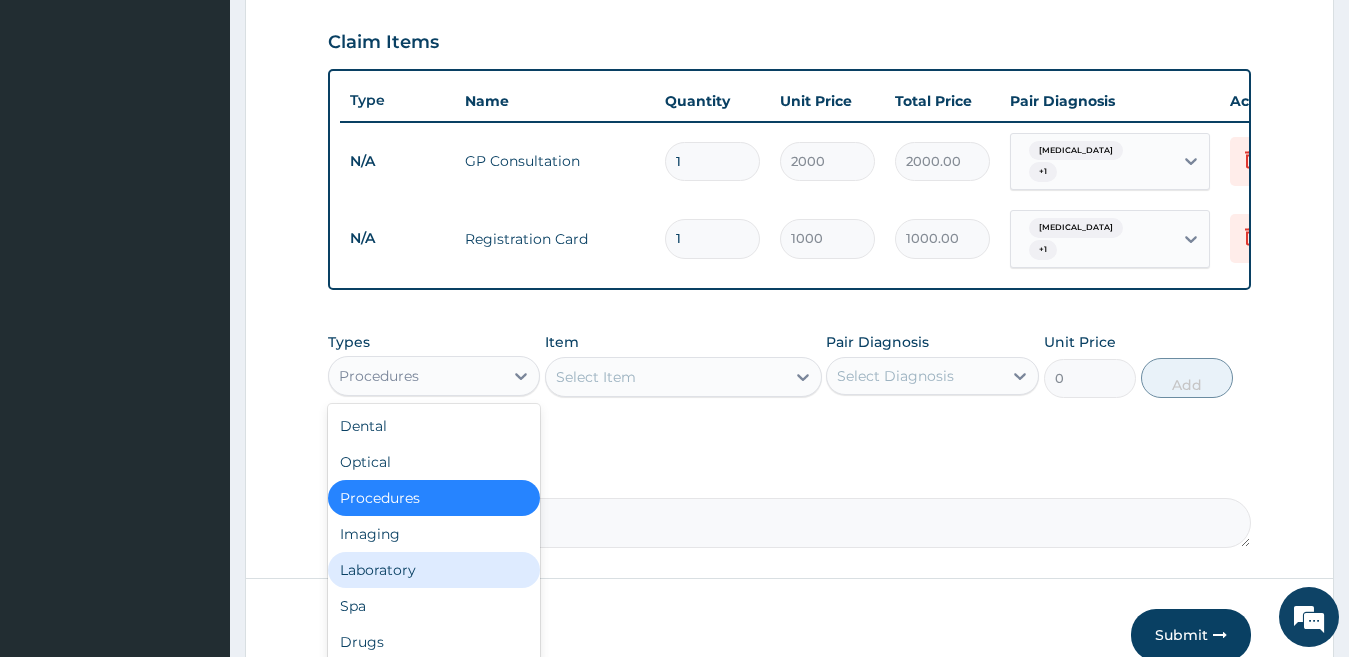 click on "Laboratory" at bounding box center [434, 570] 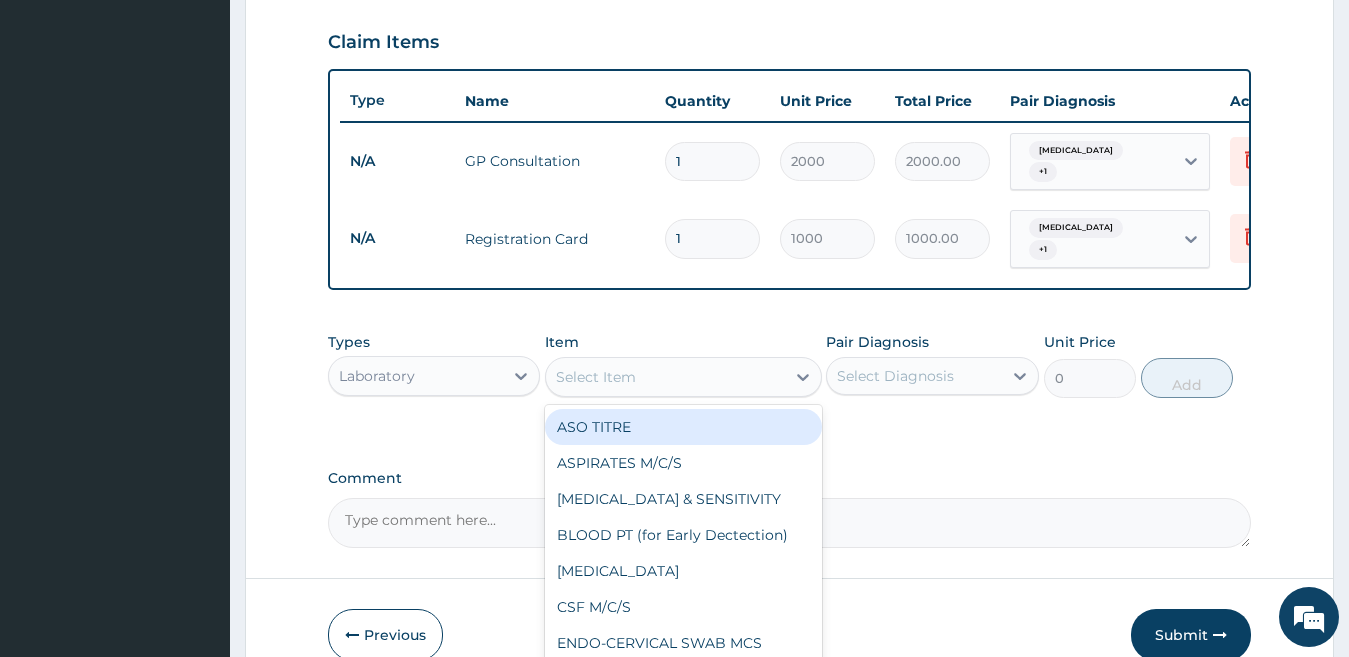 click on "Select Item" at bounding box center [665, 377] 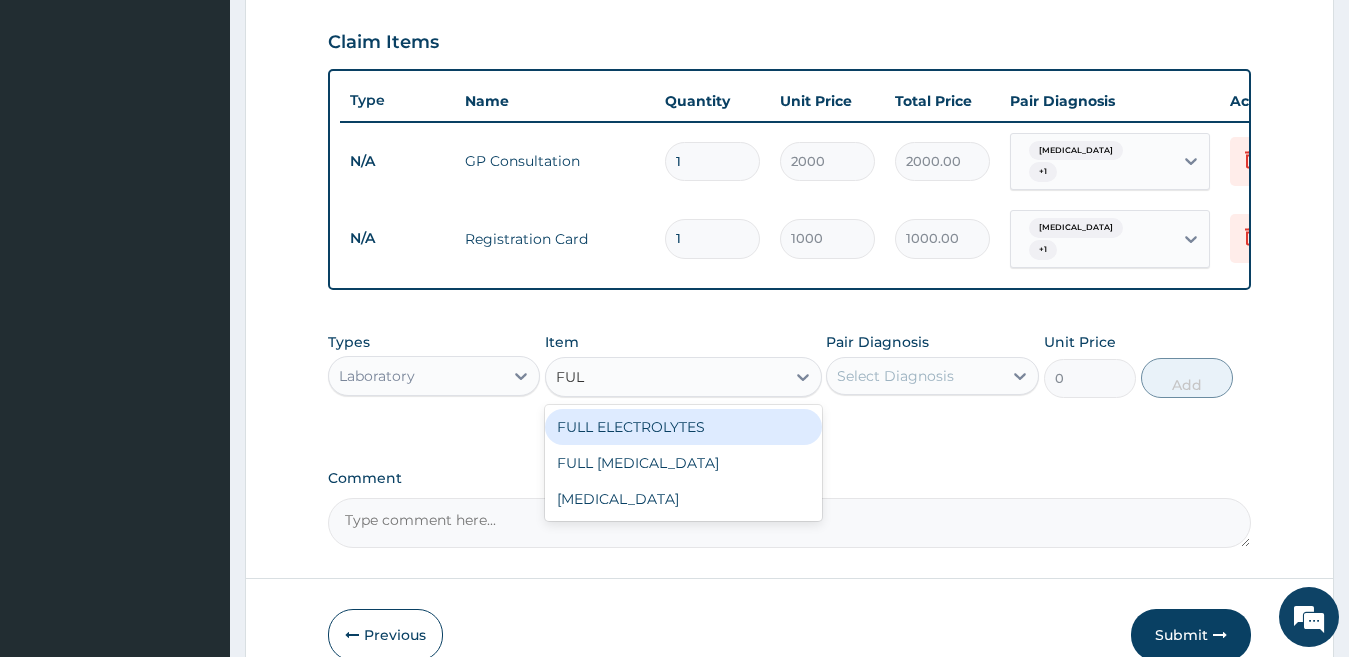 type on "FULL" 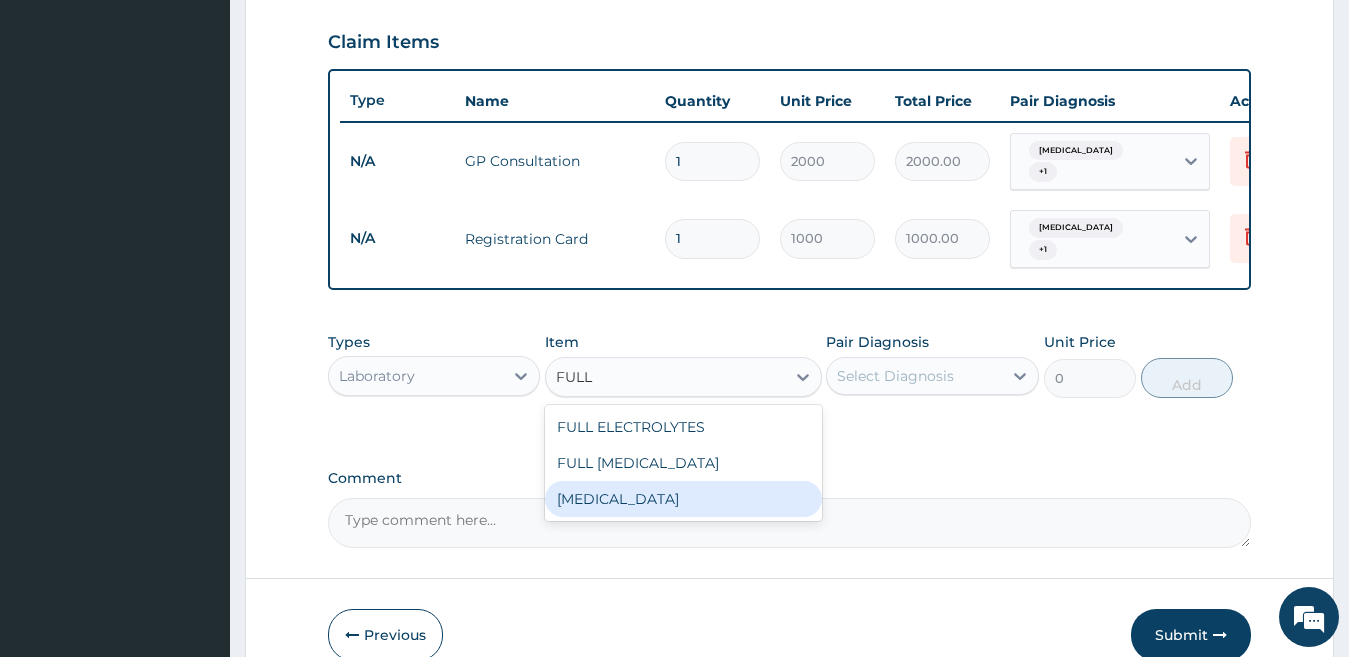 click on "Full blood count" at bounding box center (683, 499) 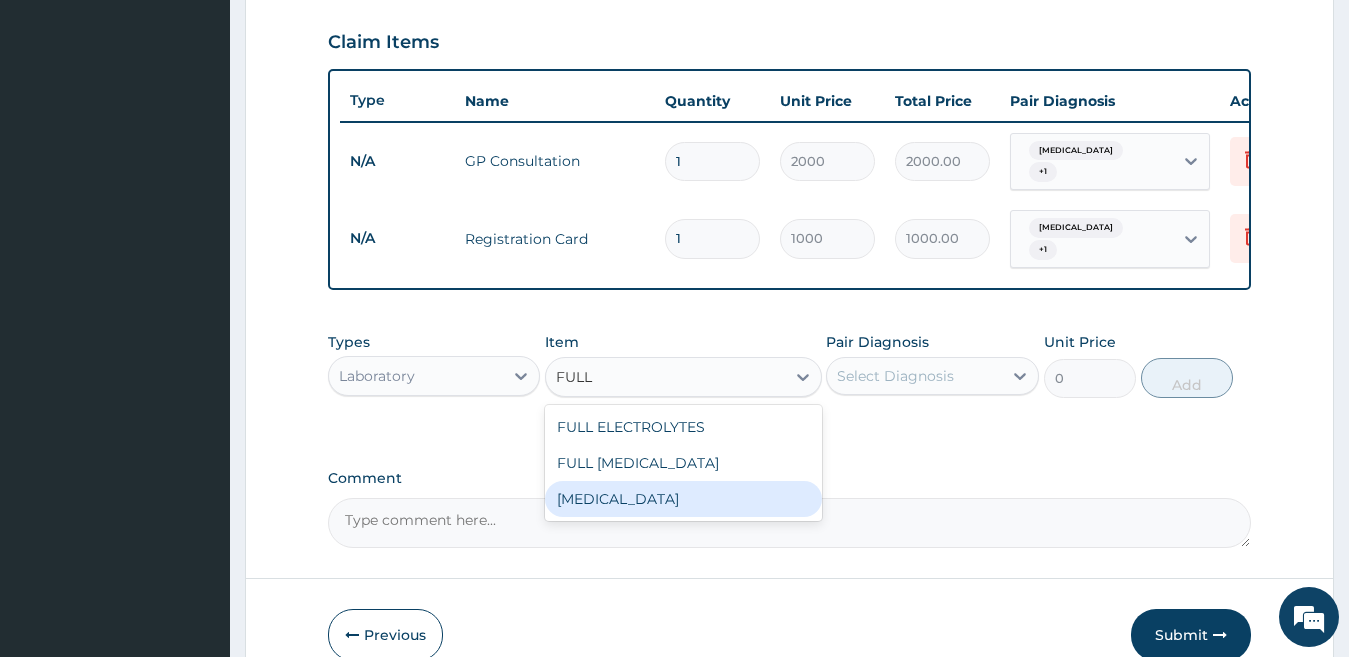 type 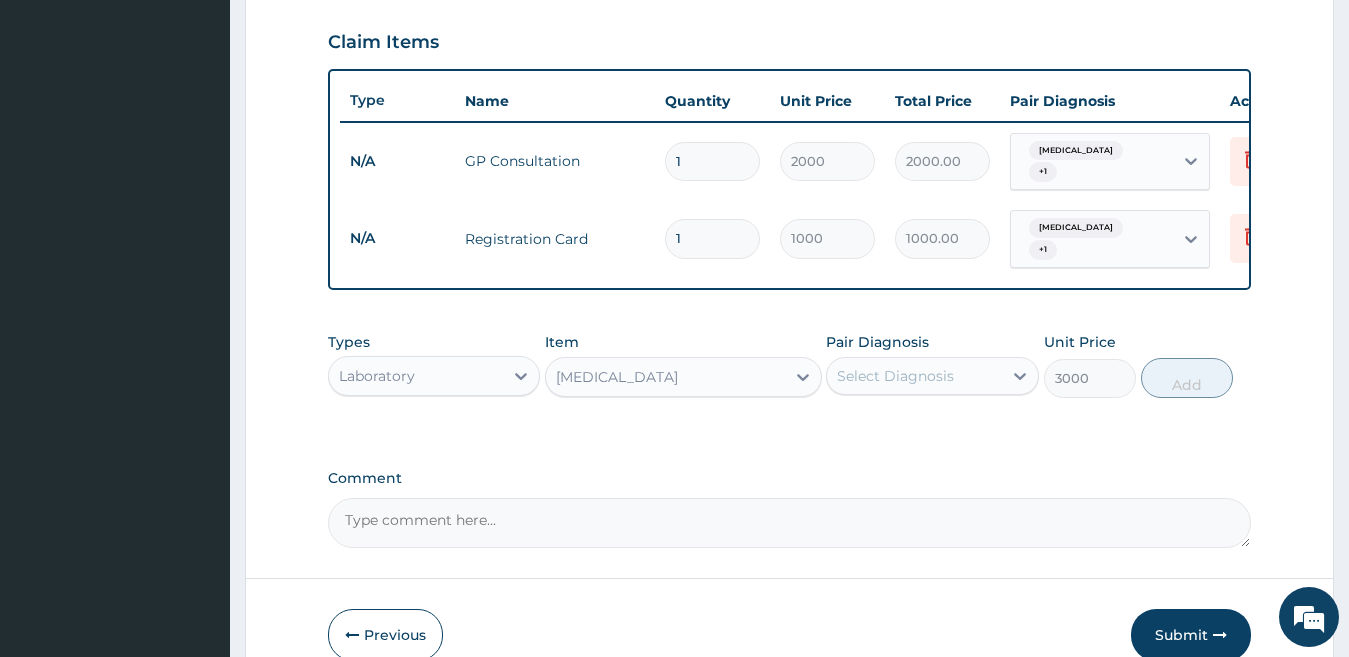 click on "Select Diagnosis" at bounding box center (895, 376) 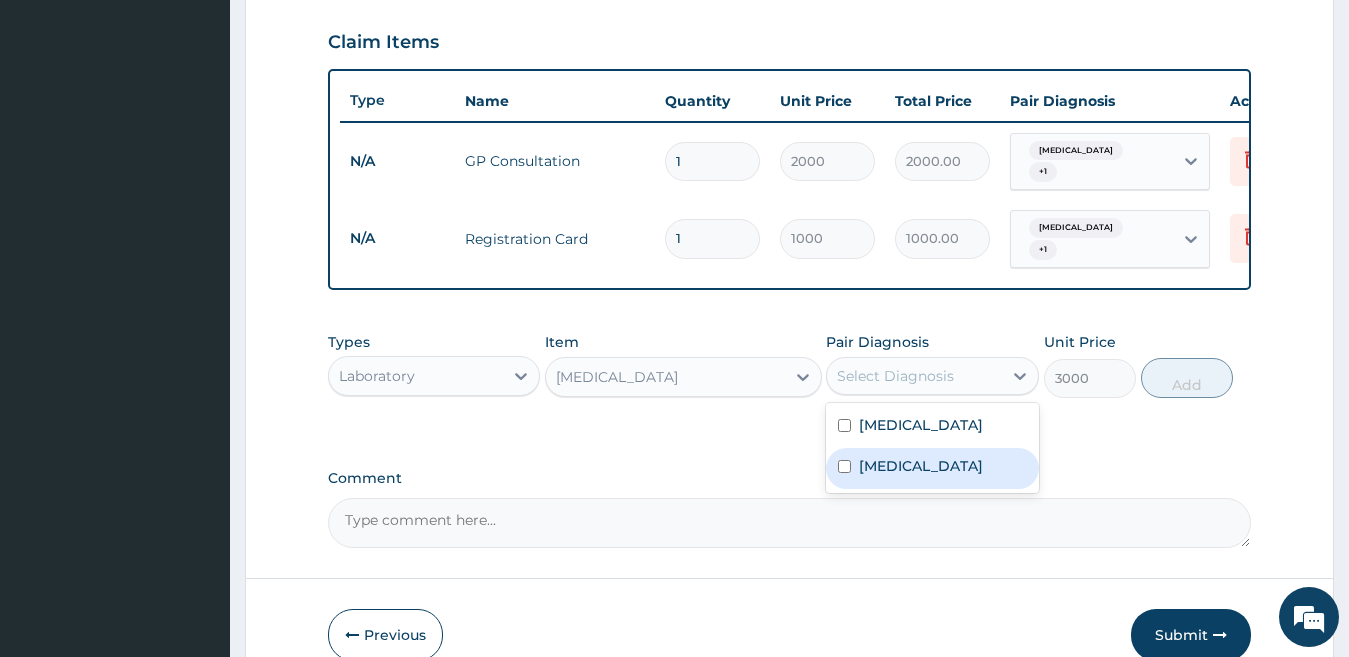 click on "Typhoid fever" at bounding box center [932, 468] 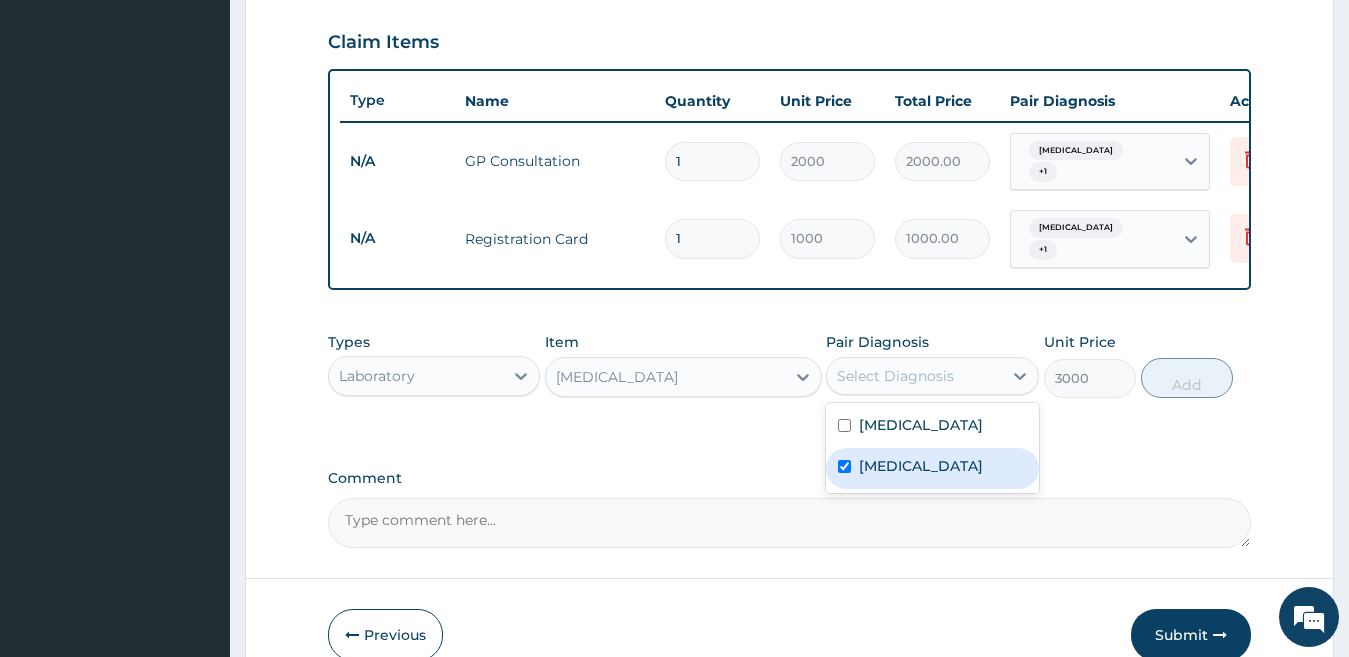 checkbox on "true" 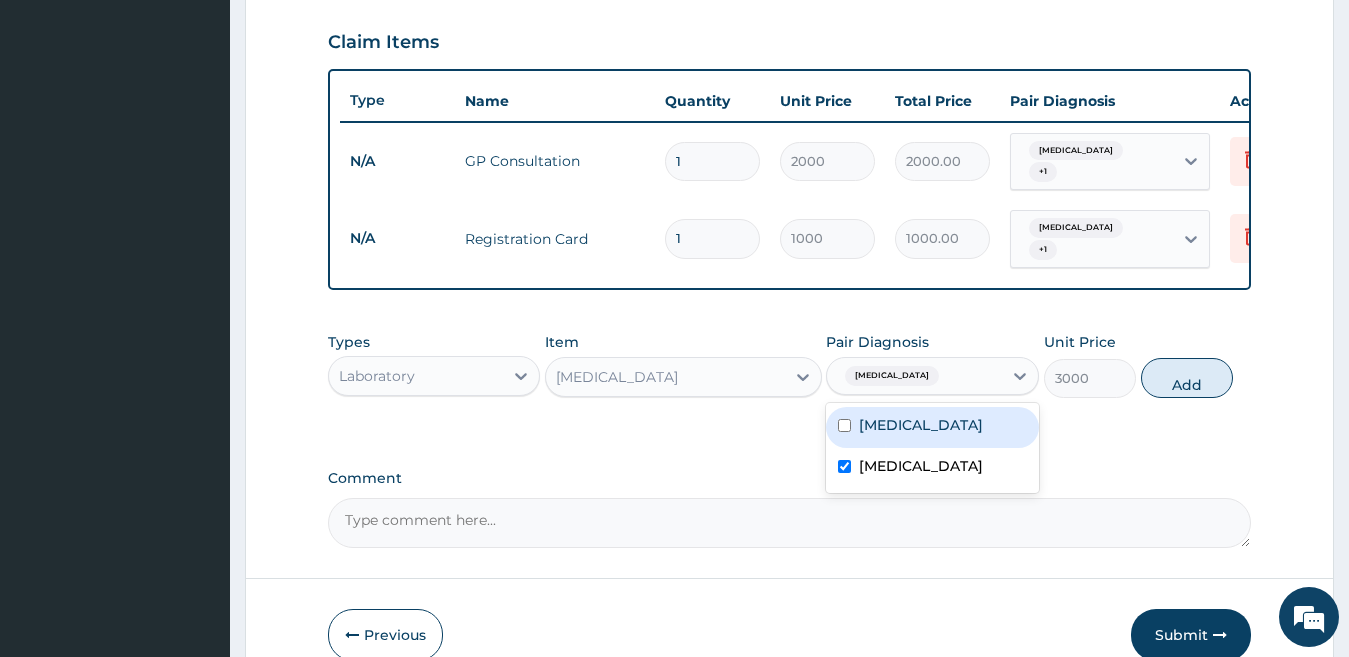 click on "Malaria" at bounding box center [932, 427] 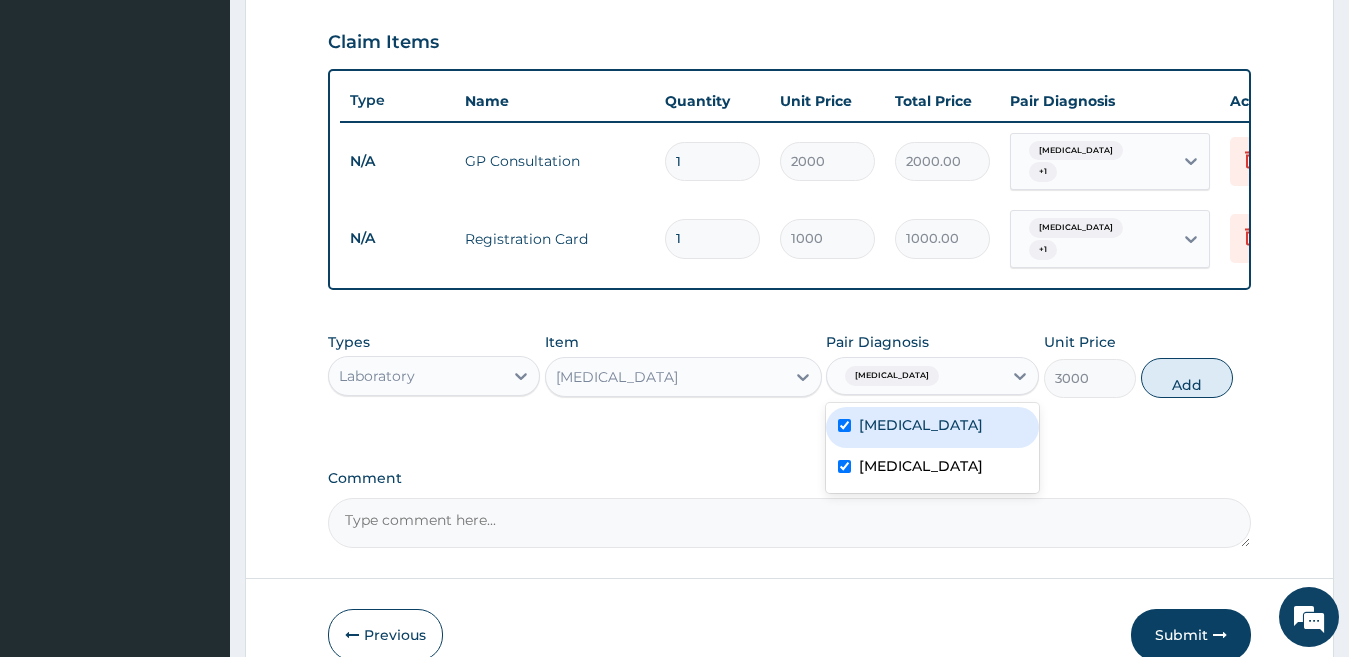 checkbox on "true" 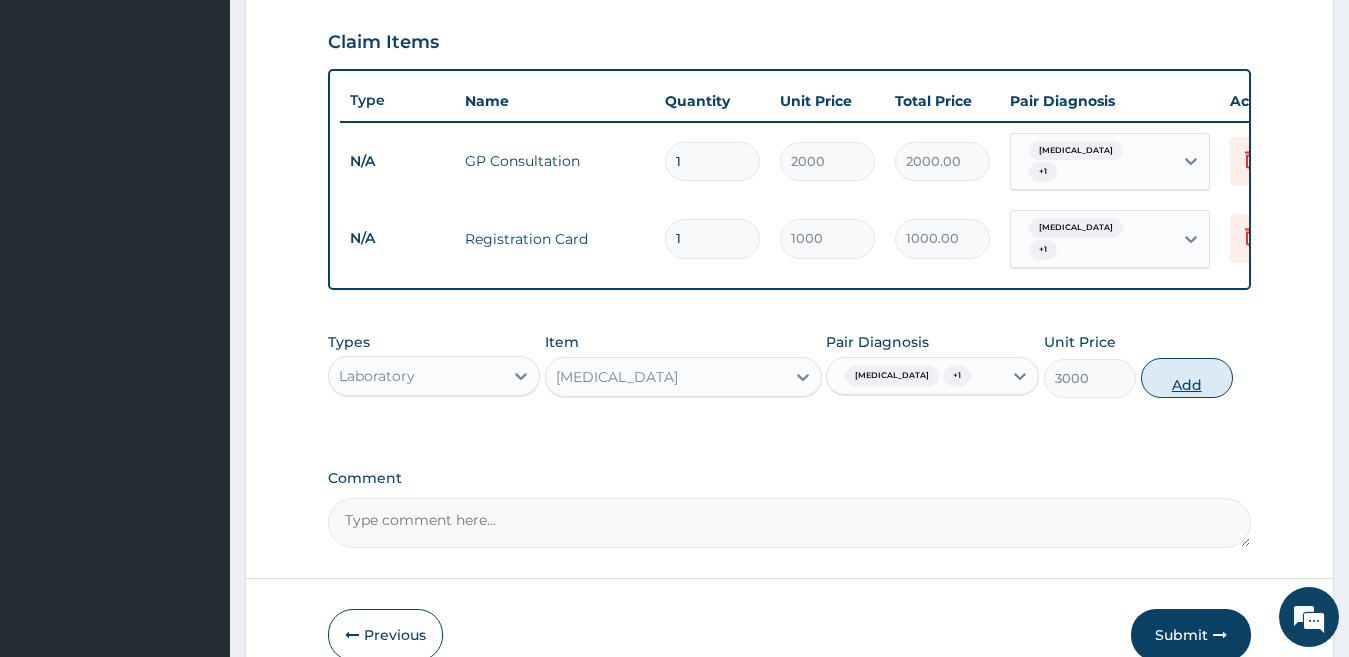 click on "Add" at bounding box center [1187, 378] 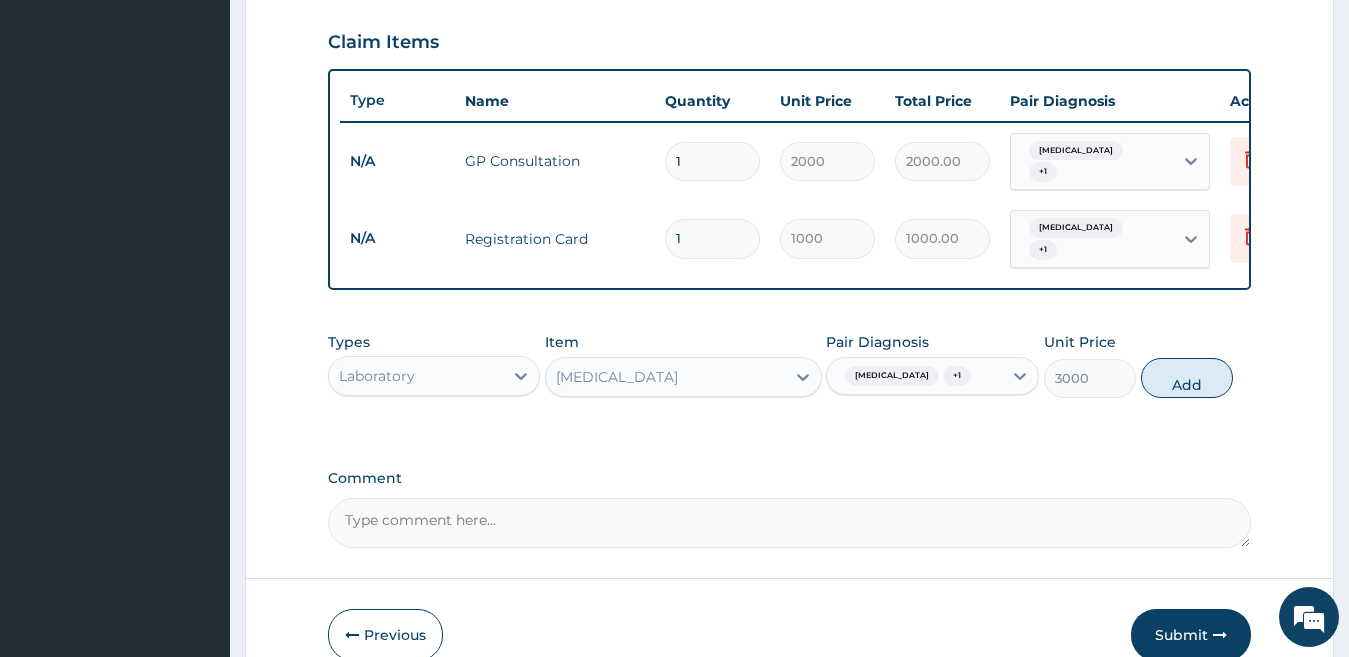 type on "0" 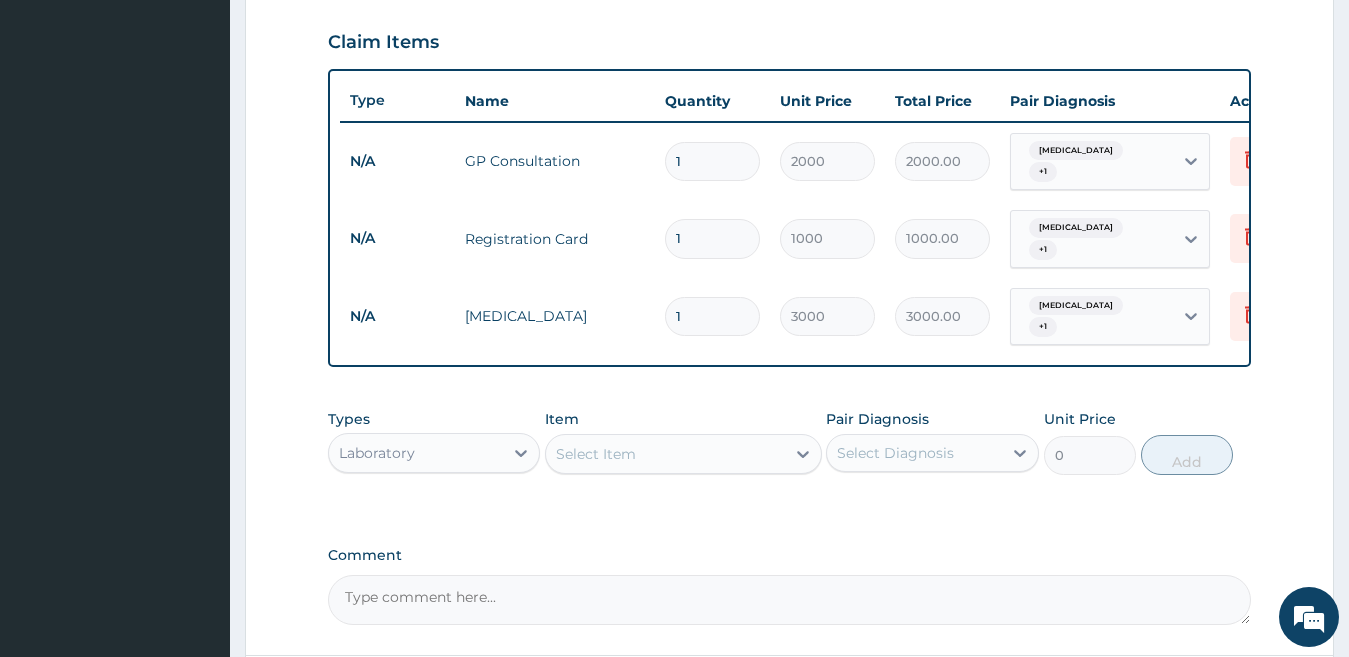 click on "Select Item" at bounding box center [665, 454] 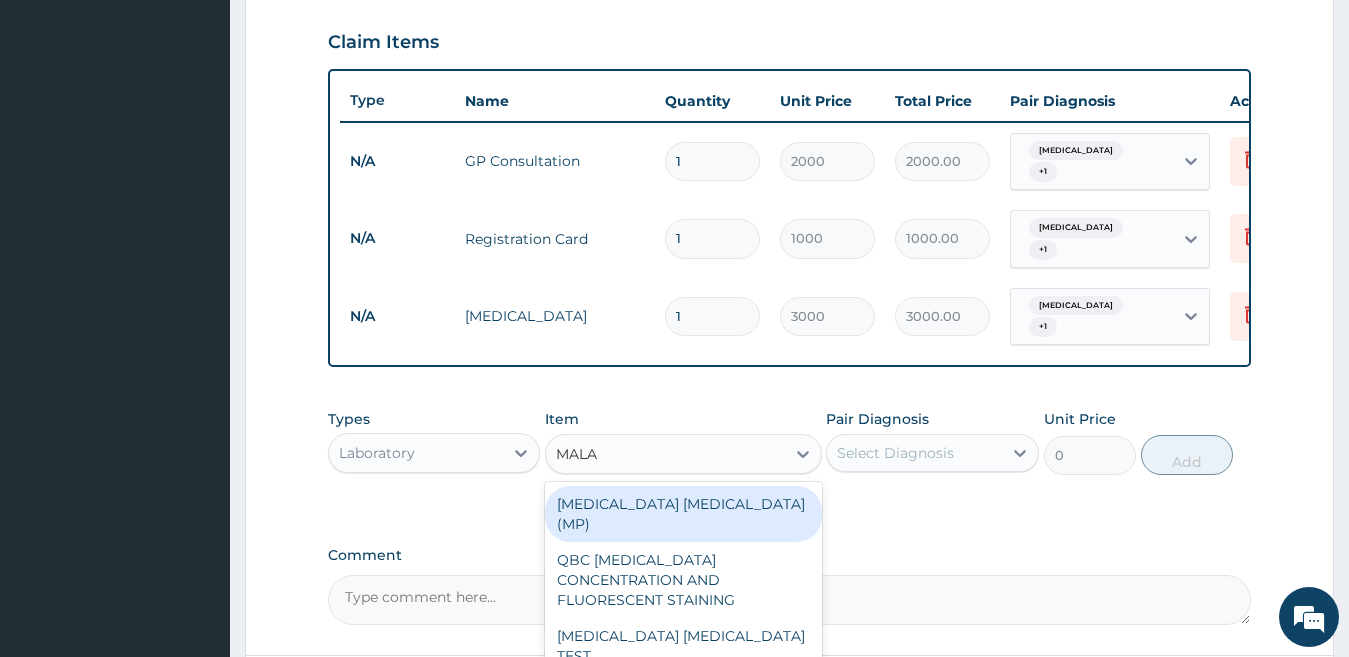 type on "MALAR" 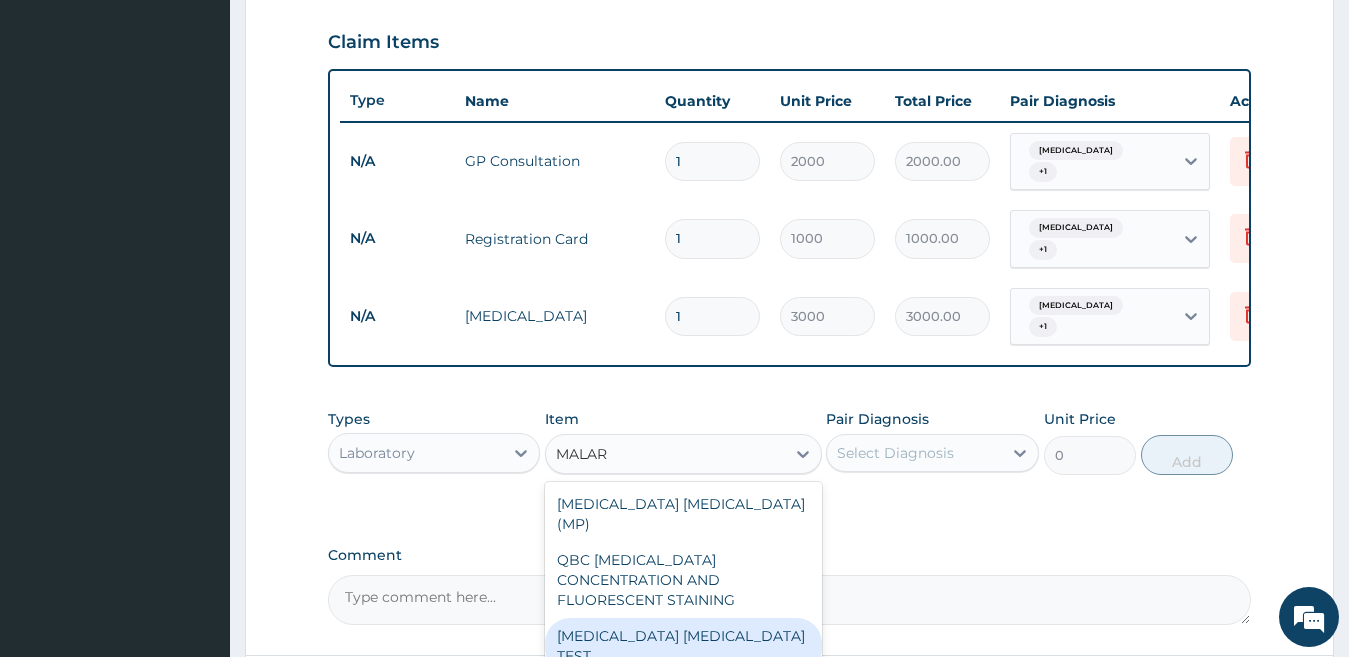 click on "MALARIA PARASITE TEST" at bounding box center [683, 646] 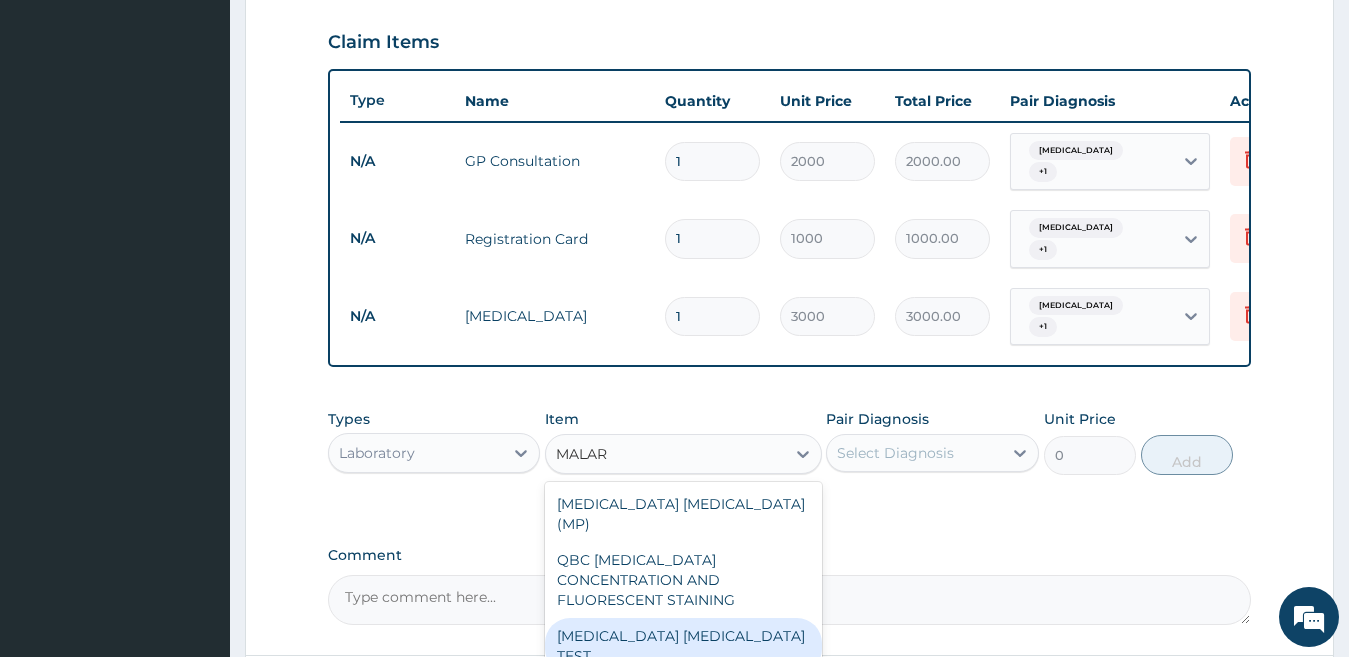 type 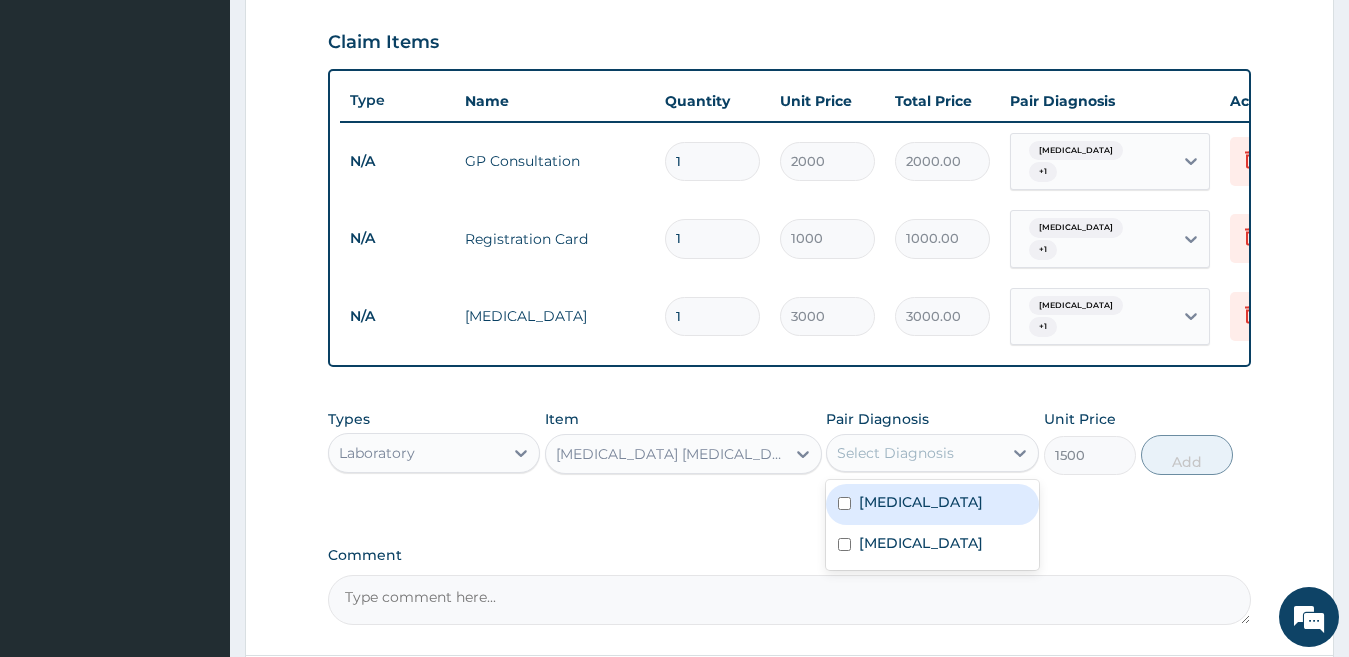 click on "Select Diagnosis" at bounding box center (895, 453) 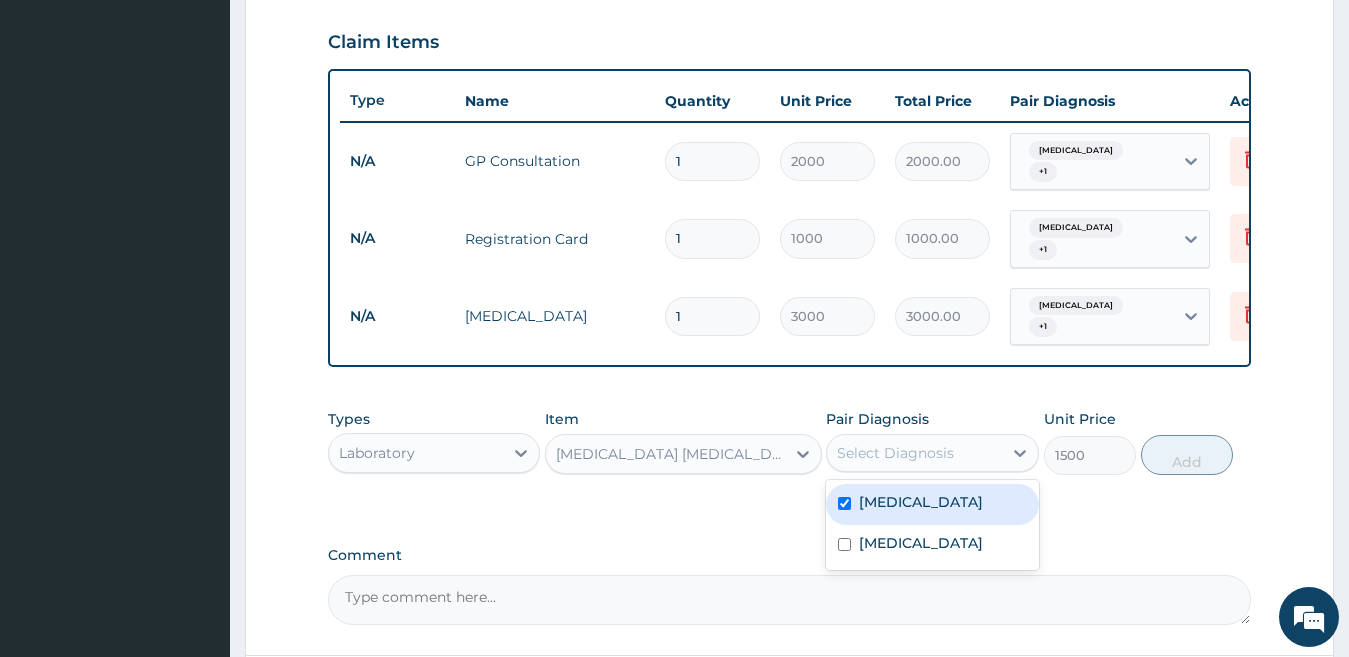 checkbox on "true" 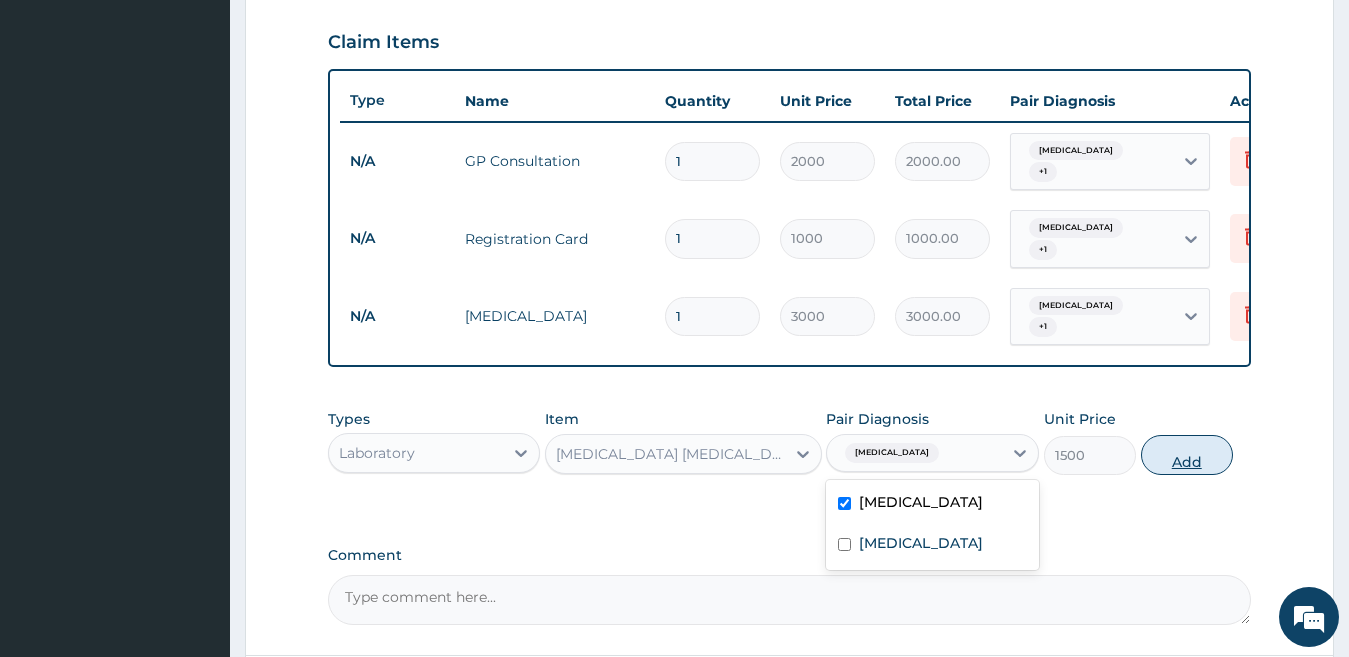 click on "Add" at bounding box center (1187, 455) 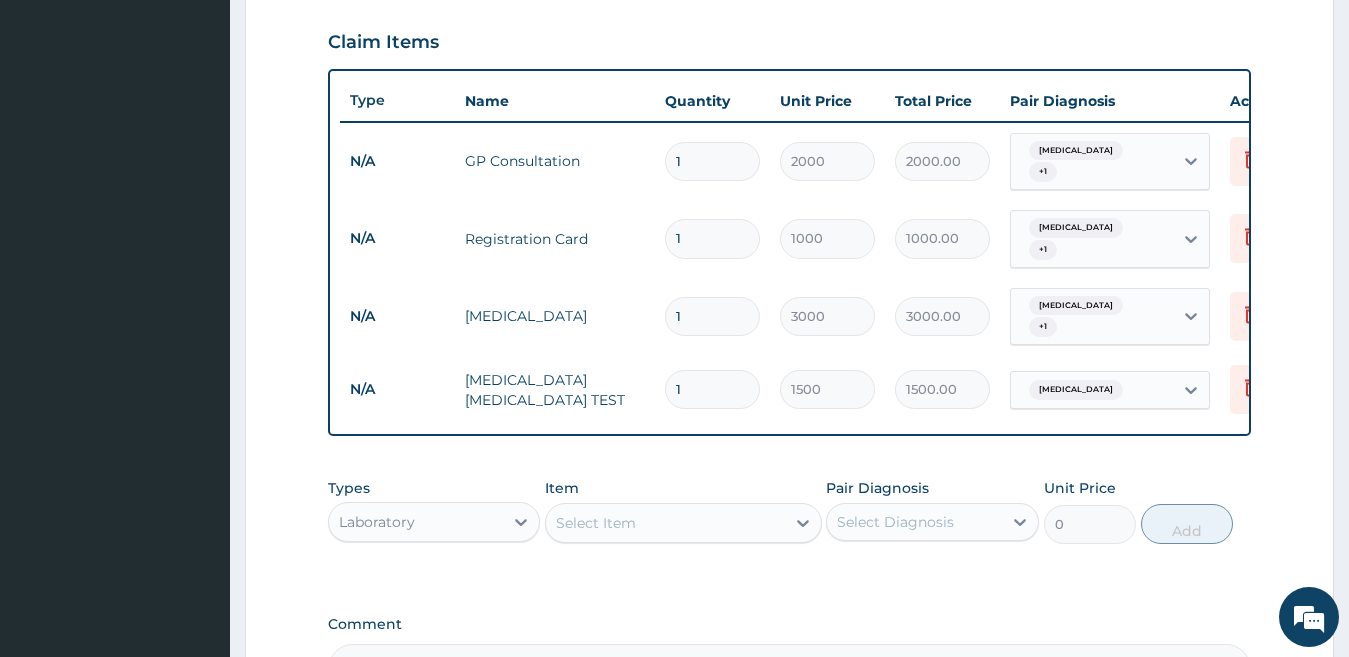 click on "Select Item" at bounding box center [683, 523] 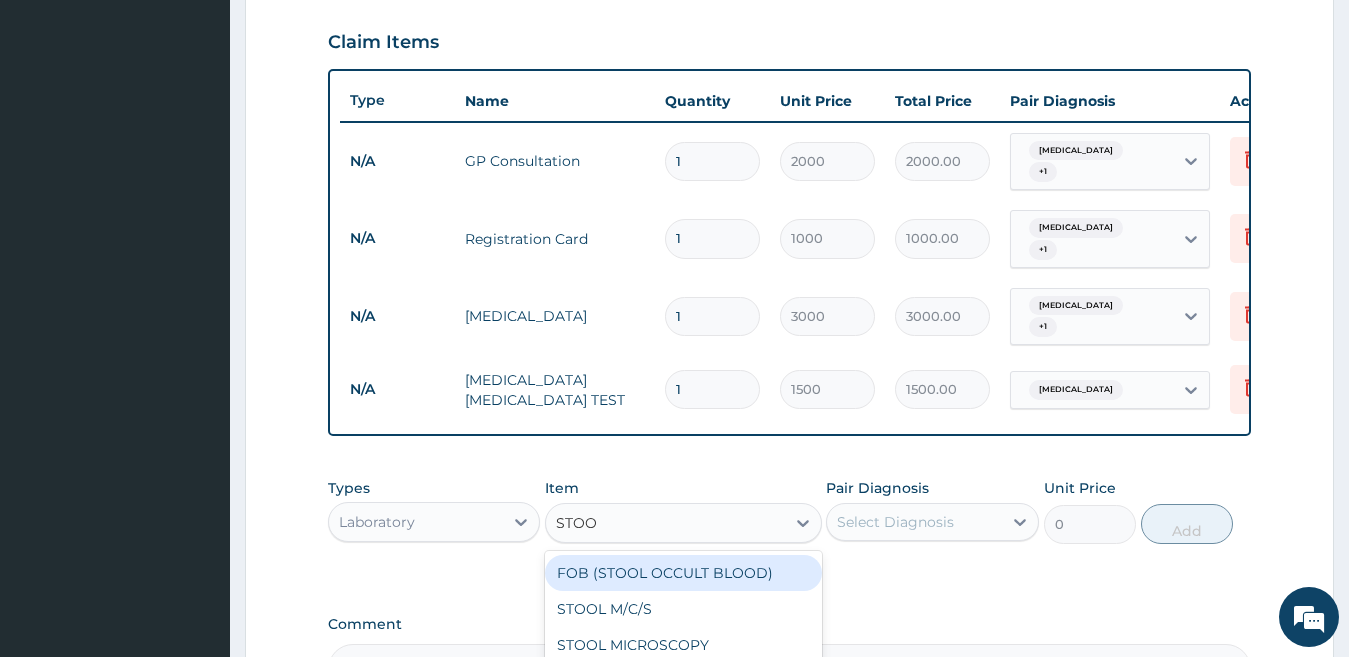 type on "STOOL" 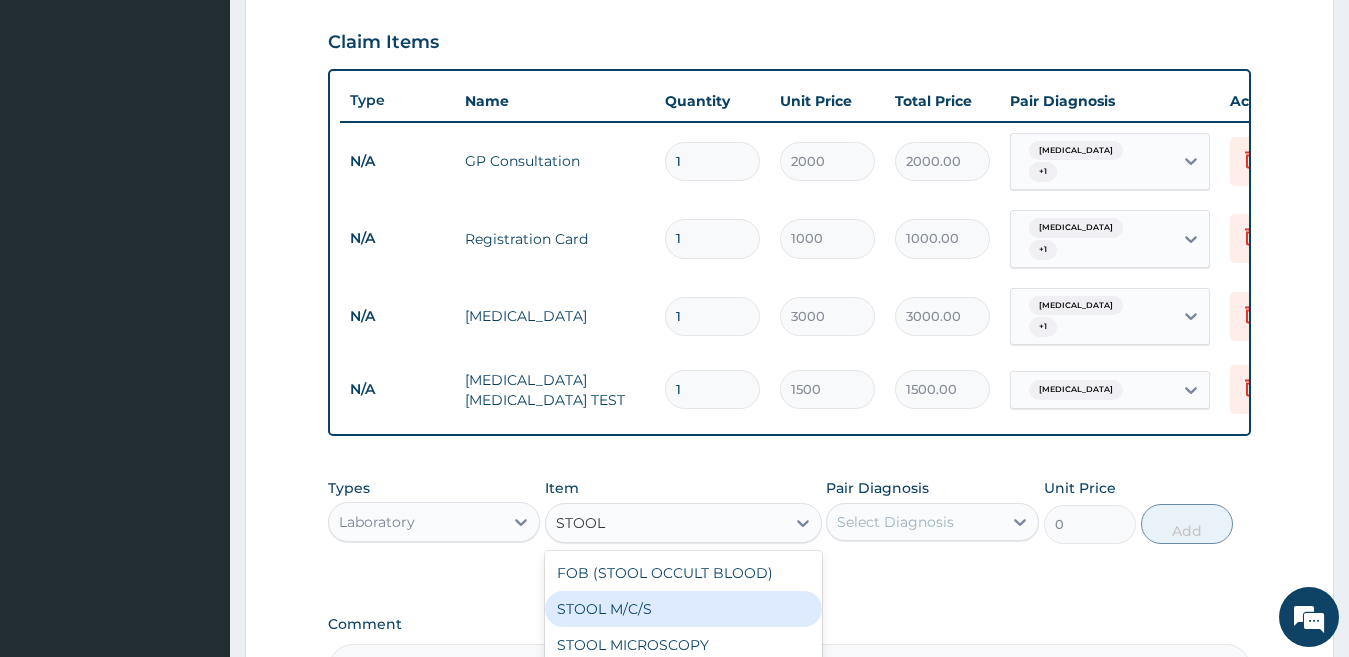 drag, startPoint x: 755, startPoint y: 587, endPoint x: 771, endPoint y: 586, distance: 16.03122 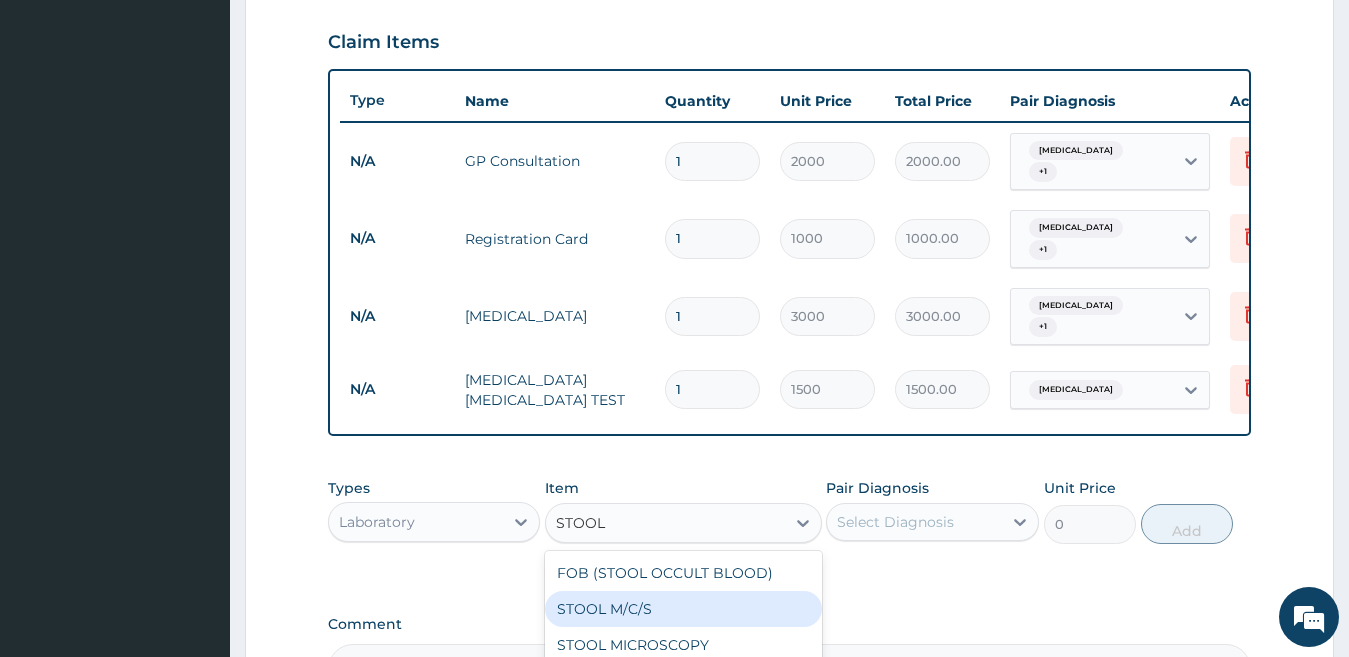 click on "STOOL M/C/S" at bounding box center [683, 609] 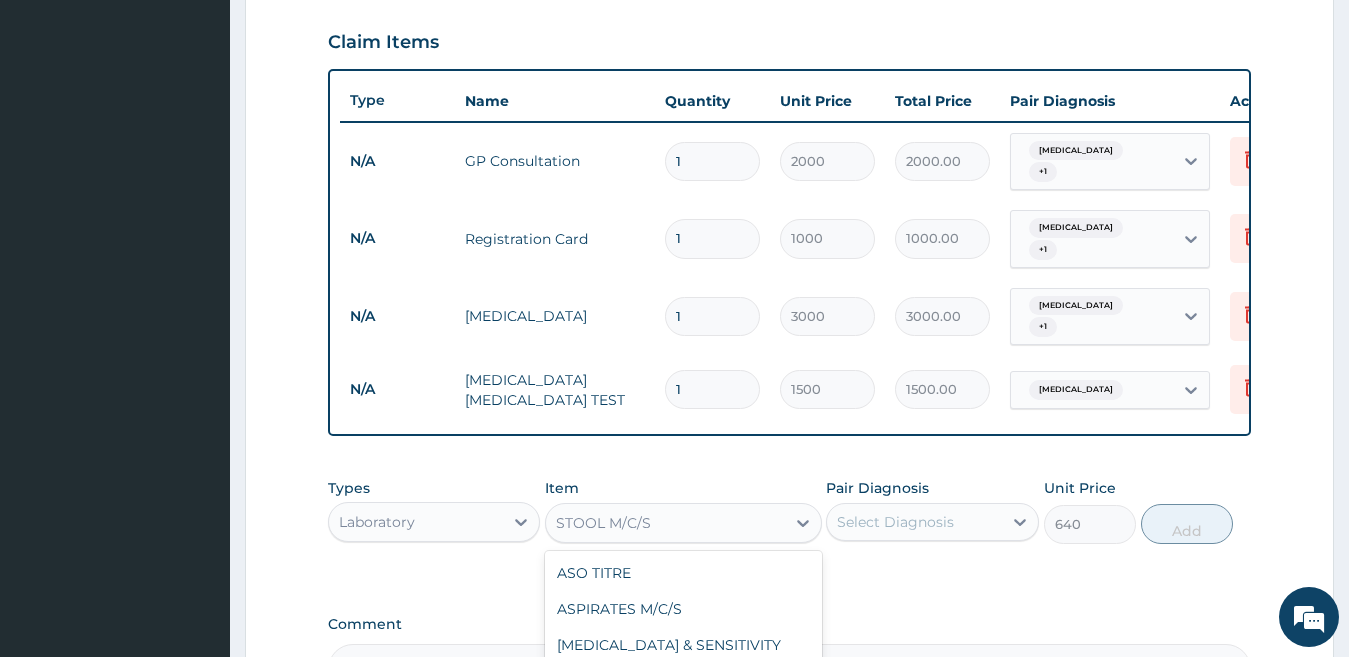 click on "STOOL M/C/S" at bounding box center (665, 523) 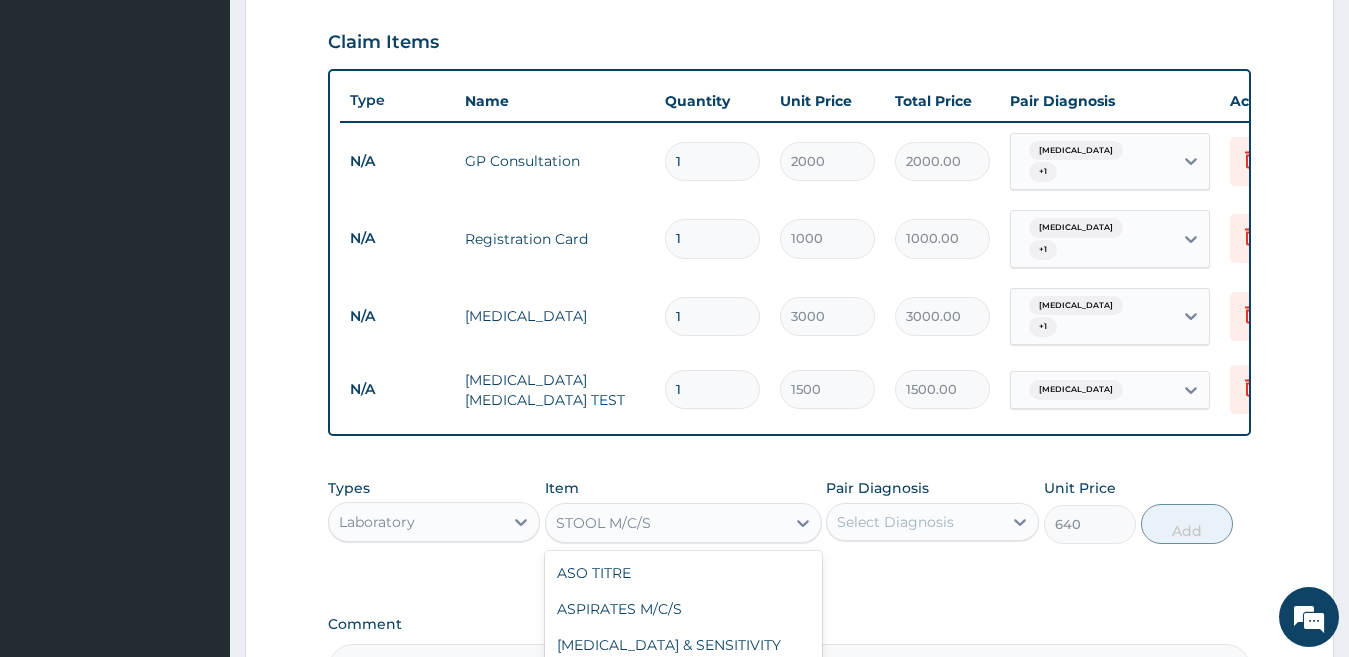 scroll, scrollTop: 652, scrollLeft: 0, axis: vertical 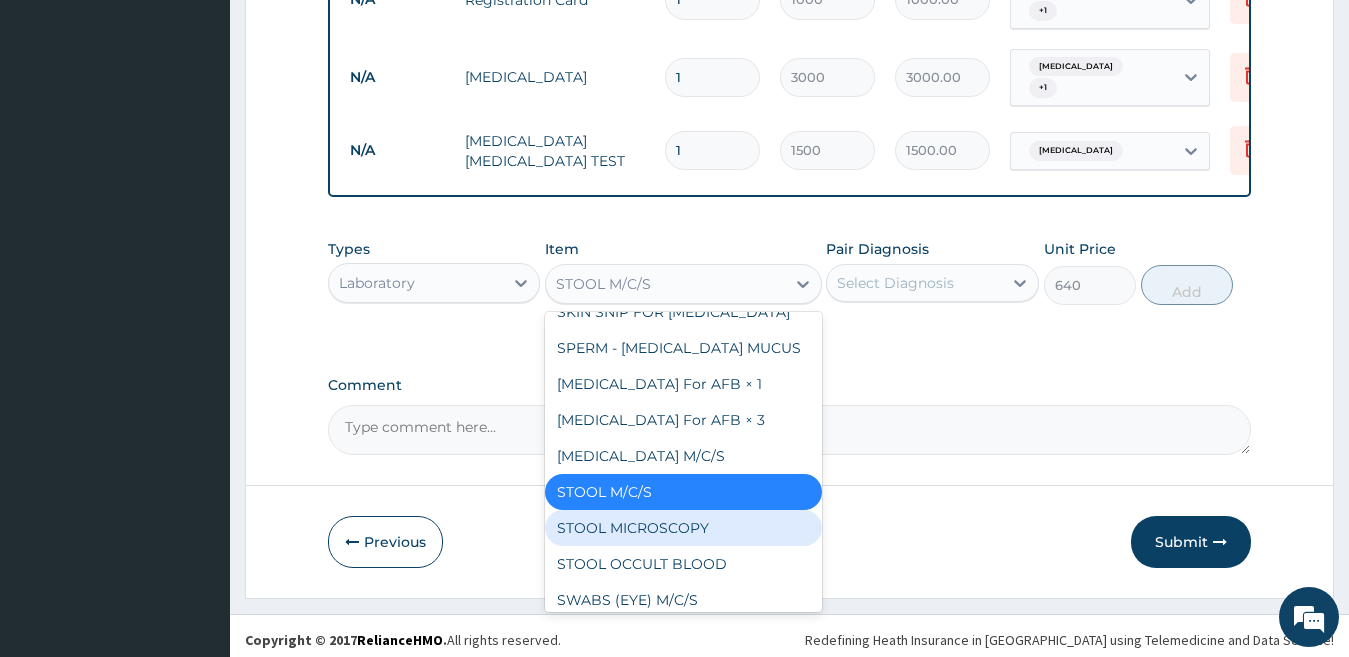 click on "STOOL MICROSCOPY" at bounding box center [683, 528] 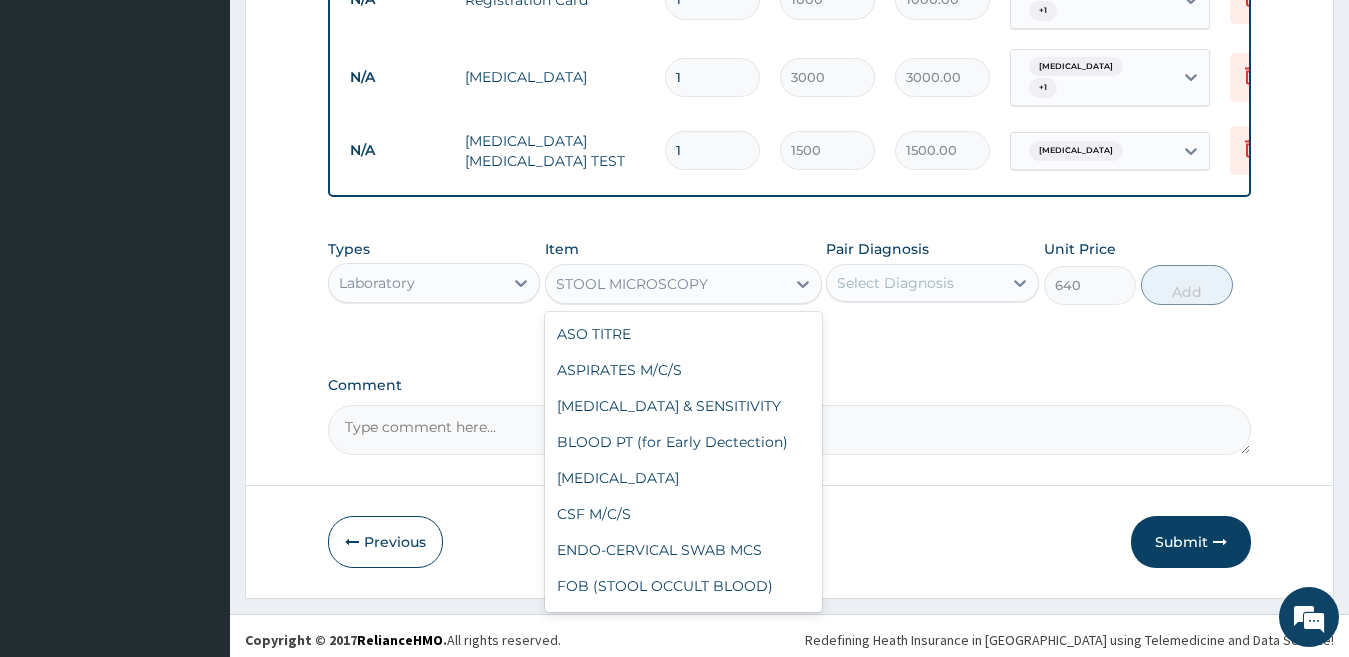 click on "STOOL MICROSCOPY" at bounding box center (632, 284) 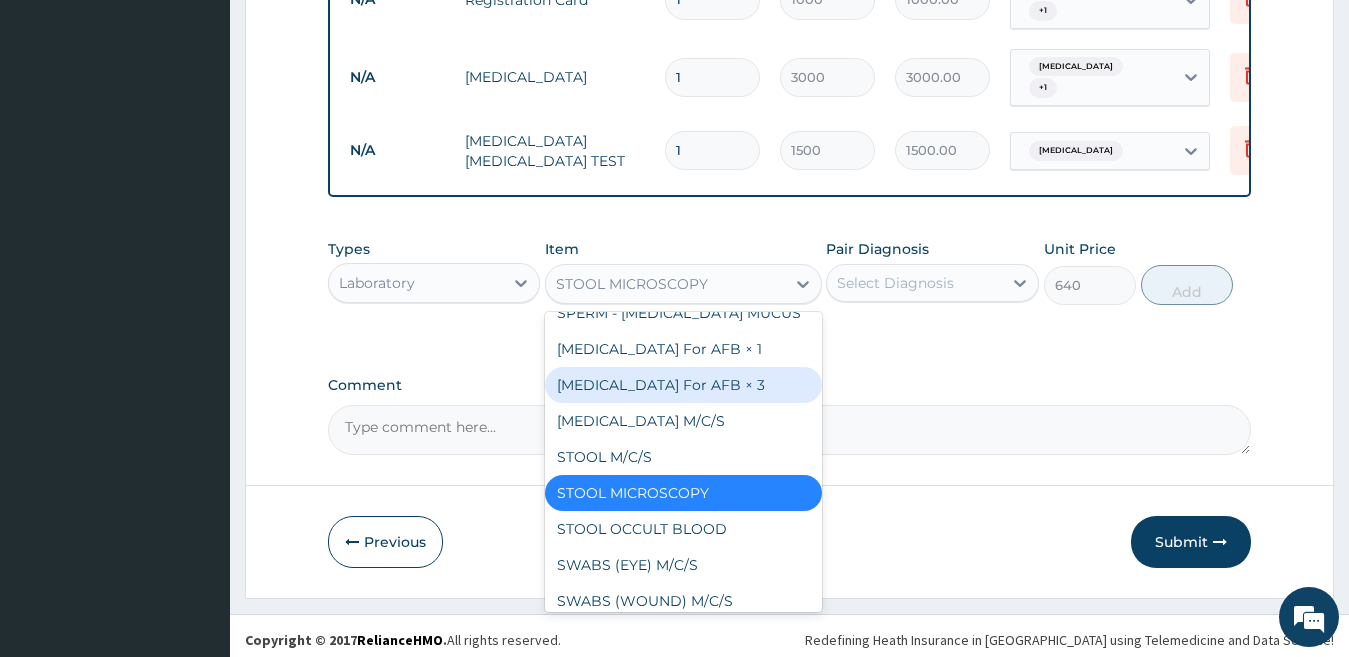 scroll, scrollTop: 778, scrollLeft: 0, axis: vertical 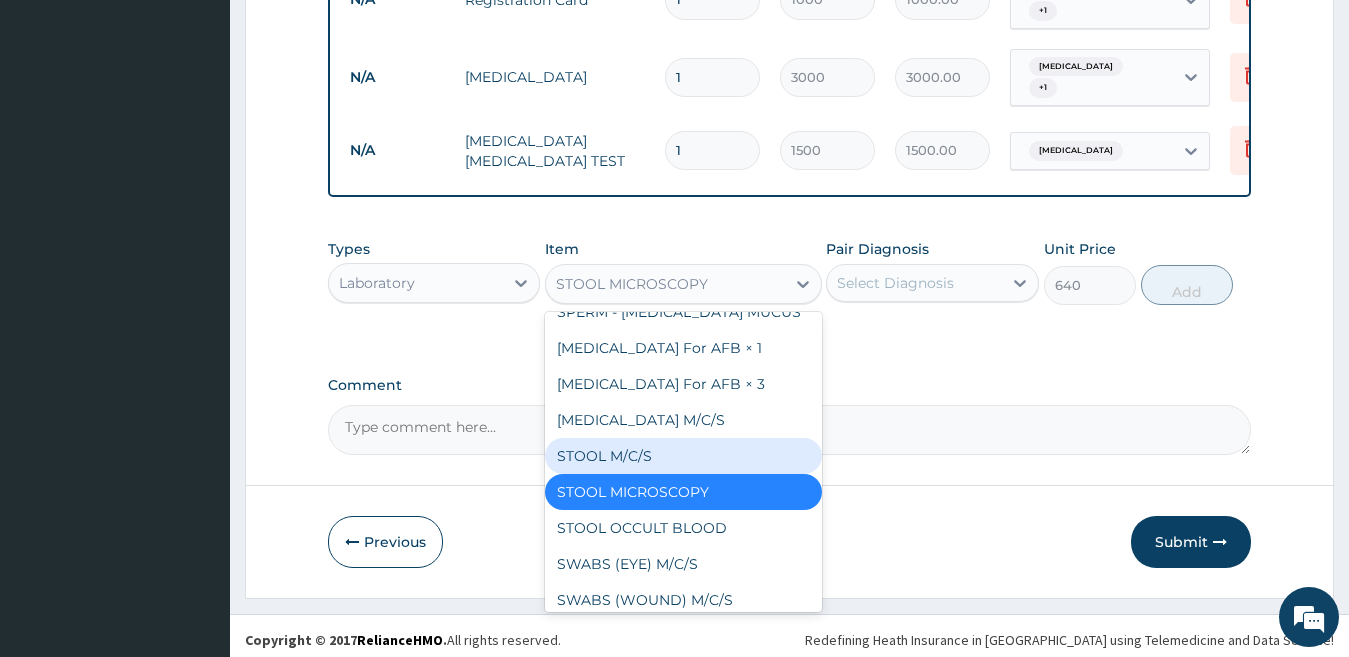 click on "STOOL M/C/S" at bounding box center (683, 456) 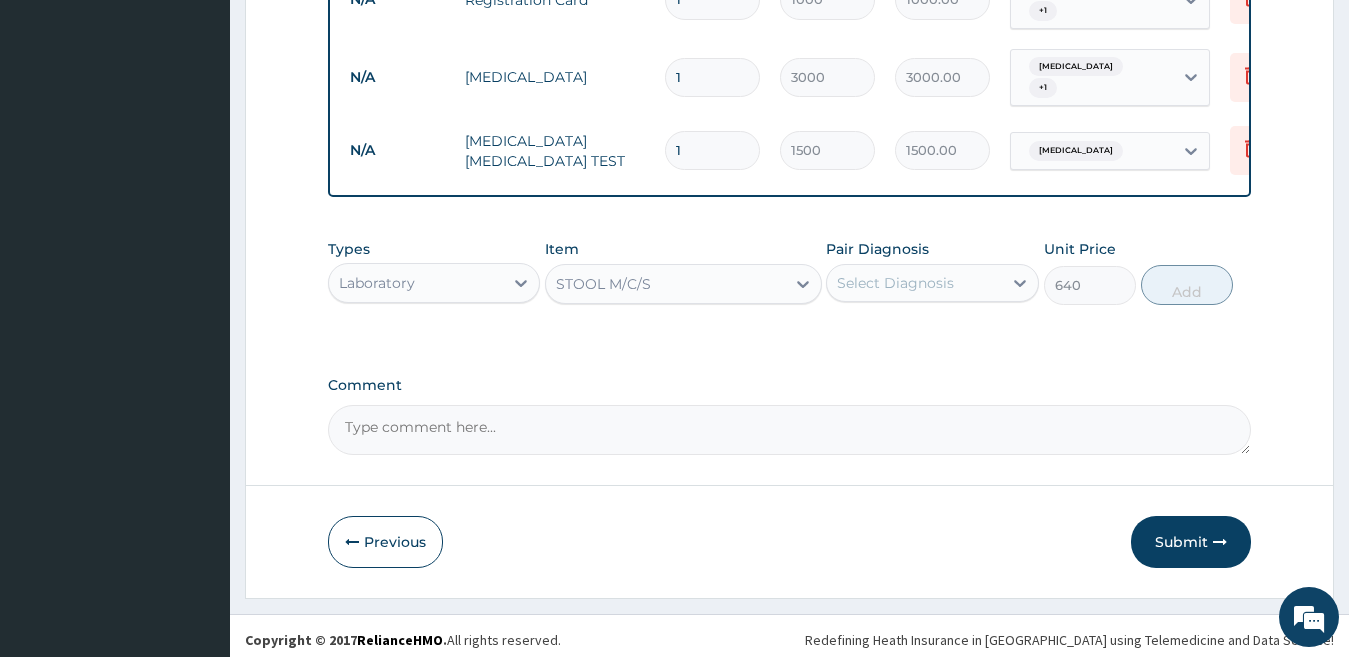 click on "STOOL M/C/S" at bounding box center [603, 284] 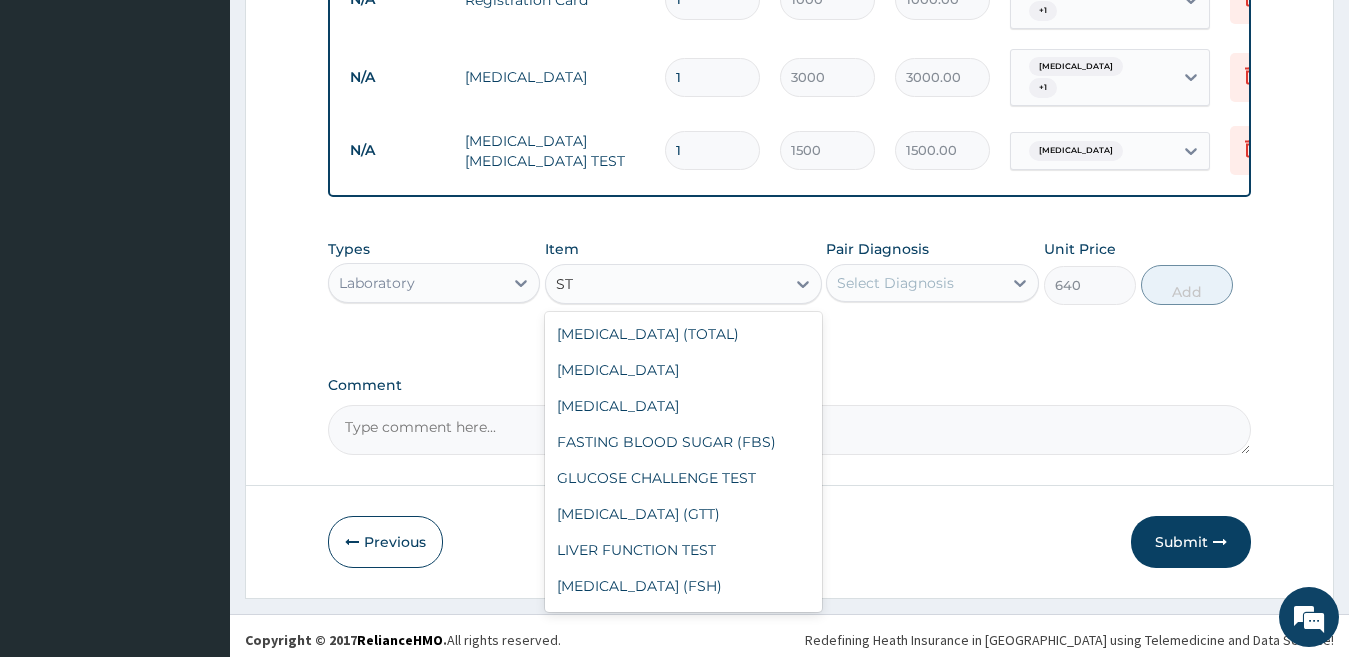 scroll, scrollTop: 0, scrollLeft: 0, axis: both 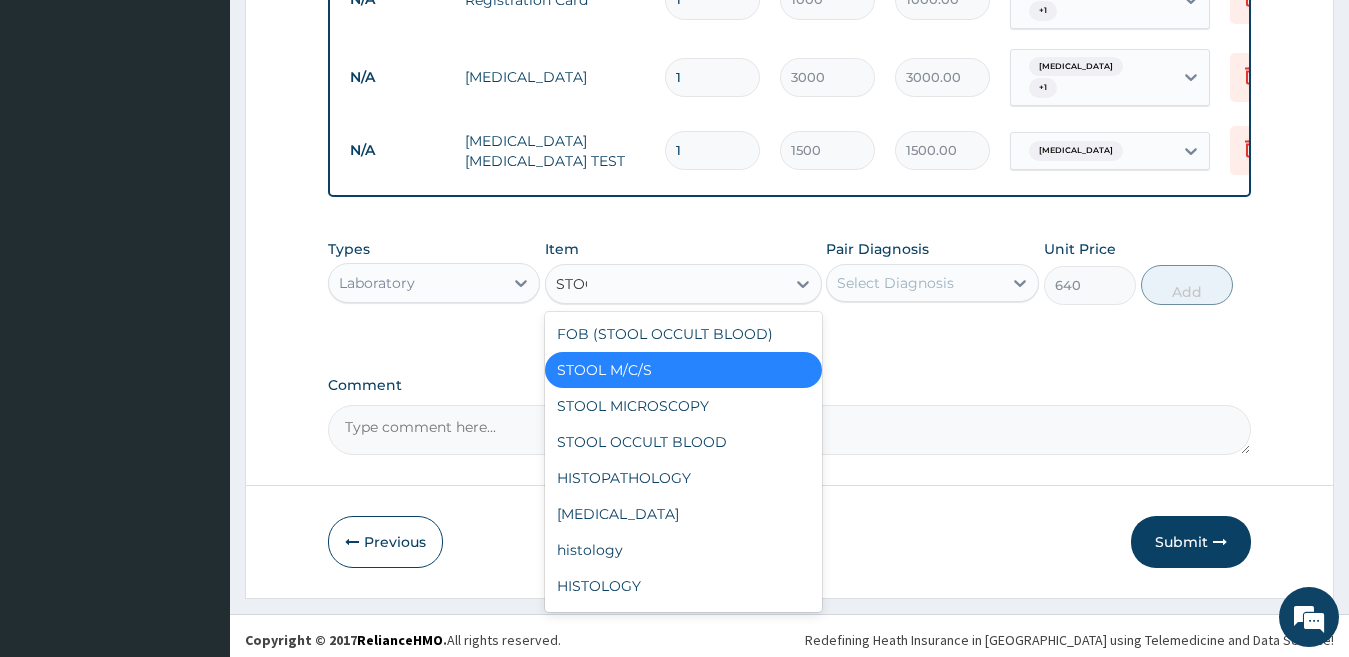 type on "STOOL" 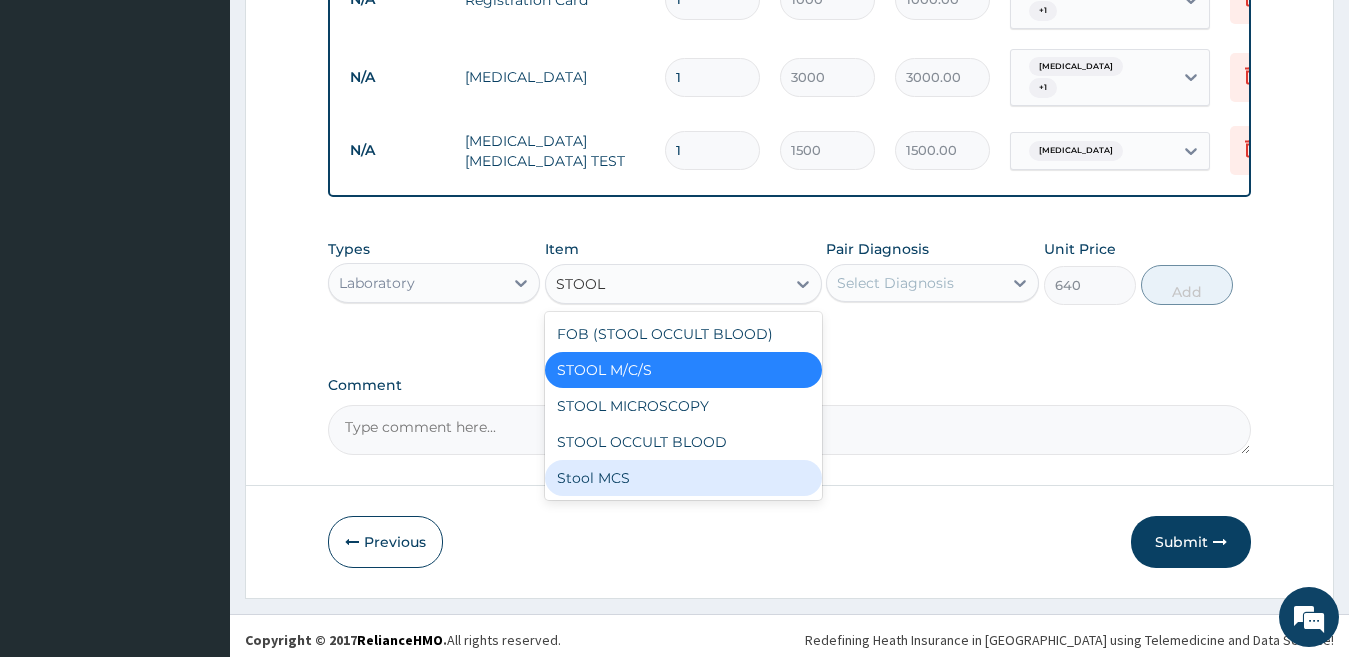 drag, startPoint x: 579, startPoint y: 484, endPoint x: 645, endPoint y: 441, distance: 78.77182 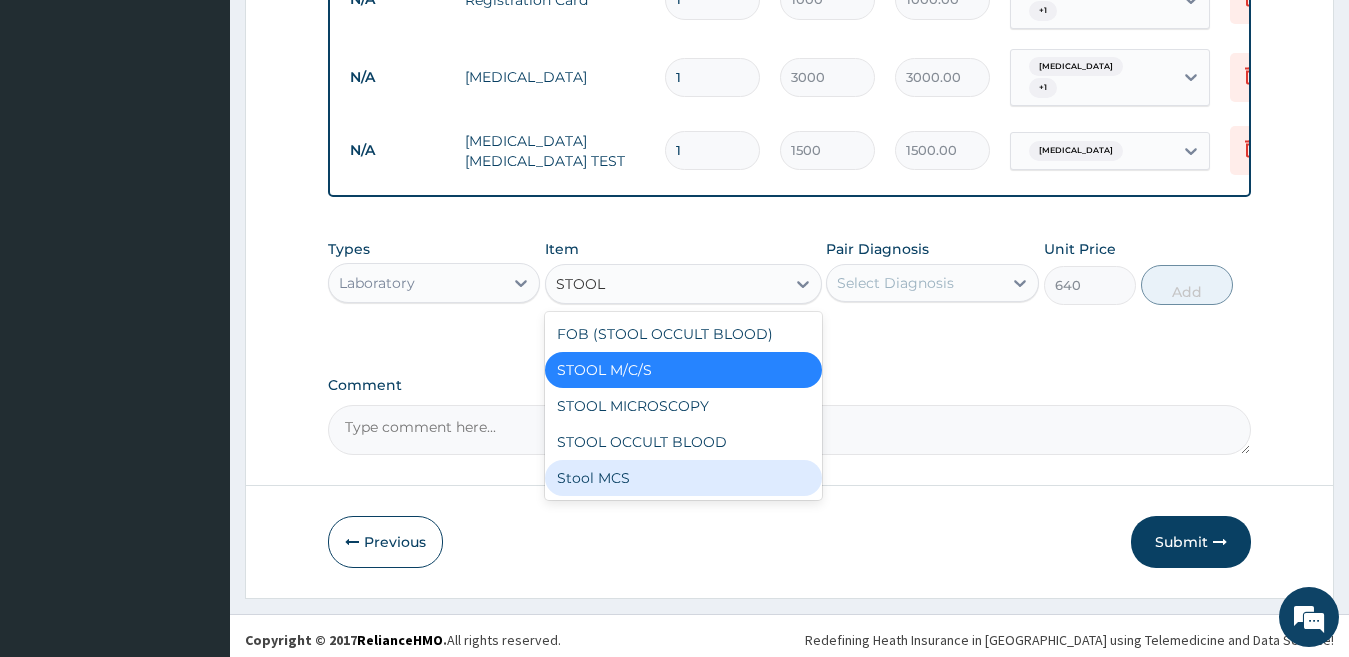 click on "Stool MCS" at bounding box center [683, 478] 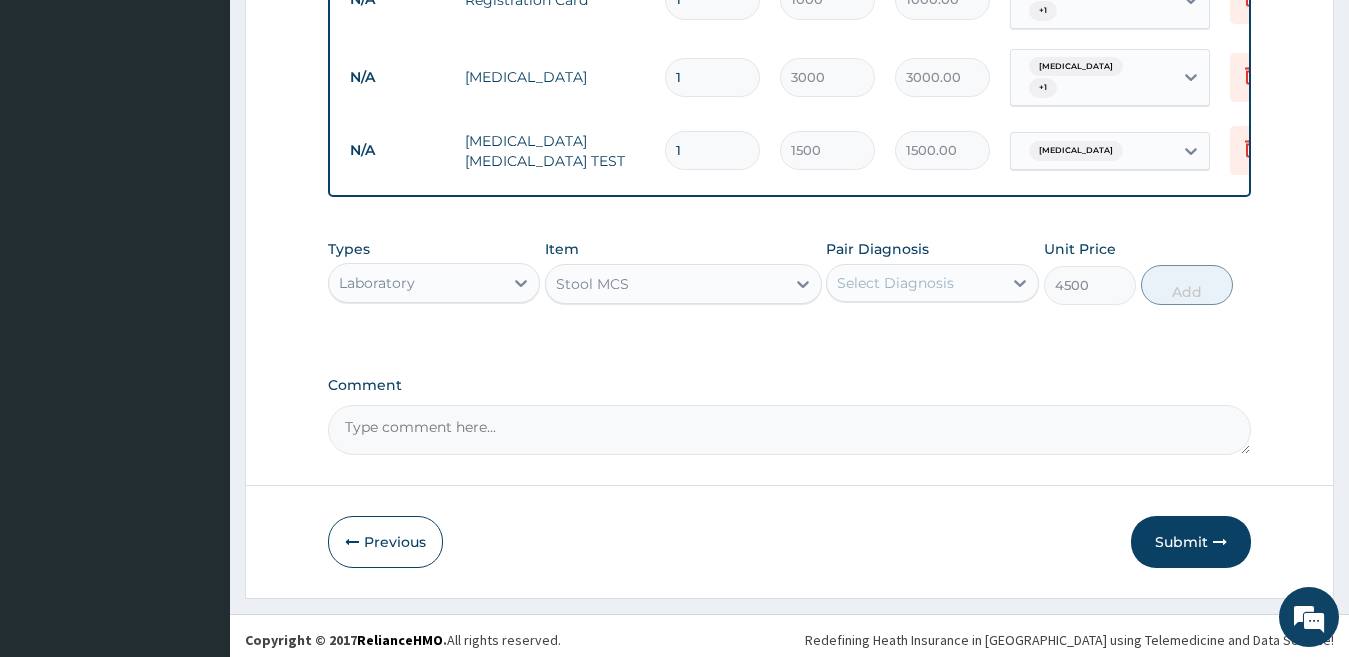 click on "Select Diagnosis" at bounding box center (895, 283) 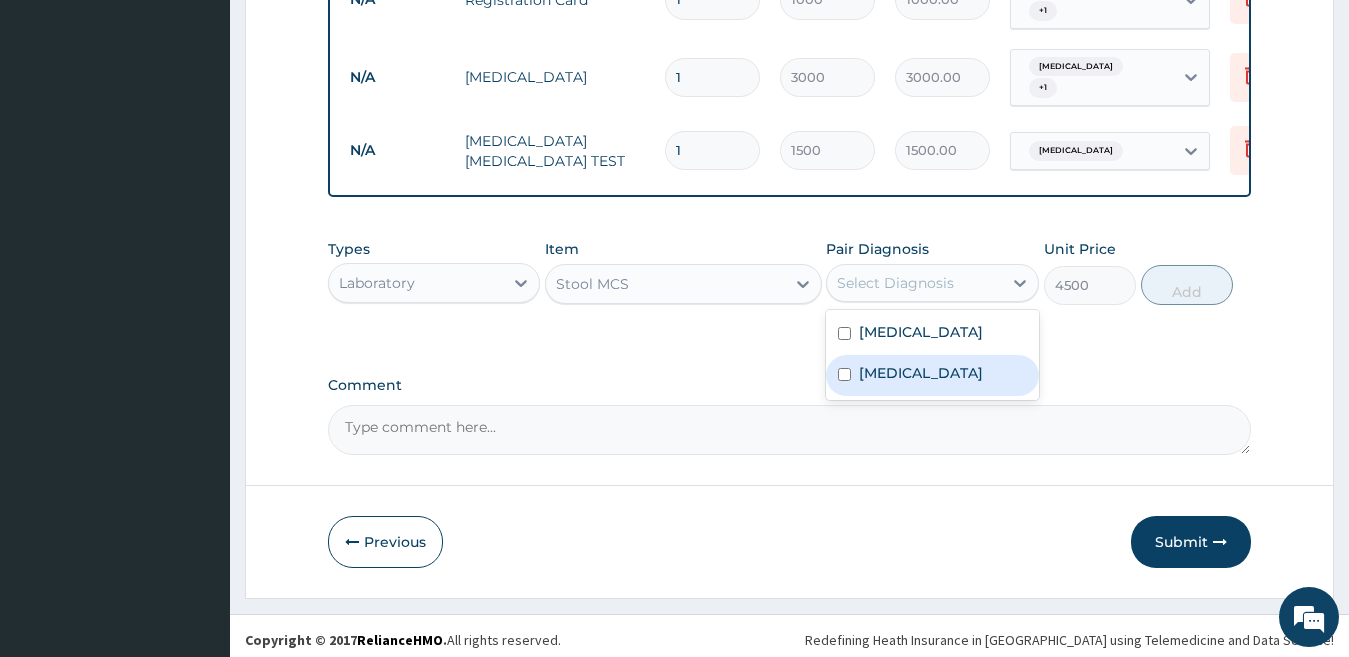 click on "Typhoid fever" at bounding box center [921, 373] 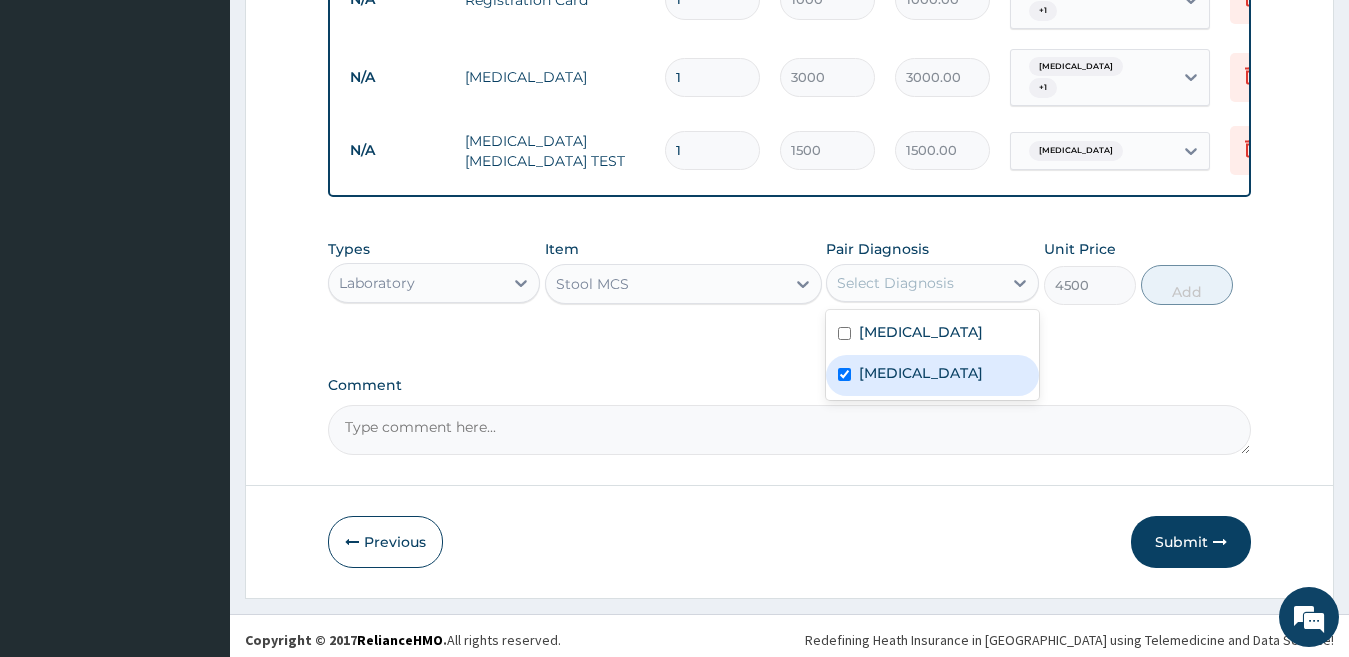 checkbox on "true" 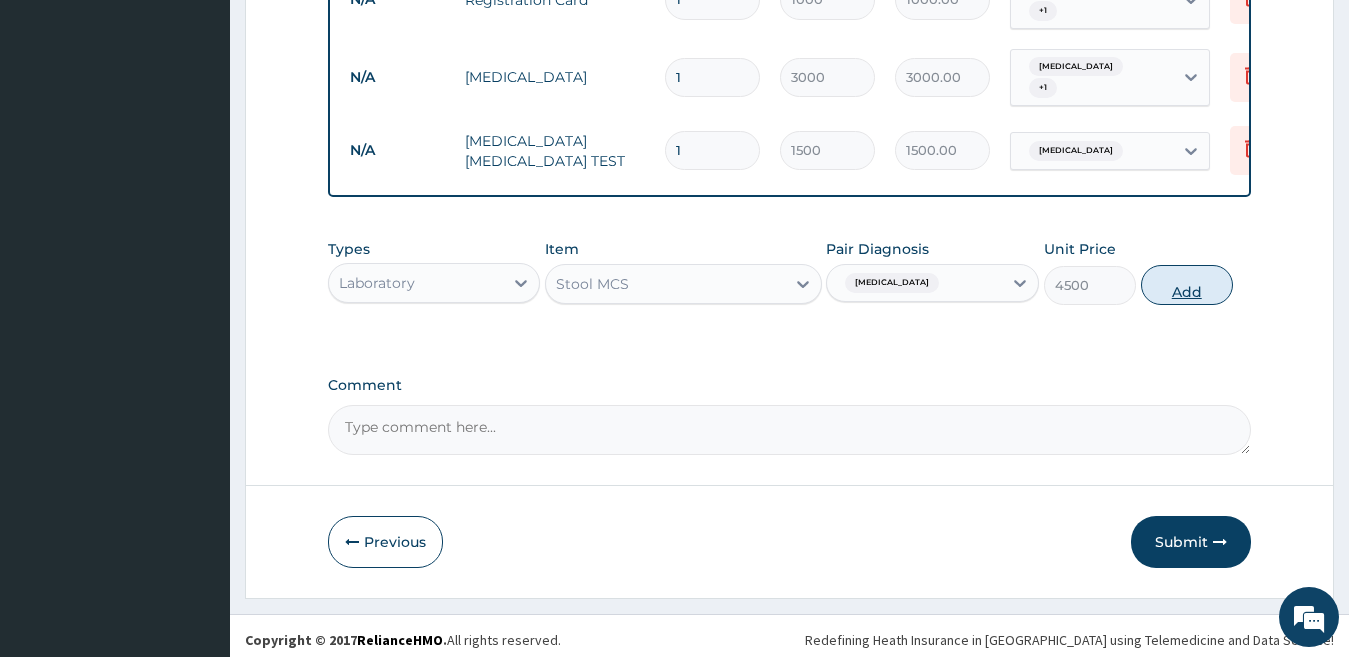 click on "Add" at bounding box center (1187, 285) 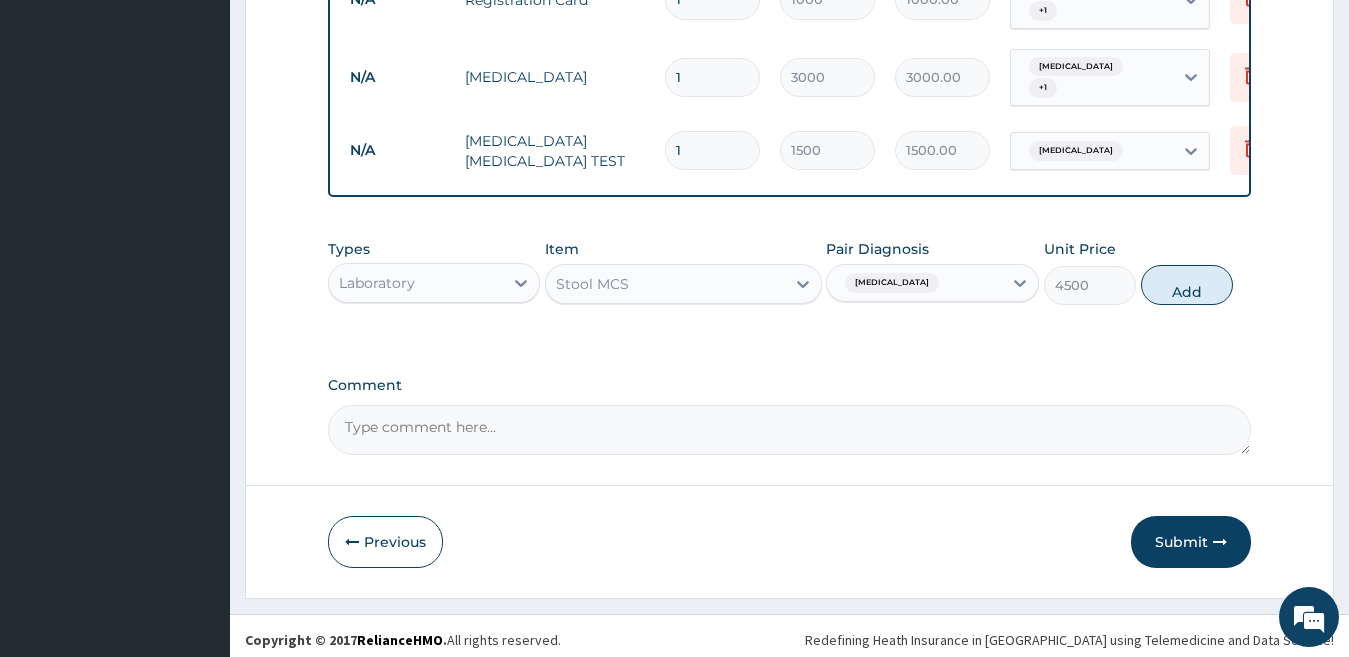 type on "0" 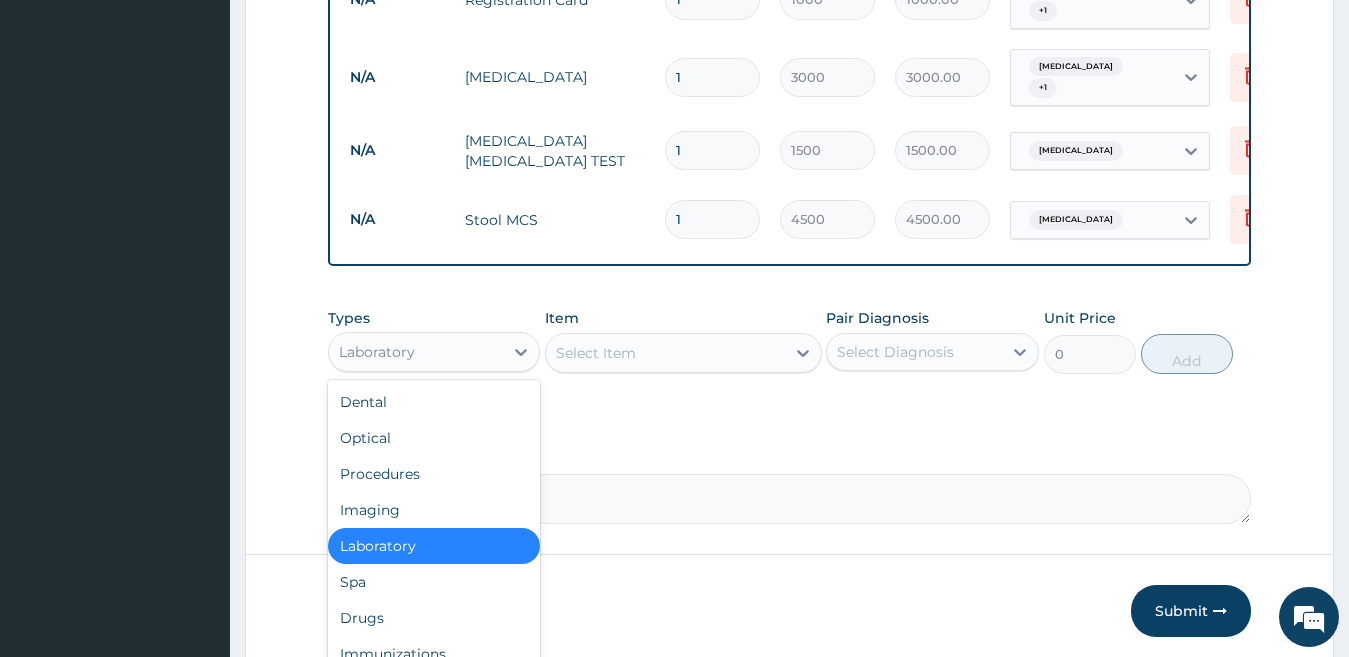 click on "Laboratory" at bounding box center [416, 352] 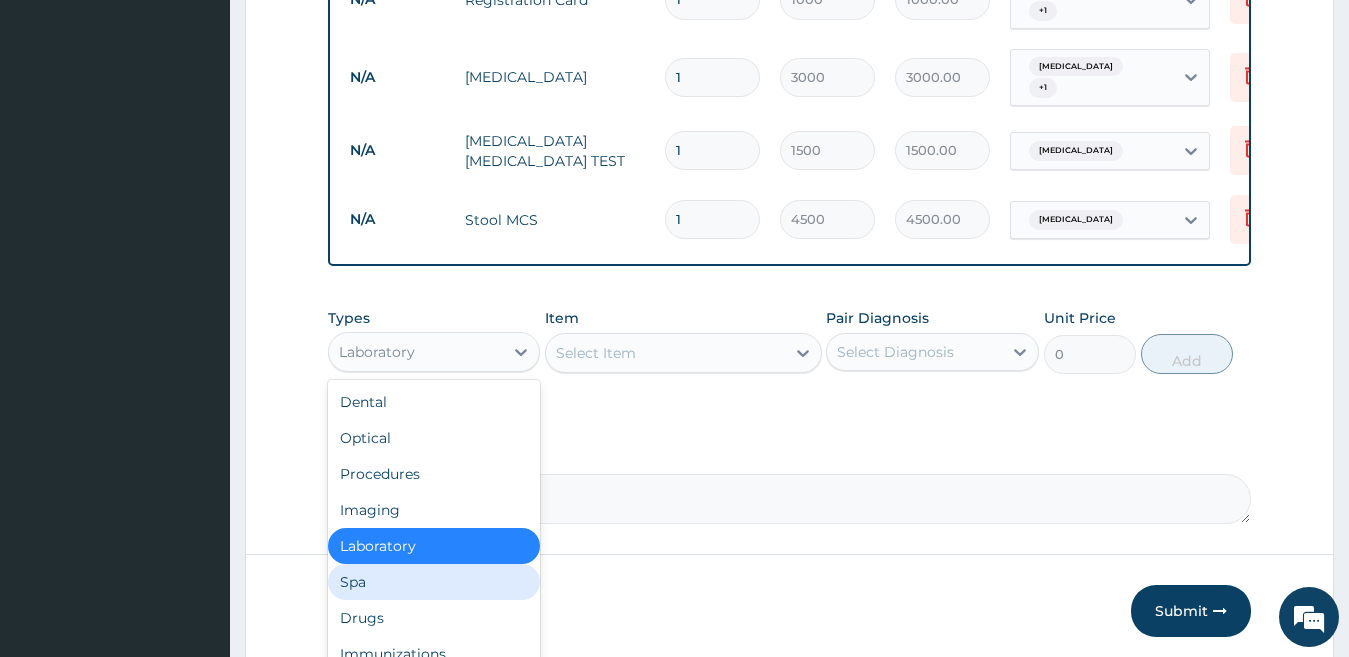 scroll, scrollTop: 68, scrollLeft: 0, axis: vertical 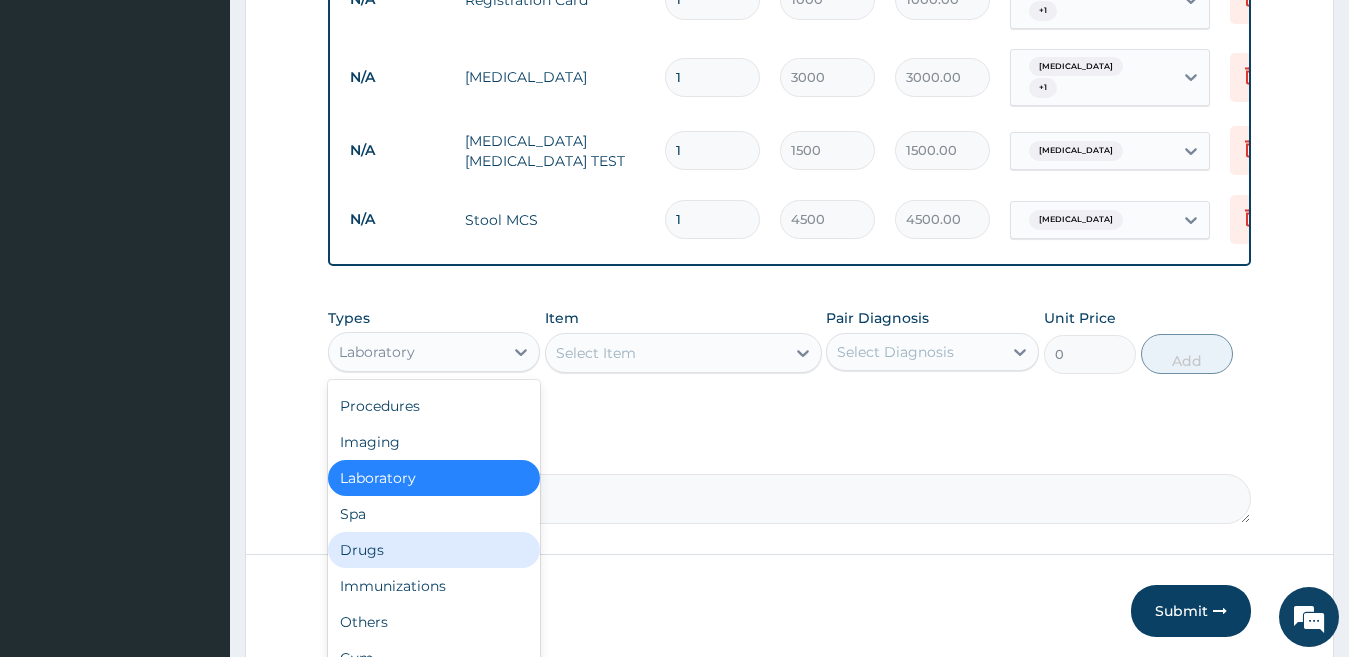 click on "Drugs" at bounding box center (434, 550) 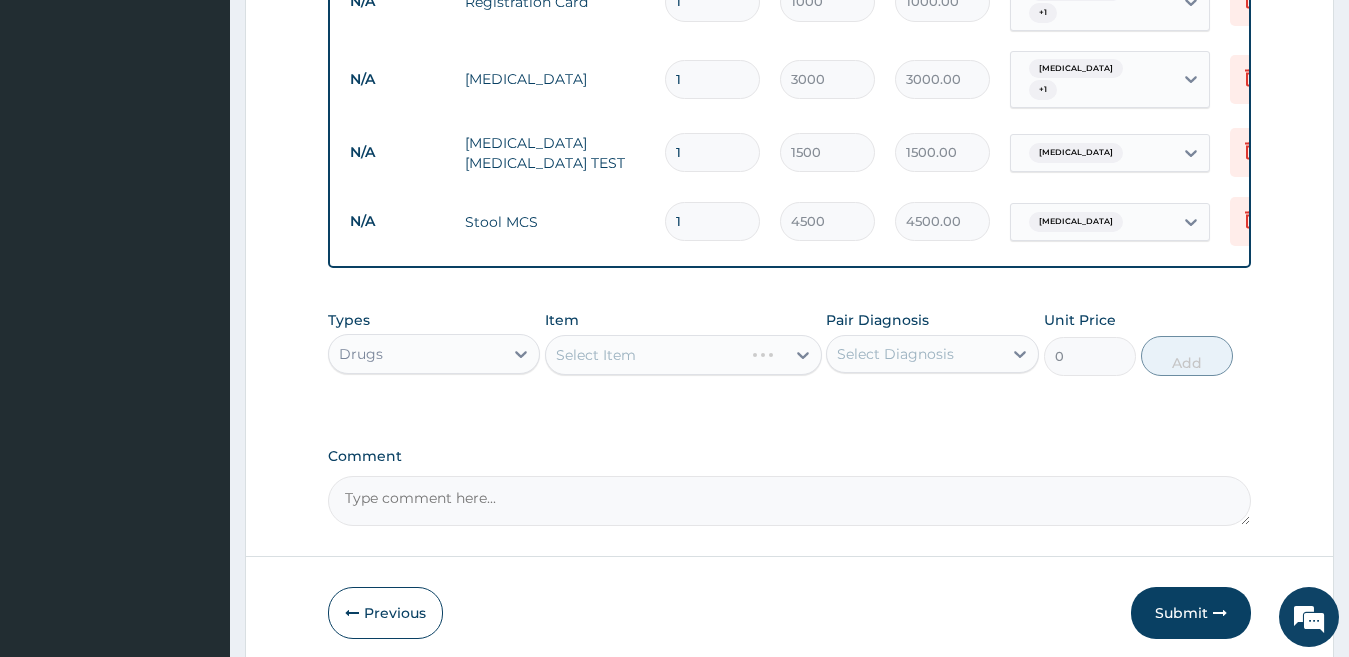 scroll, scrollTop: 914, scrollLeft: 0, axis: vertical 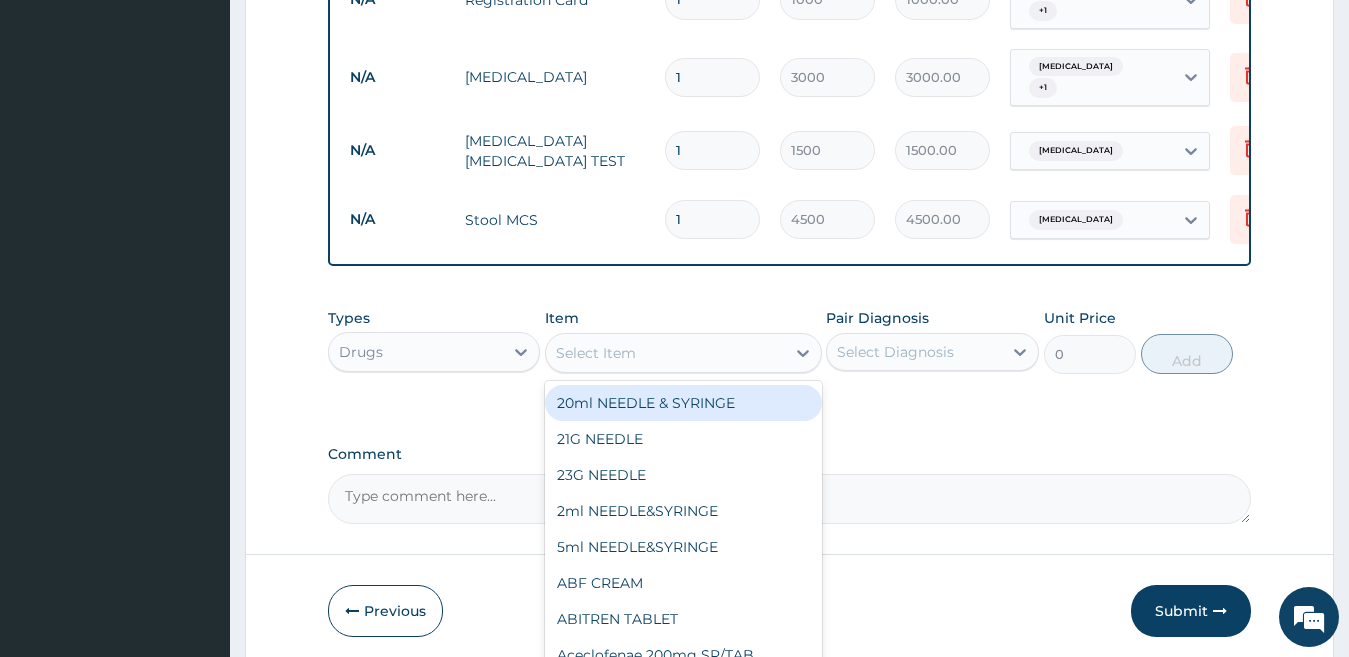click on "Select Item" at bounding box center [596, 353] 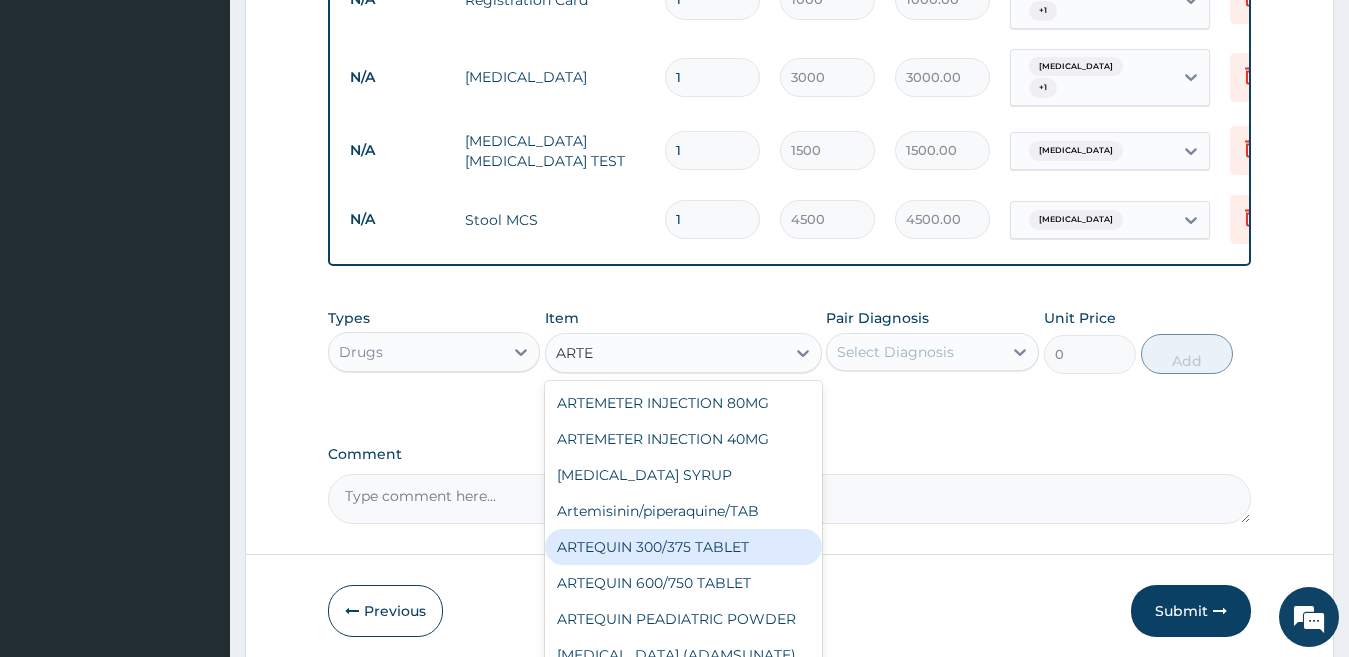 type on "ARTES" 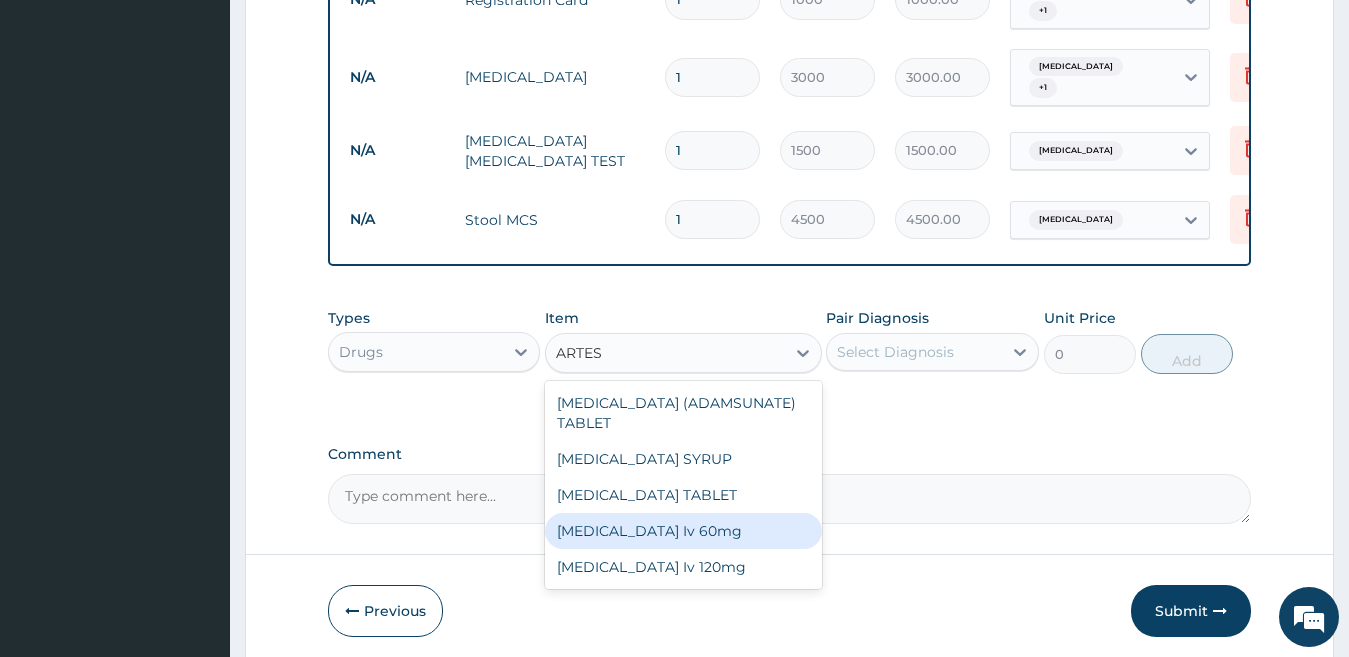 click on "Artesunate Iv 60mg" at bounding box center [683, 531] 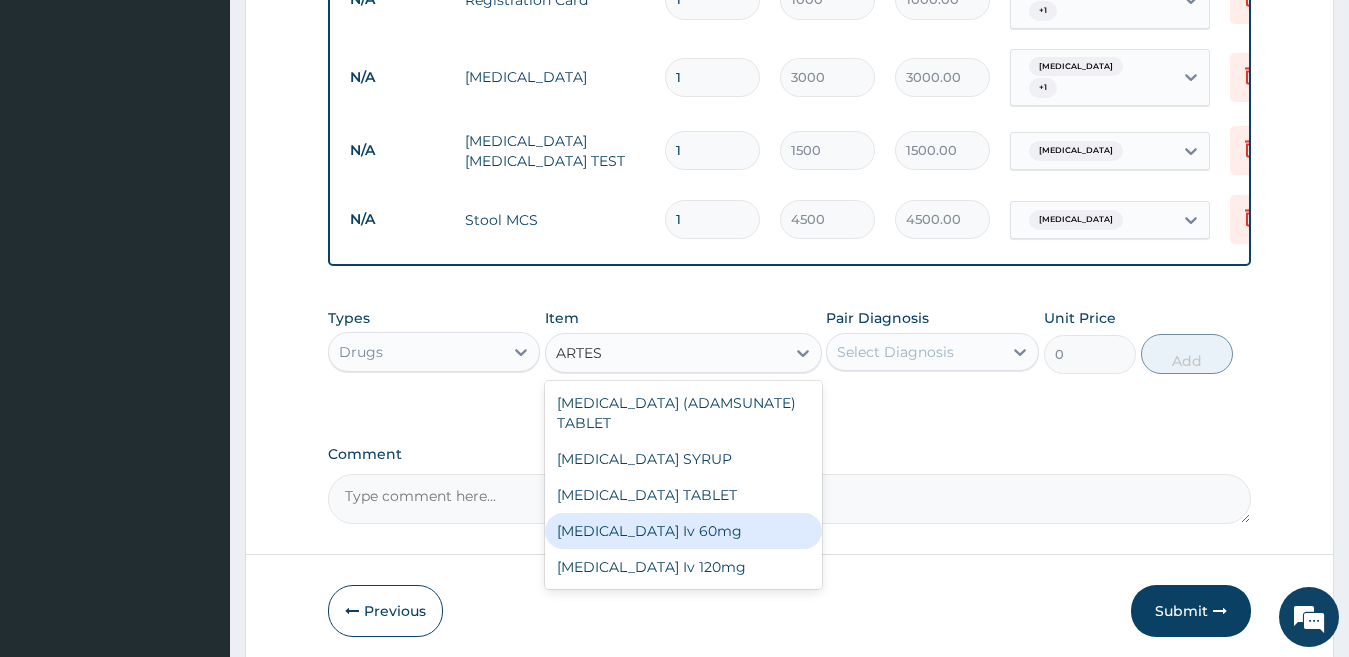 type 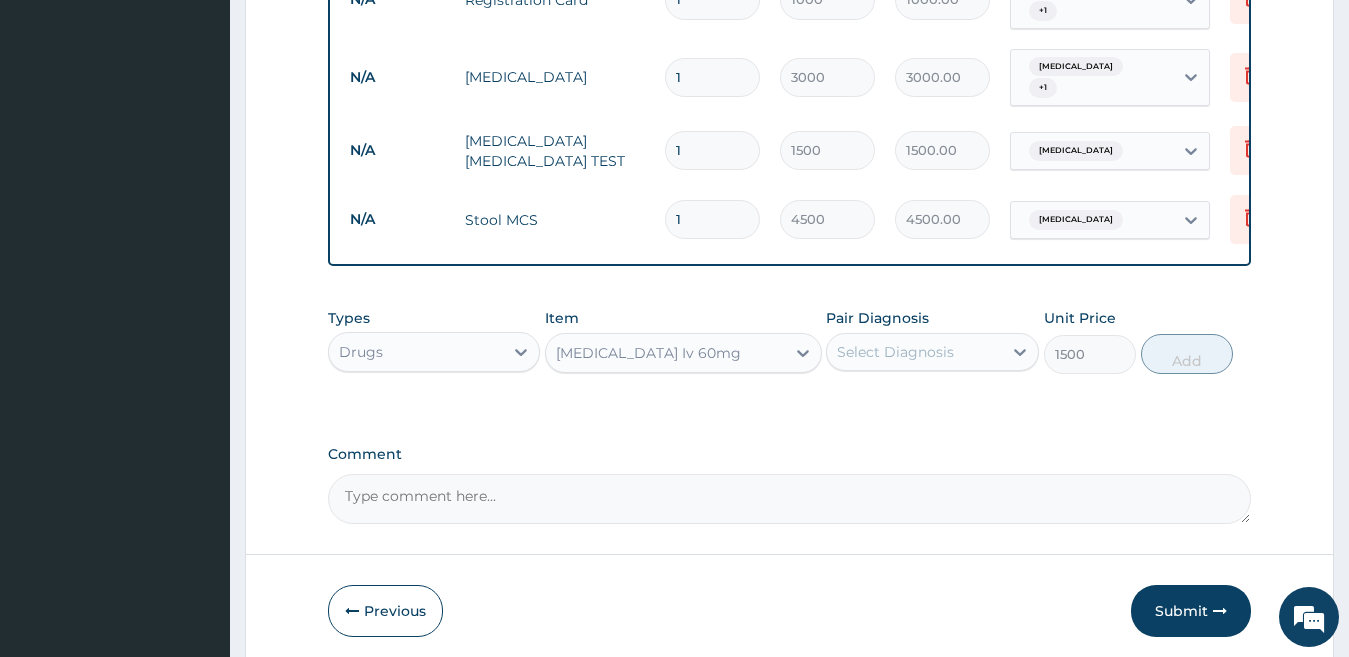 click on "Select Diagnosis" at bounding box center [914, 352] 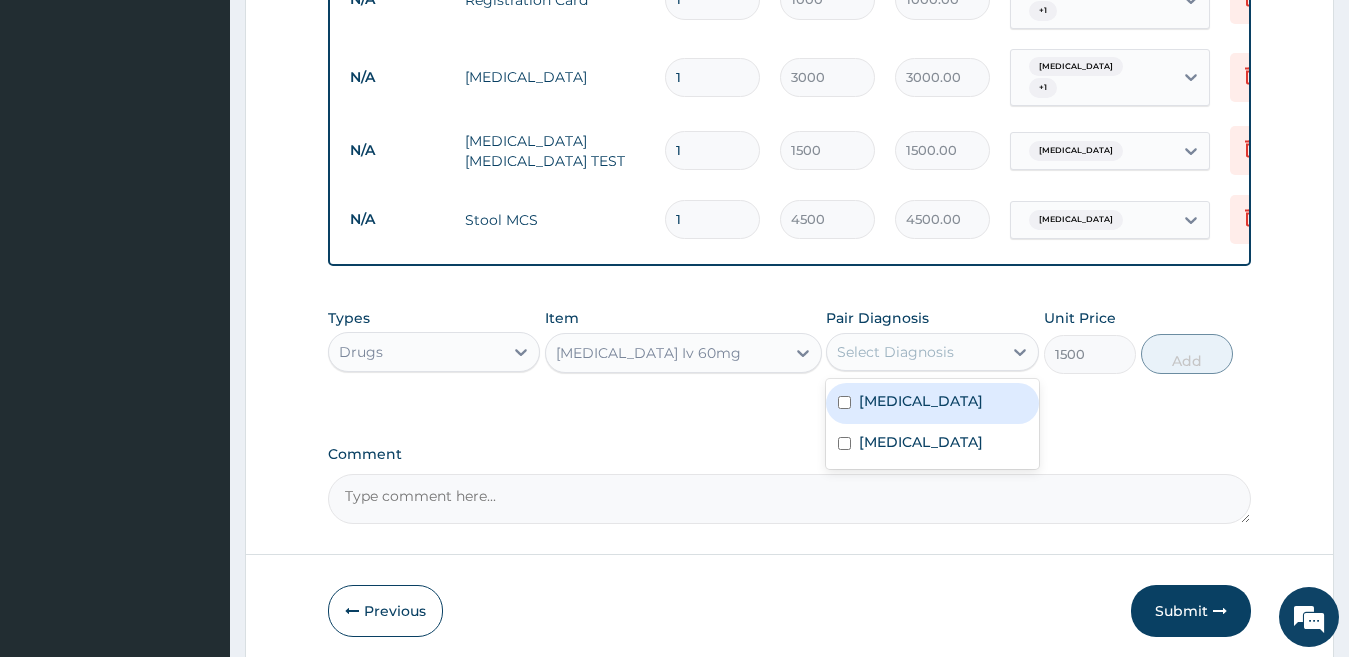 click on "Malaria" at bounding box center (932, 403) 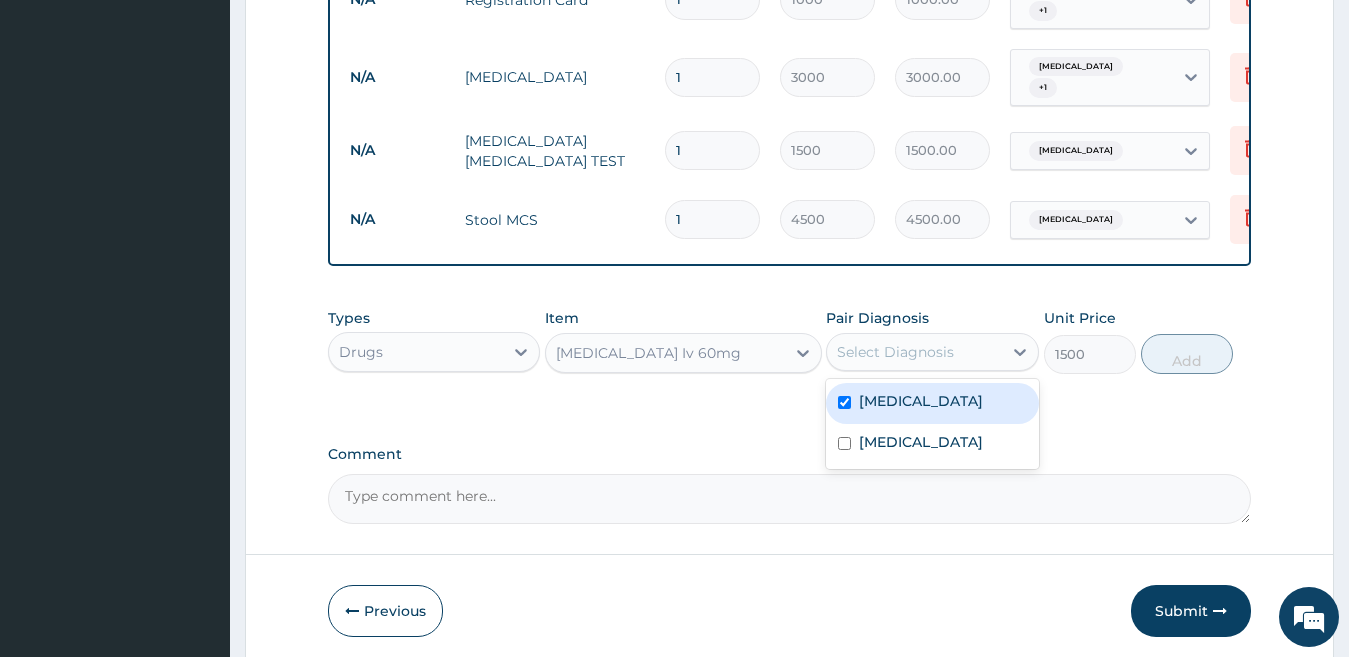 checkbox on "true" 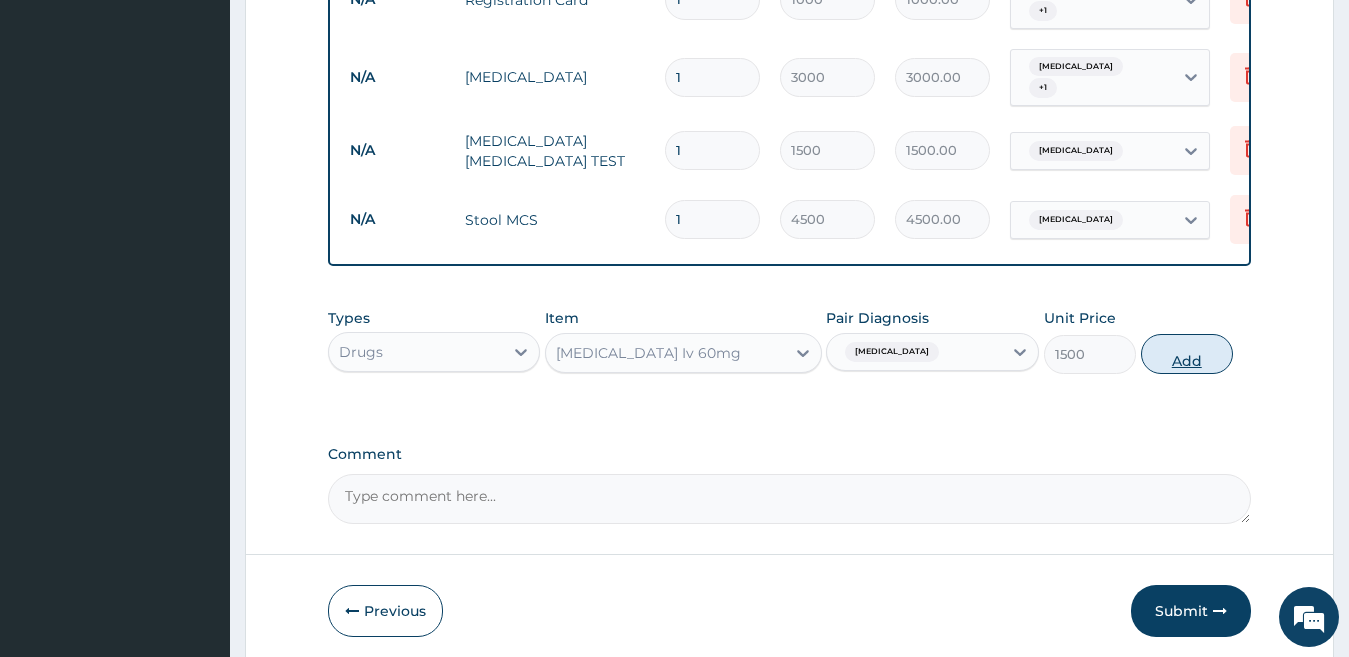 click on "Add" at bounding box center (1187, 354) 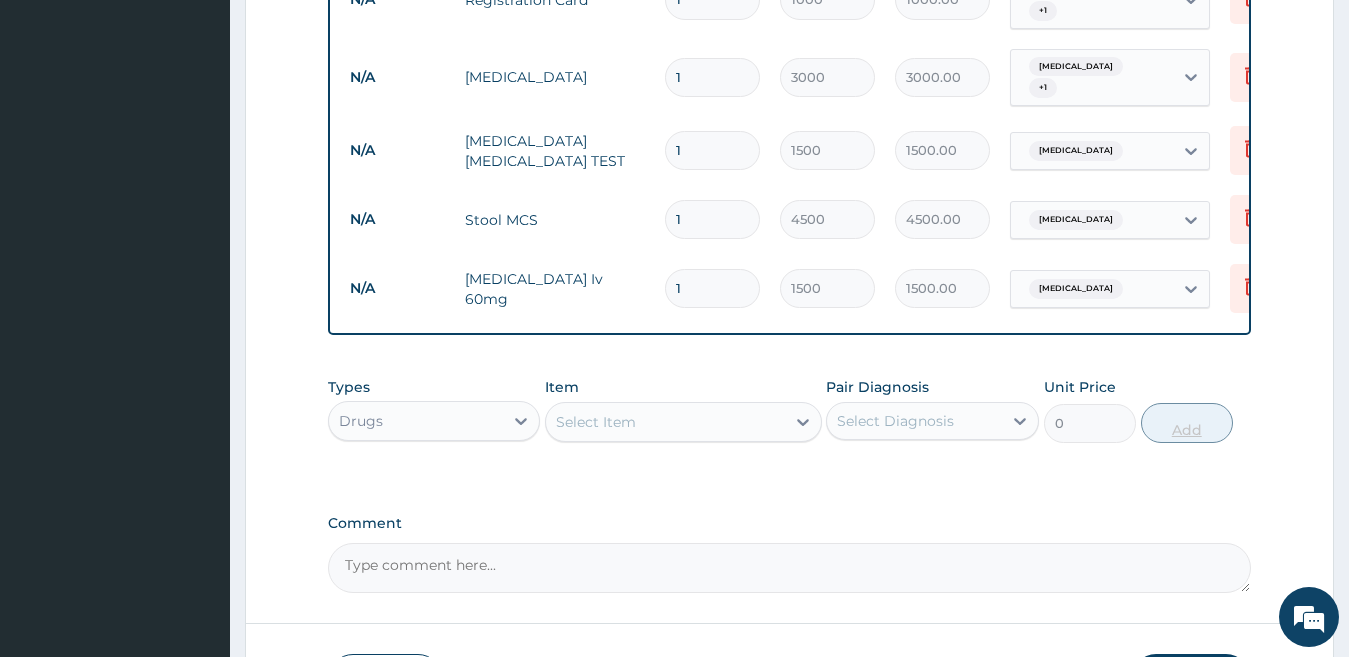 type 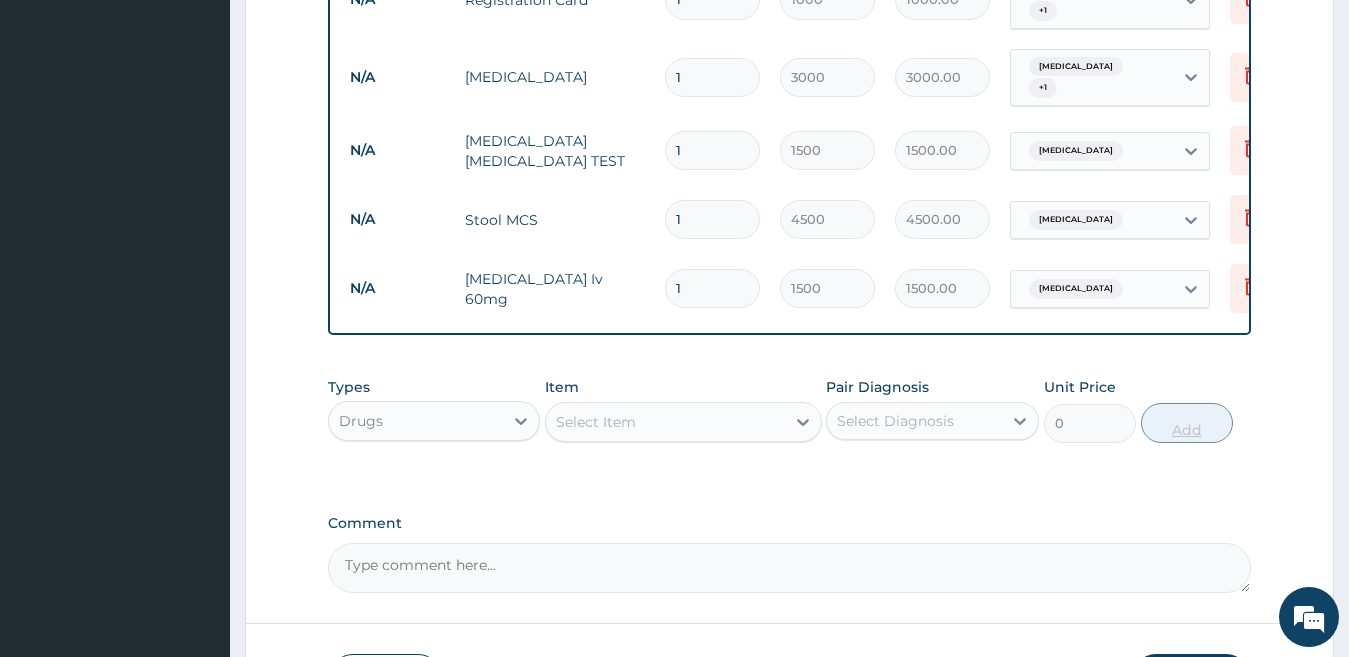 type on "0.00" 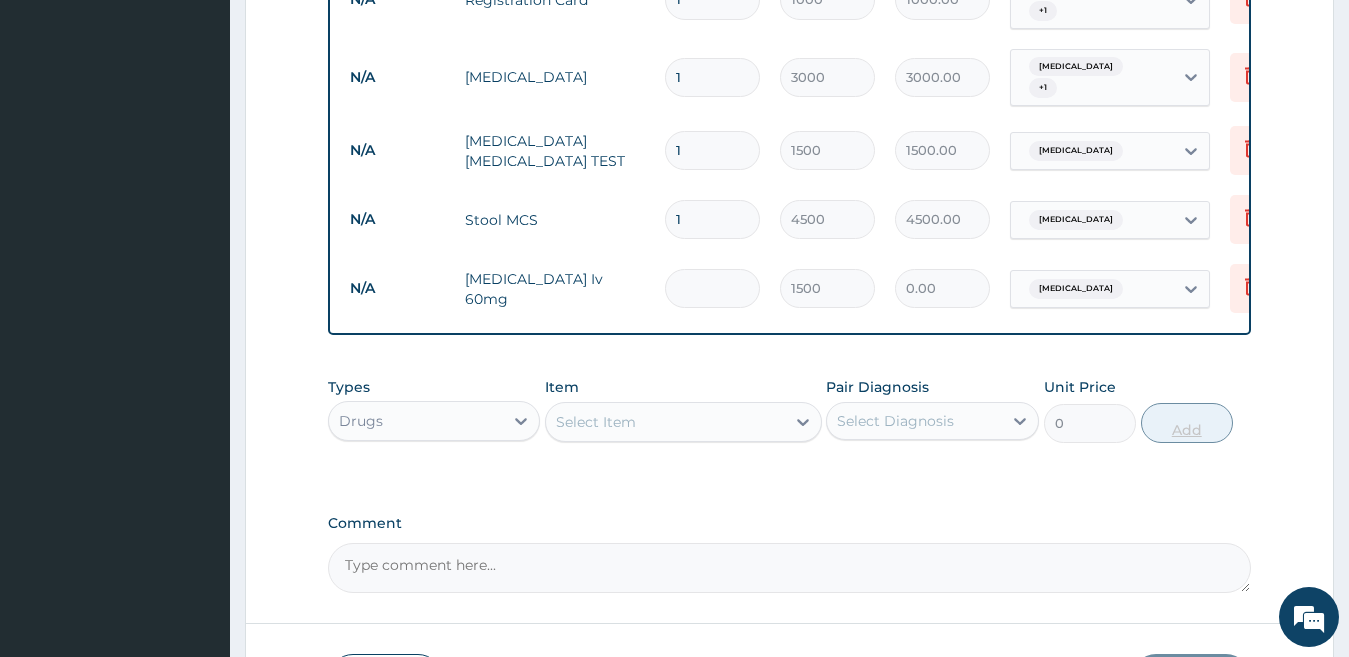 type on "3" 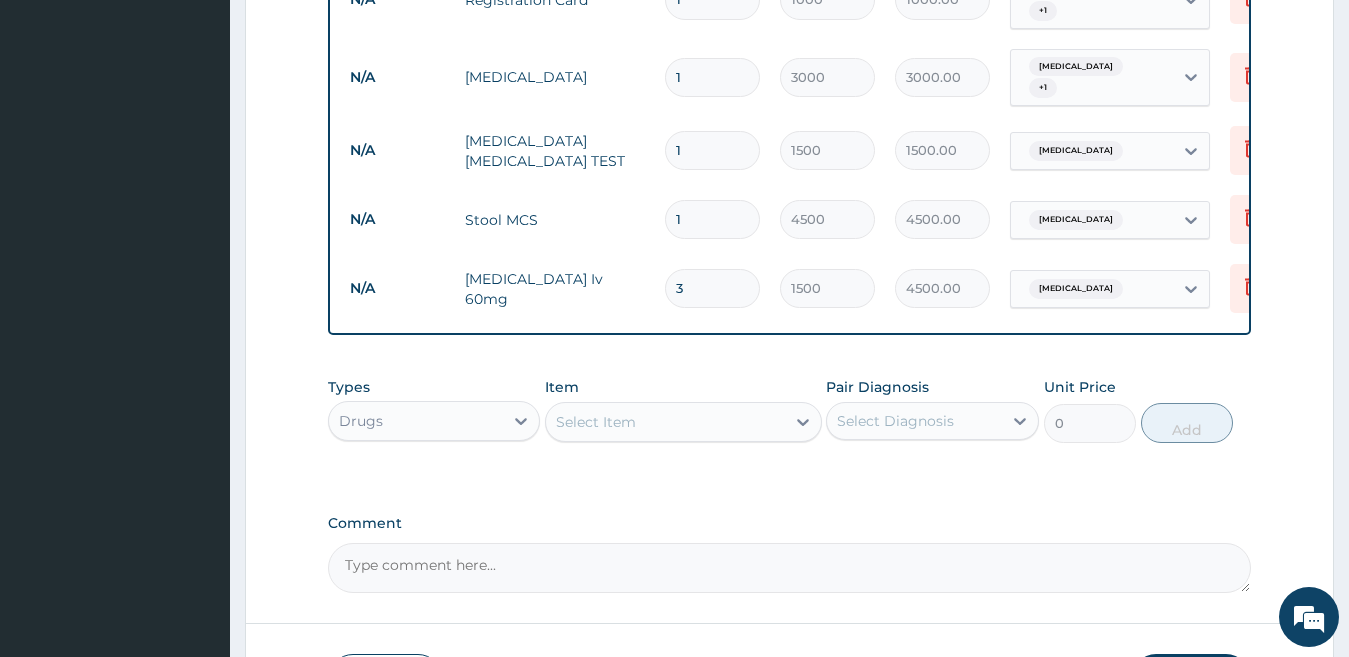 type on "3" 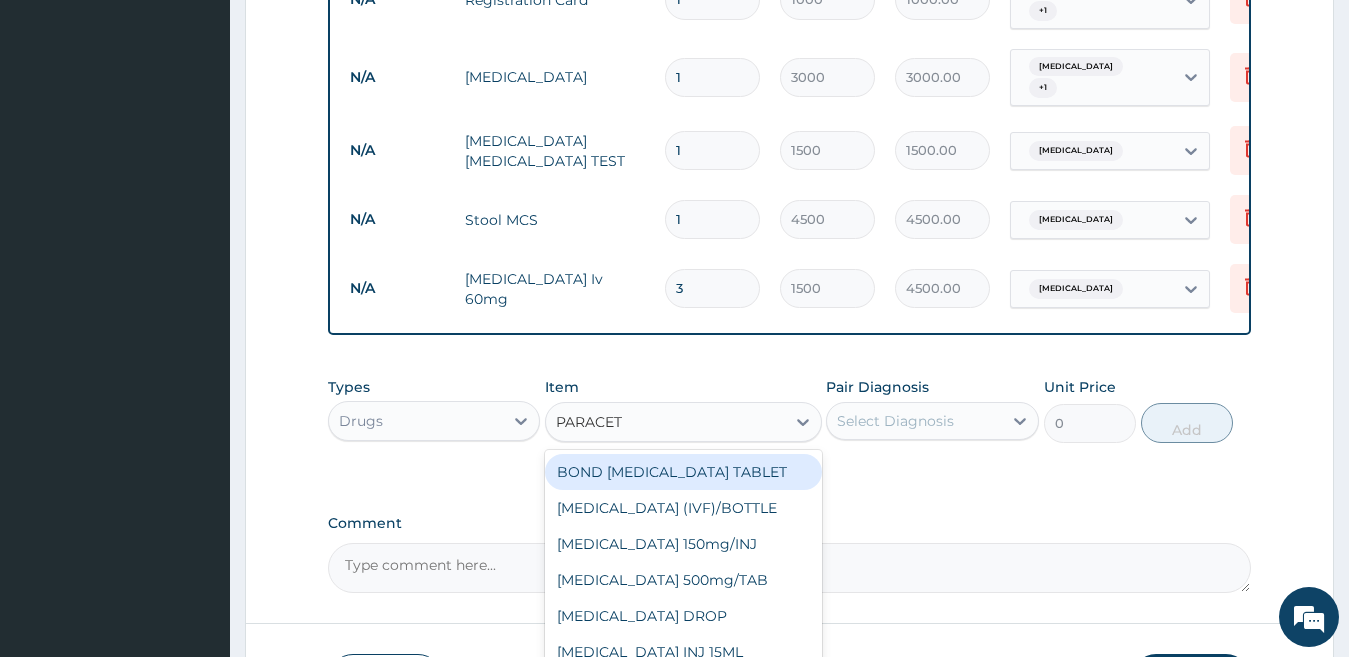 type on "PARACETA" 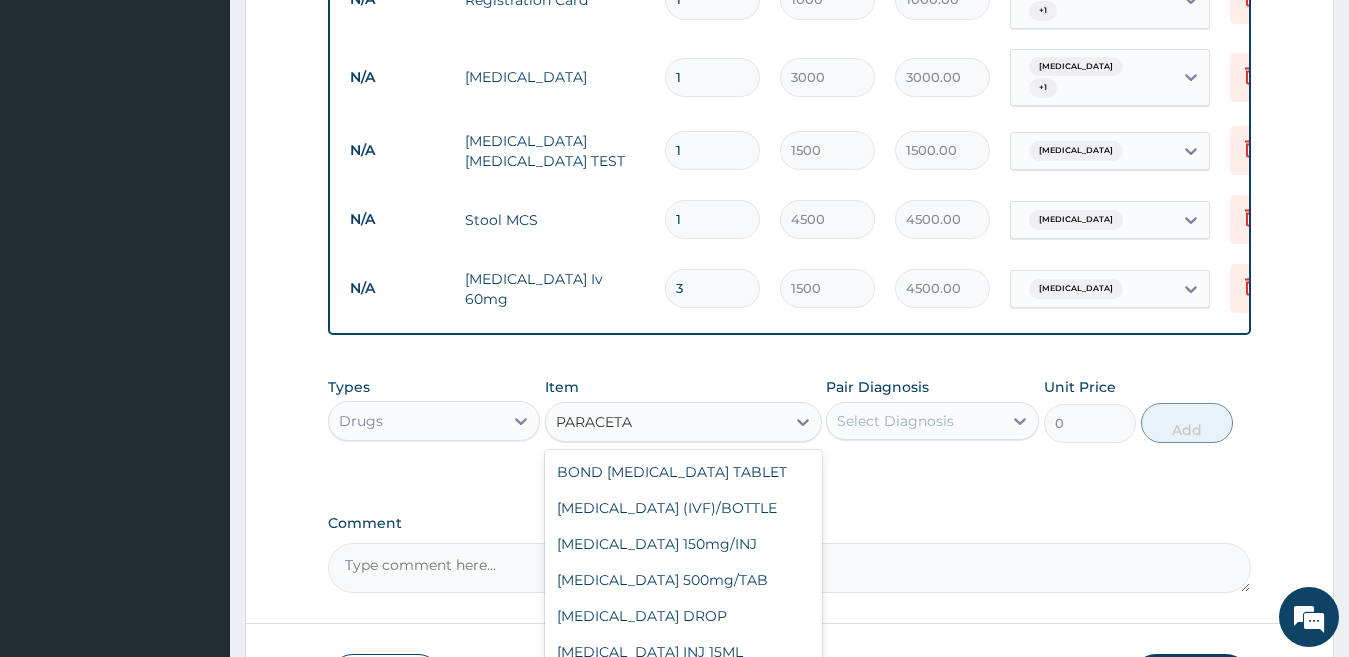 scroll, scrollTop: 140, scrollLeft: 0, axis: vertical 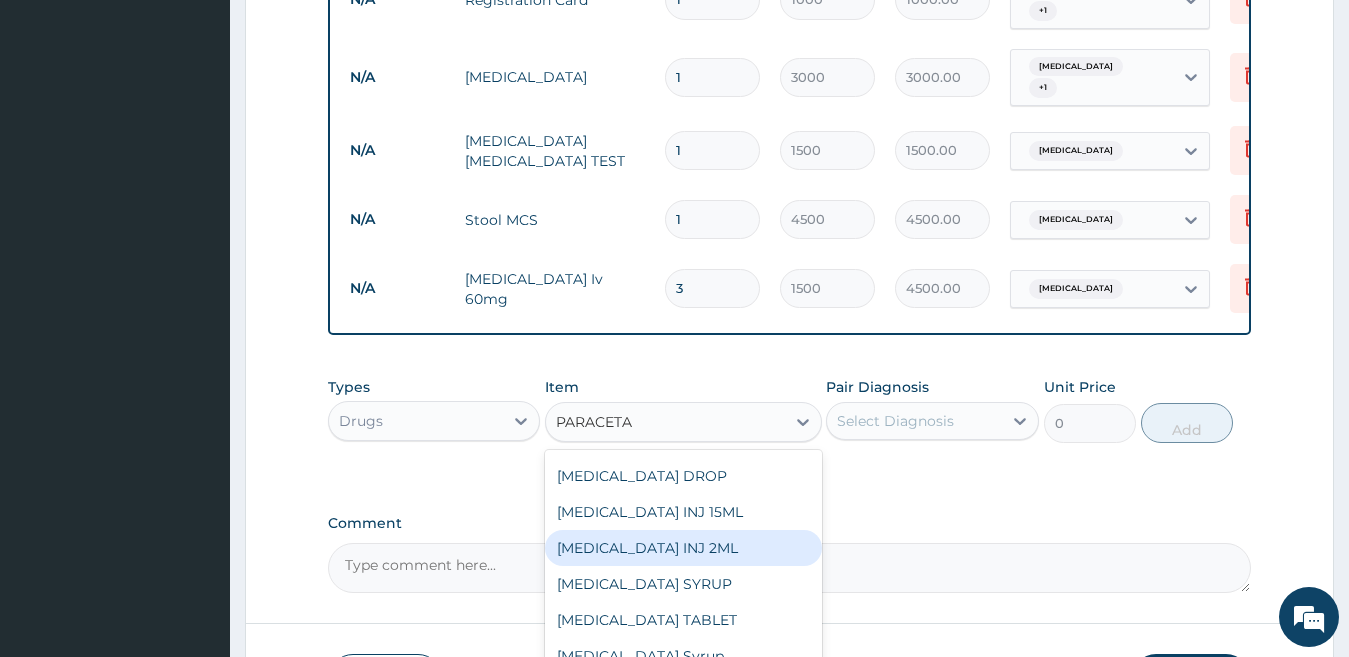click on "PARACETAMOL INJ 2ML" at bounding box center (683, 548) 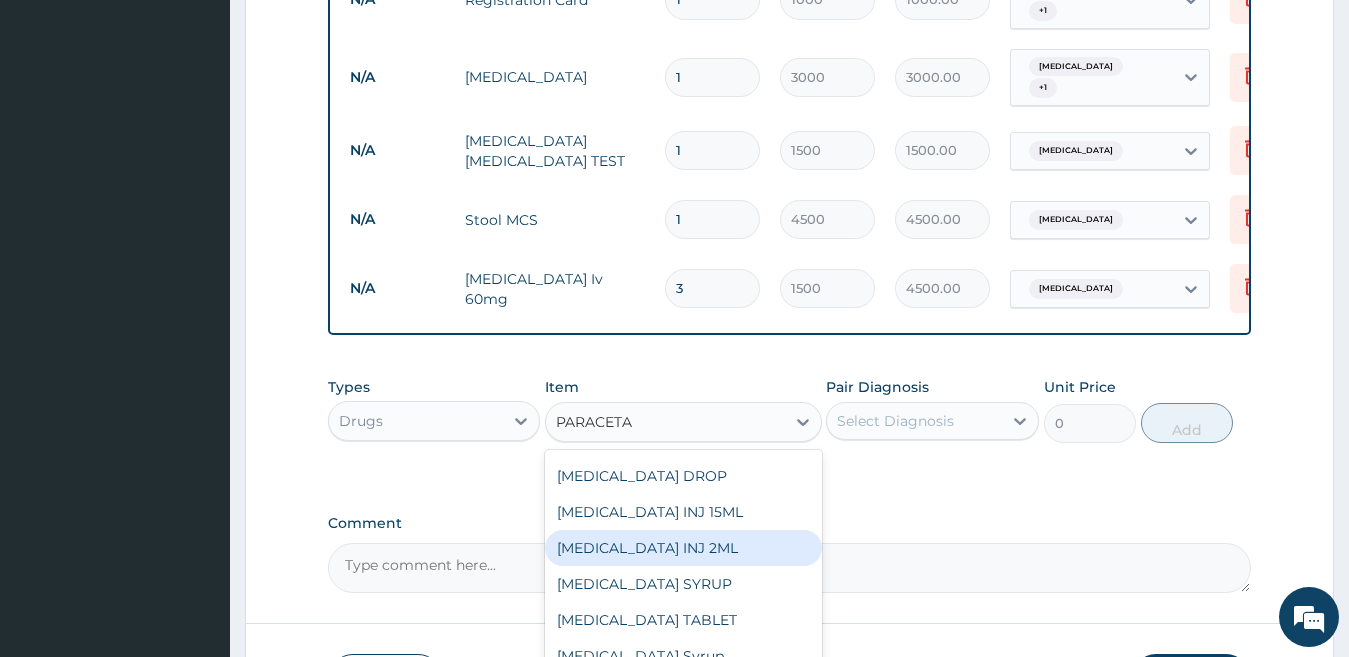 type 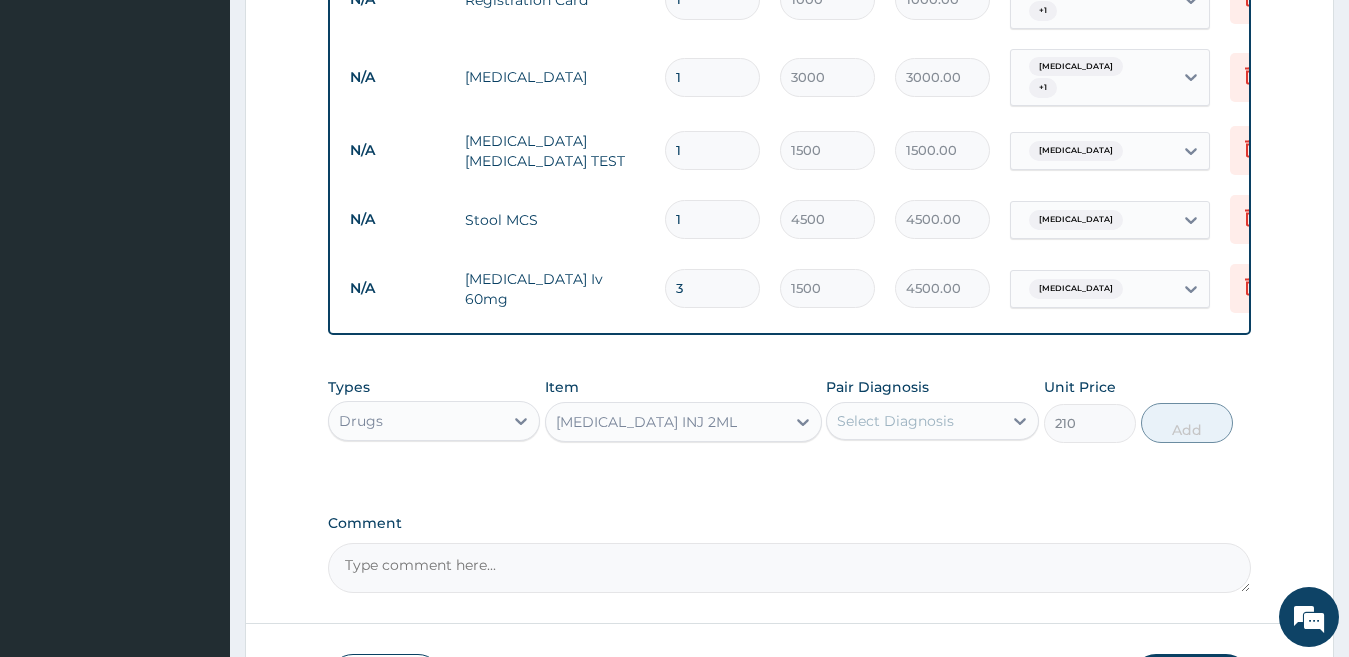 click on "Select Diagnosis" at bounding box center [895, 421] 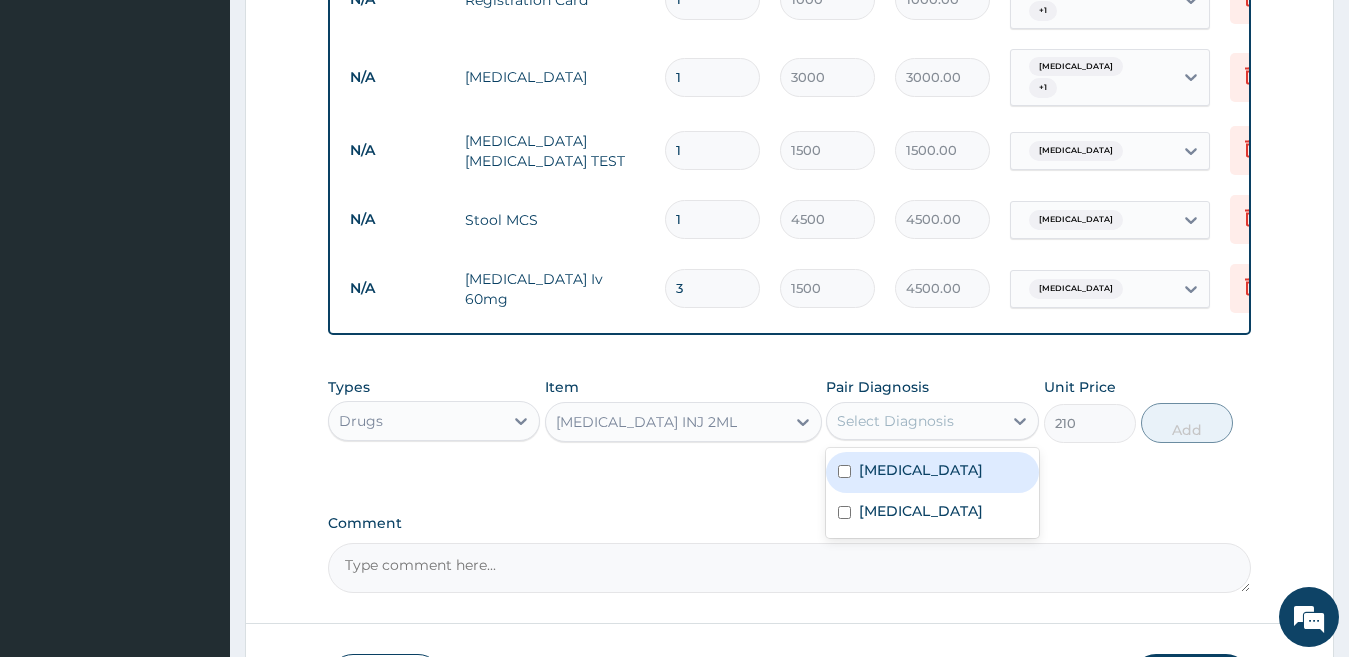 click on "Malaria" at bounding box center (932, 472) 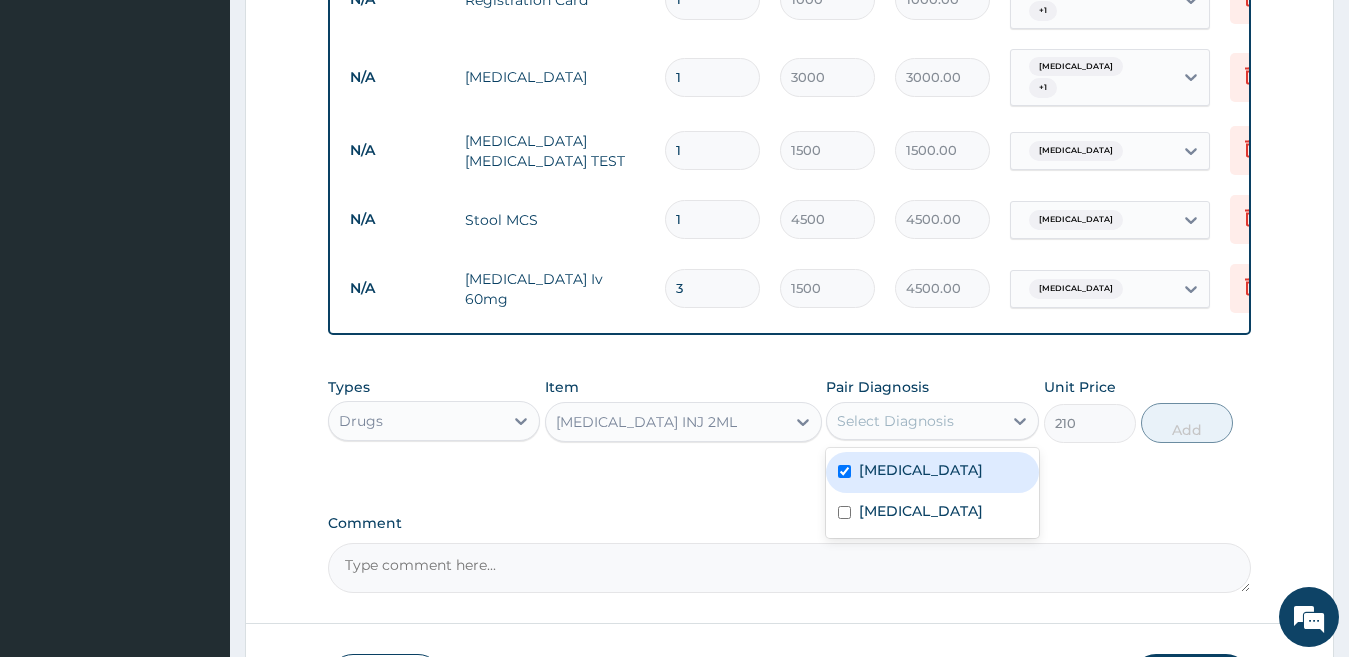 checkbox on "true" 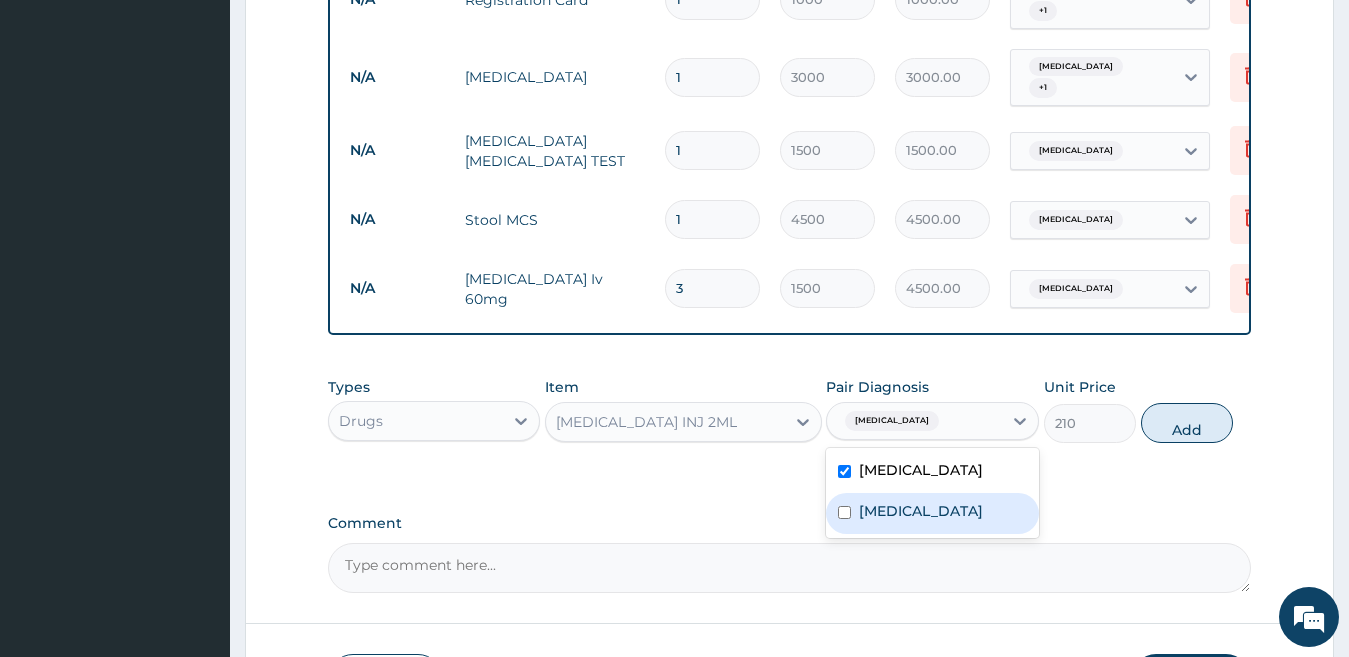 click on "Typhoid fever" at bounding box center [921, 511] 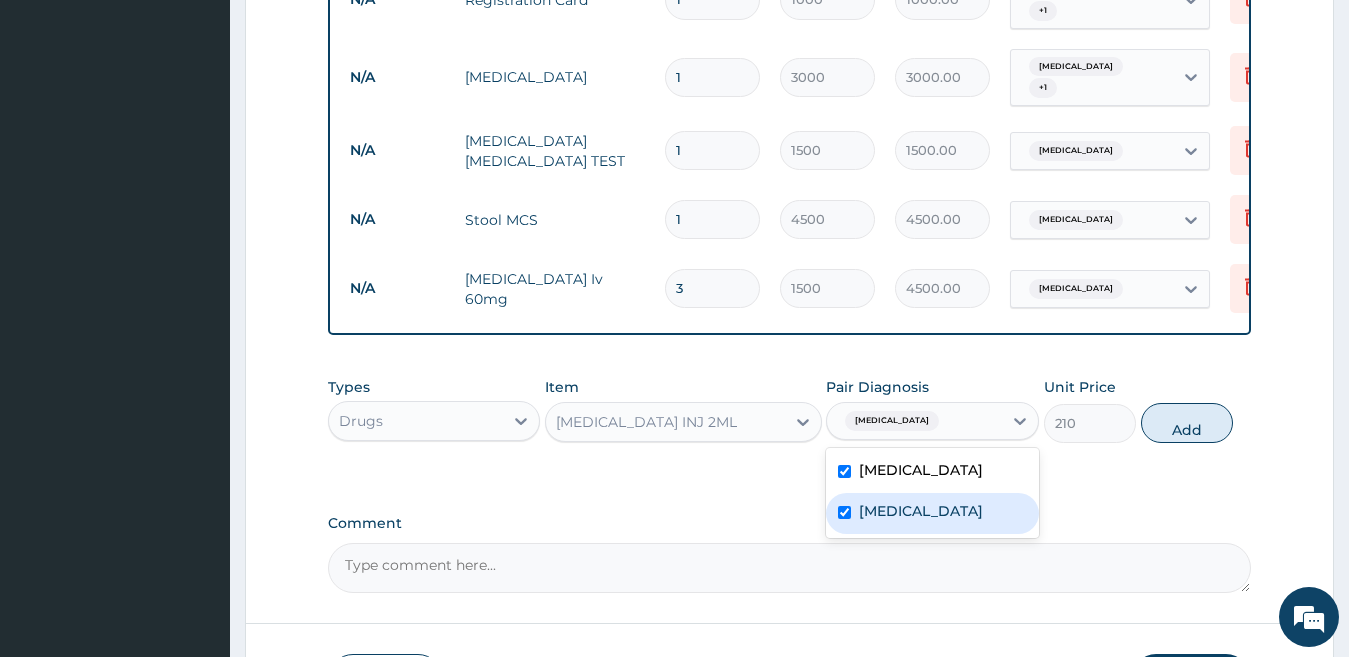 checkbox on "true" 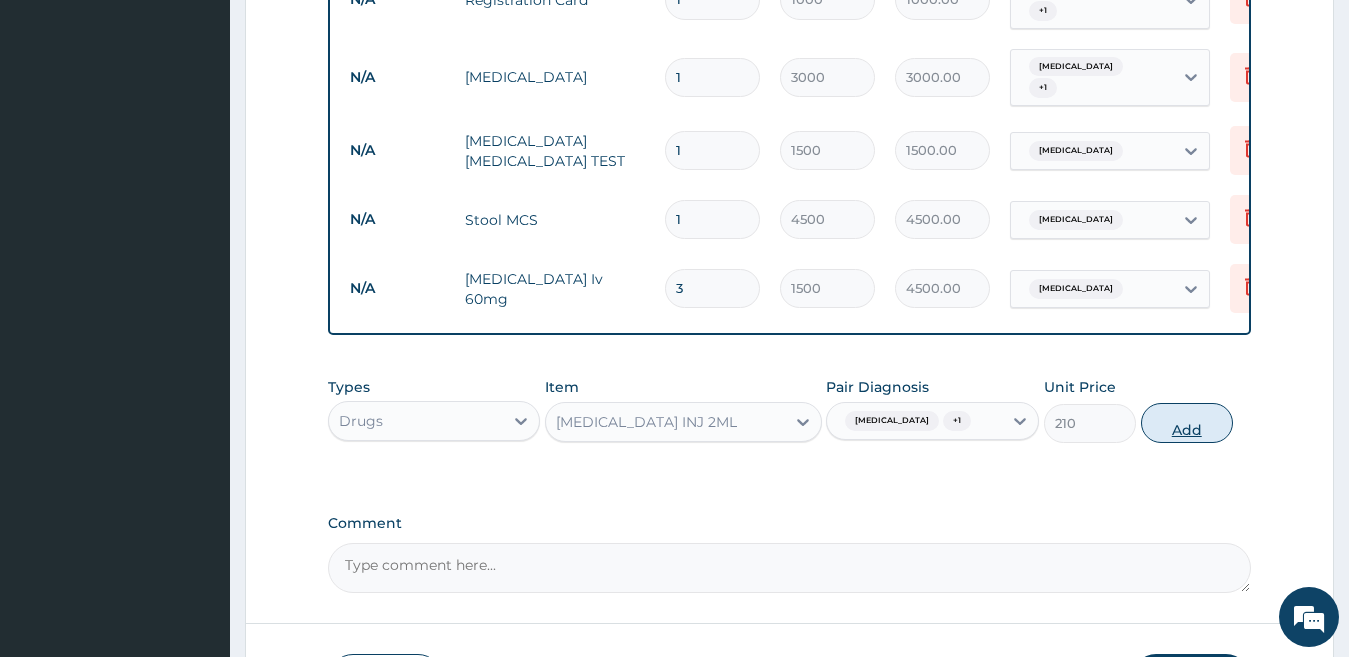 click on "Add" at bounding box center (1187, 423) 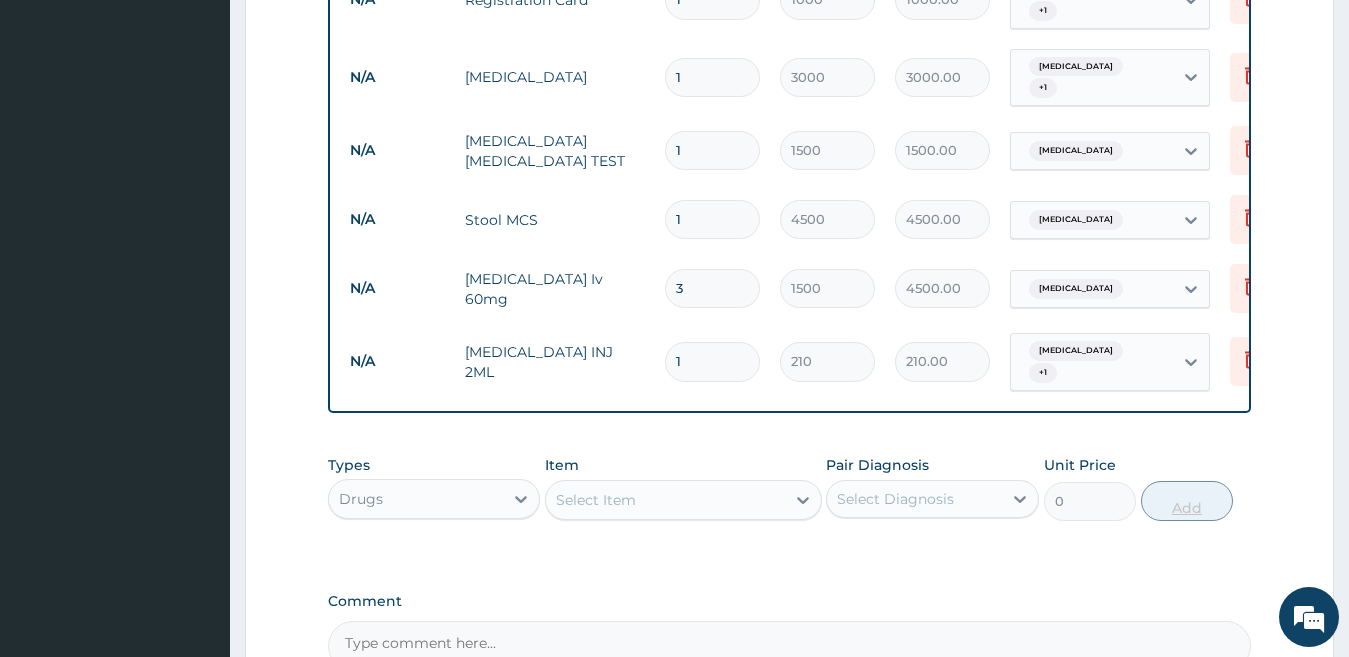 type 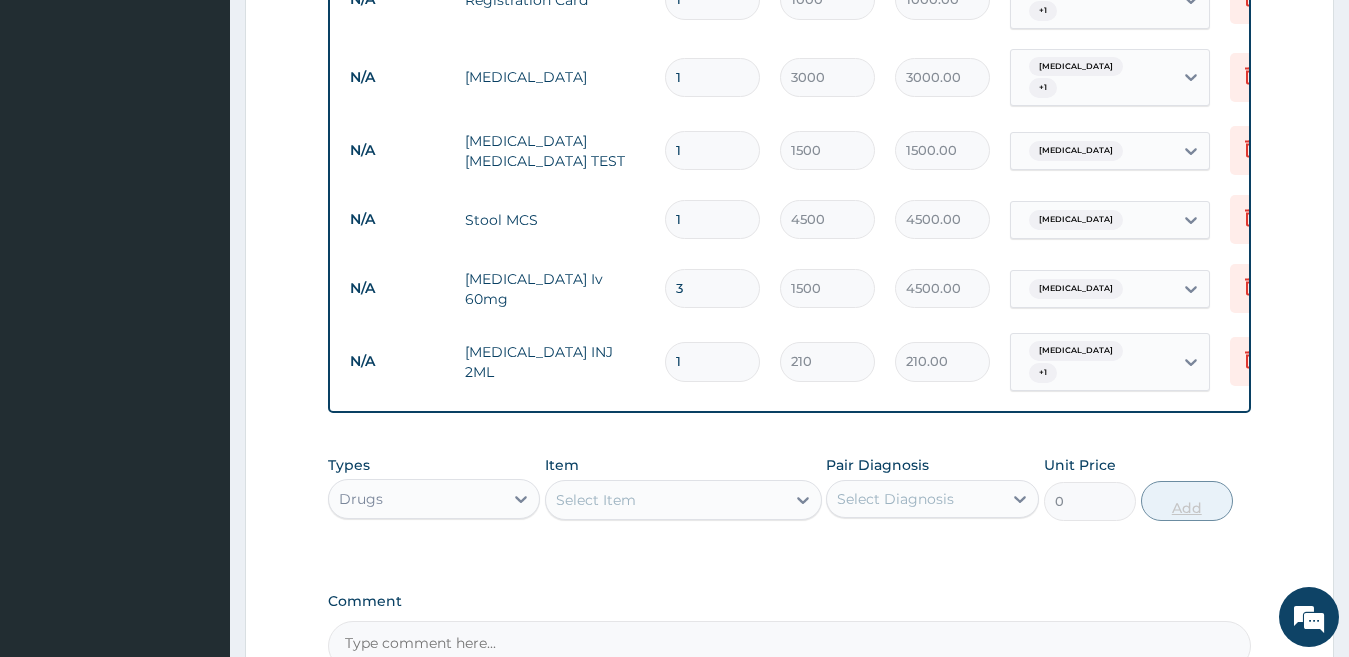type on "0.00" 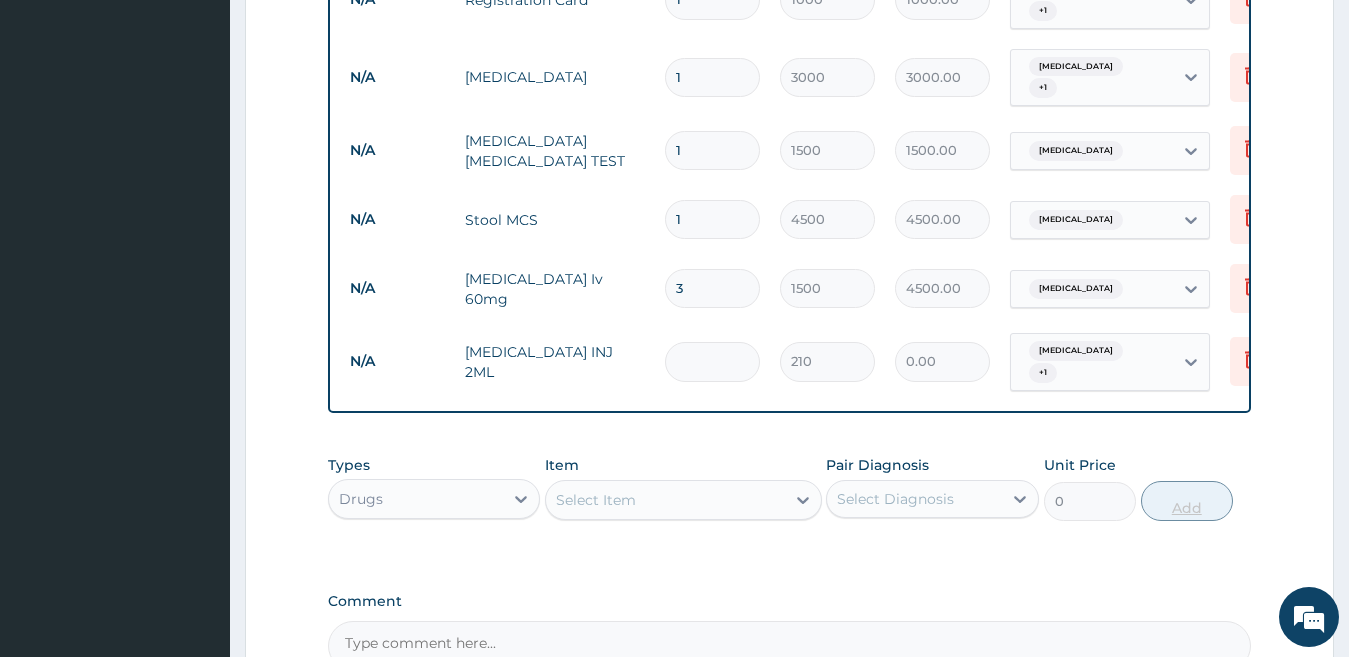 type on "3" 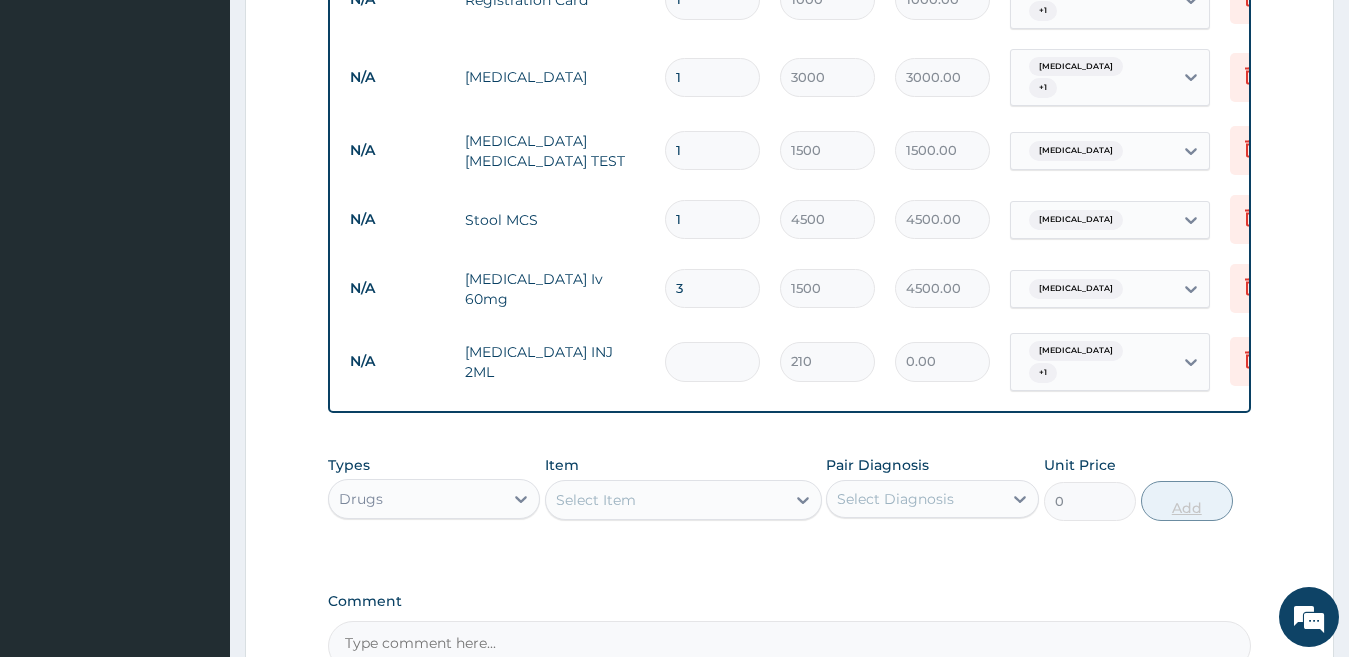 type on "630.00" 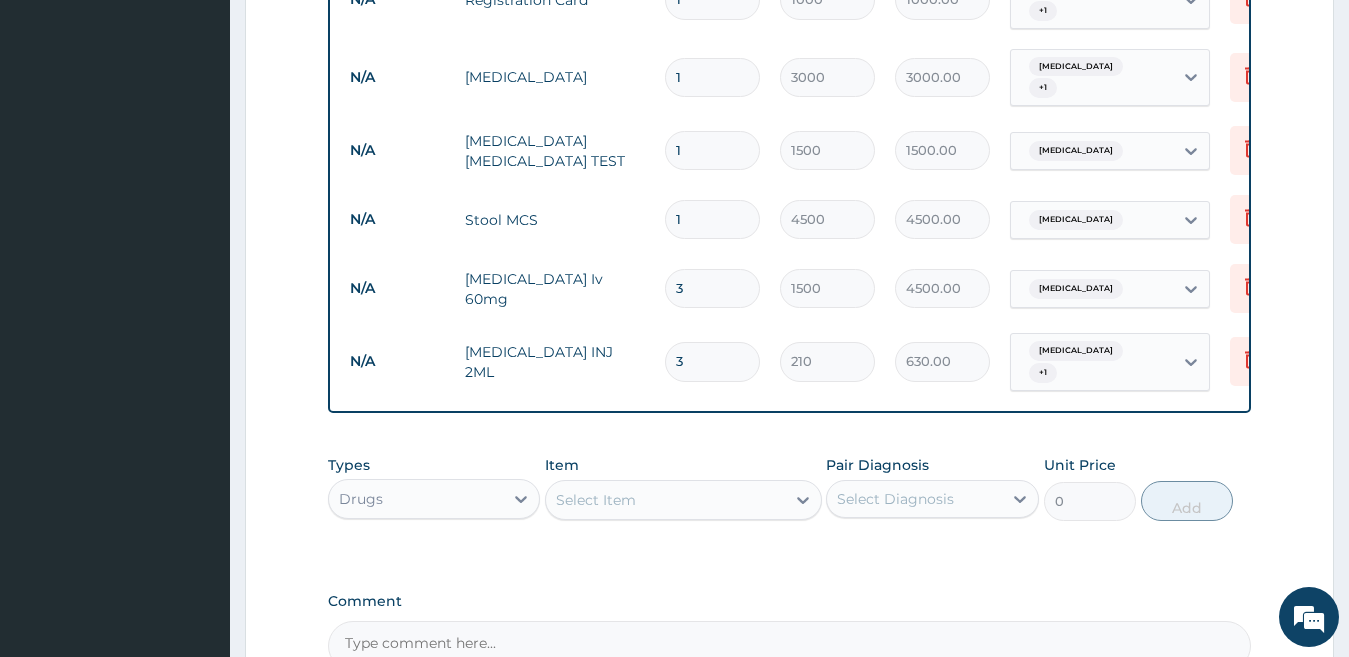 type on "3" 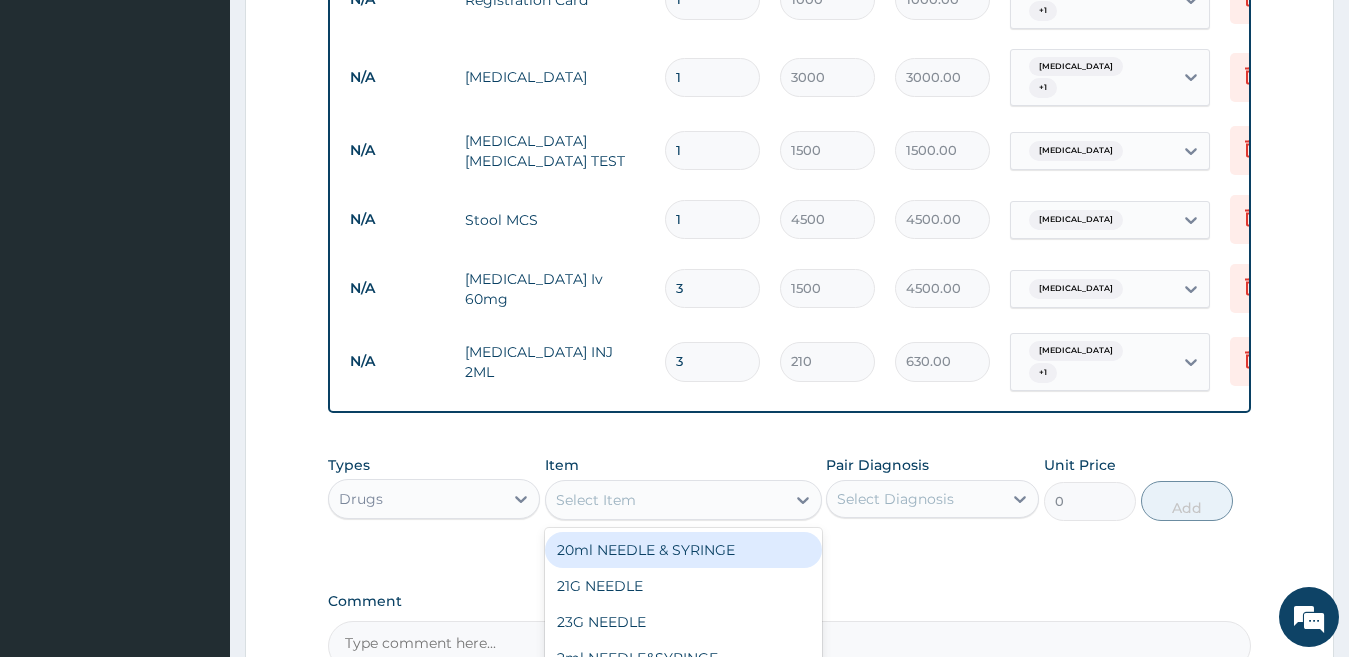 click on "Select Item" at bounding box center [665, 500] 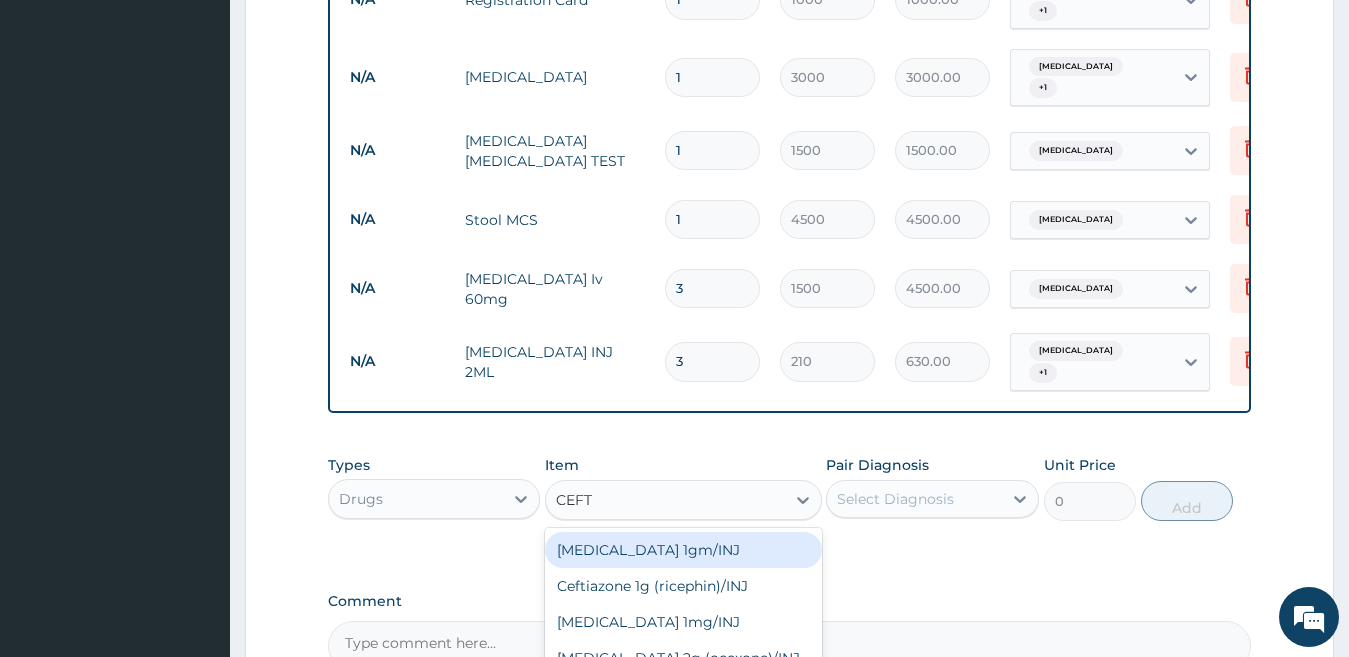 type on "CEFTR" 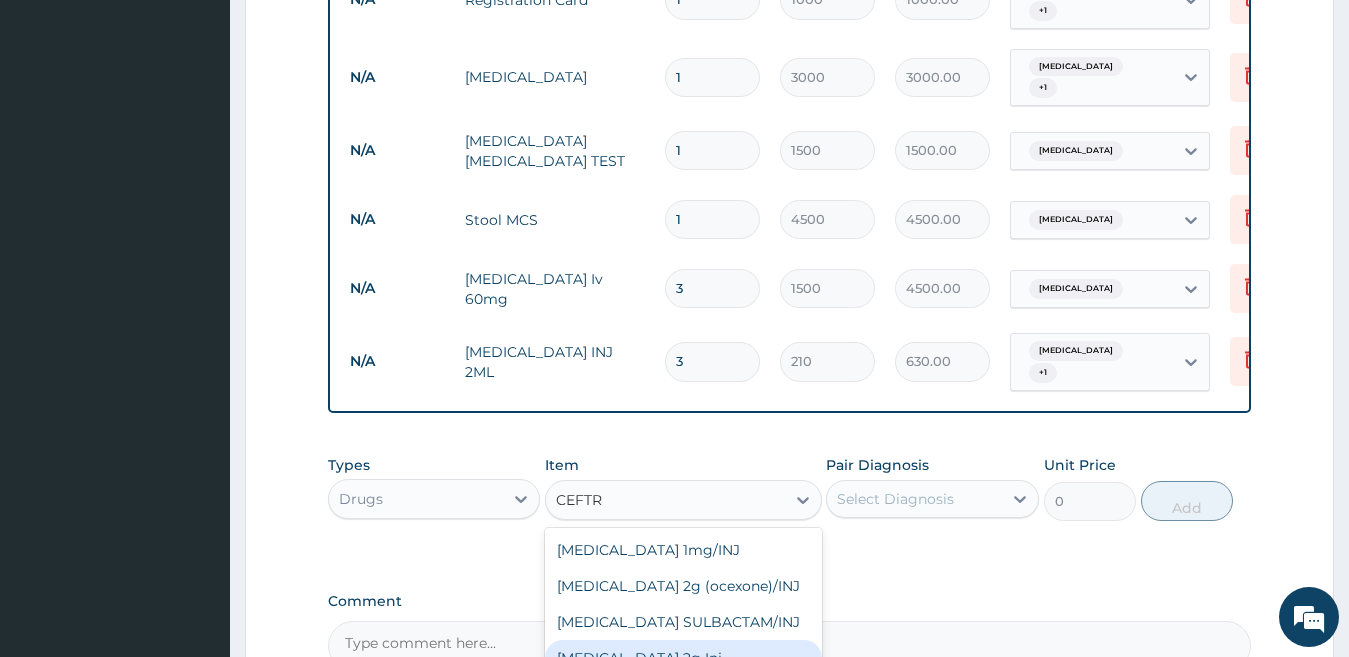 click on "Ceftriaxone 2g Inj" at bounding box center [683, 658] 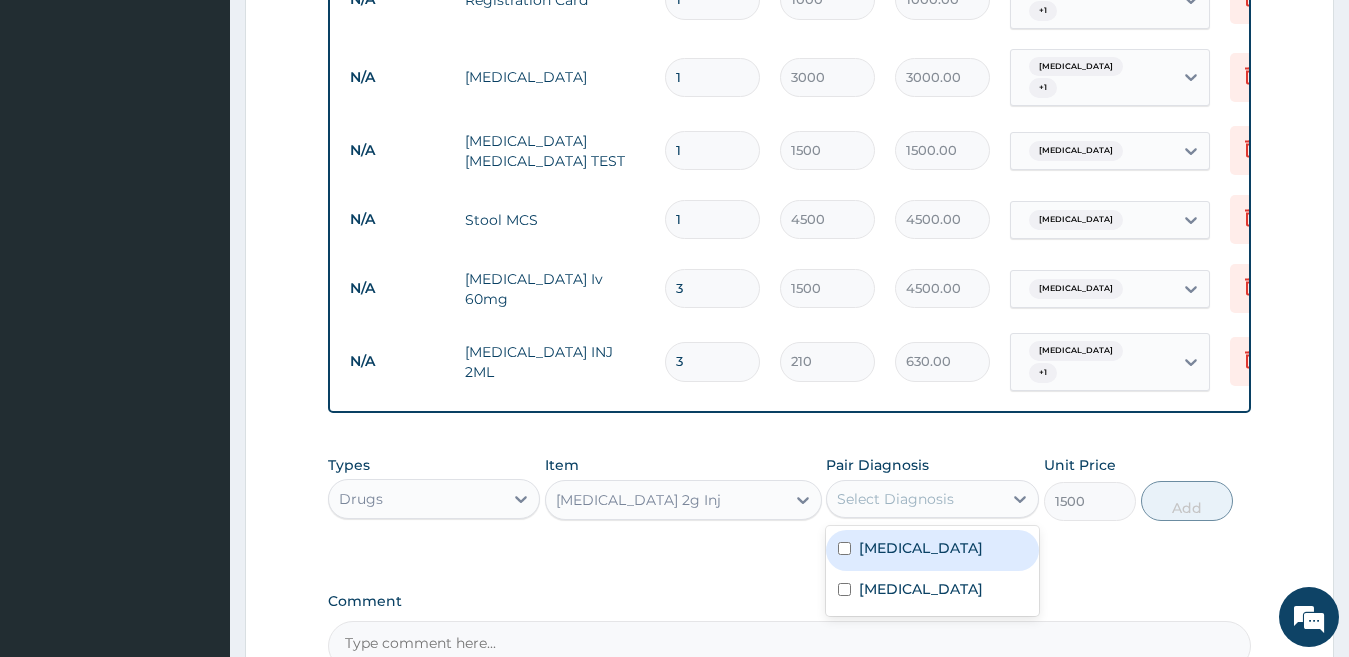 click on "Select Diagnosis" at bounding box center (895, 499) 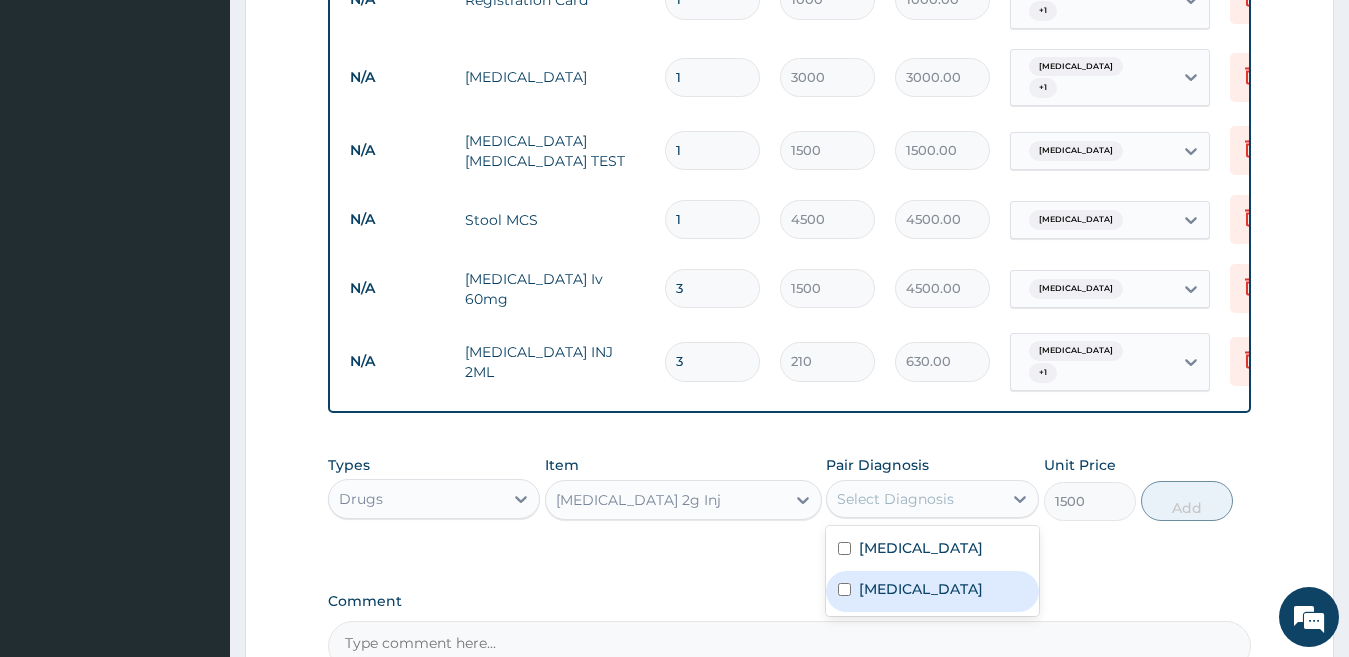click on "Typhoid fever" at bounding box center (921, 589) 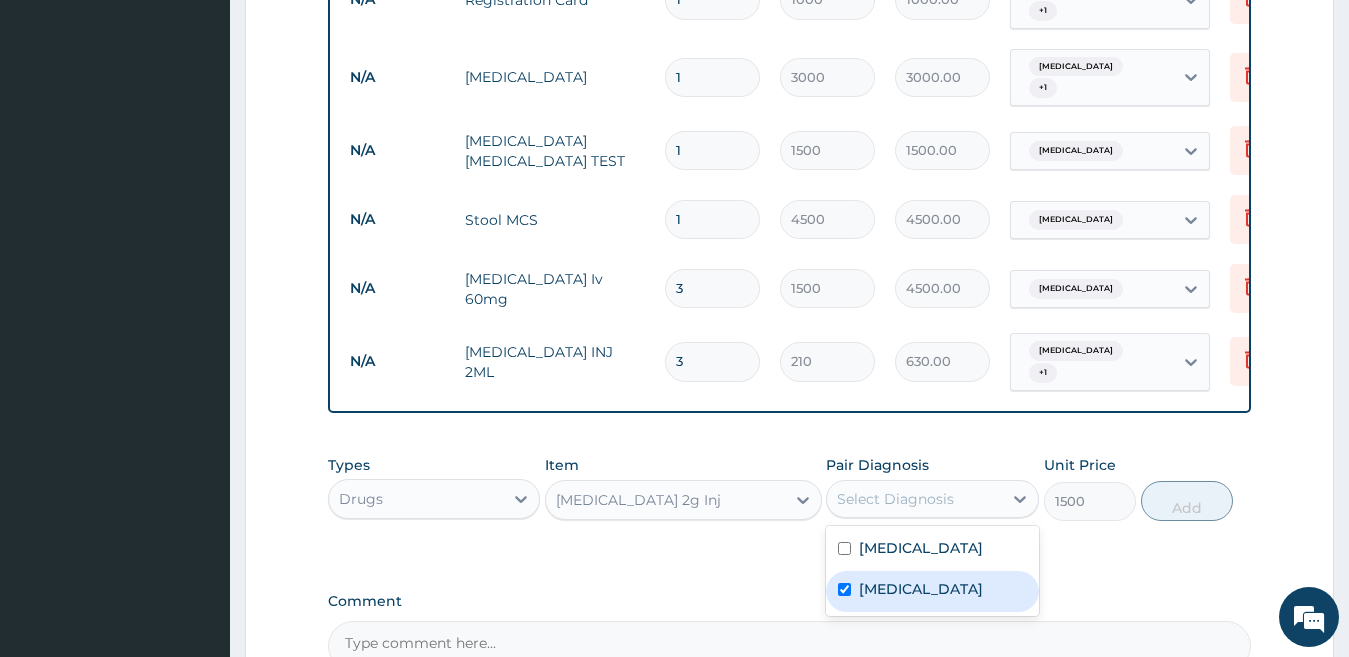 checkbox on "true" 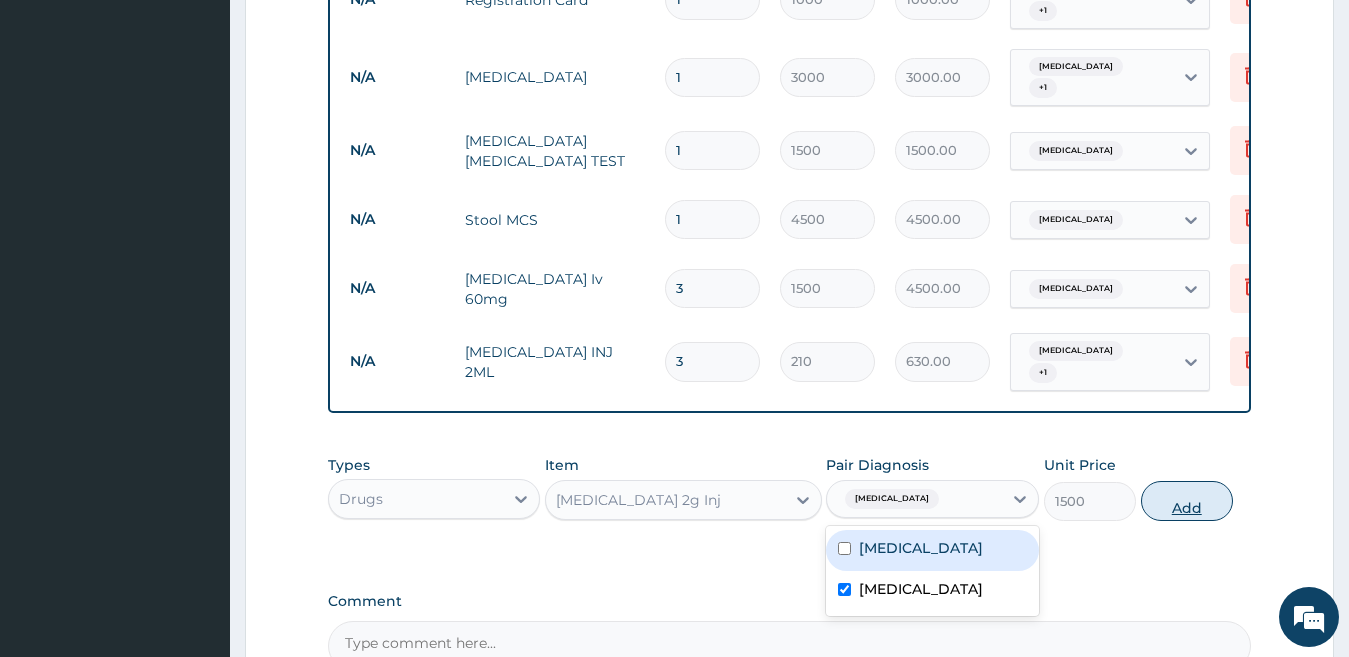 click on "Add" at bounding box center (1187, 501) 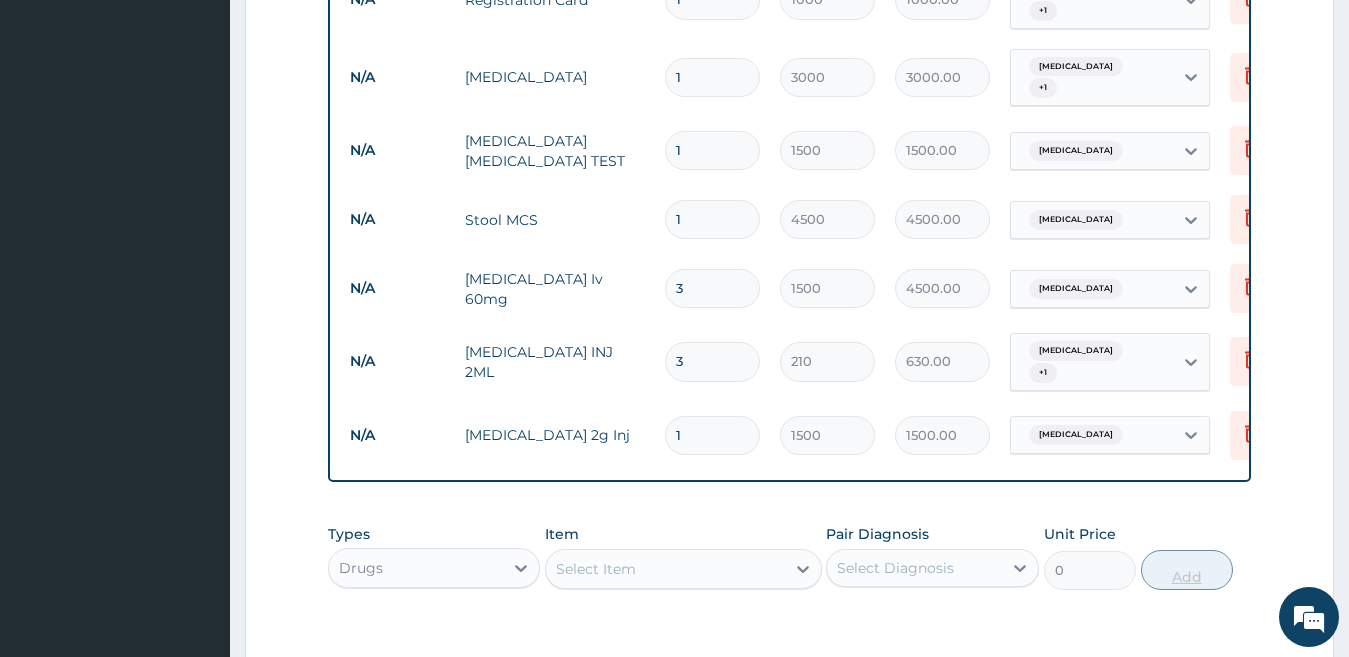 type 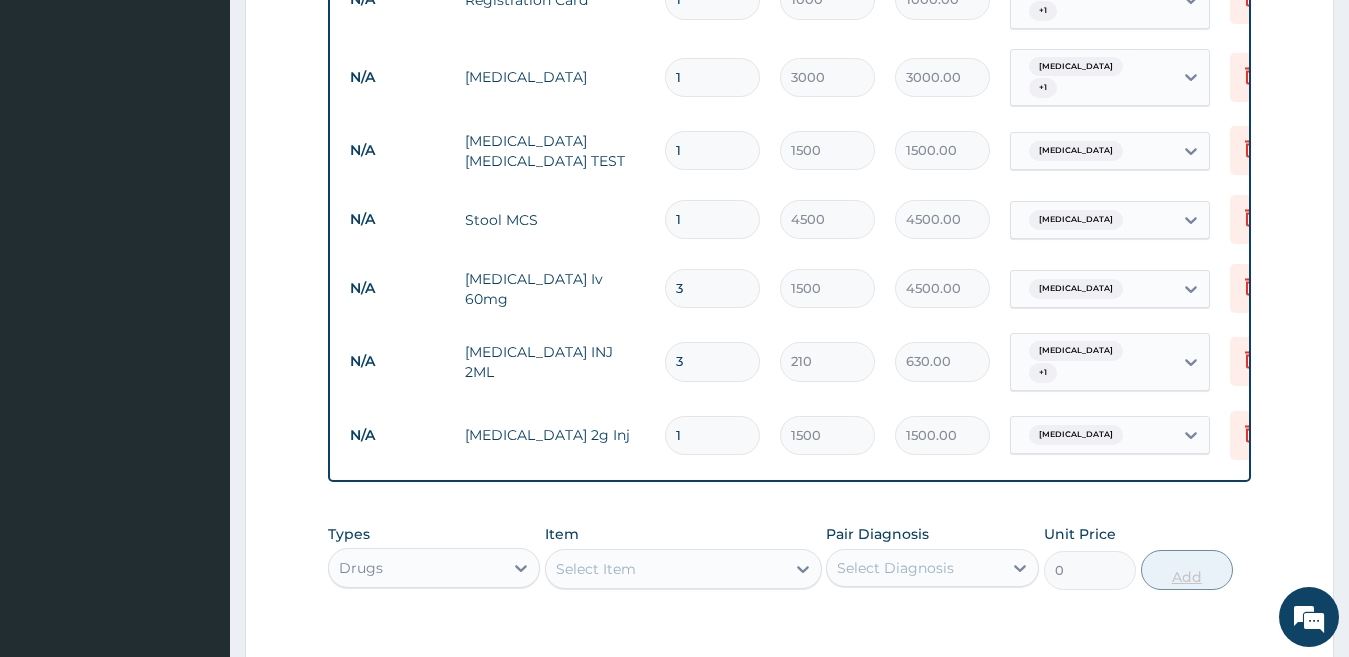 type on "0.00" 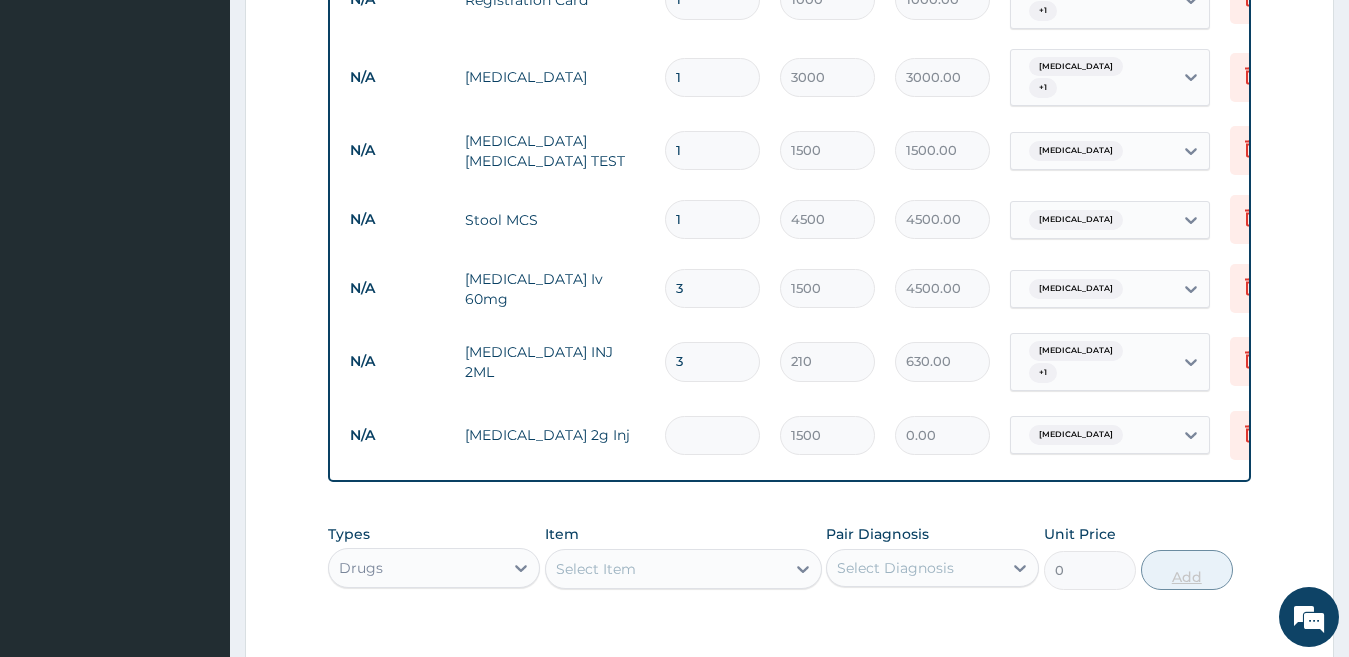 type on "2" 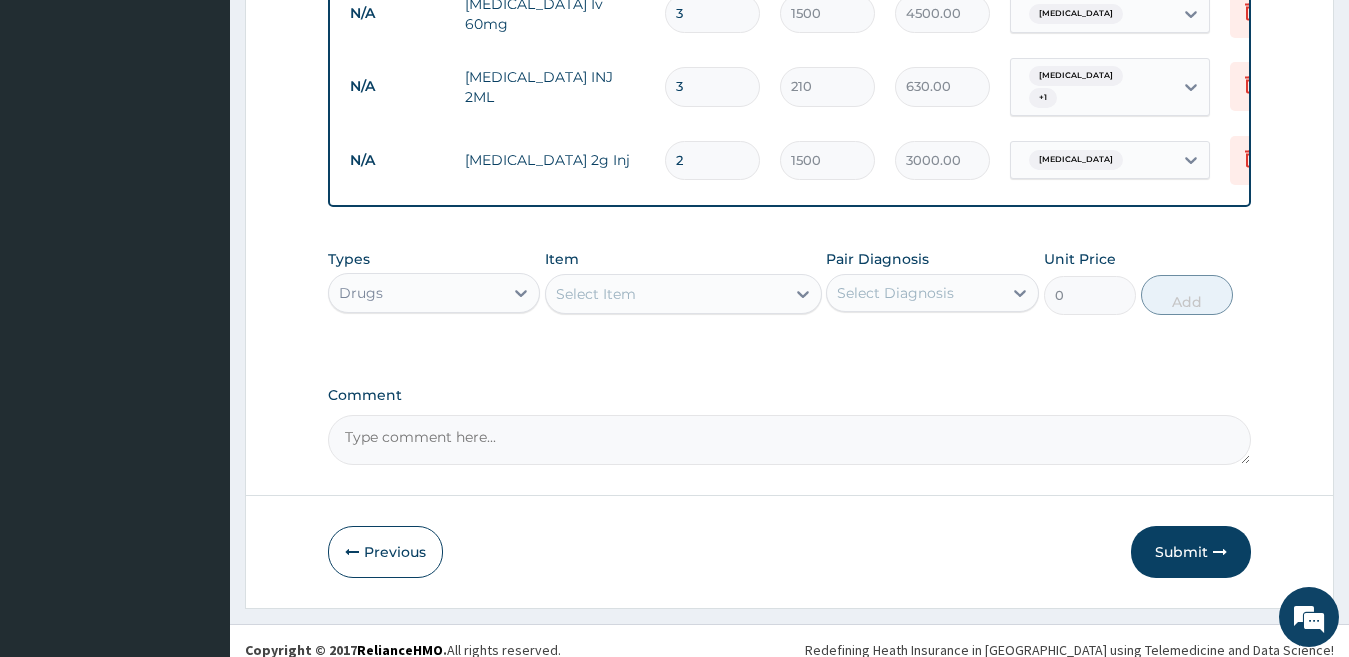 scroll, scrollTop: 1190, scrollLeft: 0, axis: vertical 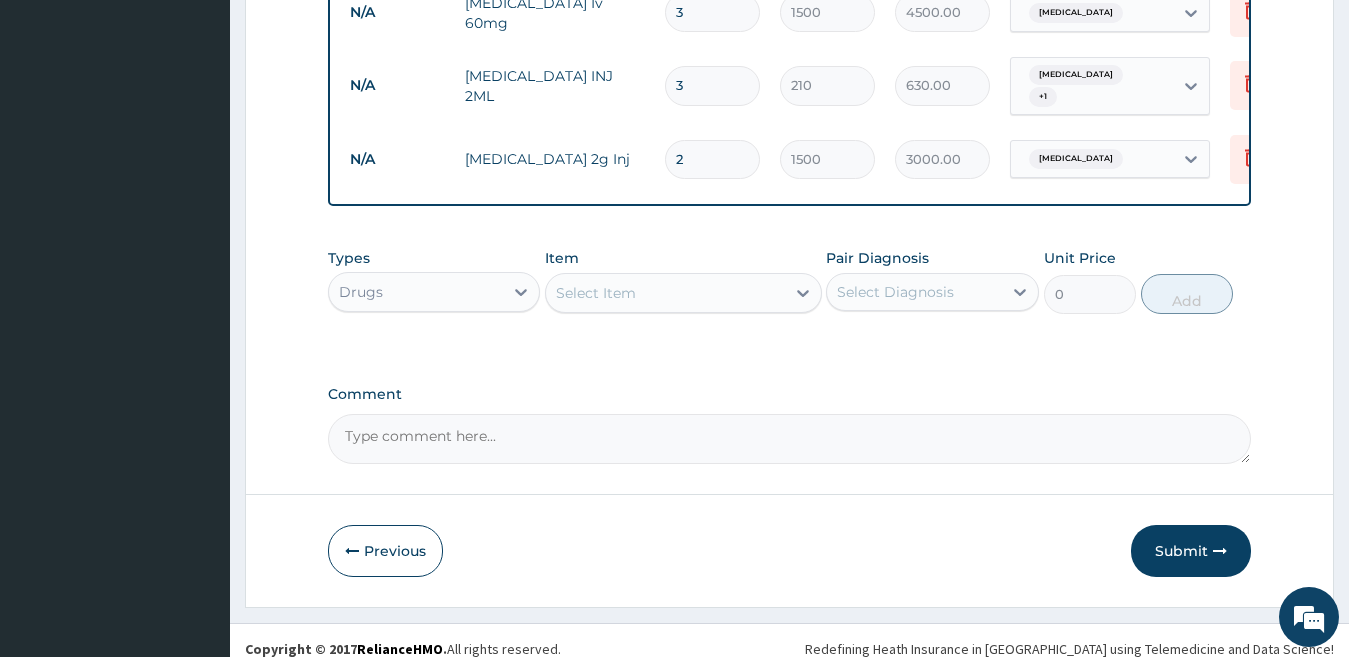 type on "2" 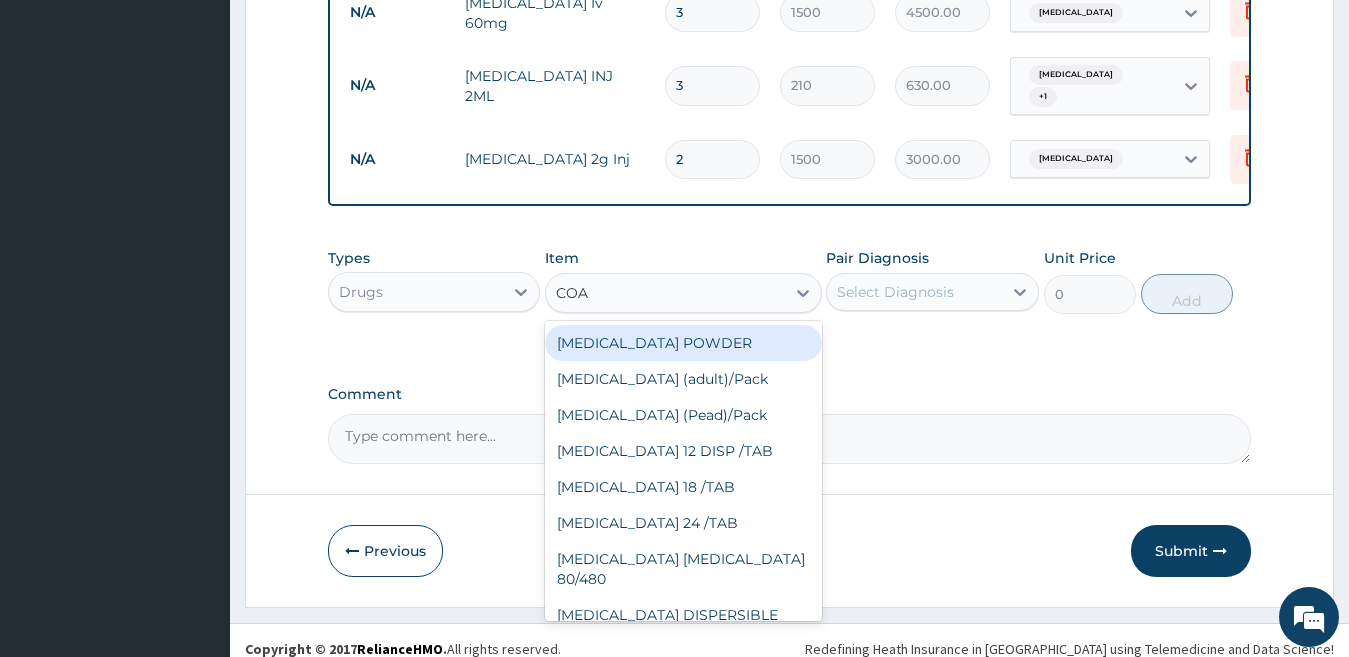 type on "COAR" 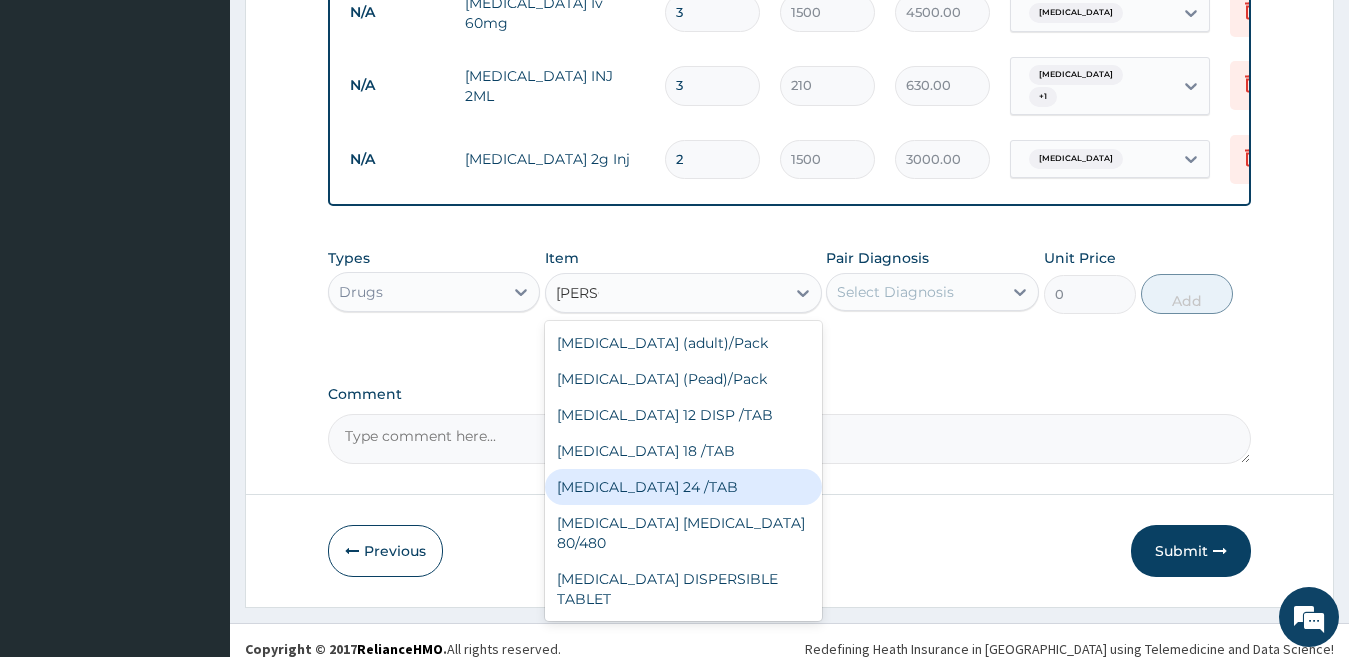 click on "COARTEM 24 /TAB" at bounding box center (683, 487) 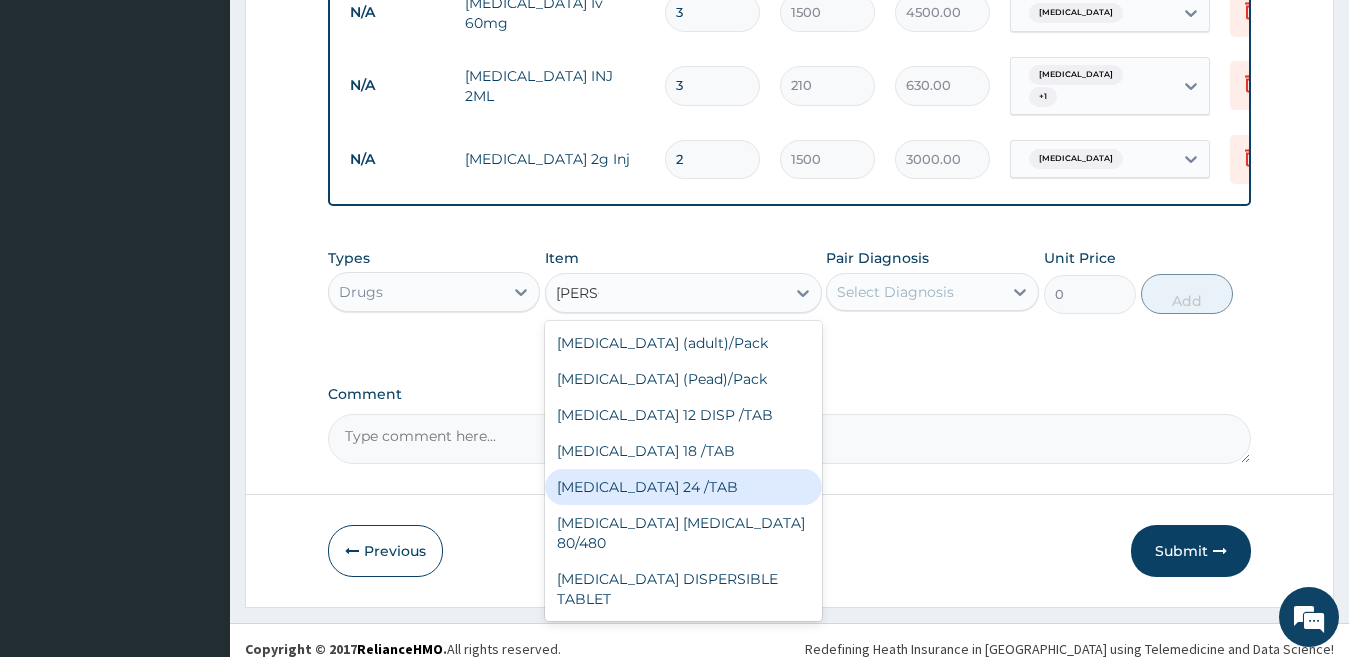 type 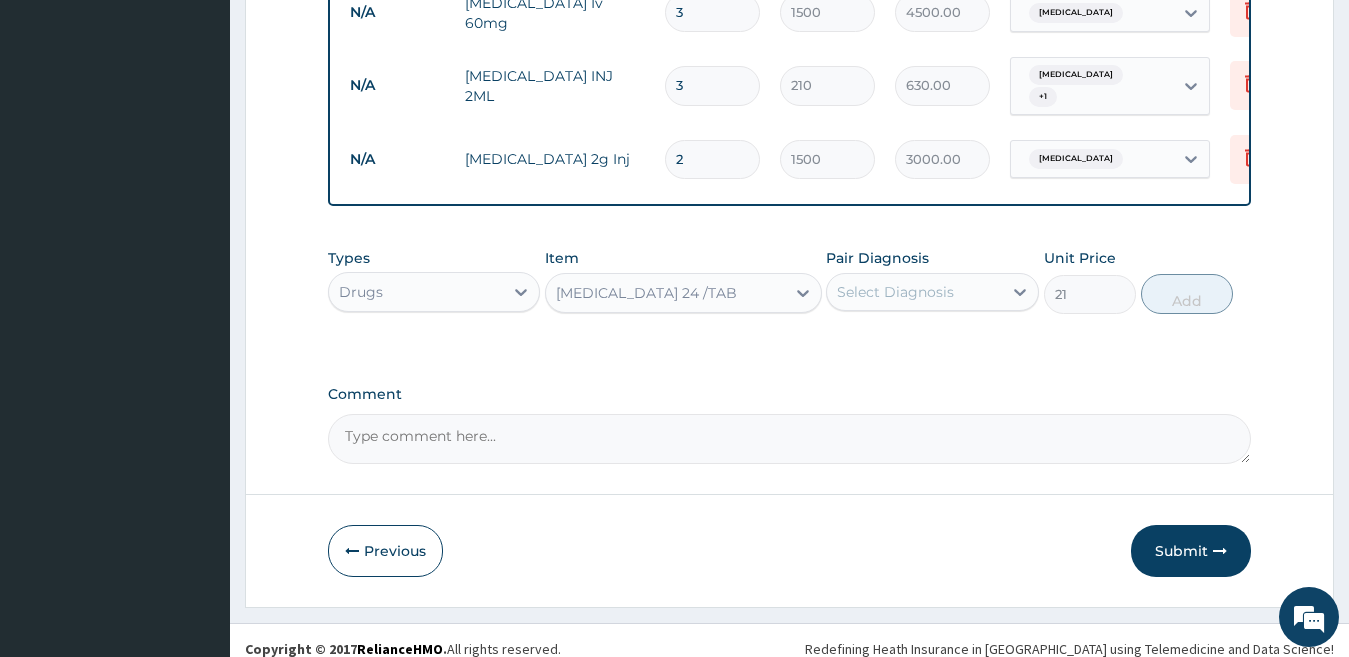 click on "COARTEM 24 /TAB" at bounding box center [646, 293] 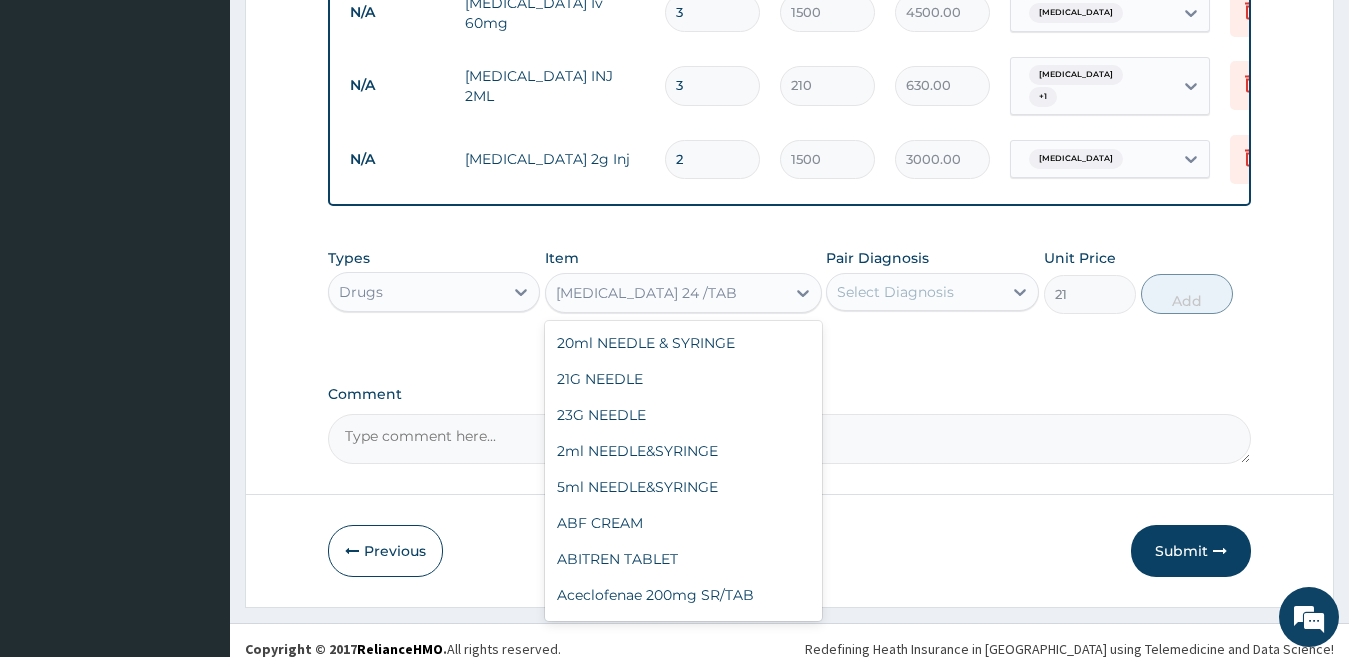 scroll, scrollTop: 18520, scrollLeft: 0, axis: vertical 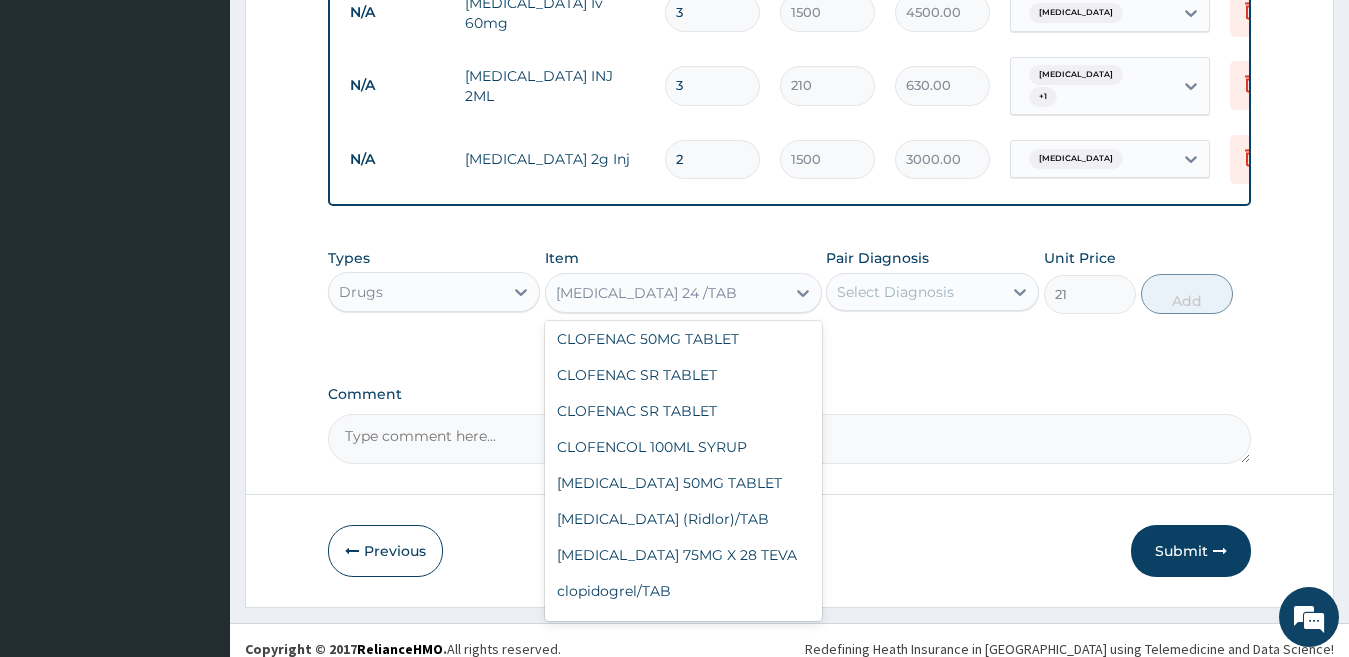 click on "Coartem (Pead)/Pack" at bounding box center [683, 883] 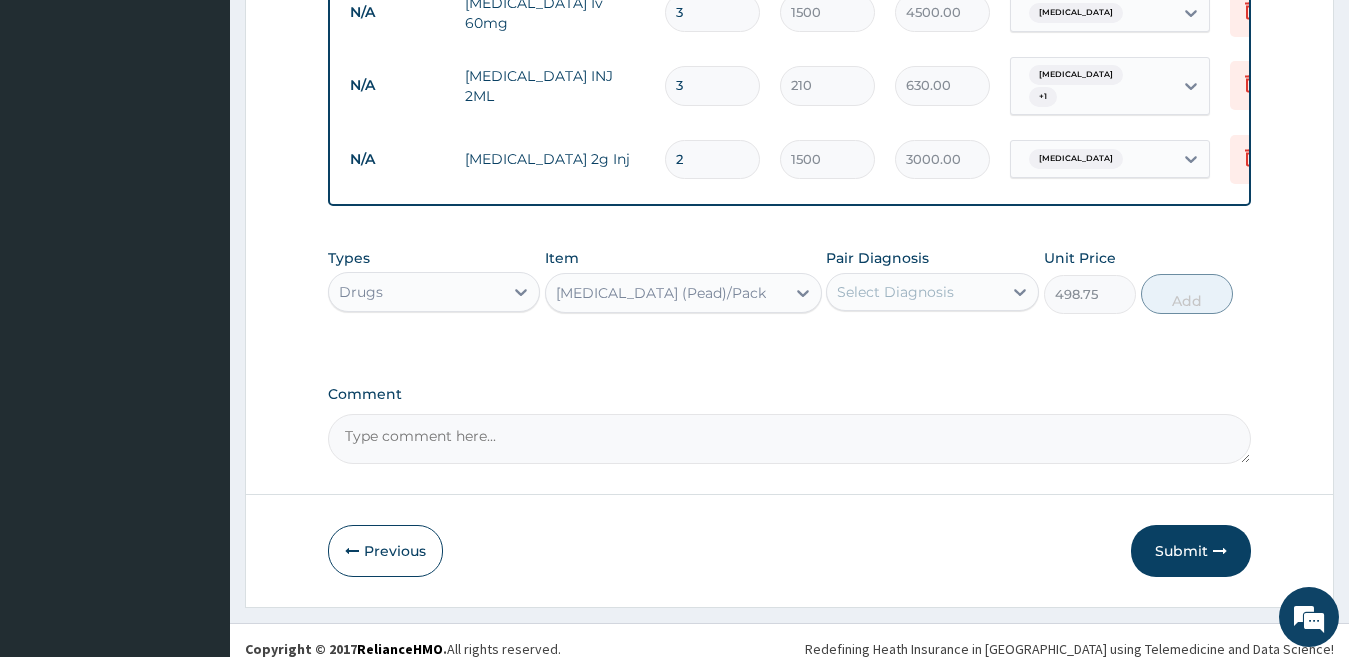 click on "Select Diagnosis" at bounding box center [895, 292] 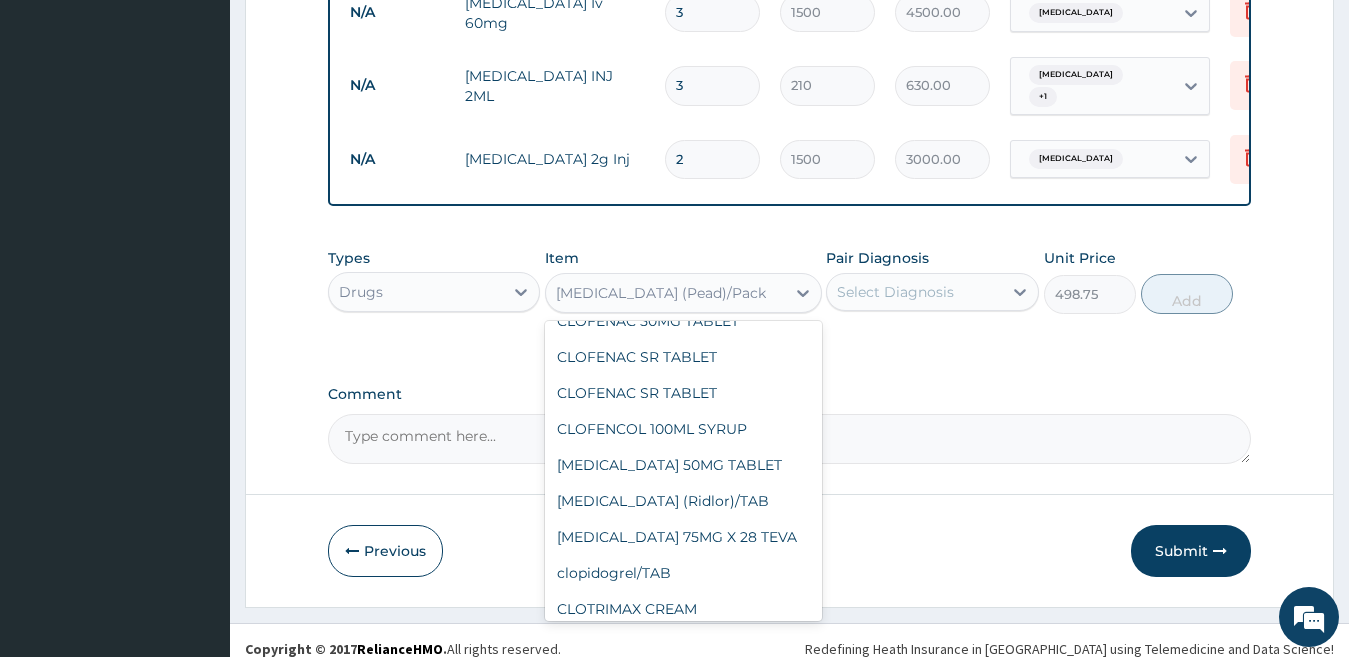 scroll, scrollTop: 18539, scrollLeft: 0, axis: vertical 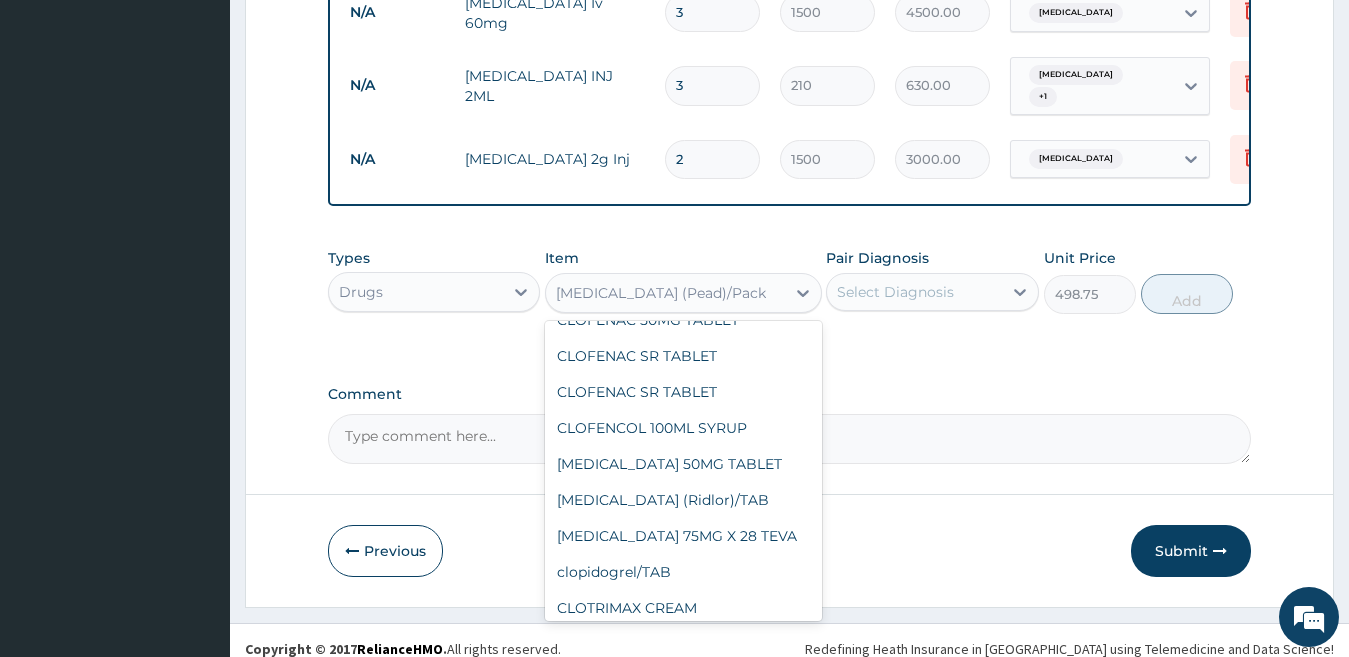 click on "COARTEM 18 /TAB" at bounding box center [683, 936] 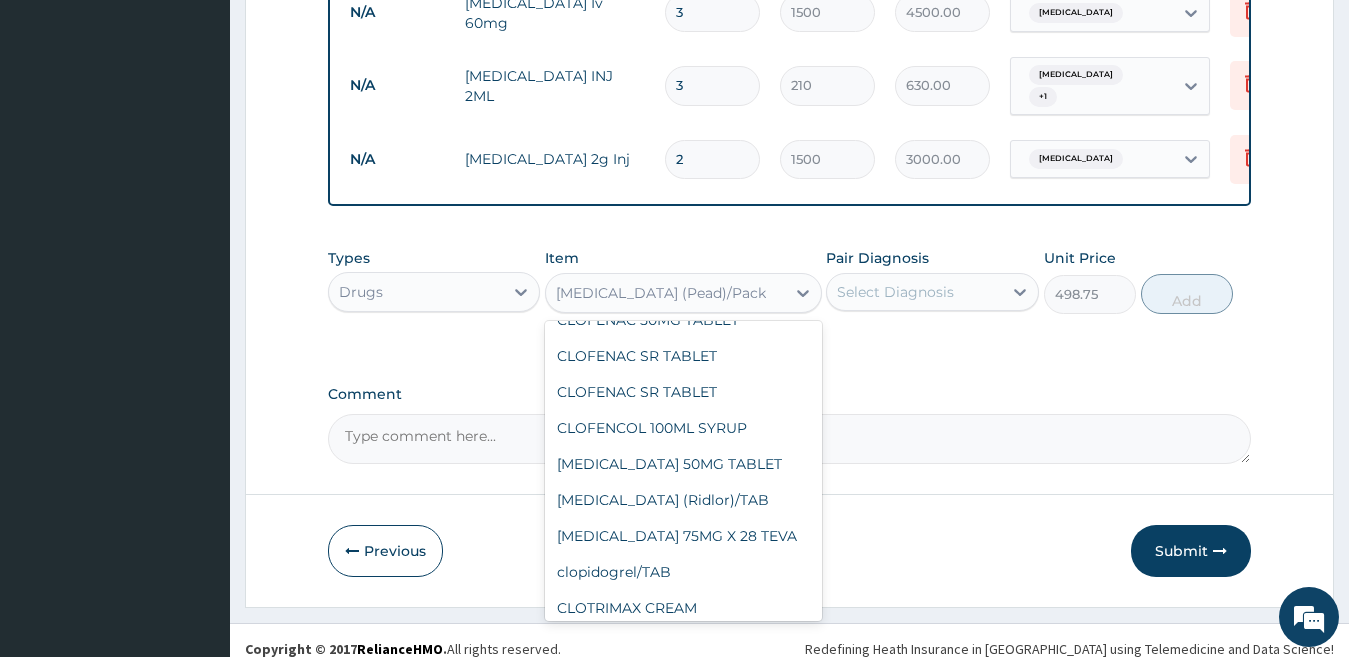 type on "21" 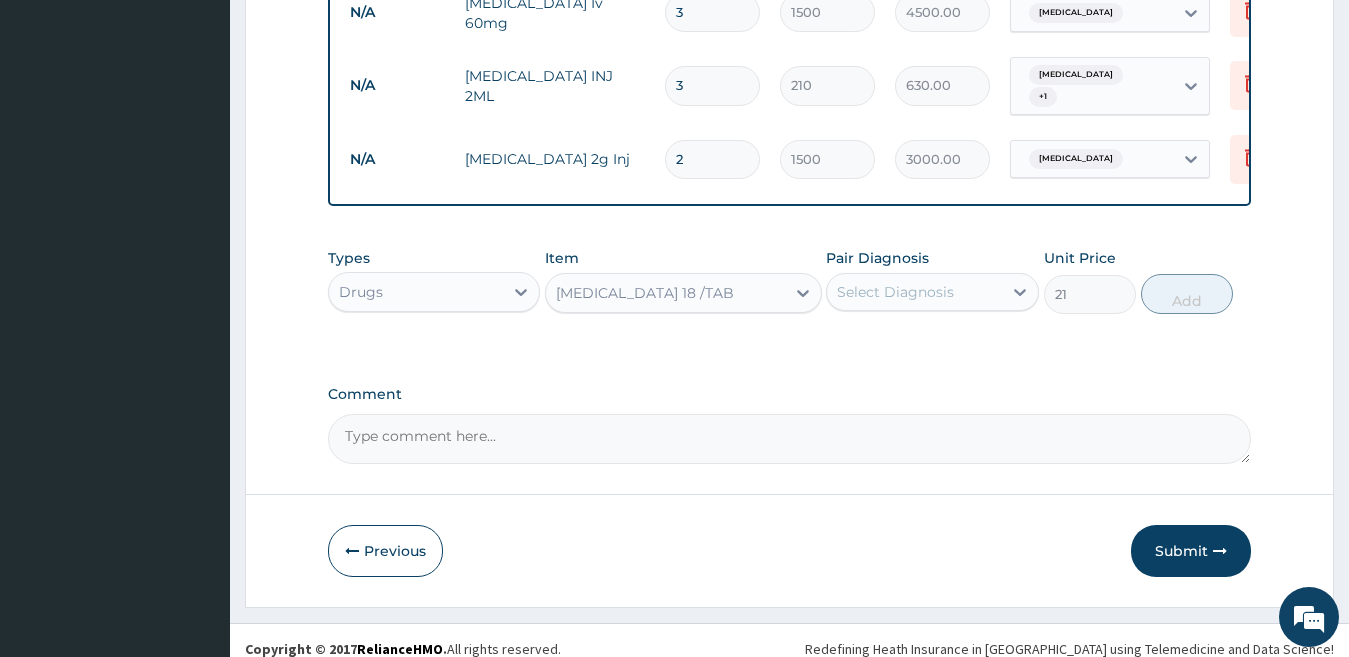 click on "COARTEM 18 /TAB" at bounding box center (665, 293) 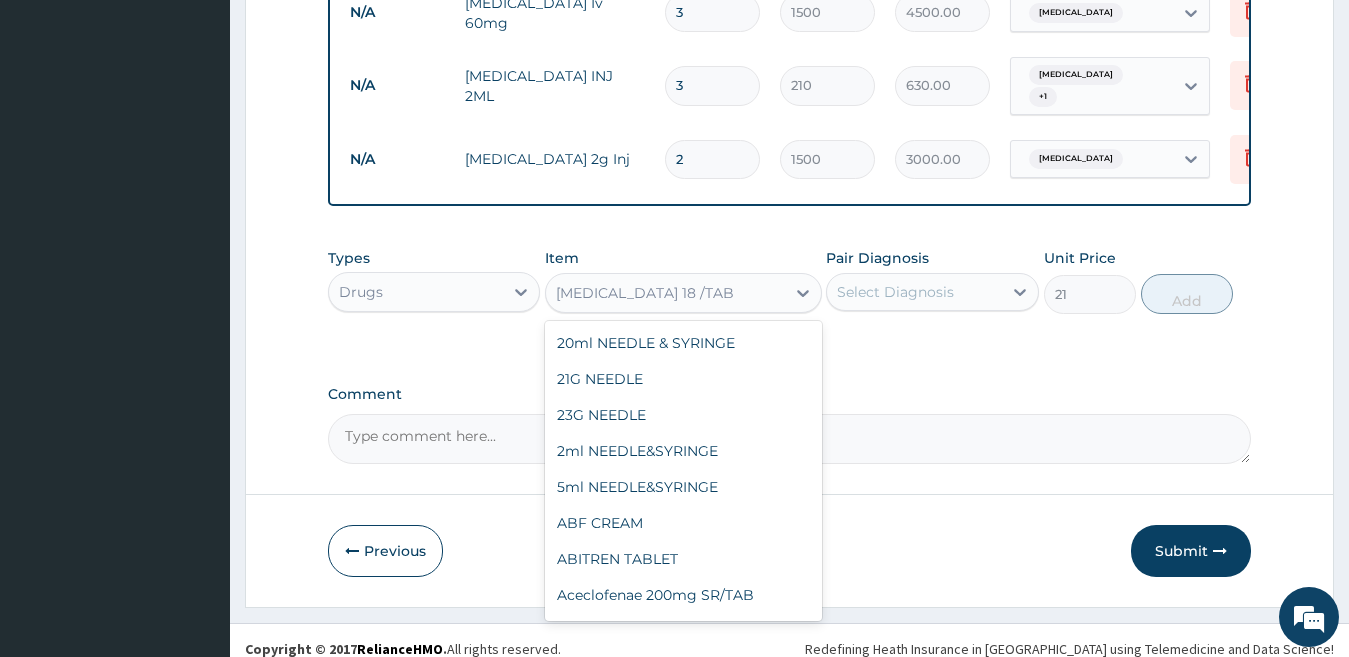 scroll, scrollTop: 18484, scrollLeft: 0, axis: vertical 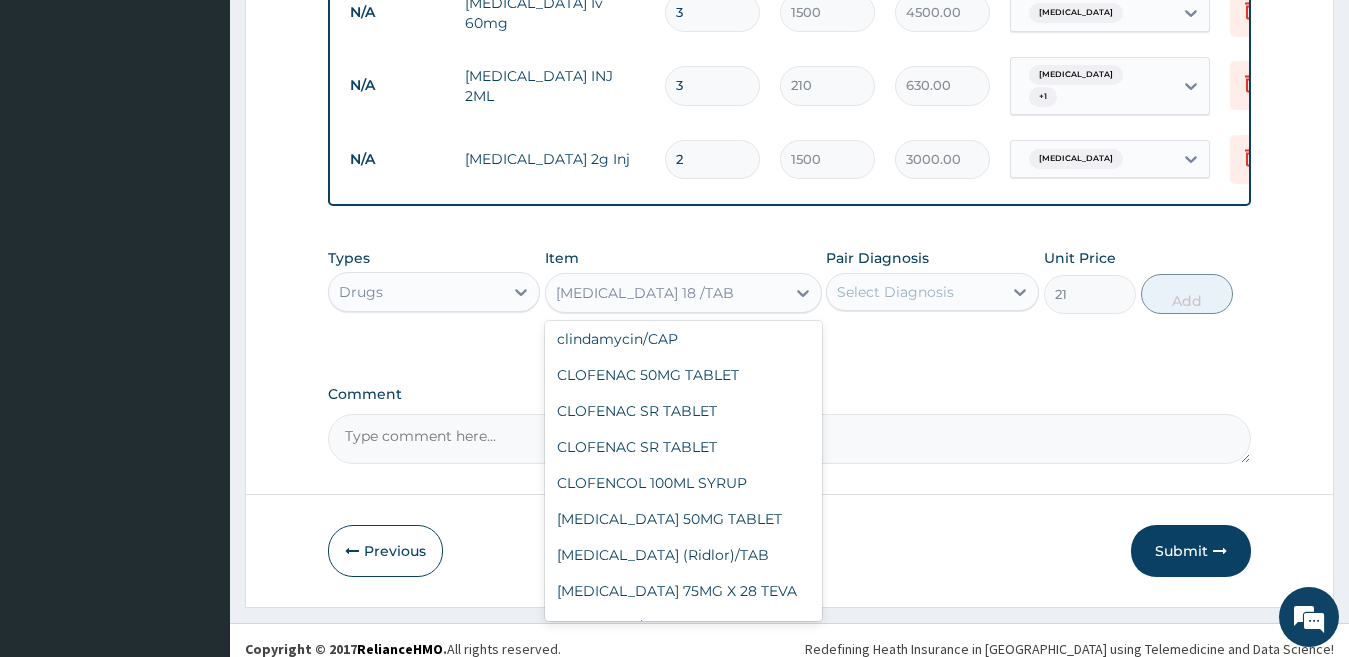 click on "COARTEM 12 DISP /TAB" at bounding box center (683, 955) 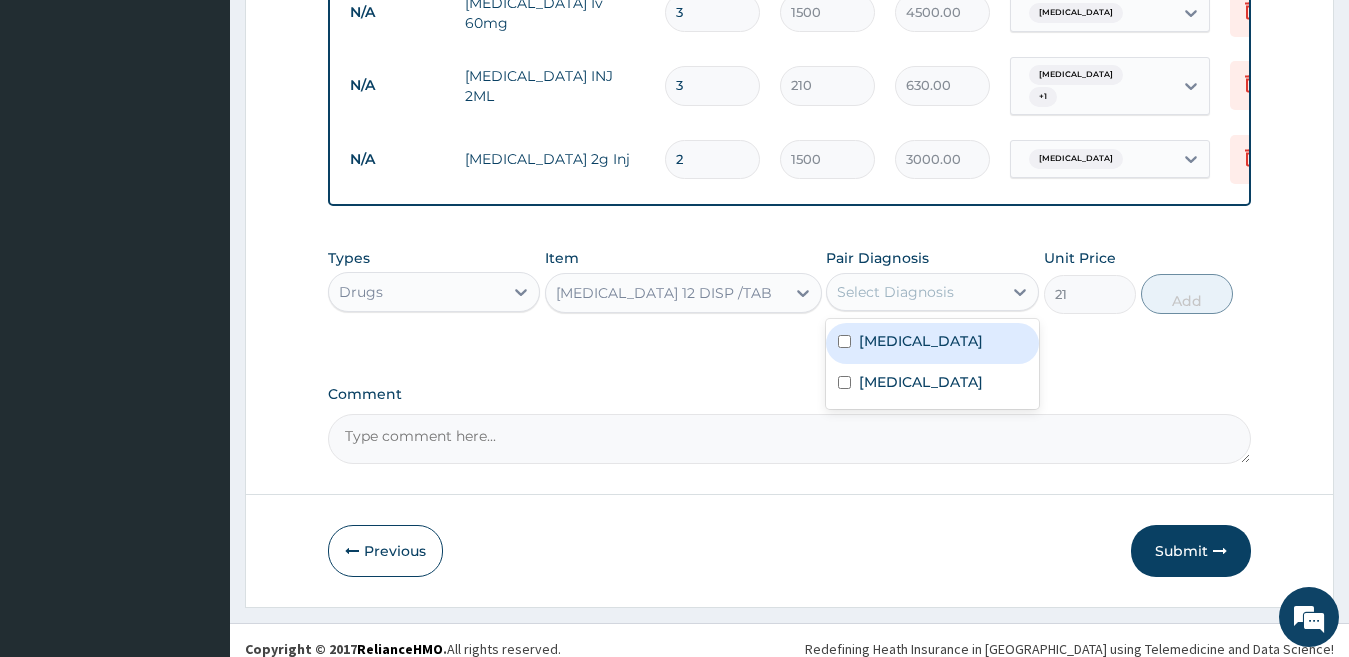 click on "Select Diagnosis" at bounding box center (895, 292) 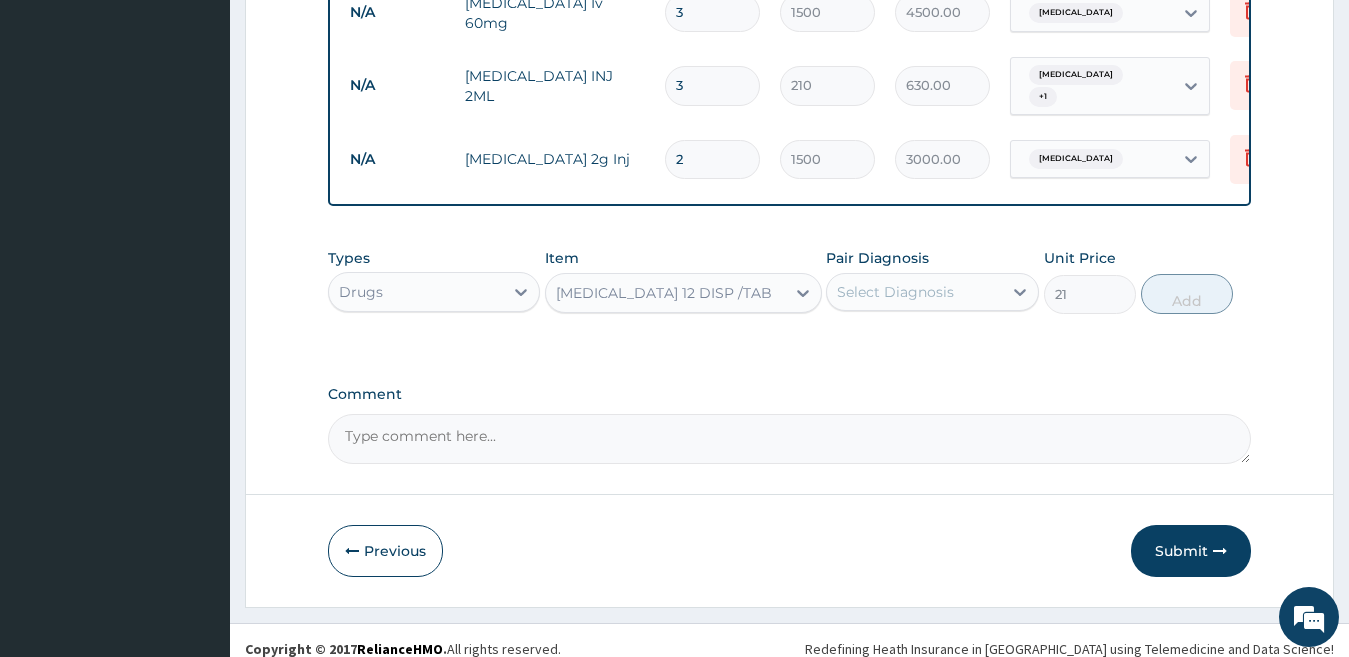 click on "PA Code / Prescription Code Enter Code(Secondary Care Only) Encounter Date 05-07-2025 Important Notice Please enter PA codes before entering items that are not attached to a PA code   All diagnoses entered must be linked to a claim item. Diagnosis & Claim Items that are visible but inactive cannot be edited because they were imported from an already approved PA code. Diagnosis Malaria Confirmed Typhoid fever Confirmed Item not found, kindly enter the correct diagnosis NB: All diagnosis must be linked to a claim item Claim Items Type Name Quantity Unit Price Total Price Pair Diagnosis Actions N/A   GP Consultation 1 2000 2000.00 Malaria  + 1 Delete N/A  Registration Card 1 1000 1000.00 Malaria  + 1 Delete N/A Full blood count 1 3000 3000.00 Typhoid fever  + 1 Delete N/A MALARIA PARASITE TEST 1 1500 1500.00 Malaria Delete N/A Stool MCS 1 4500 4500.00 Typhoid fever Delete N/A Artesunate Iv 60mg 3 1500 4500.00 Malaria Delete N/A PARACETAMOL INJ 2ML 3 210 630.00 Malaria  + 1 Delete N/A  Ceftriaxone 2g Inj 2 1500" at bounding box center (790, -268) 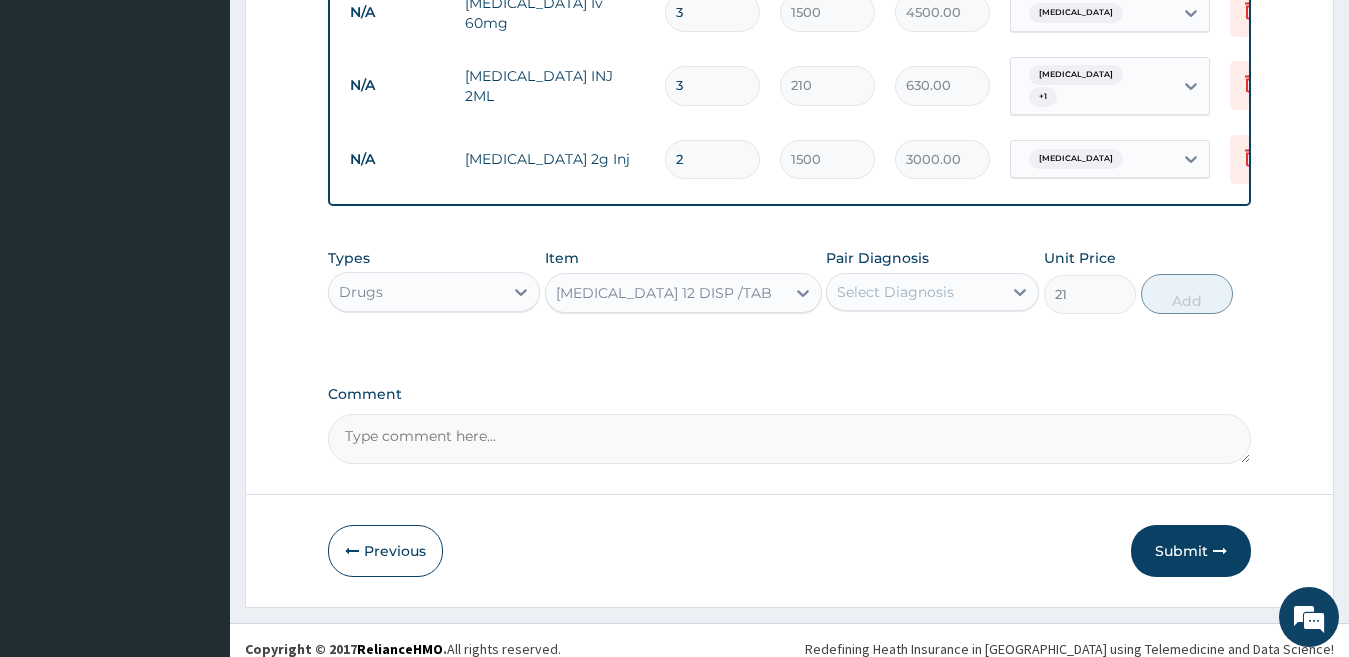 click on "COARTEM 12 DISP /TAB" at bounding box center [664, 293] 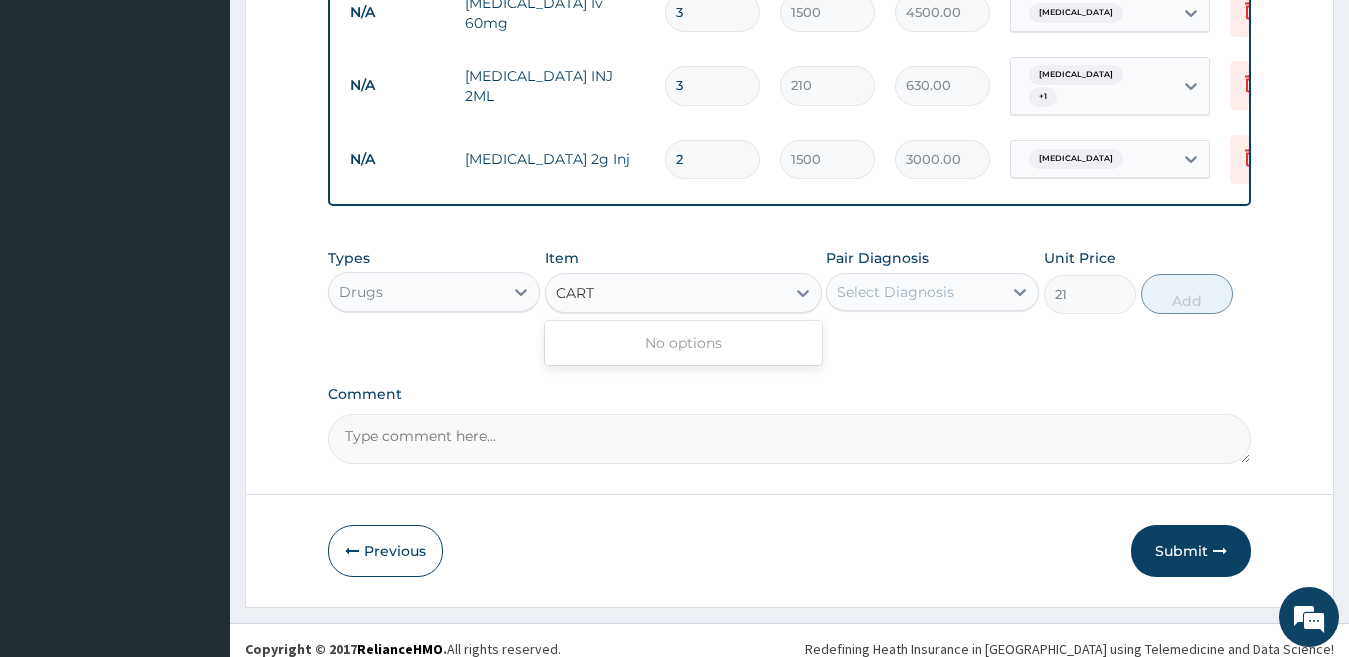 scroll, scrollTop: 0, scrollLeft: 0, axis: both 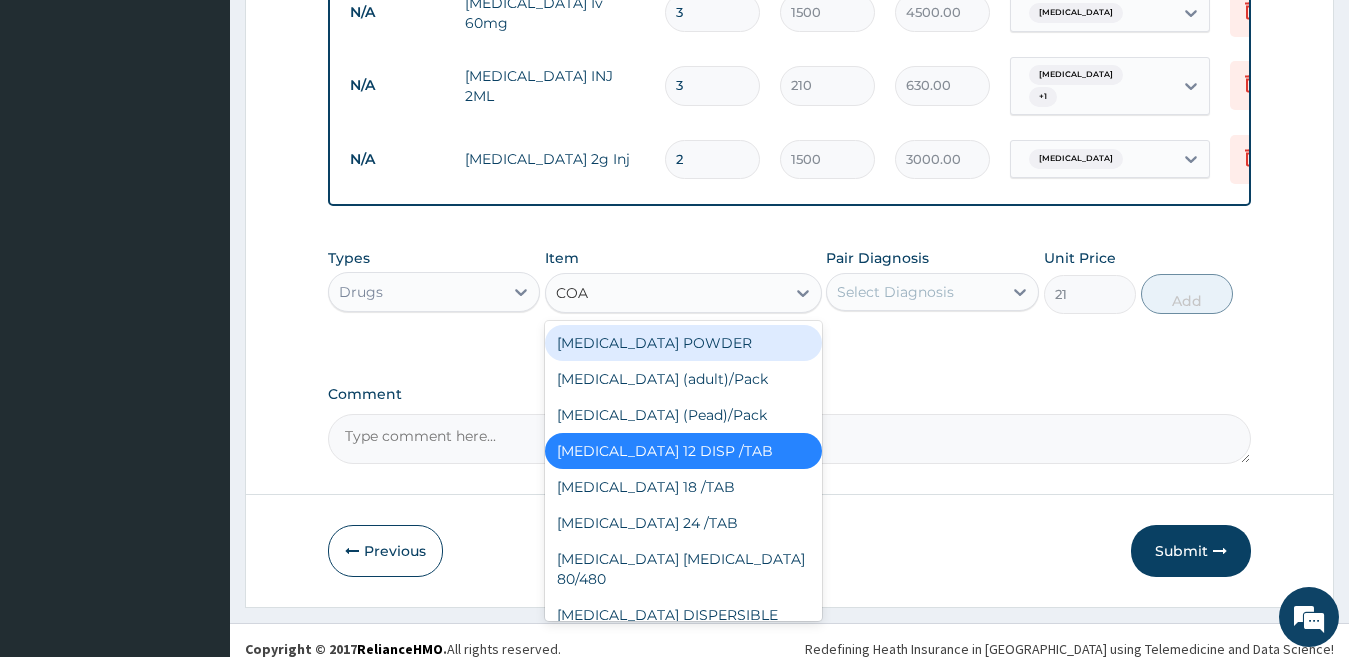 type on "COAR" 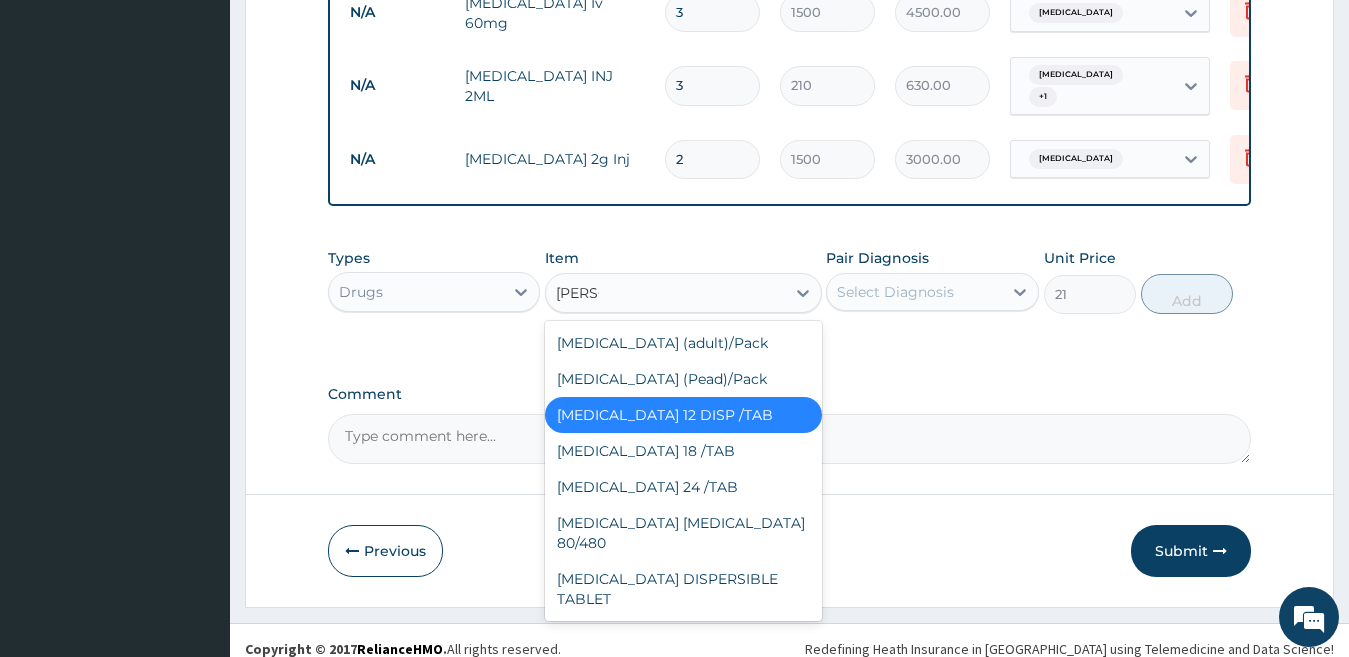 click on "COARTEM 12 DISP /TAB" at bounding box center (683, 415) 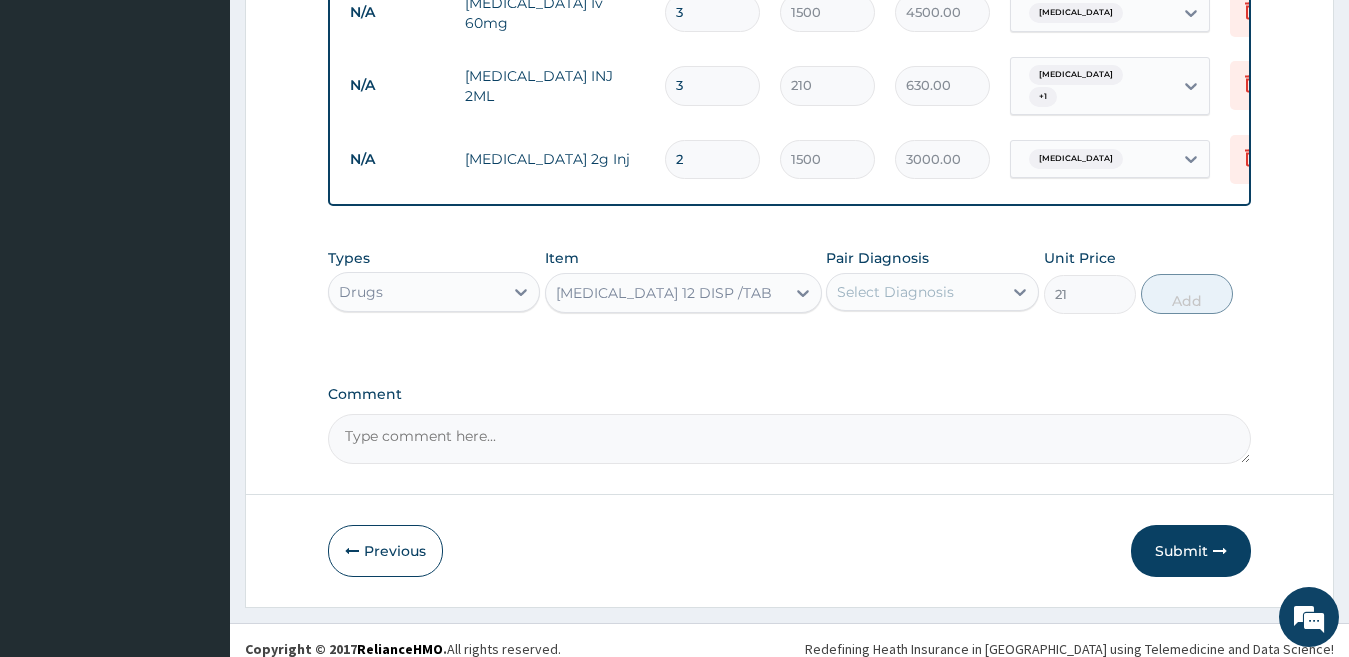 click on "COARTEM 12 DISP /TAB" at bounding box center [664, 293] 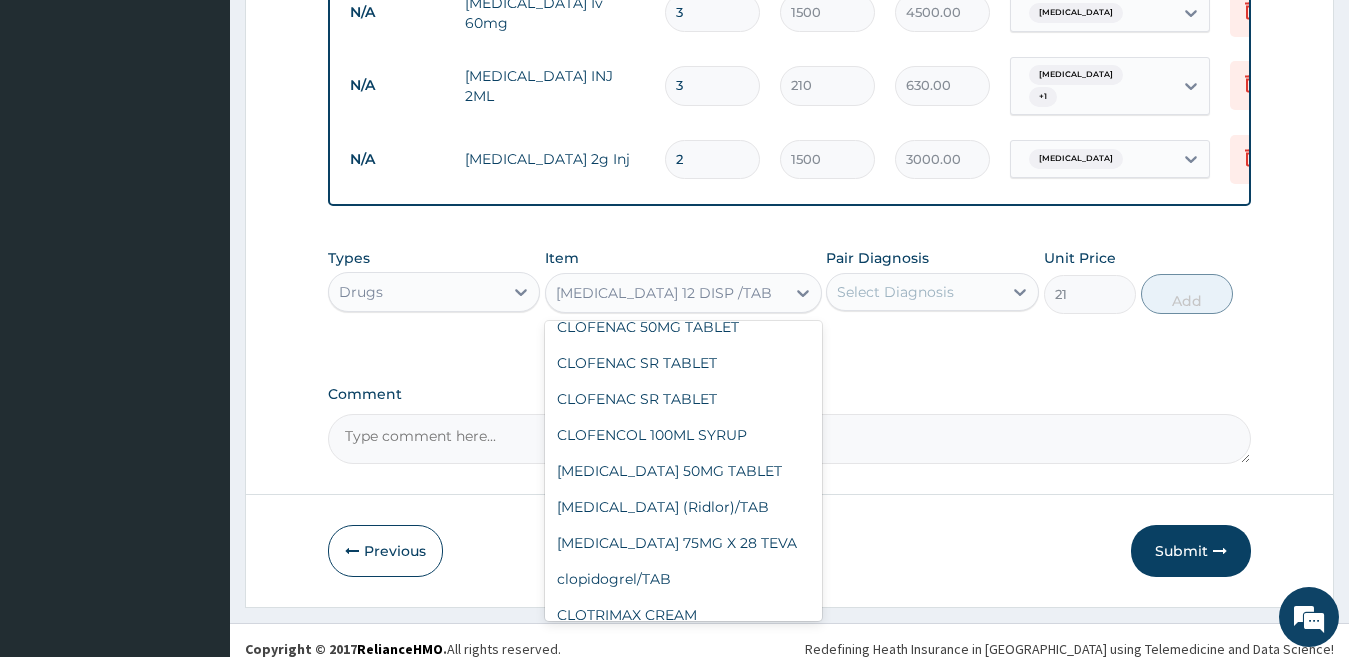 scroll, scrollTop: 18532, scrollLeft: 0, axis: vertical 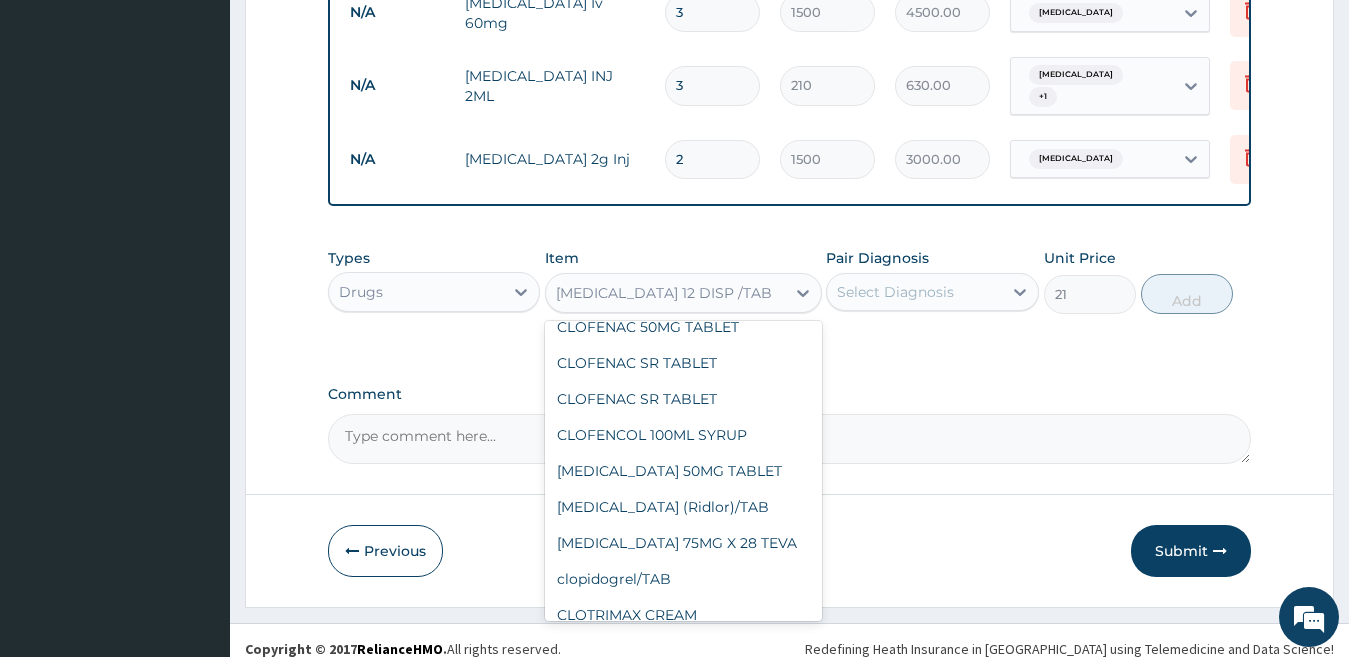 click on "COARTEM 18 /TAB" at bounding box center [683, 943] 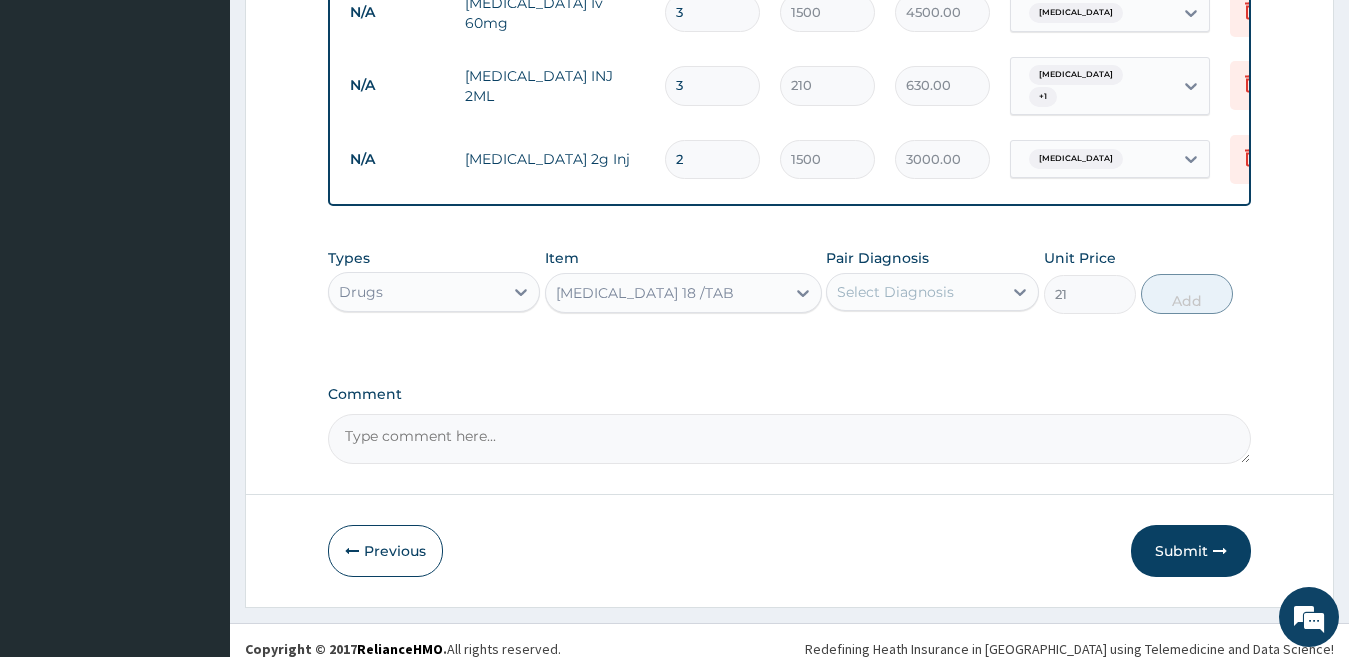 click on "COARTEM 18 /TAB" at bounding box center (645, 293) 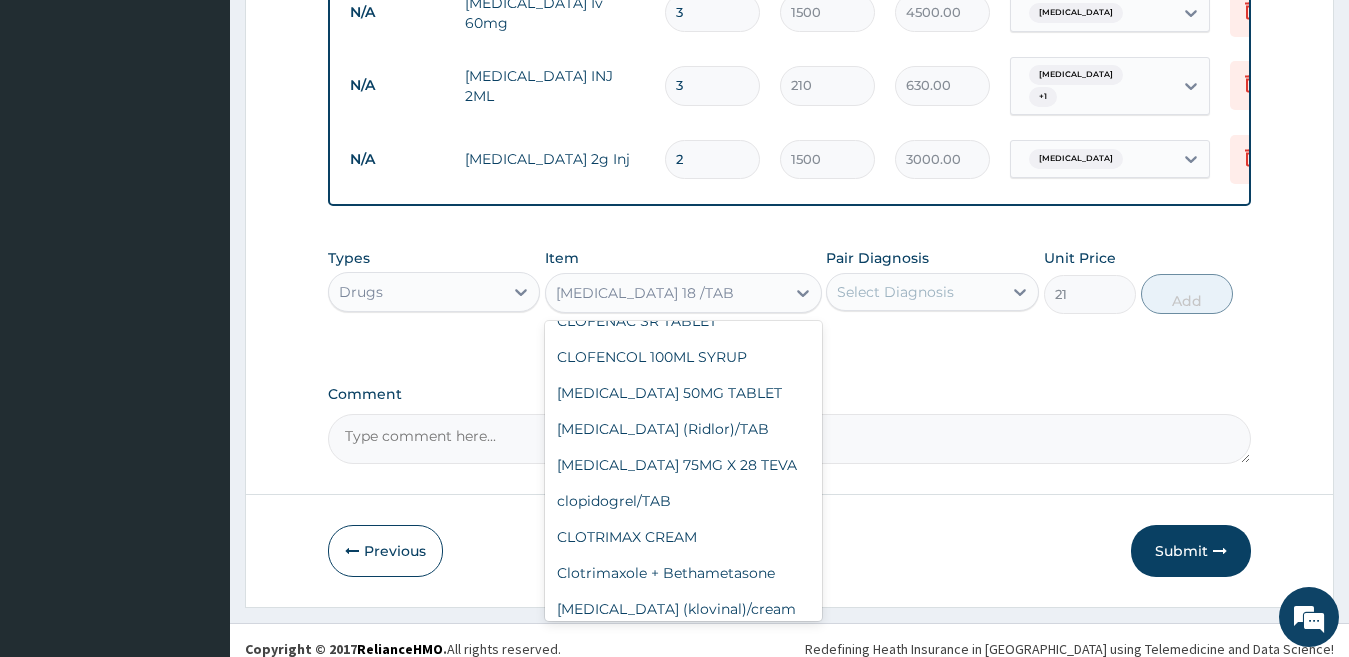 scroll, scrollTop: 18611, scrollLeft: 0, axis: vertical 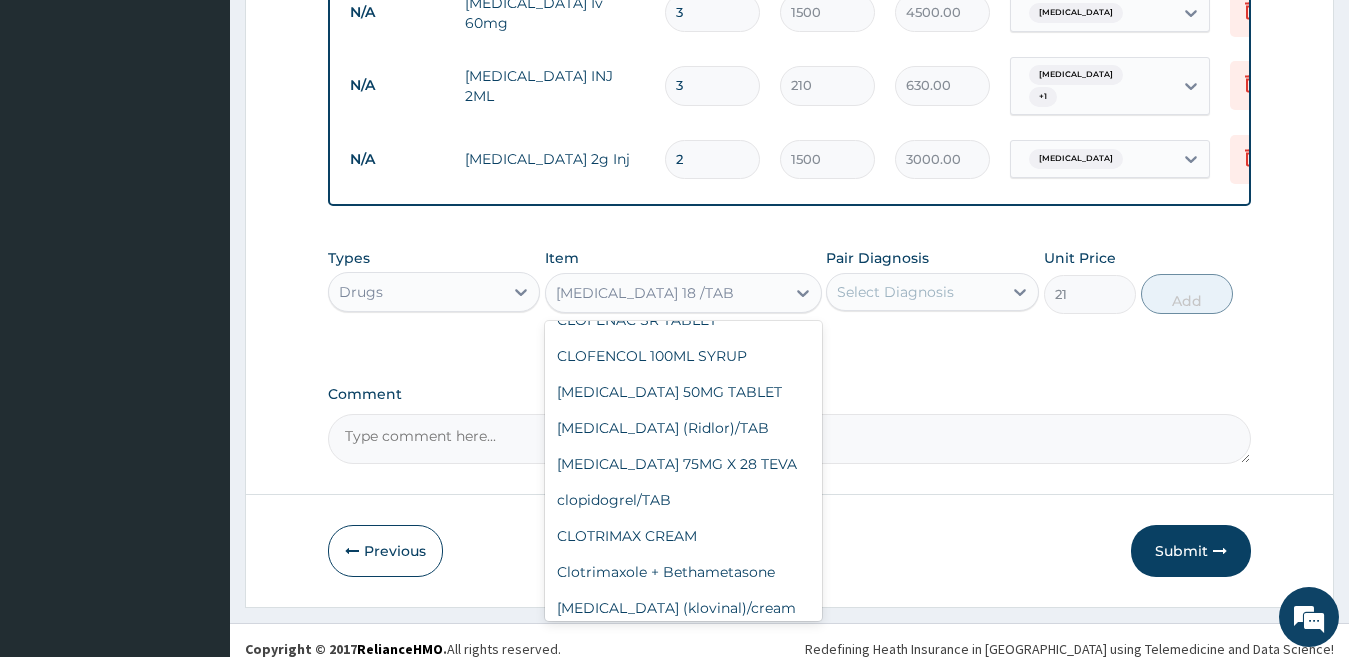 click on "COARTEM 24 /TAB" at bounding box center (683, 900) 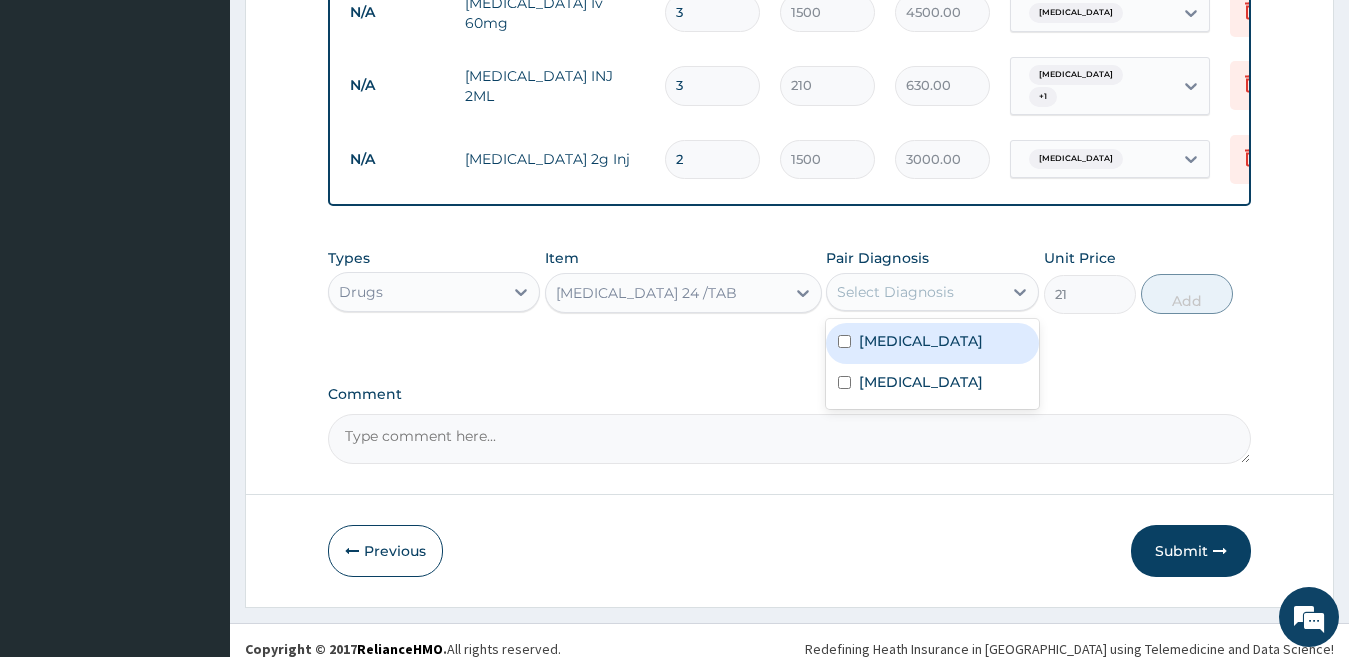 click on "Select Diagnosis" at bounding box center (895, 292) 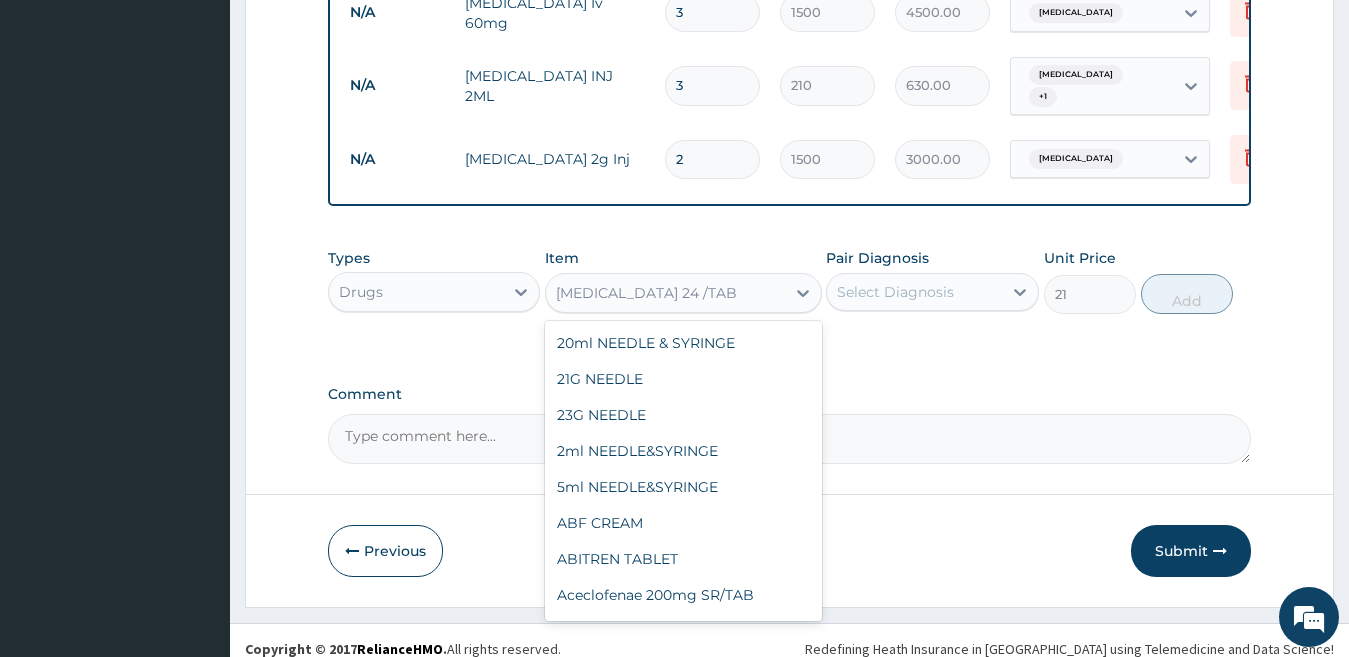 click on "COARTEM 24 /TAB" at bounding box center (646, 293) 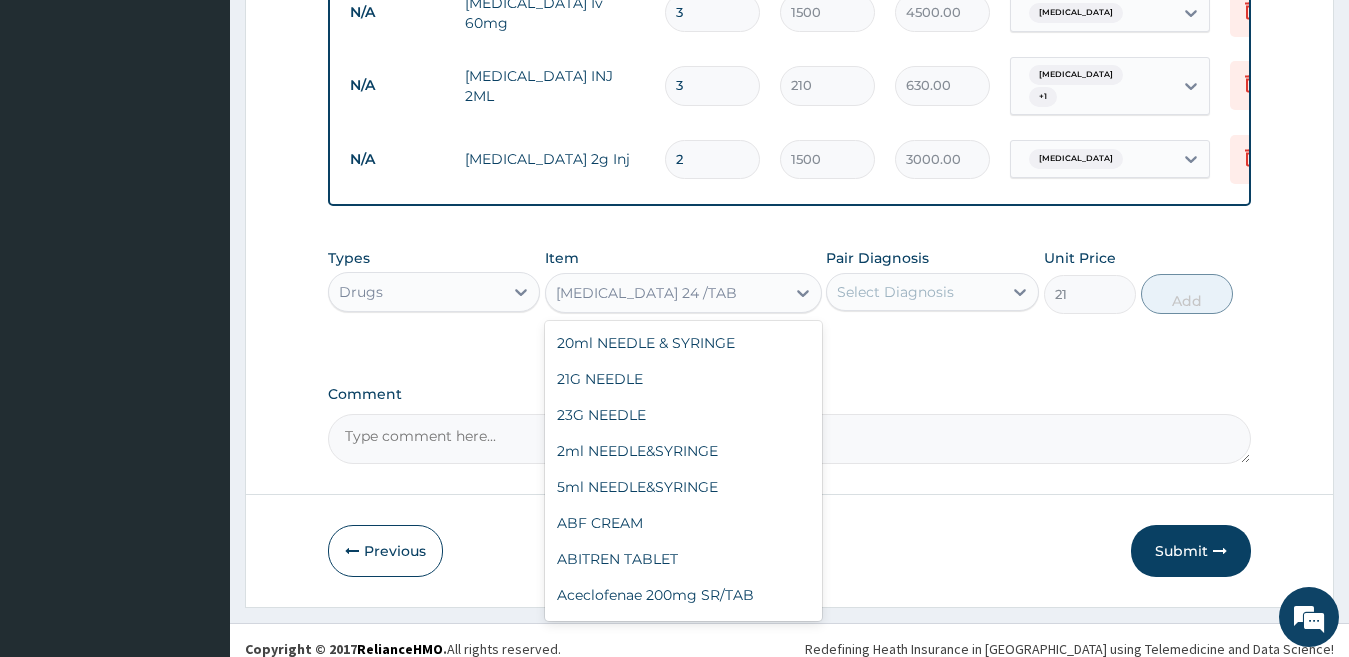 scroll, scrollTop: 18520, scrollLeft: 0, axis: vertical 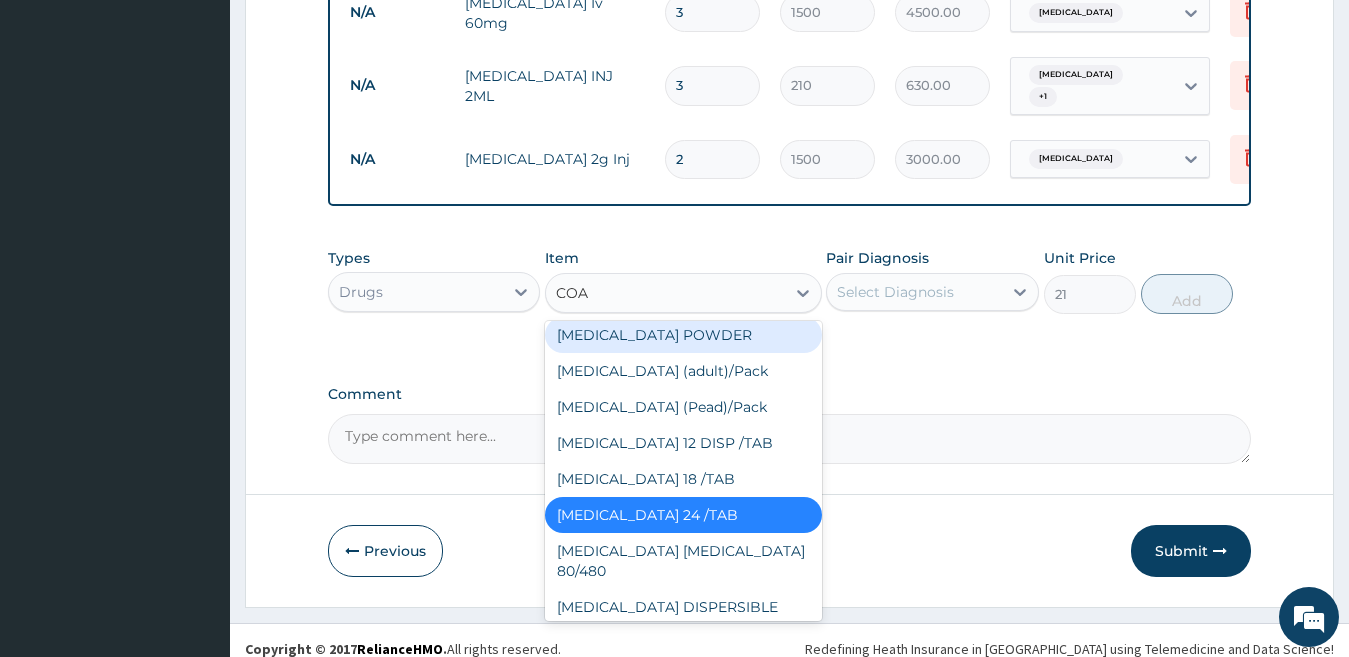 type on "COAR" 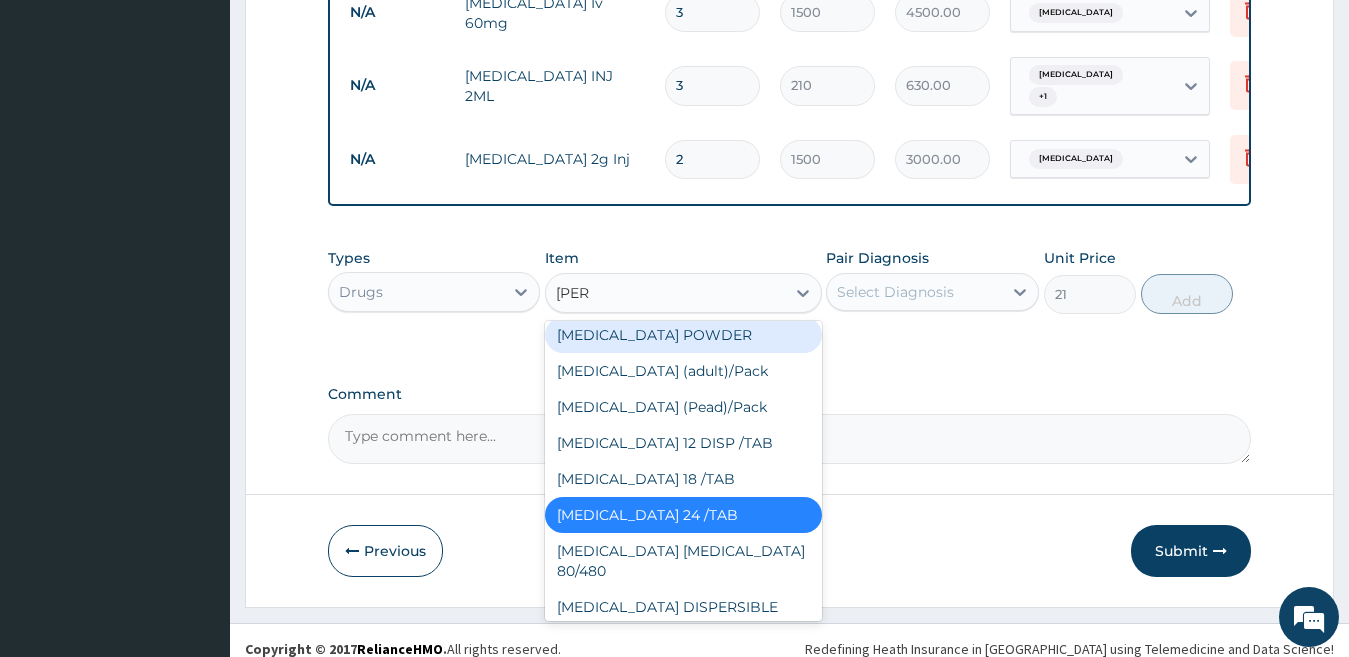 scroll, scrollTop: 0, scrollLeft: 0, axis: both 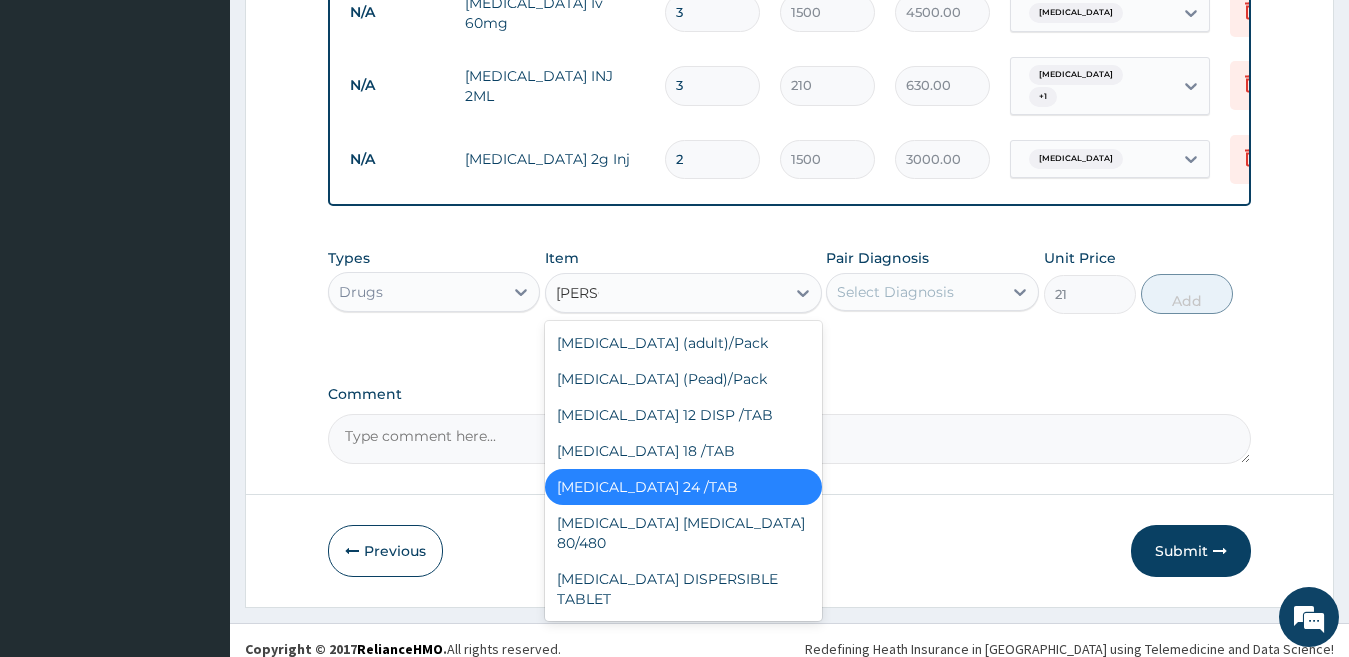 click on "COARTEM 24 /TAB" at bounding box center (683, 487) 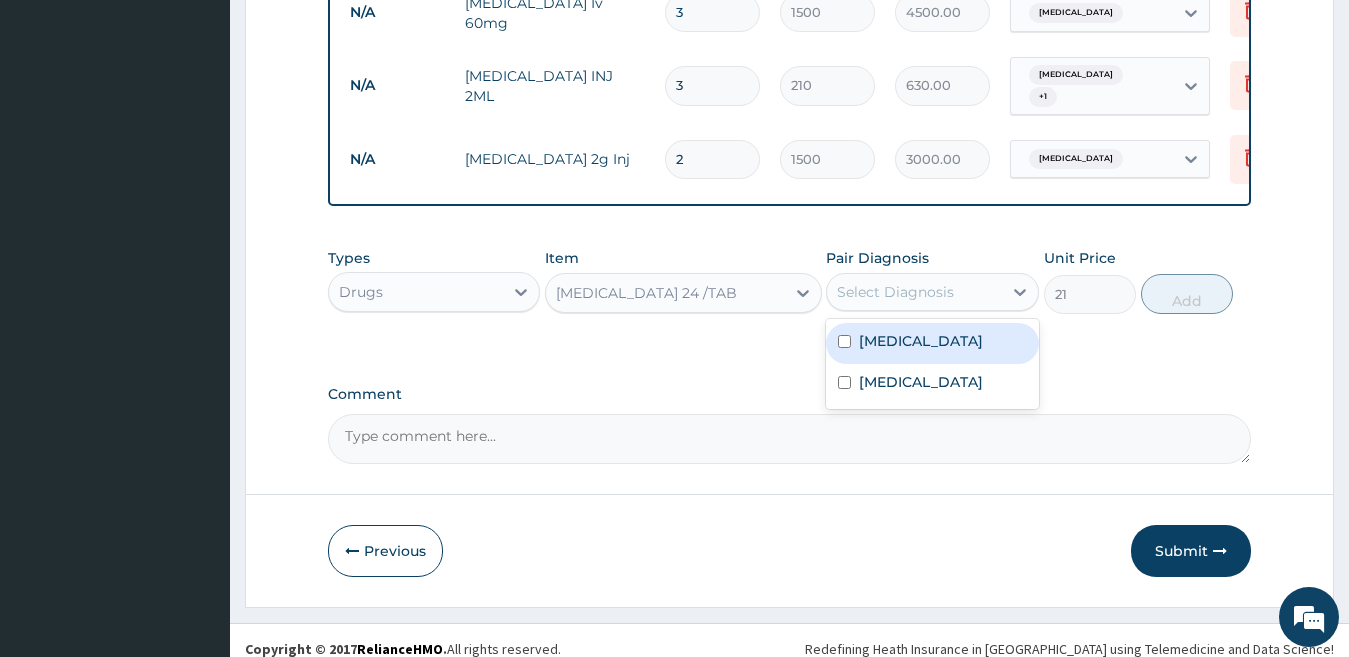 click on "Select Diagnosis" at bounding box center [895, 292] 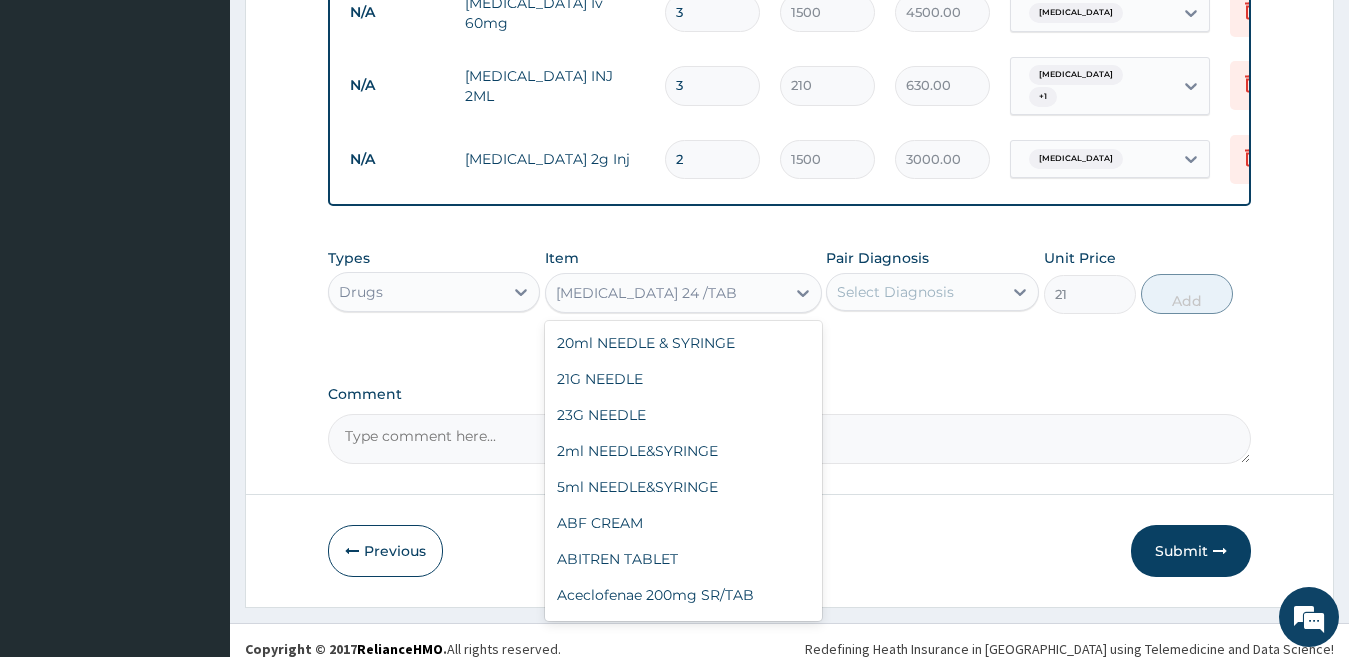 click on "COARTEM 24 /TAB" at bounding box center [646, 293] 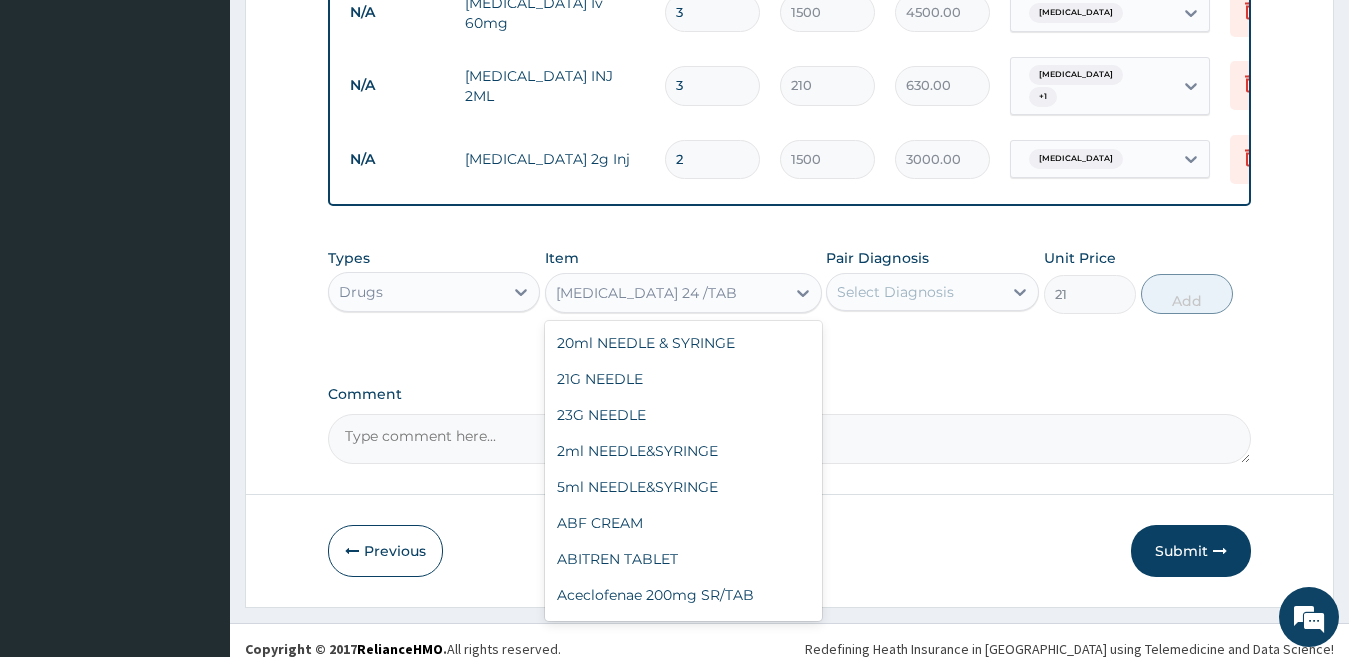 scroll, scrollTop: 18520, scrollLeft: 0, axis: vertical 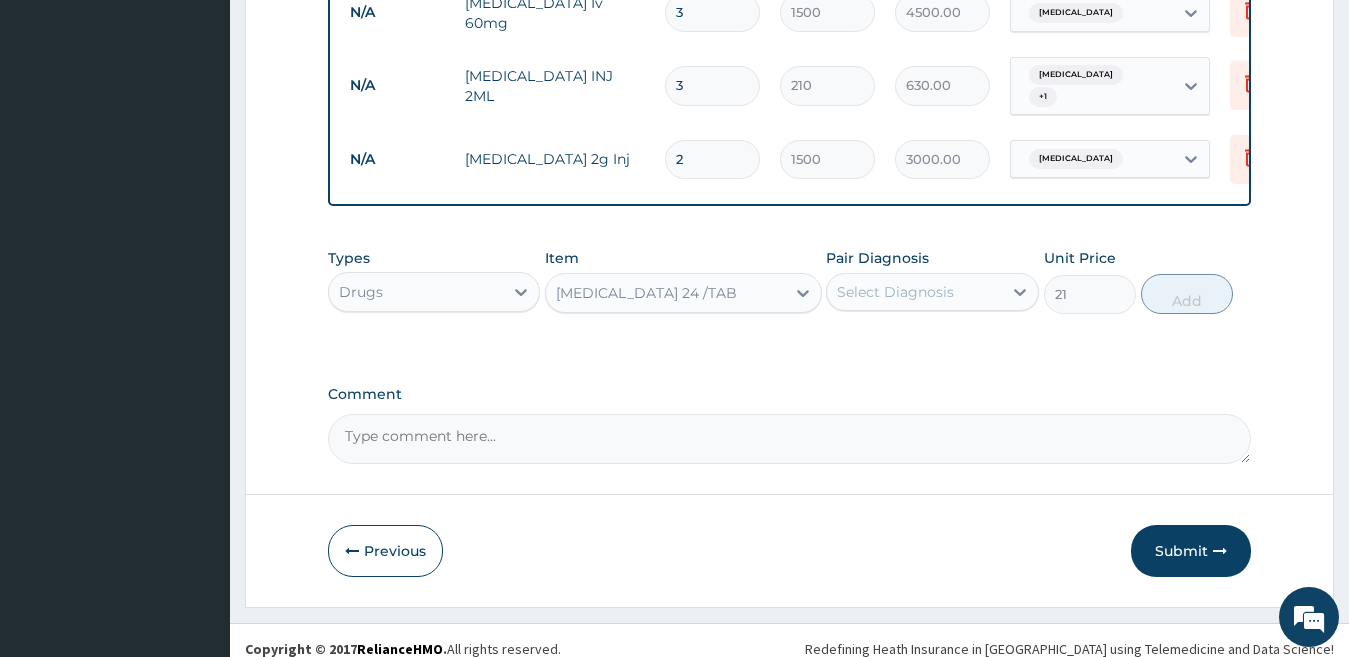 click on "COARTEM 24 /TAB" at bounding box center [646, 293] 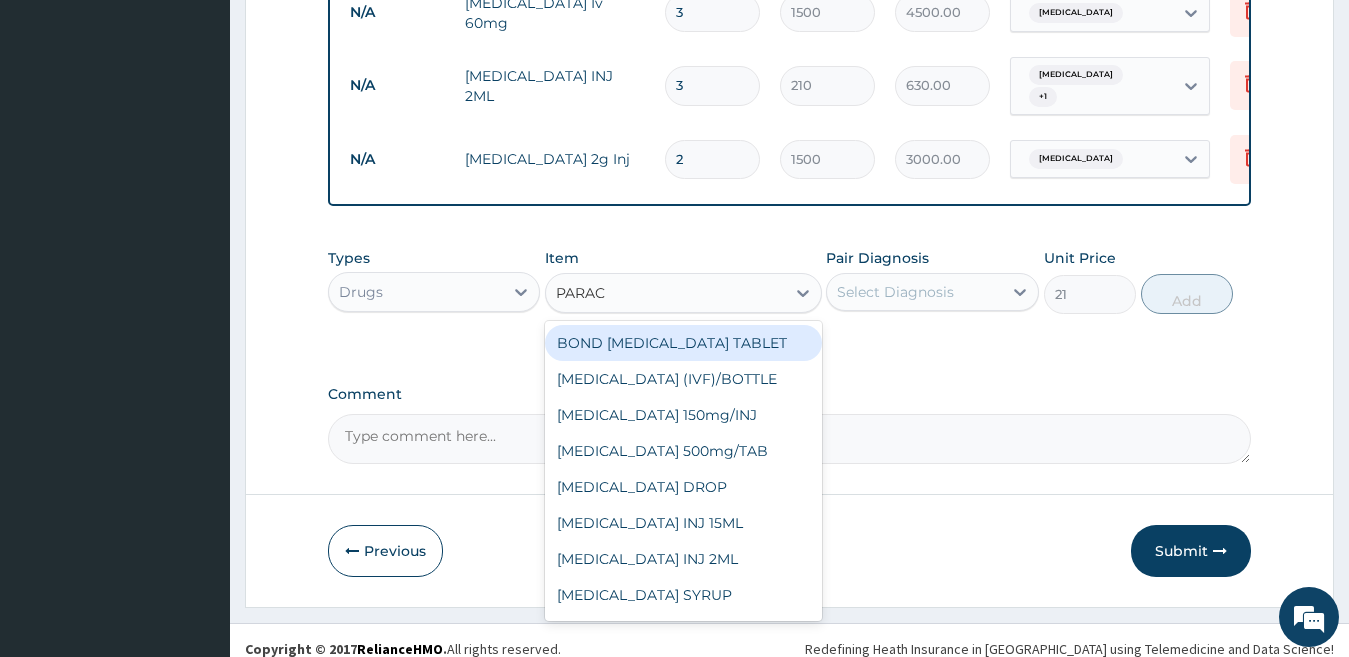 type on "PARACE" 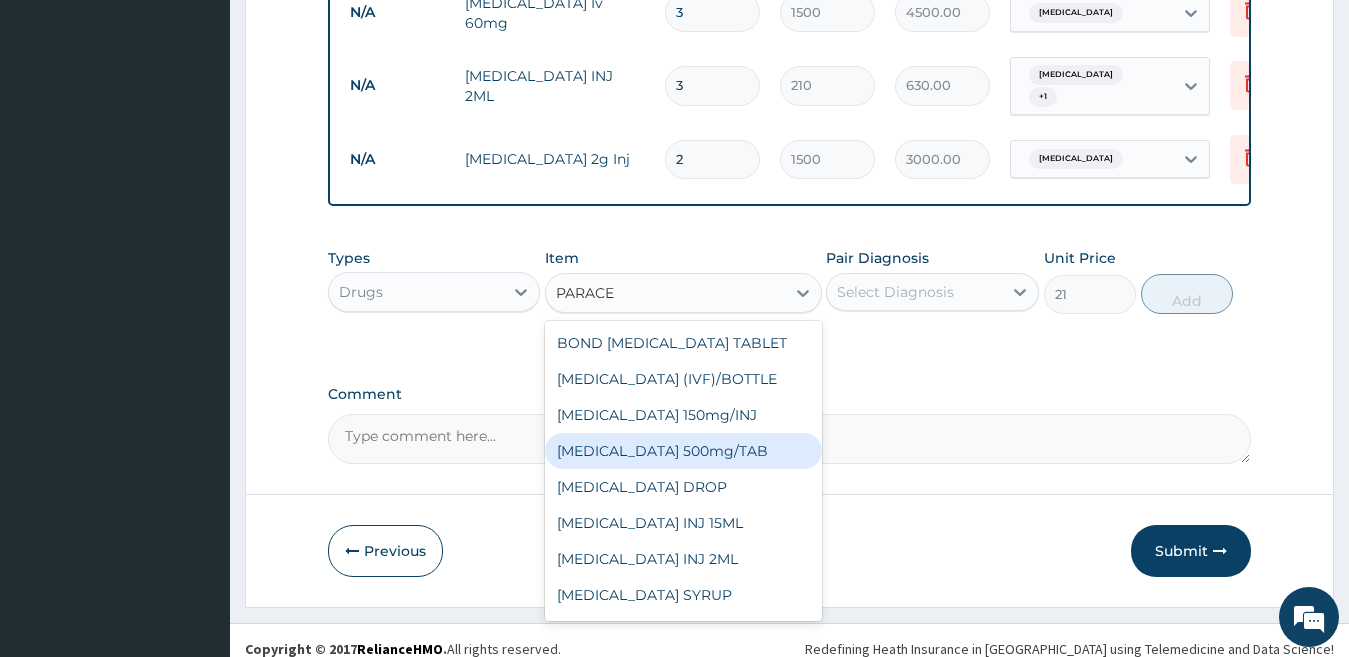 click on "PARACETAMOL 500mg/TAB" at bounding box center (683, 451) 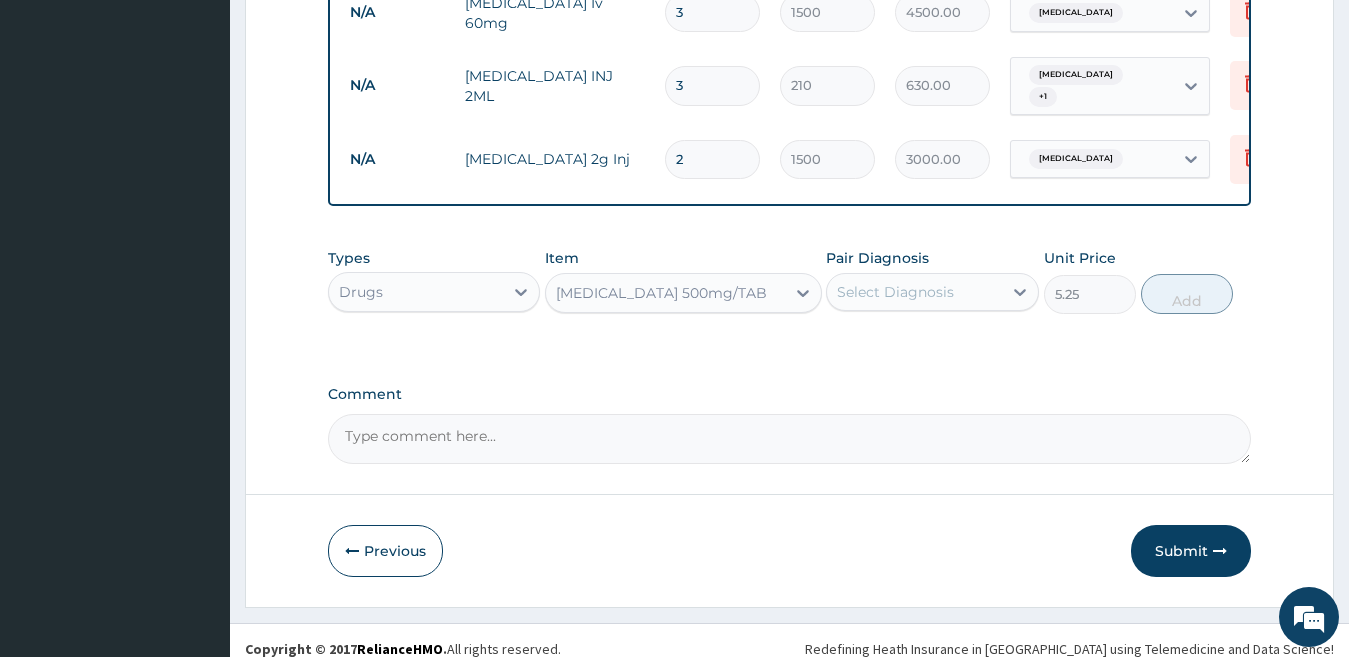 click on "PARACETAMOL 500mg/TAB" at bounding box center [665, 293] 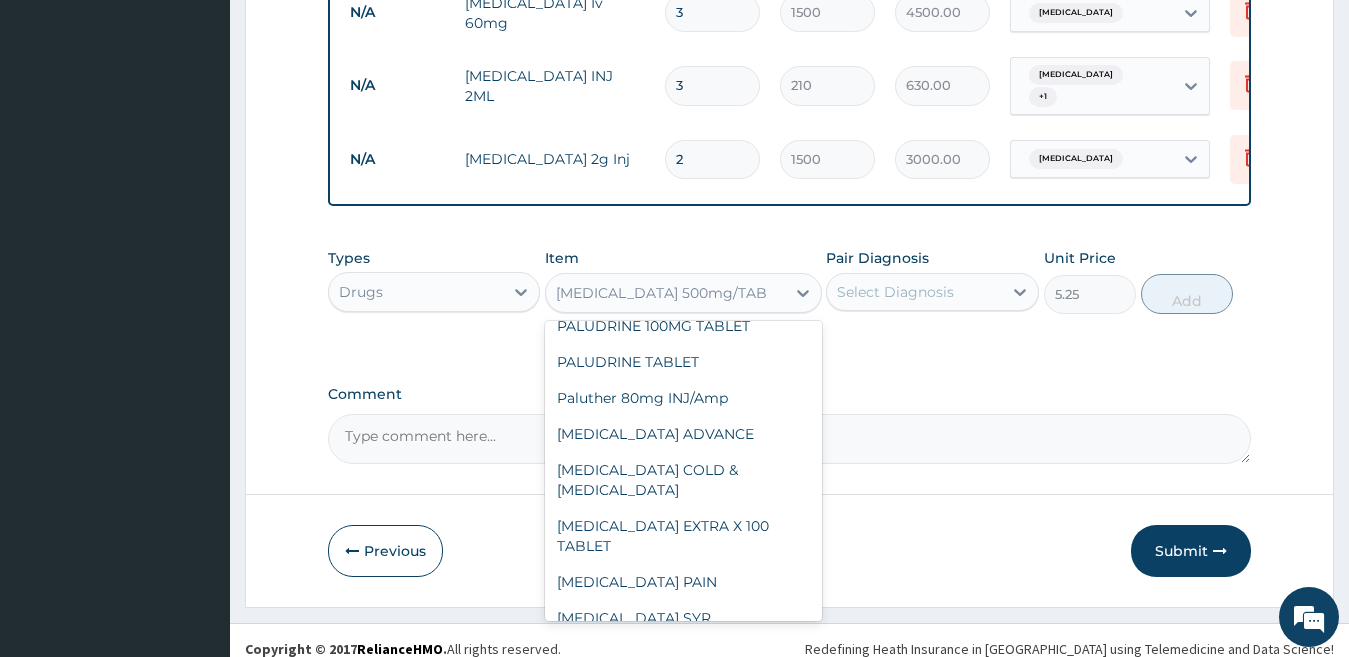 scroll, scrollTop: 34149, scrollLeft: 0, axis: vertical 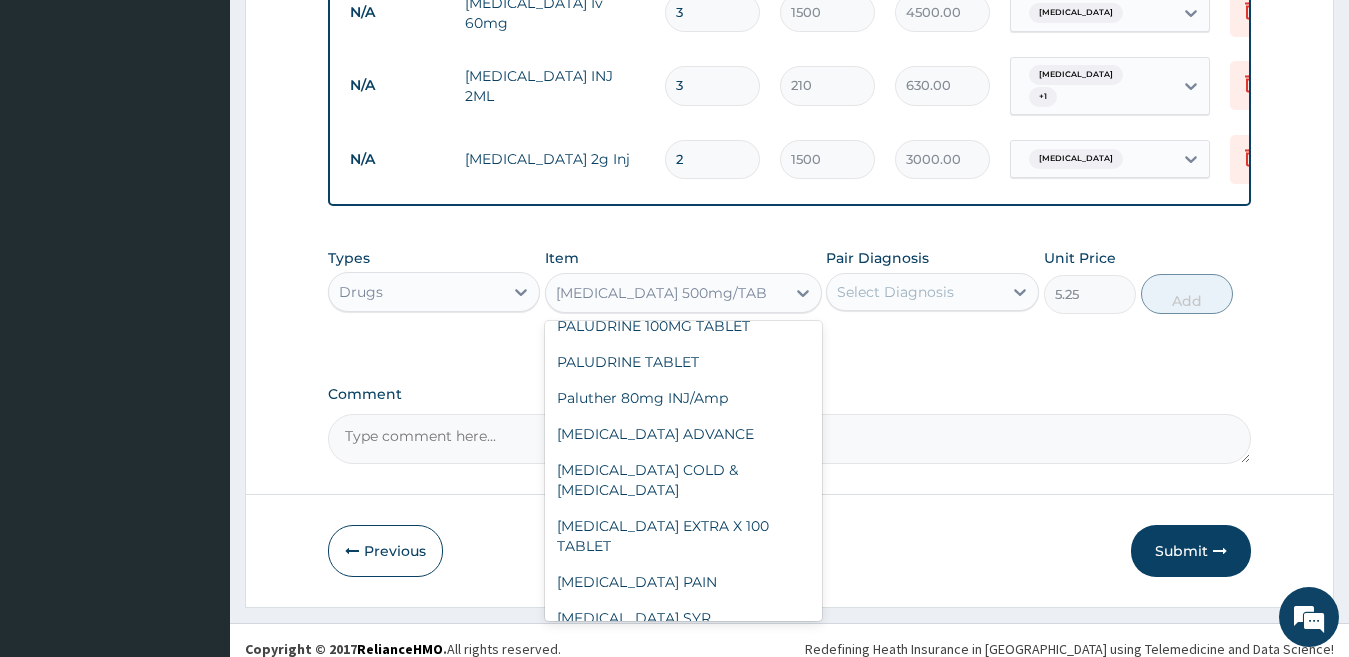 click on "PARACETAMOL TABLET" at bounding box center (683, 1014) 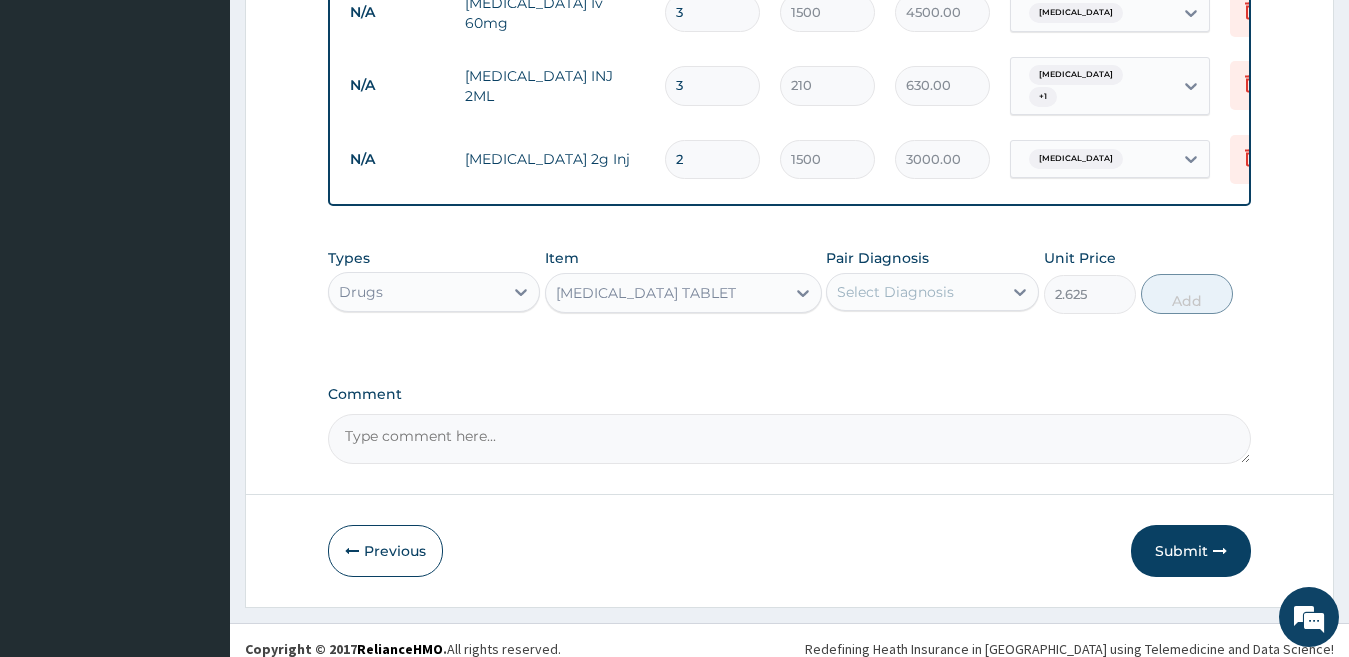 click on "PARACETAMOL TABLET" at bounding box center [665, 293] 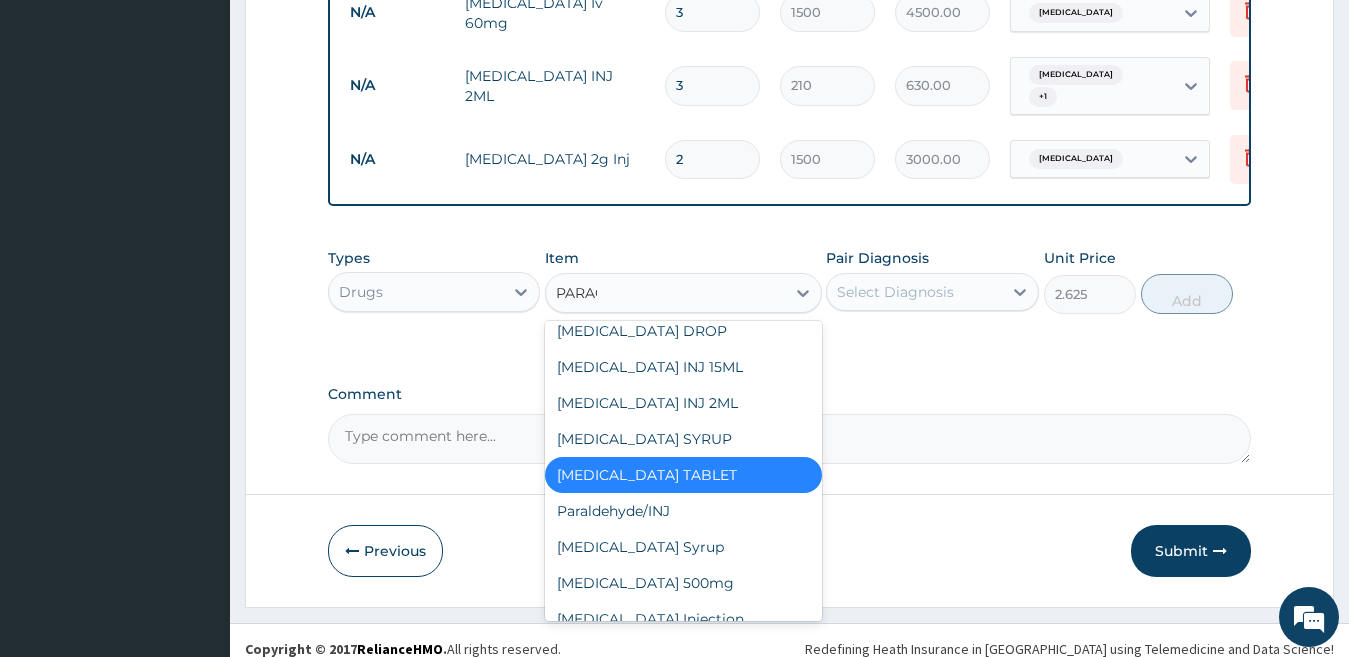 scroll, scrollTop: 140, scrollLeft: 0, axis: vertical 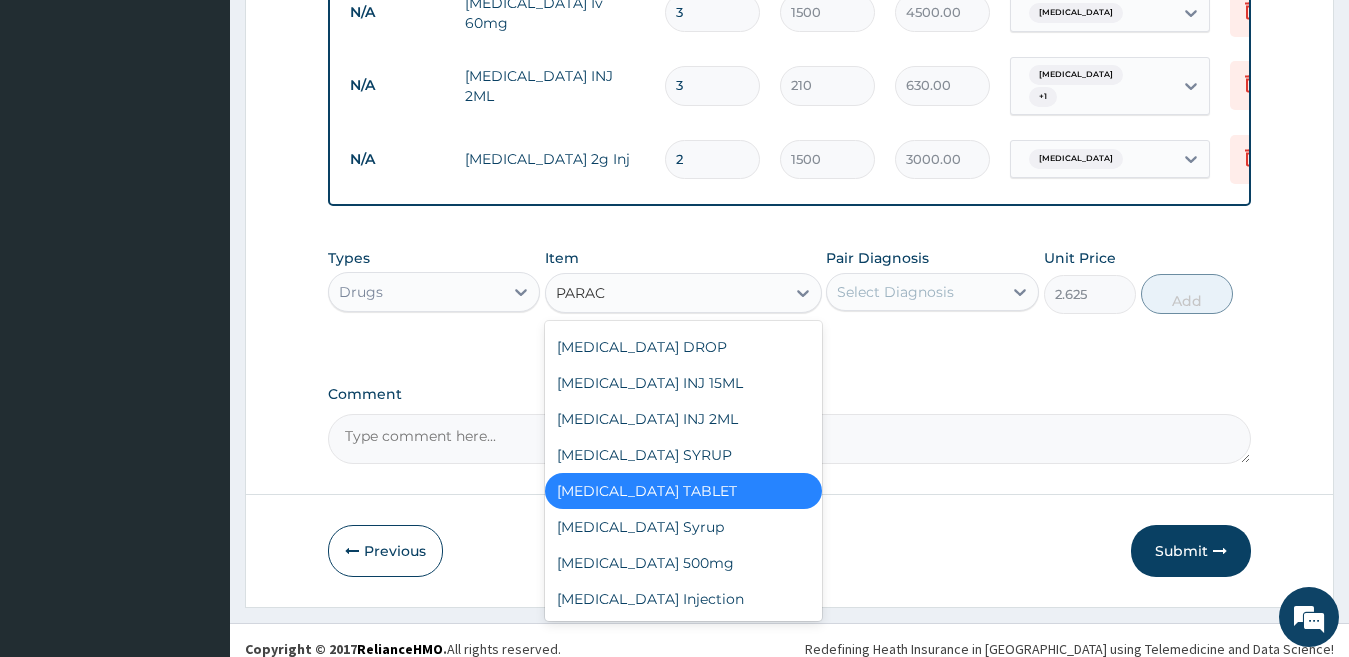 type on "PARACE" 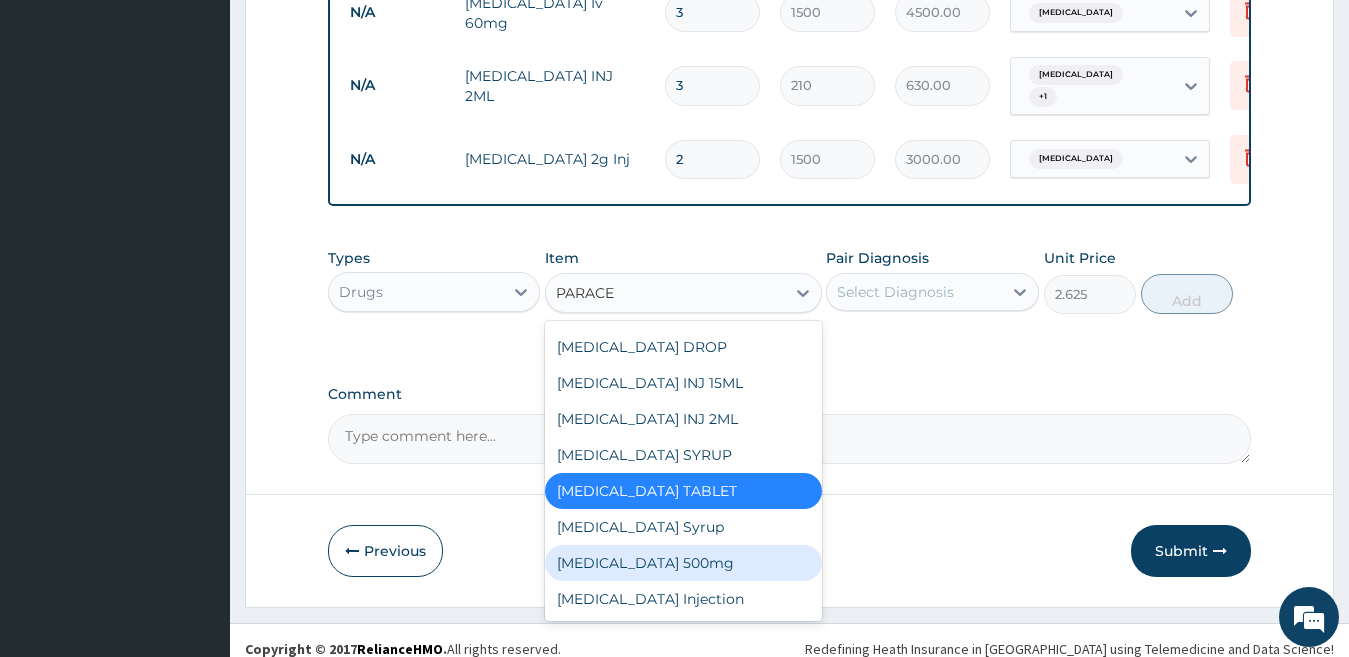 click on "Paracetamol 500mg" at bounding box center [683, 563] 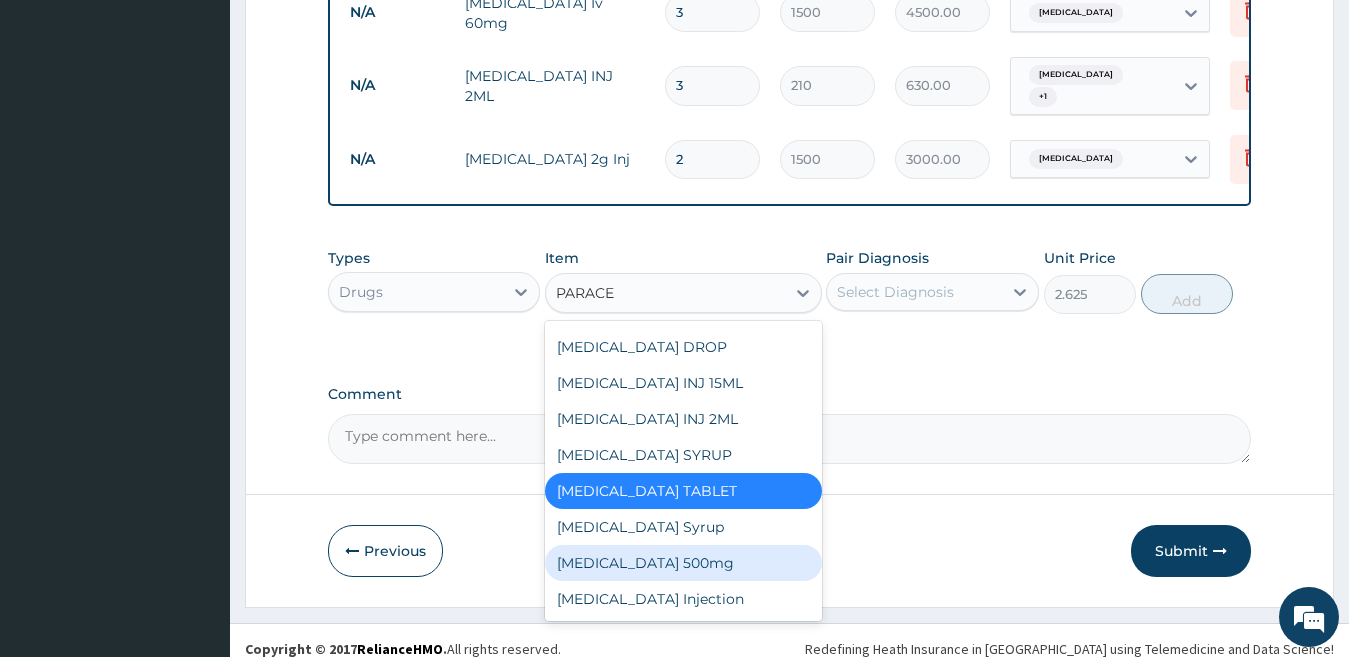 type 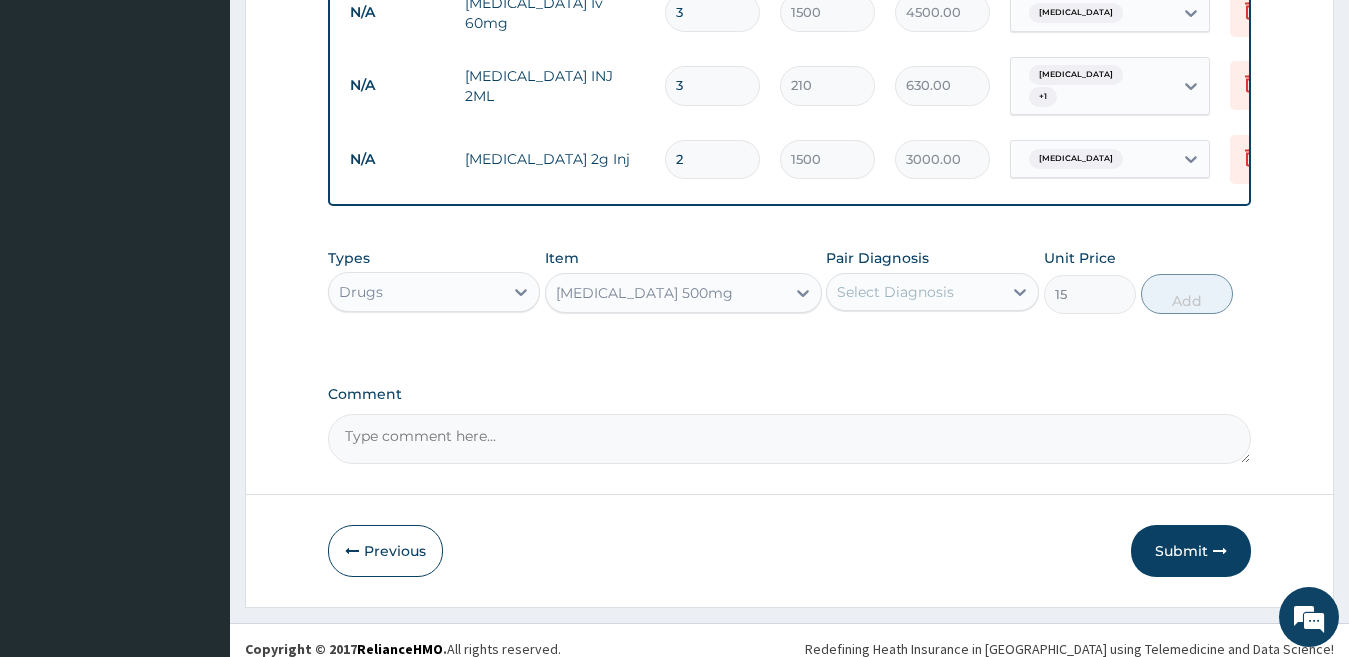 click on "Select Diagnosis" at bounding box center (895, 292) 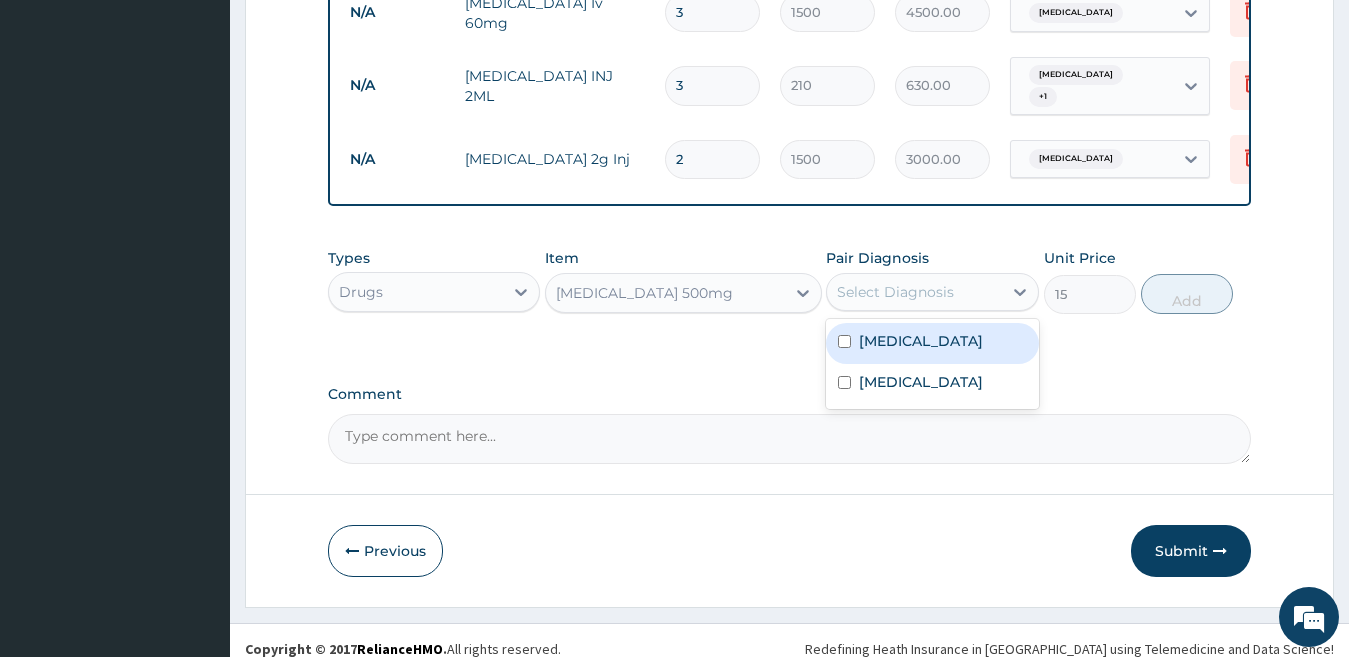 click on "Malaria" at bounding box center (921, 341) 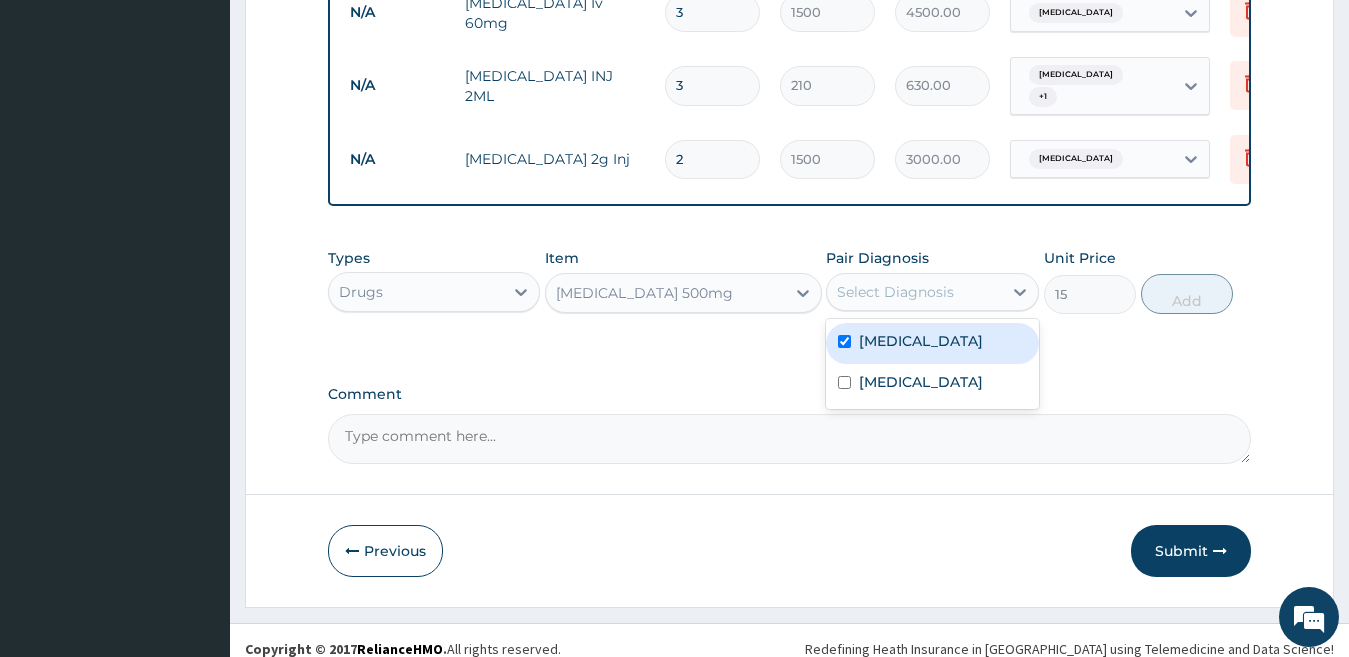 checkbox on "true" 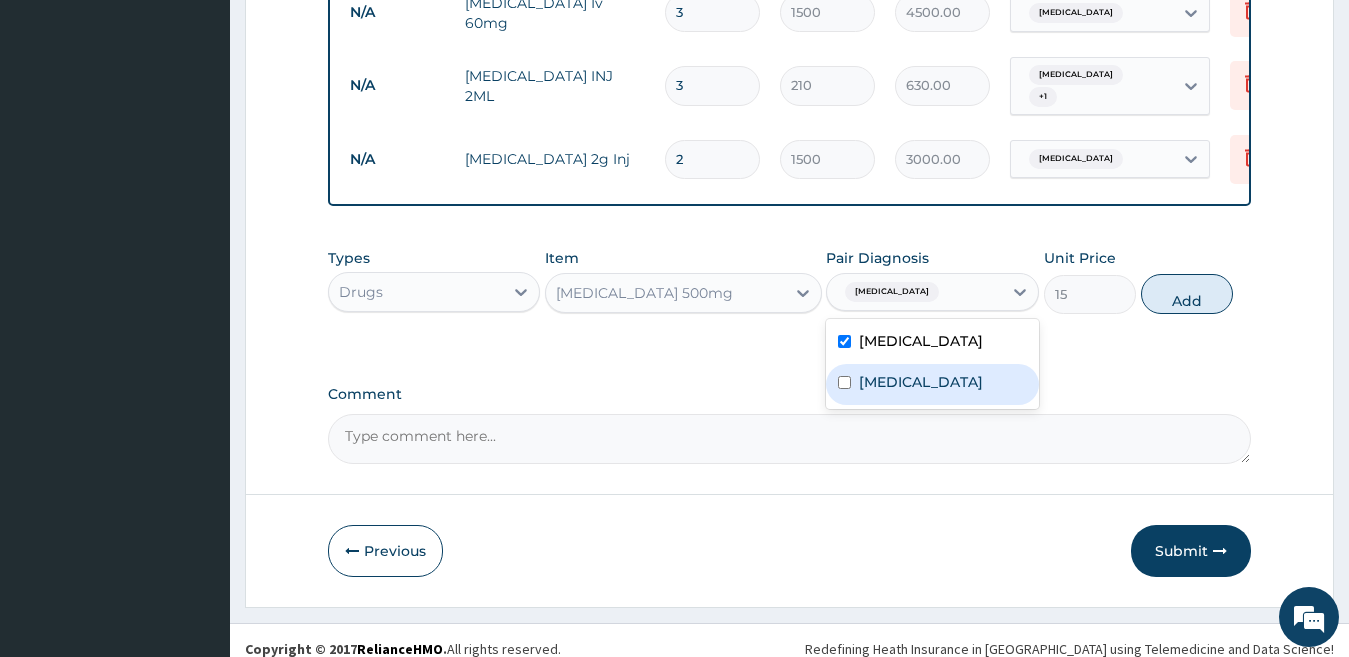 click on "Typhoid fever" at bounding box center [921, 382] 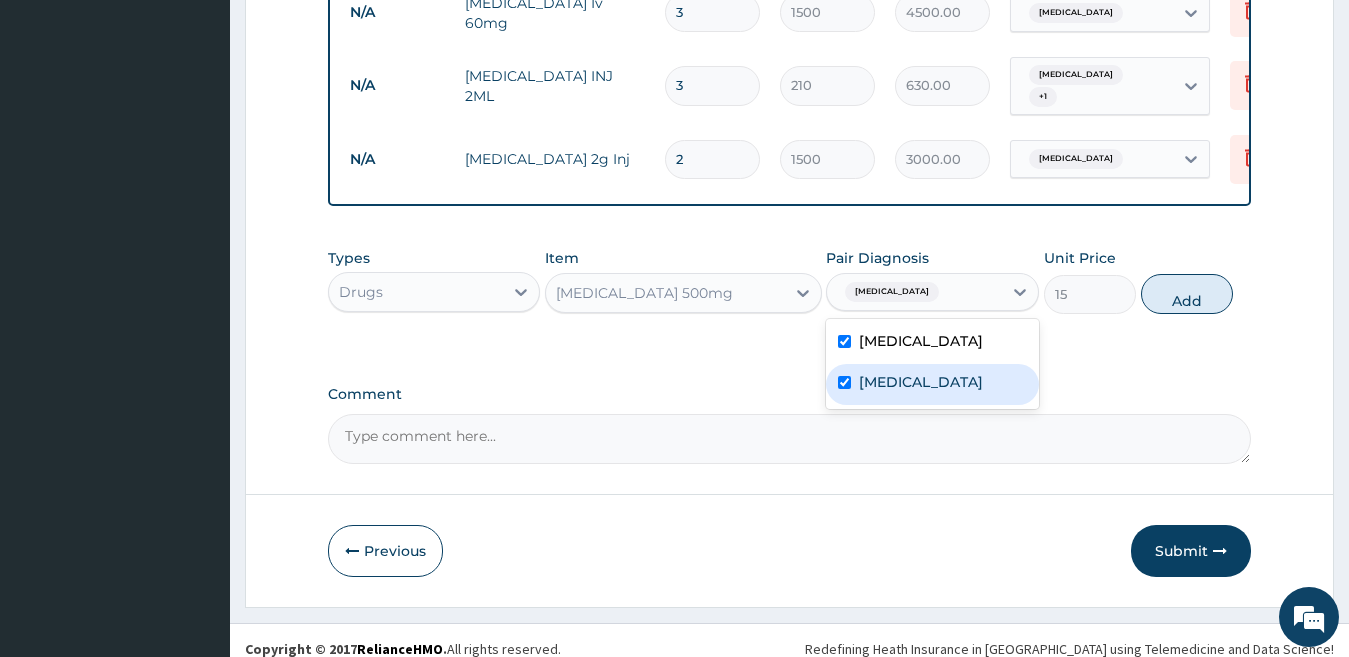 checkbox on "true" 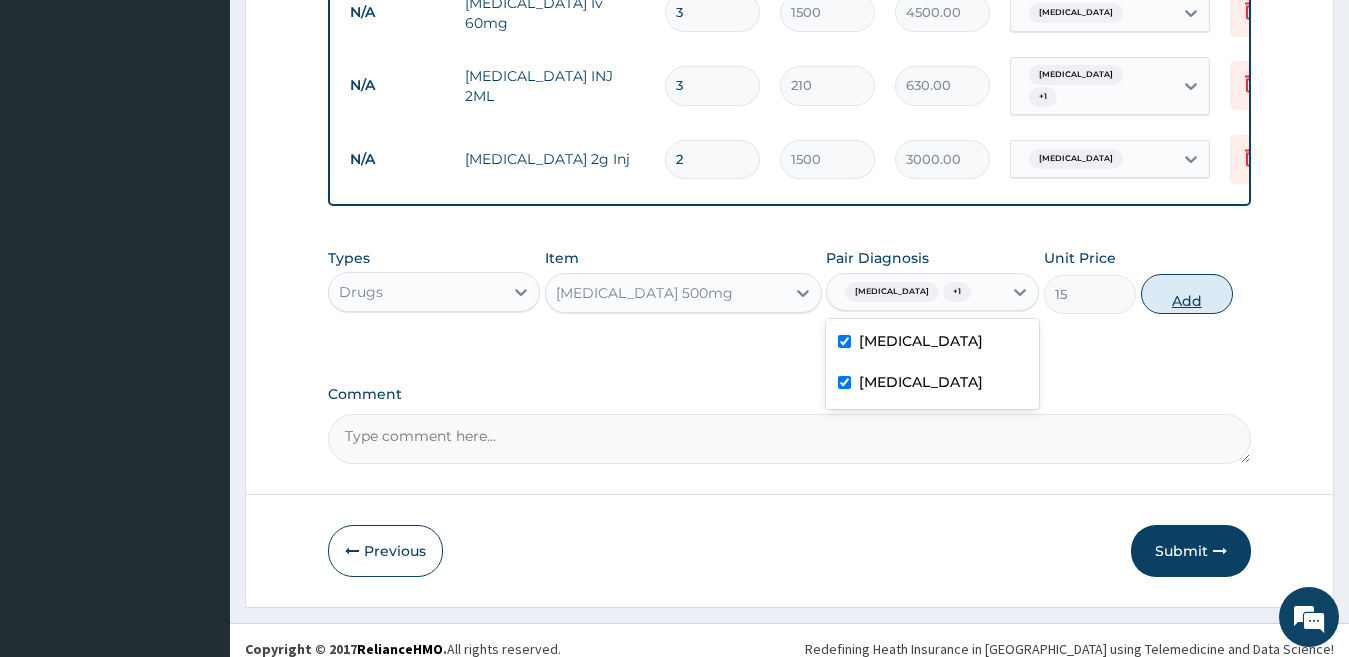 click on "Add" at bounding box center [1187, 294] 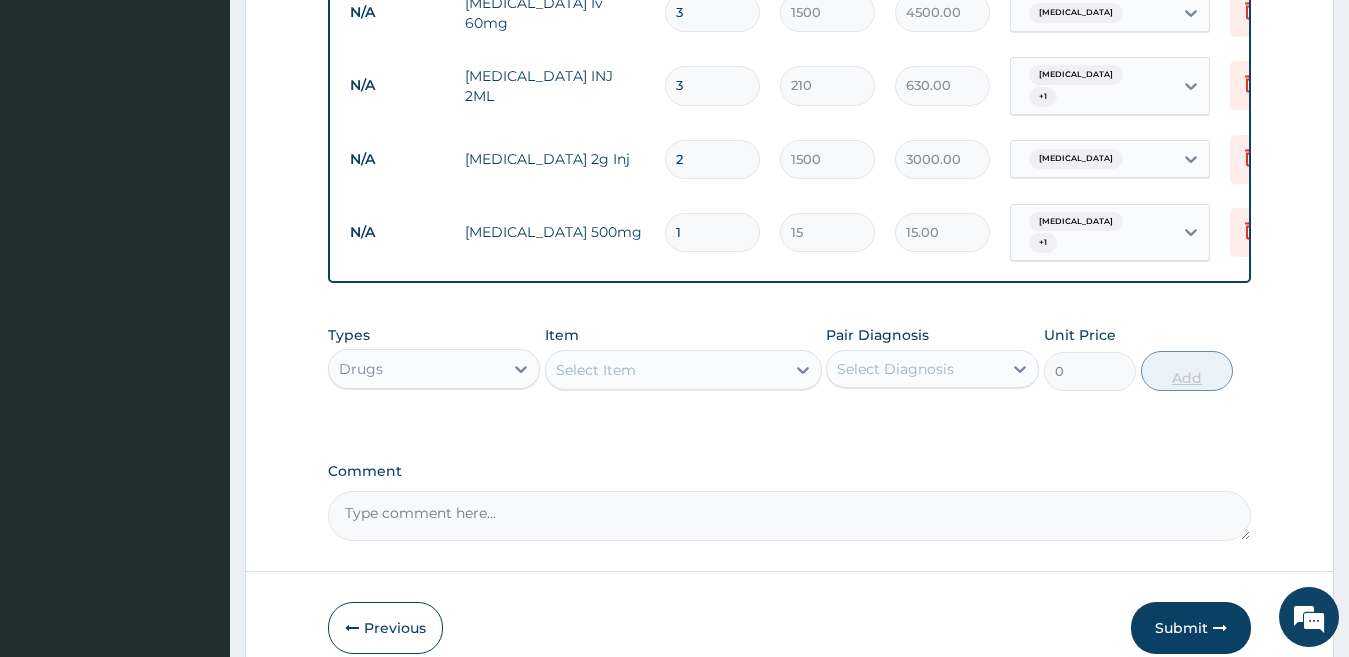 type 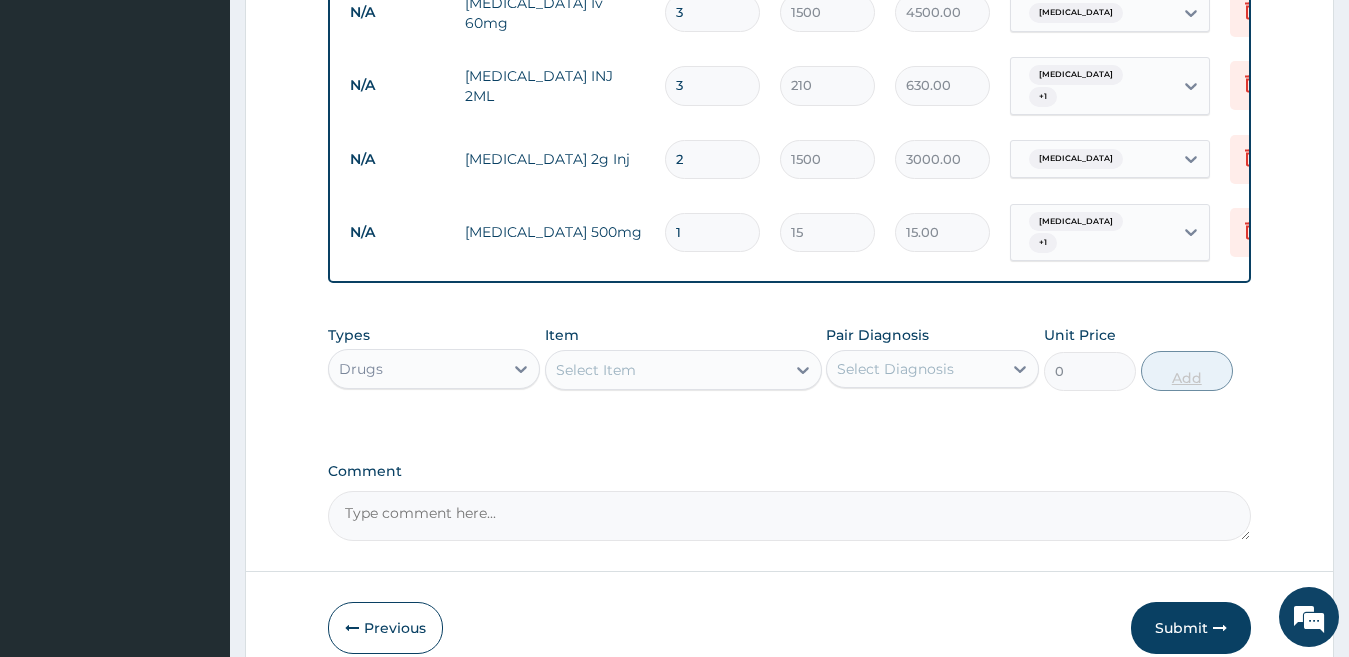 type on "0.00" 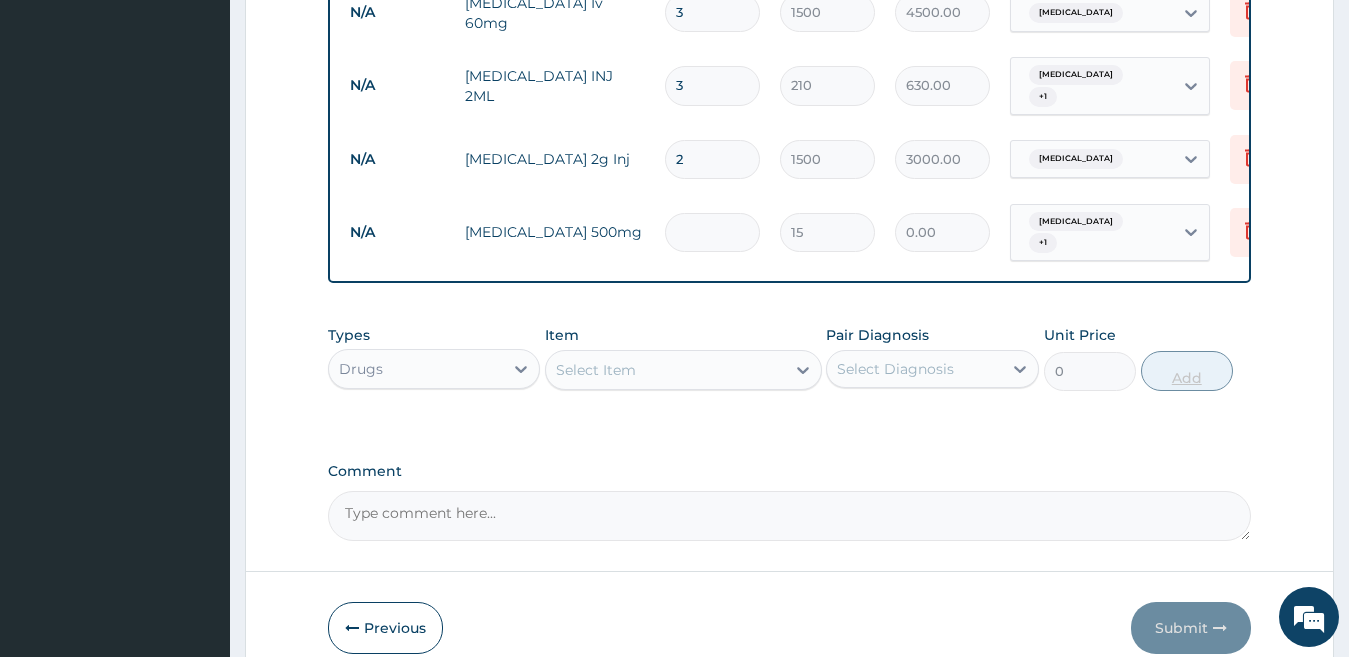 type on "2" 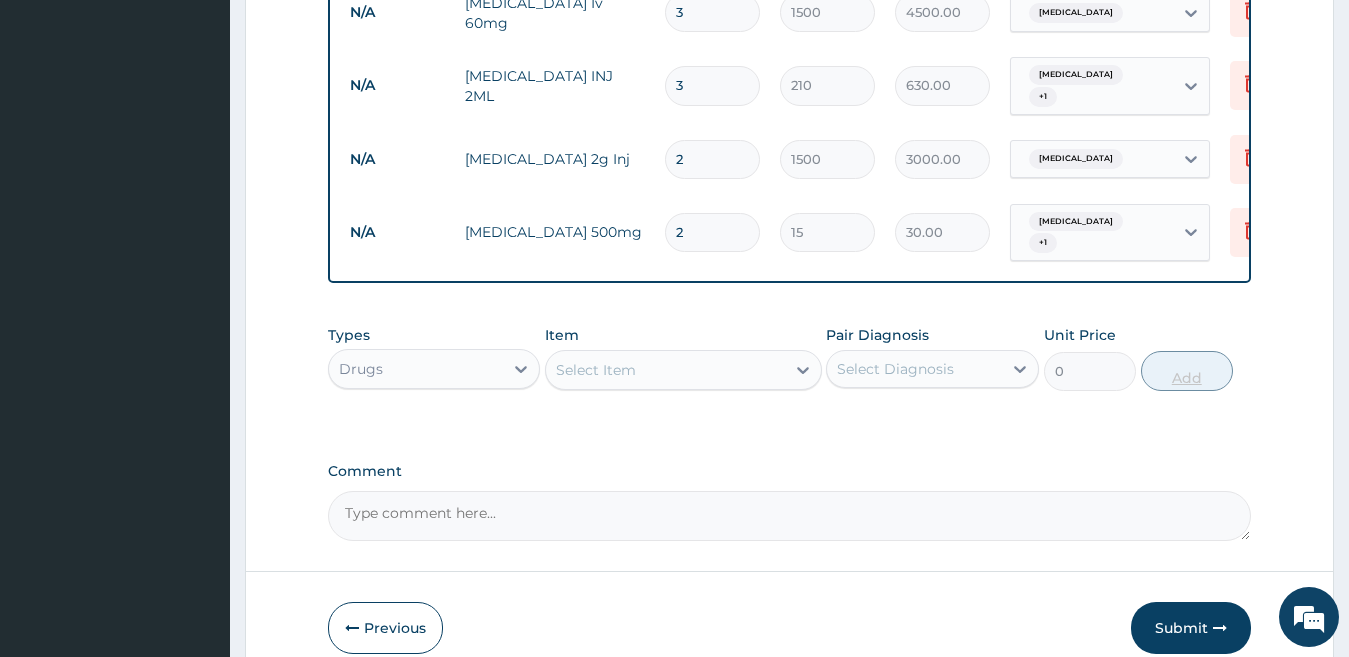 type on "25" 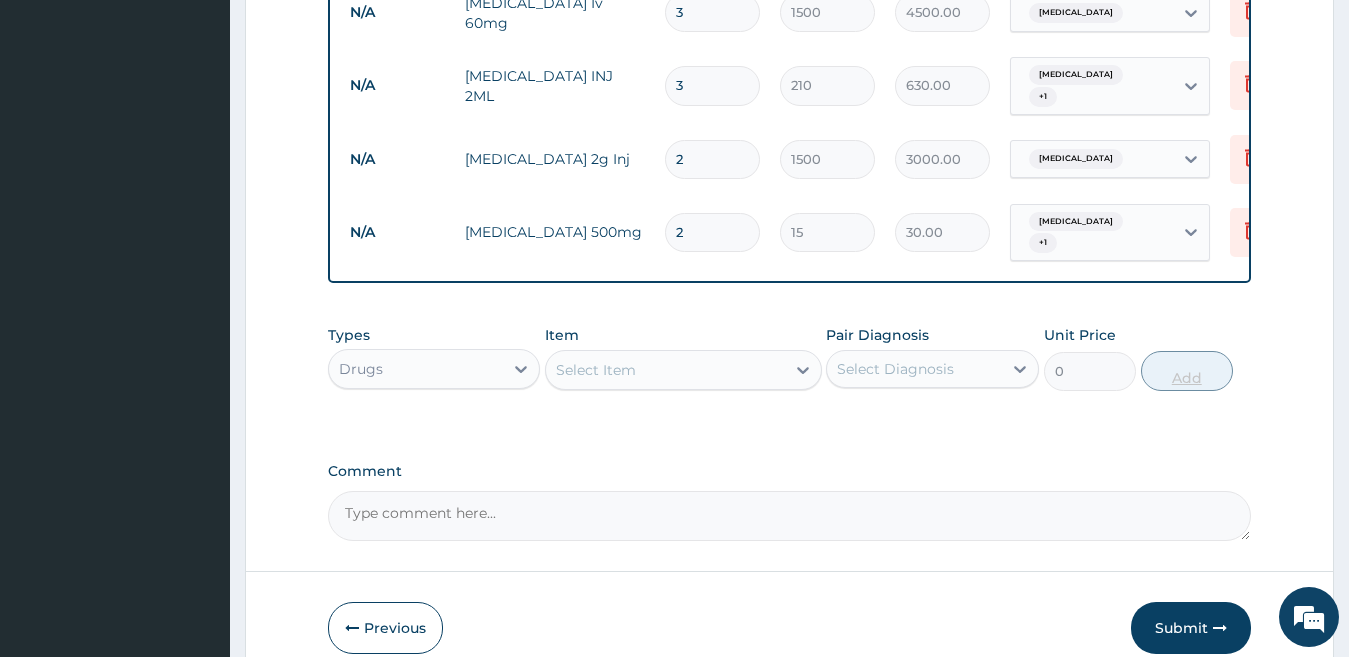 type on "375.00" 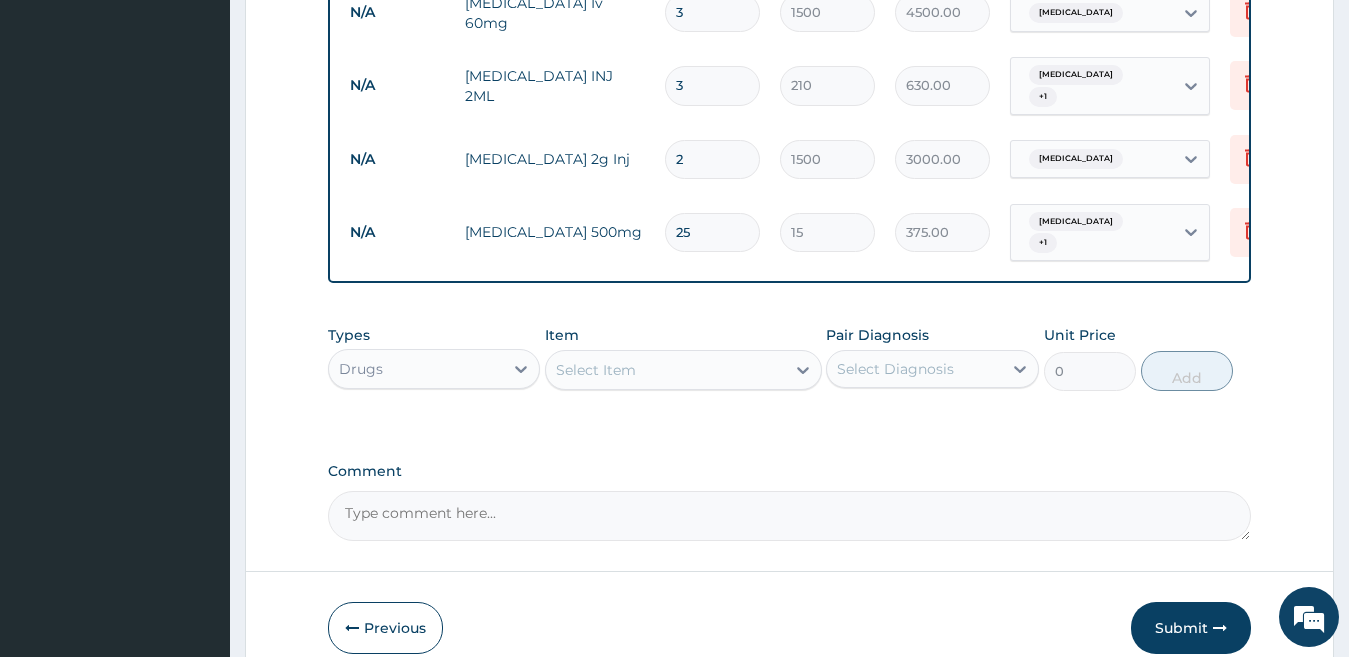 type on "2" 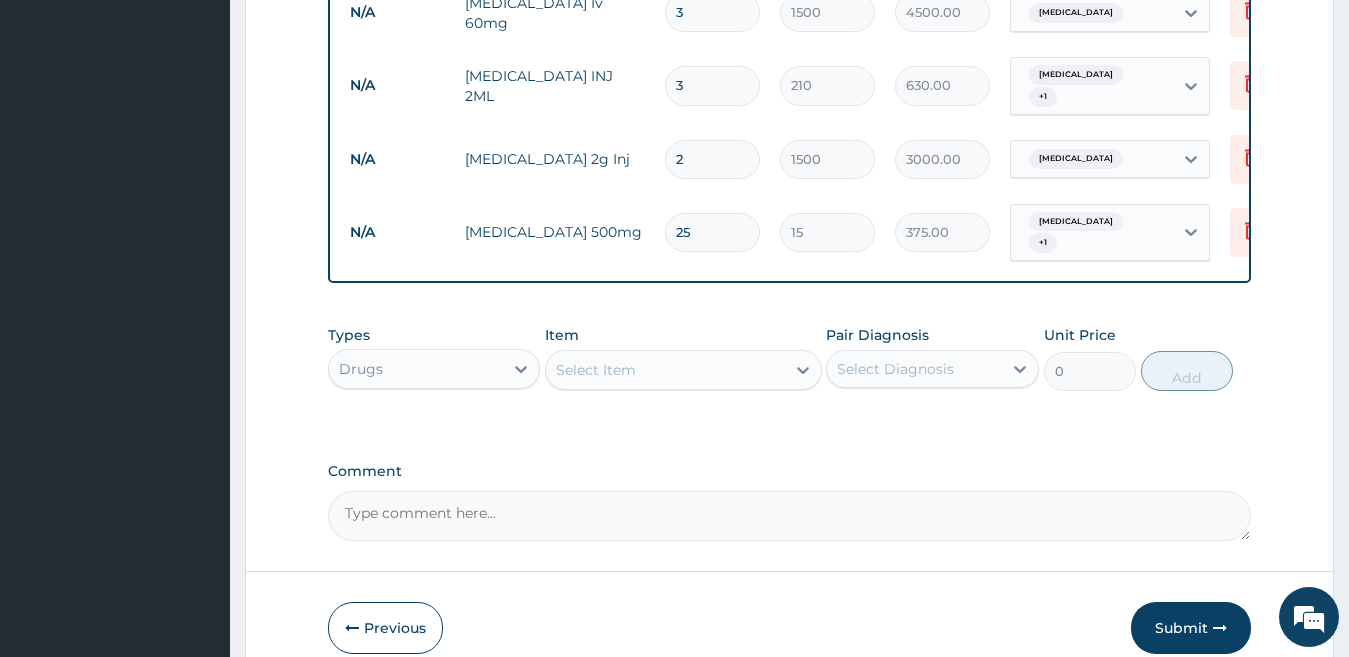 type on "30.00" 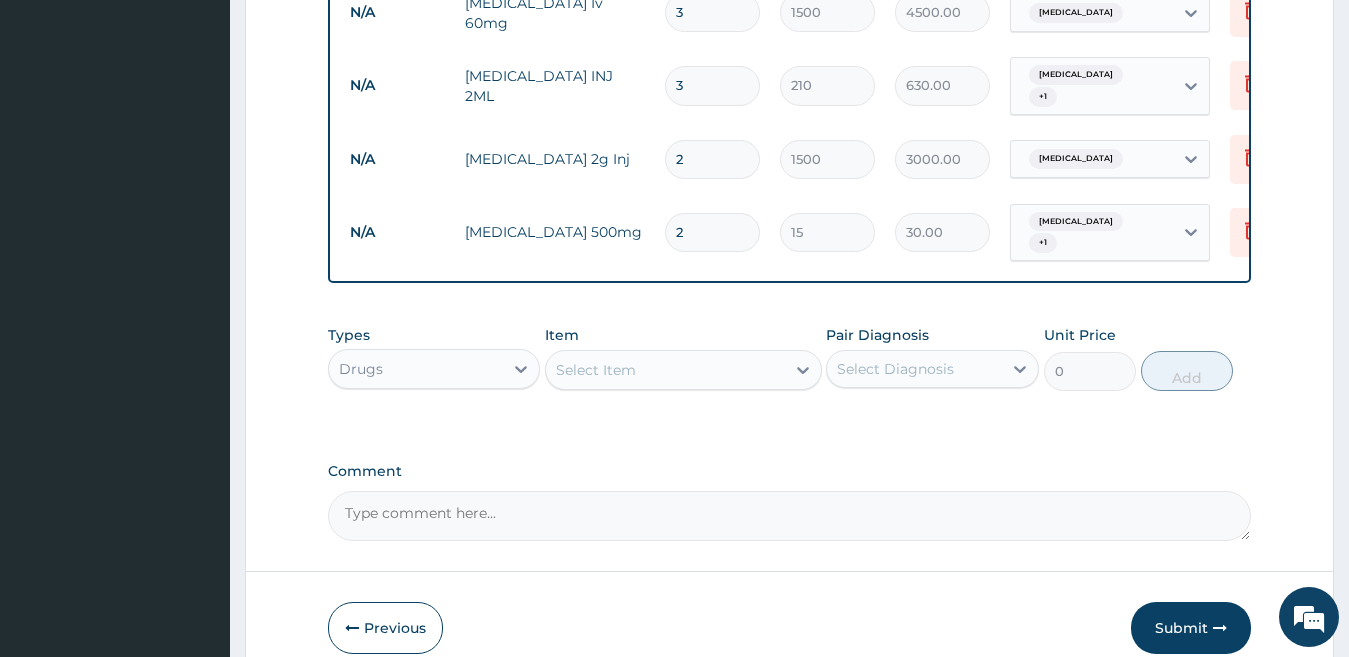 type 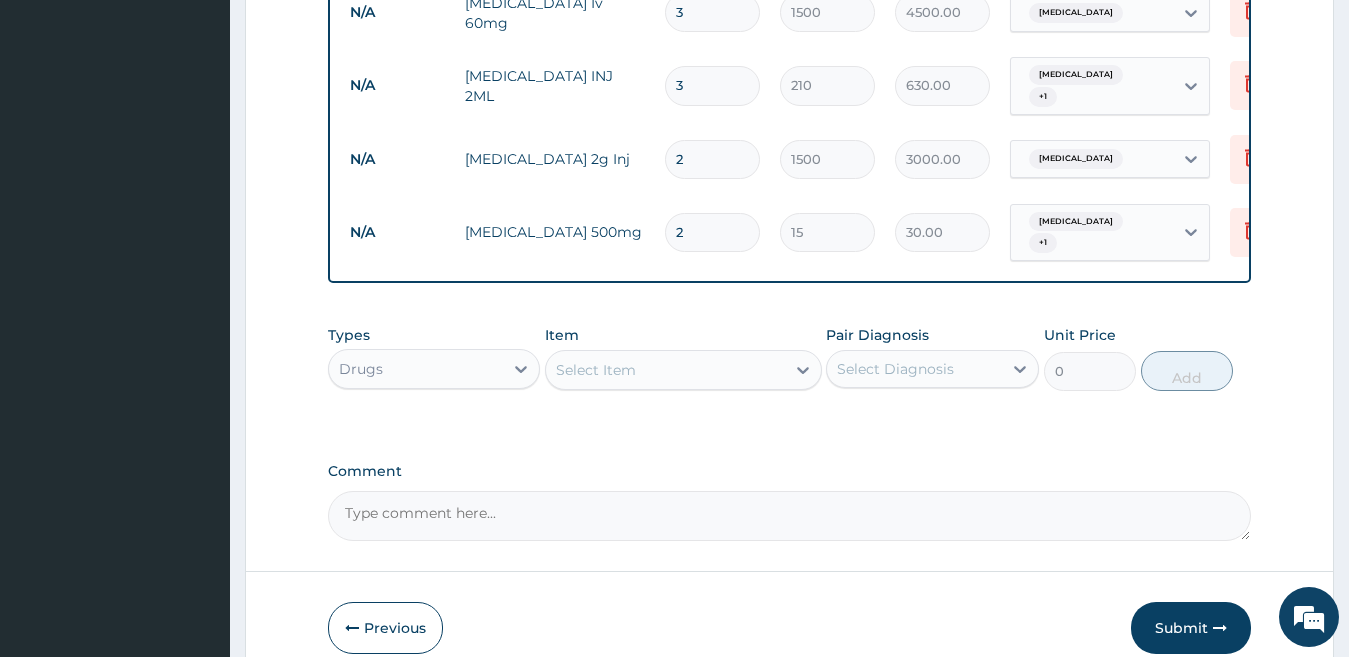 type on "0.00" 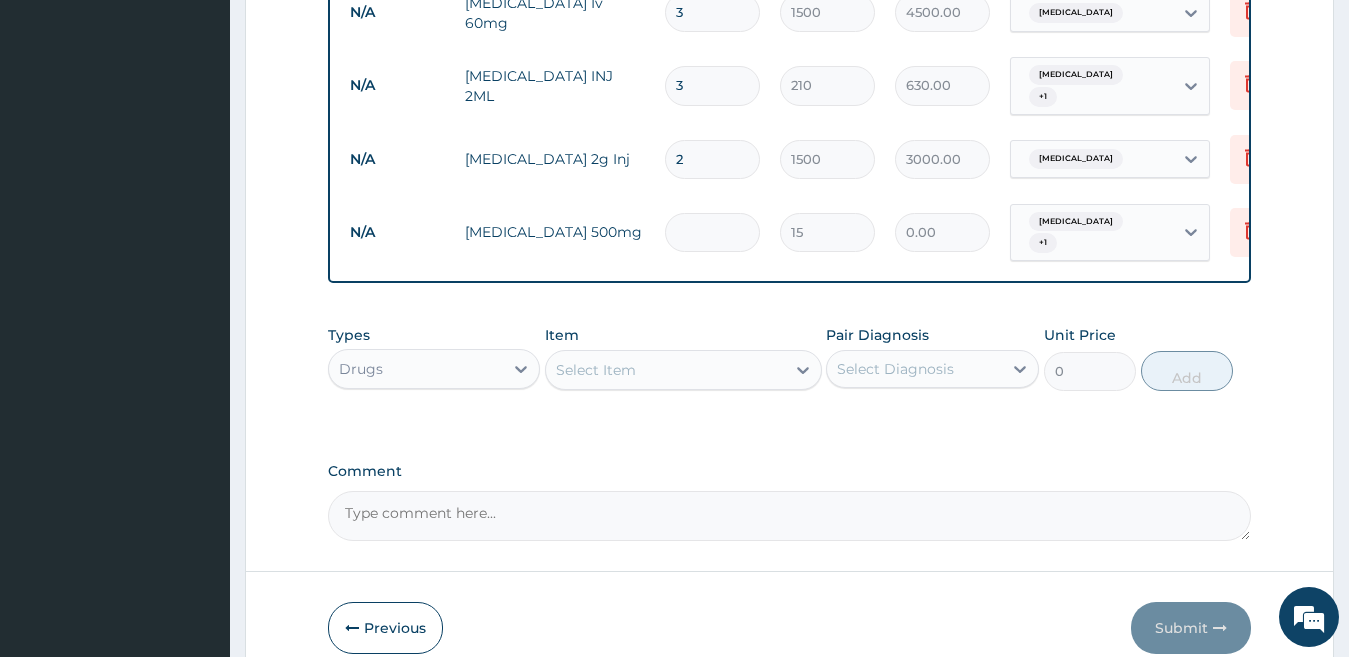 type on "2" 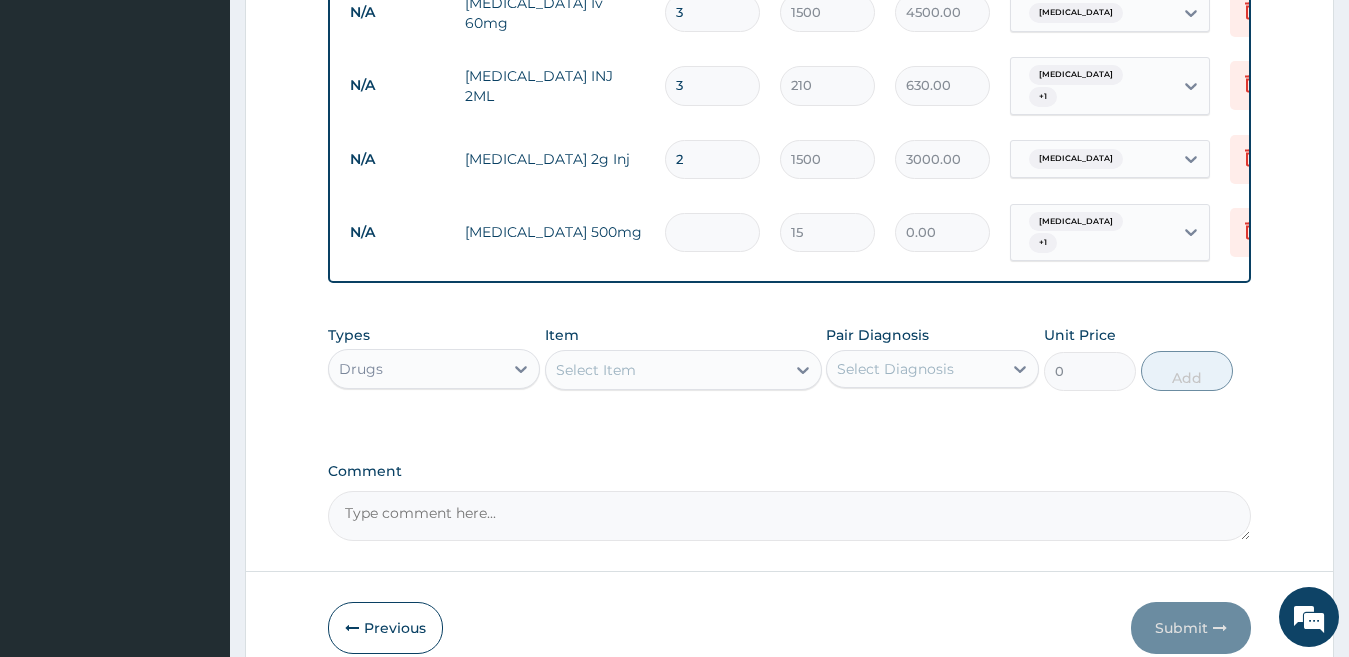 type on "30.00" 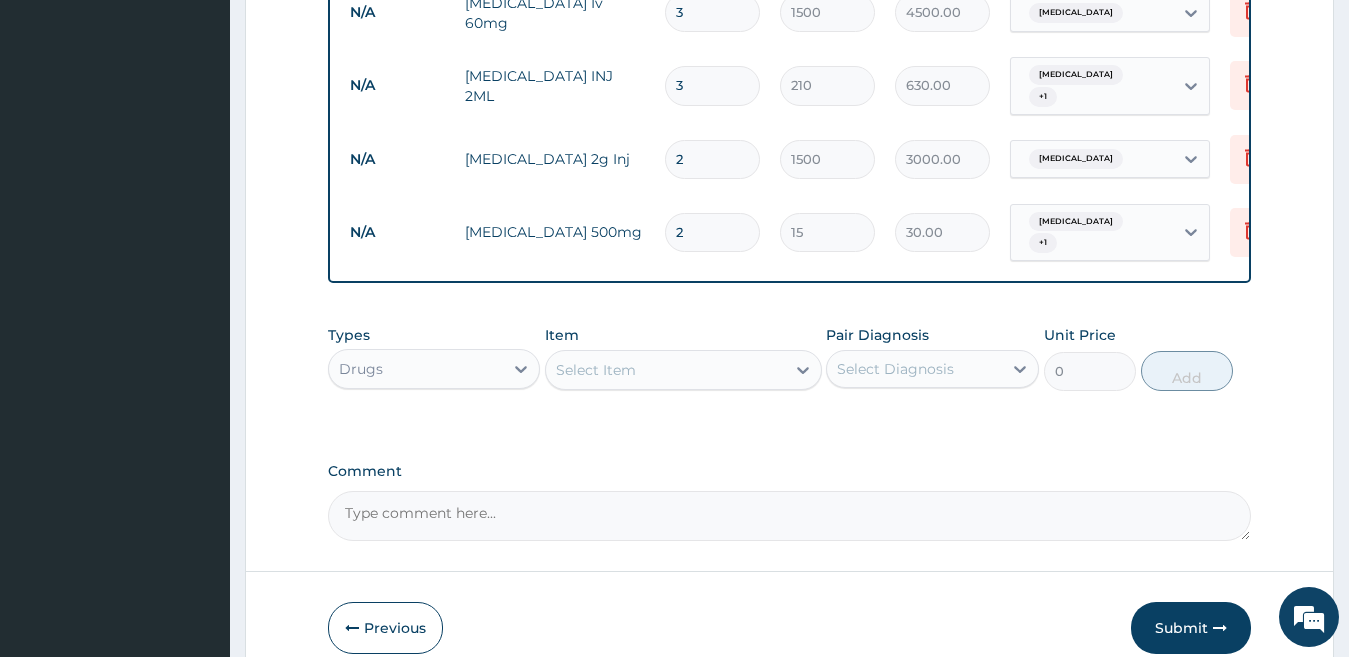 type on "20" 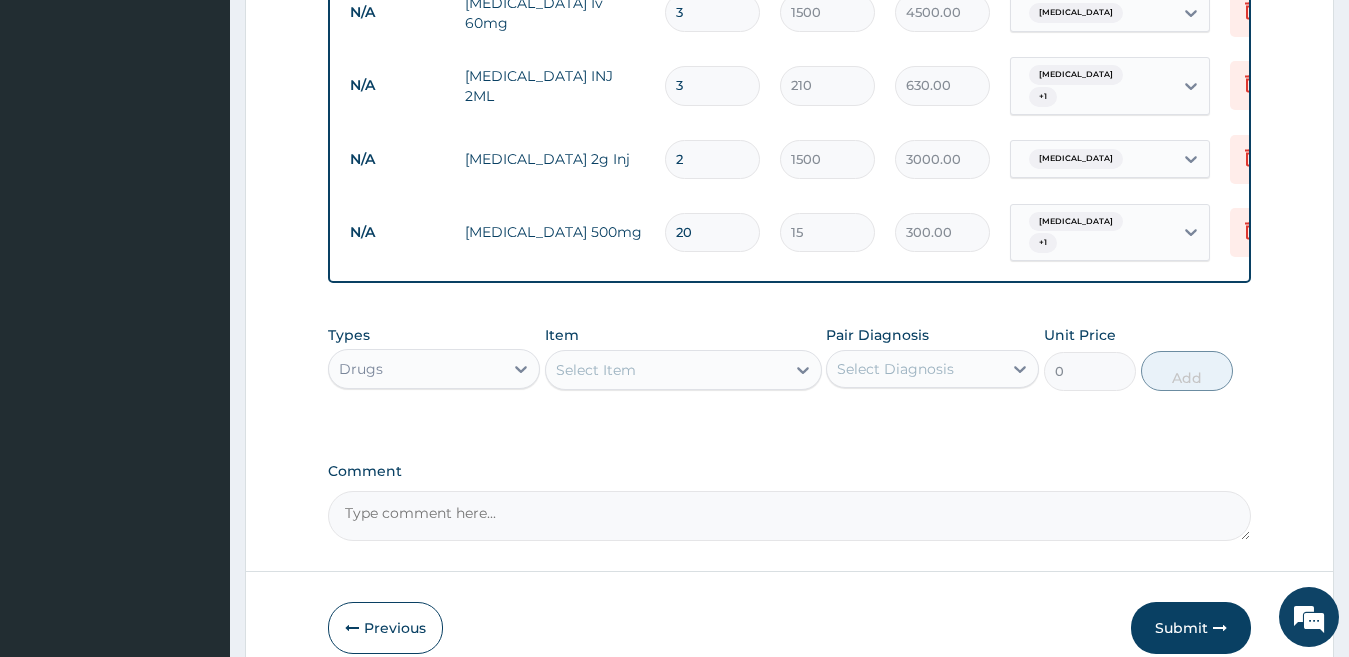 type on "20" 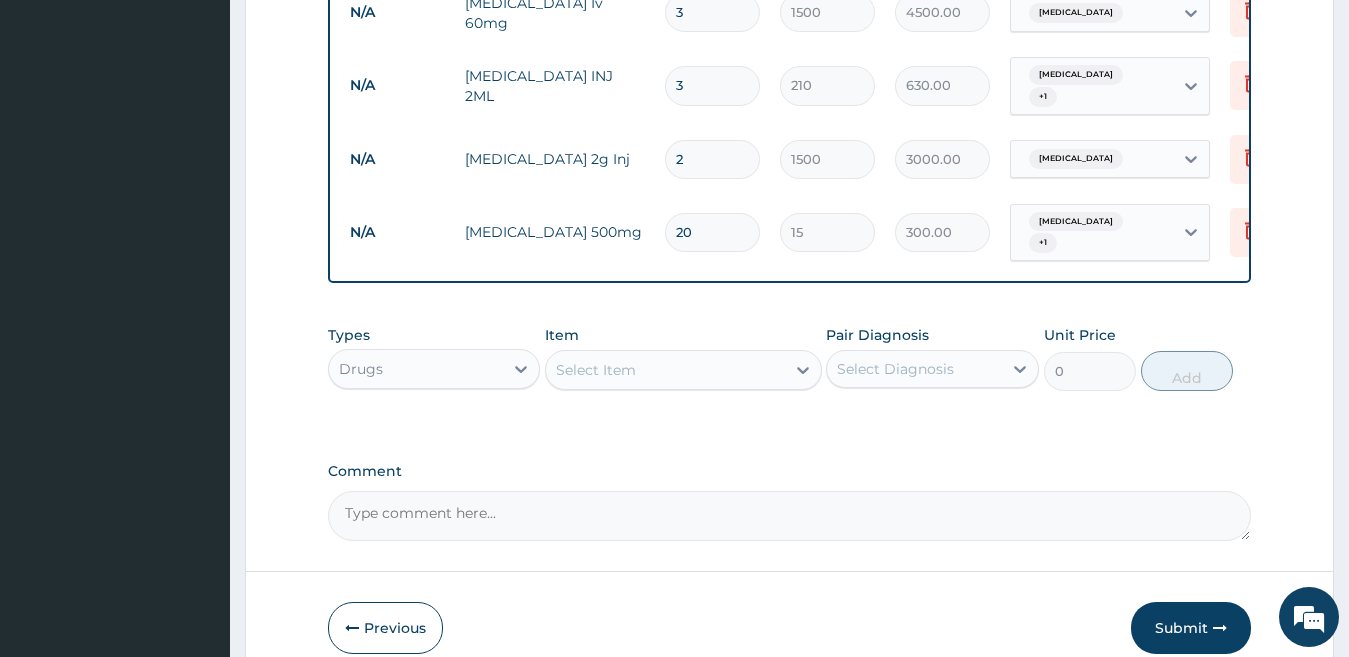 click on "Select Item" at bounding box center [665, 370] 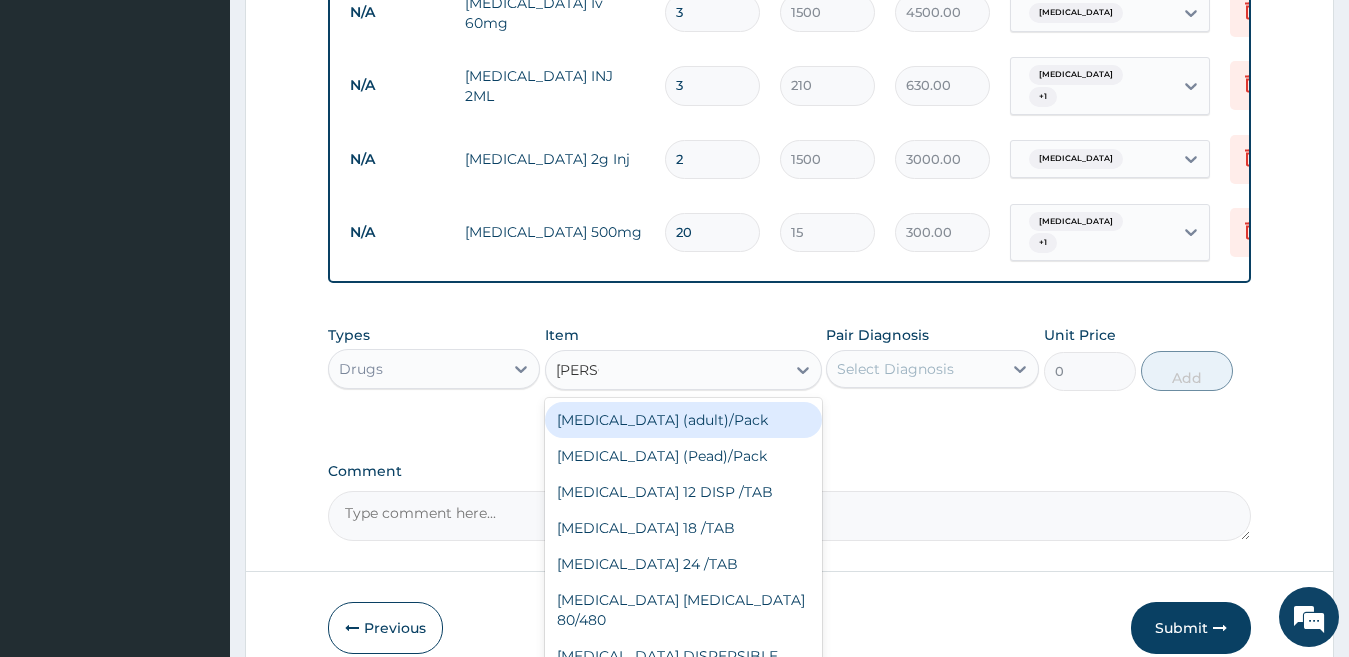 type on "COART" 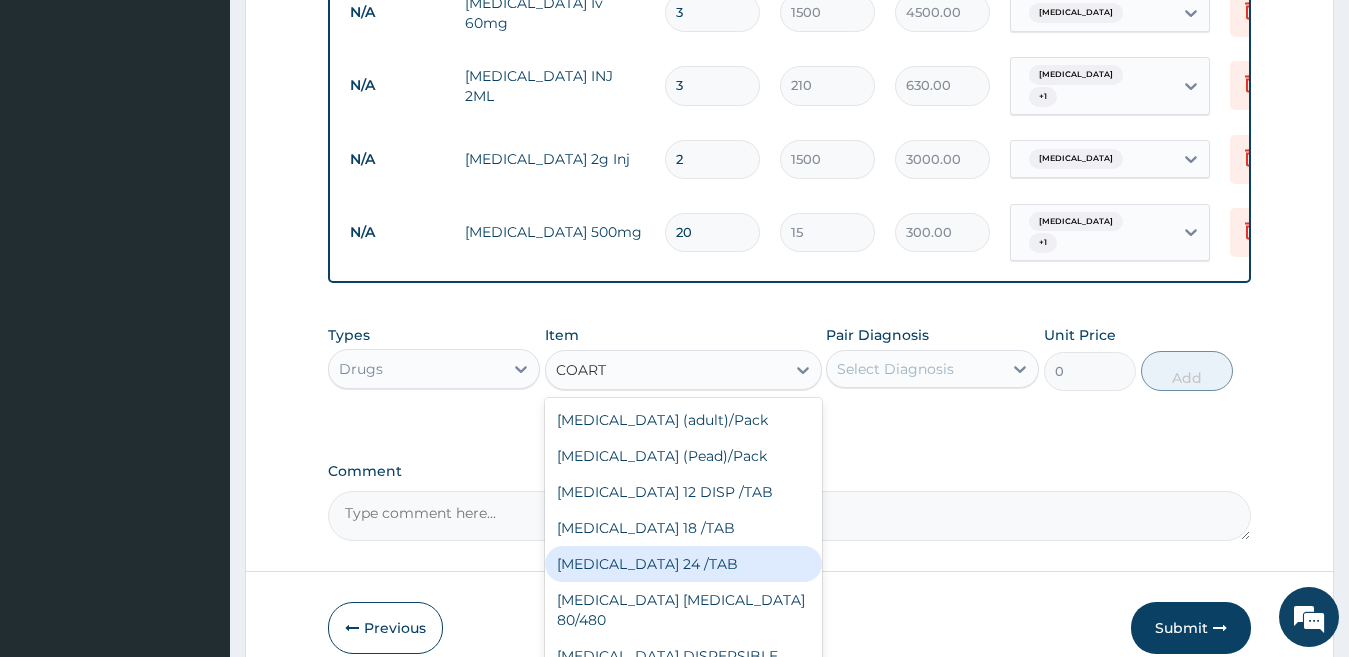 click on "COARTEM 24 /TAB" at bounding box center [683, 564] 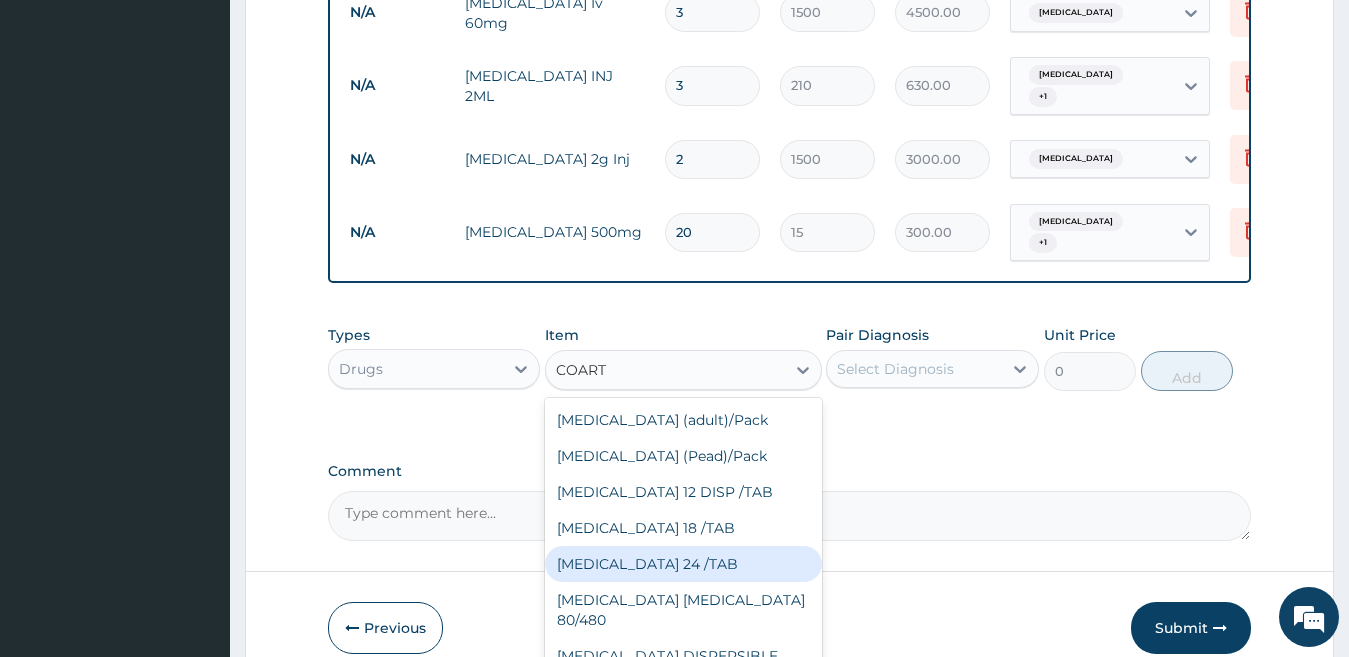 type 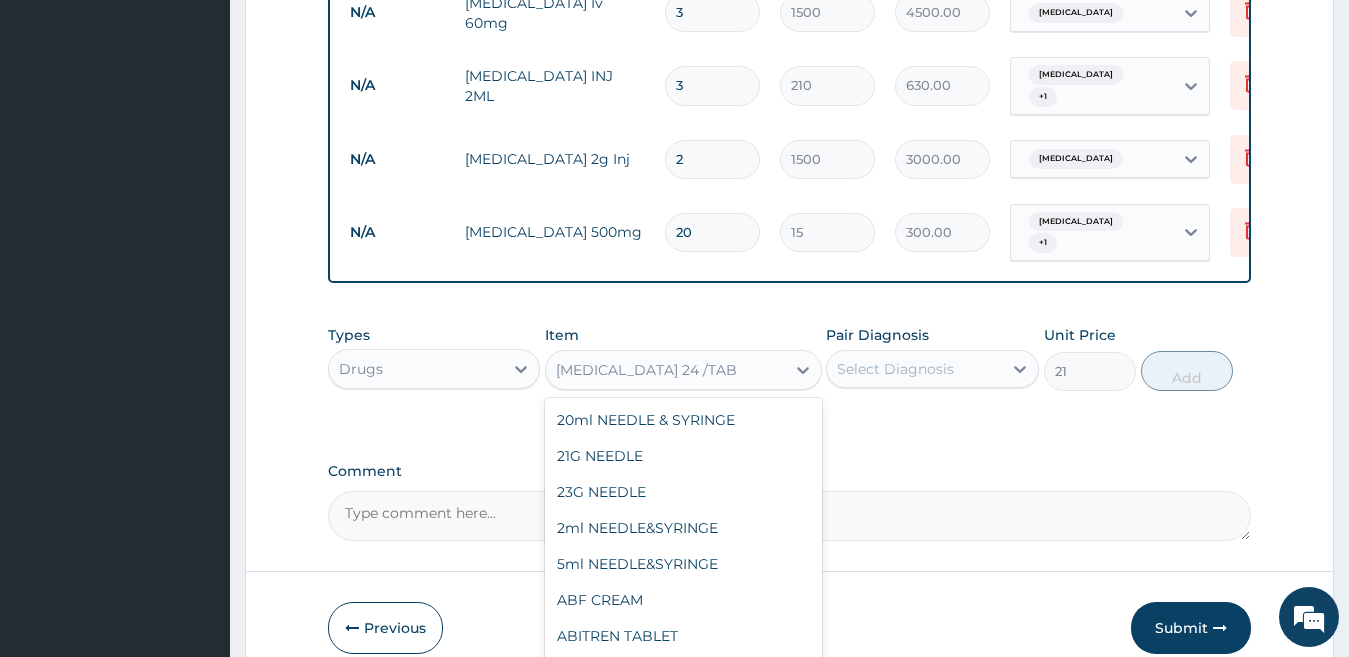 click on "COARTEM 24 /TAB" at bounding box center (646, 370) 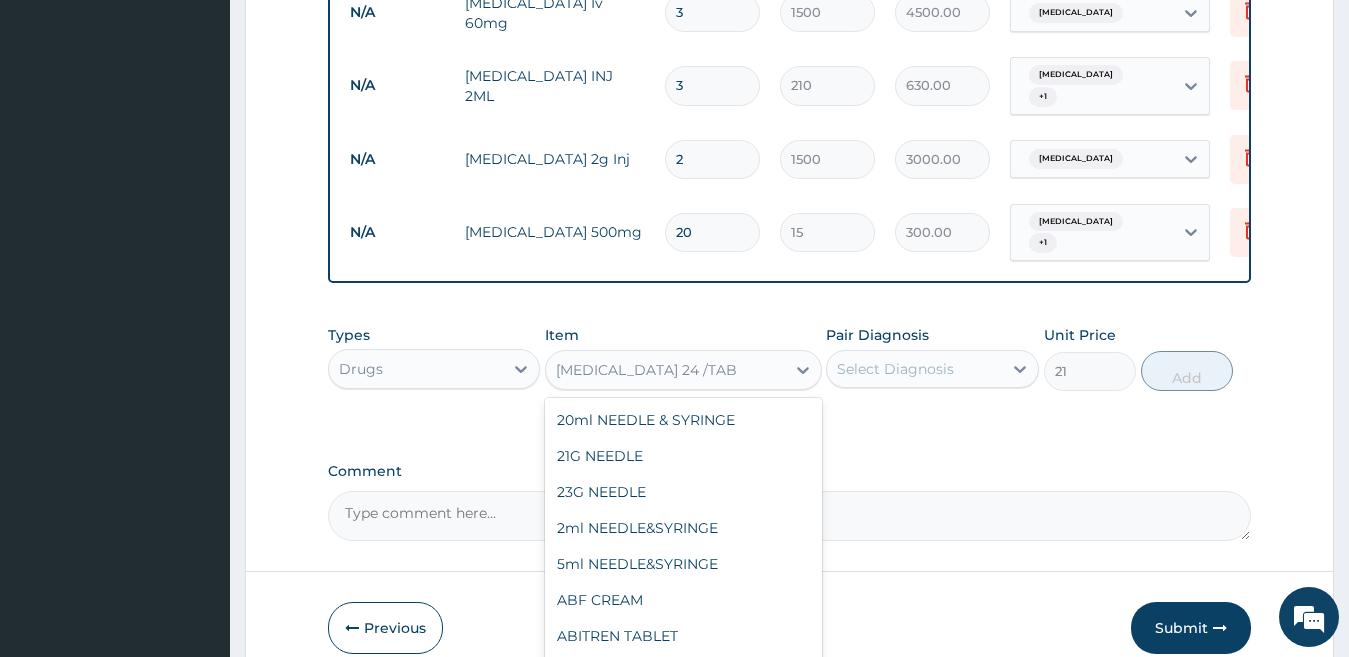 scroll, scrollTop: 18520, scrollLeft: 0, axis: vertical 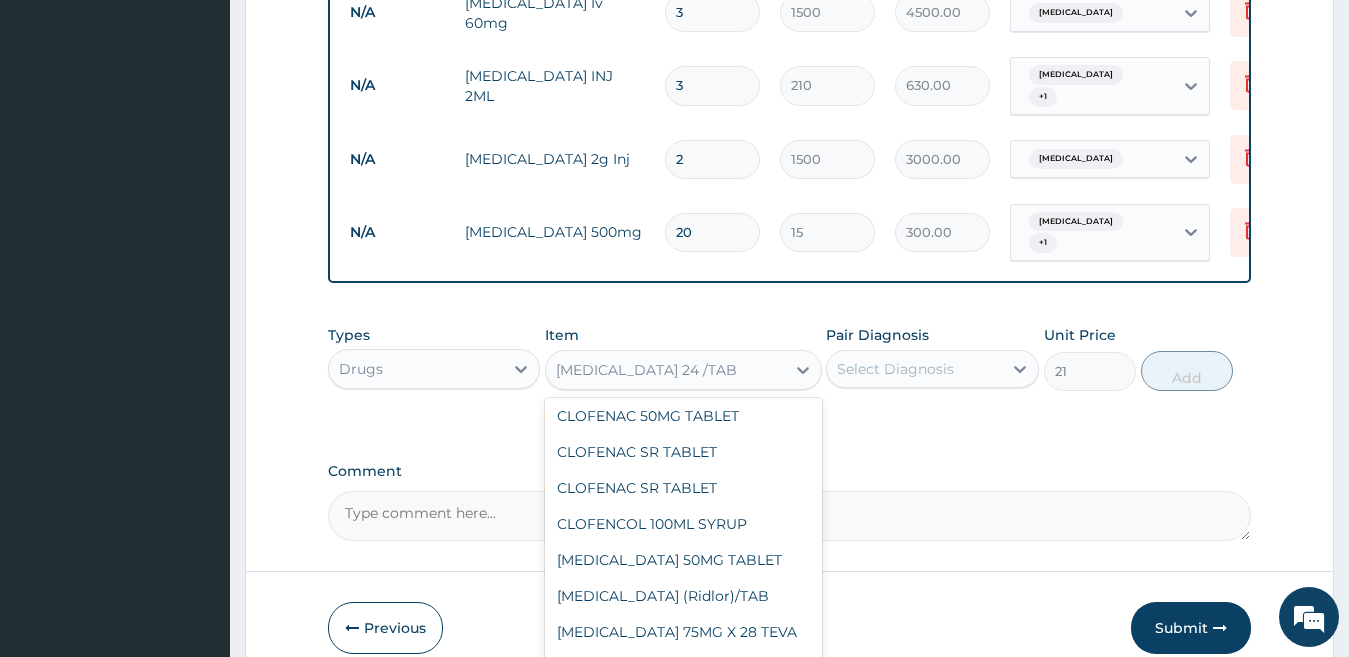 click on "COARTEM 12 DISP /TAB" at bounding box center (683, 996) 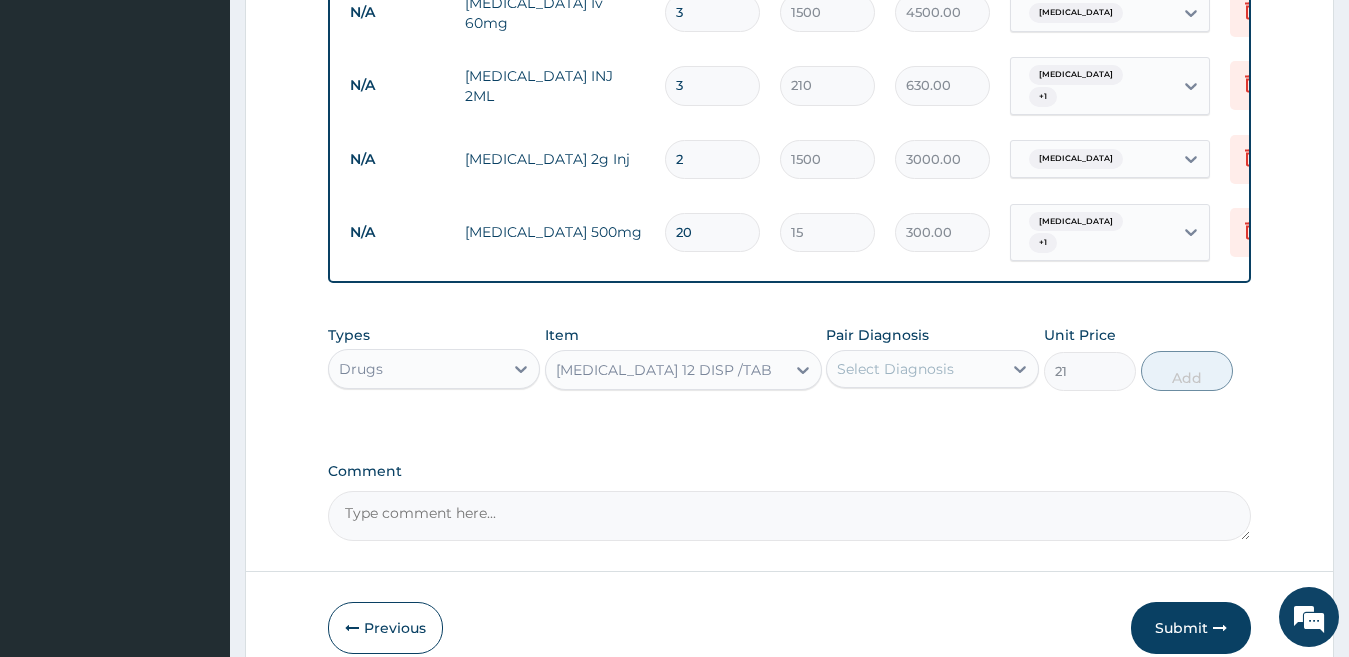 click on "COARTEM 12 DISP /TAB" at bounding box center [665, 370] 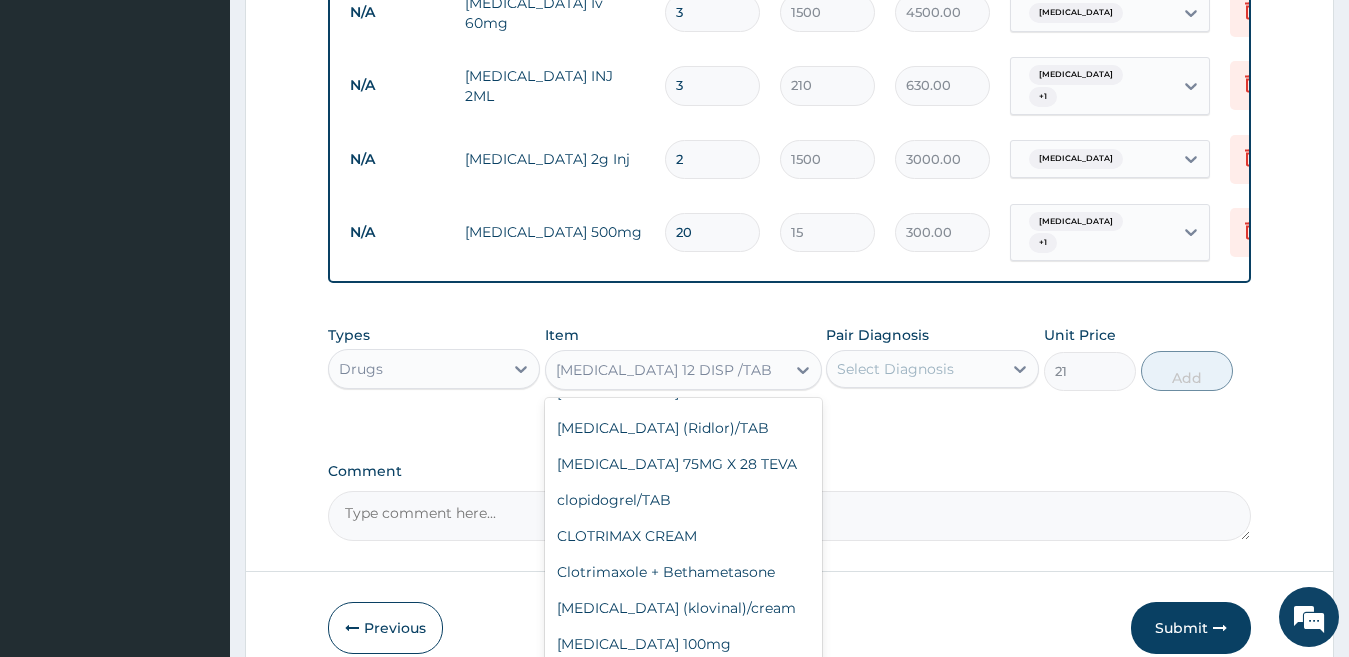 scroll, scrollTop: 18660, scrollLeft: 0, axis: vertical 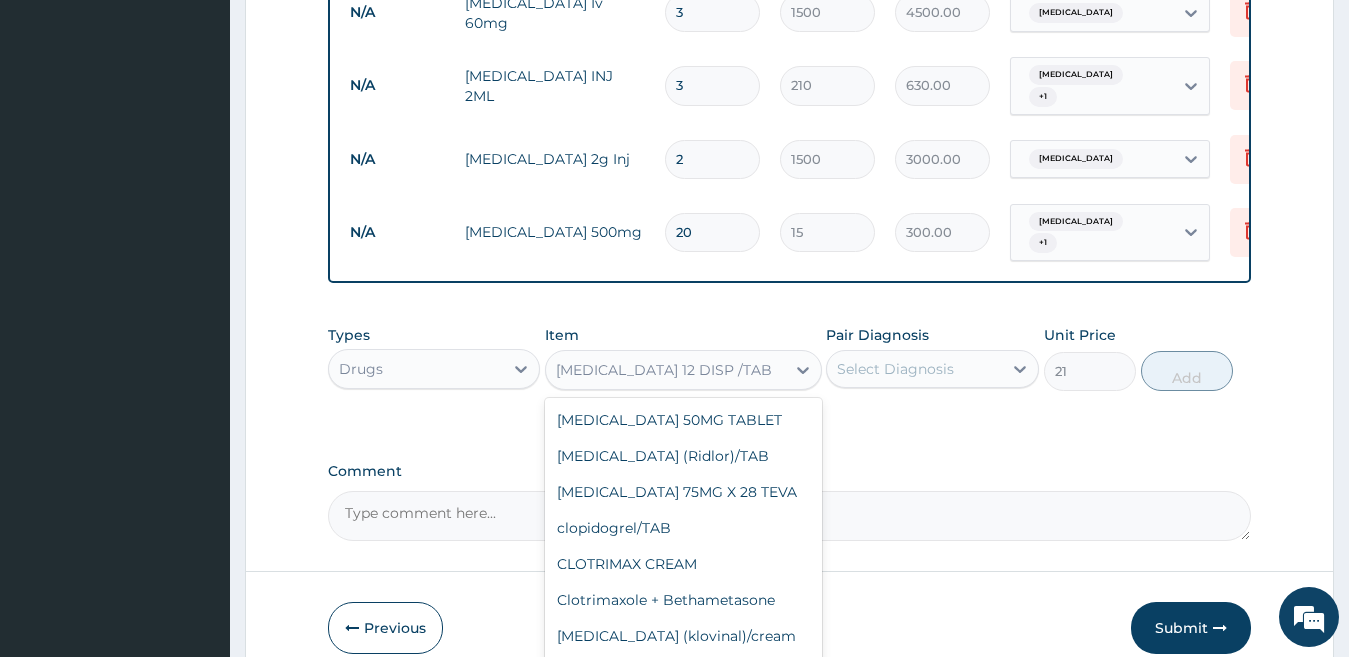 click on "COARTEM 24 /TAB" at bounding box center (683, 928) 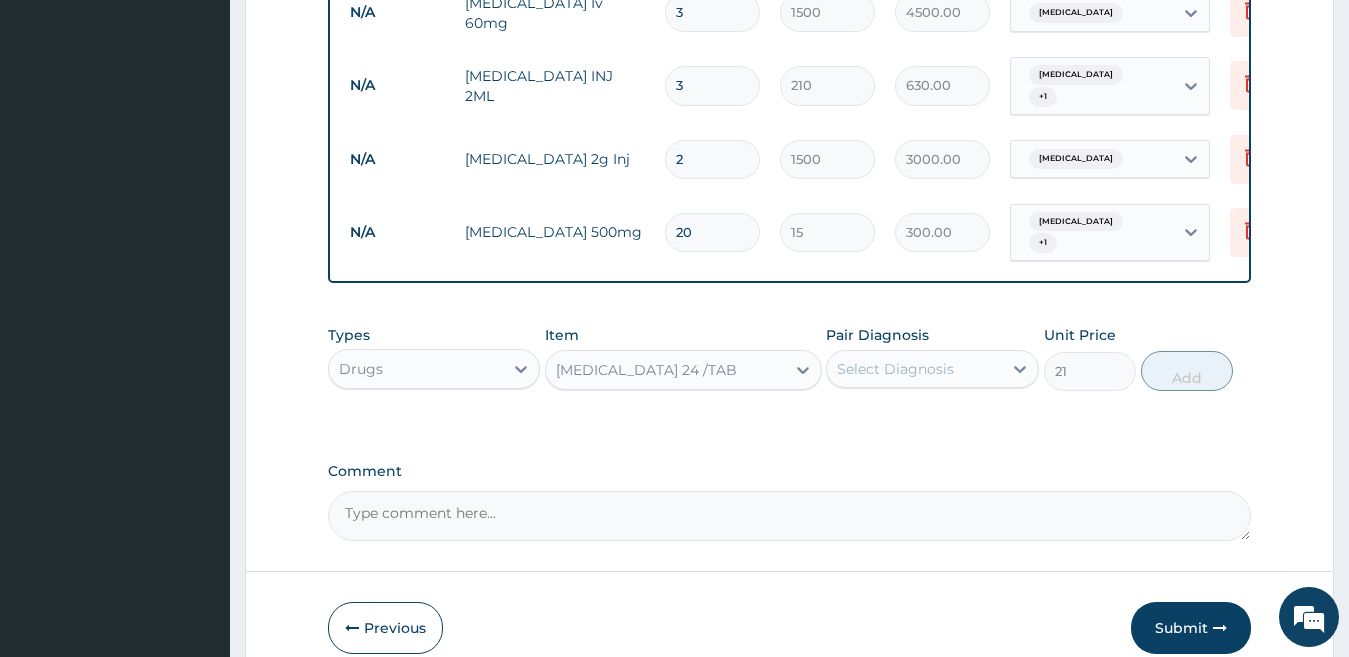 click on "COARTEM 24 /TAB" at bounding box center (665, 370) 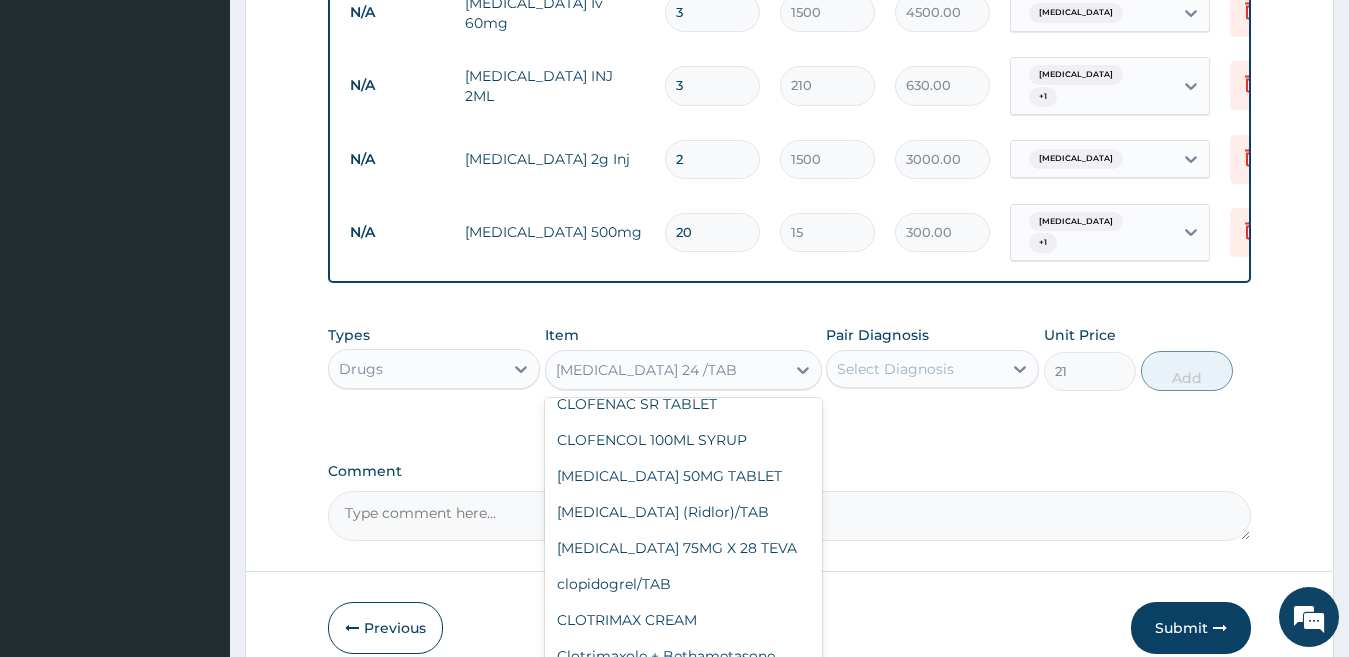 scroll, scrollTop: 18604, scrollLeft: 0, axis: vertical 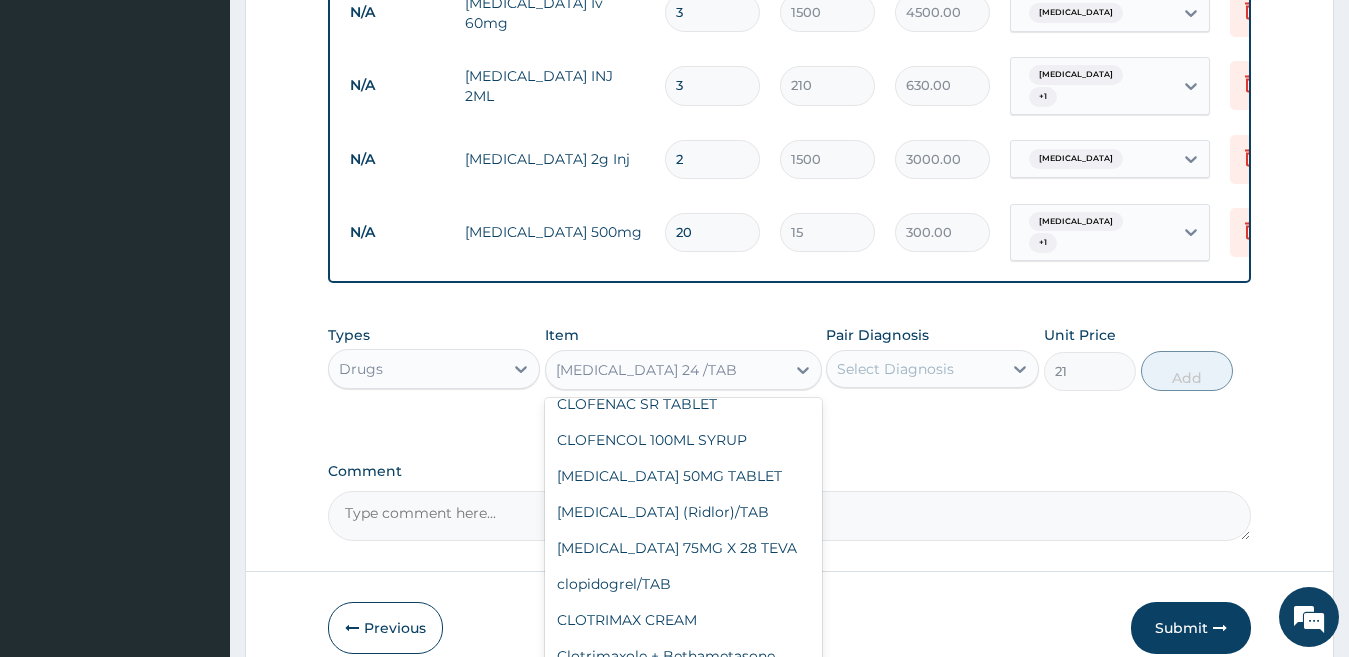 click on "COARTEM D TAB 80/480" at bounding box center [683, 1030] 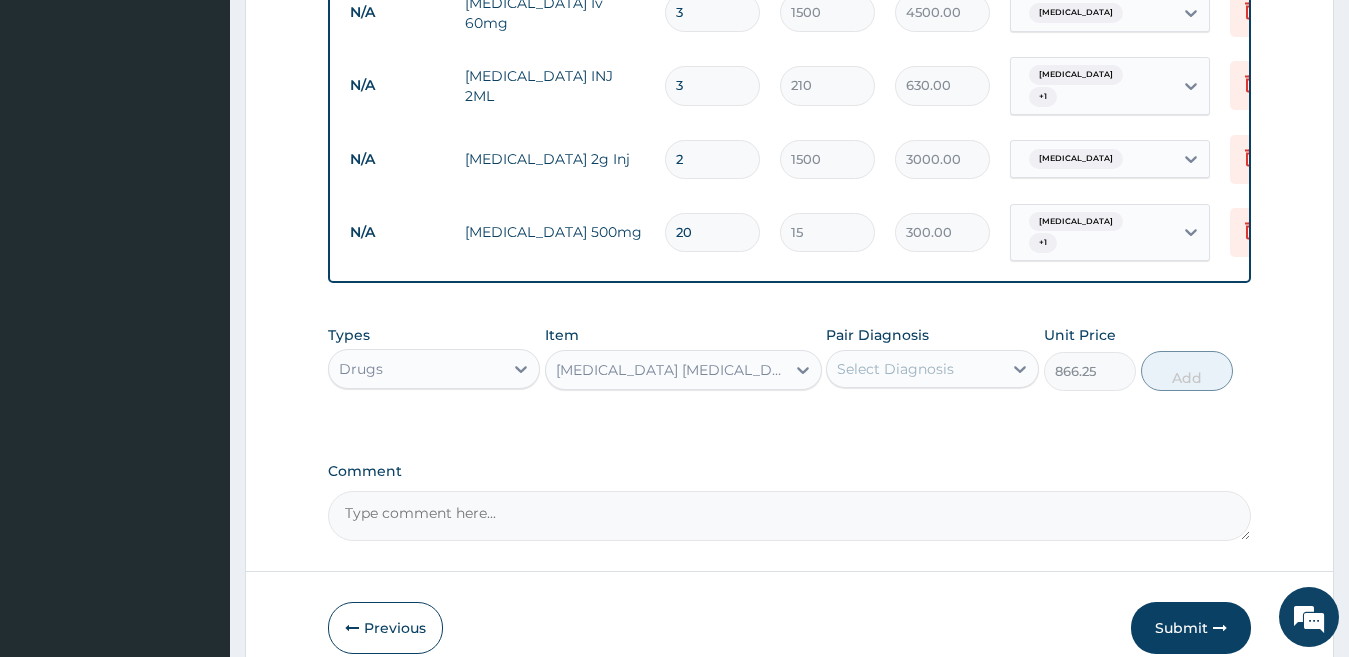 click on "COARTEM D TAB 80/480" at bounding box center (671, 370) 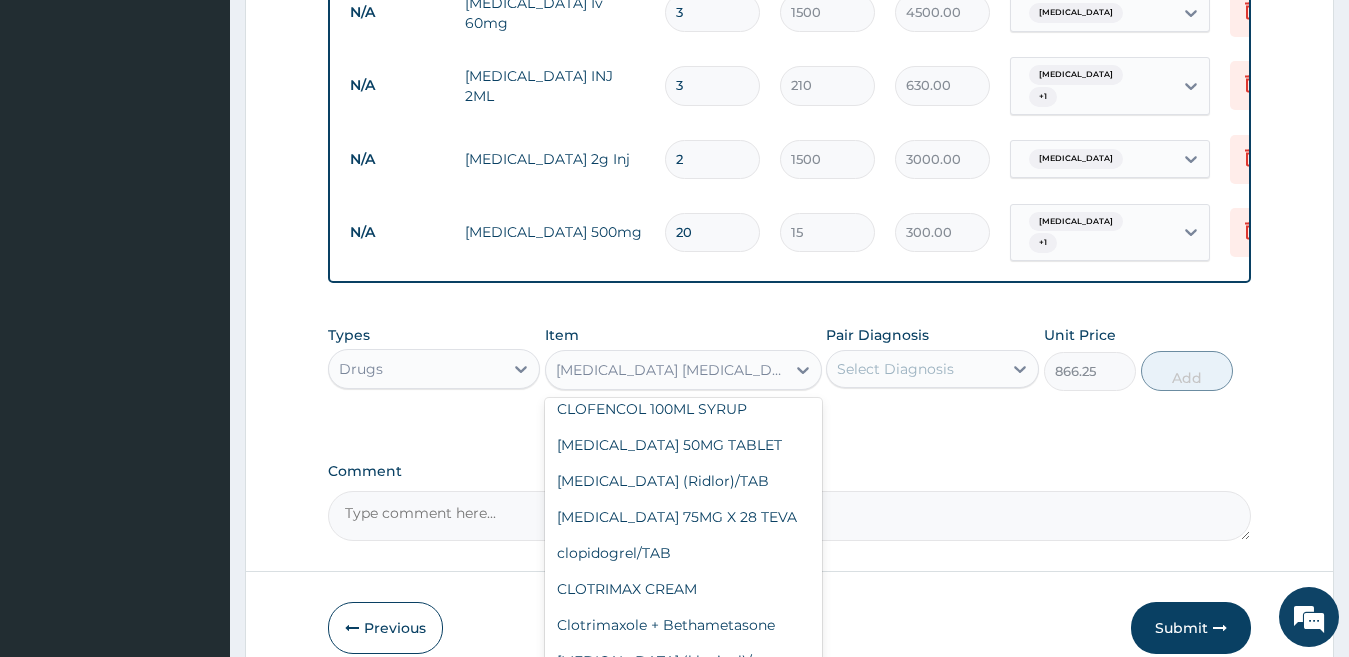 scroll, scrollTop: 18640, scrollLeft: 0, axis: vertical 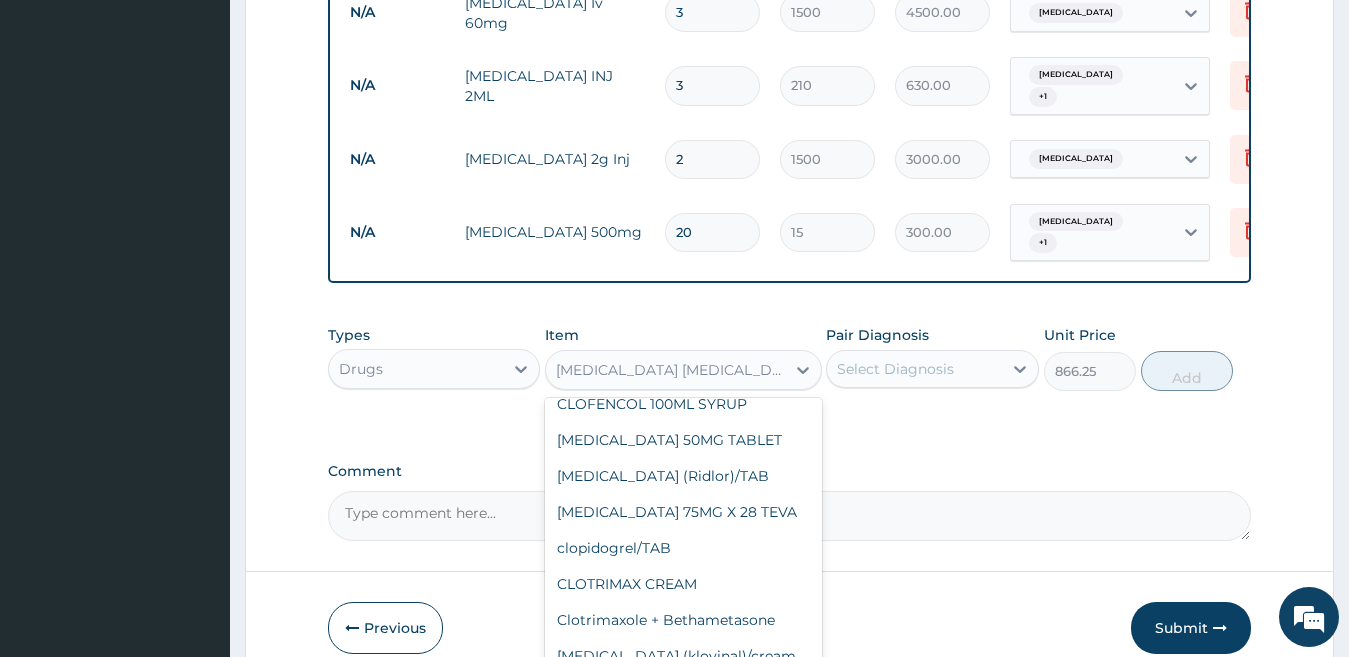 click on "COARTEM 12 DISP /TAB" at bounding box center (683, 876) 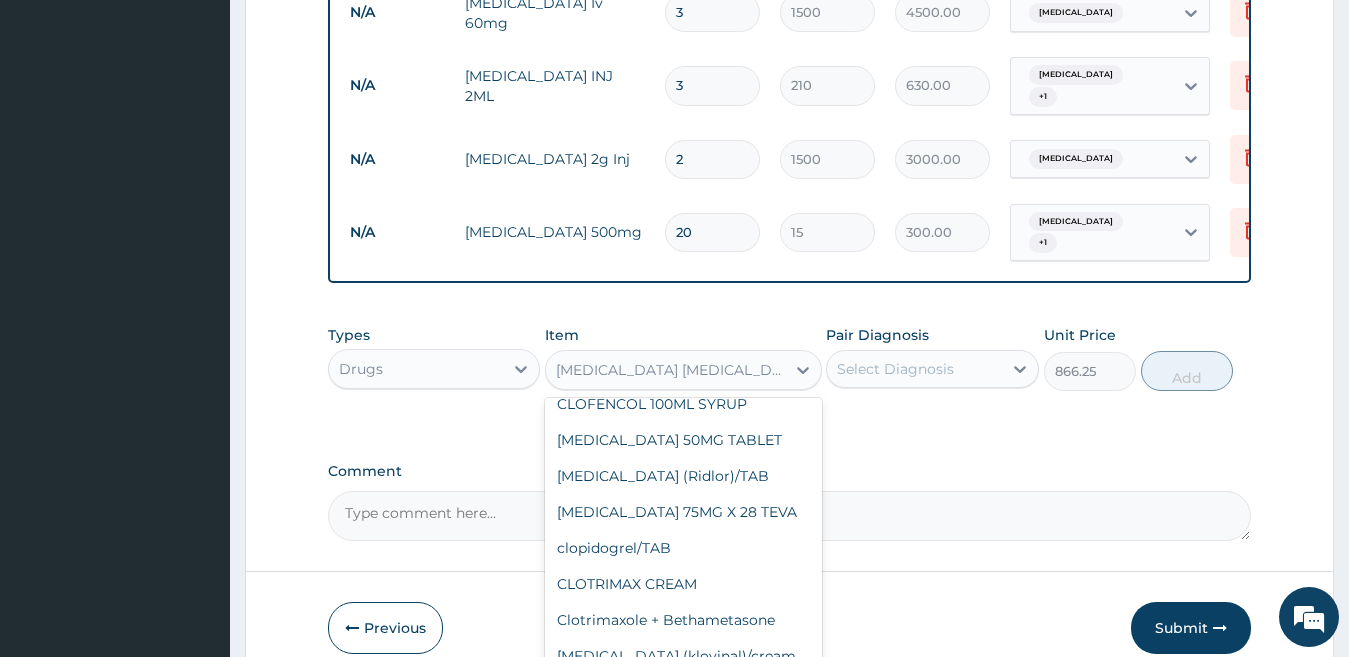 type on "21" 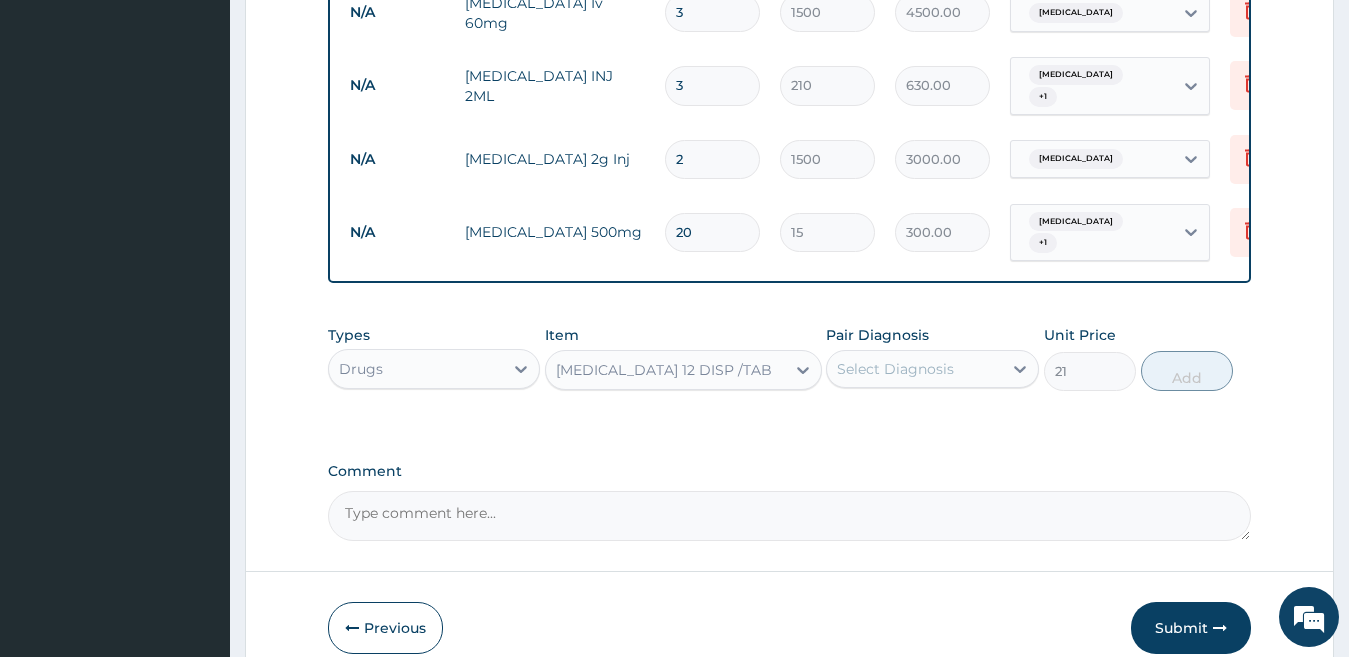 click on "COARTEM 12 DISP /TAB" at bounding box center [664, 370] 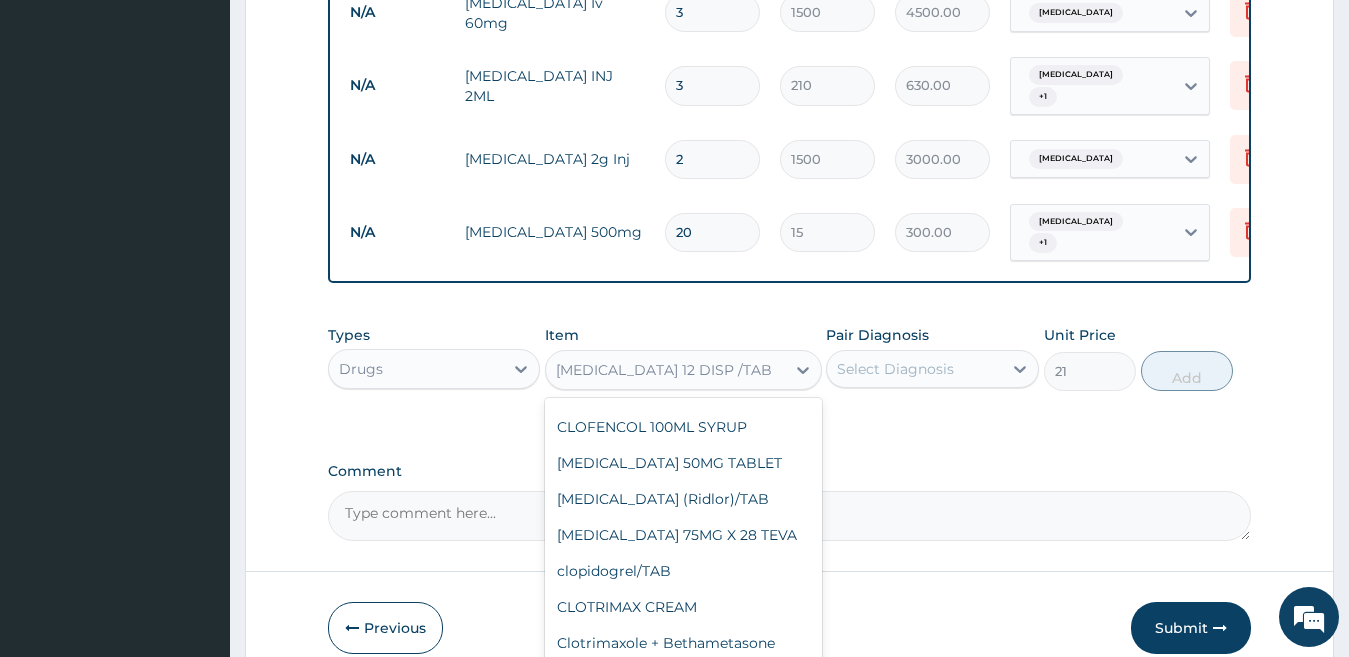 scroll, scrollTop: 18617, scrollLeft: 0, axis: vertical 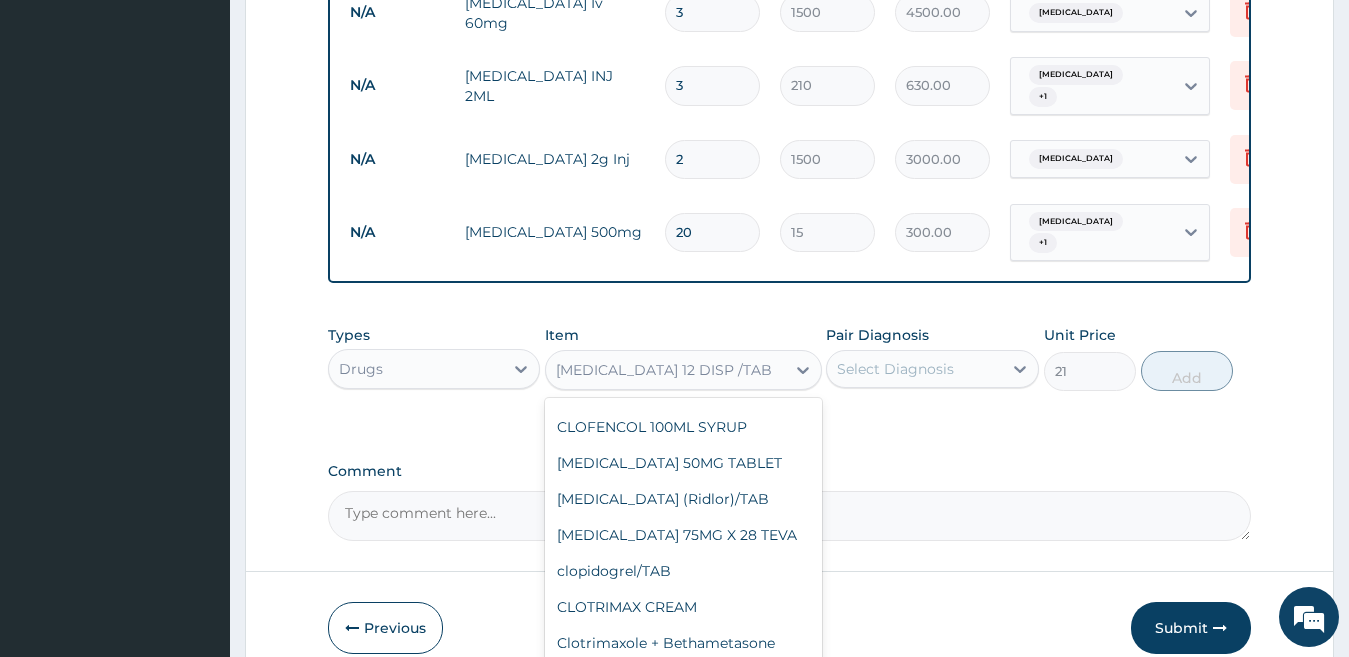 click on "COARTEM 24 /TAB" at bounding box center (683, 971) 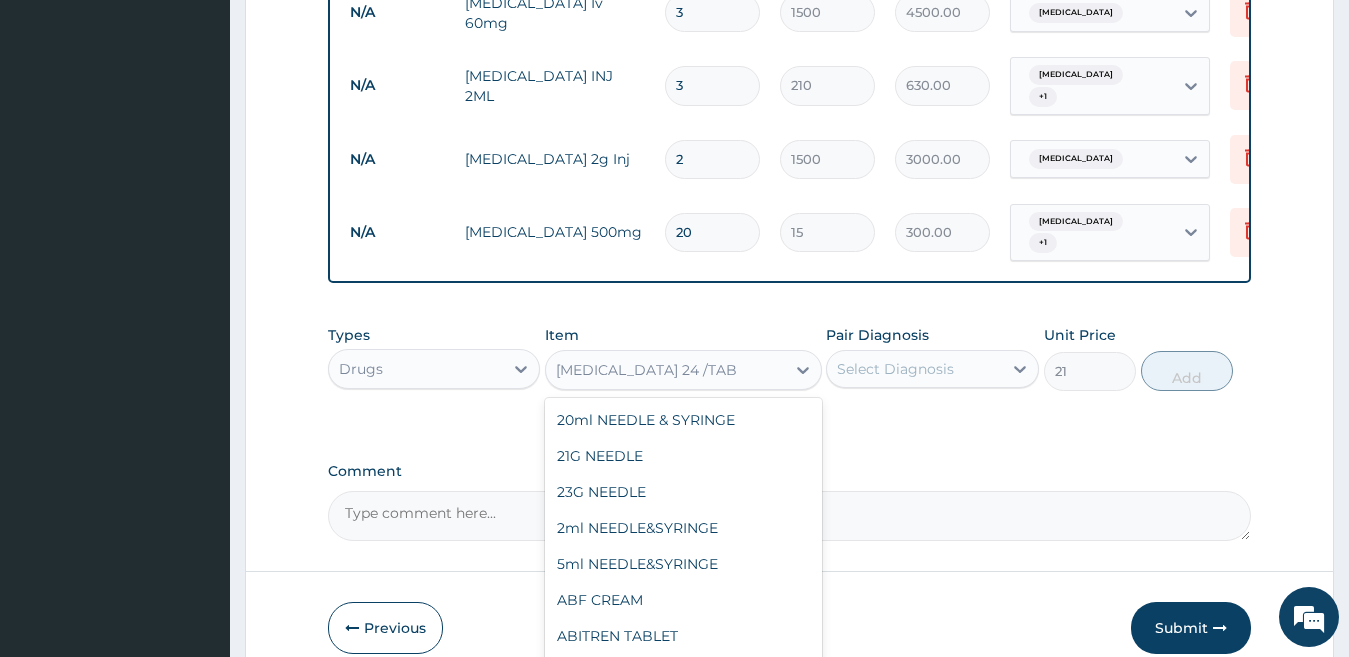 click on "COARTEM 24 /TAB" at bounding box center [646, 370] 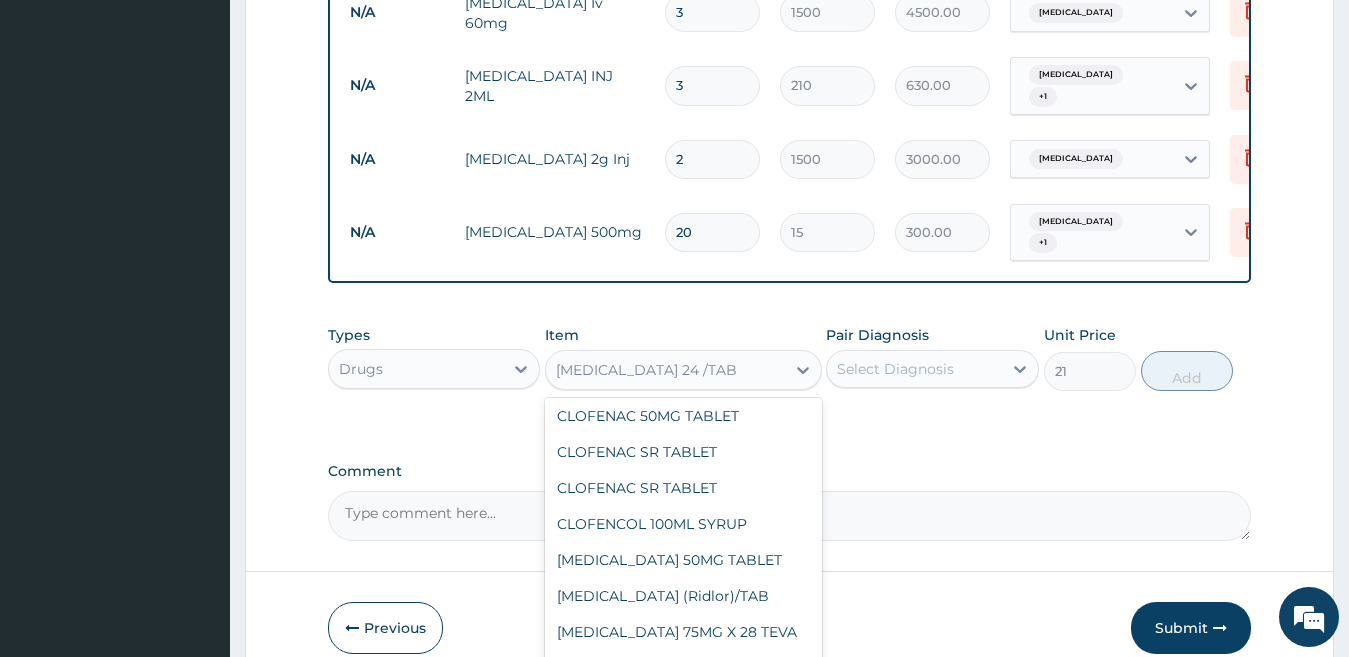 click on "COARTEM 18 /TAB" at bounding box center (683, 1032) 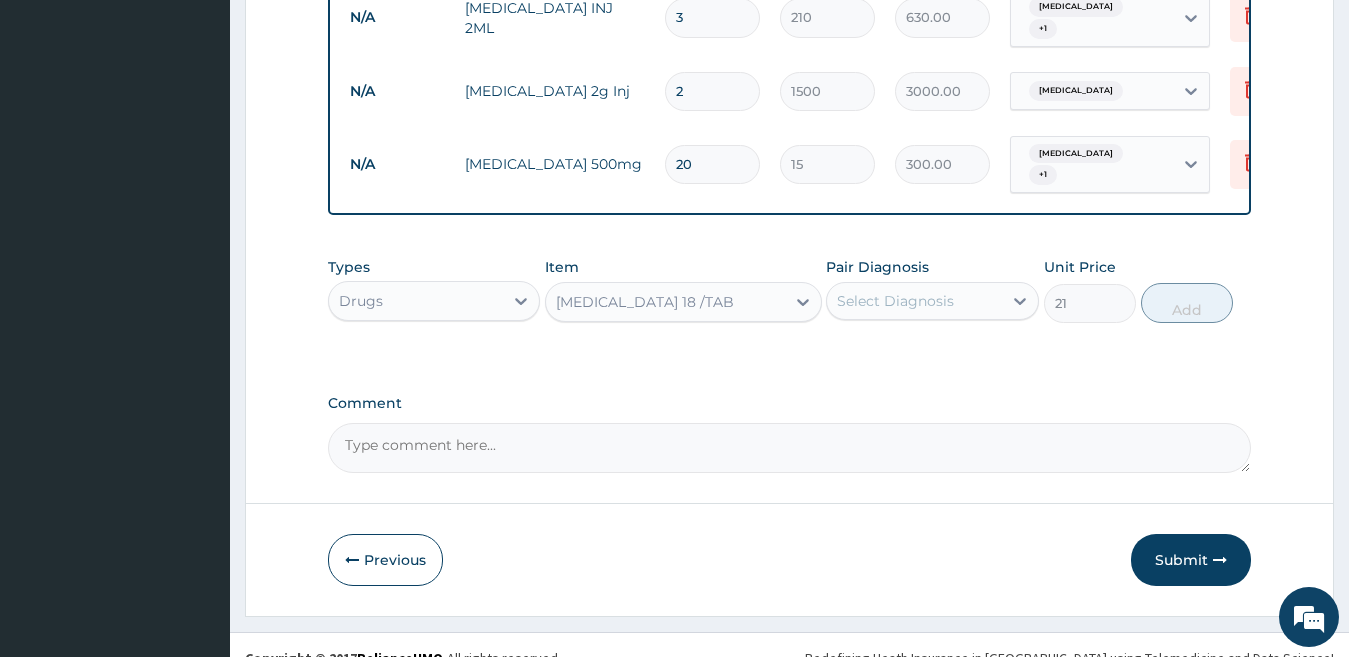 scroll, scrollTop: 1259, scrollLeft: 0, axis: vertical 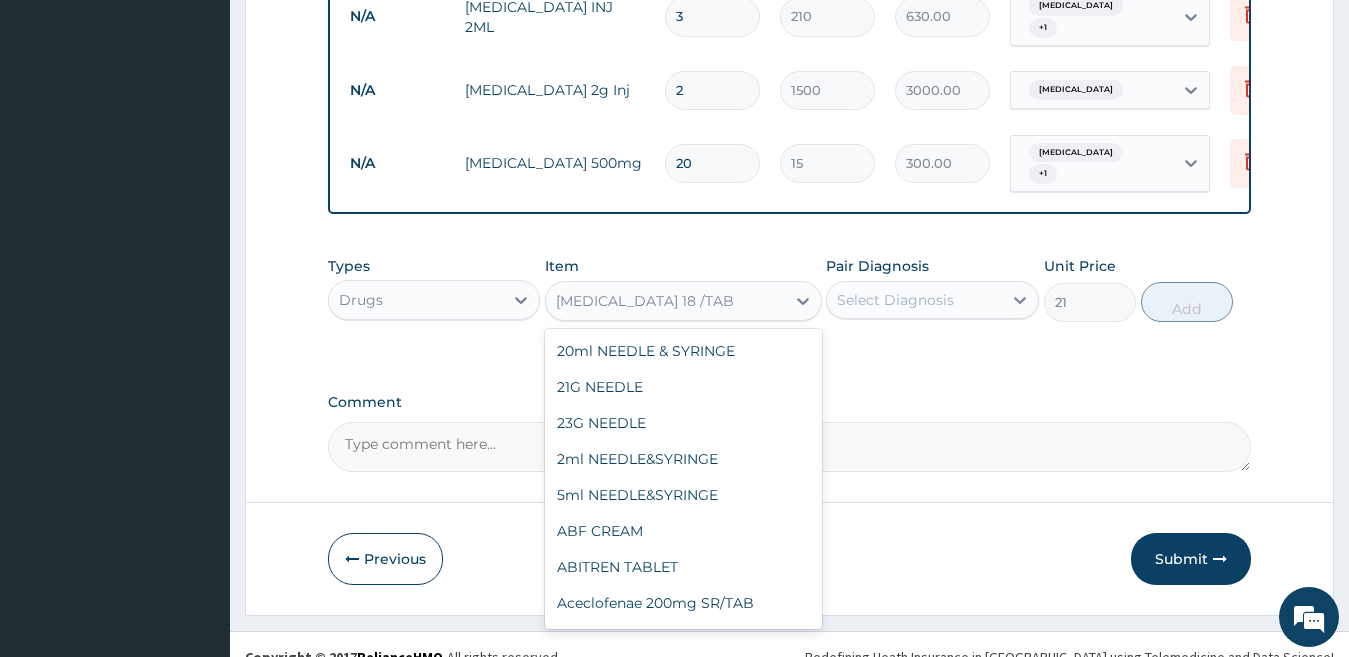 click on "COARTEM 18 /TAB" at bounding box center [645, 301] 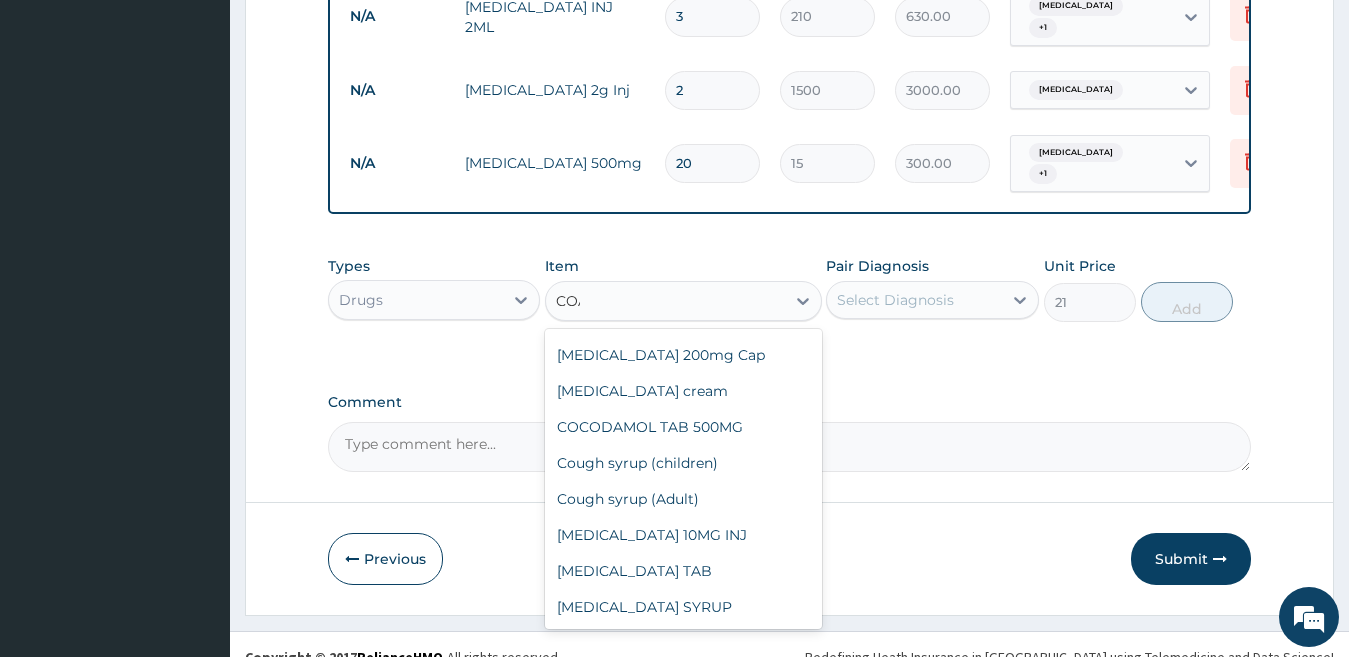 scroll, scrollTop: 0, scrollLeft: 0, axis: both 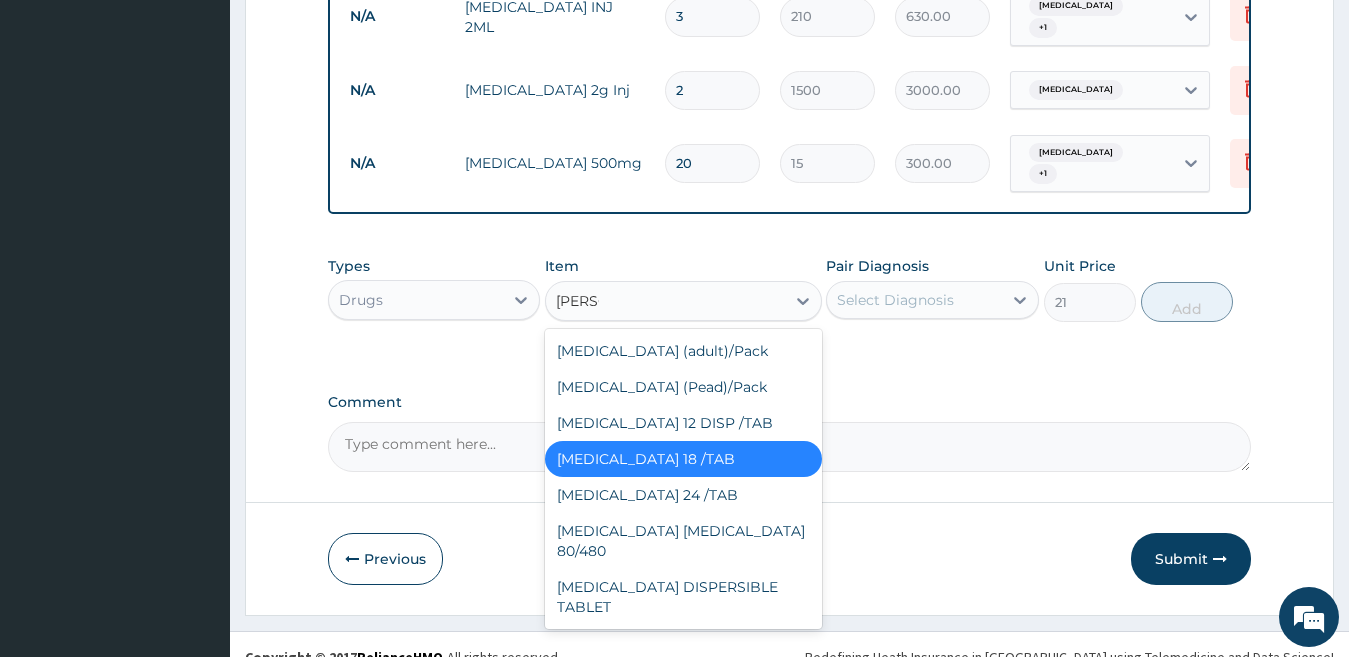 type on "COART" 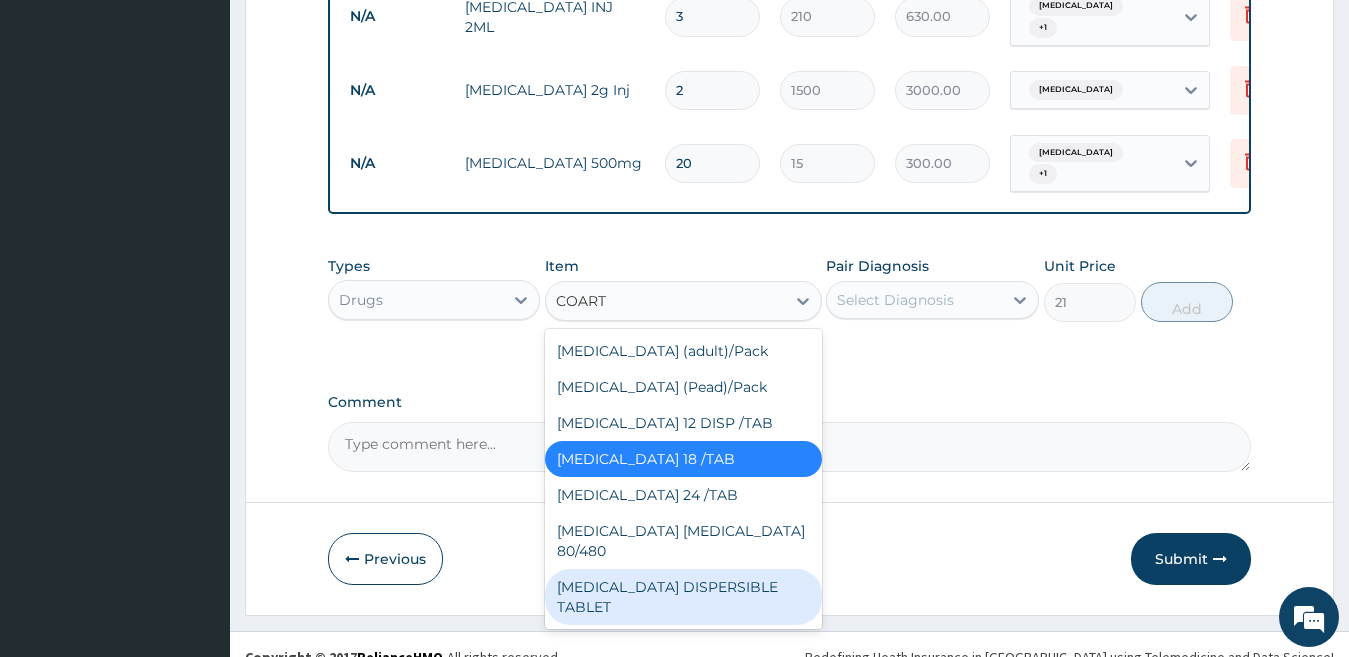 click on "COARTEM DISPERSIBLE TABLET" at bounding box center [683, 597] 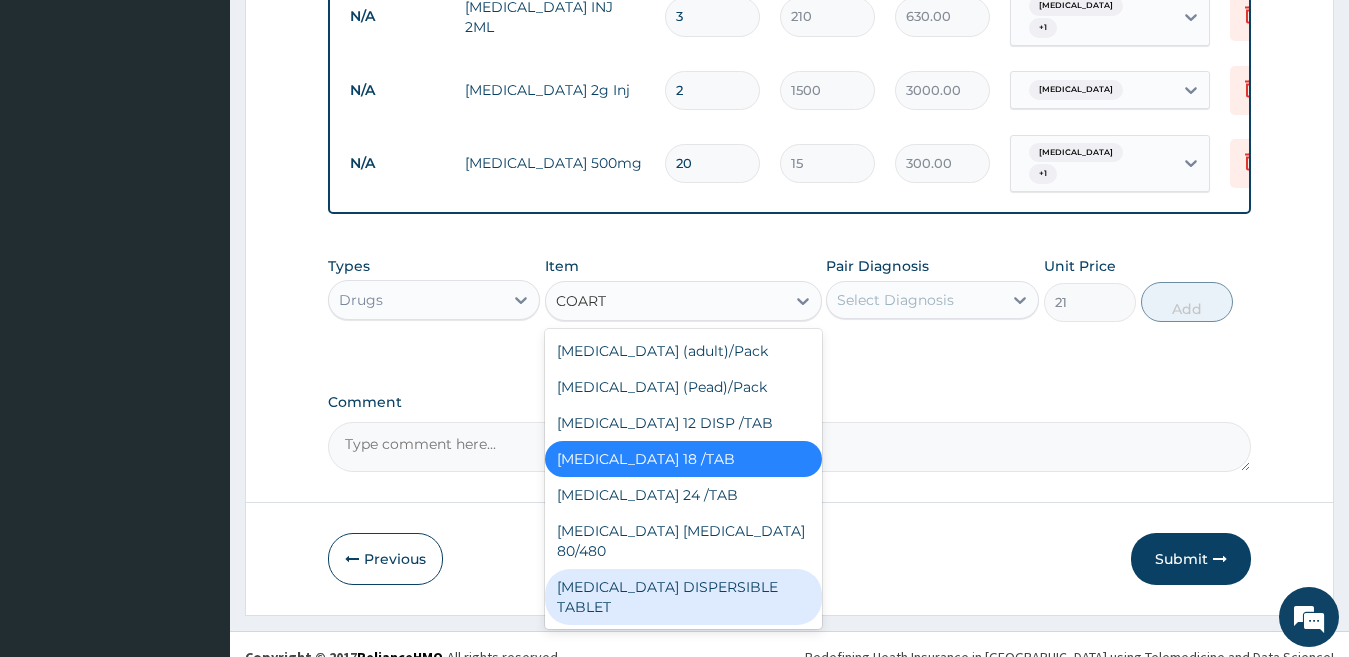type 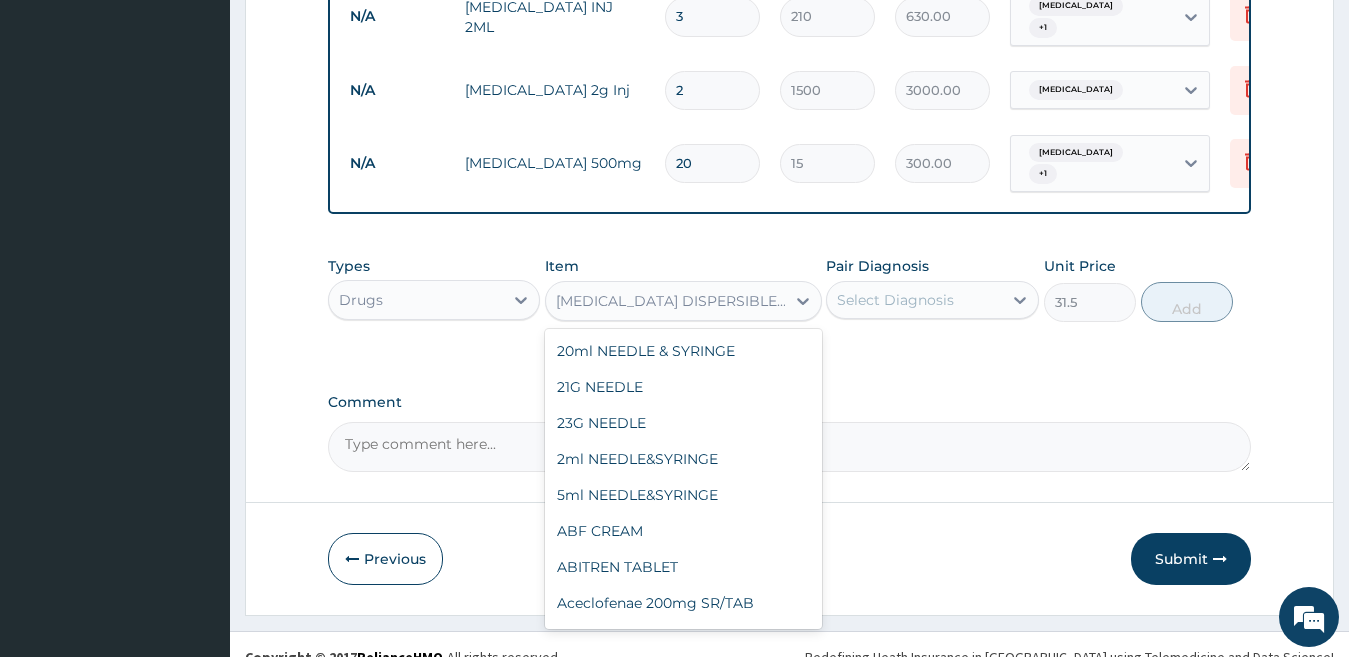 click on "COARTEM DISPERSIBLE TABLET" at bounding box center [671, 301] 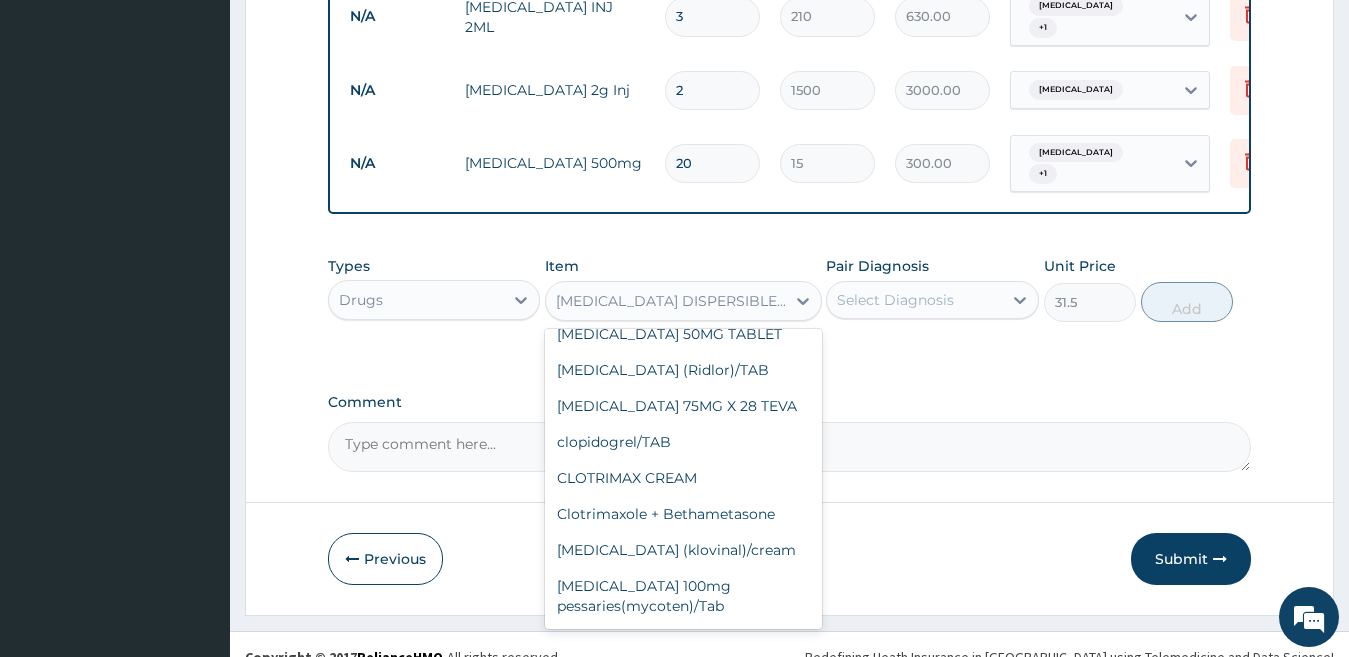 scroll, scrollTop: 18676, scrollLeft: 0, axis: vertical 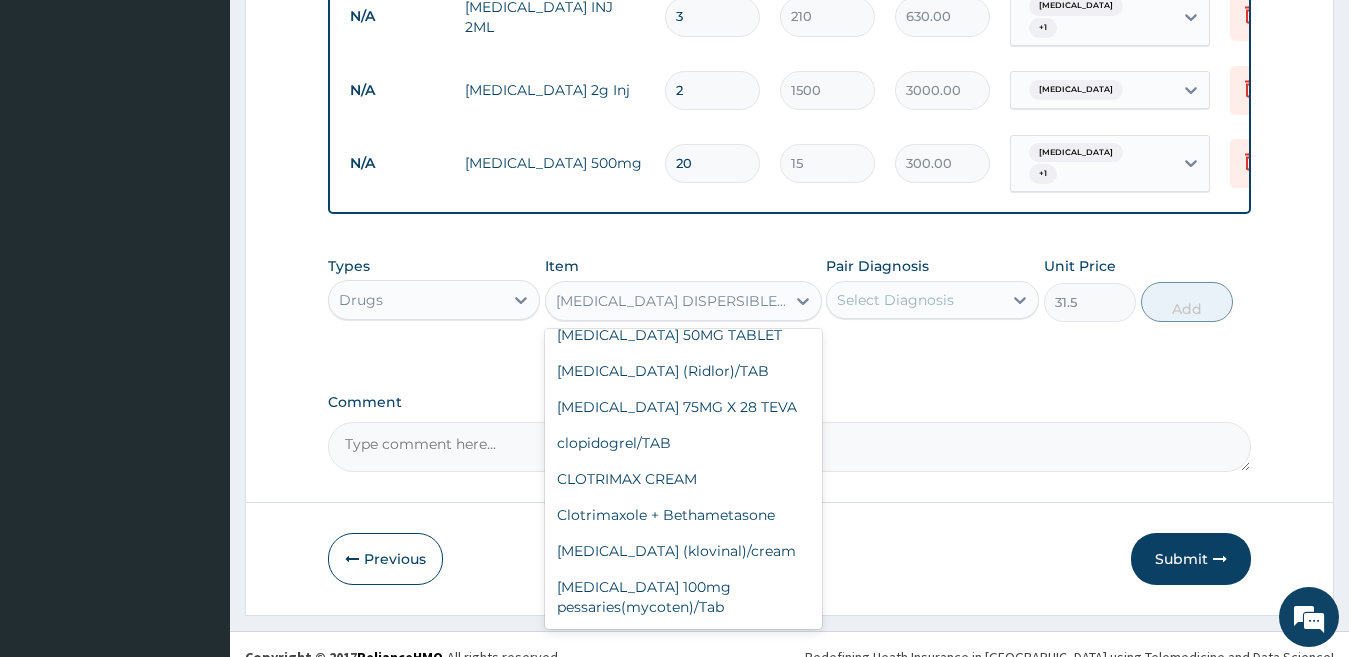 click on "COARTEM 12 DISP /TAB" at bounding box center [683, 771] 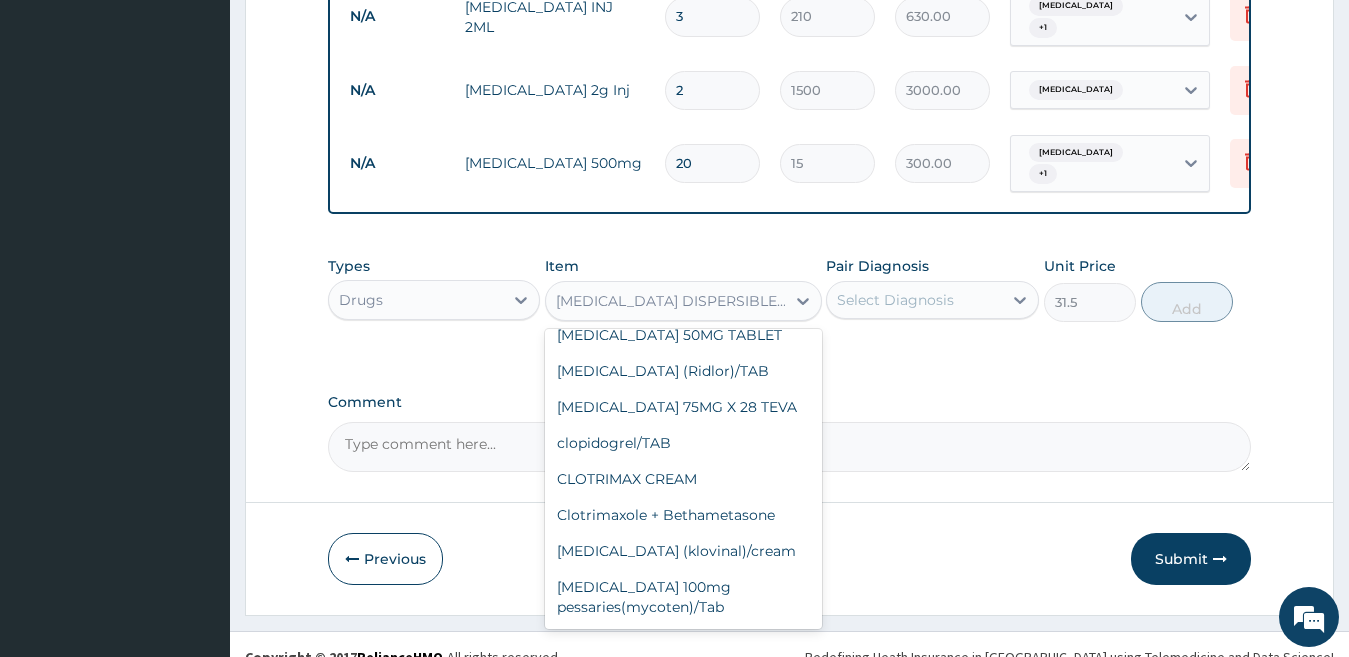 type on "21" 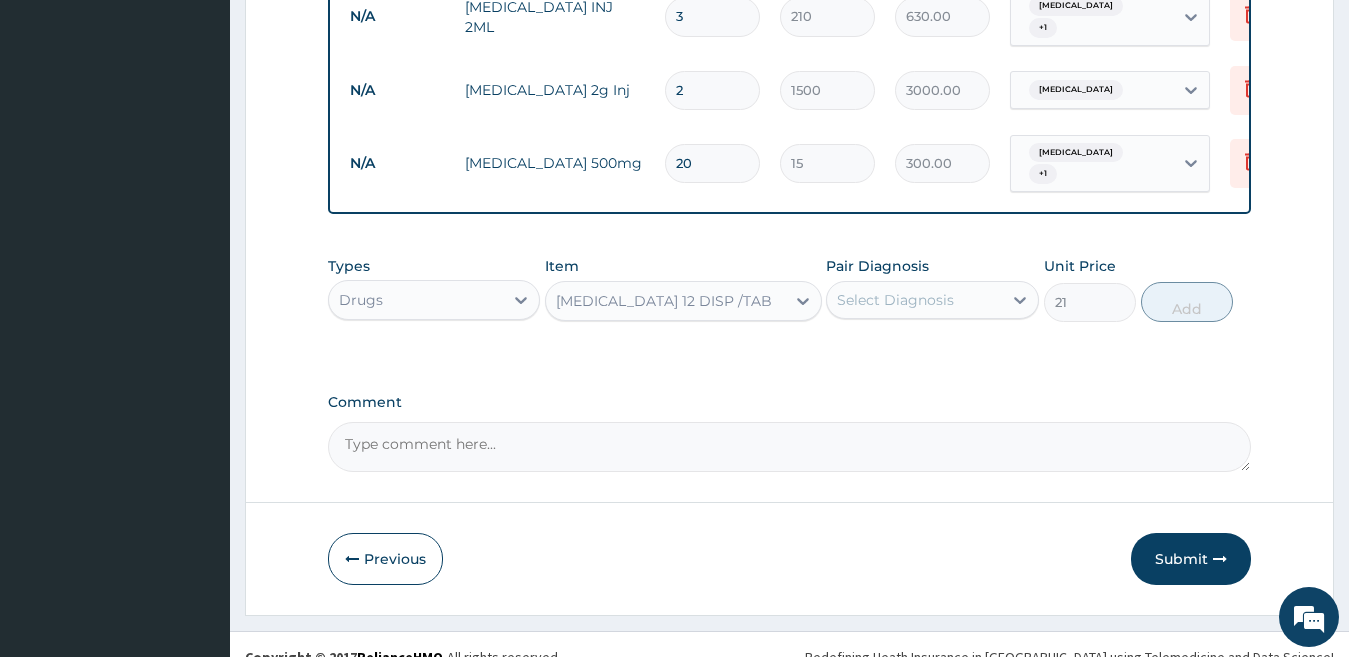 click on "Select Diagnosis" at bounding box center [895, 300] 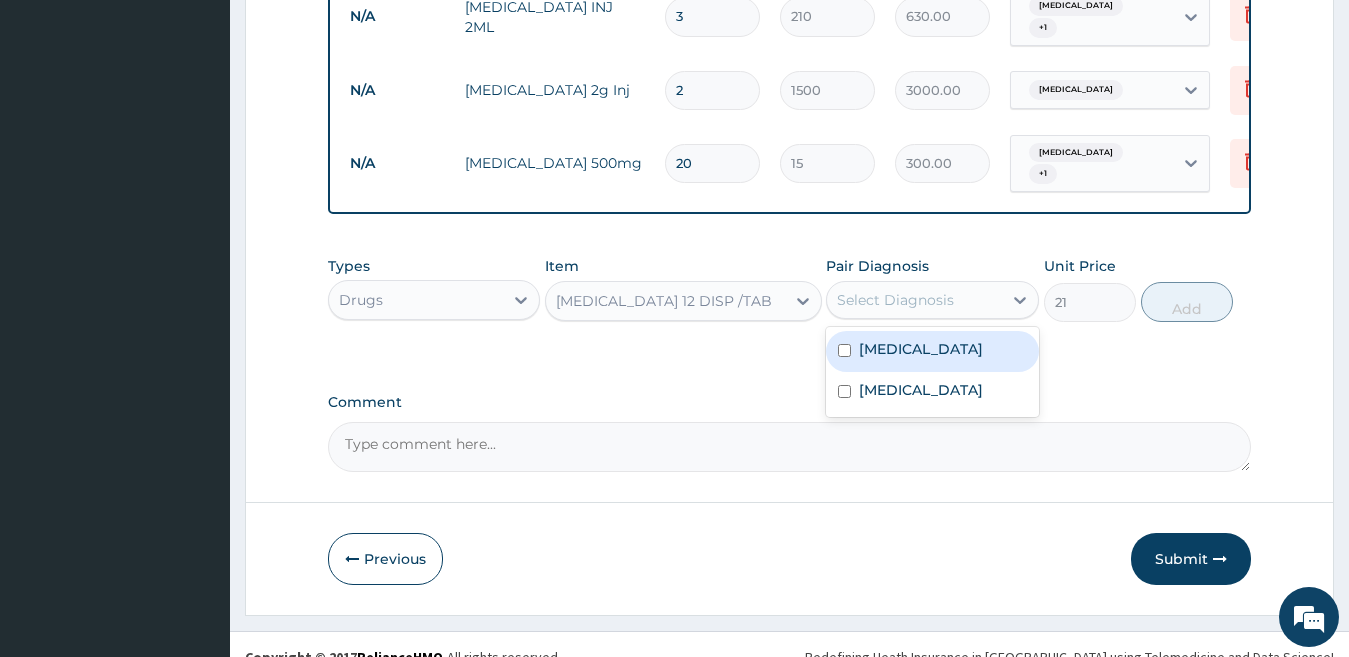click on "Malaria" at bounding box center [932, 351] 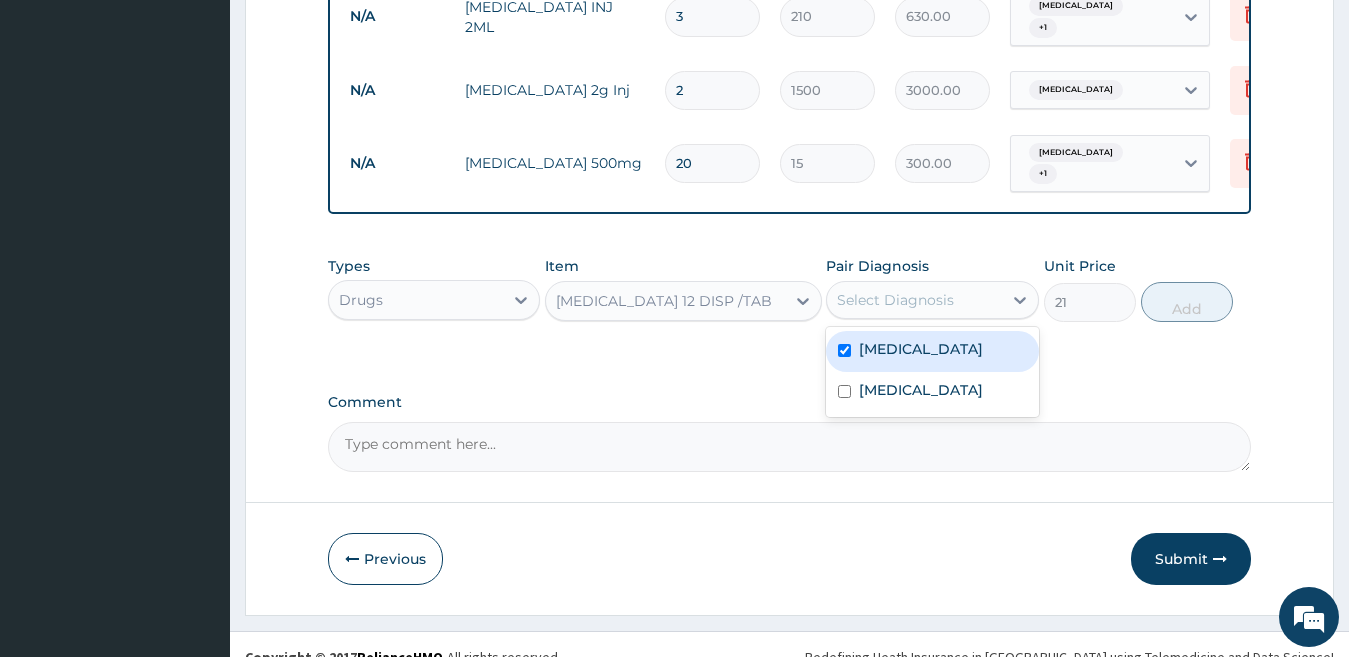 checkbox on "true" 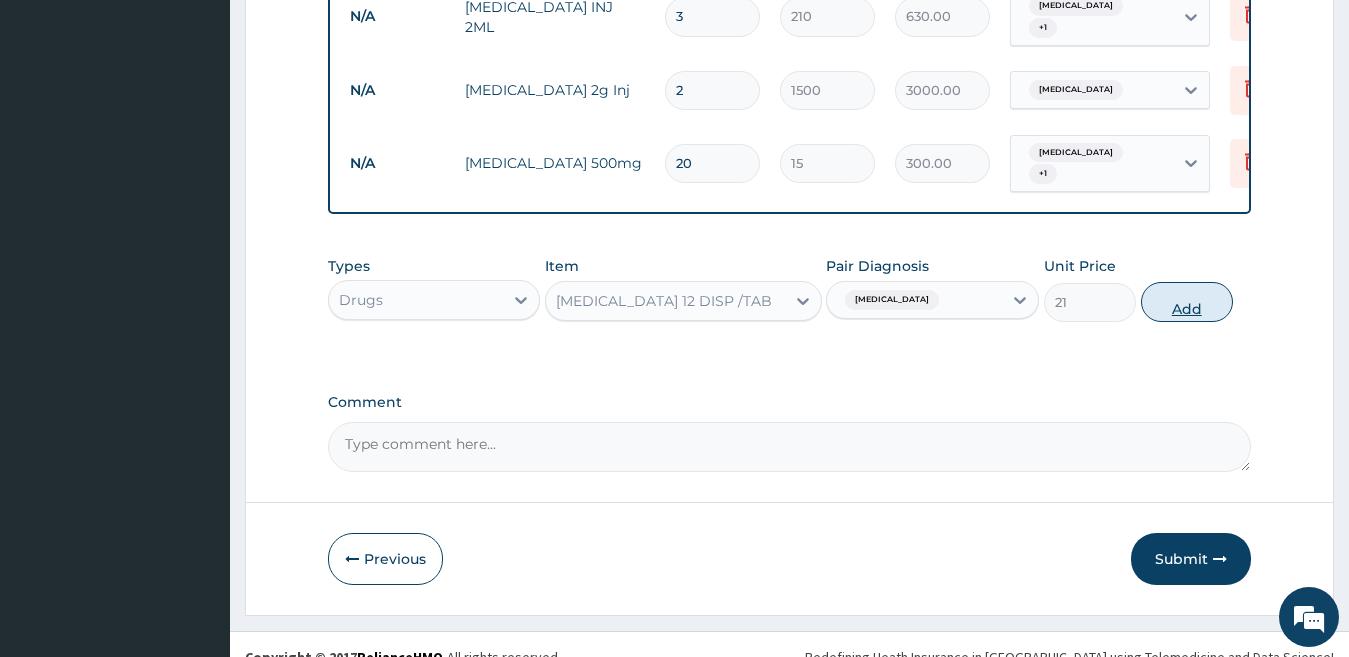 click on "Add" at bounding box center (1187, 302) 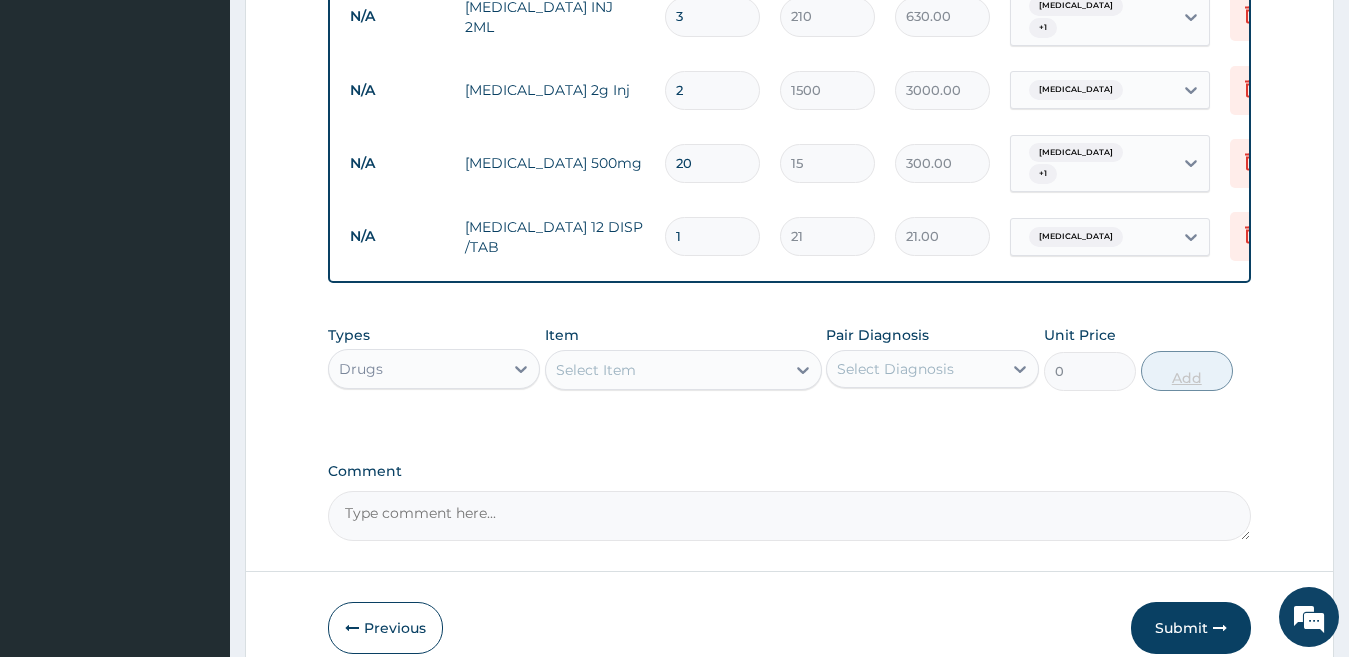 type on "12" 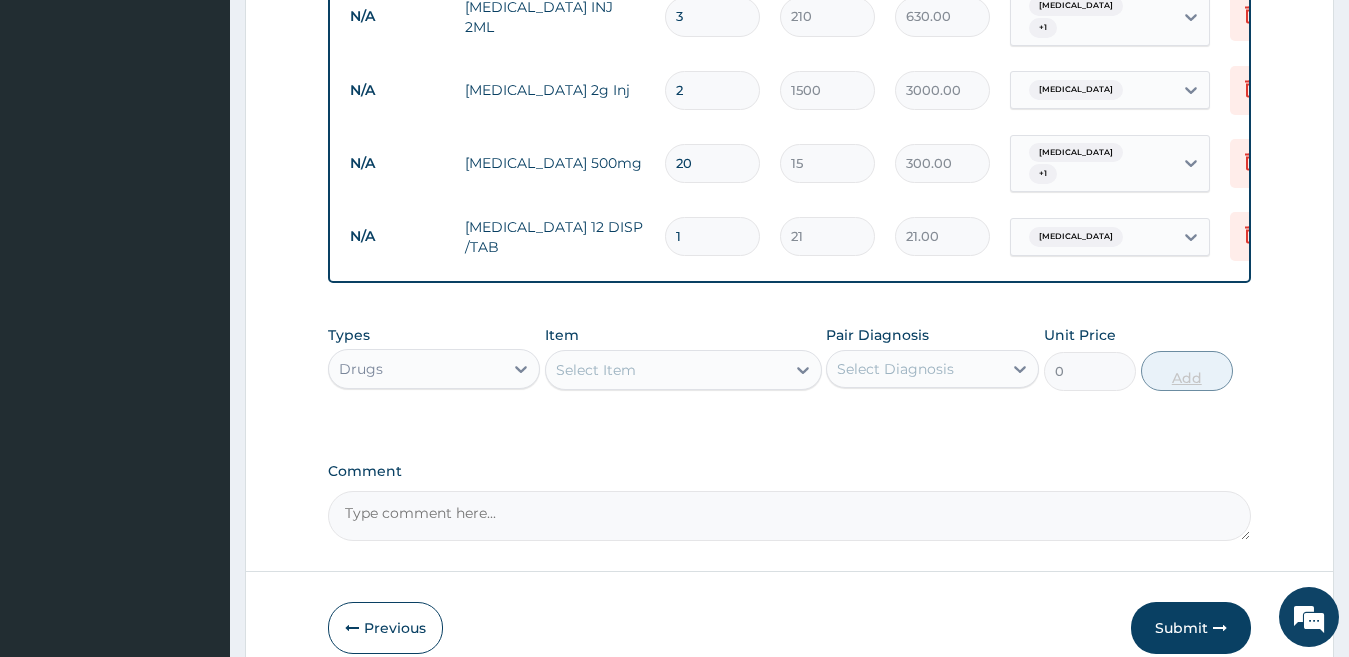type on "252.00" 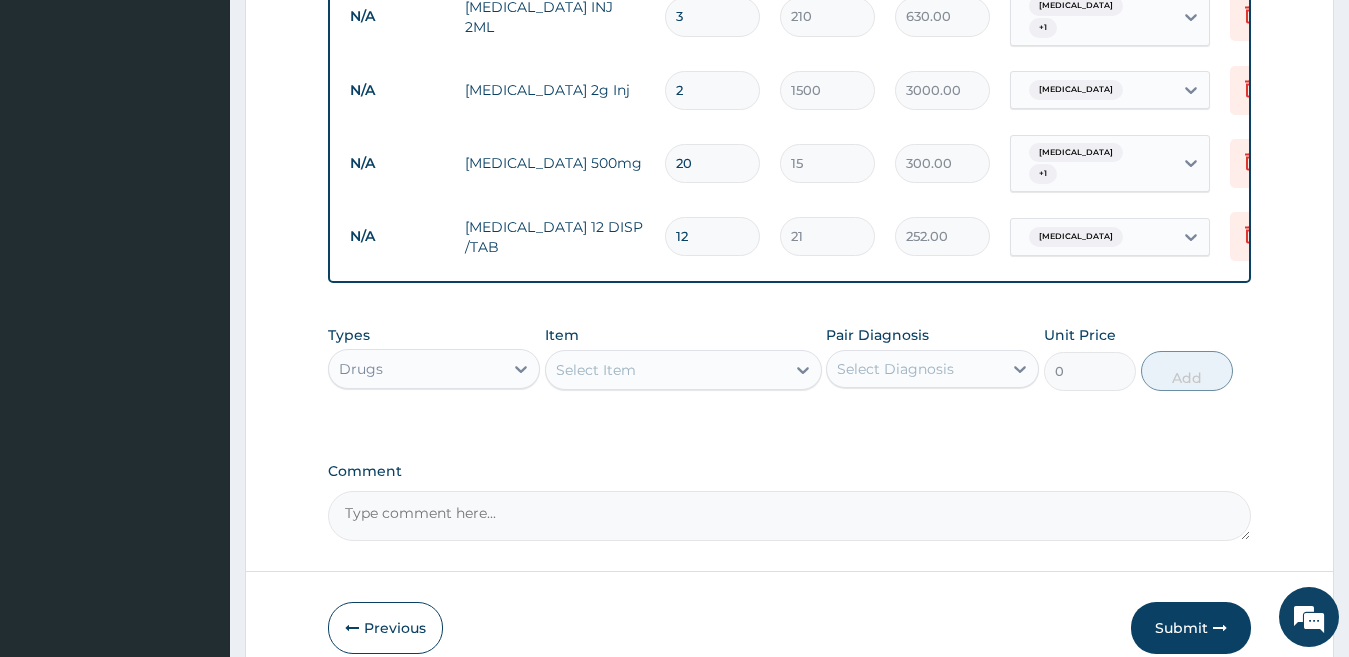 type on "12" 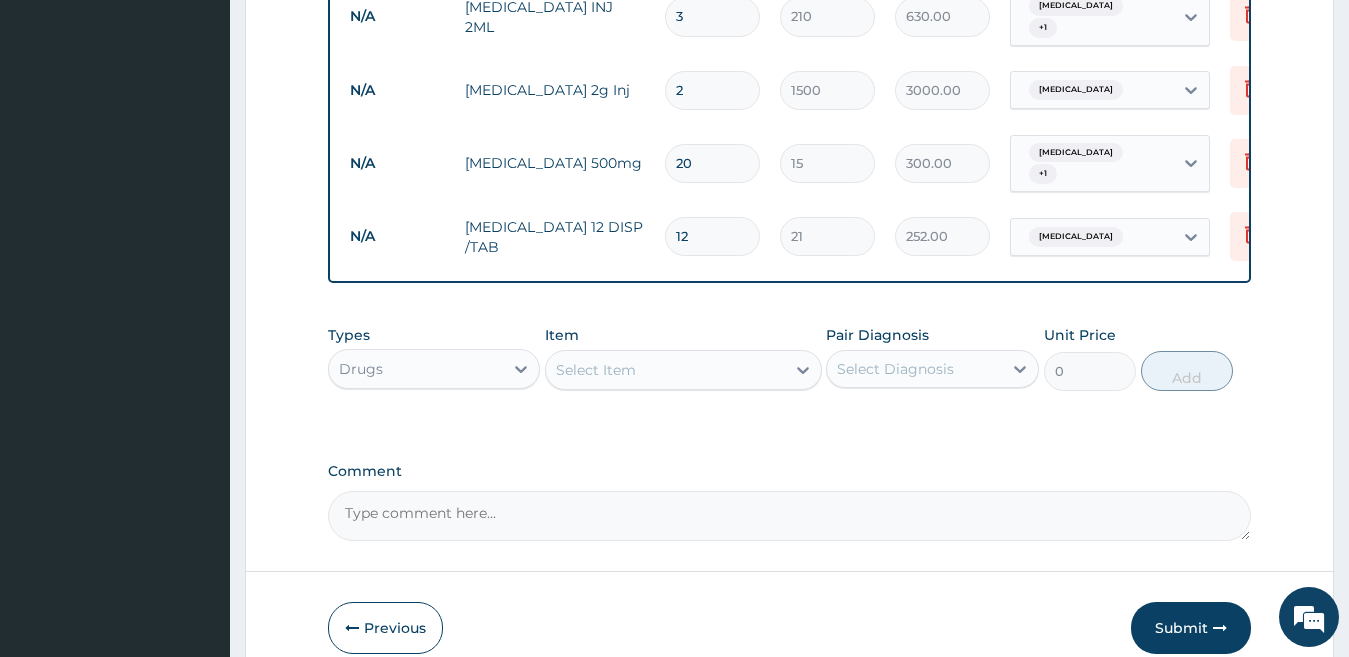 click on "Select Item" at bounding box center [665, 370] 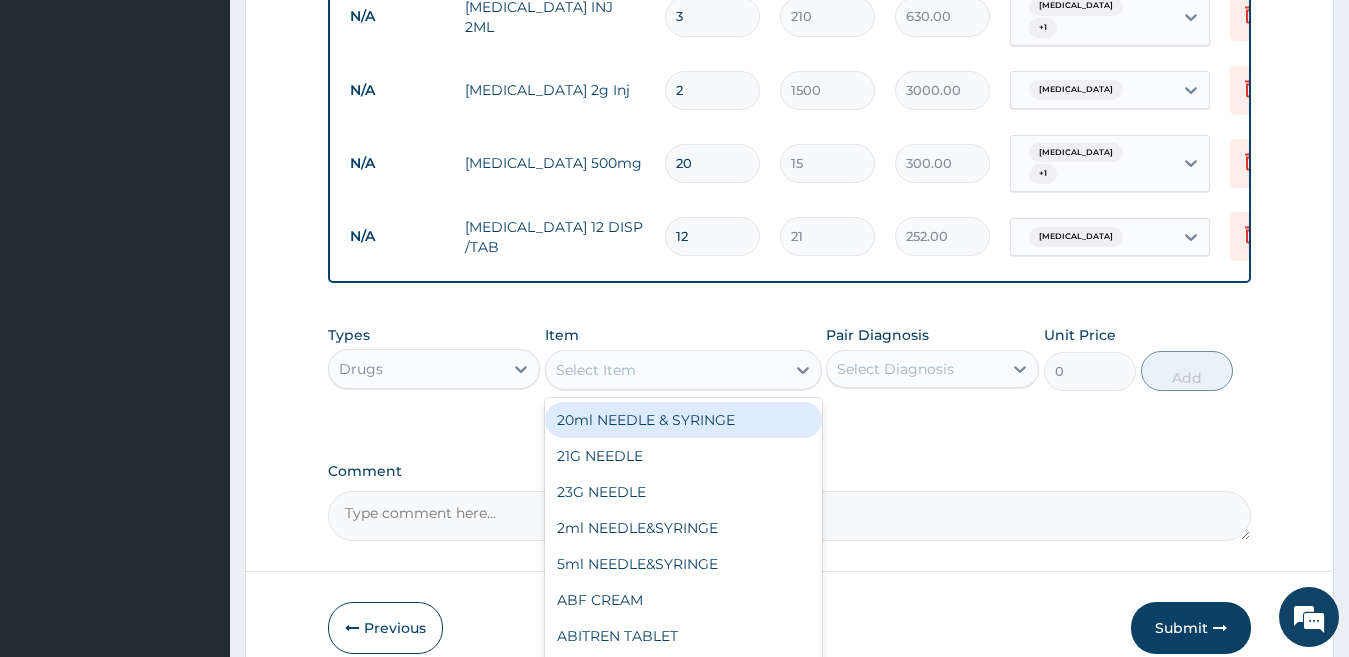 type on "C" 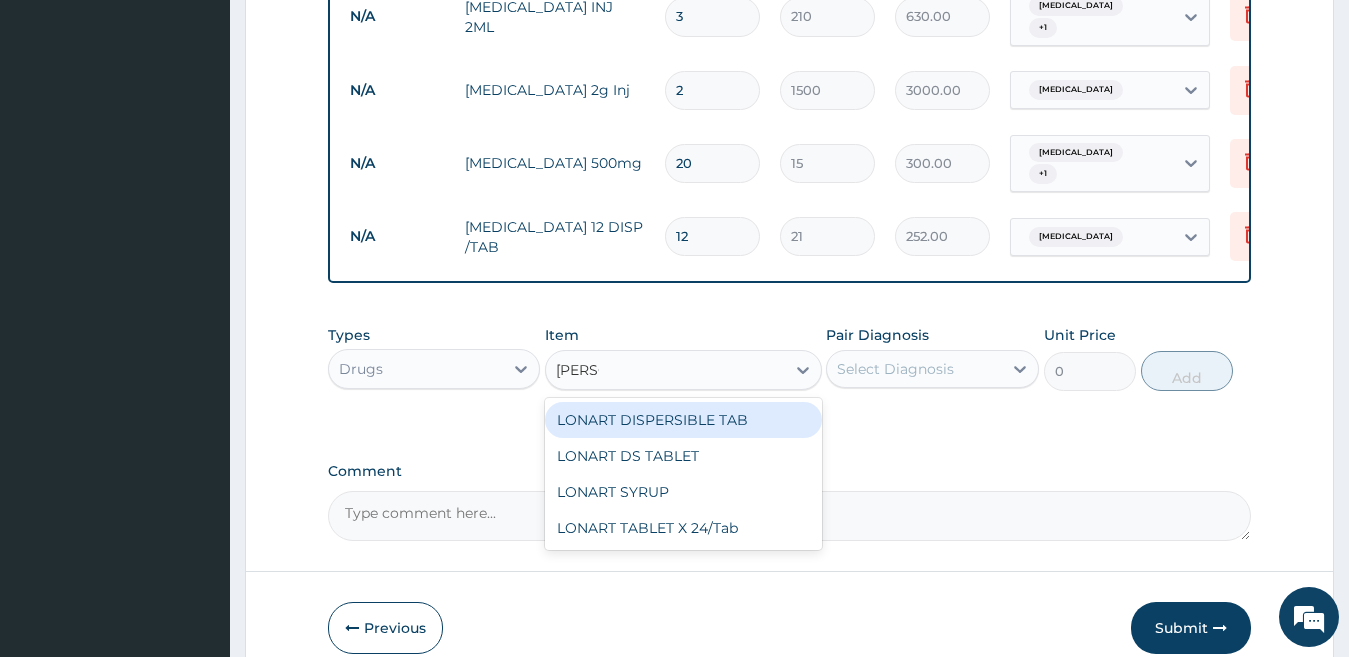 type on "LONAR" 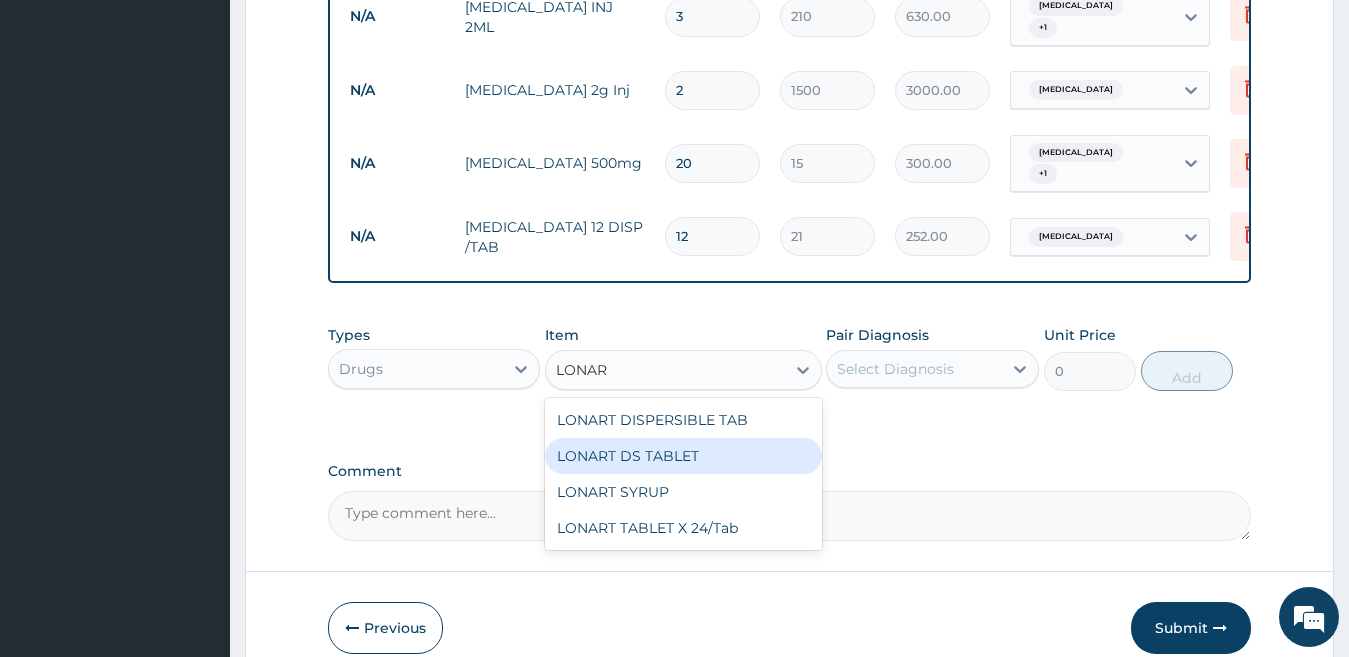 click on "LONART DS TABLET" at bounding box center [683, 456] 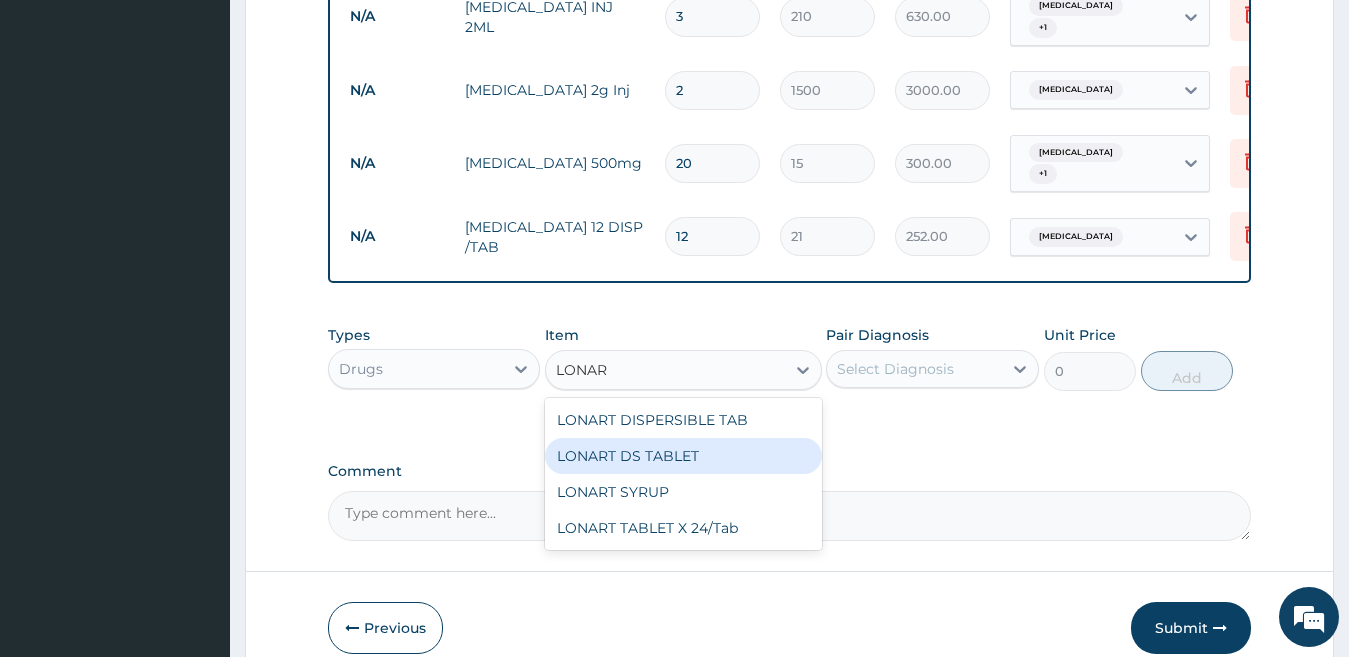 type 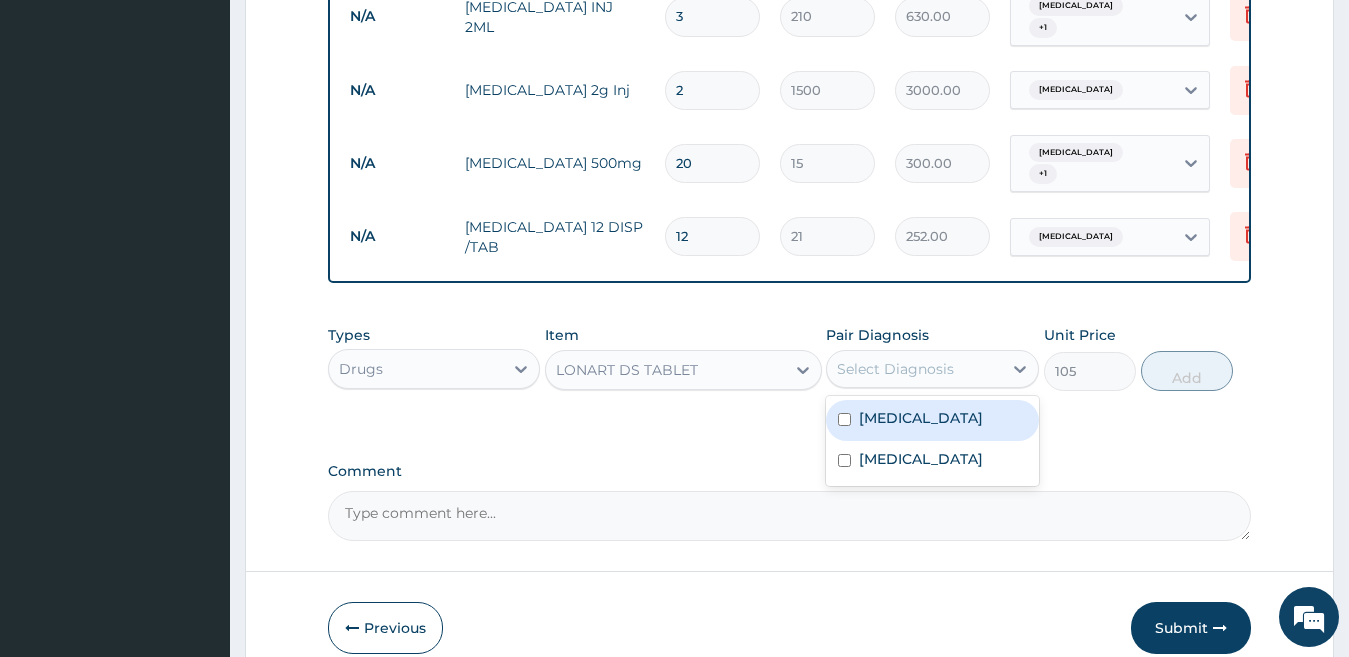 click on "Select Diagnosis" at bounding box center (895, 369) 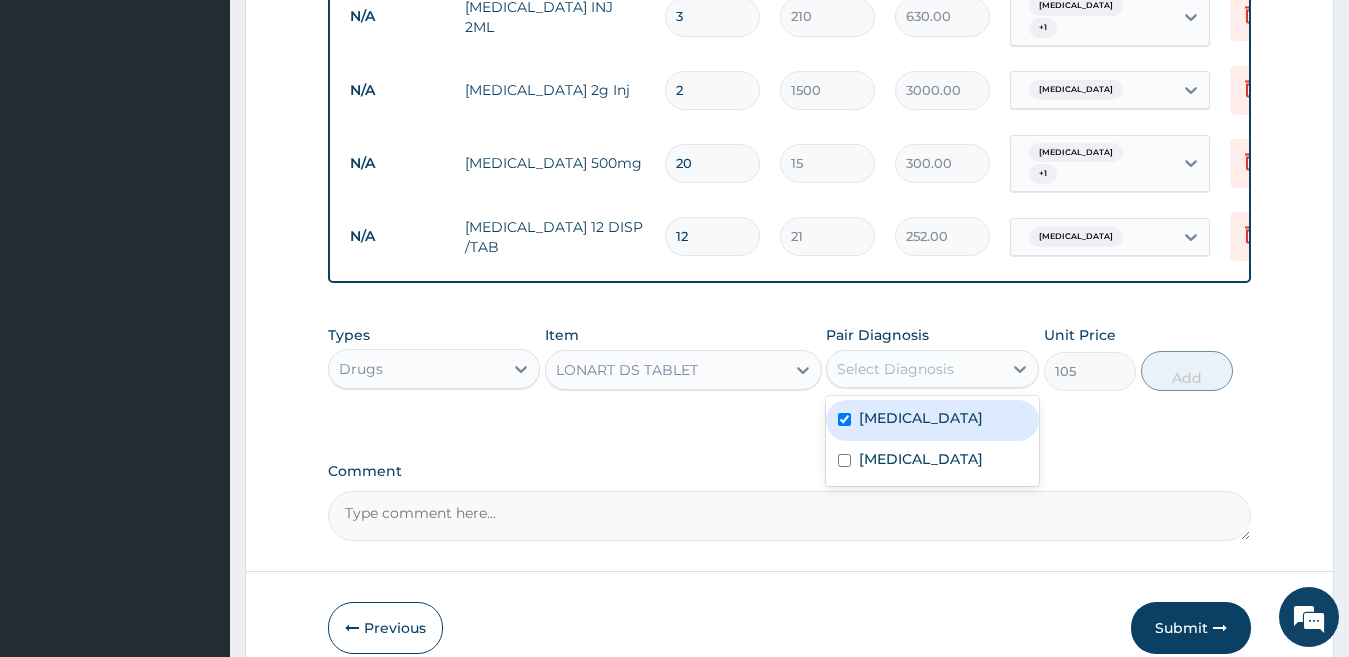 checkbox on "true" 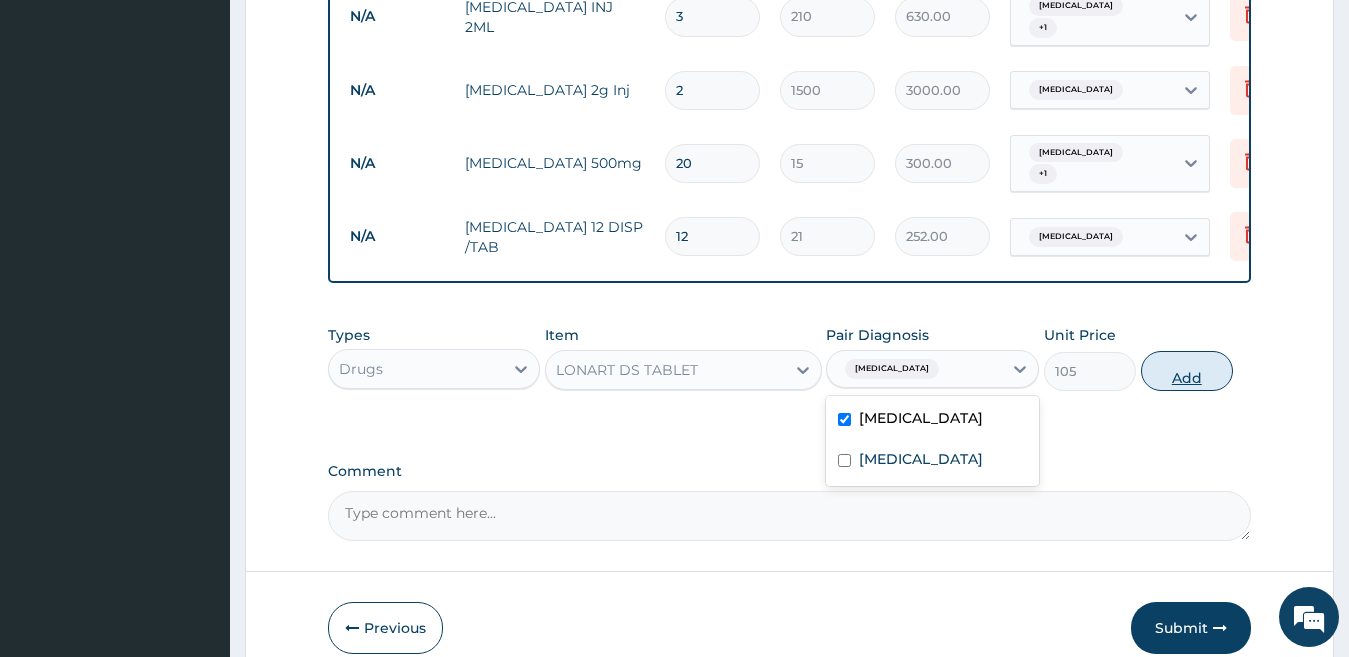 click on "Add" at bounding box center [1187, 371] 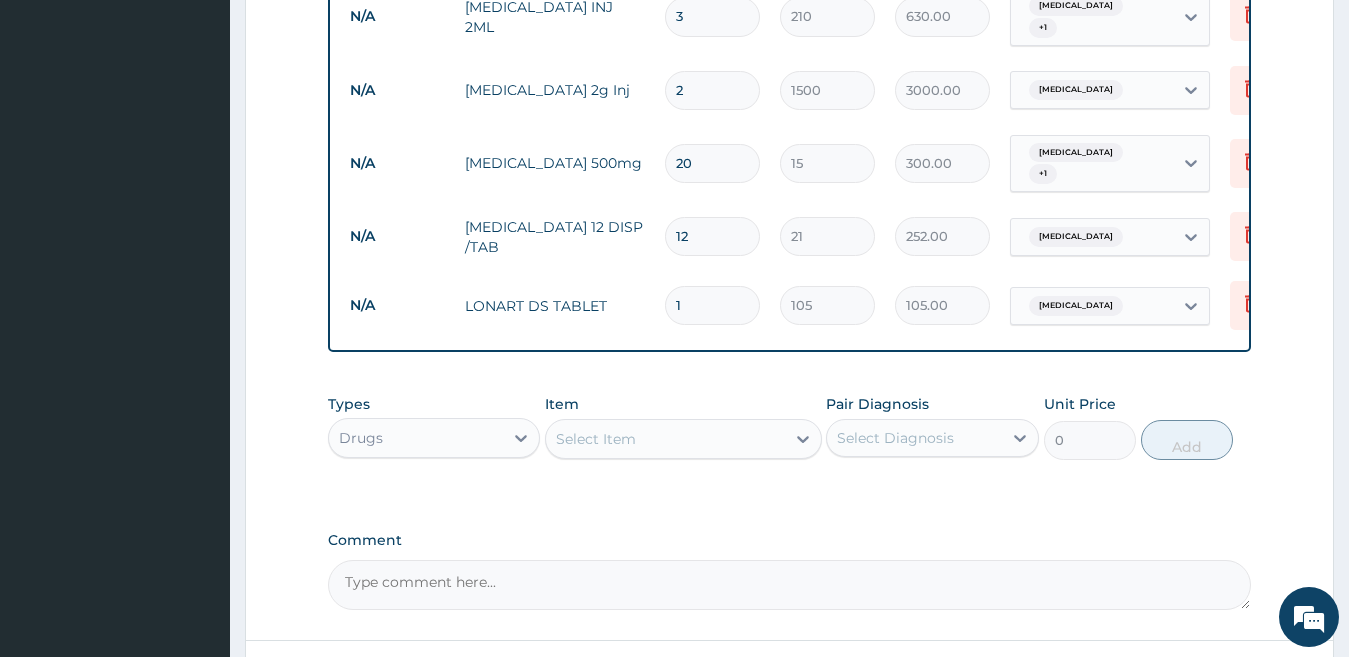 type 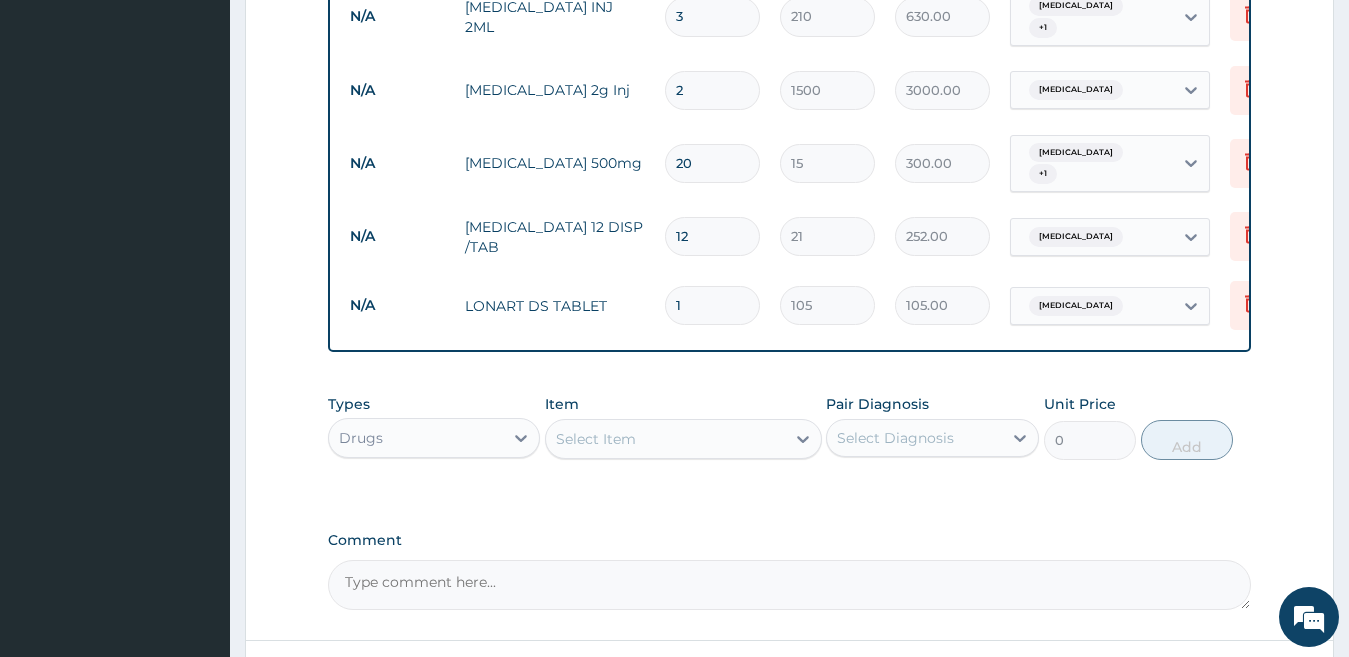 type on "0.00" 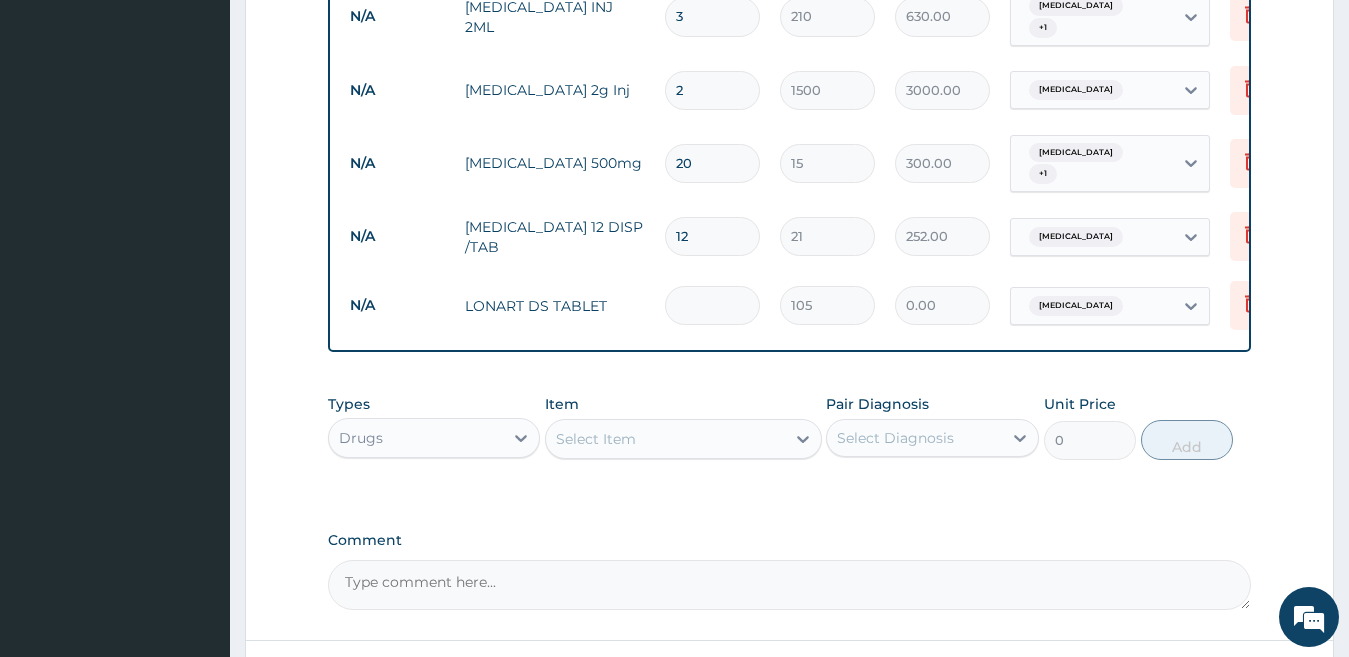 type on "6" 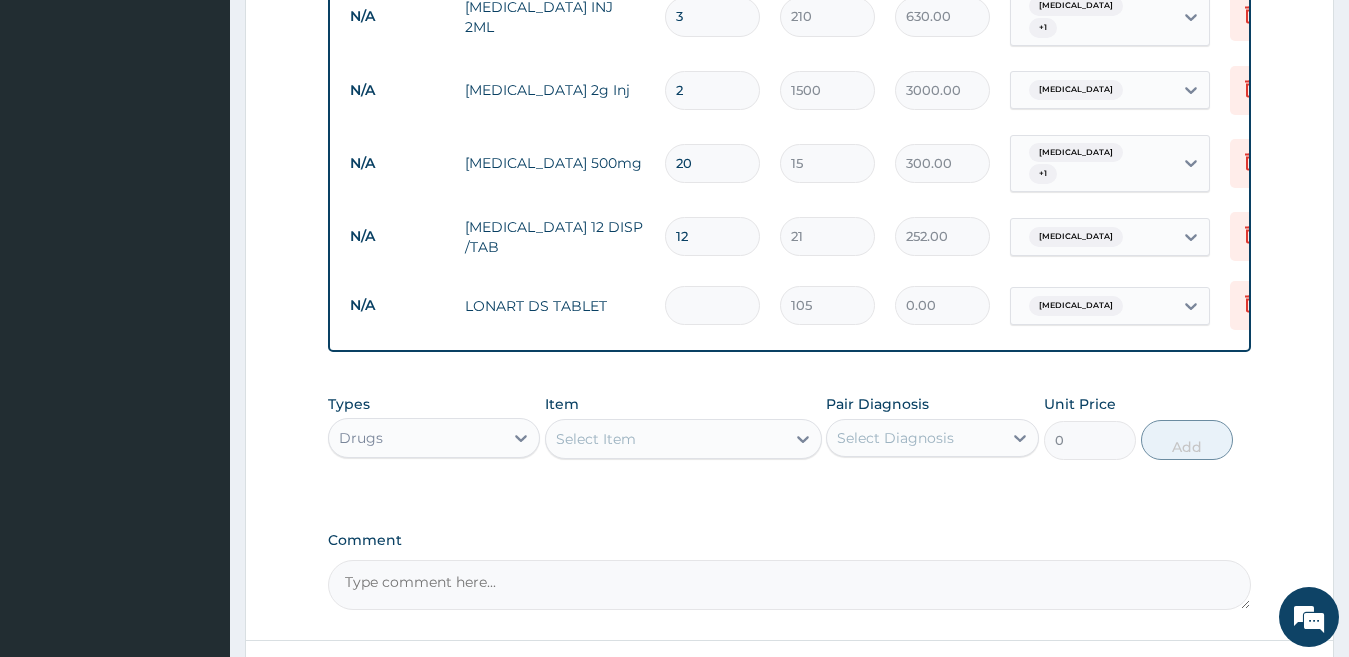 type on "630.00" 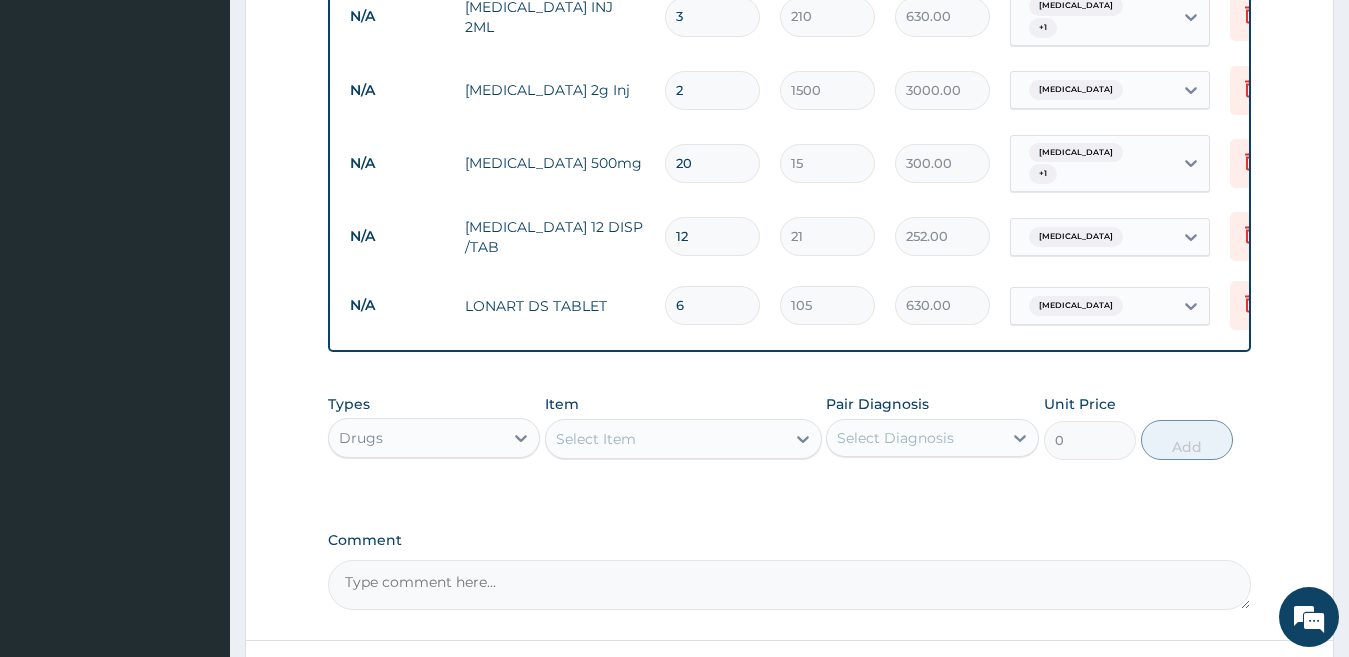 type on "6" 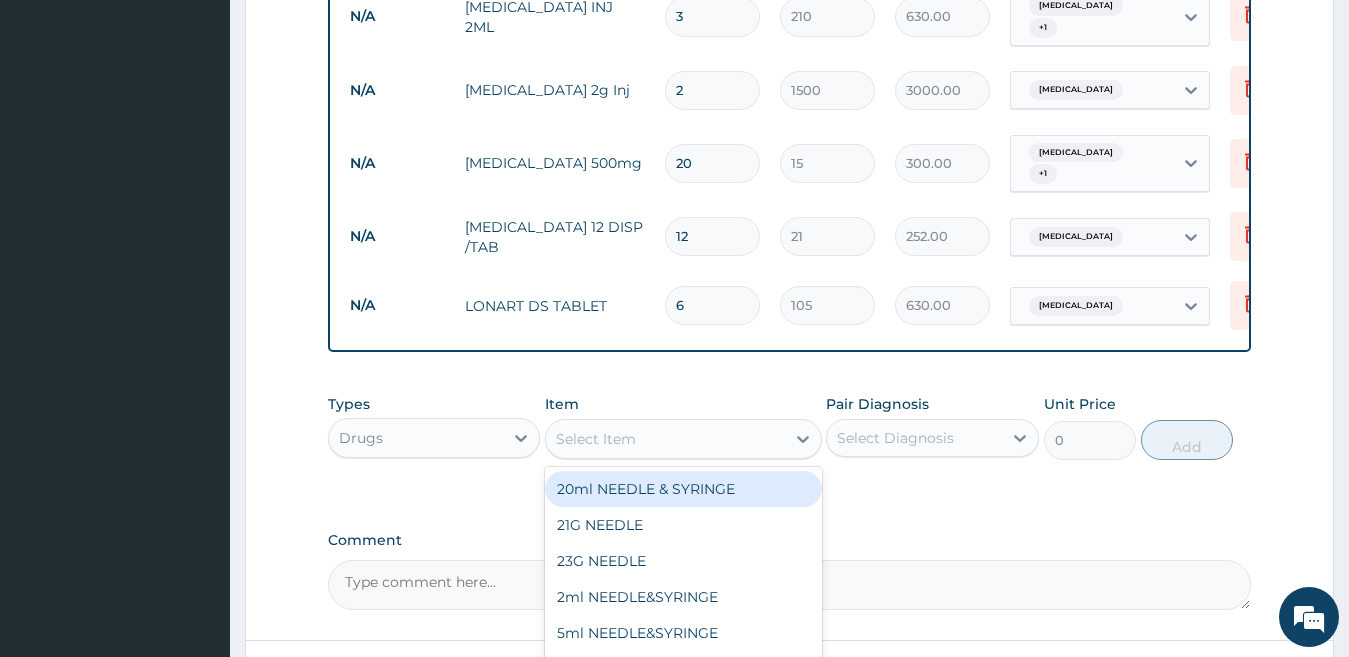 click on "Select Item" at bounding box center [596, 439] 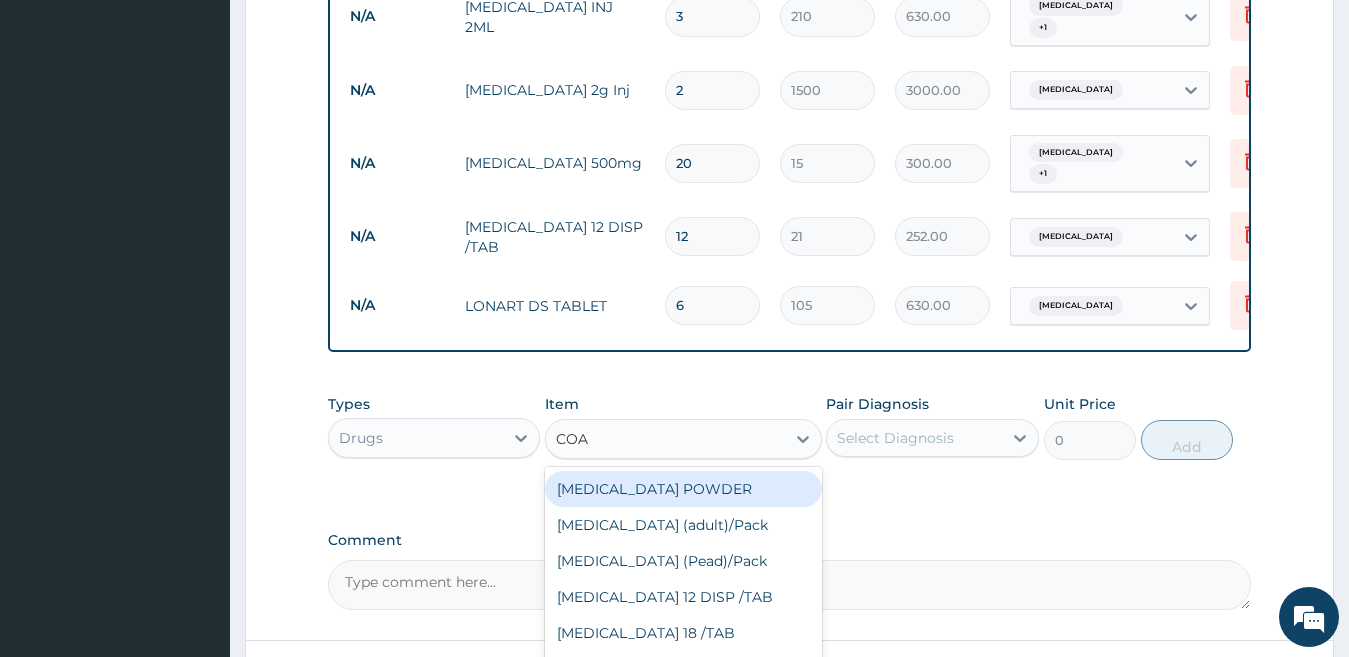 type on "COAR" 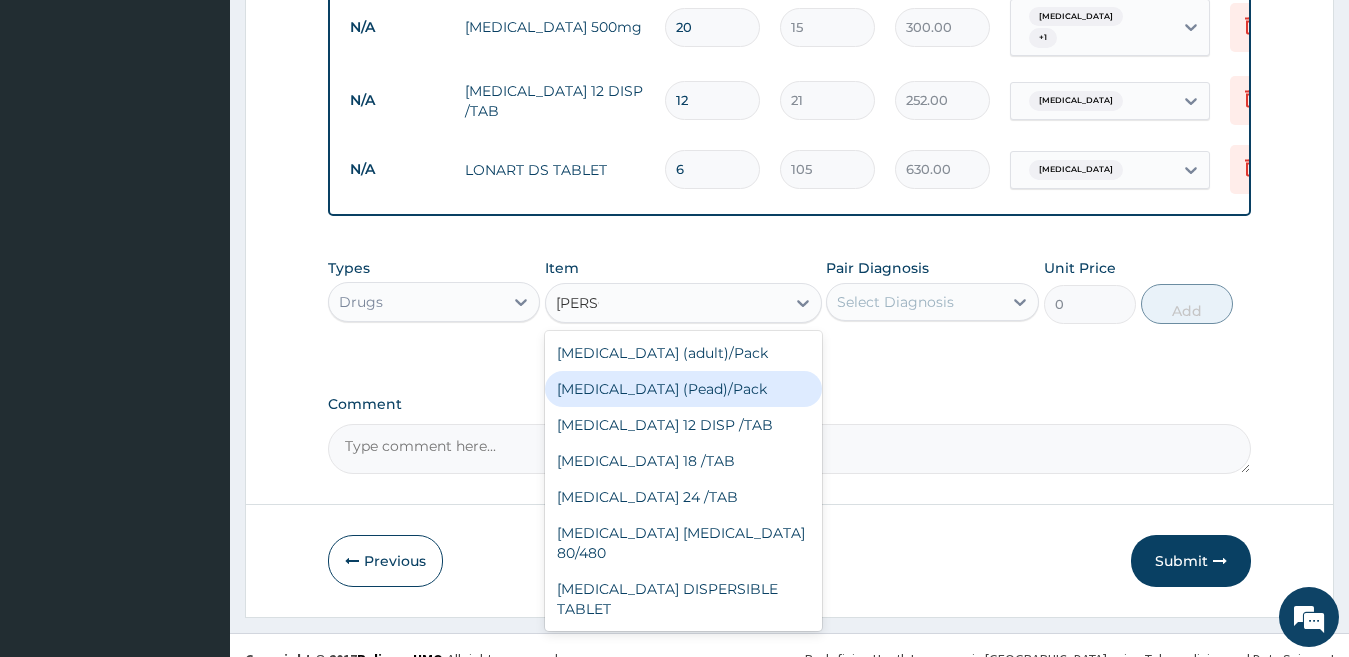 scroll, scrollTop: 1397, scrollLeft: 0, axis: vertical 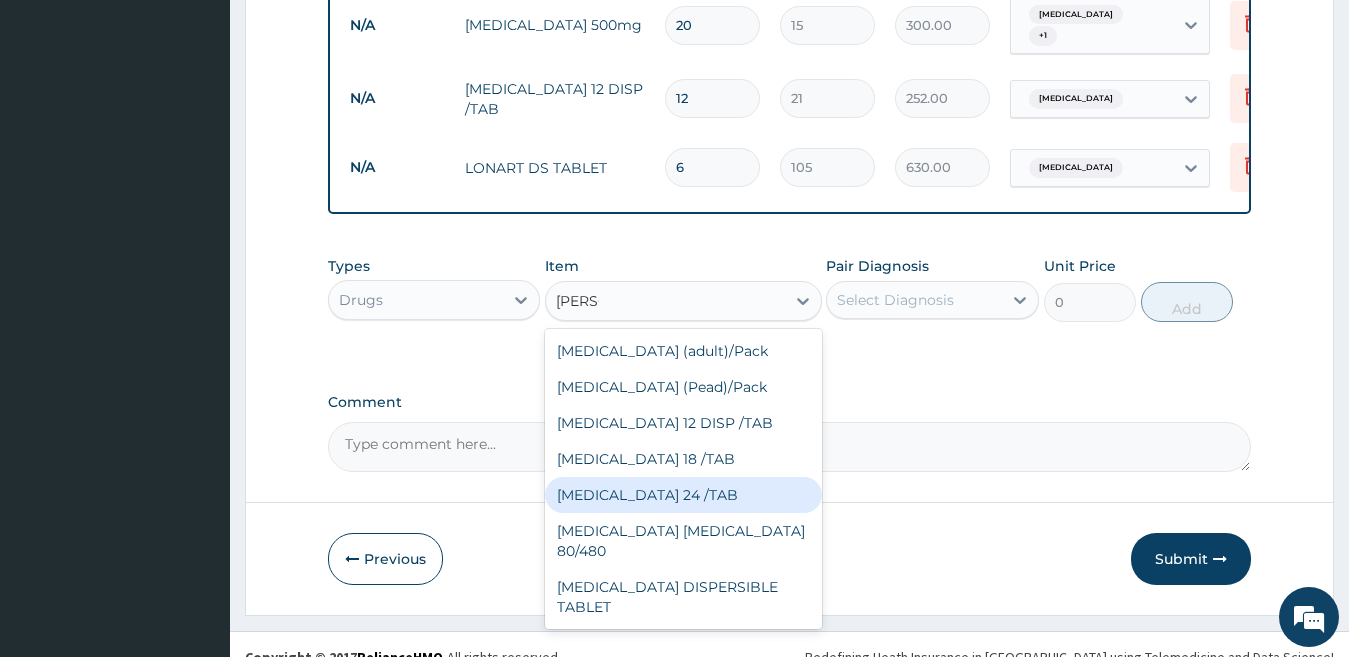 click on "COARTEM 24 /TAB" at bounding box center (683, 495) 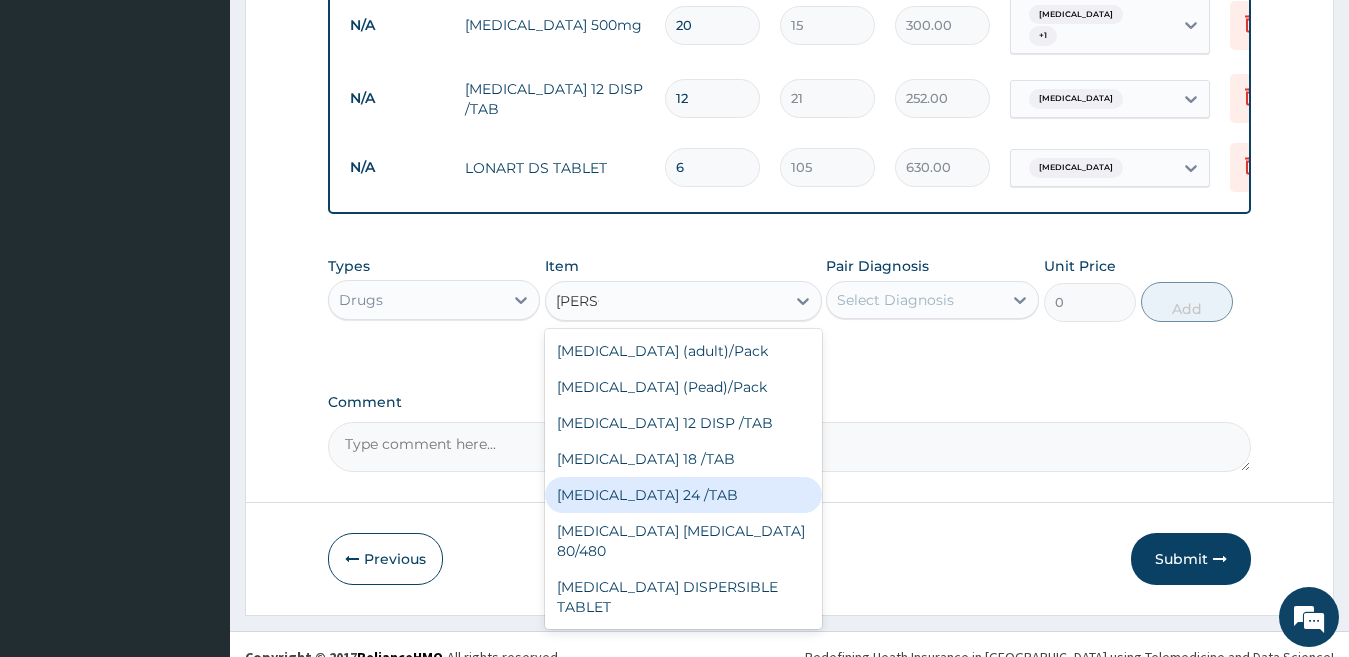 type 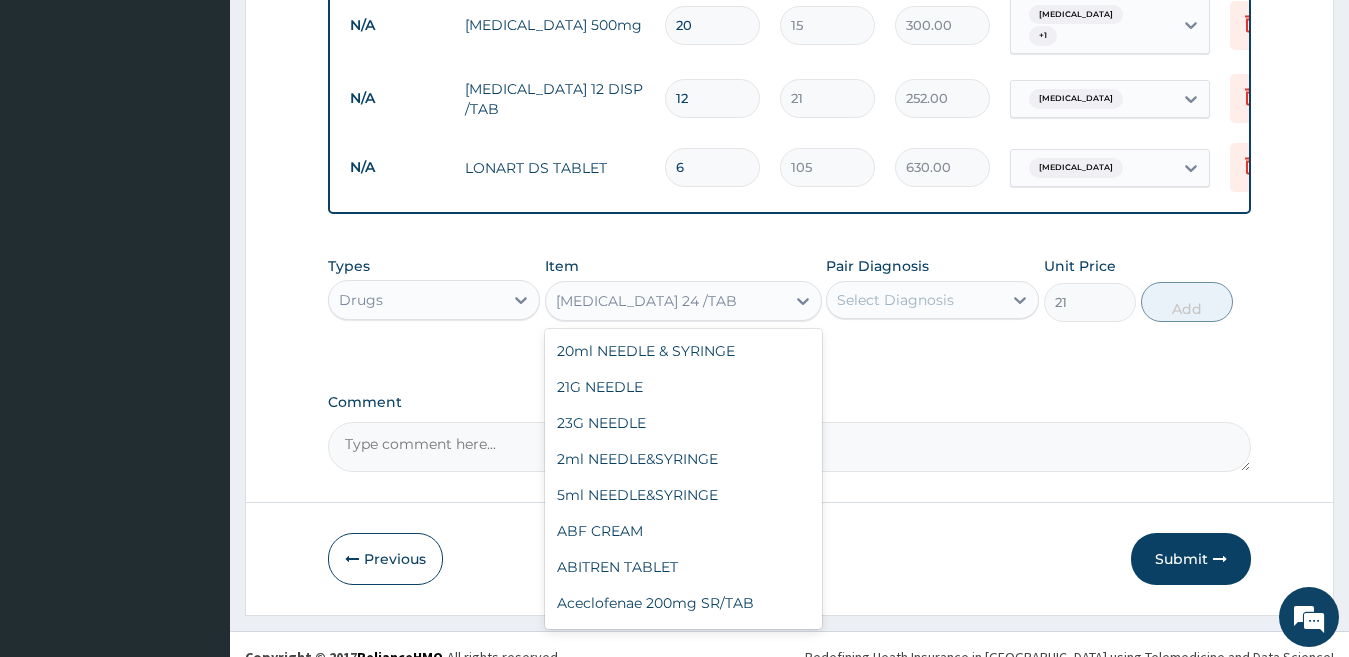 click on "COARTEM 24 /TAB" at bounding box center (646, 301) 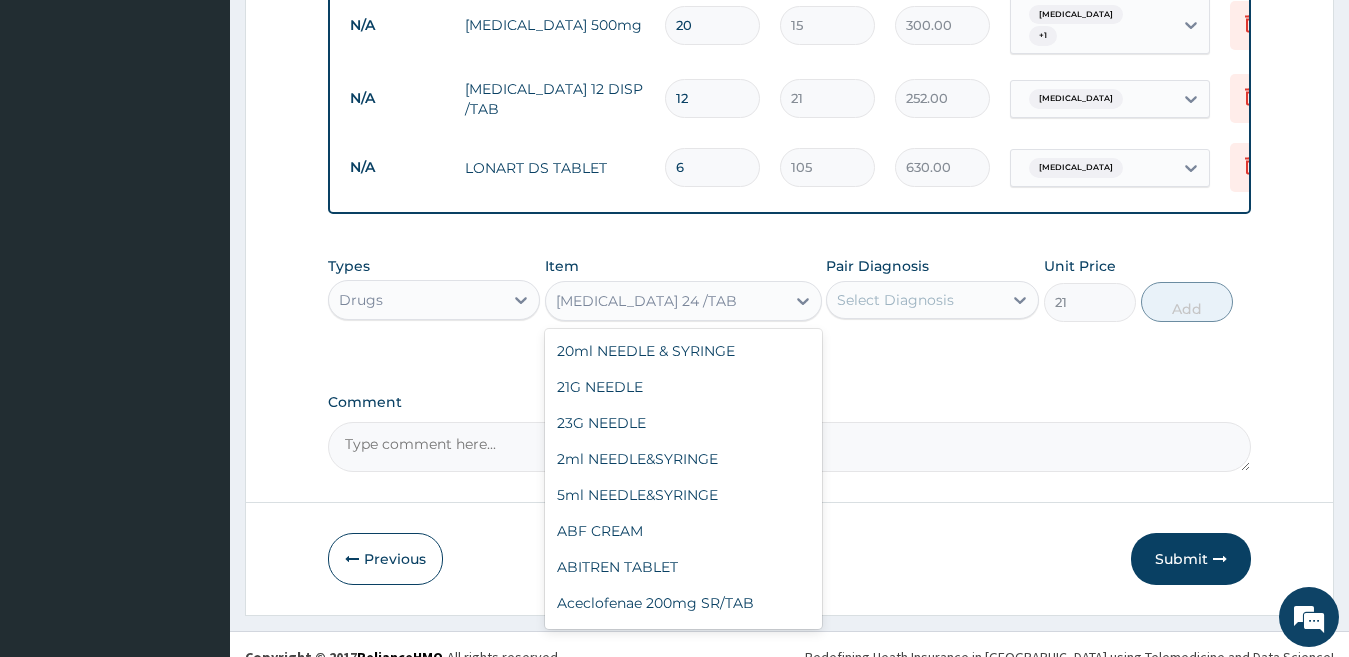 scroll, scrollTop: 18520, scrollLeft: 0, axis: vertical 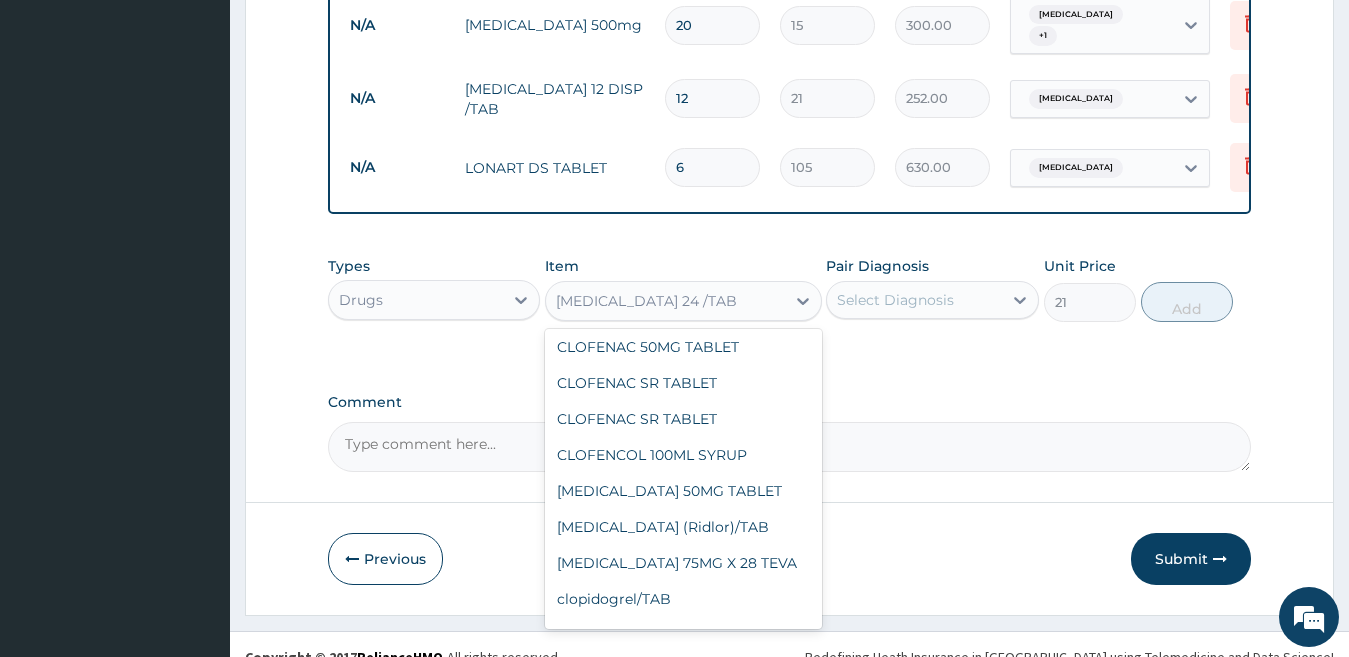 click on "COARTEM 12 DISP /TAB" at bounding box center (683, 927) 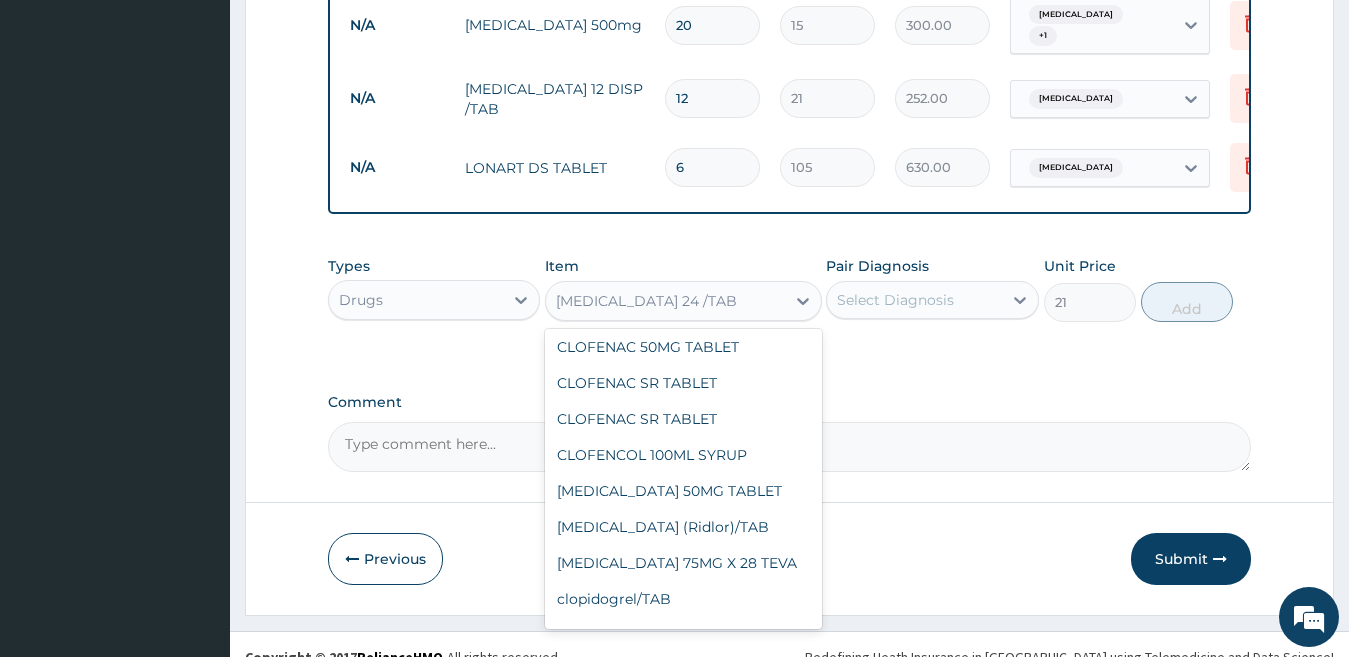 type on "0" 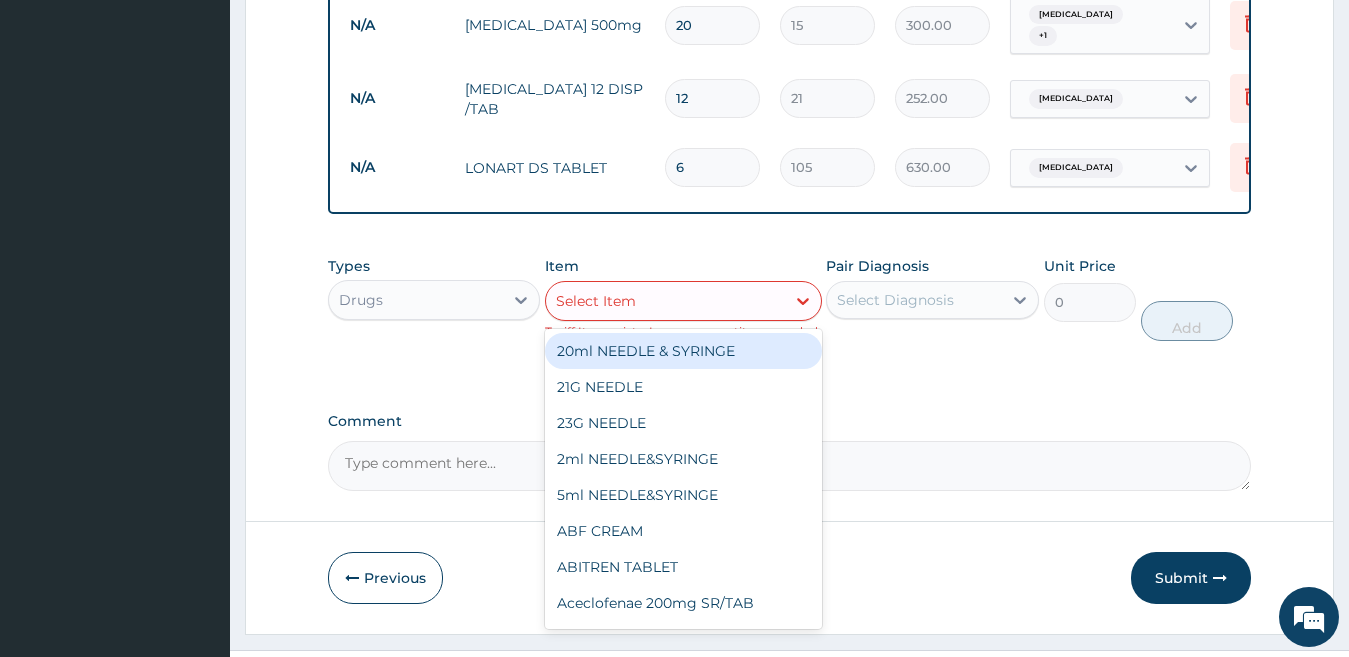 click on "Select Item" at bounding box center [665, 301] 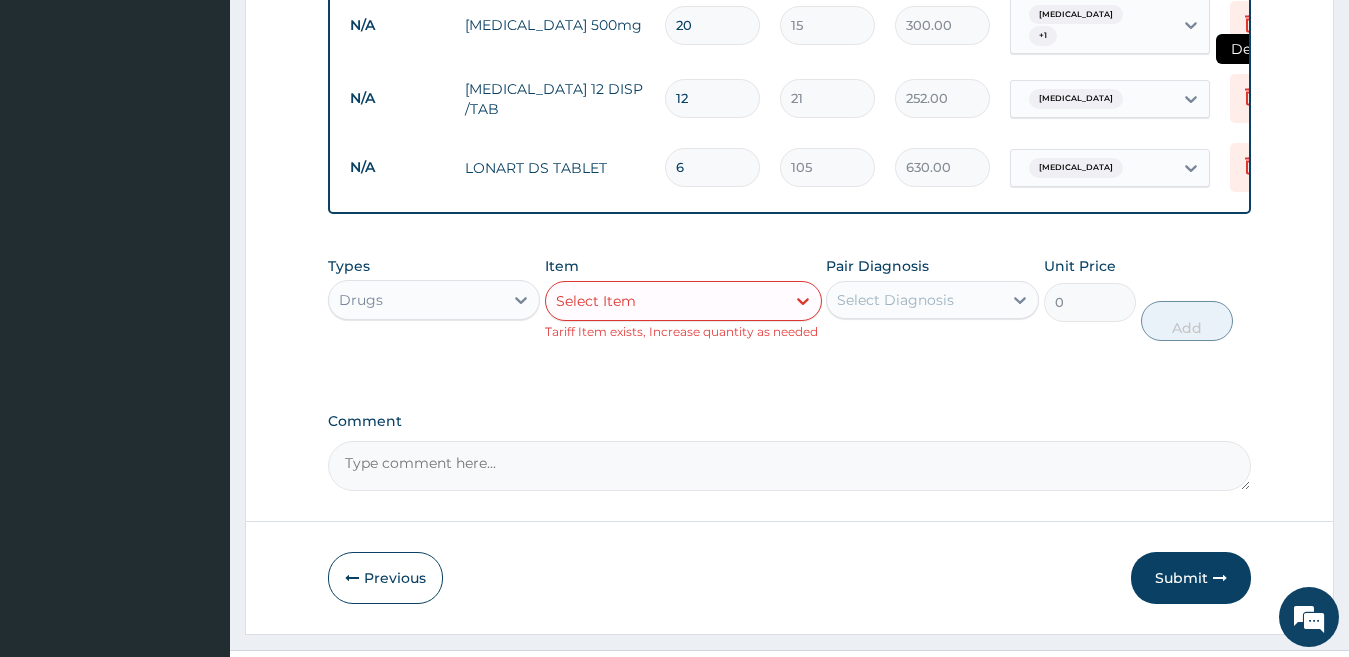 click 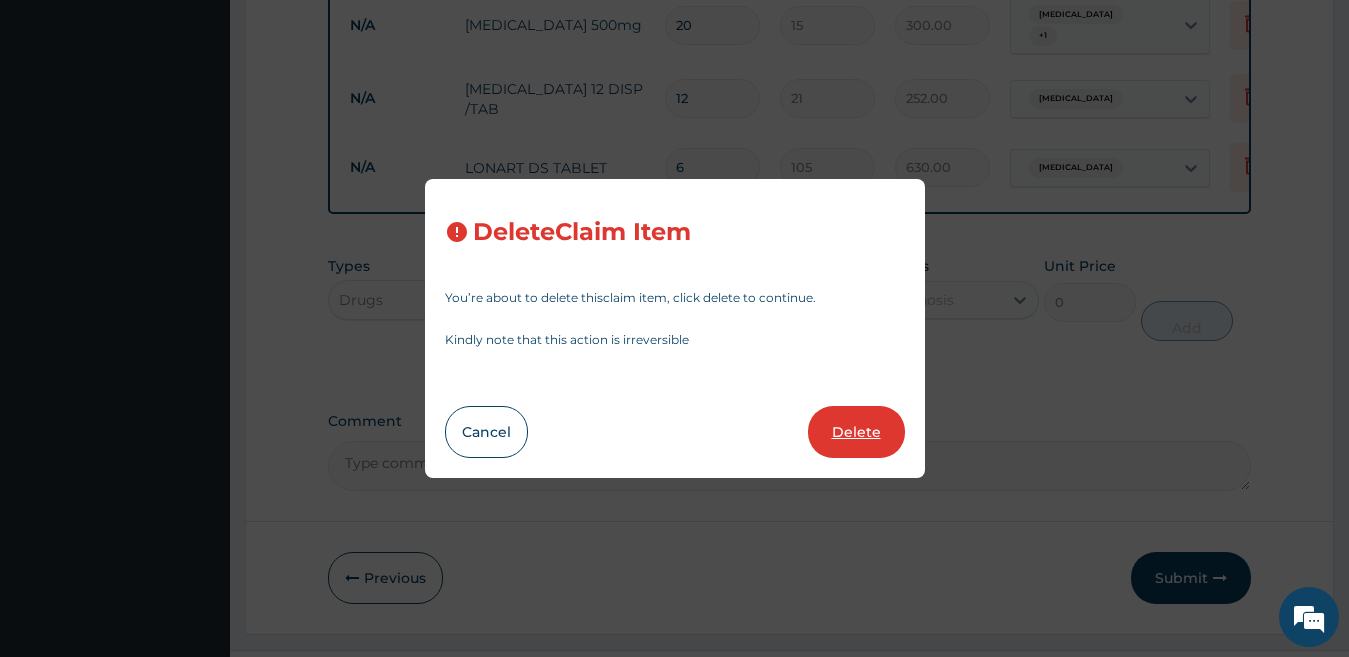 click on "Delete" at bounding box center [856, 432] 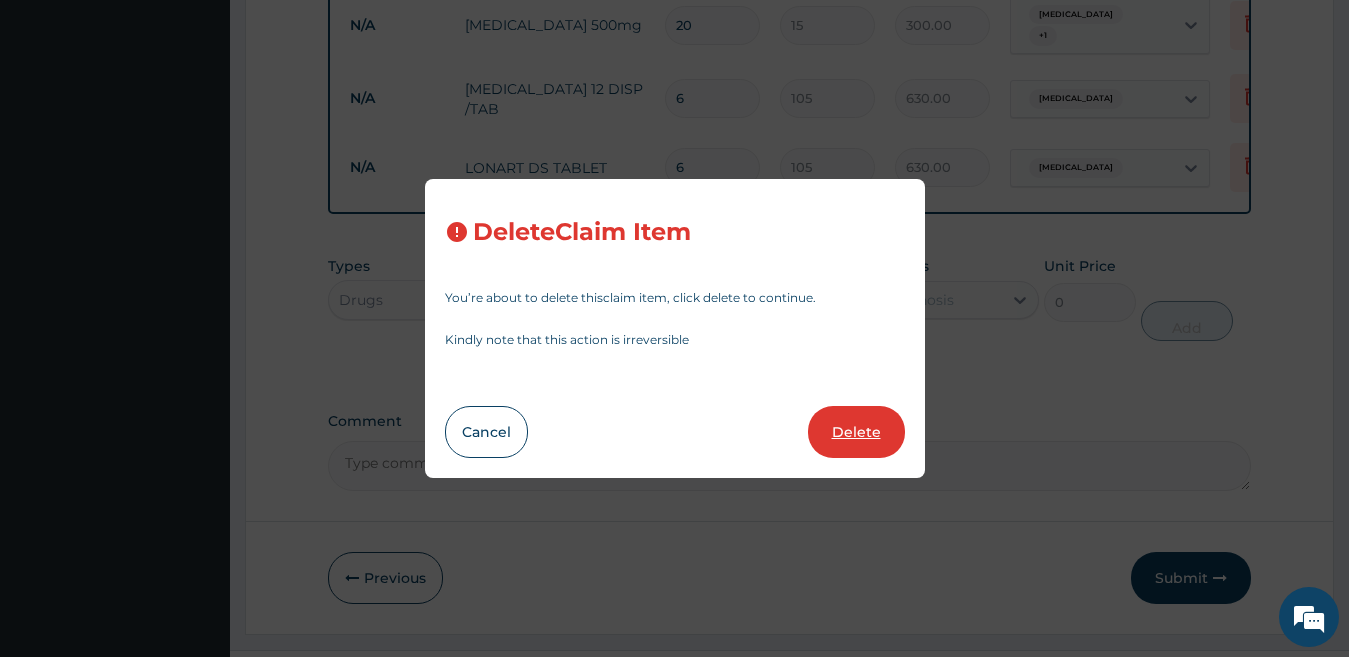 click on "Comment" at bounding box center (790, 466) 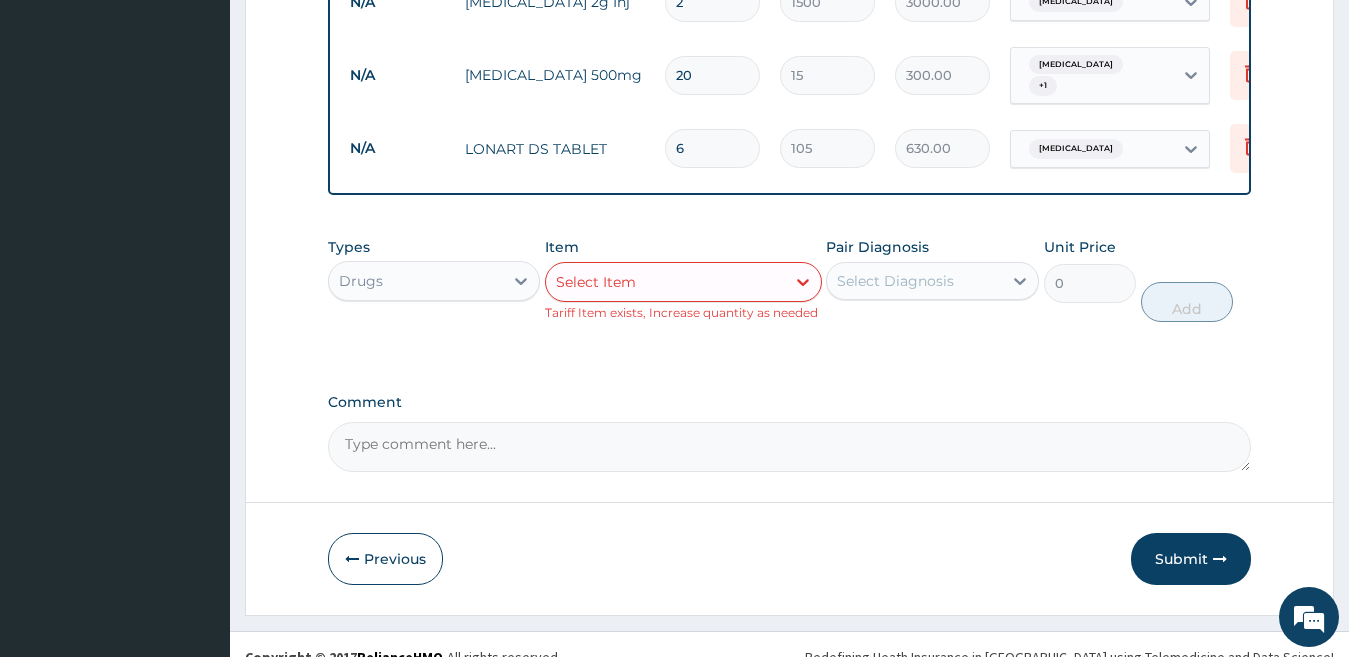 click on "6" at bounding box center [712, 148] 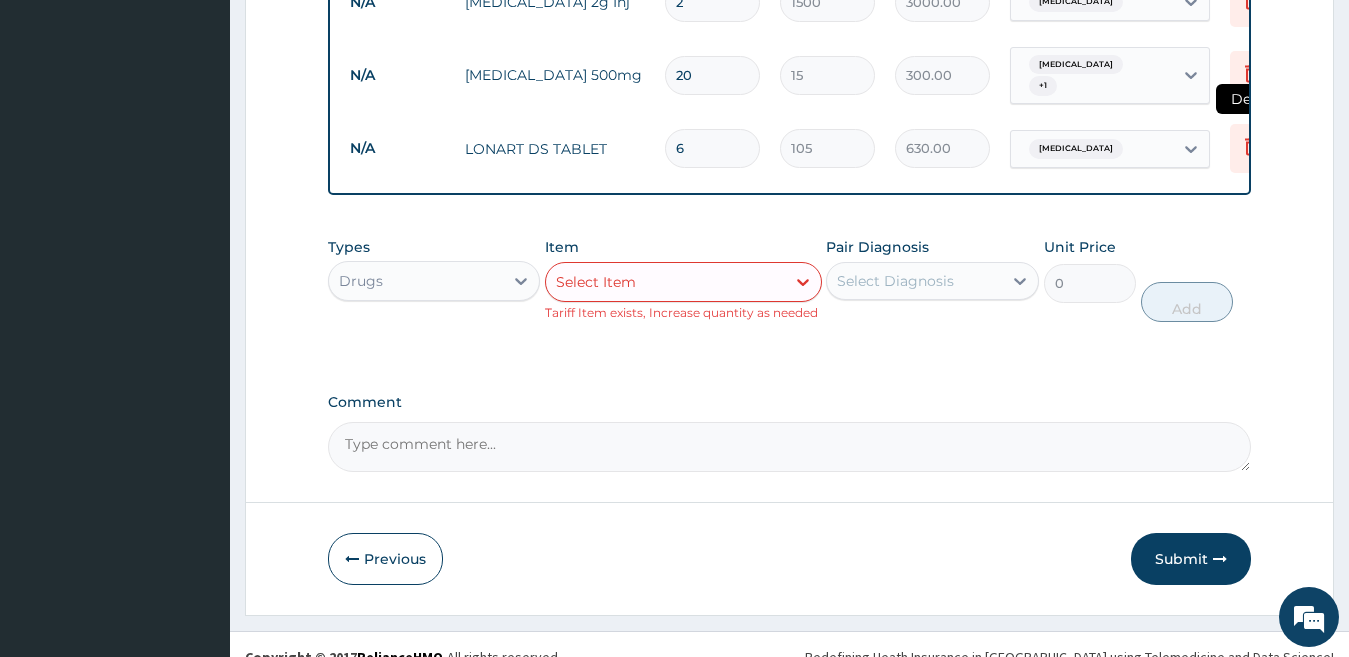 click 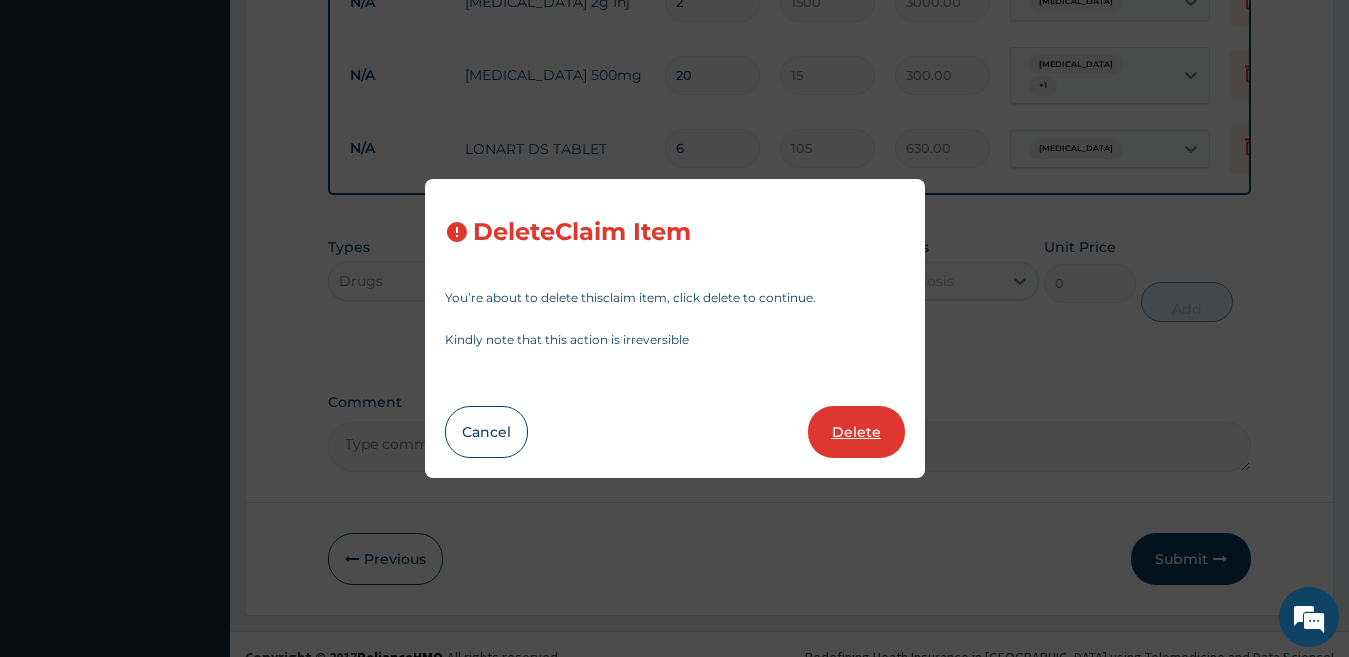 click on "Delete" at bounding box center [856, 432] 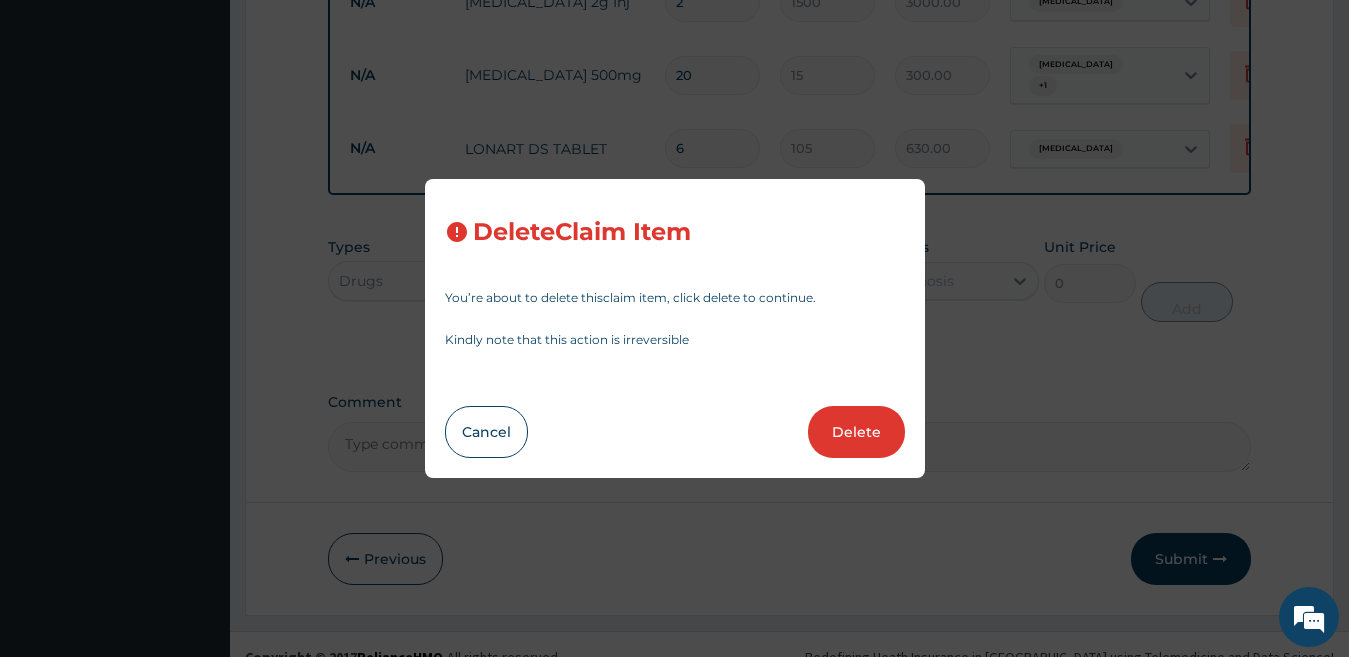 scroll, scrollTop: 1278, scrollLeft: 0, axis: vertical 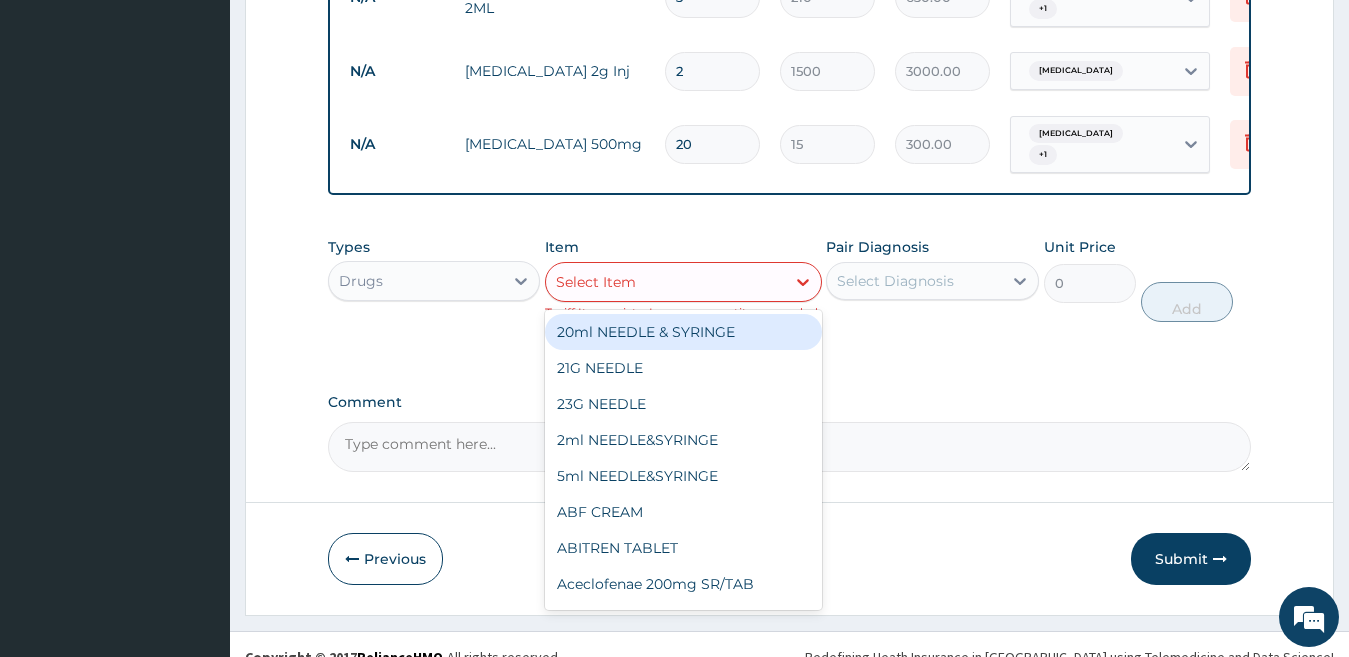 click on "Select Item" at bounding box center (596, 282) 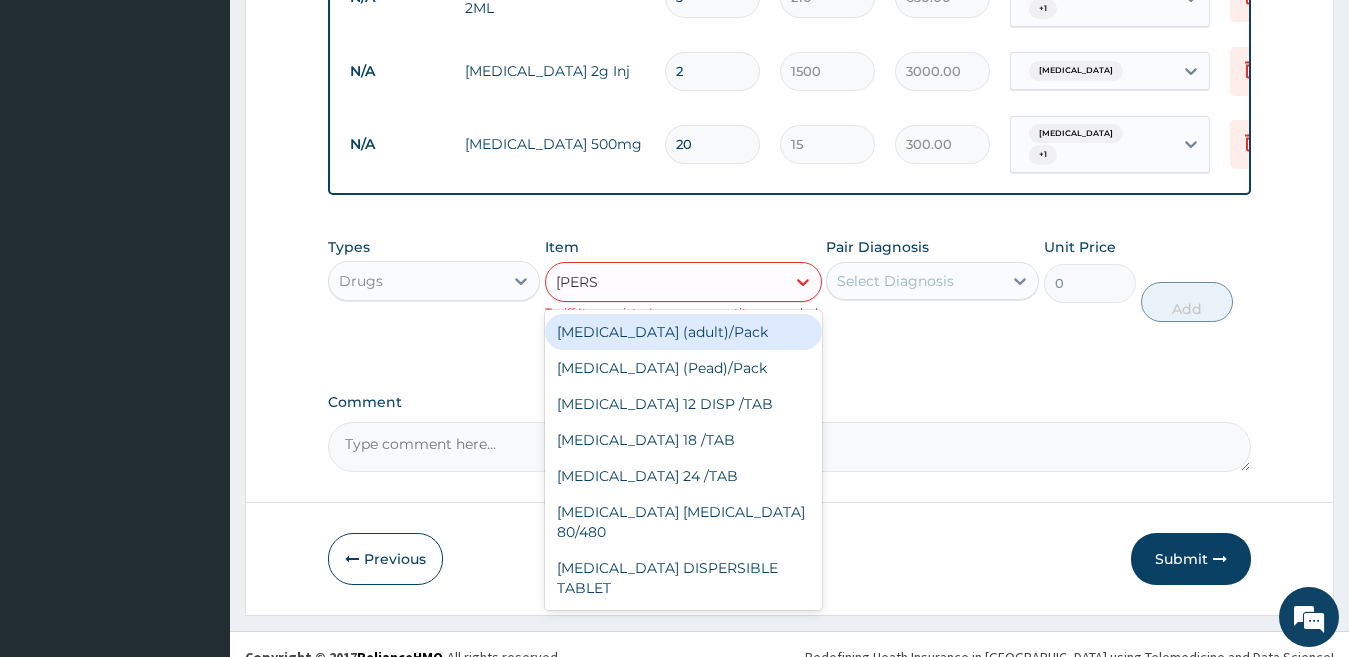 type on "COART" 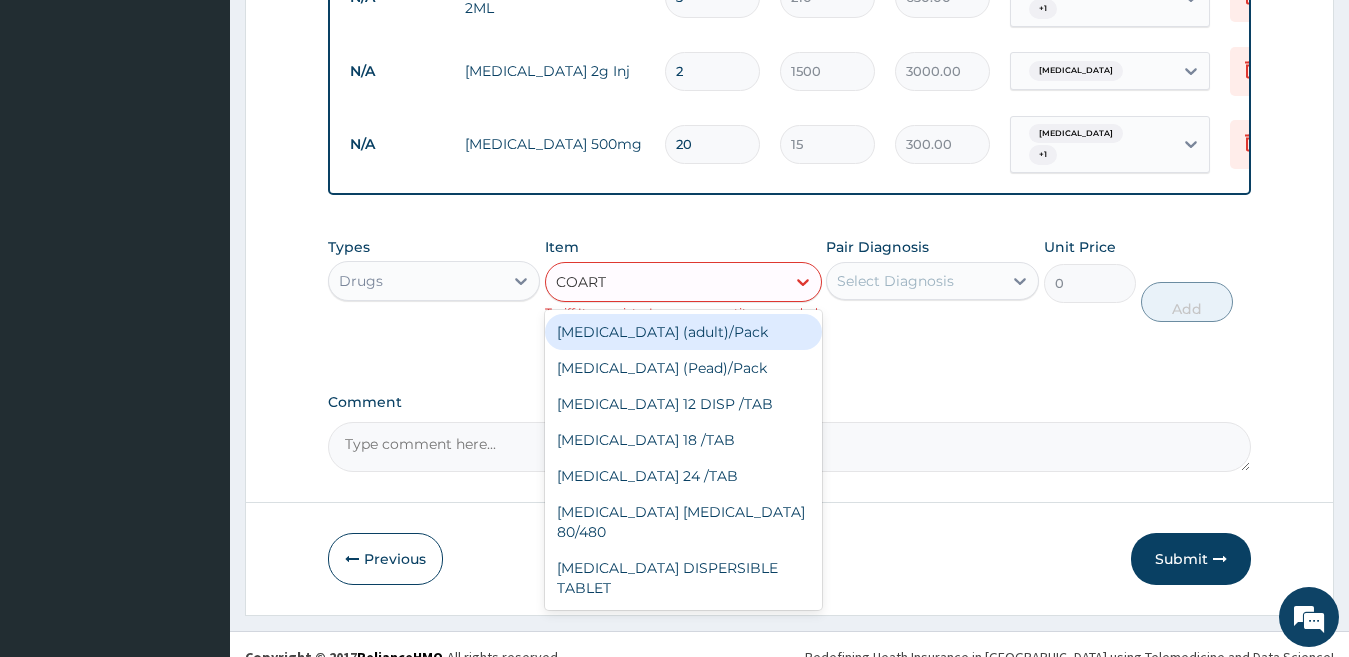 click on "Coartem (adult)/Pack" at bounding box center (683, 332) 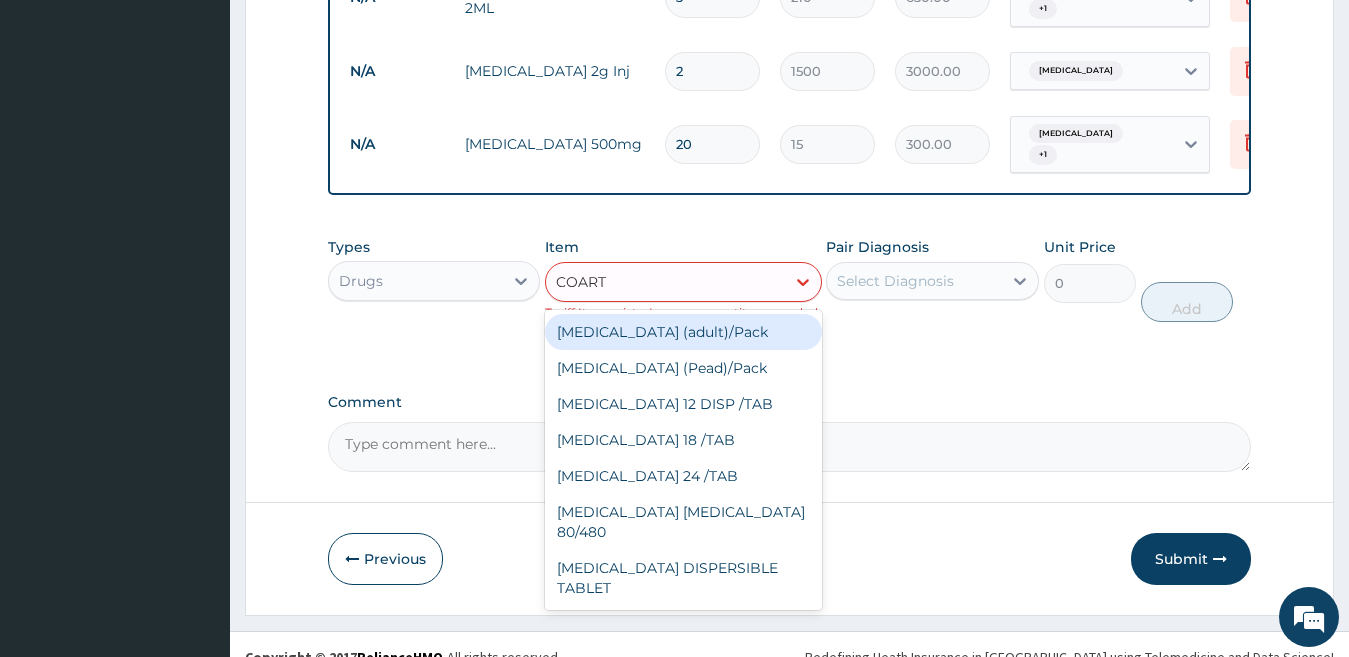 type 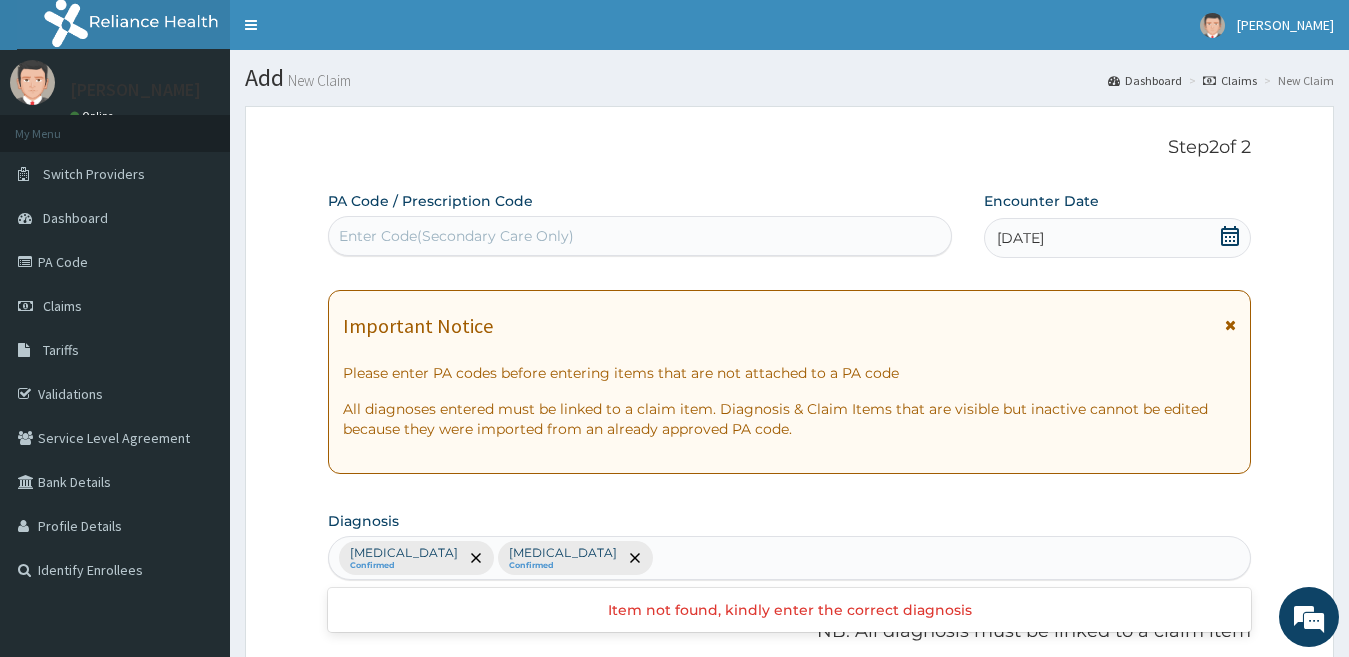 scroll, scrollTop: 0, scrollLeft: 0, axis: both 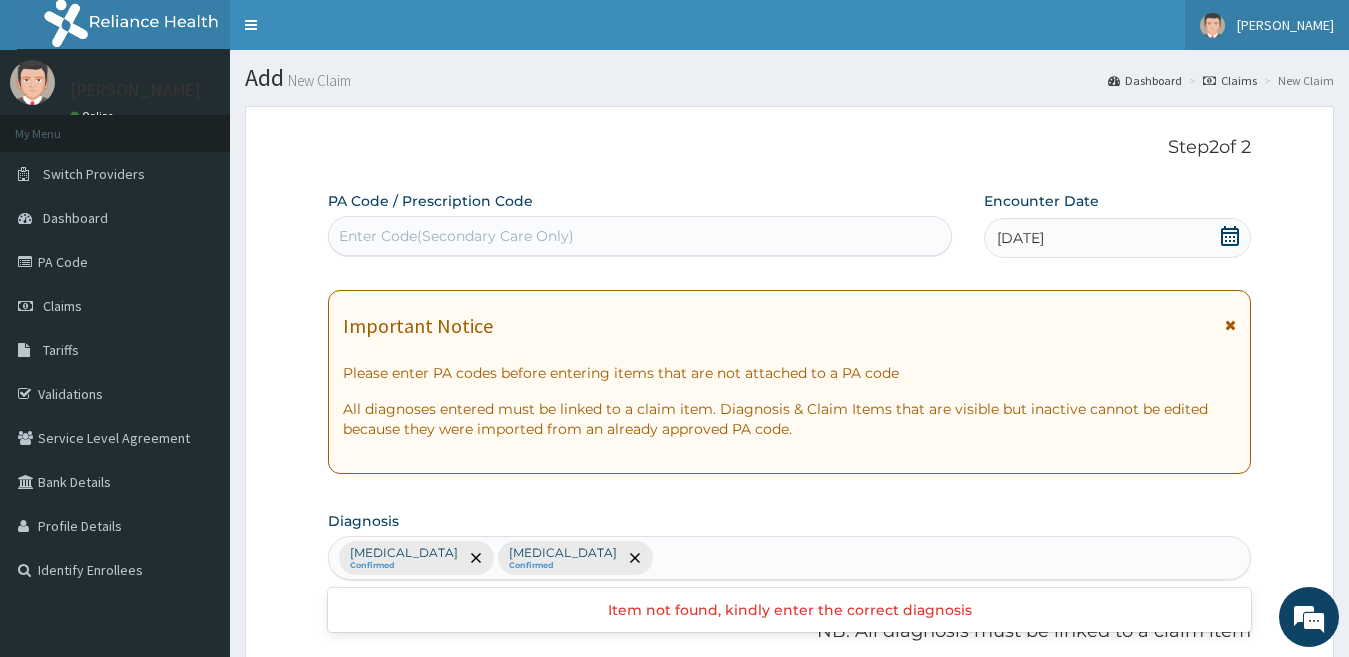 click on "[PERSON_NAME]" at bounding box center (1285, 25) 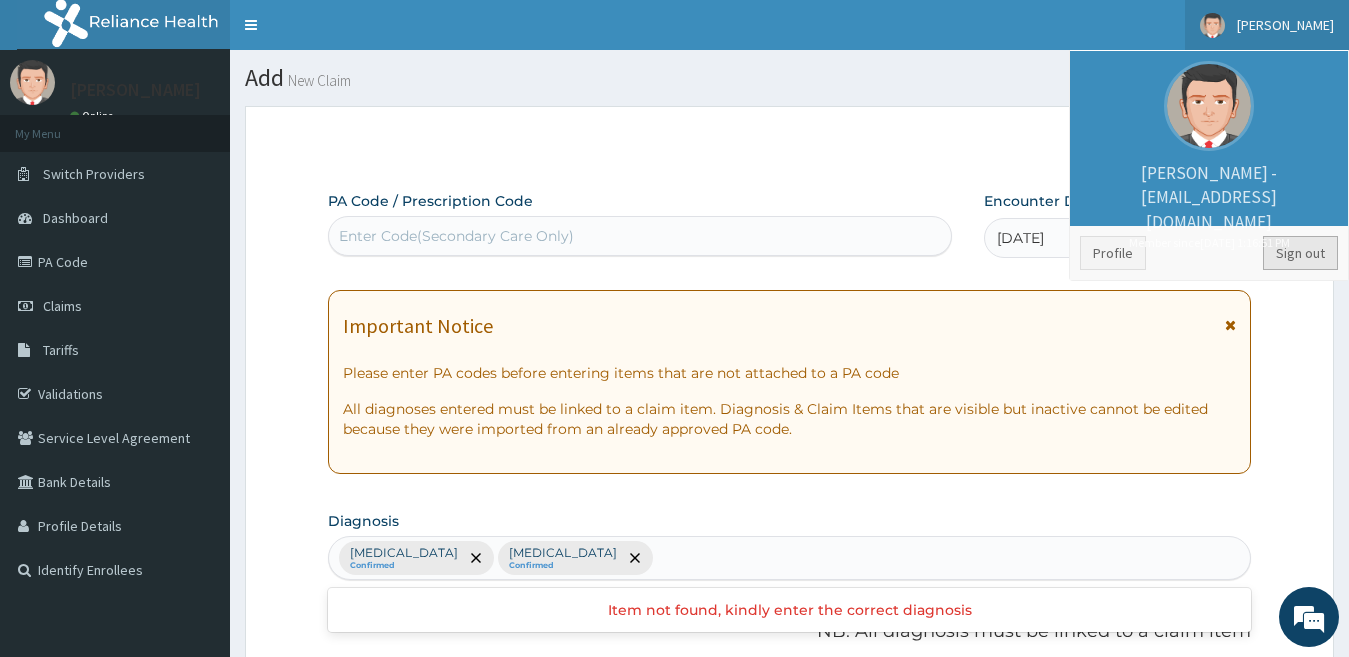 click on "Sign out" at bounding box center [1300, 253] 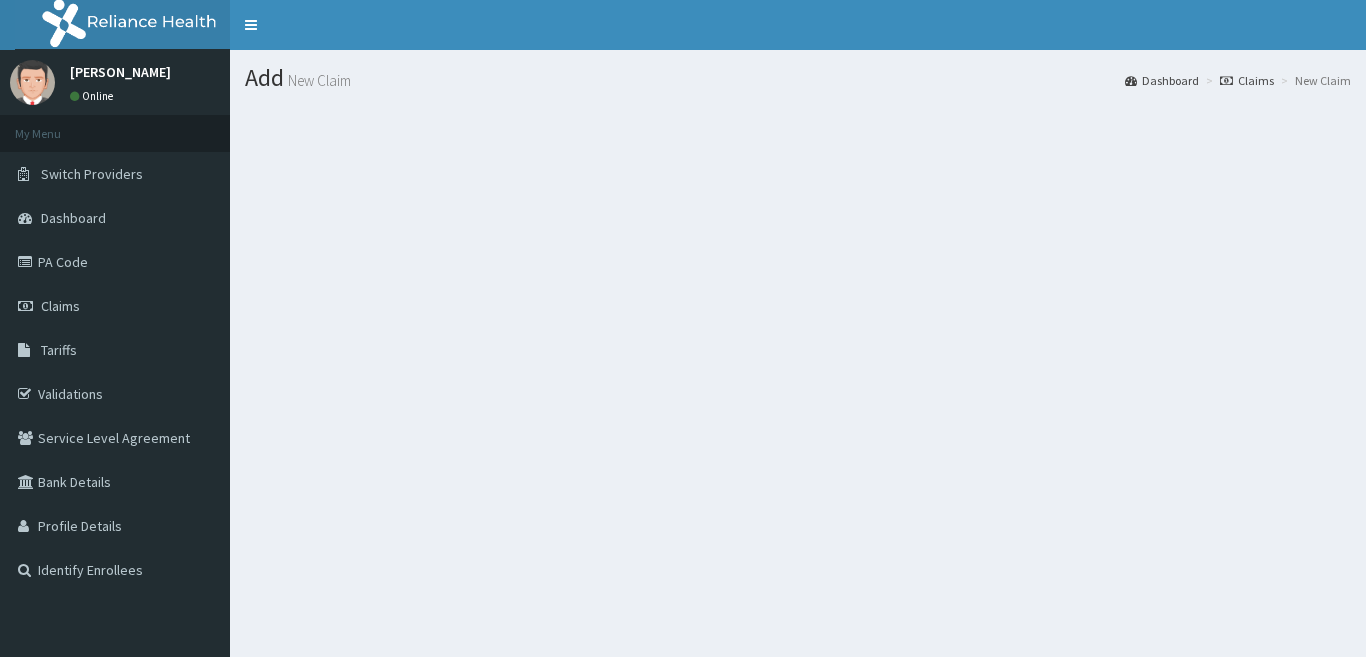 scroll, scrollTop: 0, scrollLeft: 0, axis: both 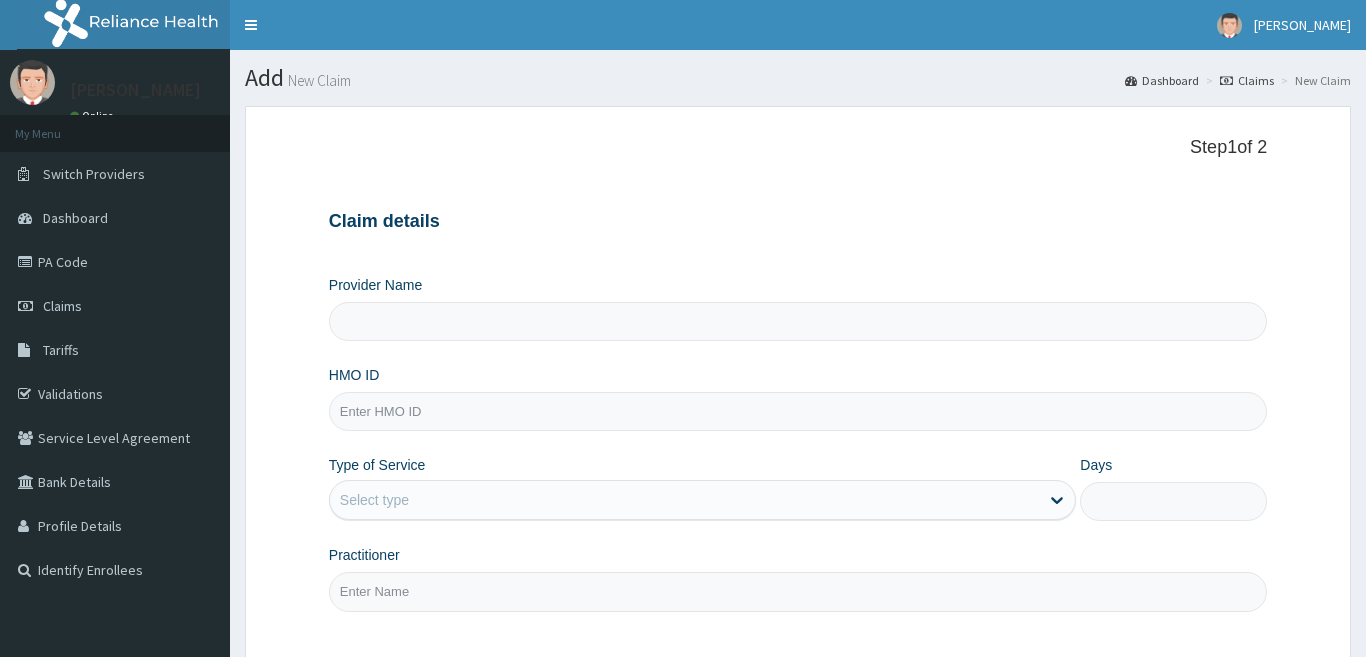 type on "[GEOGRAPHIC_DATA]" 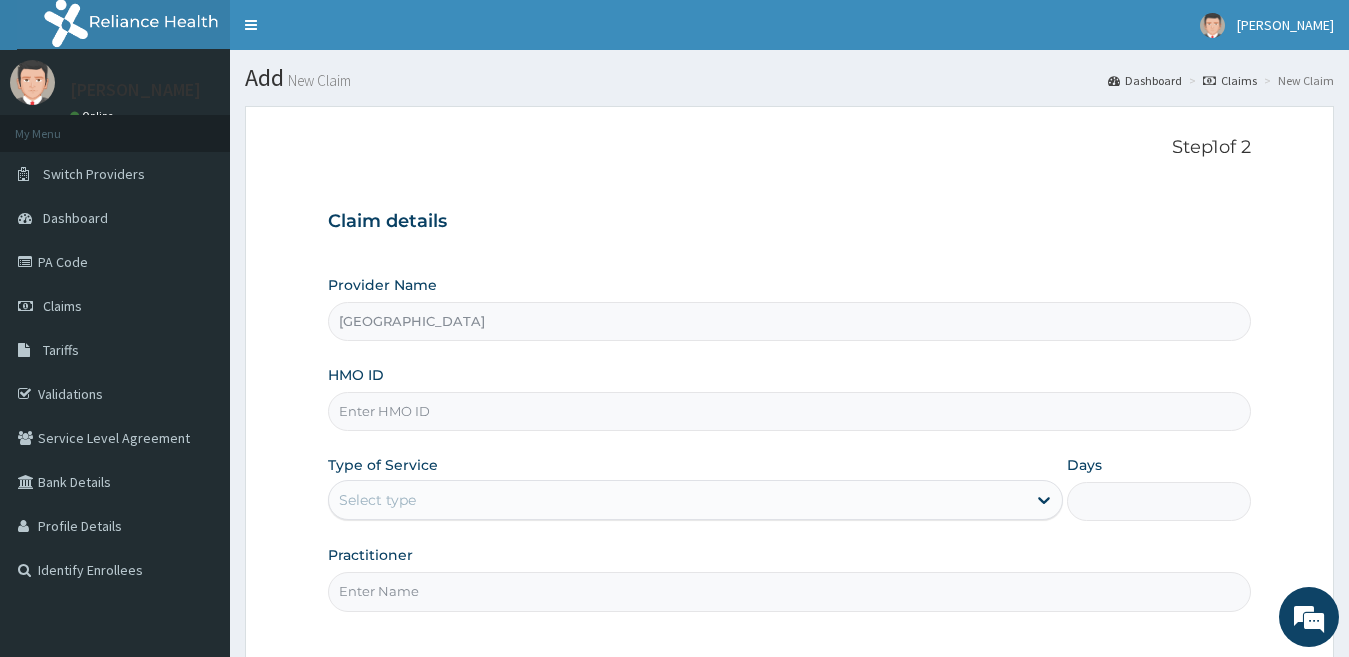 scroll, scrollTop: 0, scrollLeft: 0, axis: both 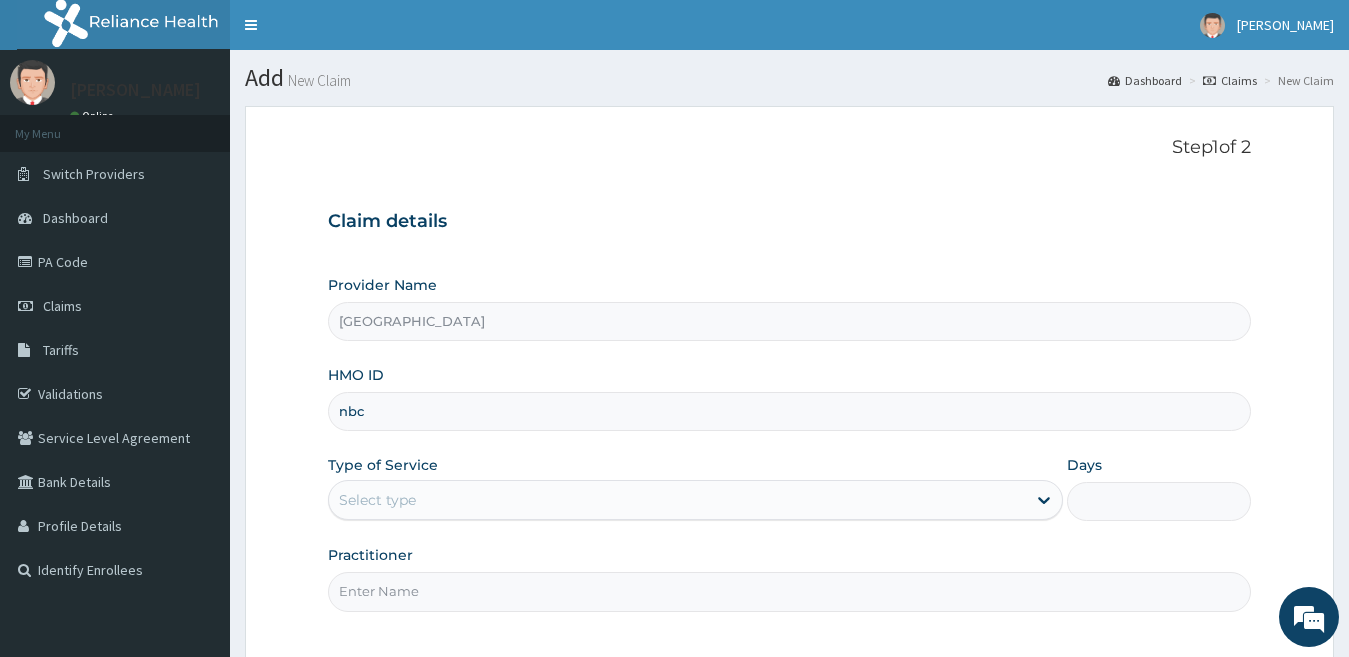 type on "NBC/11405/E" 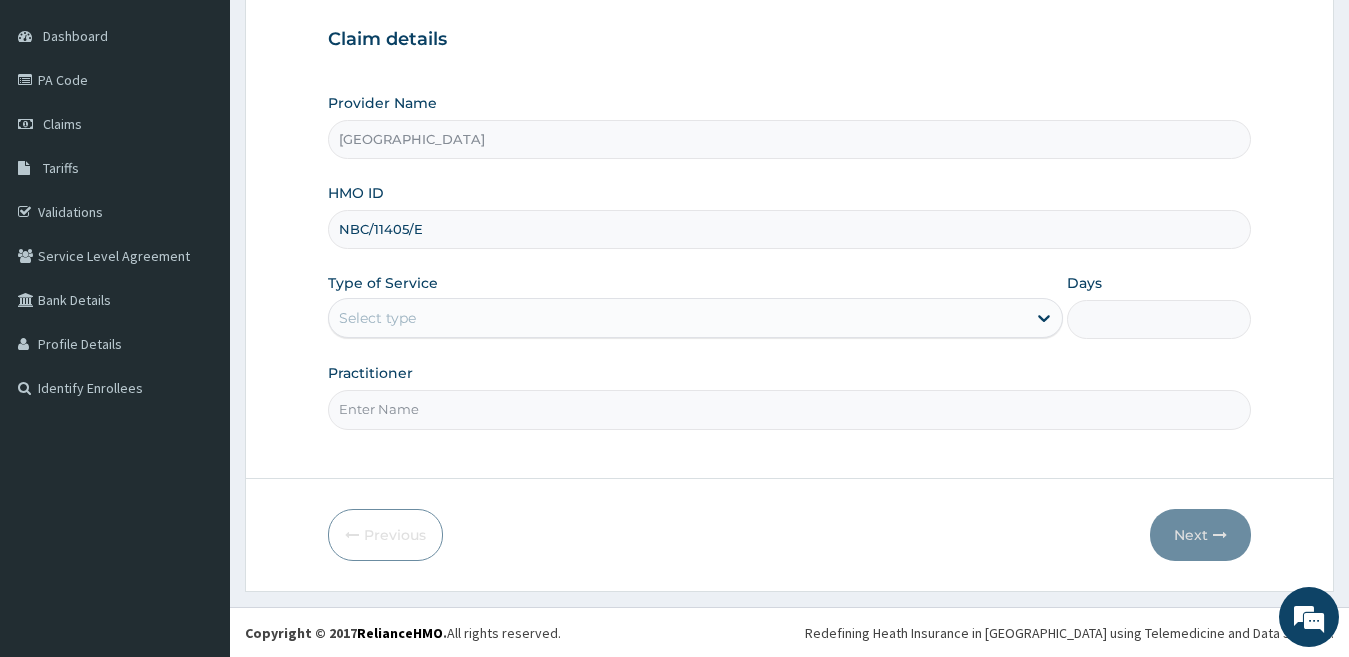 scroll, scrollTop: 183, scrollLeft: 0, axis: vertical 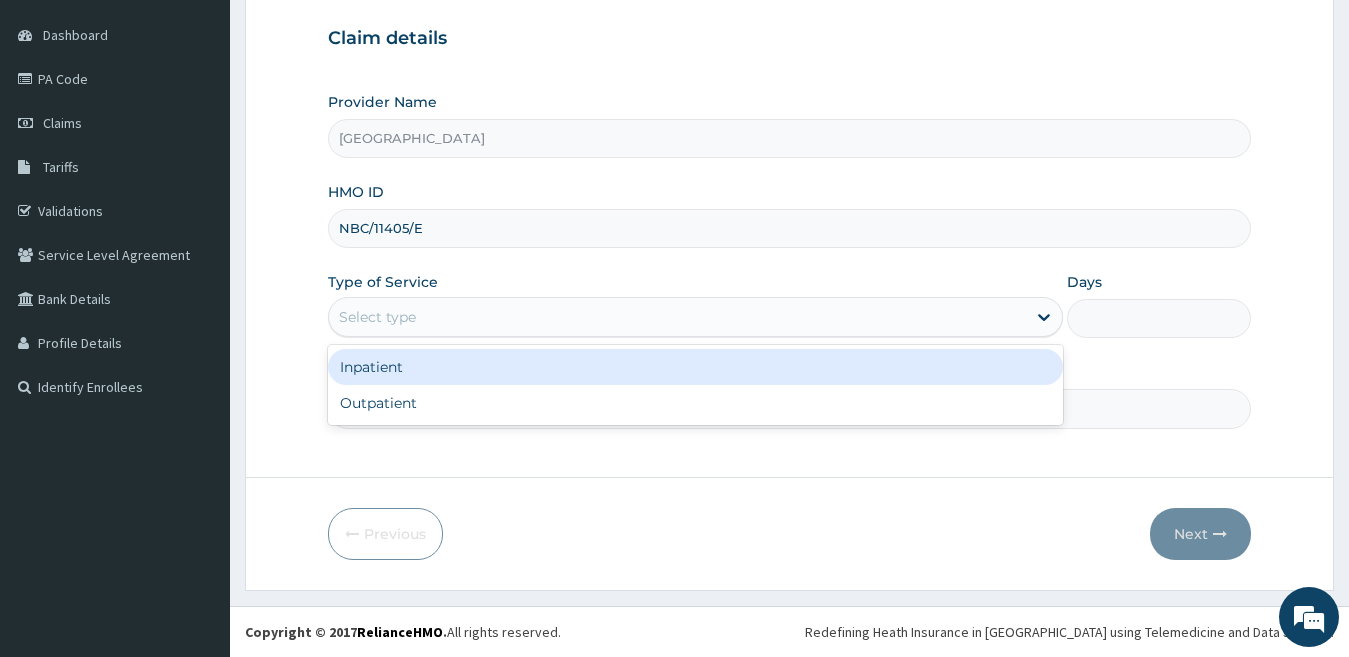 click on "Select type" at bounding box center (678, 317) 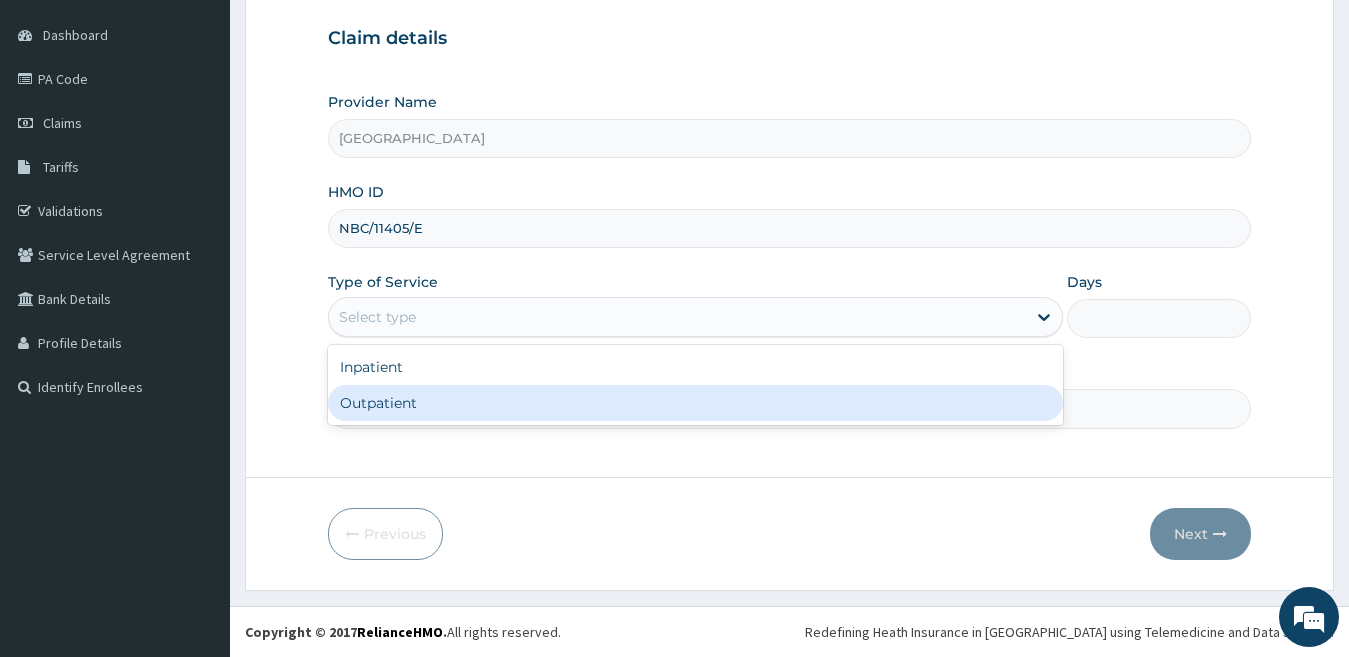 click on "Outpatient" at bounding box center [696, 403] 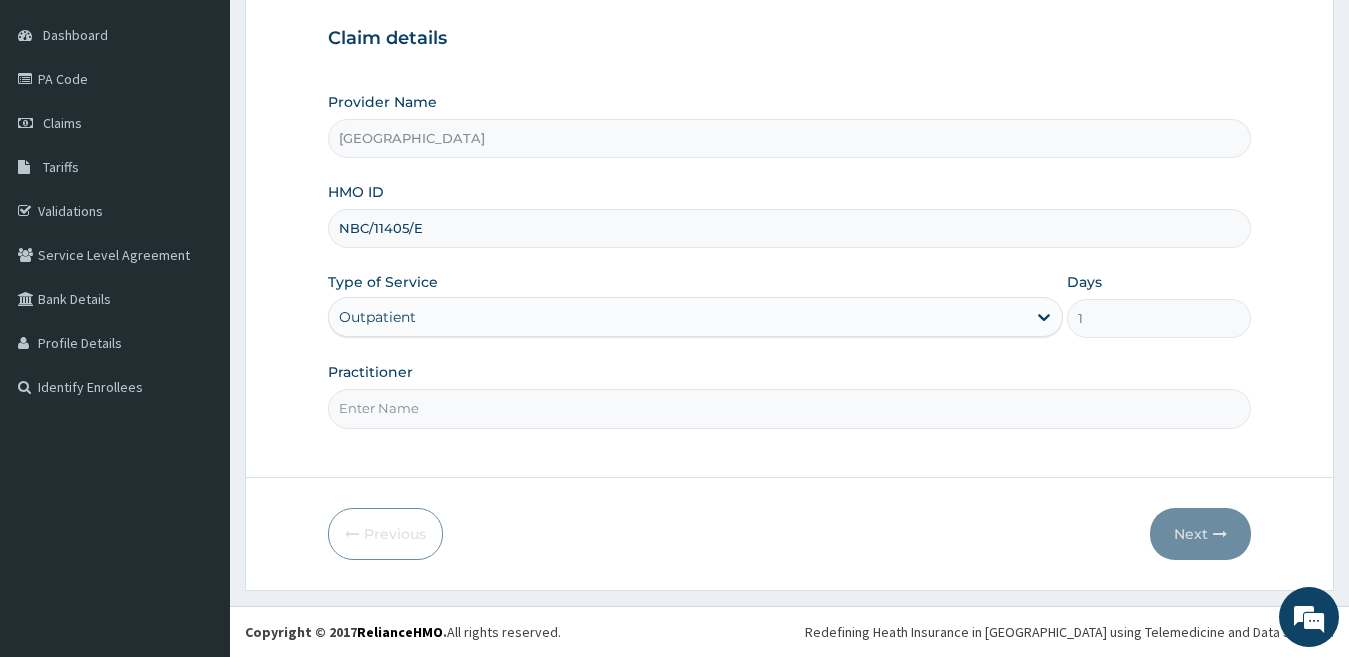 click on "Practitioner" at bounding box center (790, 408) 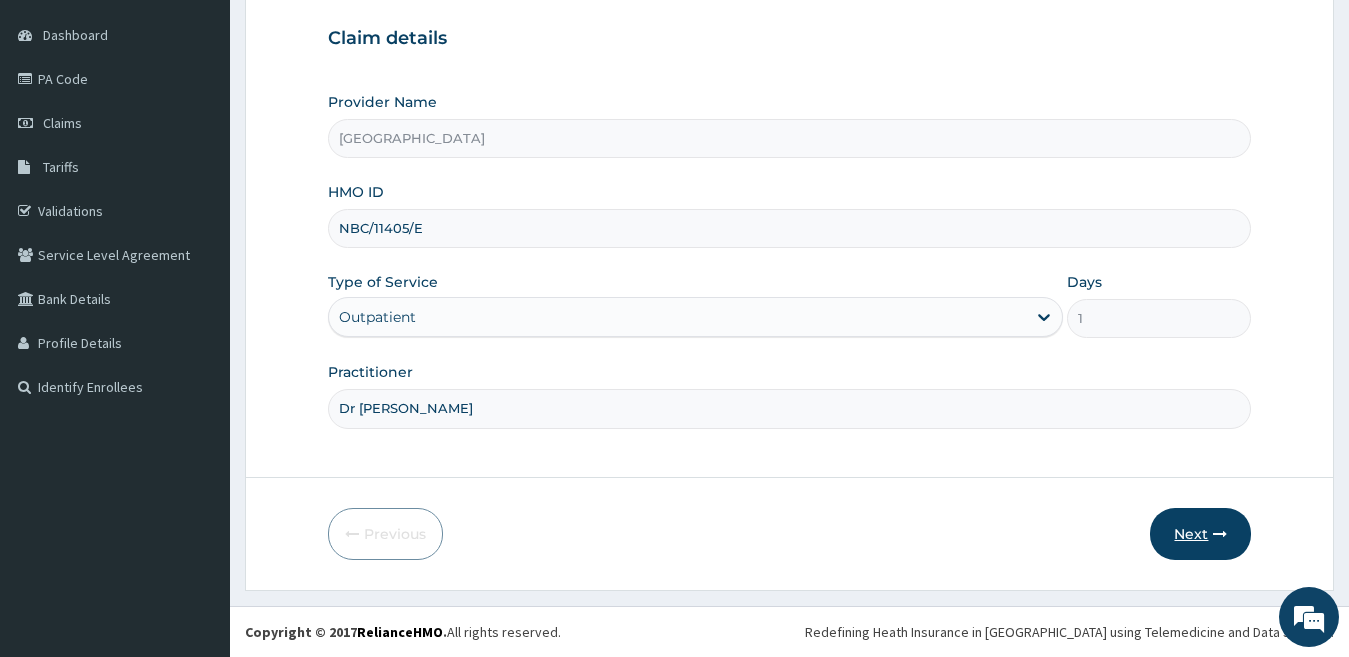 click on "Next" at bounding box center (1200, 534) 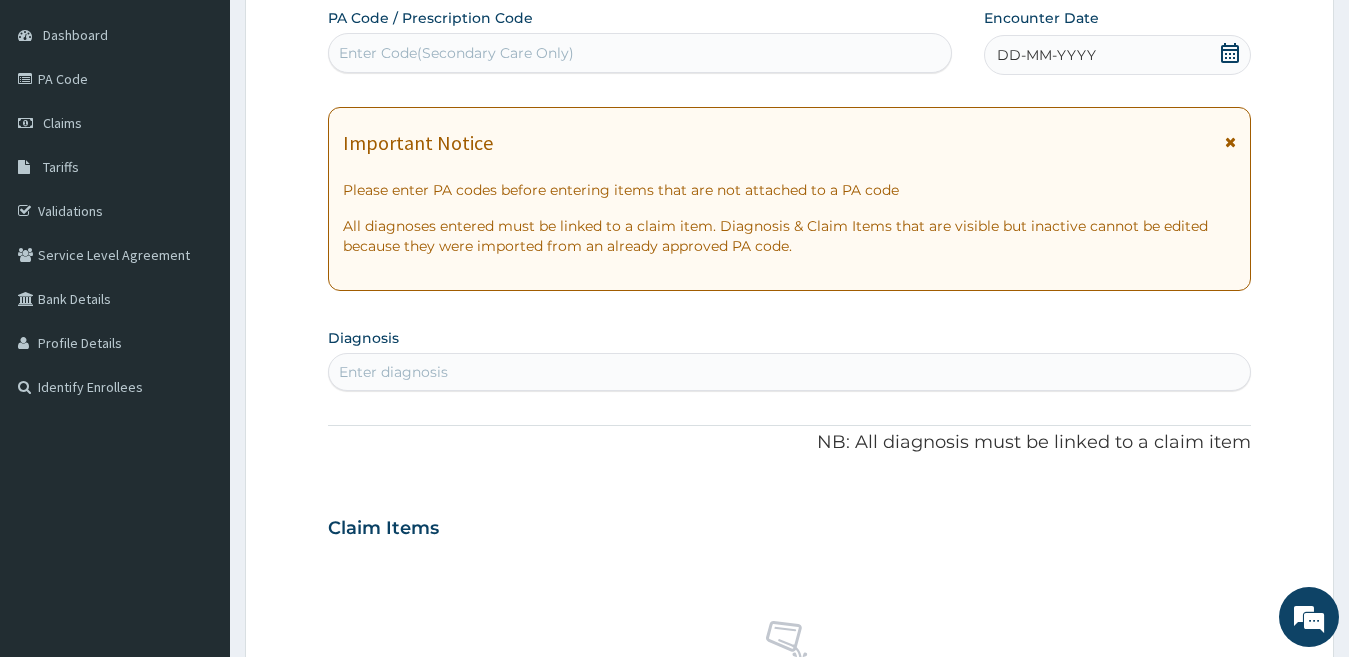 click on "DD-MM-YYYY" at bounding box center [1046, 55] 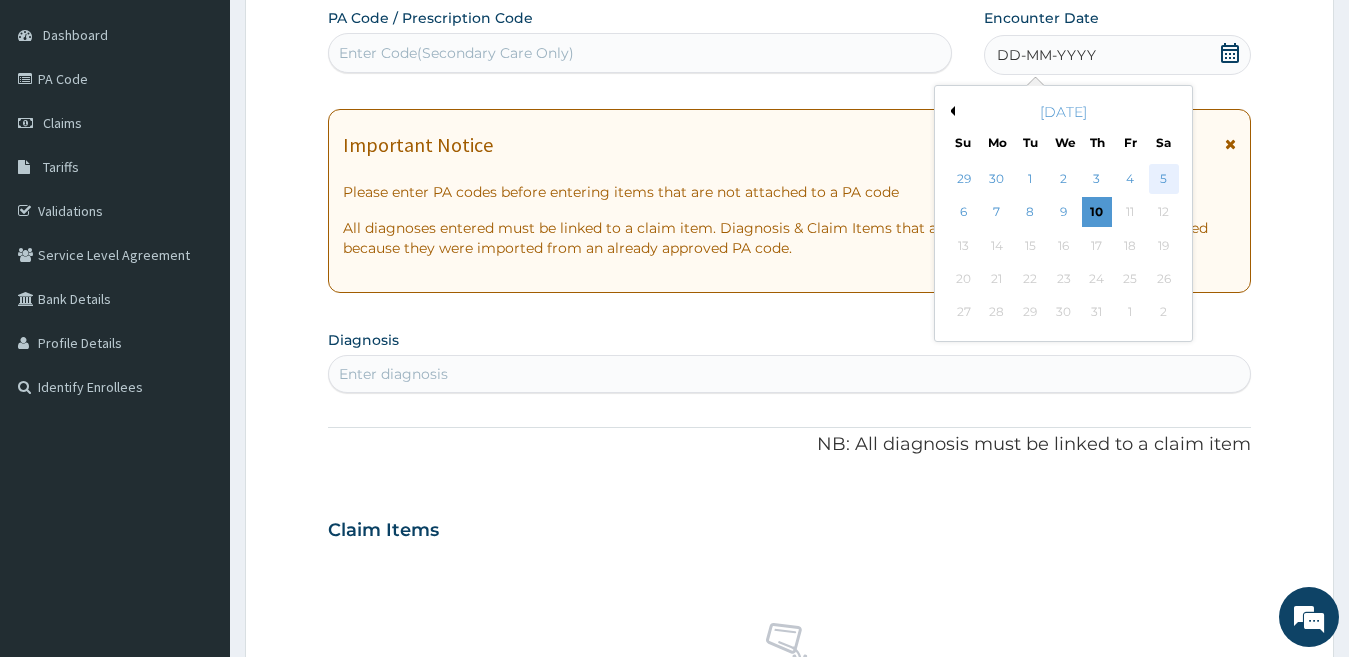 click on "5" at bounding box center (1163, 179) 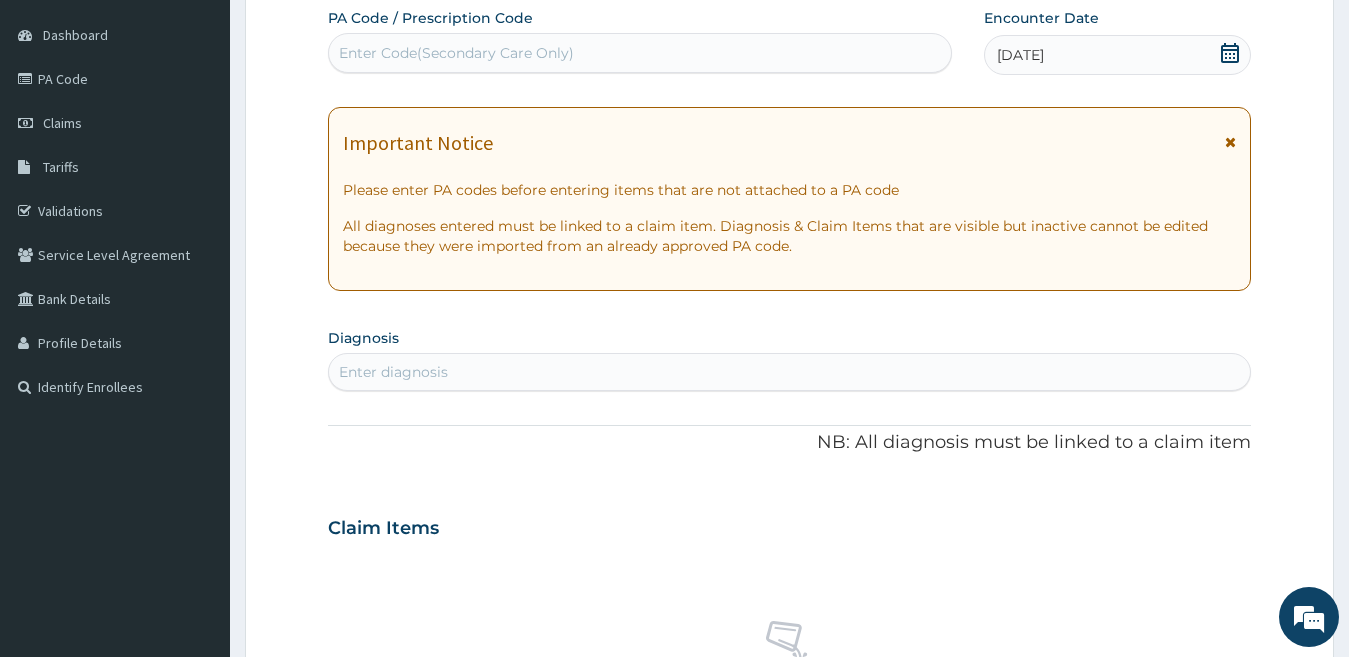 click on "Enter diagnosis" at bounding box center (790, 372) 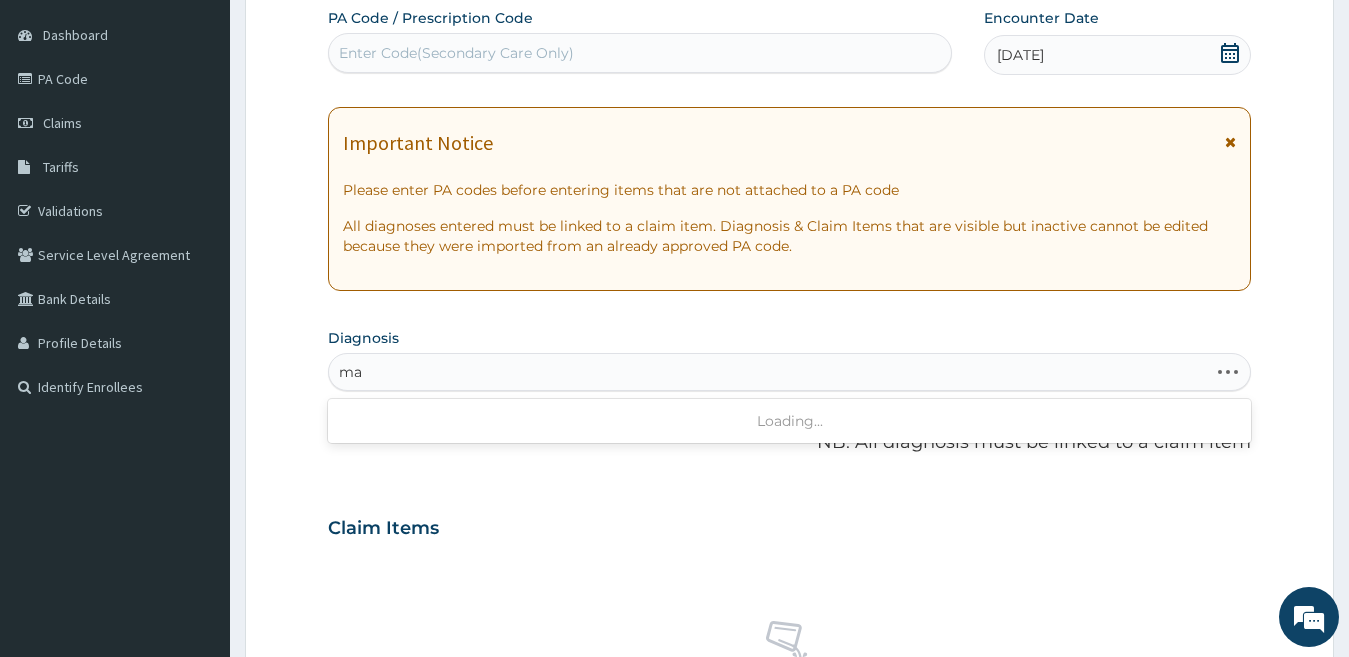 type on "m" 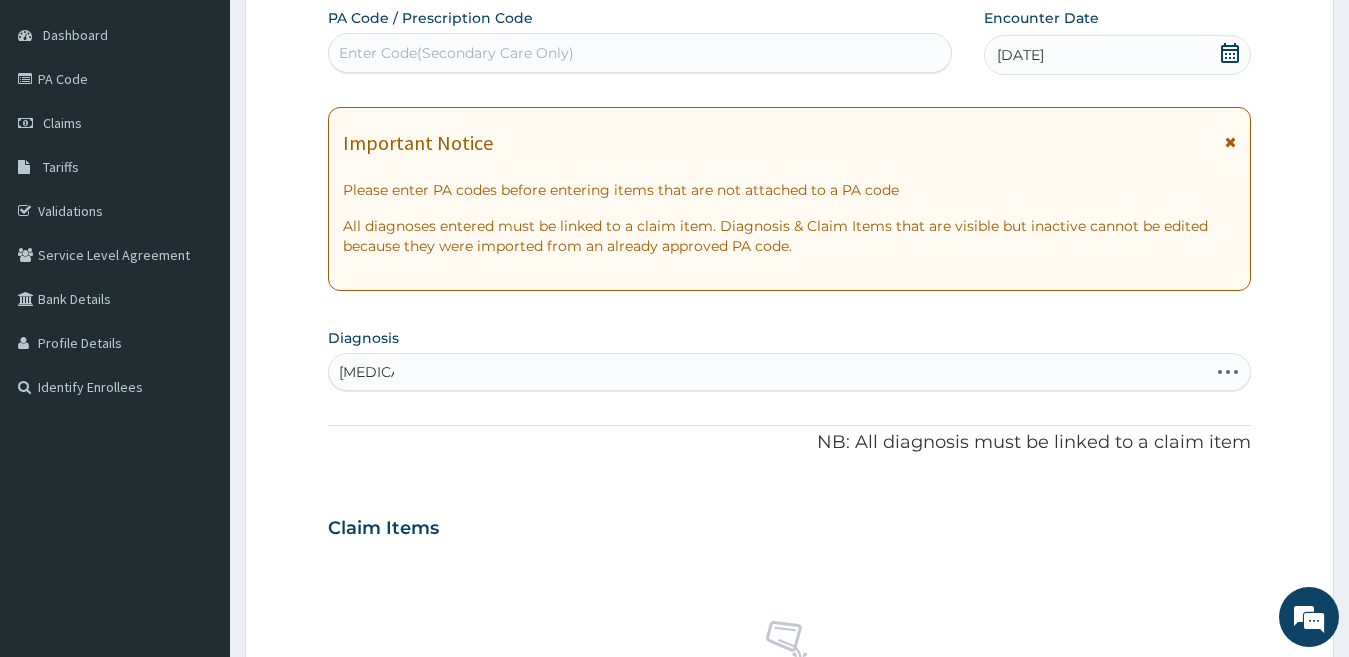 type on "malaria" 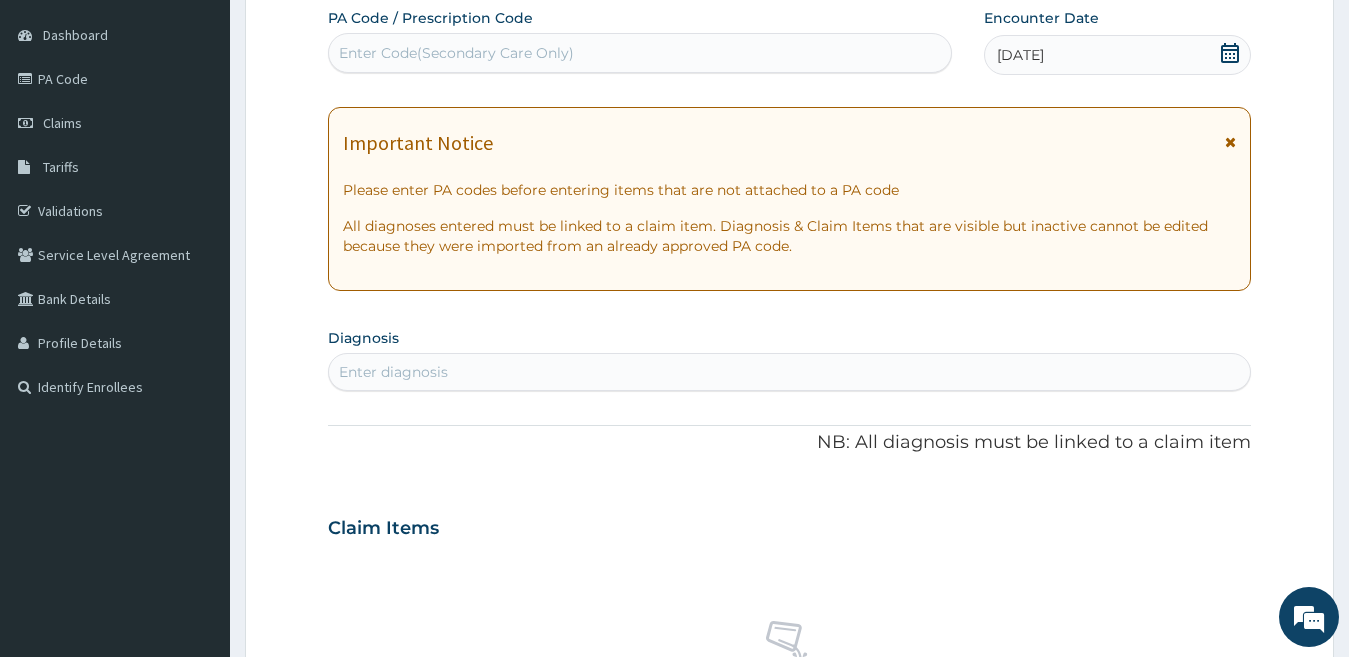 click on "Enter diagnosis" at bounding box center (790, 372) 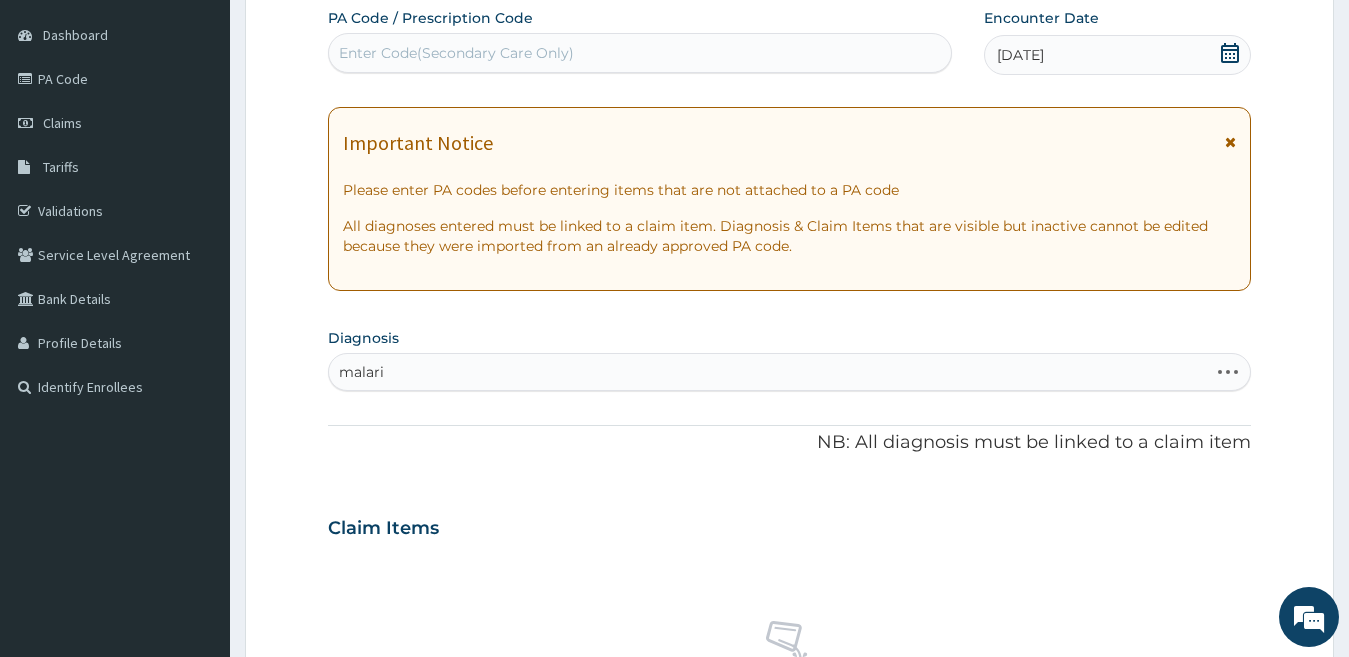 type on "malaria" 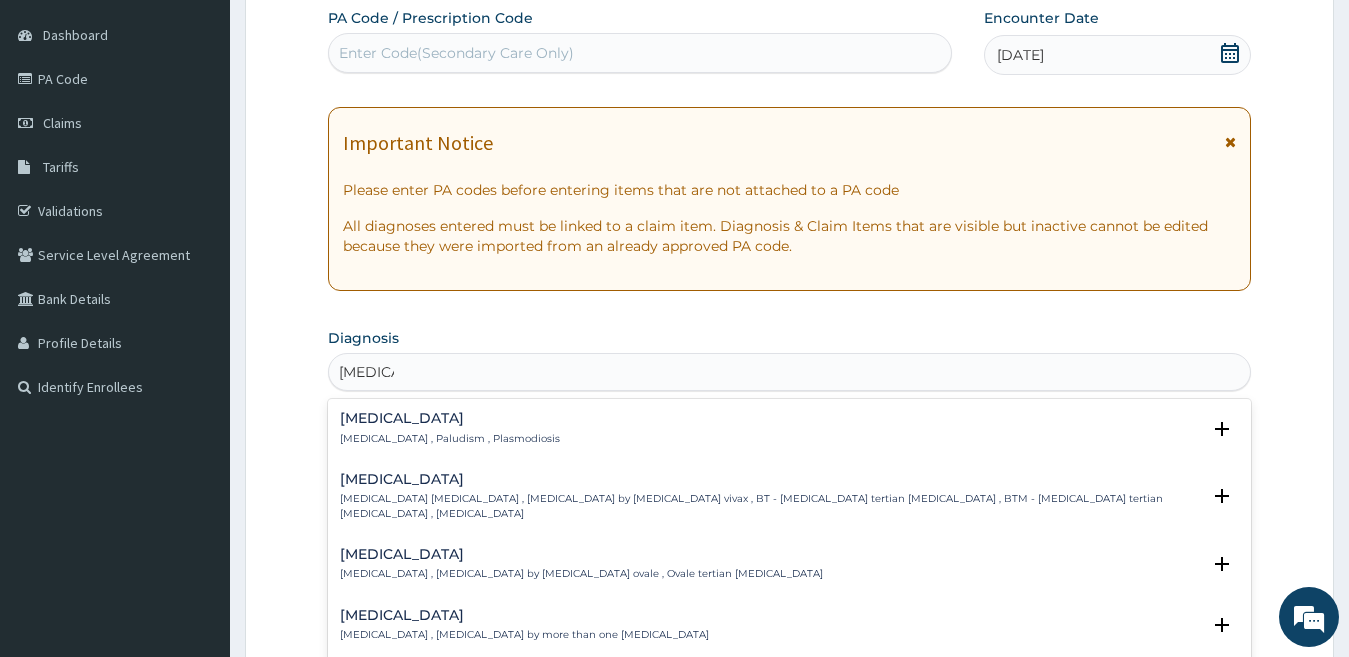click on "Malaria , Paludism , Plasmodiosis" at bounding box center (450, 439) 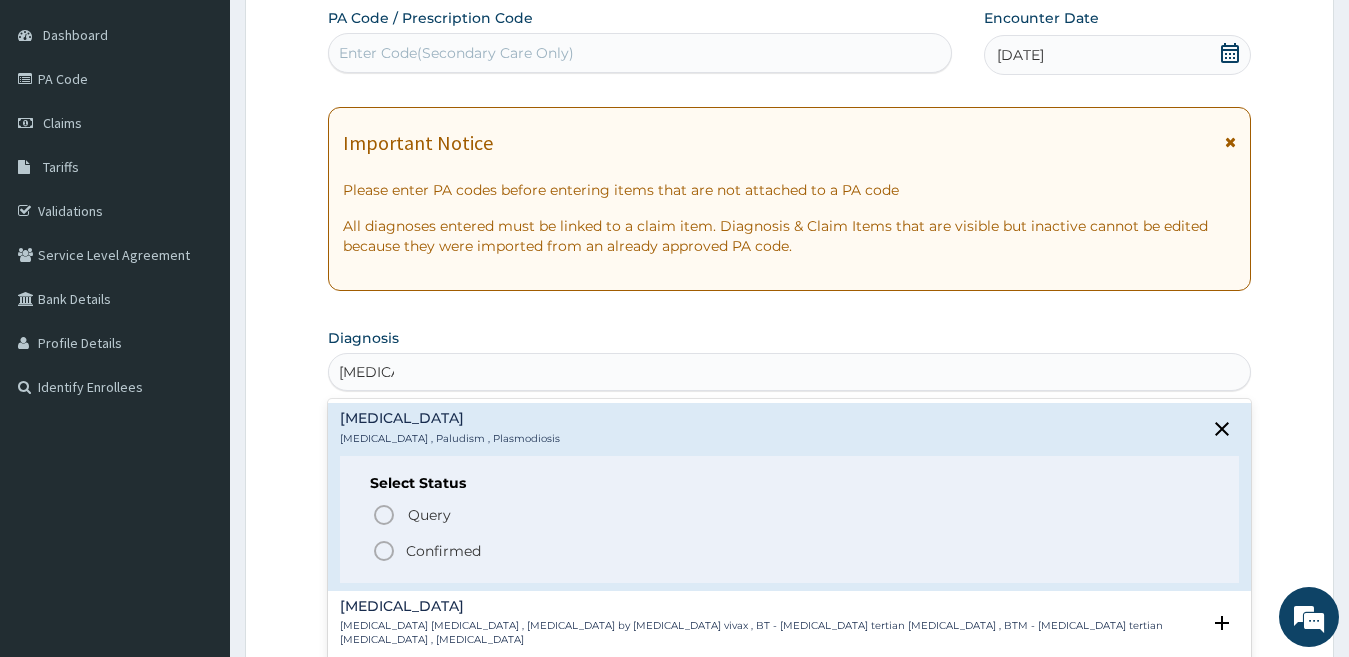 click on "Malaria , Paludism , Plasmodiosis" at bounding box center [450, 439] 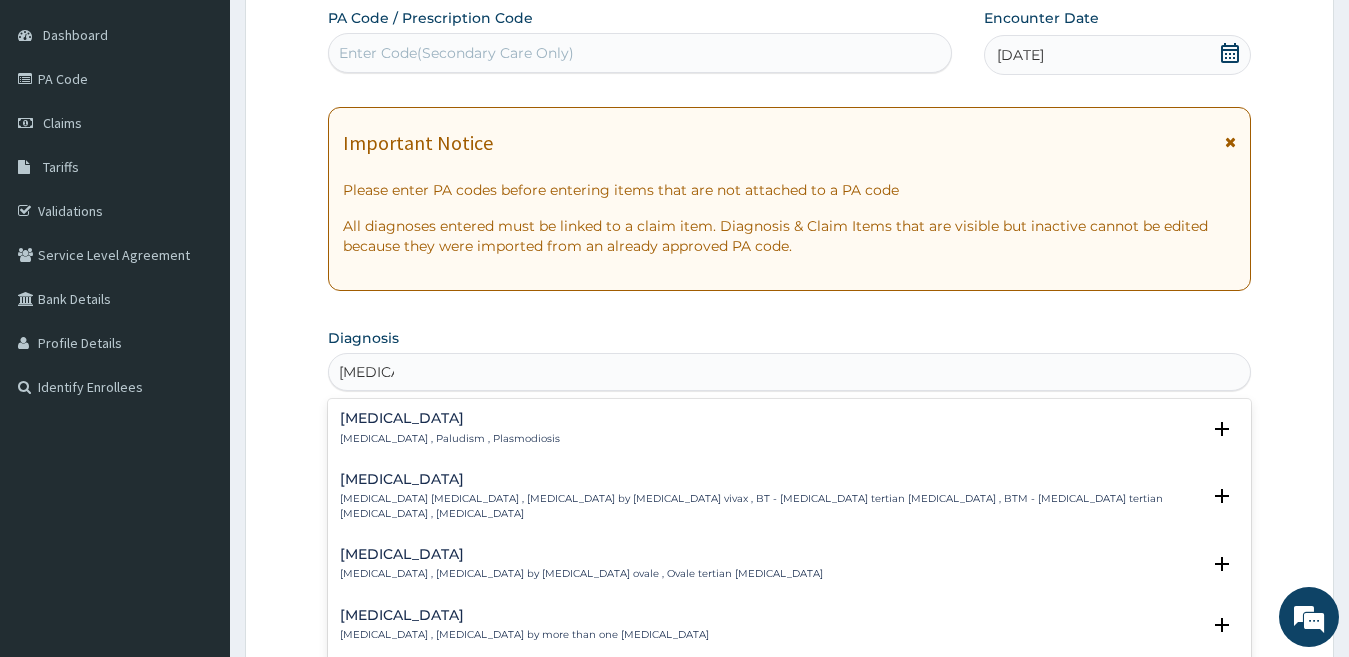 click on "Malaria" at bounding box center (450, 418) 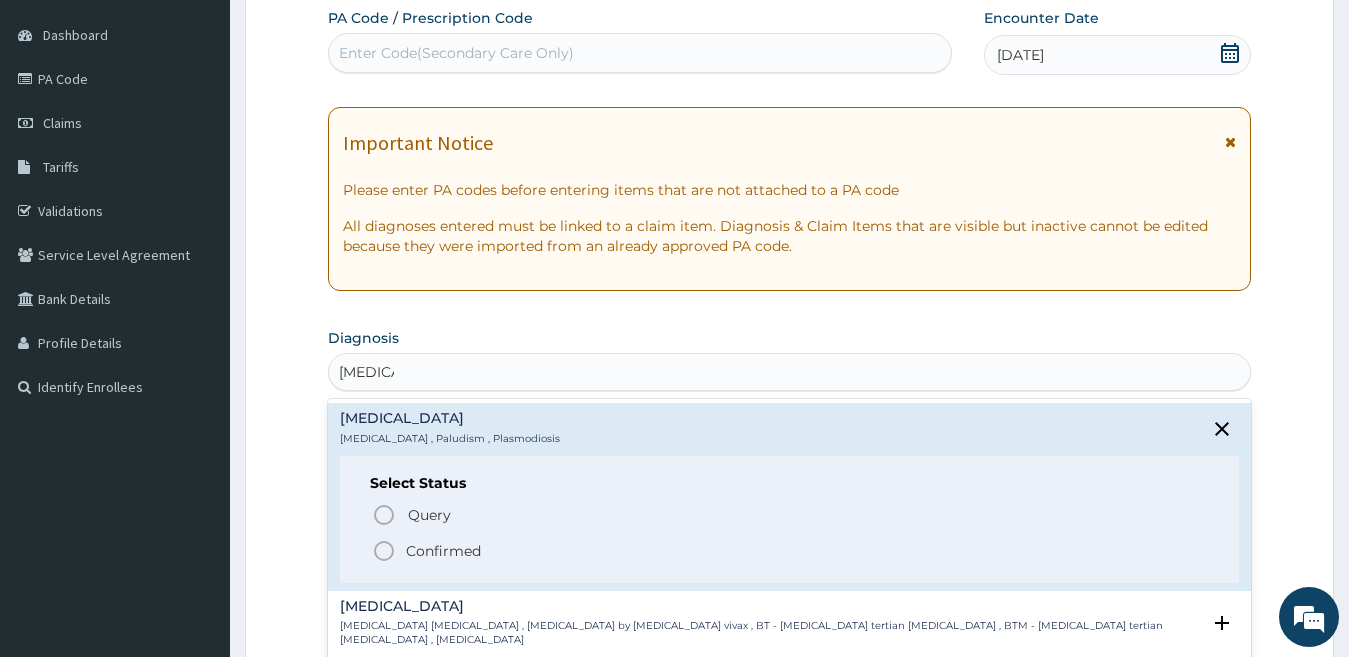 click 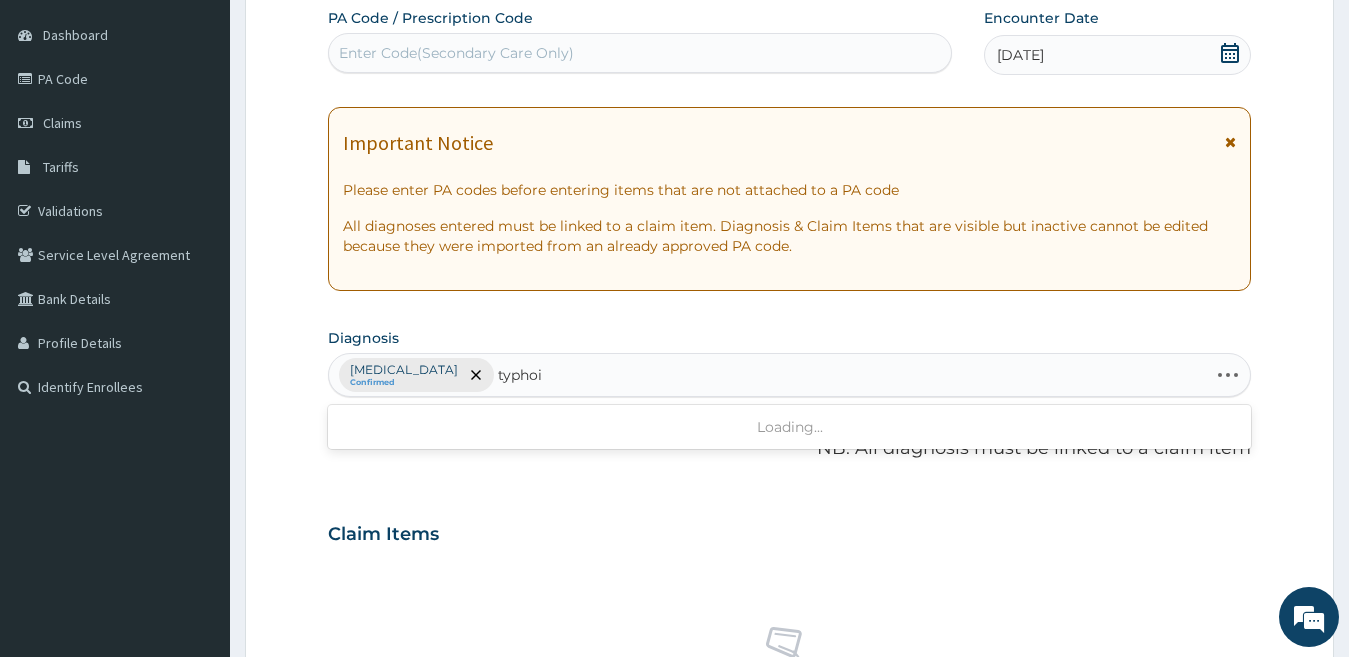 type on "typhoid" 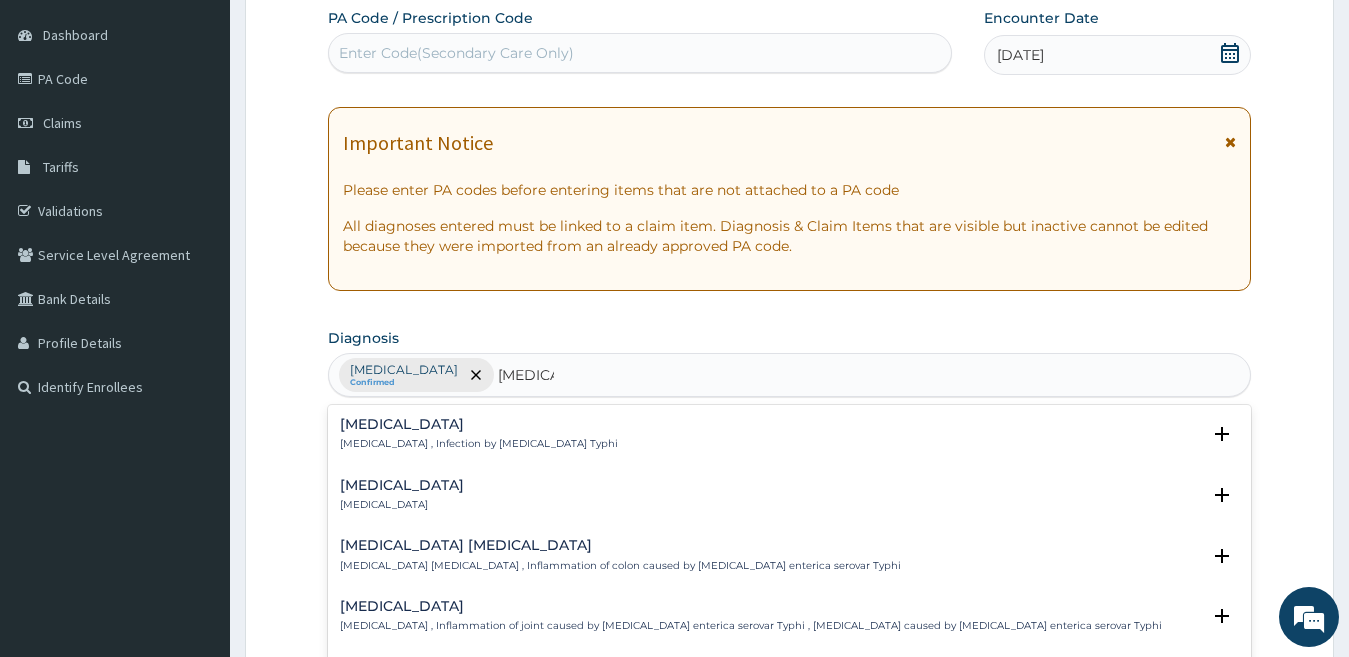click on "Typhoid fever Typhoid fever , Infection by Salmonella Typhi" at bounding box center (479, 434) 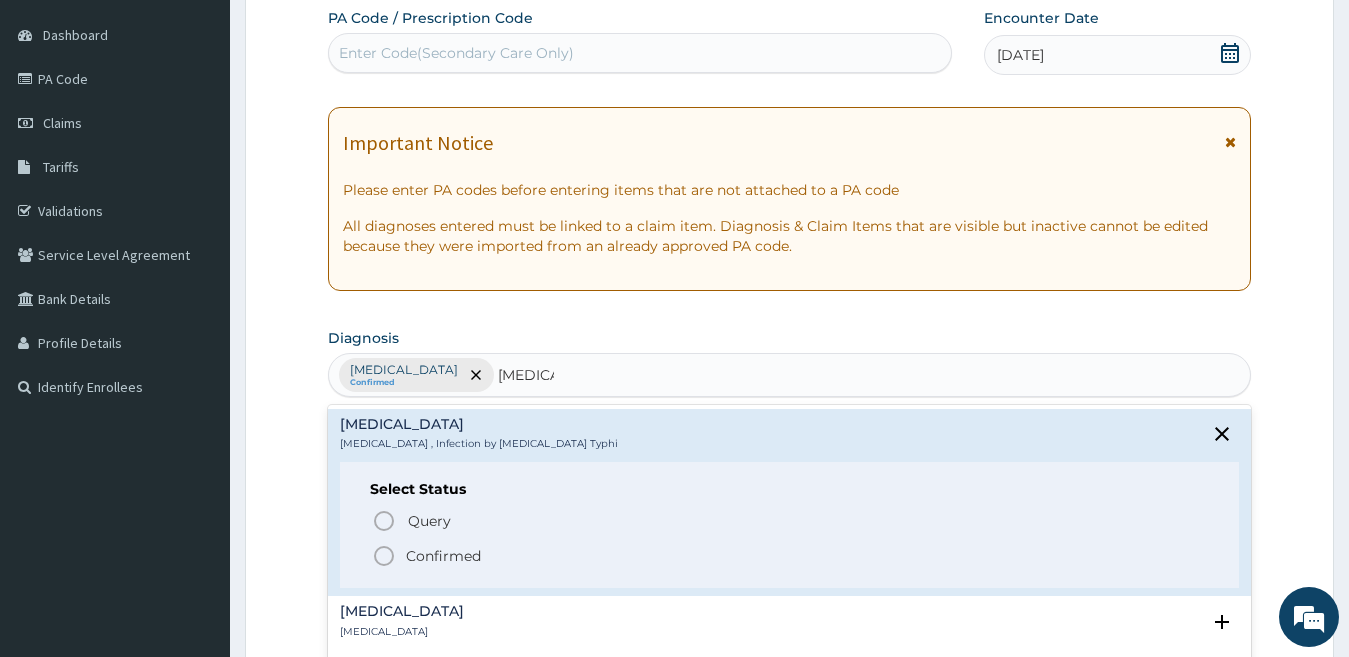 click 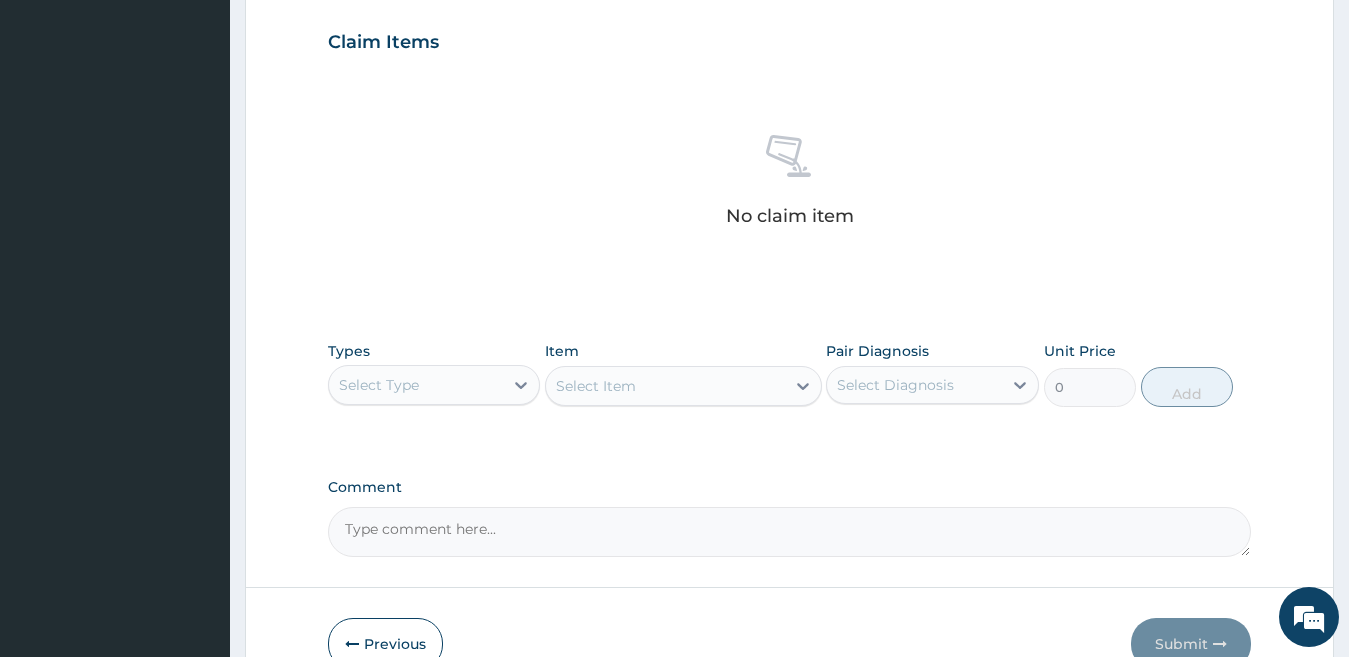 scroll, scrollTop: 675, scrollLeft: 0, axis: vertical 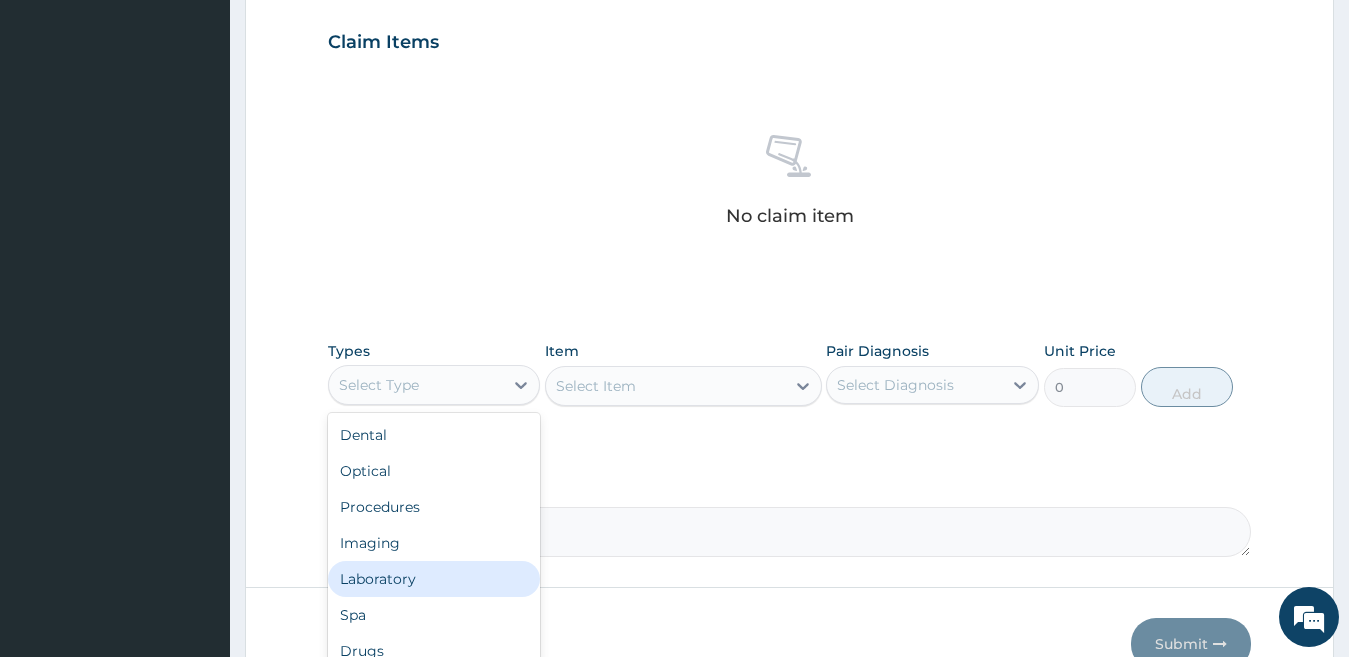 click on "Laboratory" at bounding box center [434, 579] 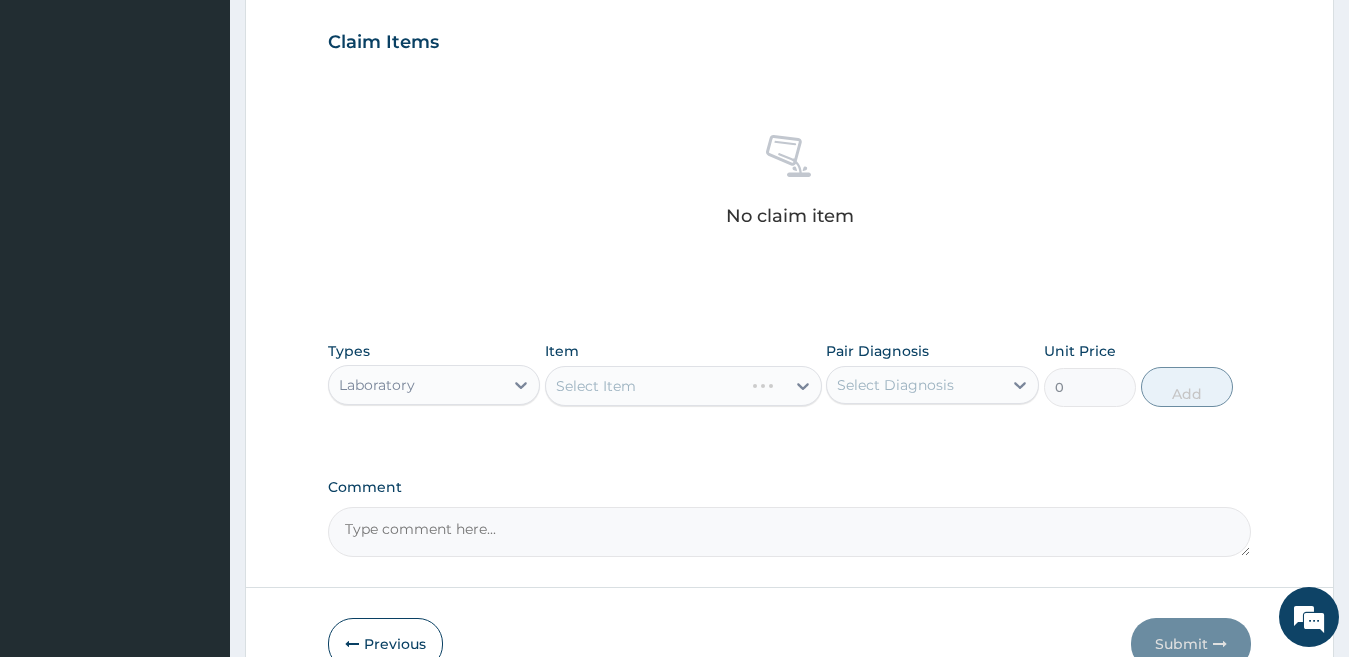 click on "Laboratory" at bounding box center [434, 385] 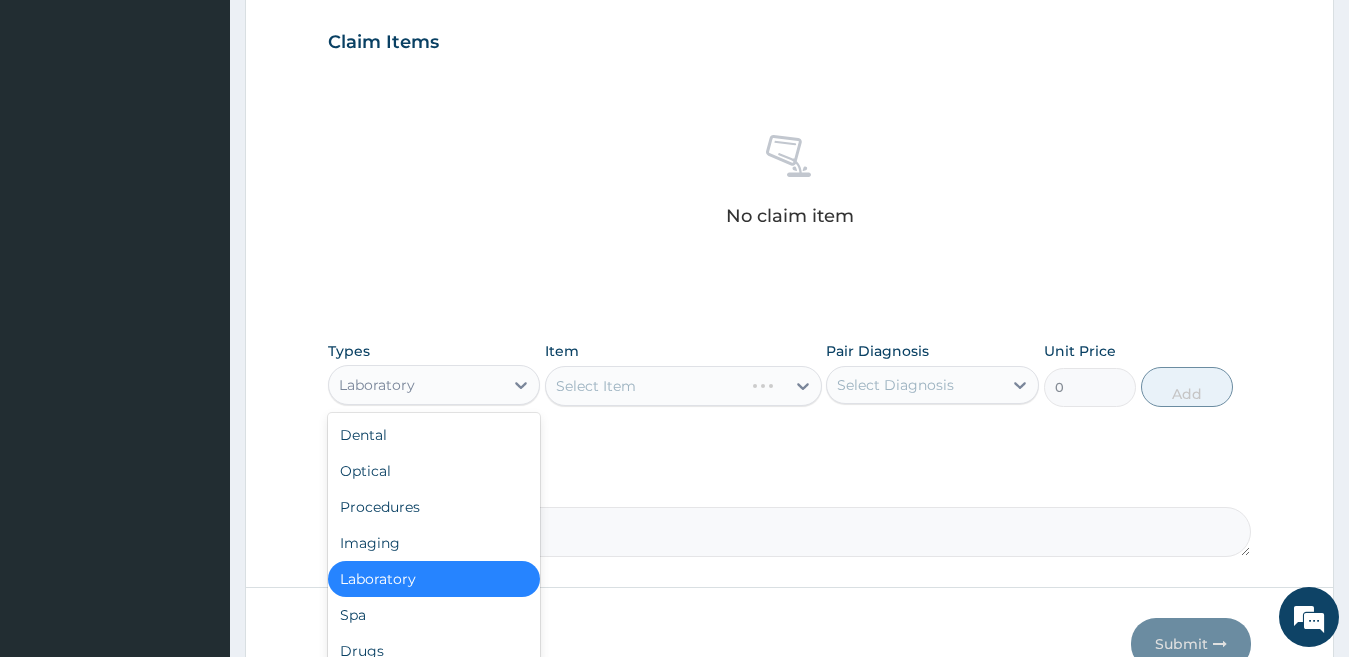 click on "Laboratory" at bounding box center (416, 385) 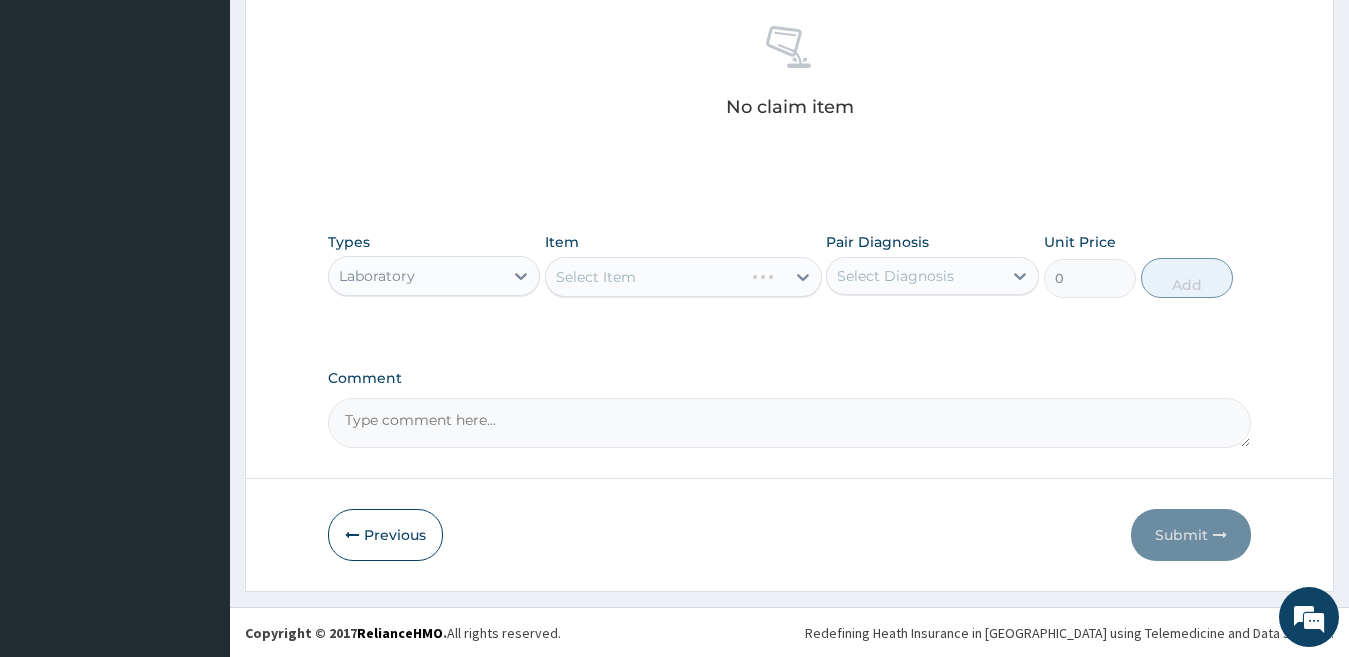 scroll, scrollTop: 785, scrollLeft: 0, axis: vertical 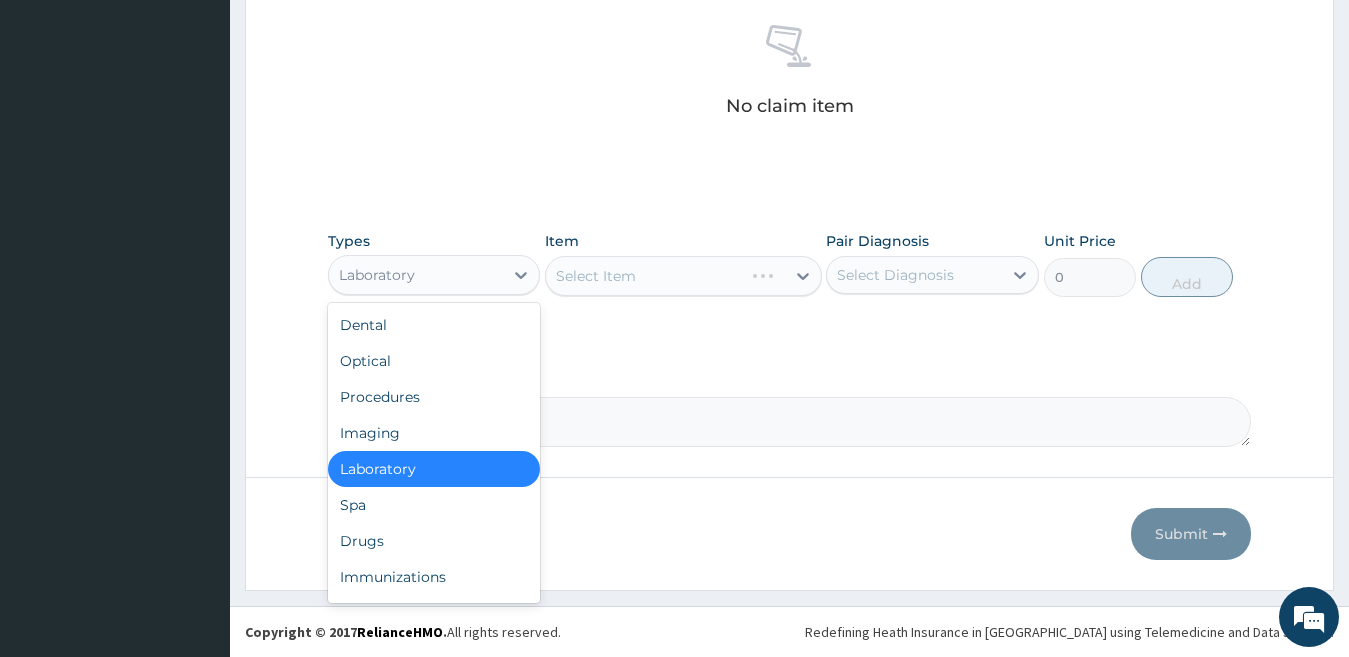 click on "Laboratory" at bounding box center (416, 275) 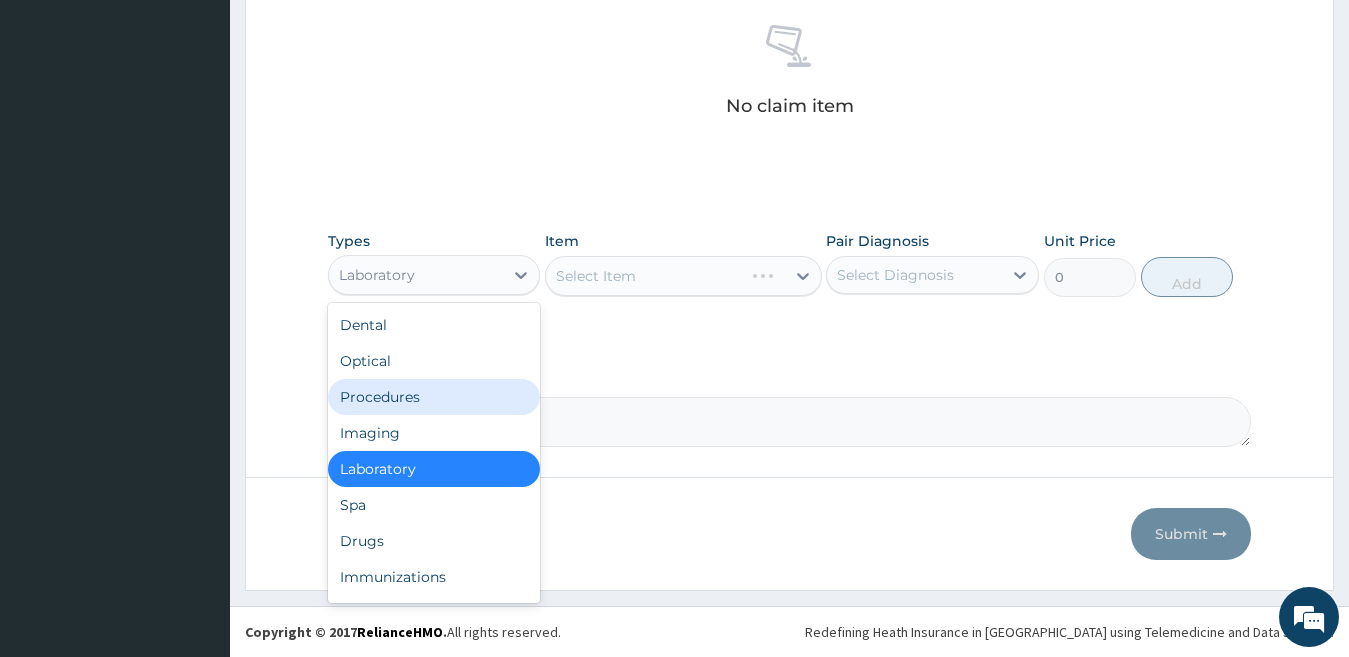 click on "Procedures" at bounding box center [434, 397] 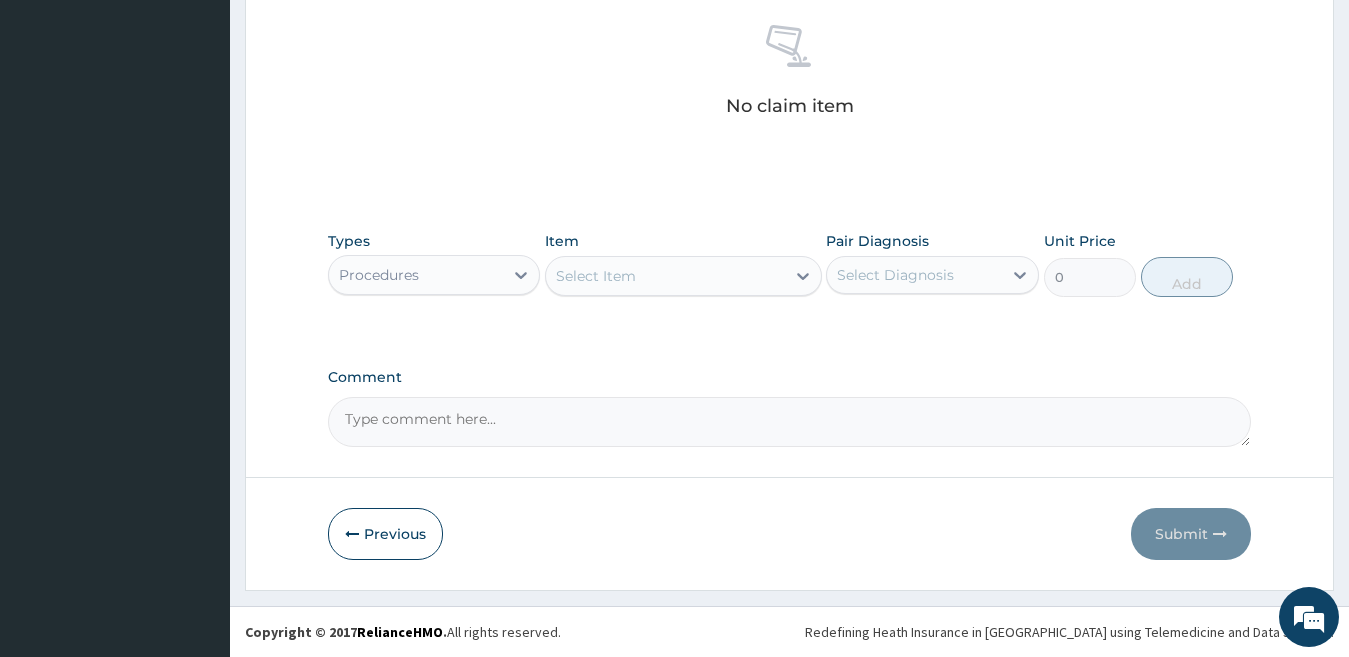 click on "Item Select Item" at bounding box center (683, 264) 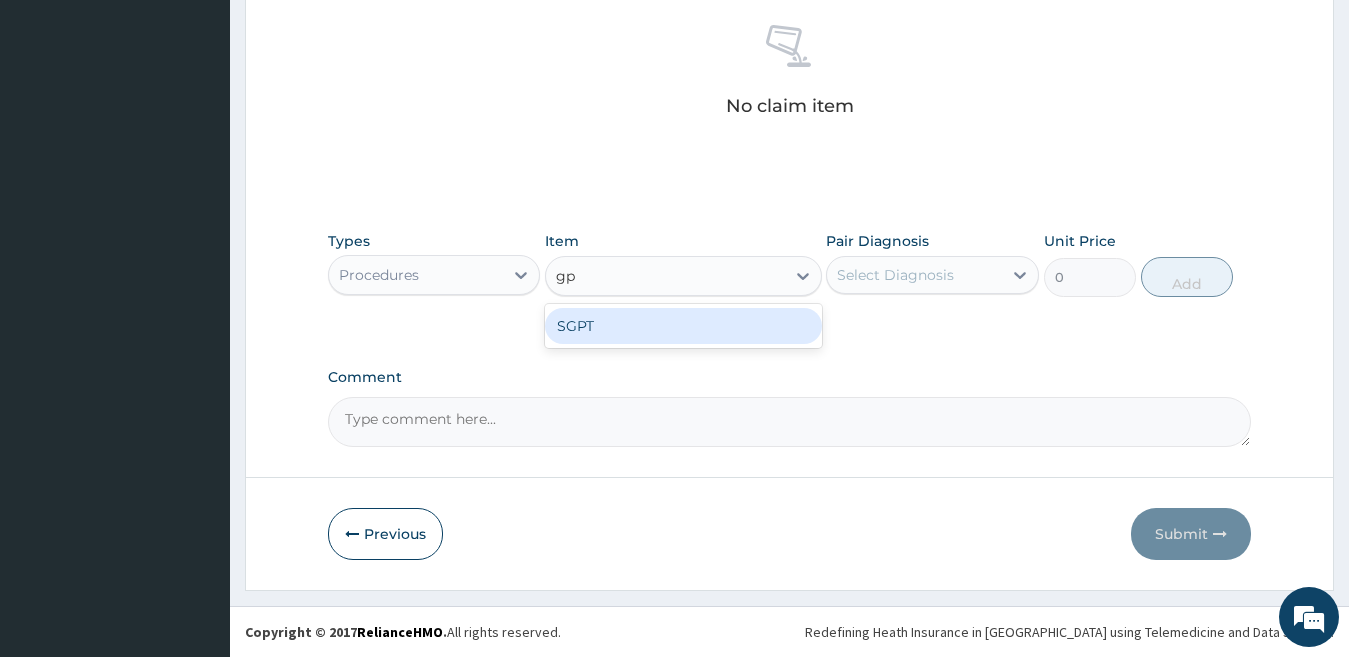 type on "gp" 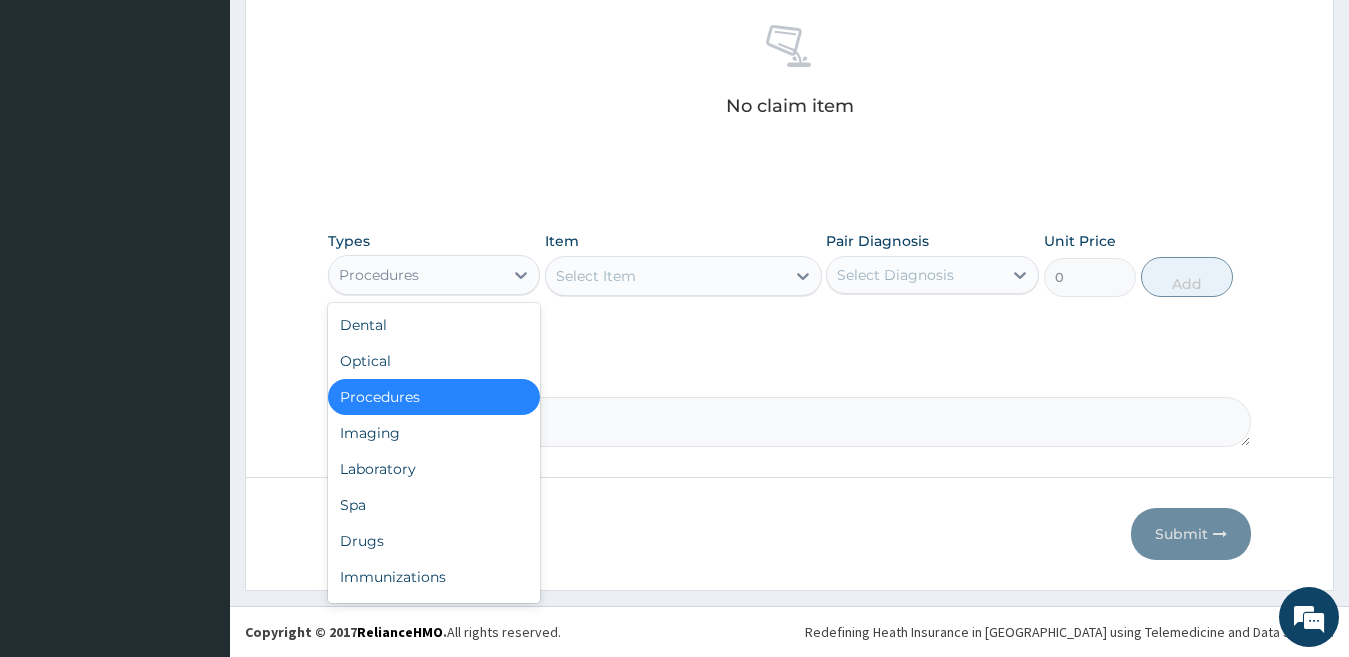 click on "Procedures" at bounding box center [416, 275] 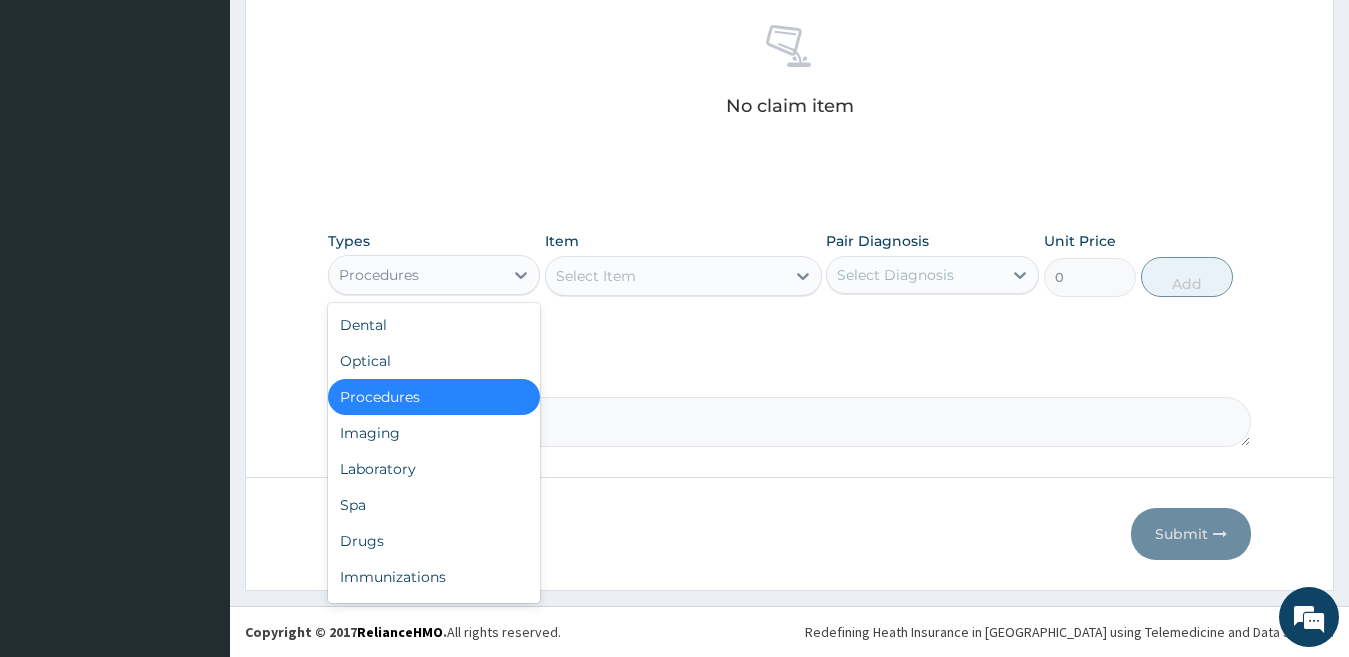 click on "Procedures" at bounding box center (434, 397) 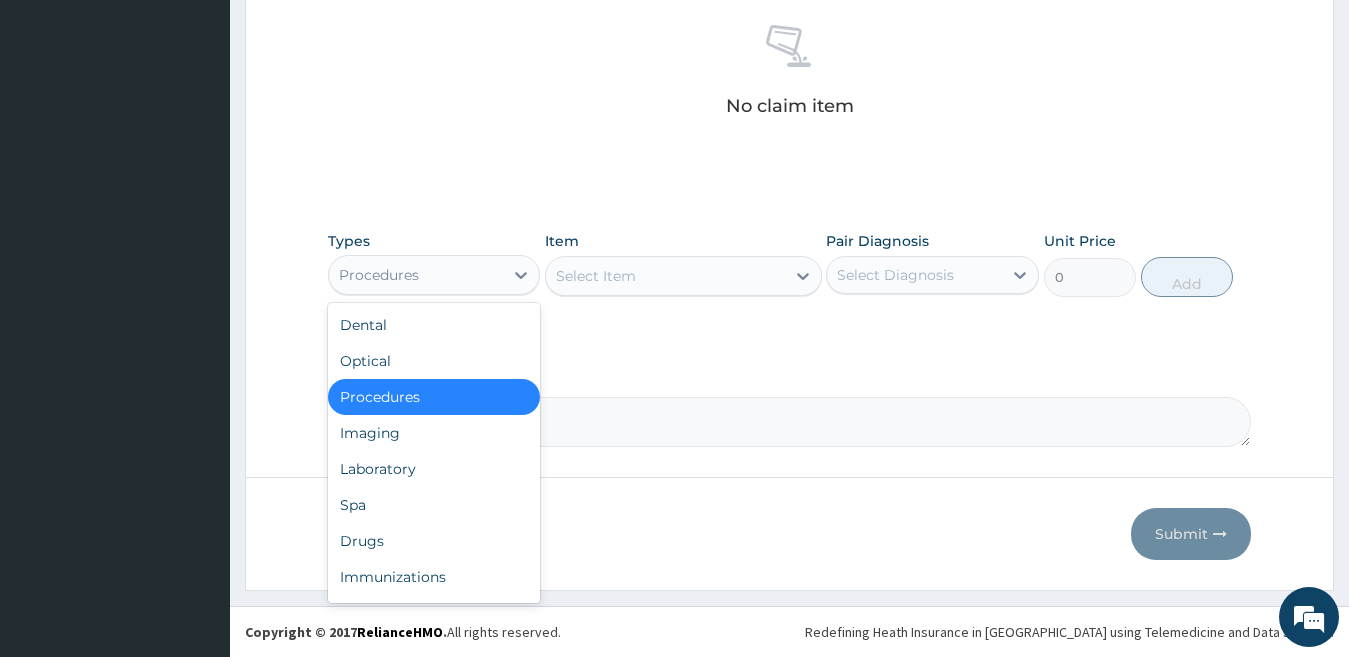 click on "Comment" at bounding box center [790, 422] 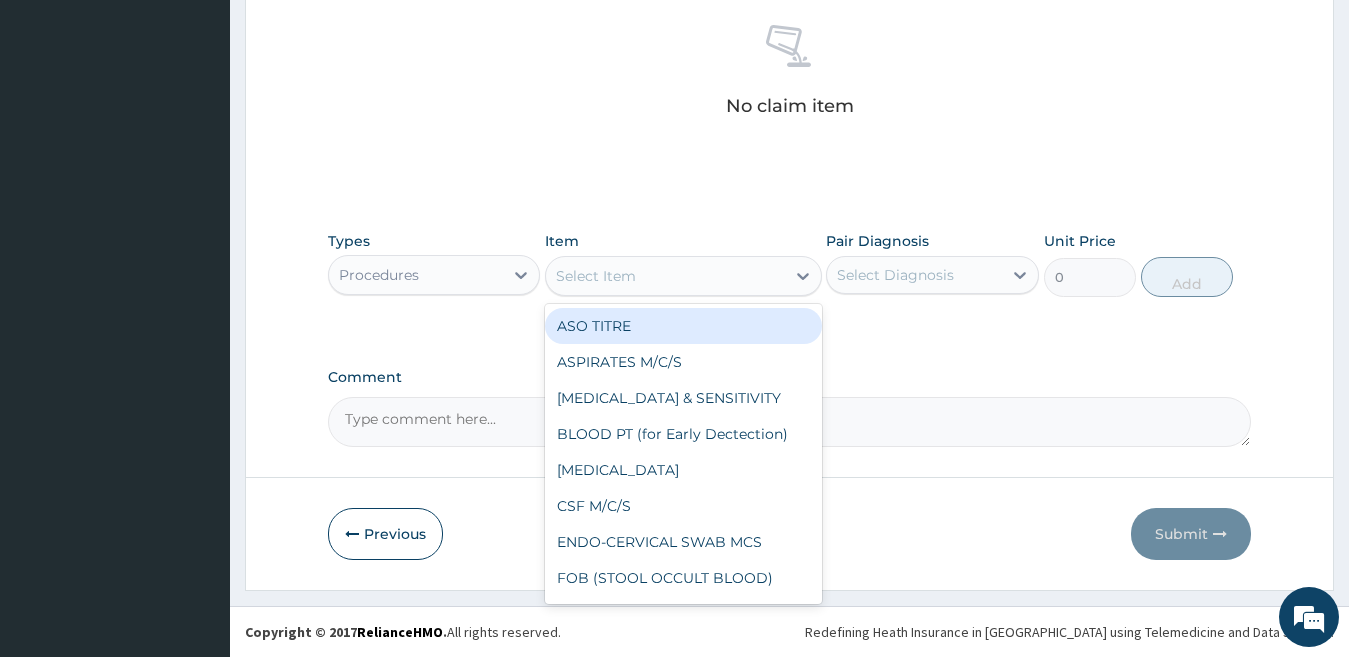 click on "Select Item" at bounding box center (596, 276) 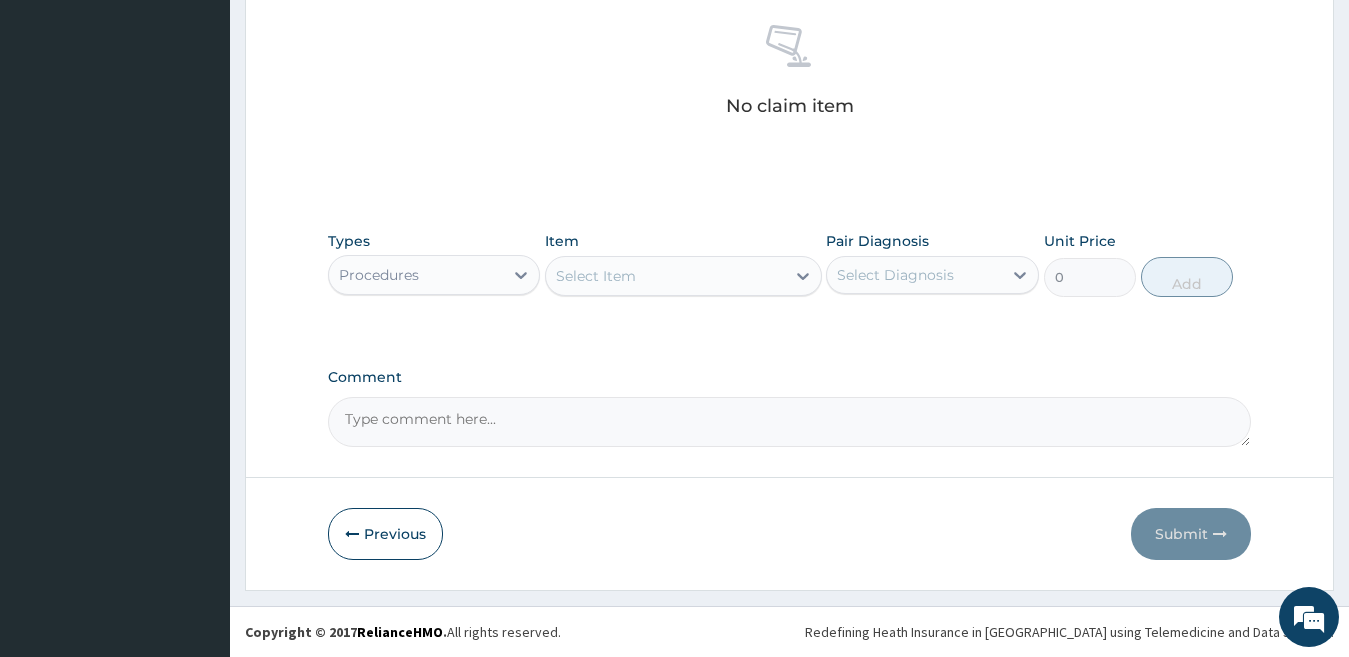 click on "Select Item" at bounding box center (596, 276) 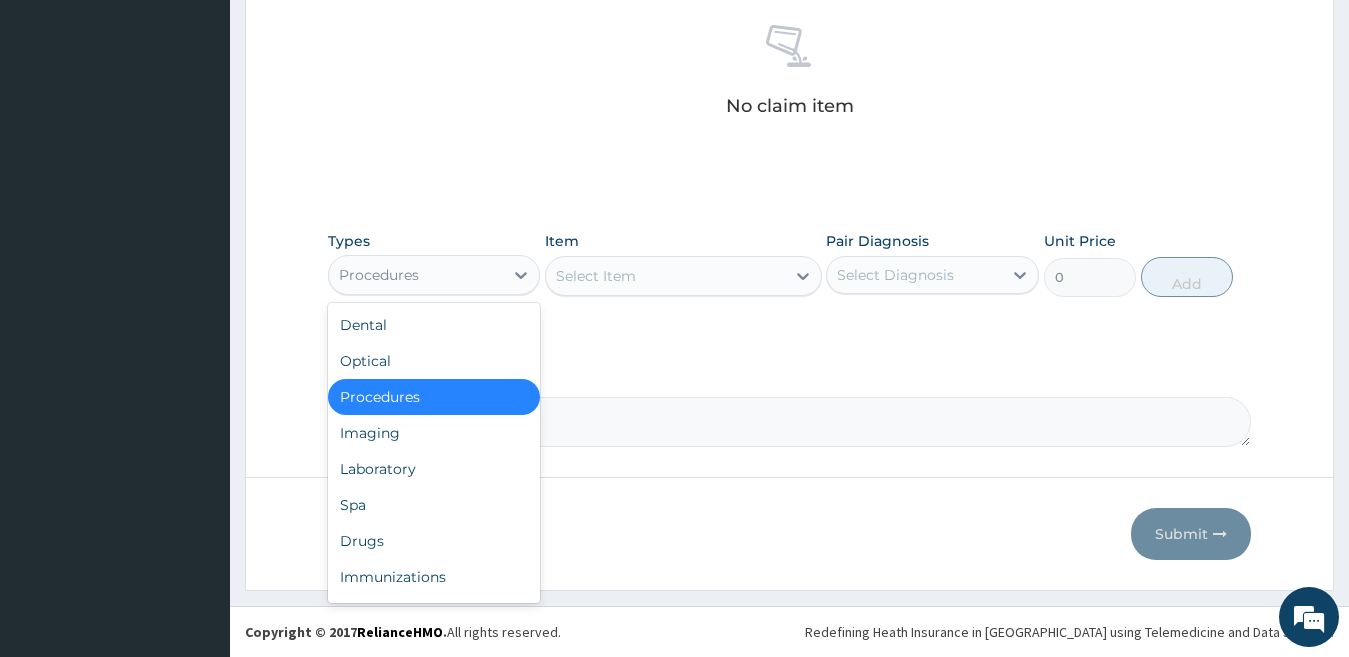 click on "Procedures" at bounding box center (416, 275) 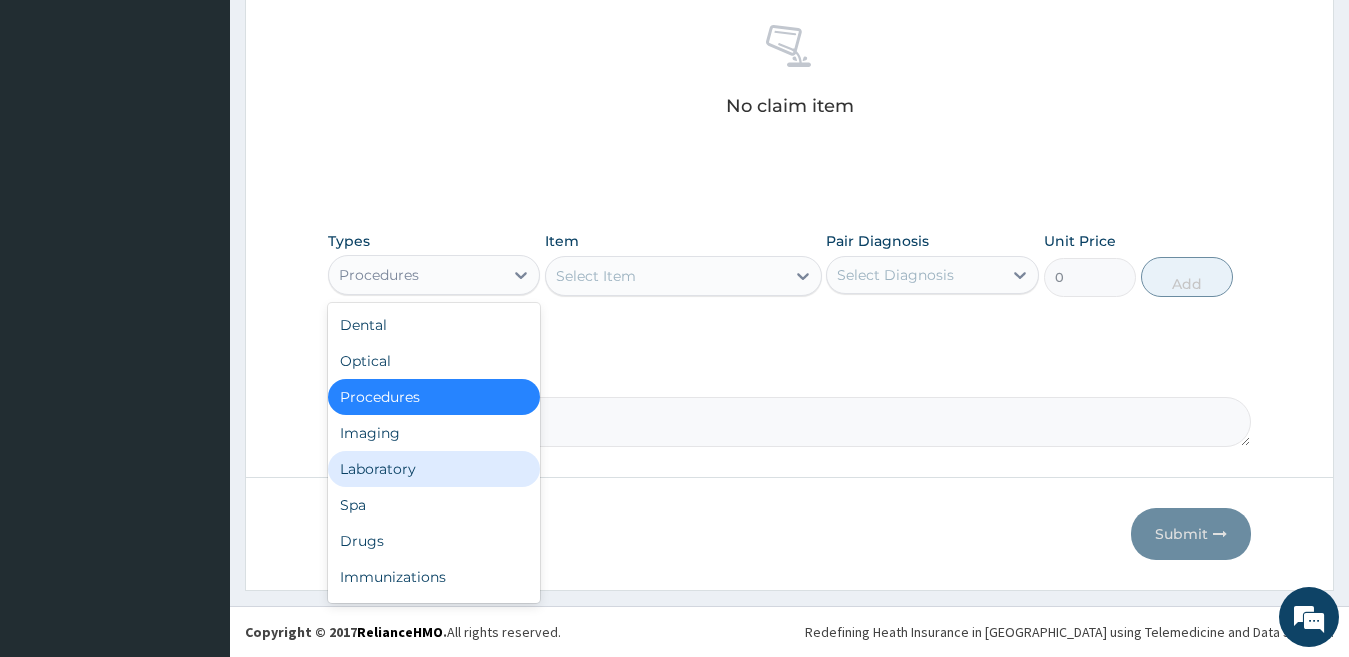 click on "Laboratory" at bounding box center (434, 469) 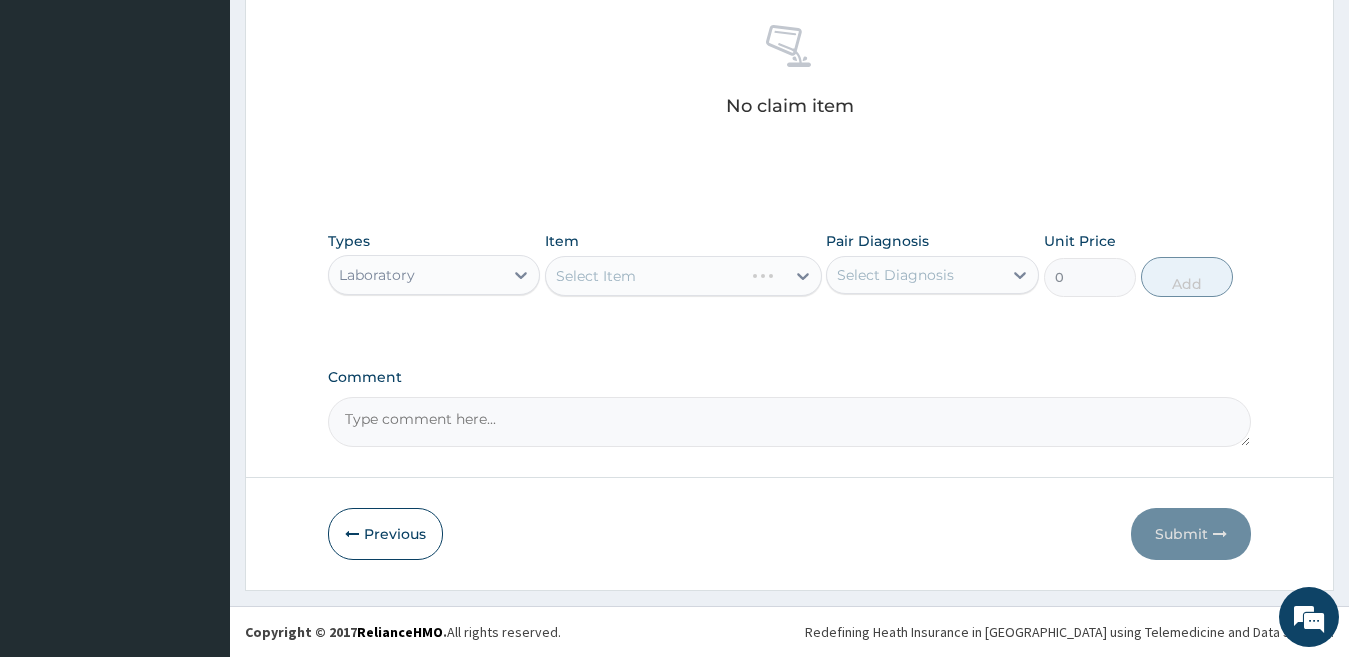 click on "Laboratory" at bounding box center [416, 275] 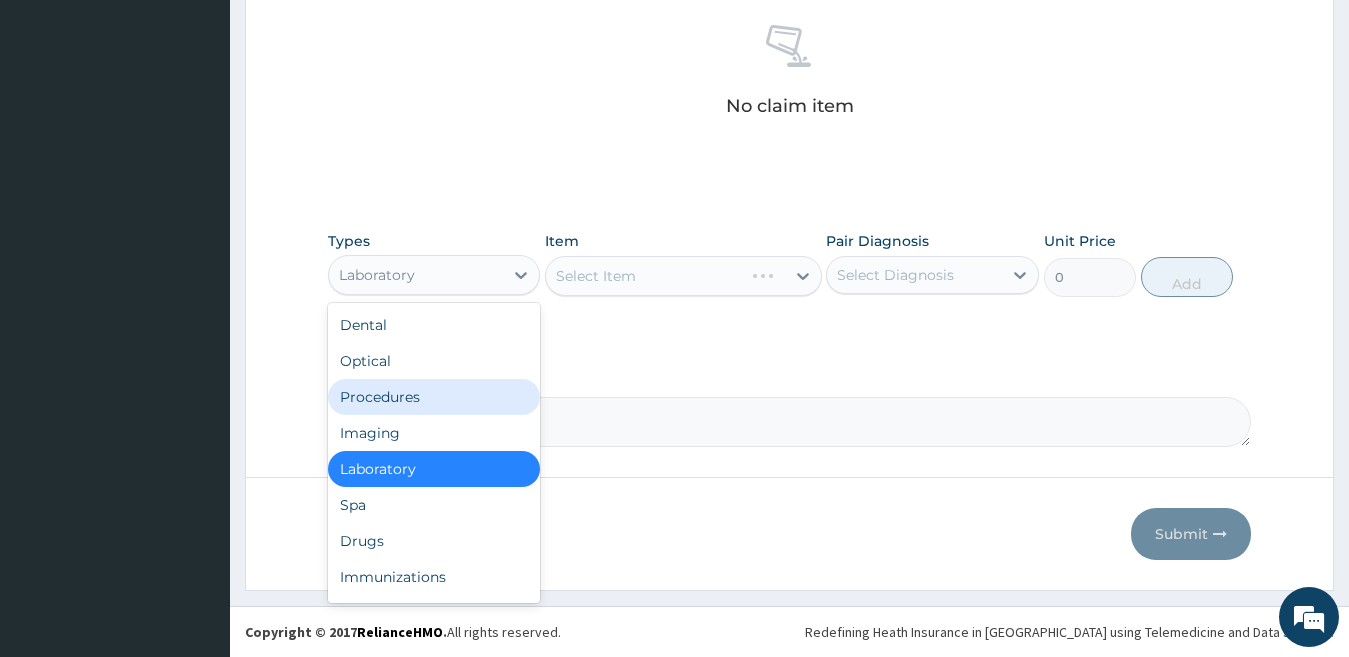 click on "Procedures" at bounding box center [434, 397] 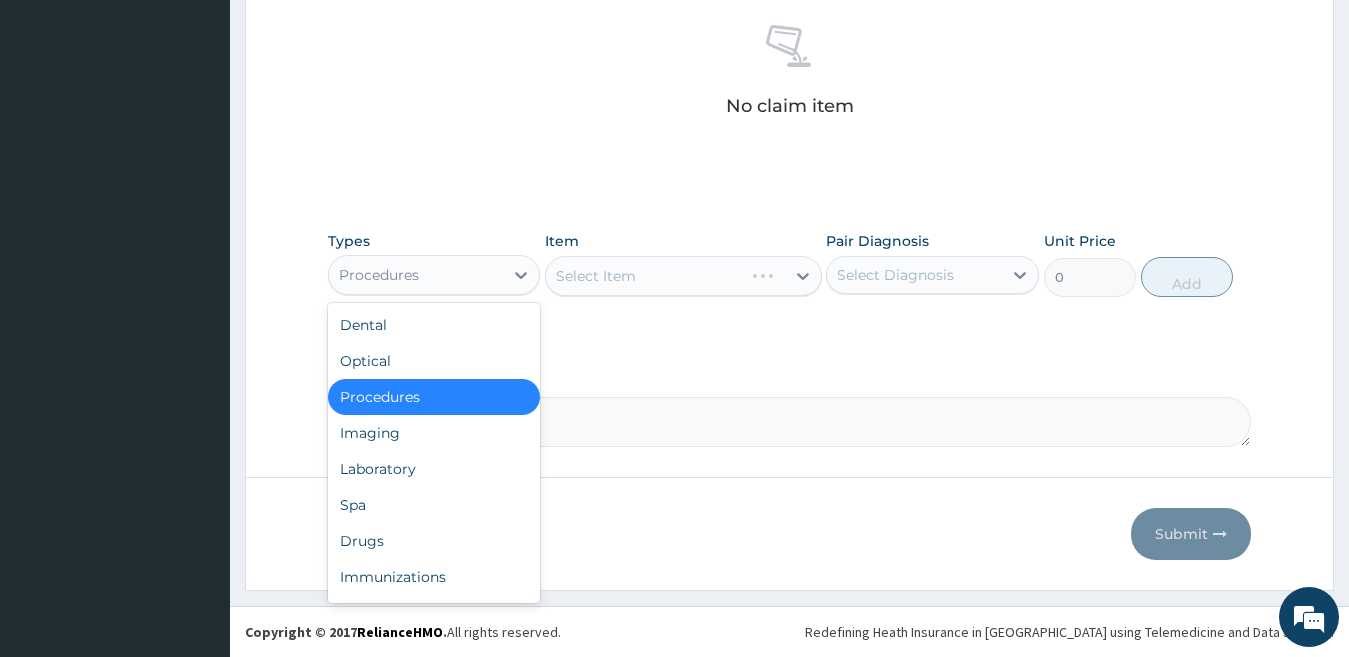 click on "Procedures" at bounding box center (416, 275) 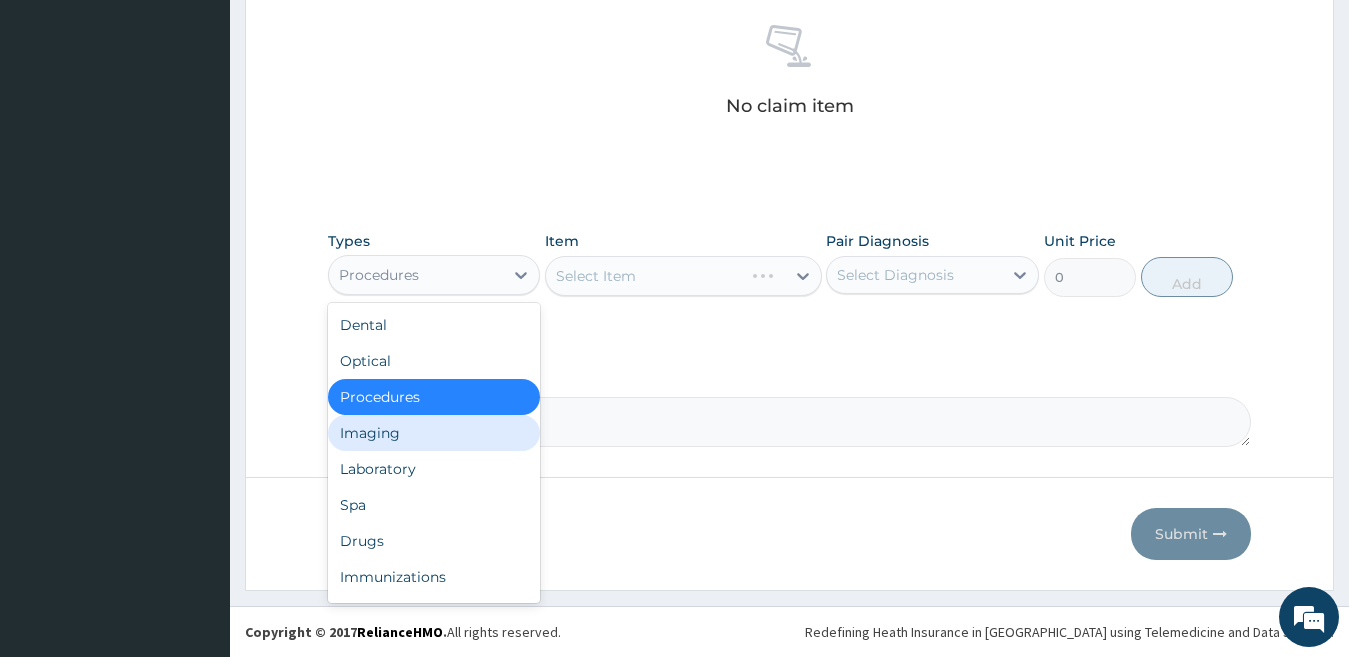 click on "Imaging" at bounding box center (434, 433) 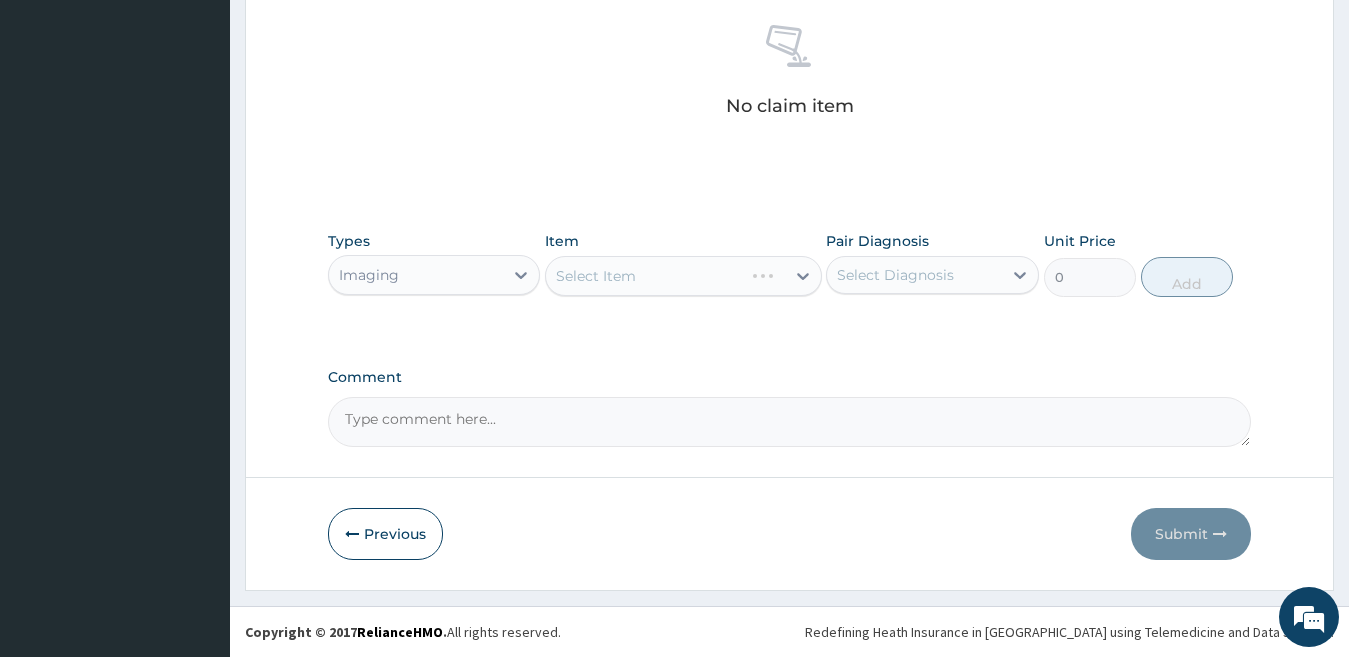 click on "Imaging" at bounding box center [416, 275] 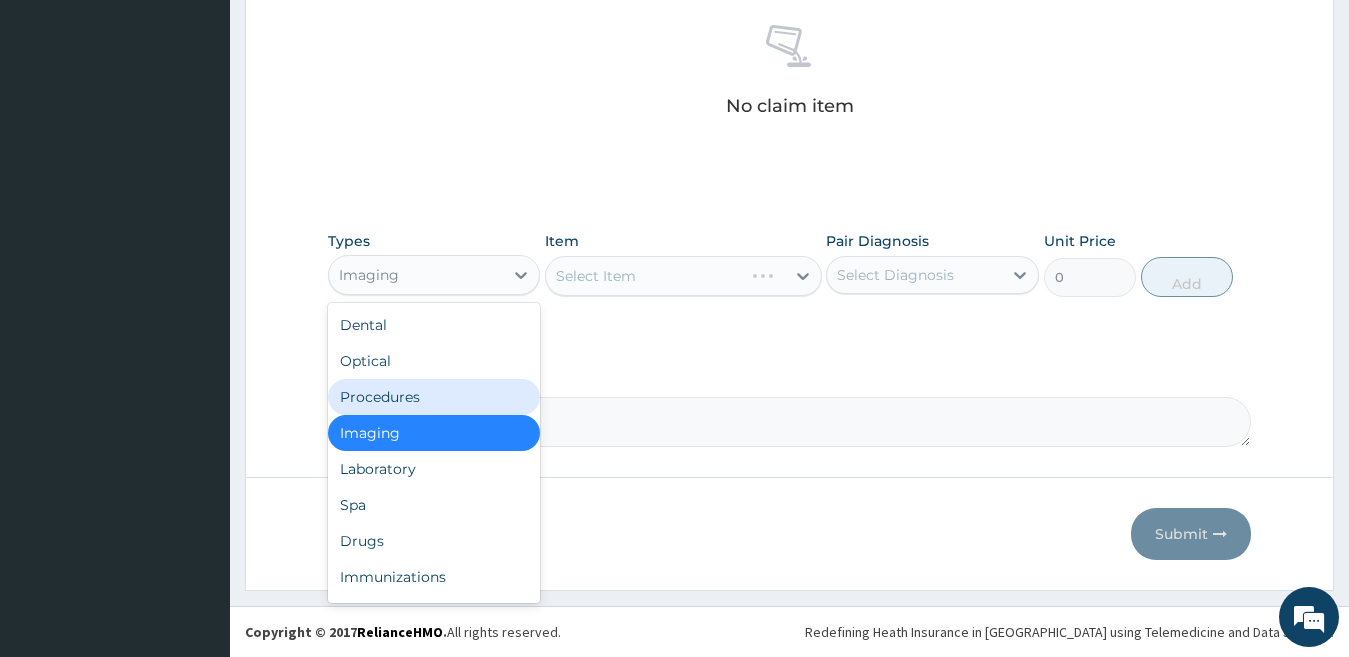 click on "Procedures" at bounding box center [434, 397] 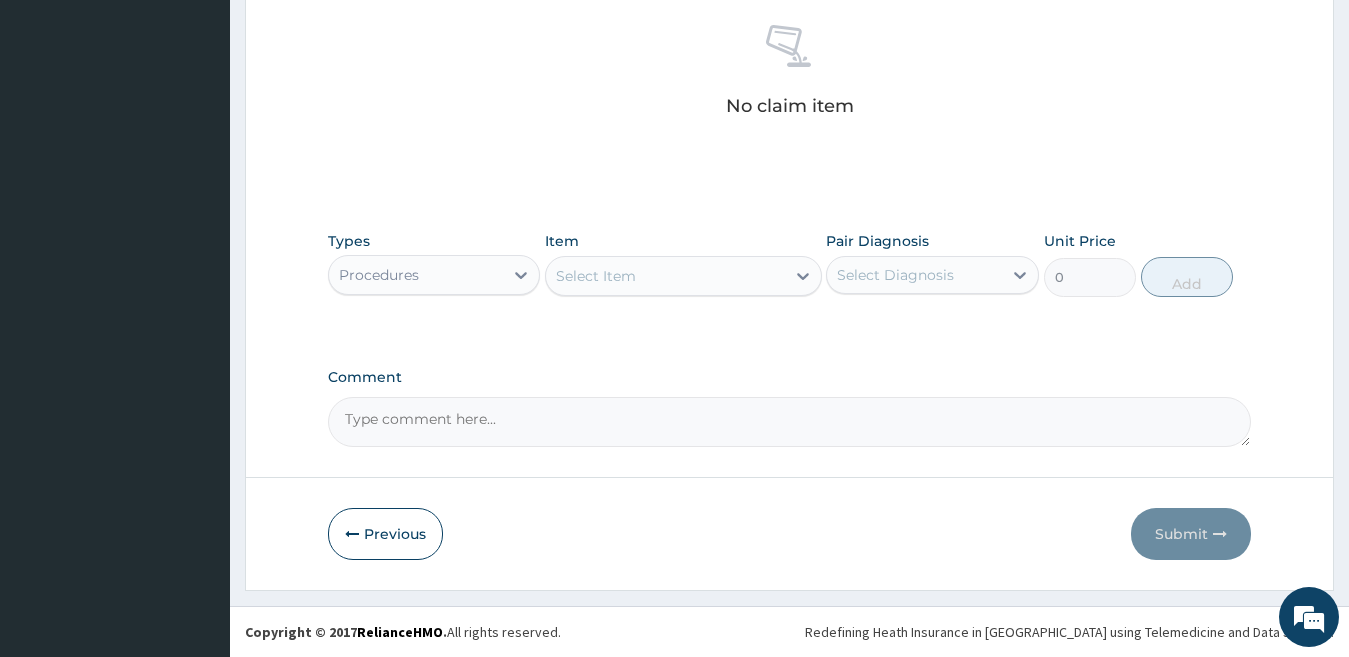 click on "Select Item" at bounding box center (683, 276) 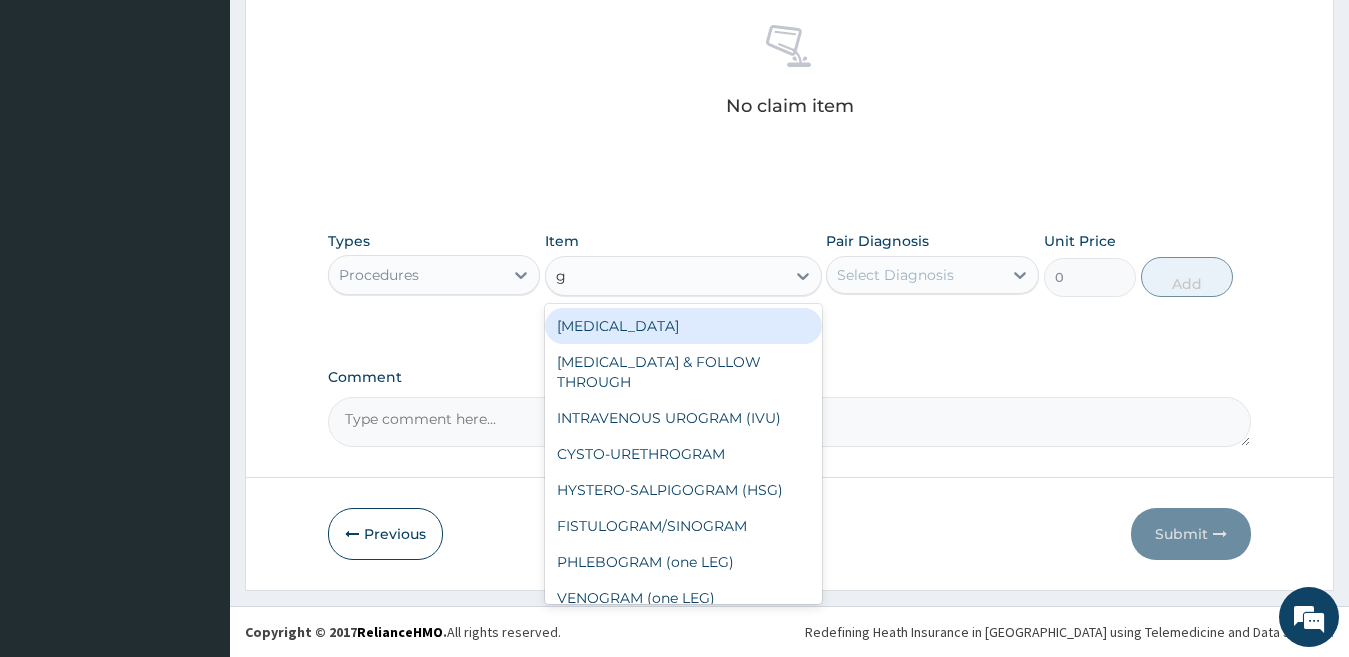 type on "gp" 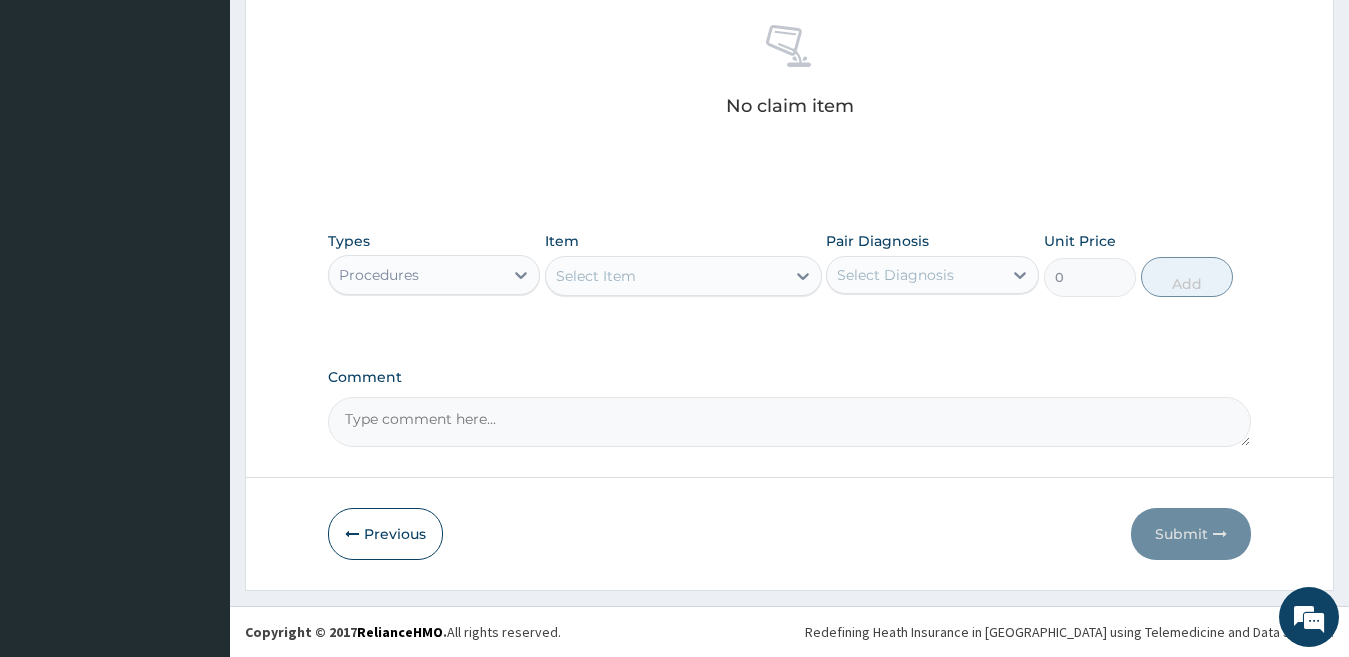 click on "Select Item" at bounding box center (665, 276) 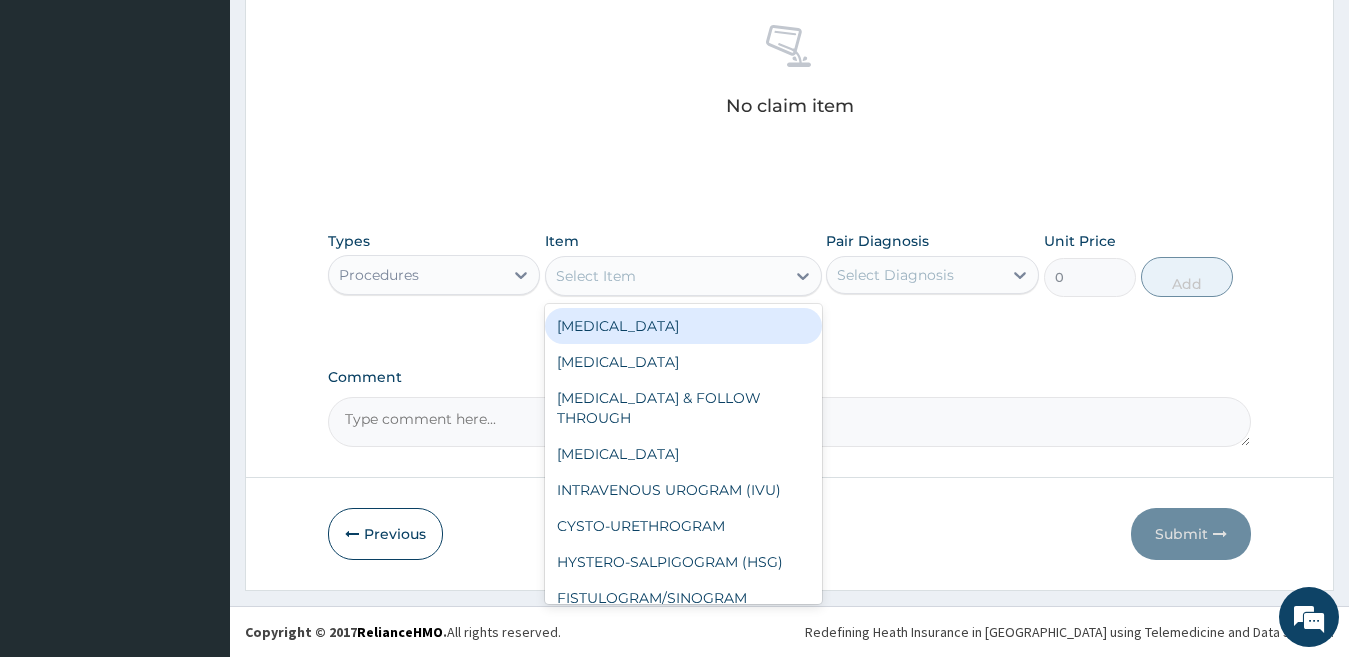 click on "Select Item" at bounding box center [665, 276] 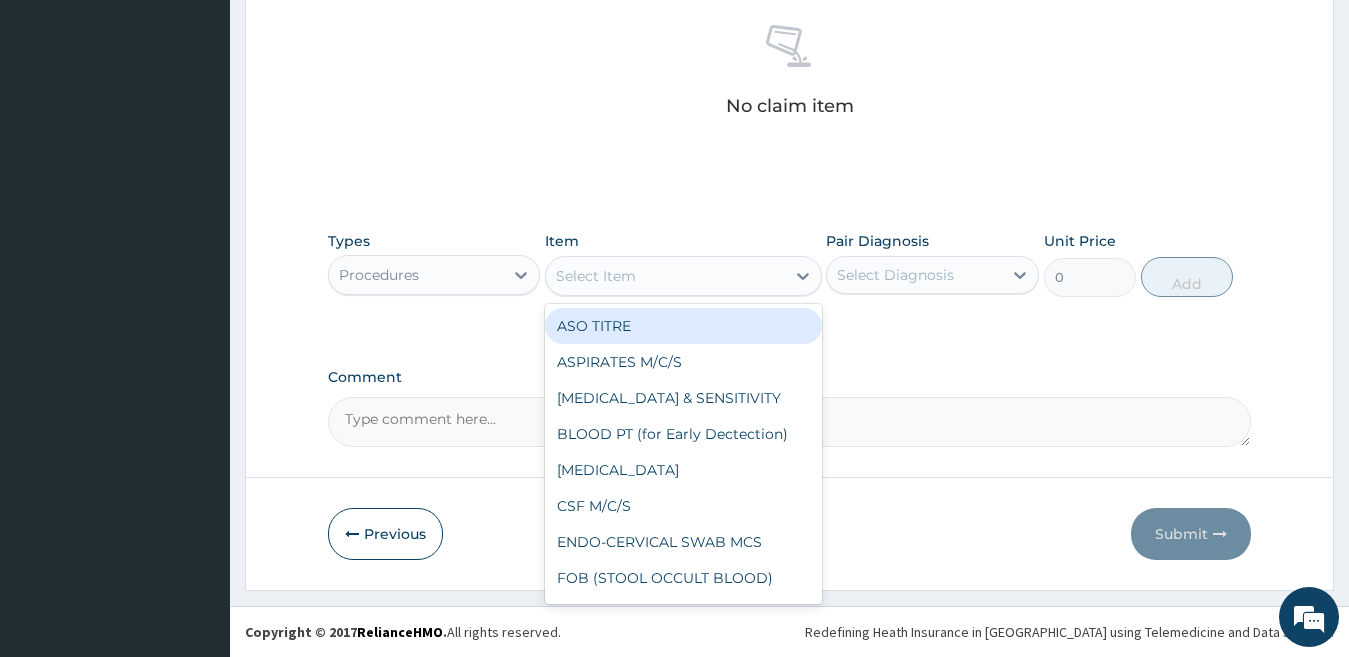 click on "Select Item" at bounding box center [665, 276] 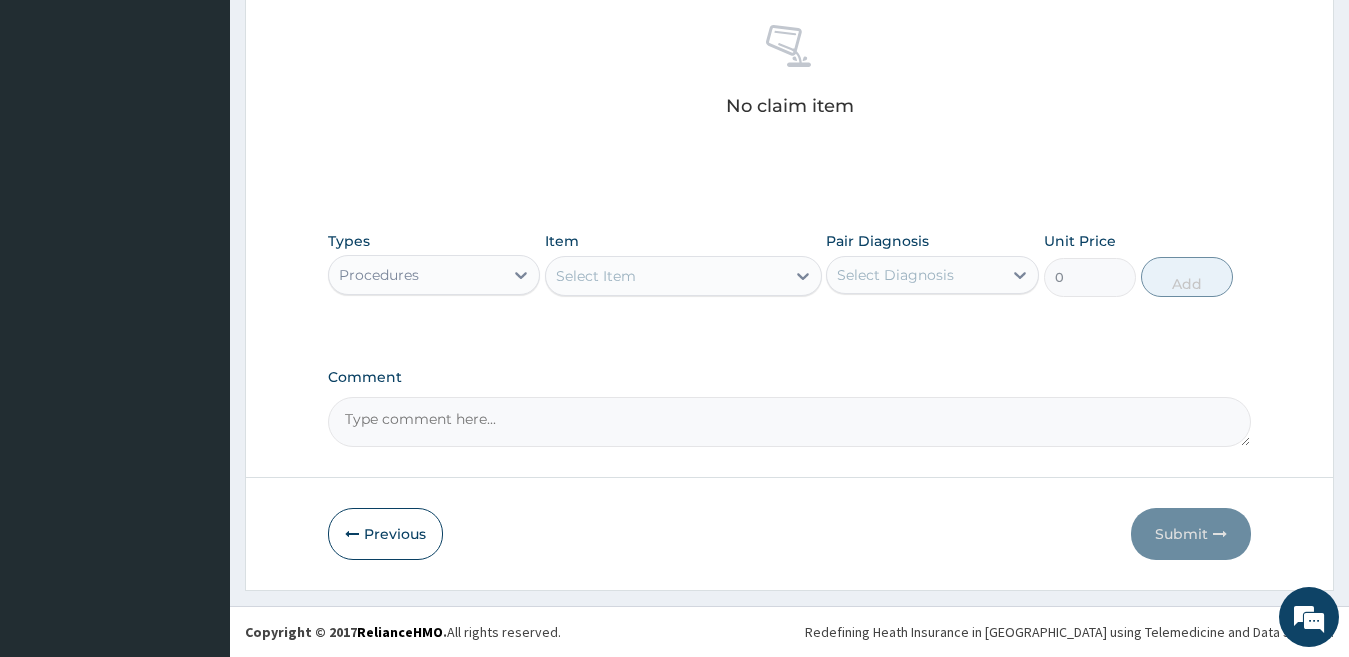 click on "Select Item" at bounding box center (665, 276) 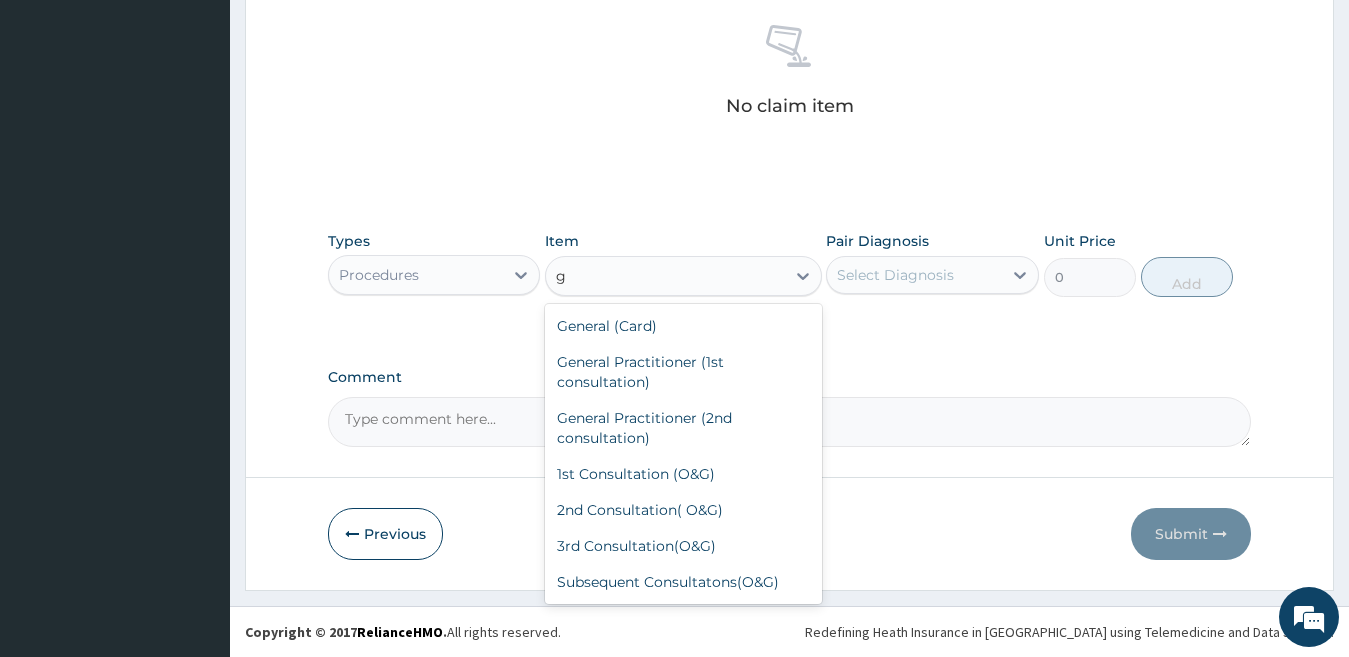 type on "gp" 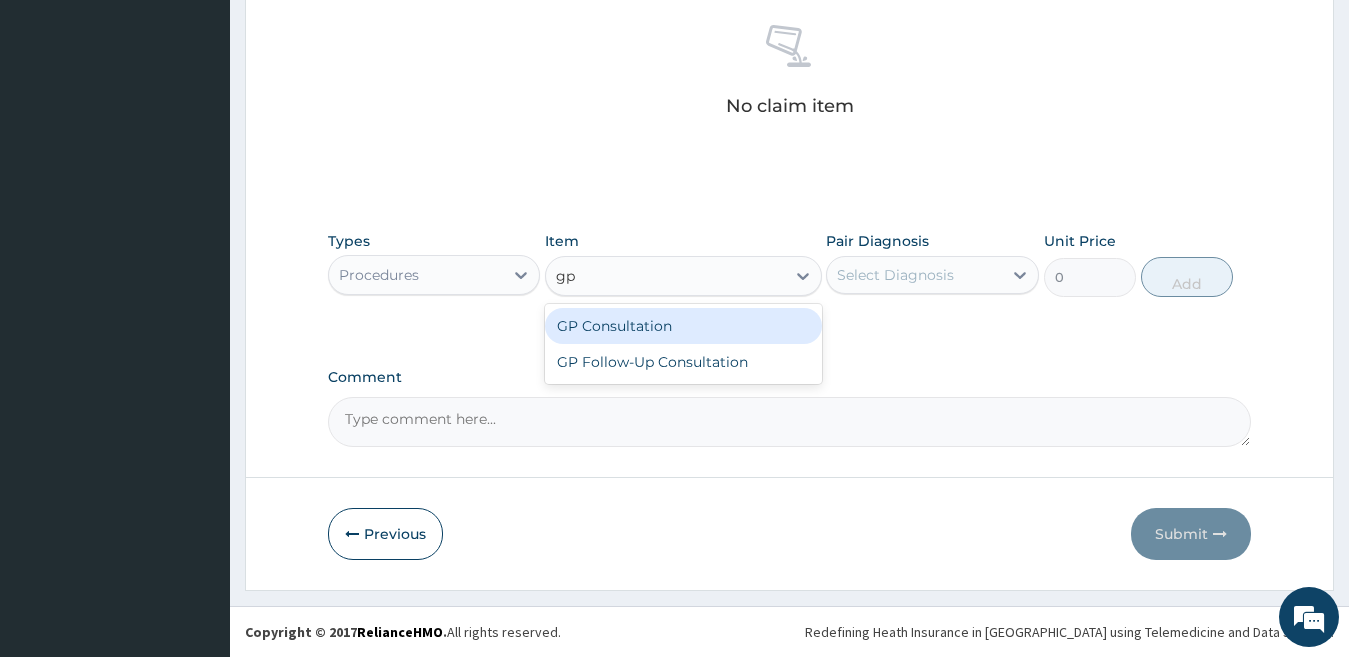 click on "GP Consultation" at bounding box center [683, 326] 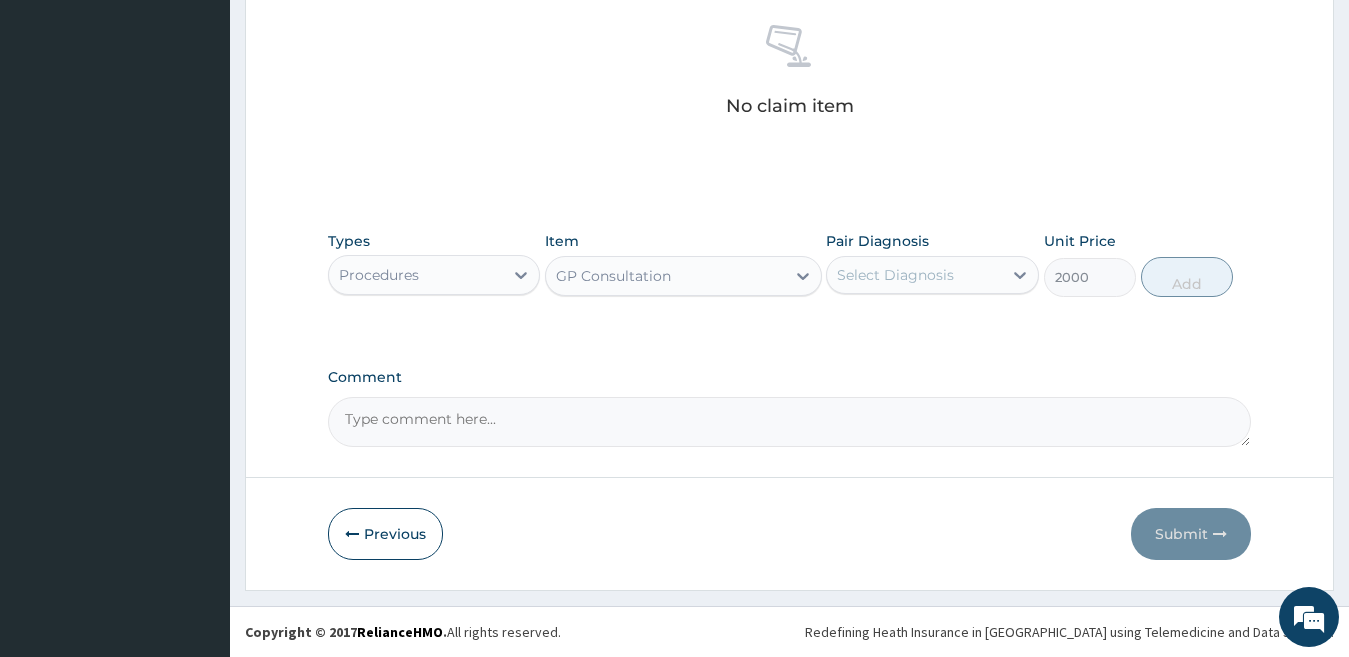 click on "Select Diagnosis" at bounding box center (914, 275) 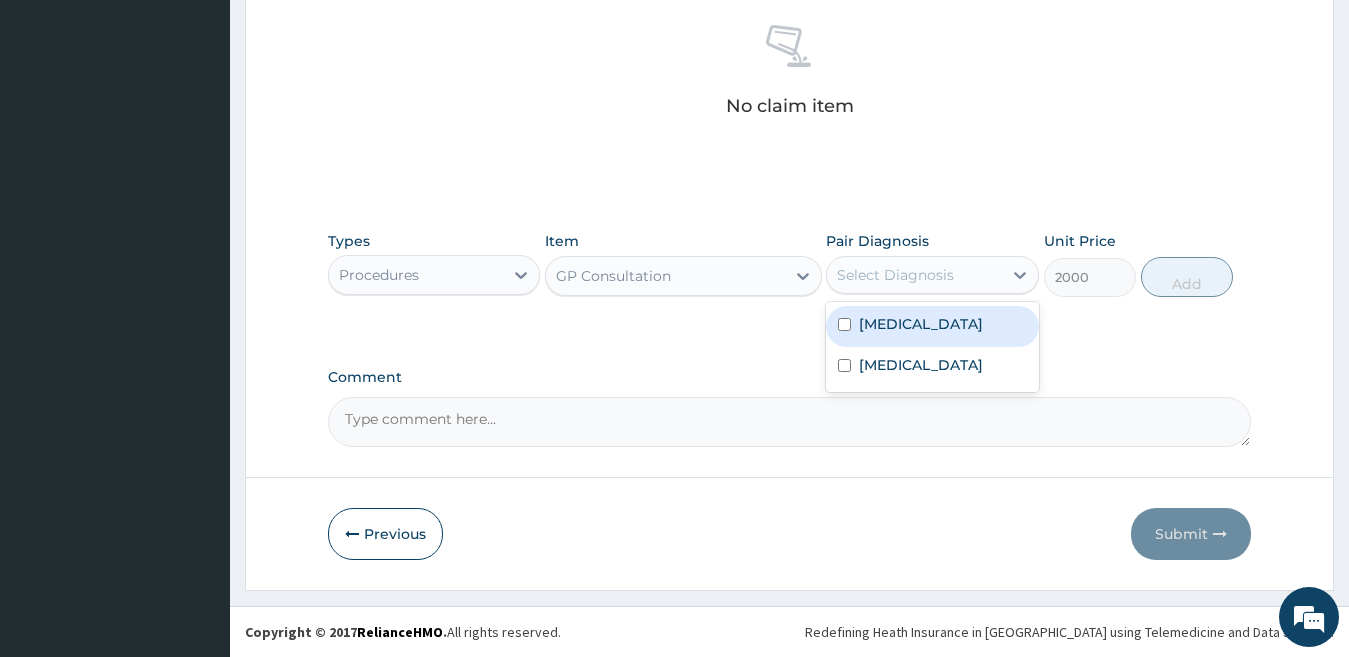 click on "Malaria" at bounding box center (932, 326) 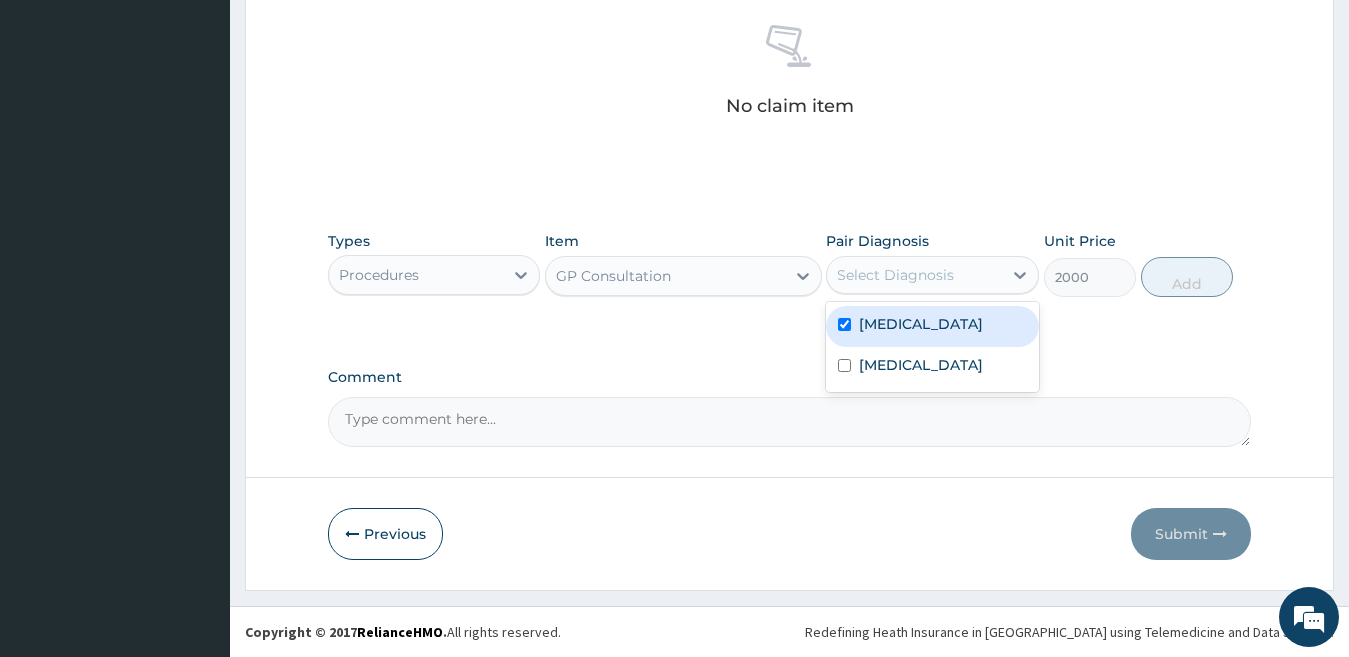 checkbox on "true" 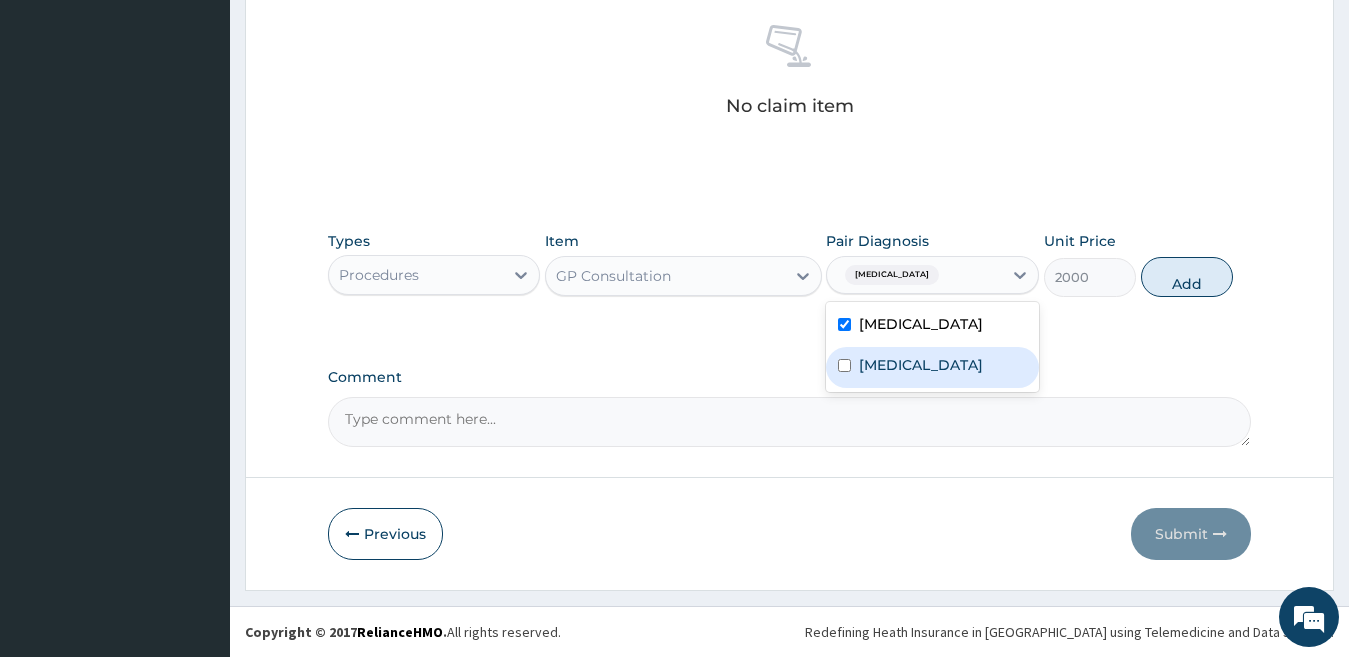 click on "Typhoid fever" at bounding box center (932, 367) 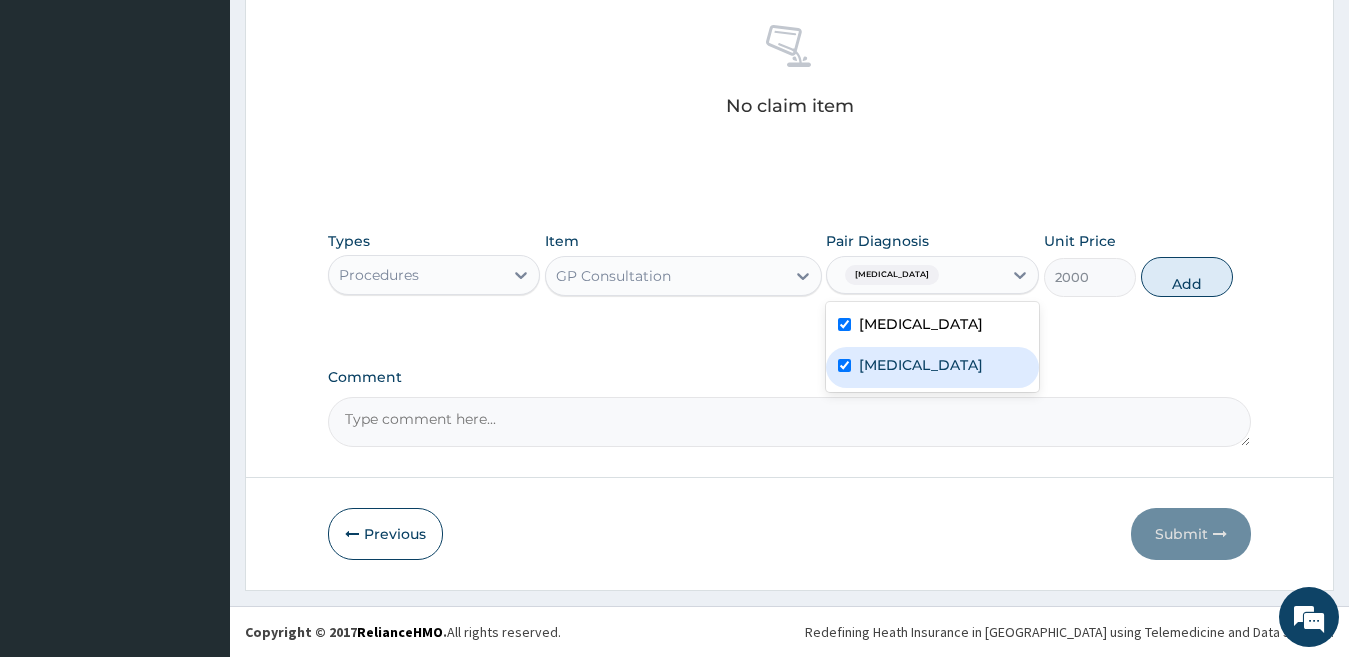 checkbox on "true" 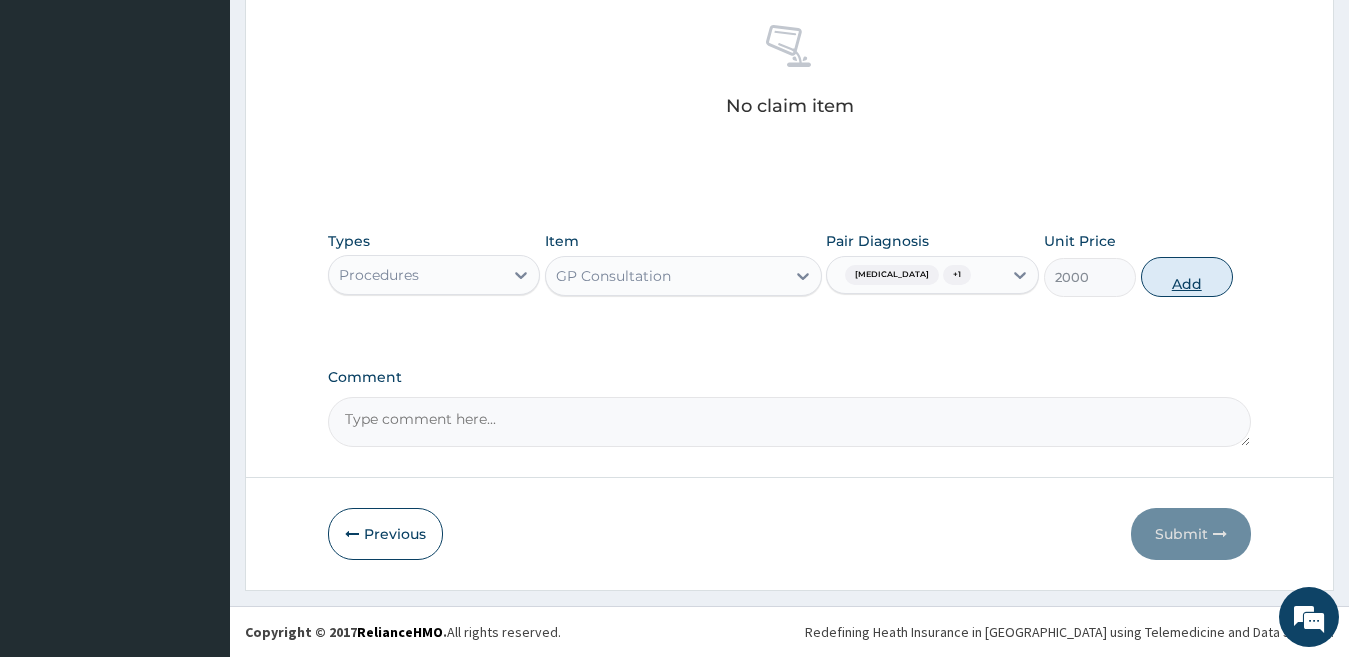 click on "Add" at bounding box center (1187, 277) 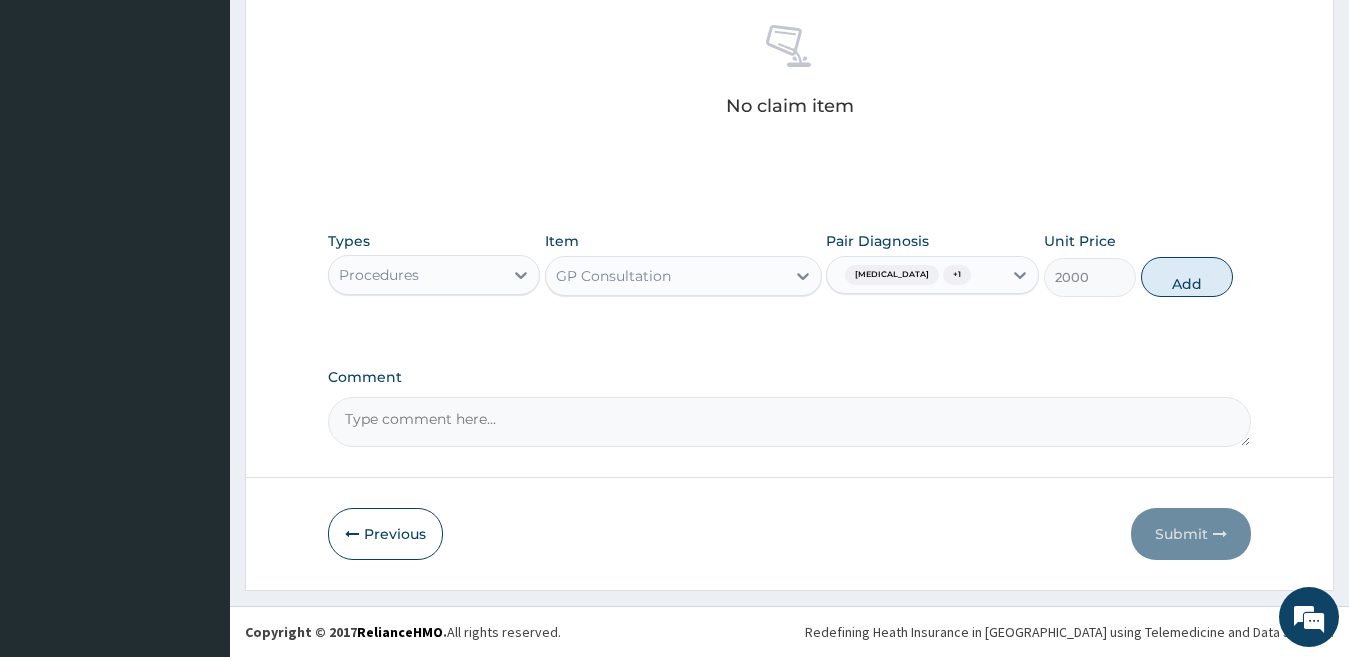type on "0" 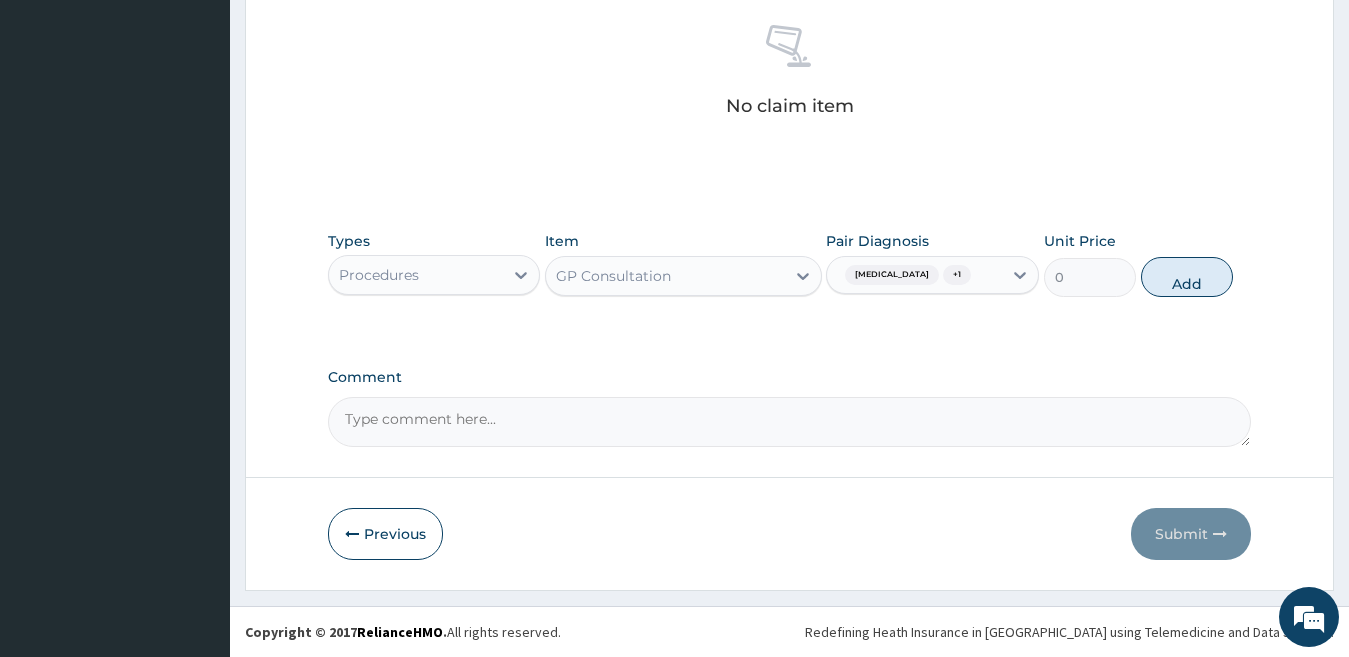 scroll, scrollTop: 707, scrollLeft: 0, axis: vertical 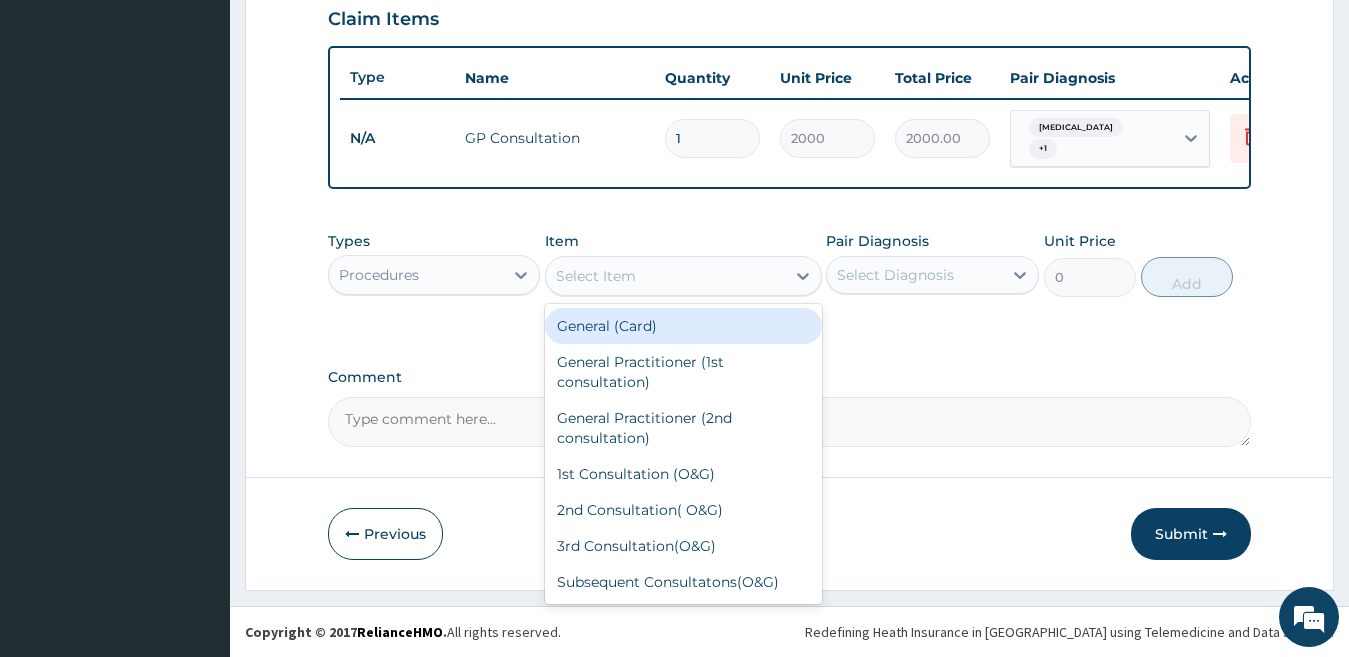 click on "Select Item" at bounding box center [665, 276] 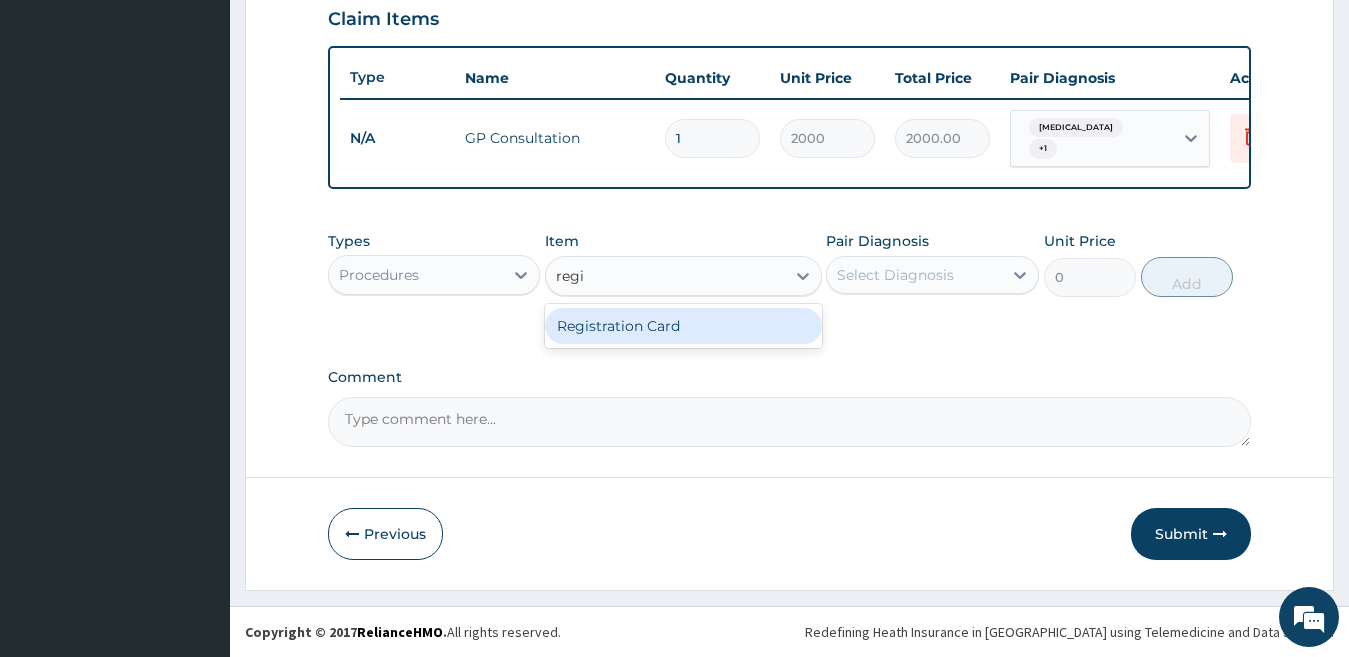 type on "regis" 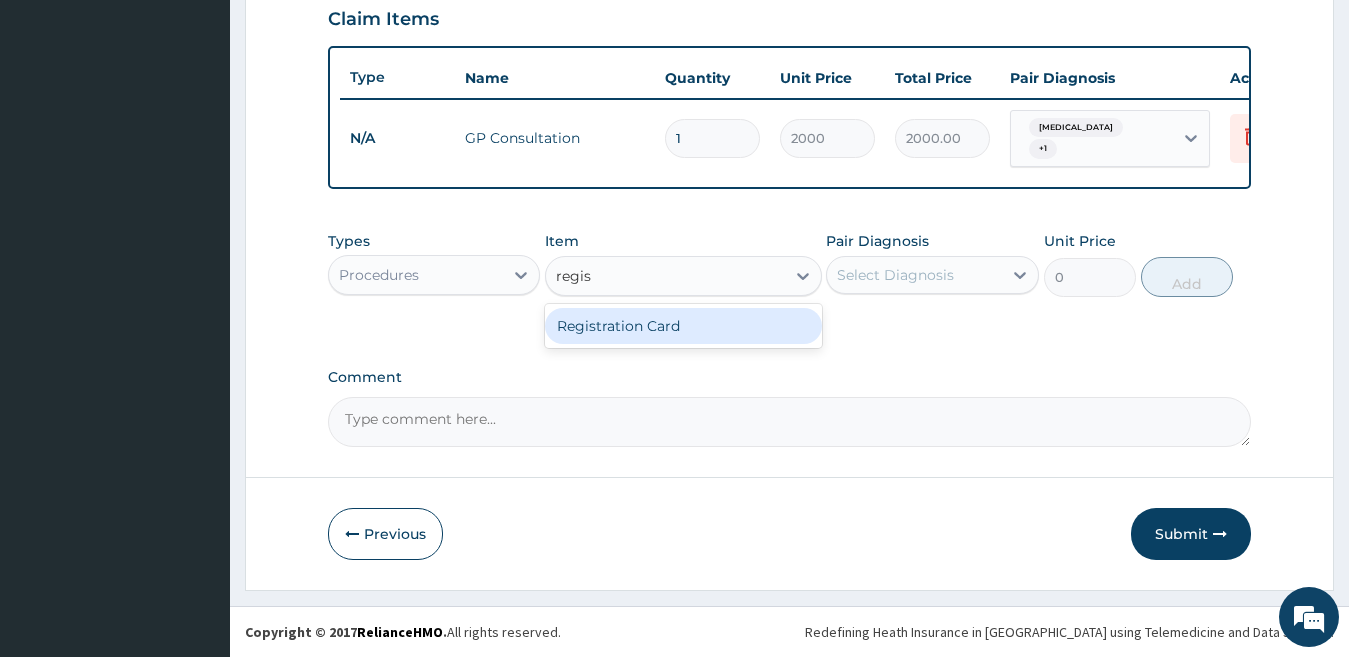 click on "Registration Card" at bounding box center (683, 326) 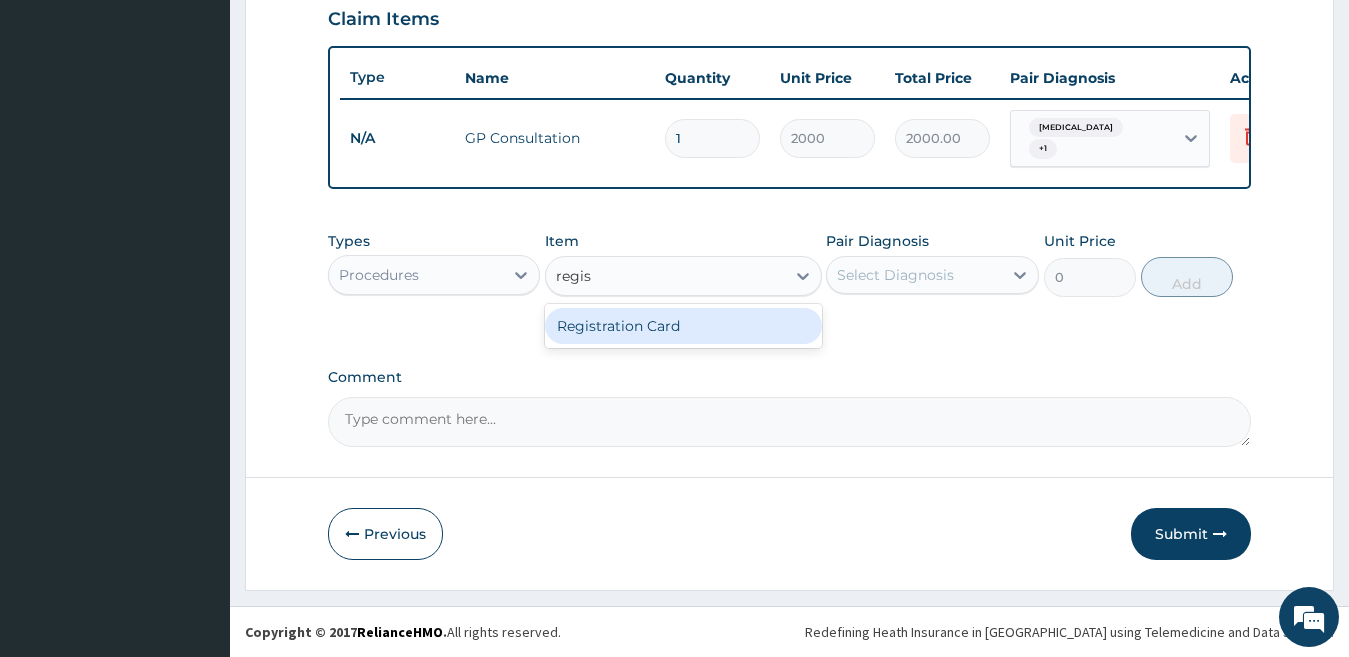 type 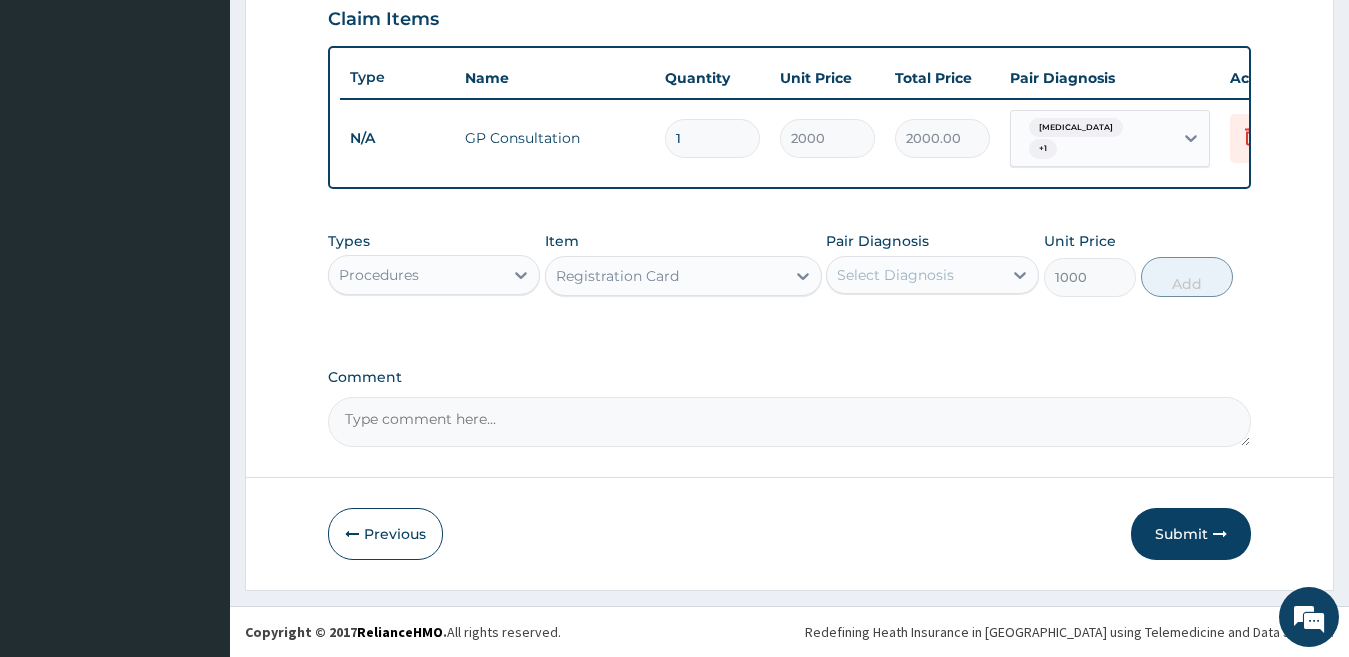 click on "Select Diagnosis" at bounding box center (895, 275) 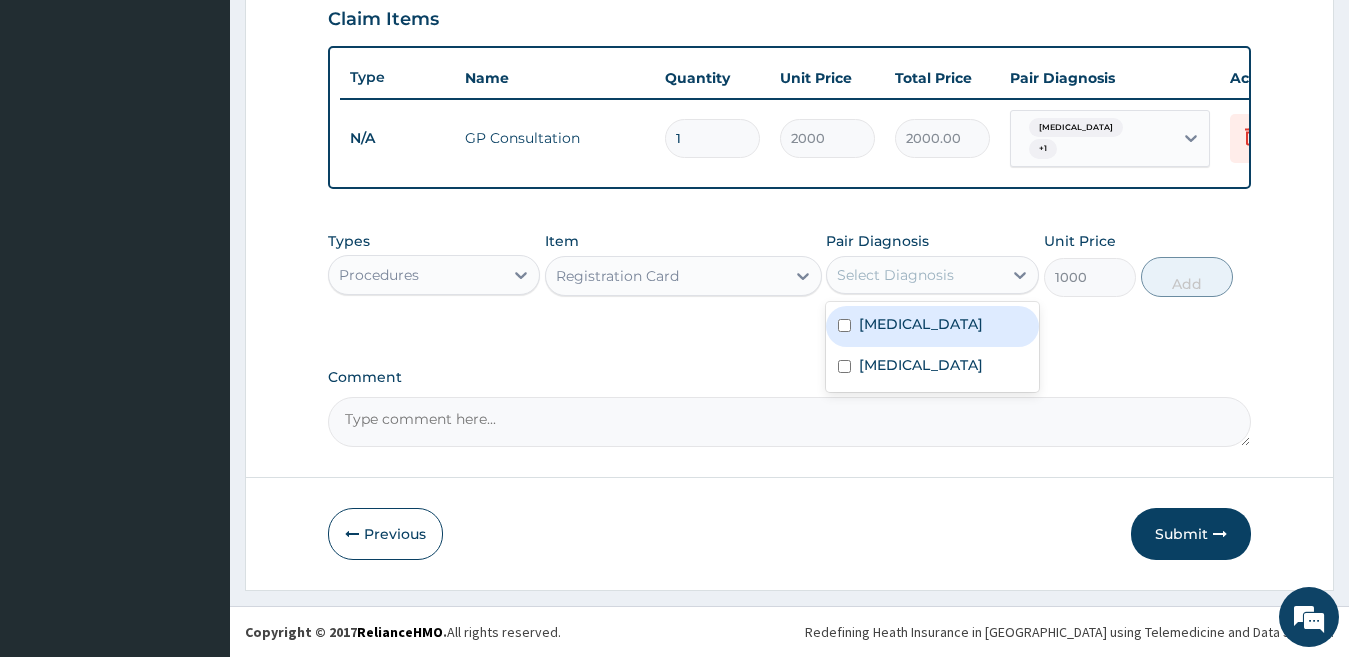 click on "Malaria" at bounding box center (921, 324) 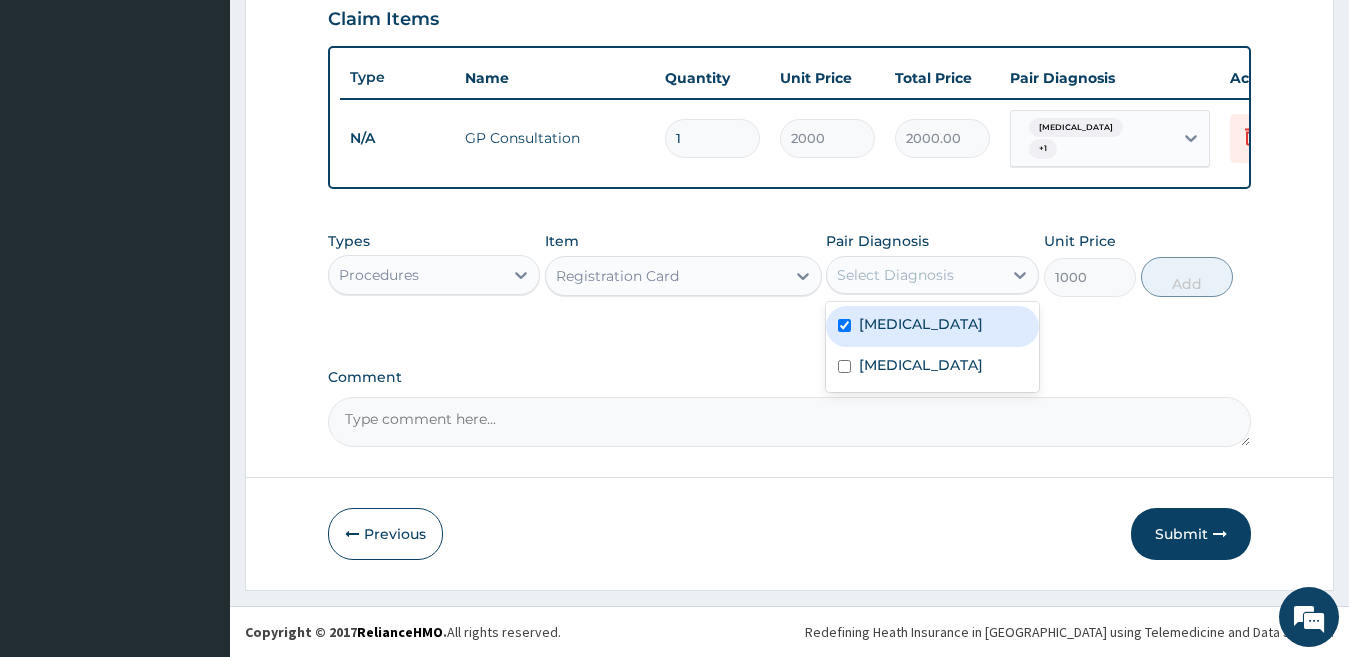 checkbox on "true" 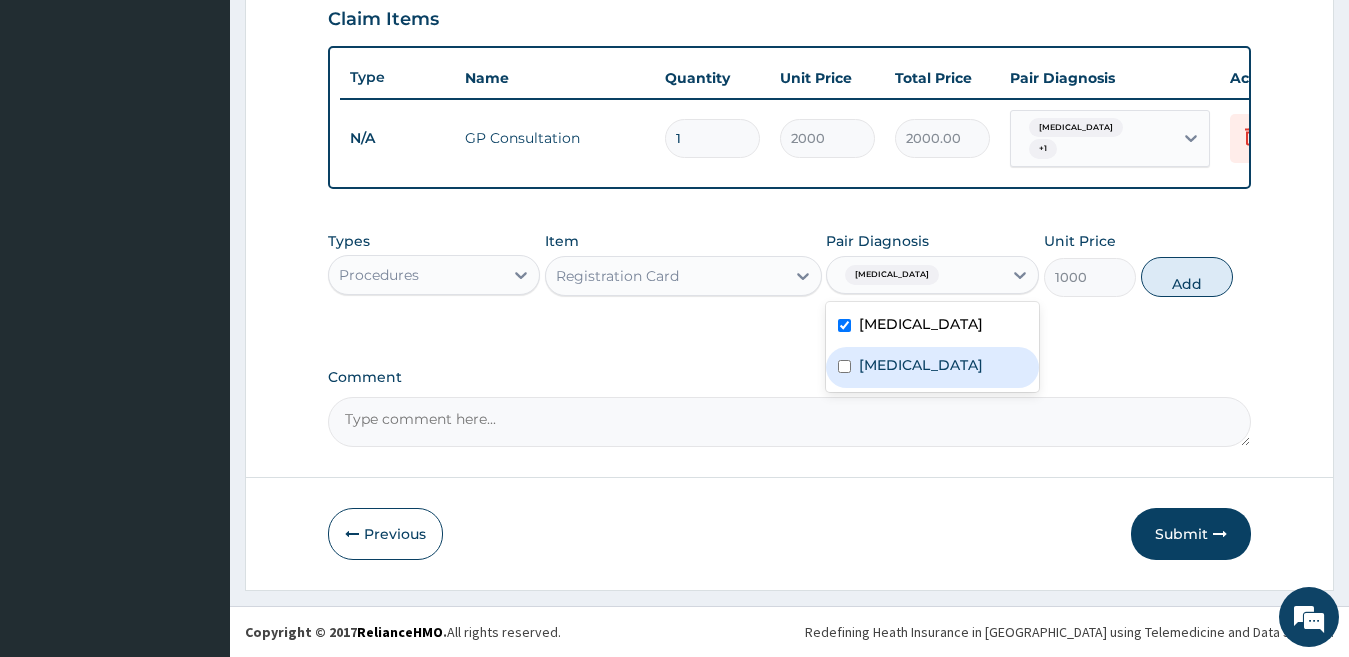 click on "Typhoid fever" at bounding box center (921, 365) 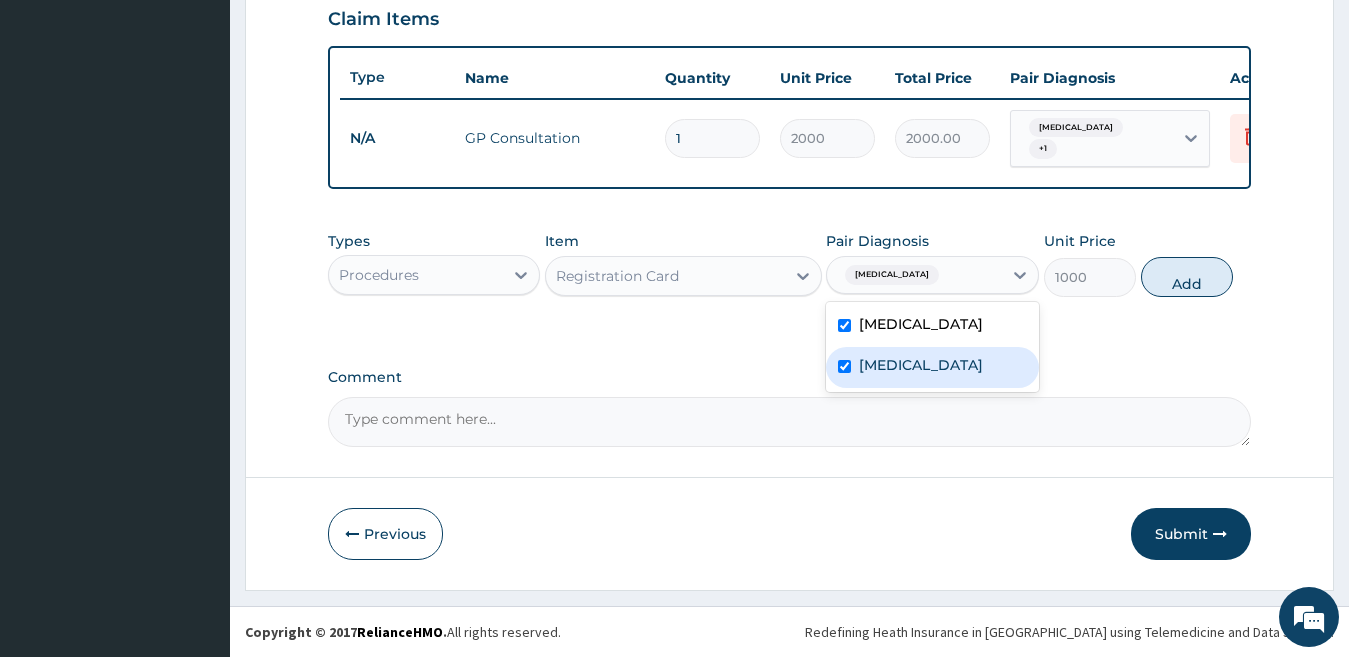 checkbox on "true" 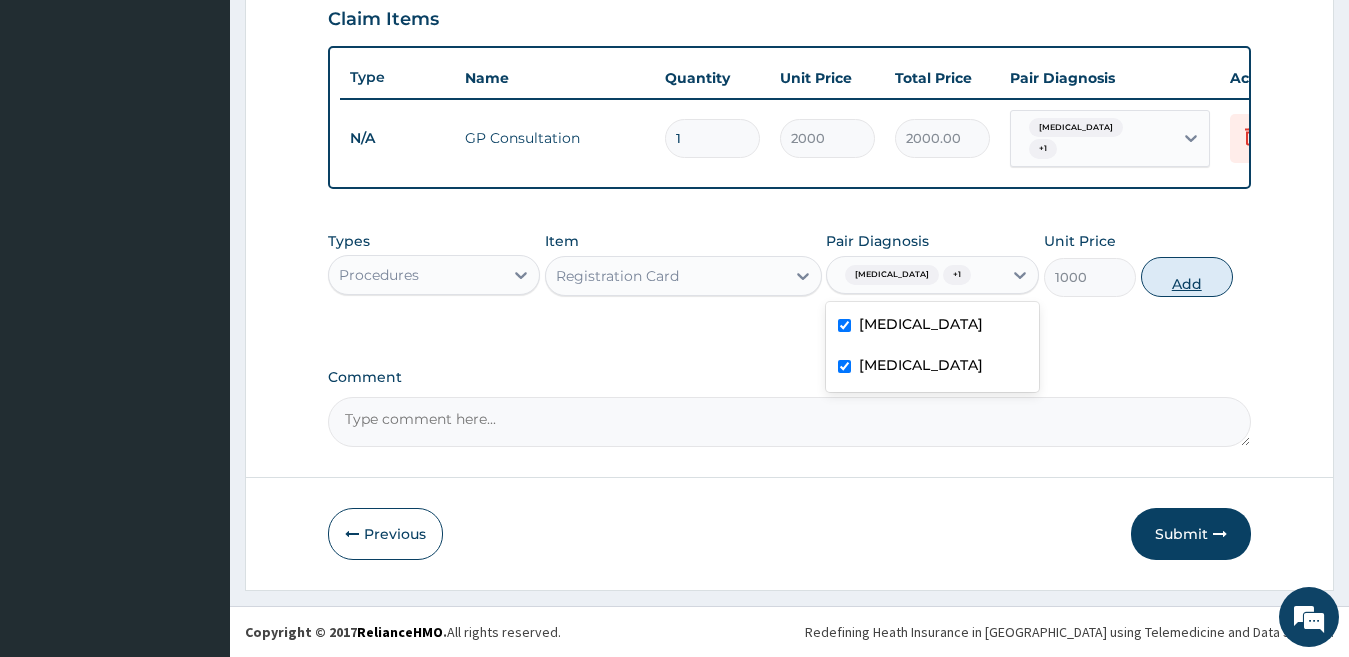 click on "Add" at bounding box center (1187, 277) 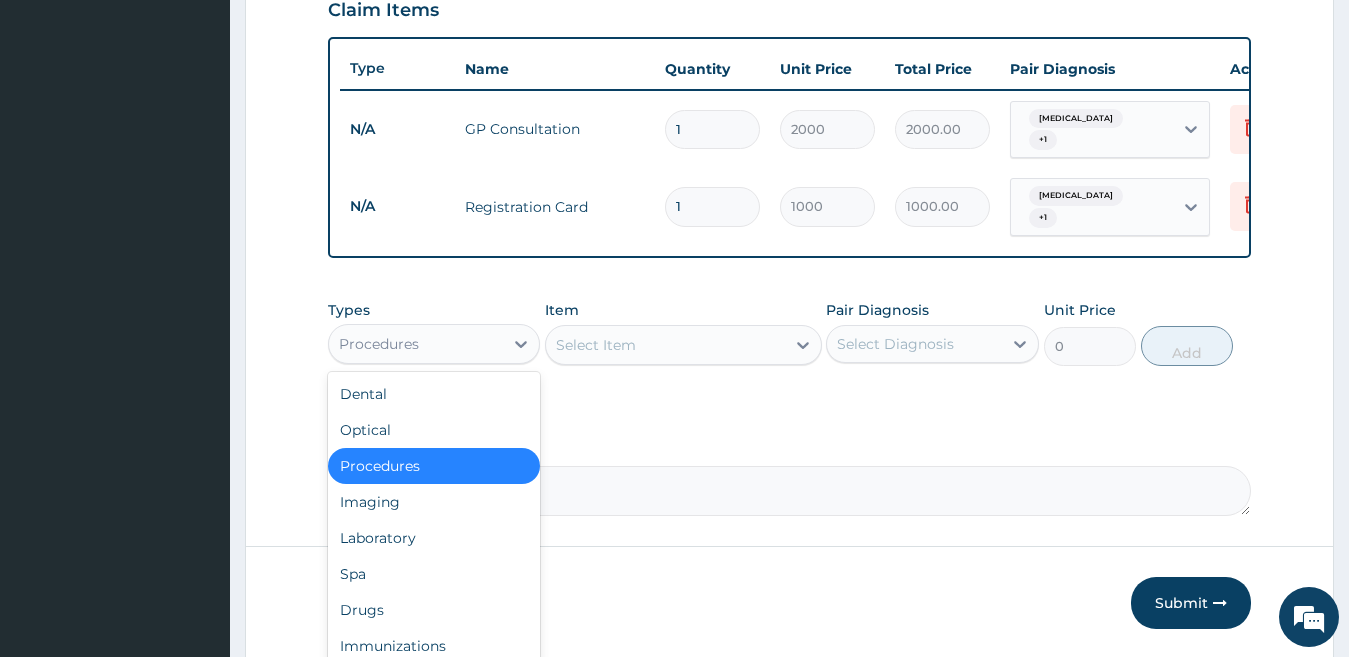 click on "Procedures" at bounding box center (416, 344) 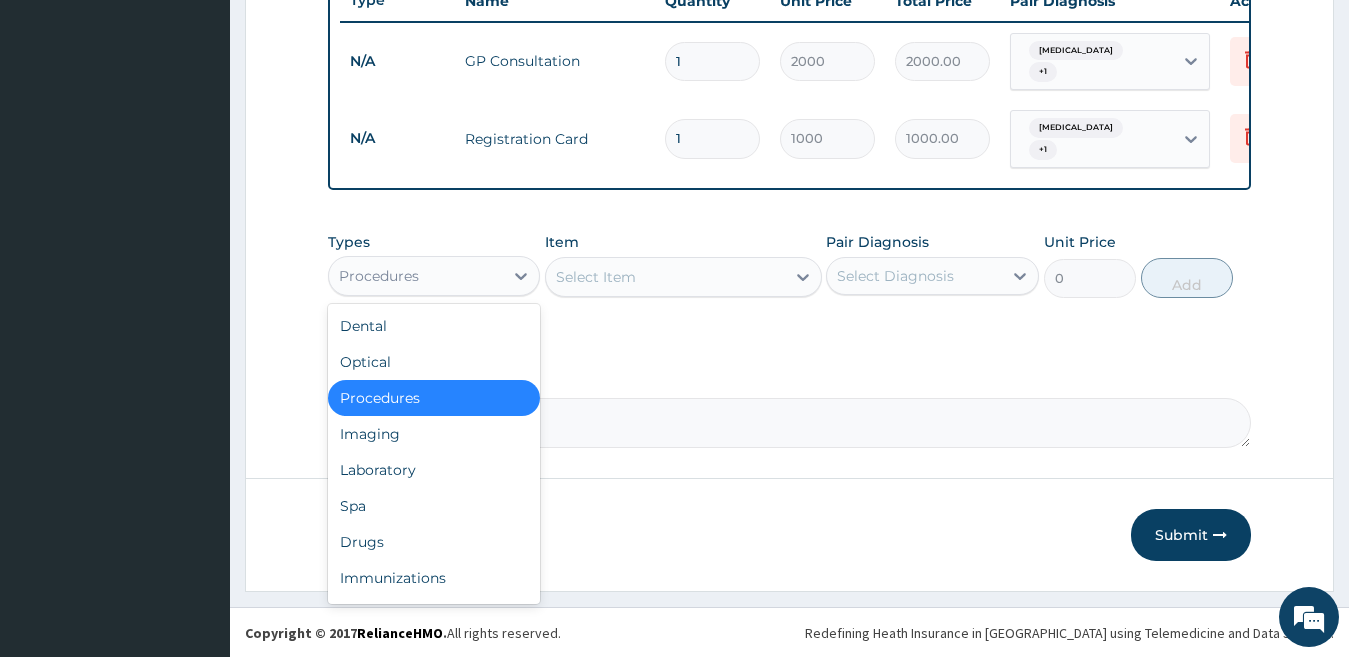 scroll, scrollTop: 776, scrollLeft: 0, axis: vertical 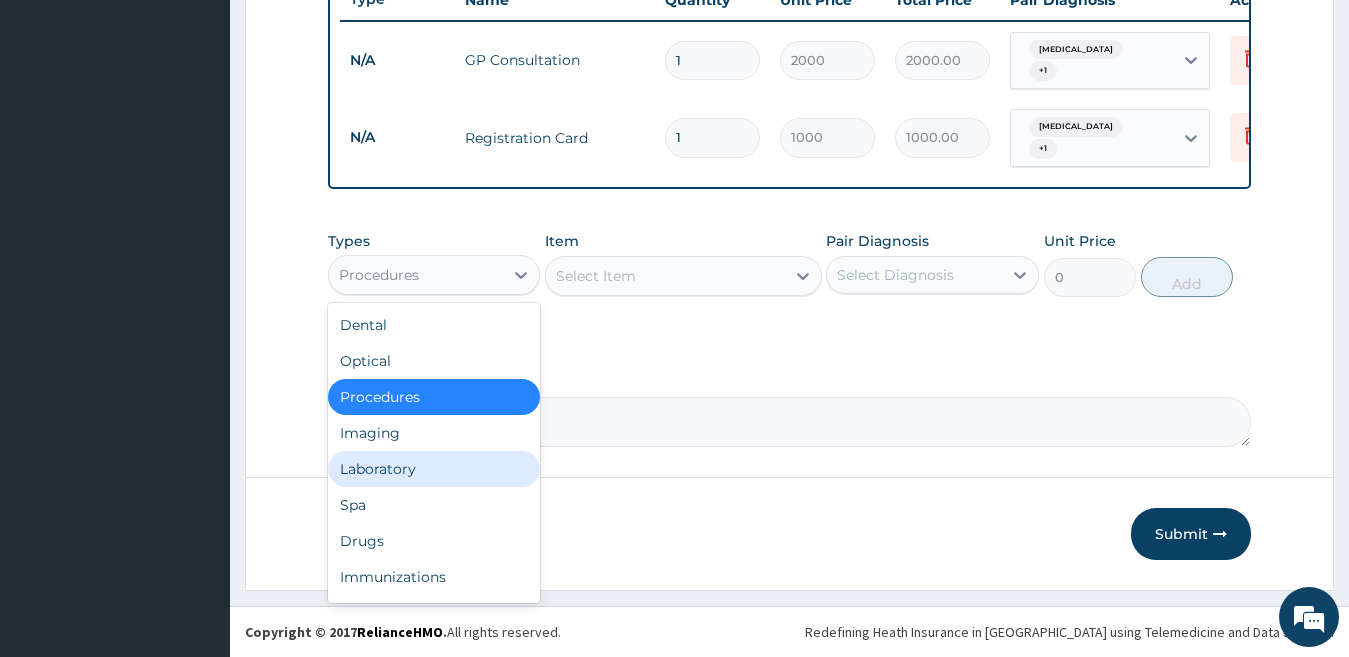 click on "Laboratory" at bounding box center (434, 469) 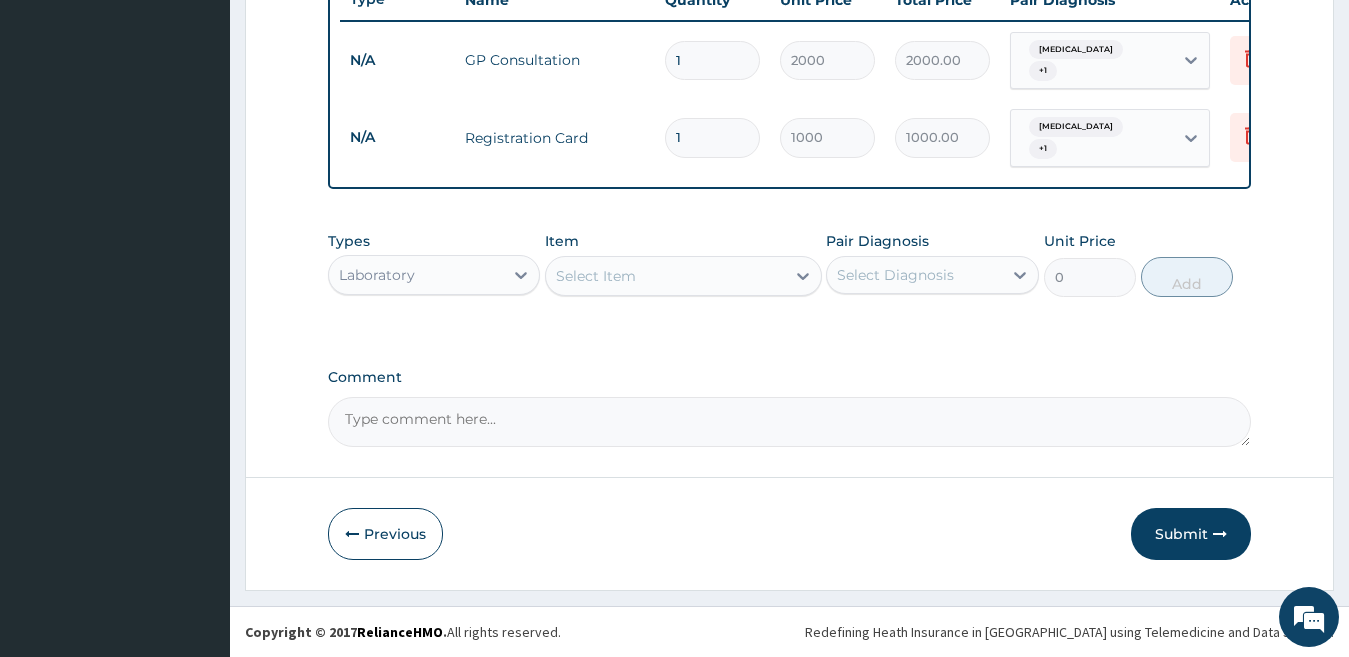 click on "Select Item" at bounding box center (665, 276) 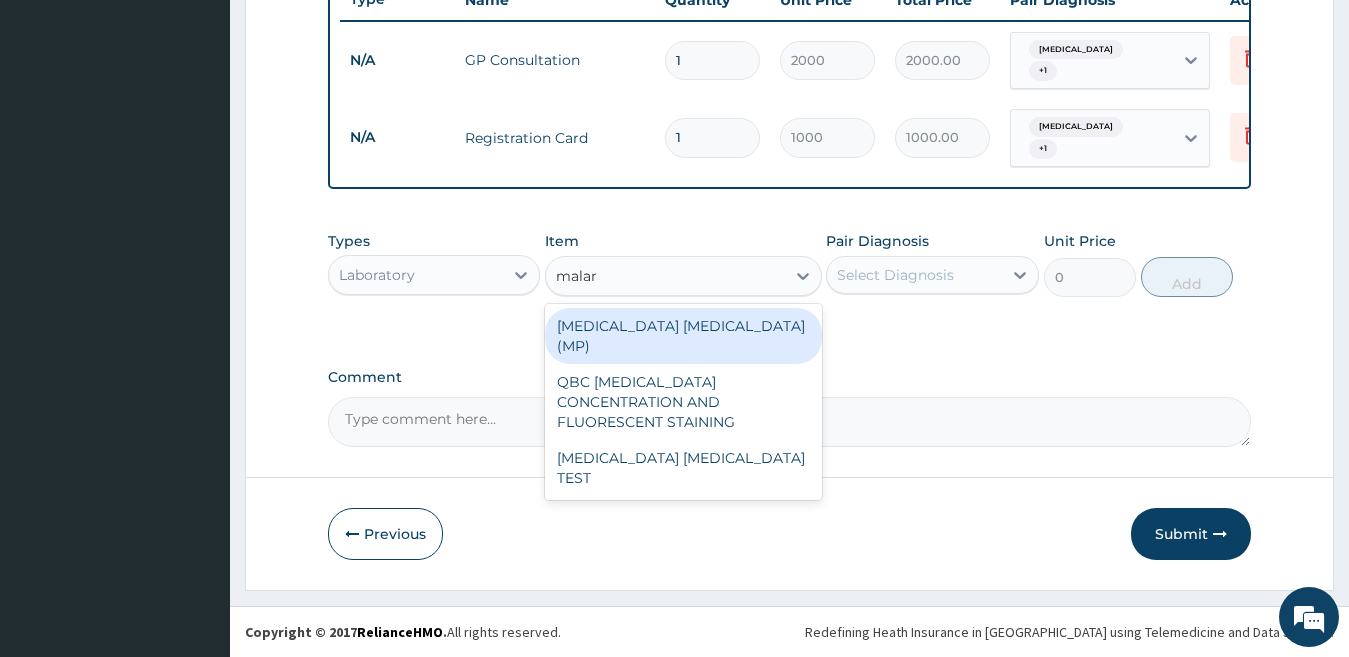 type on "malari" 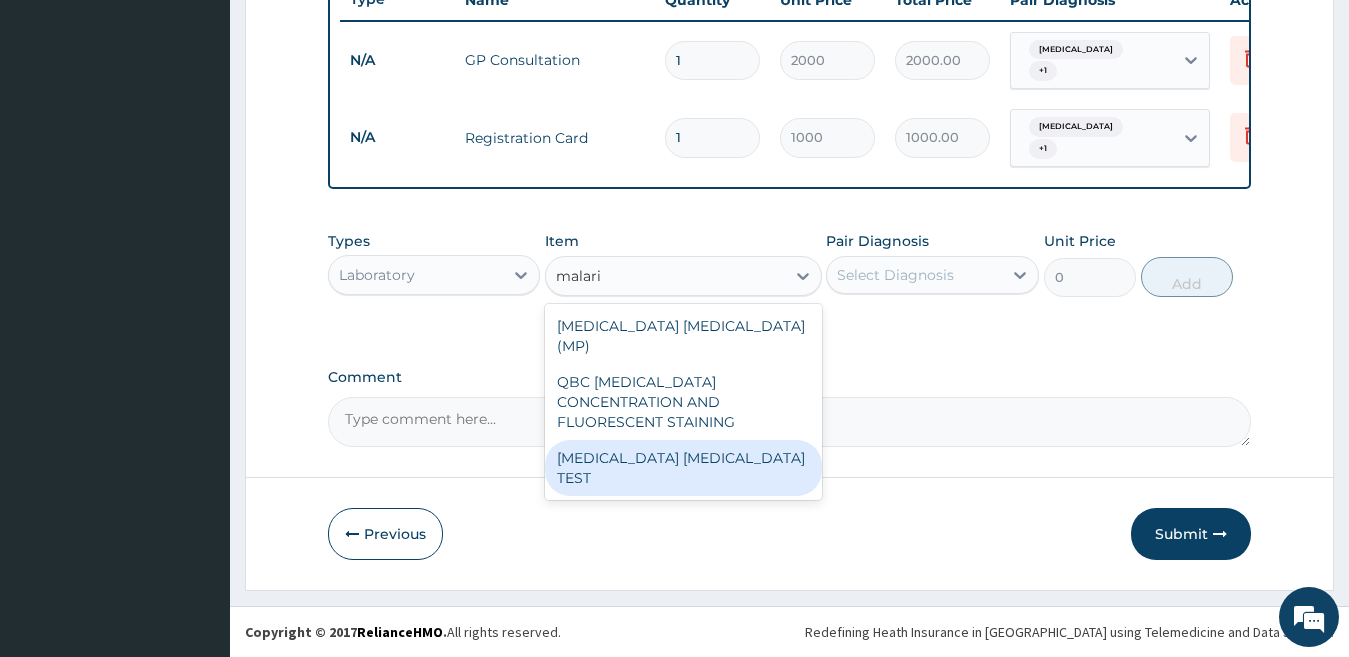 click on "MALARIA PARASITE TEST" at bounding box center [683, 468] 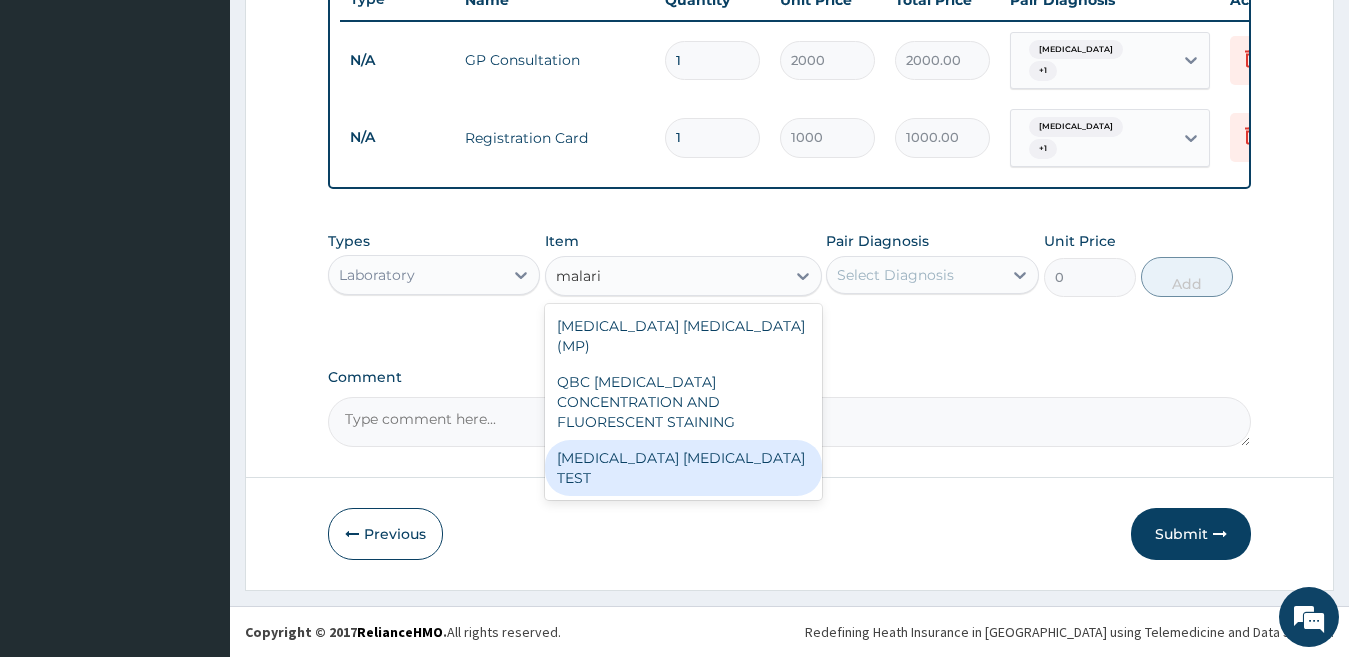 type 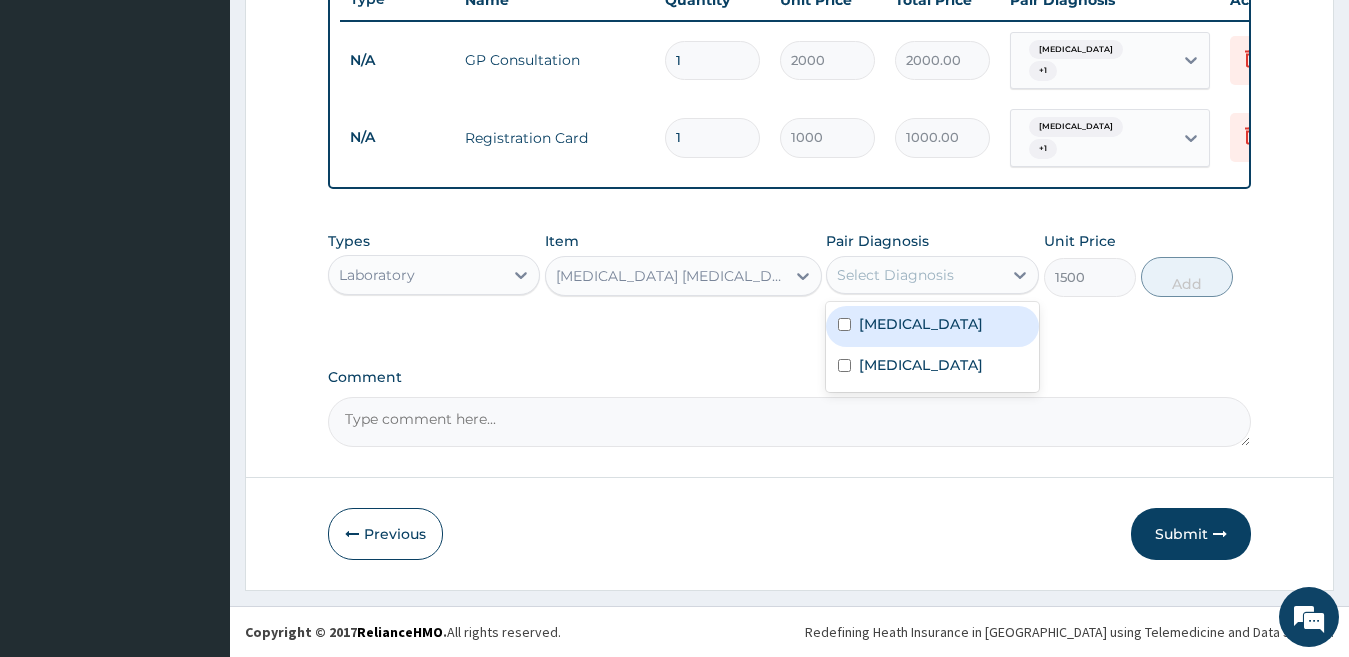 click on "Select Diagnosis" at bounding box center (895, 275) 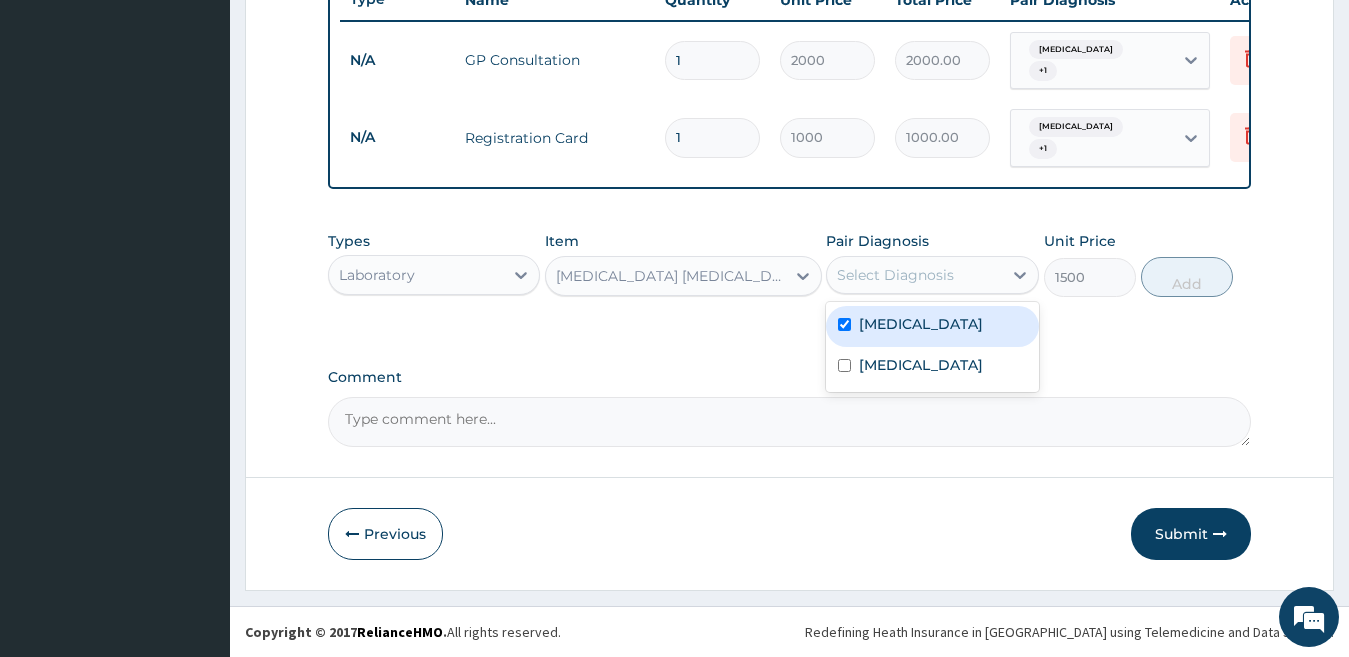 checkbox on "true" 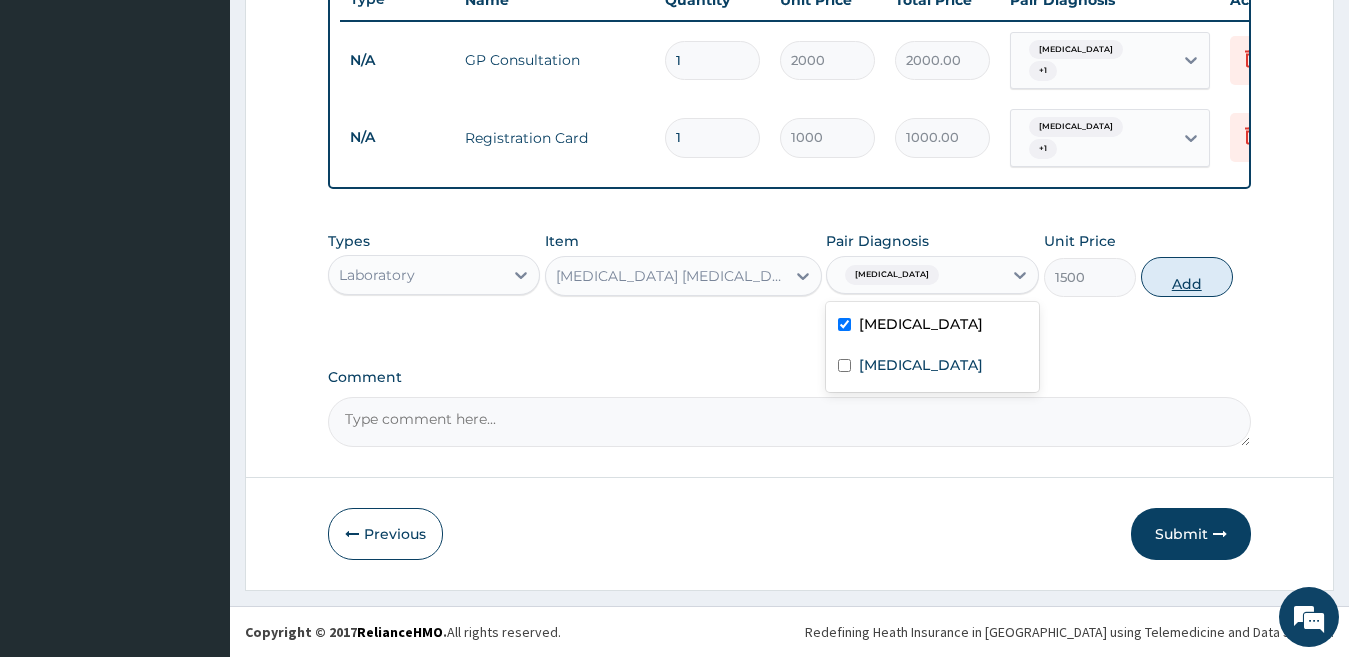 click on "Add" at bounding box center (1187, 277) 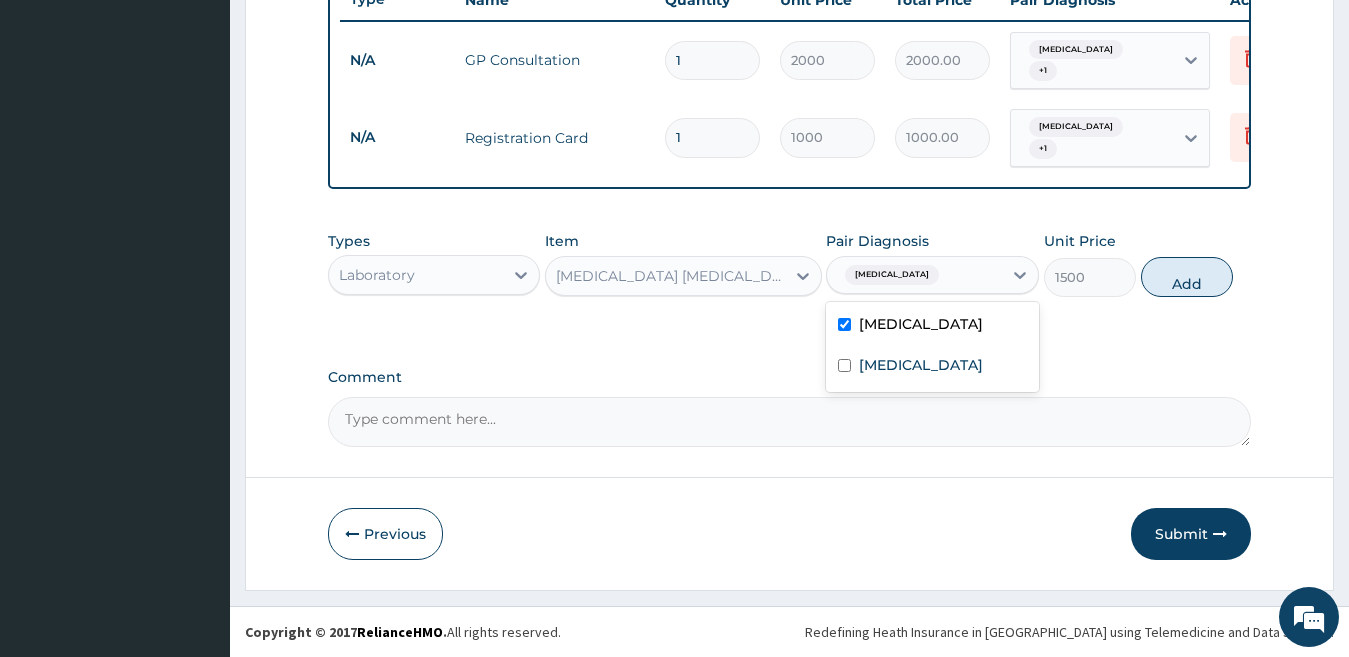 type on "0" 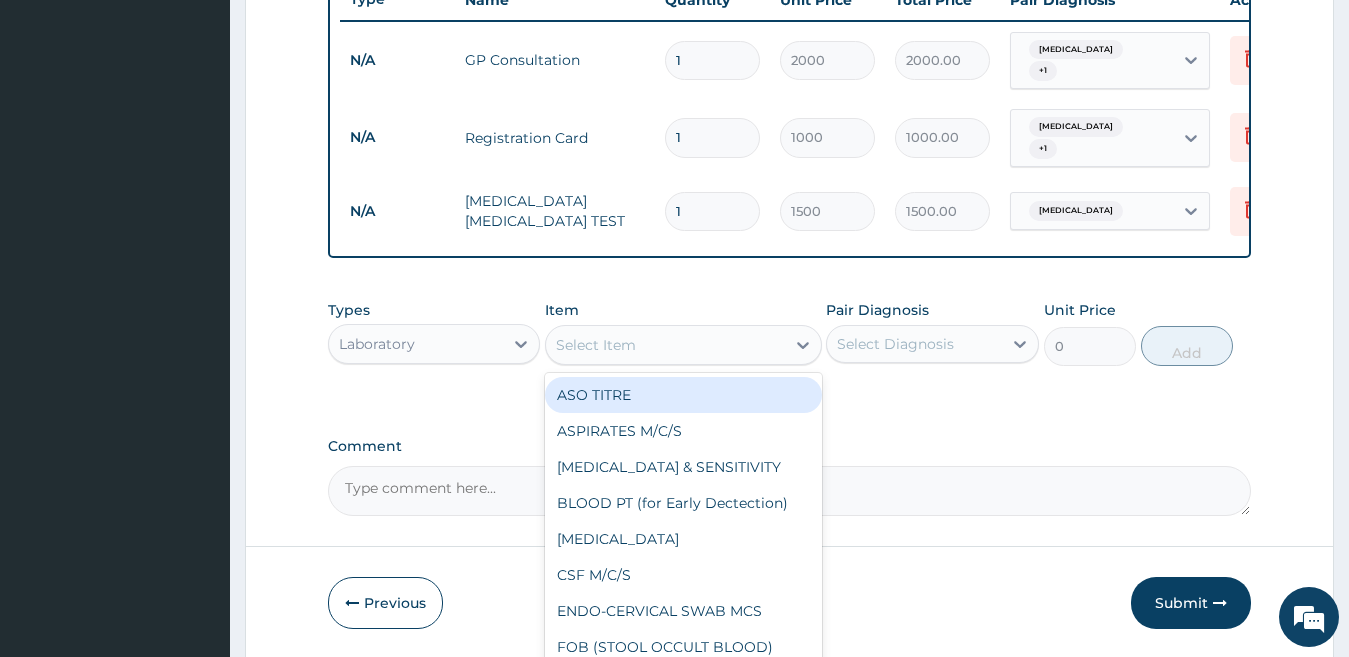 click on "Select Item" at bounding box center (665, 345) 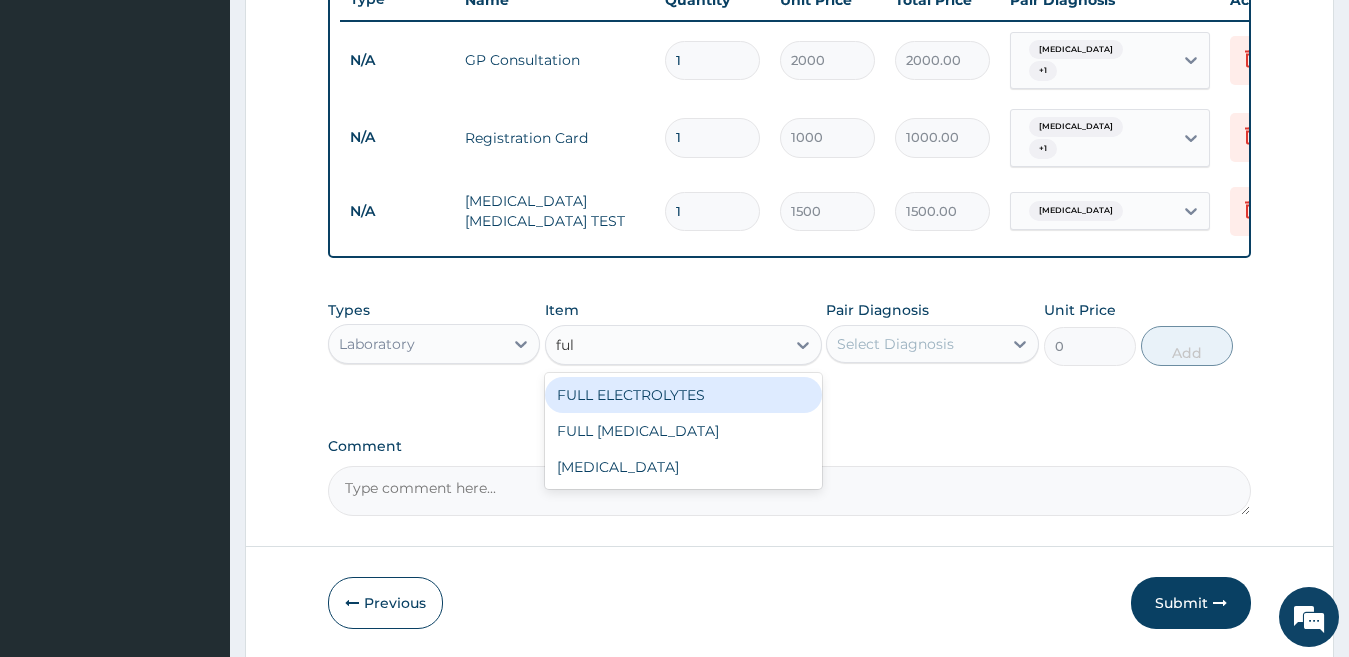 type on "full" 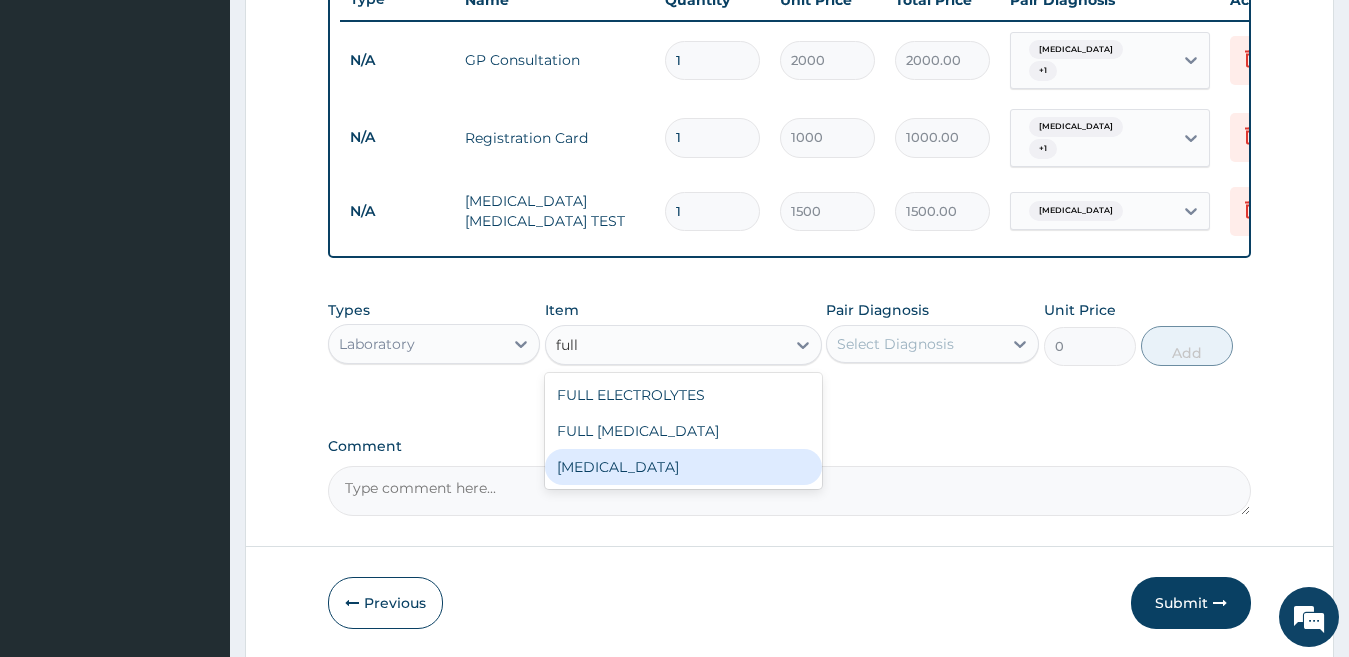 click on "Full blood count" at bounding box center (683, 467) 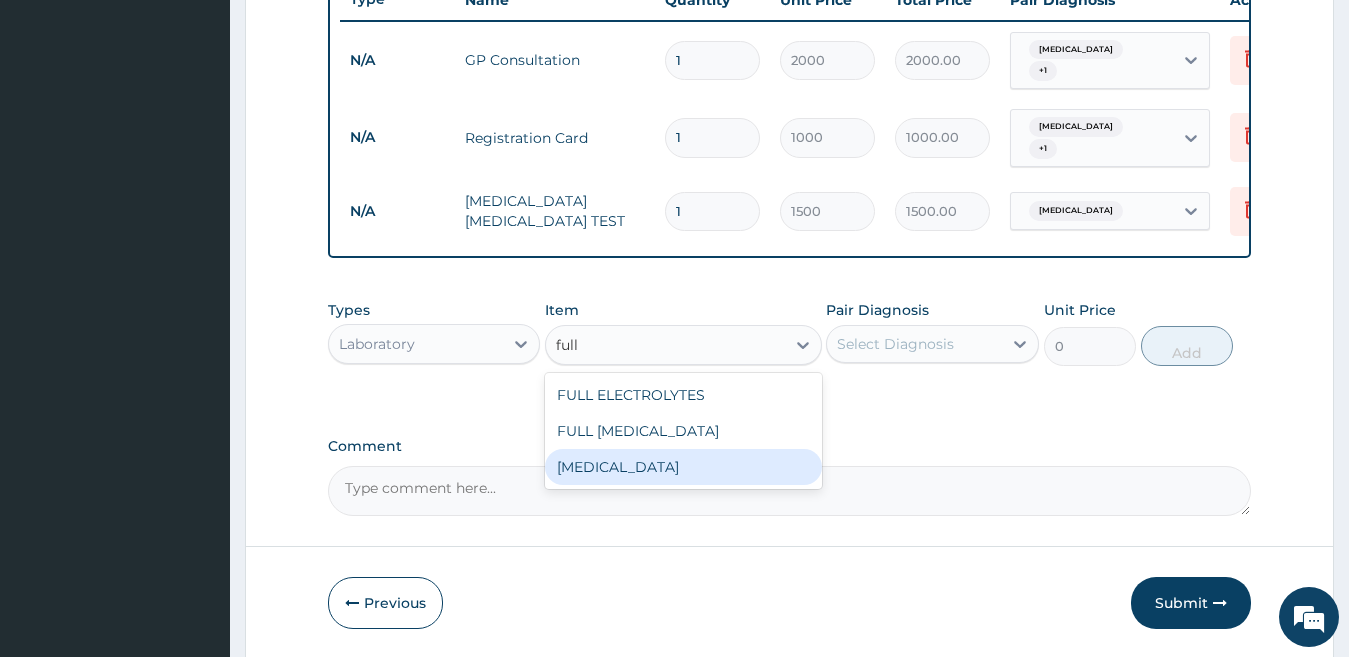 type 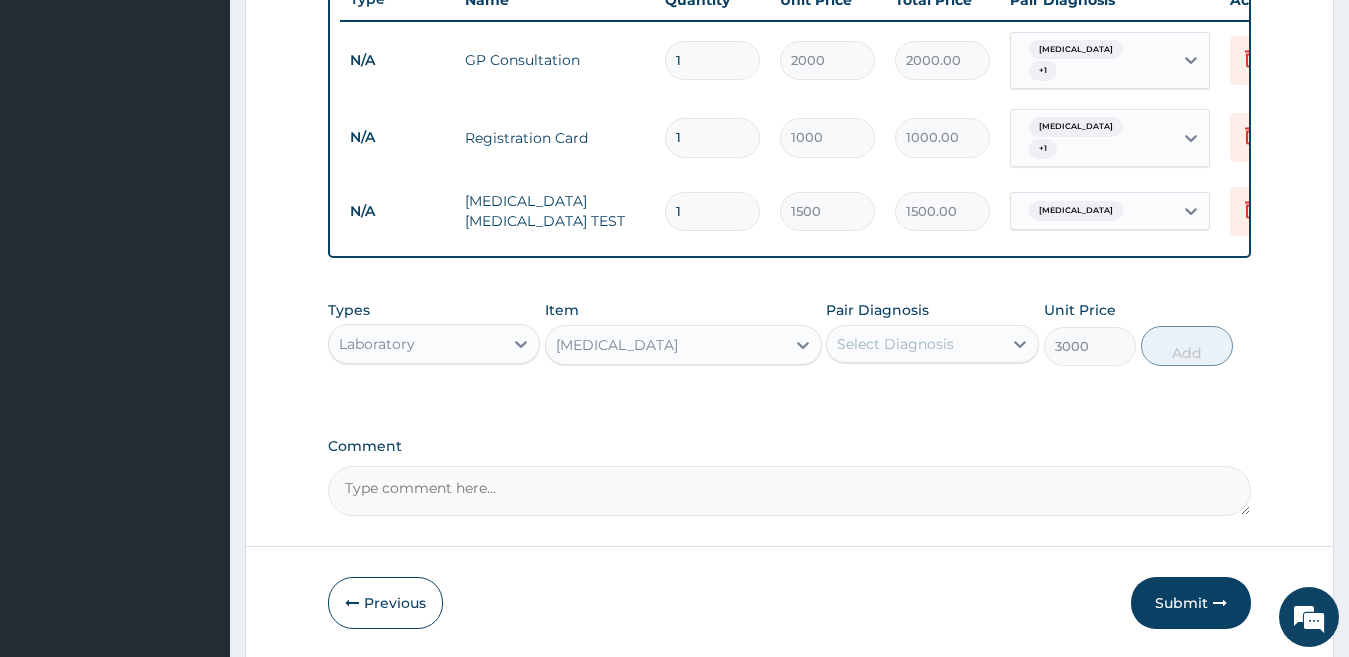 click on "Select Diagnosis" at bounding box center (895, 344) 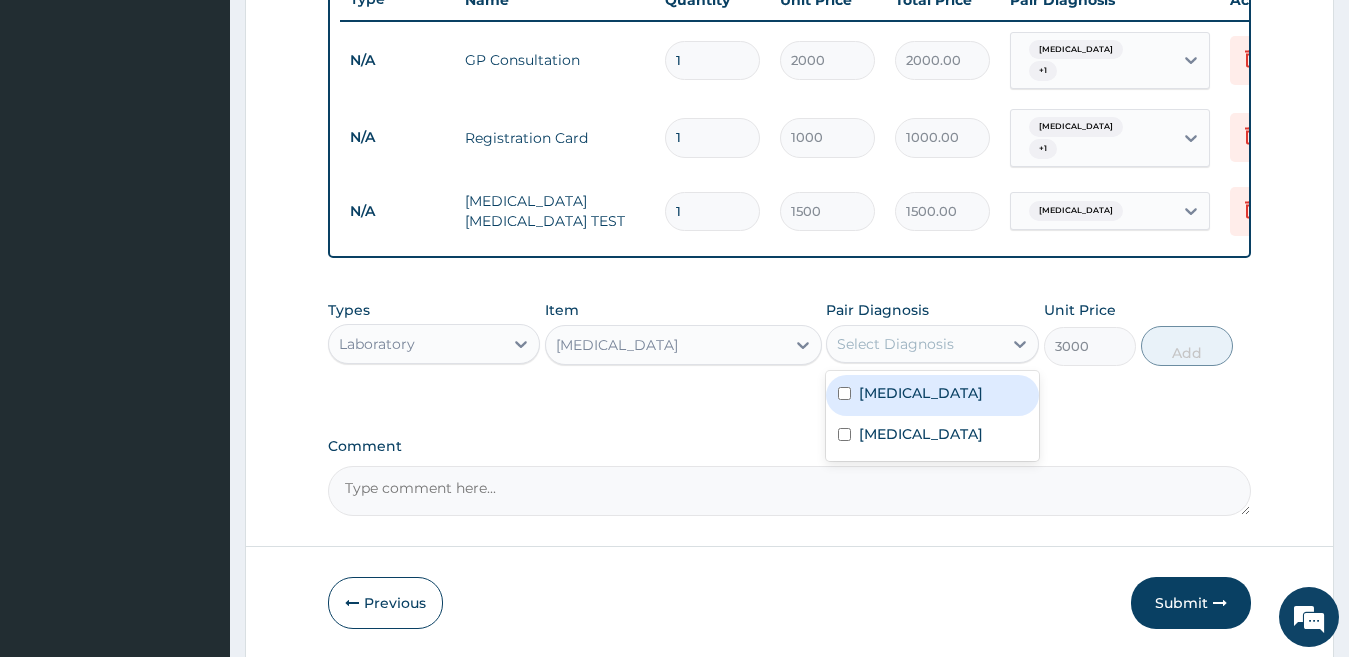 click on "Malaria" at bounding box center (921, 393) 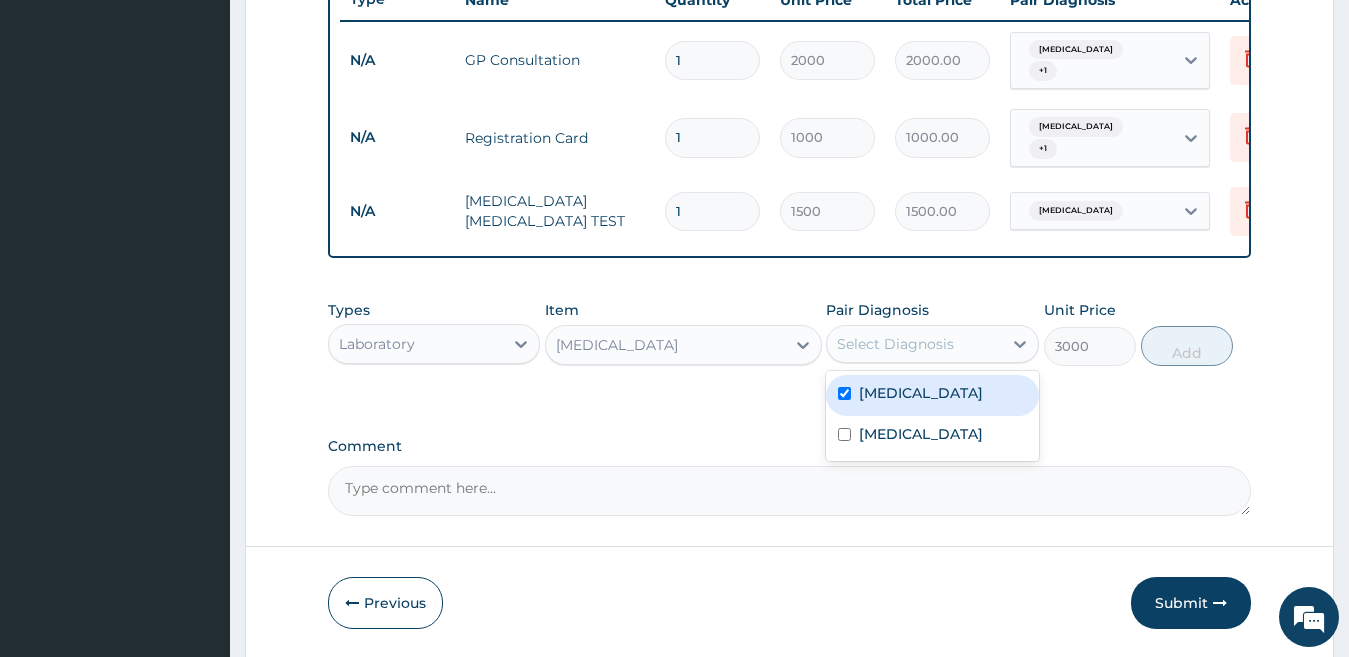 checkbox on "true" 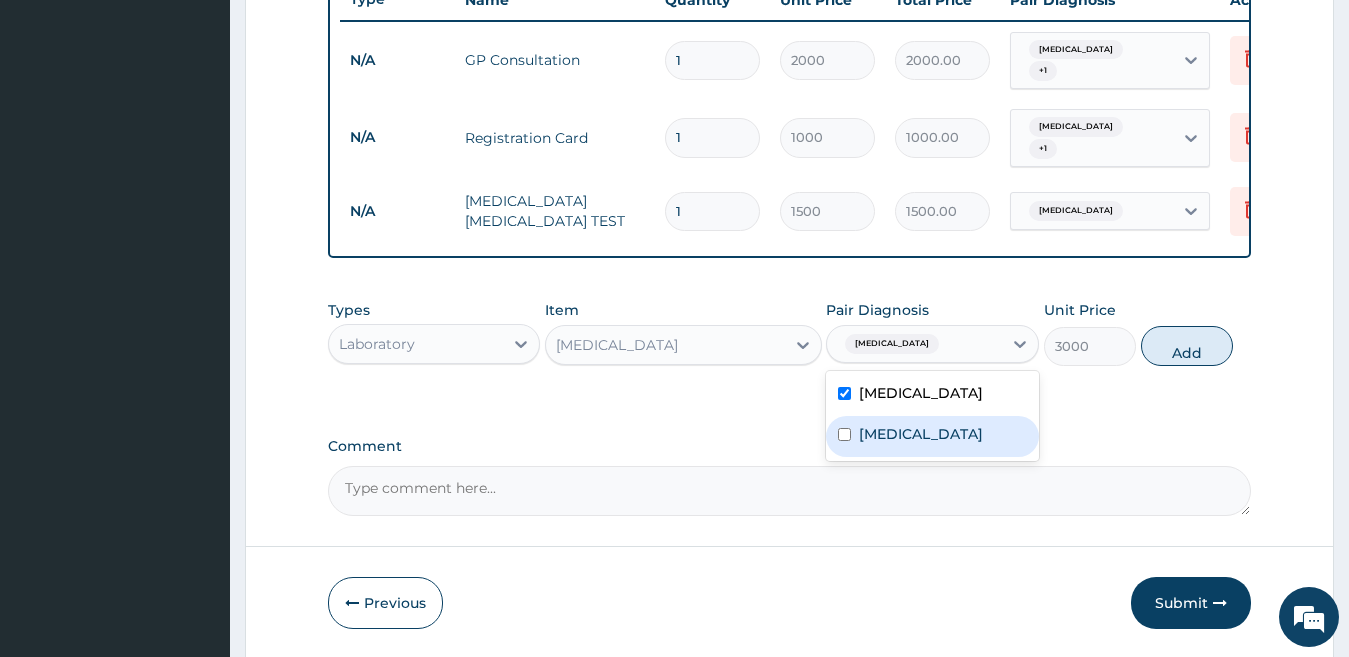 click on "Typhoid fever" at bounding box center [921, 434] 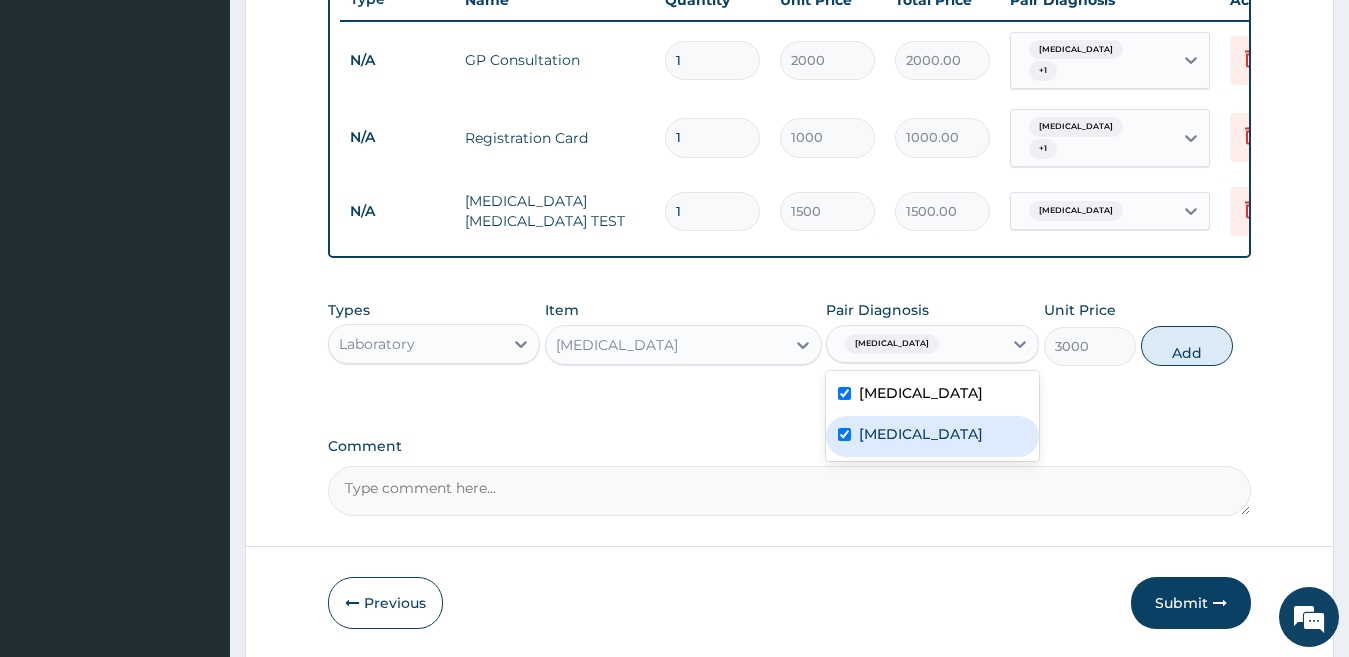 checkbox on "true" 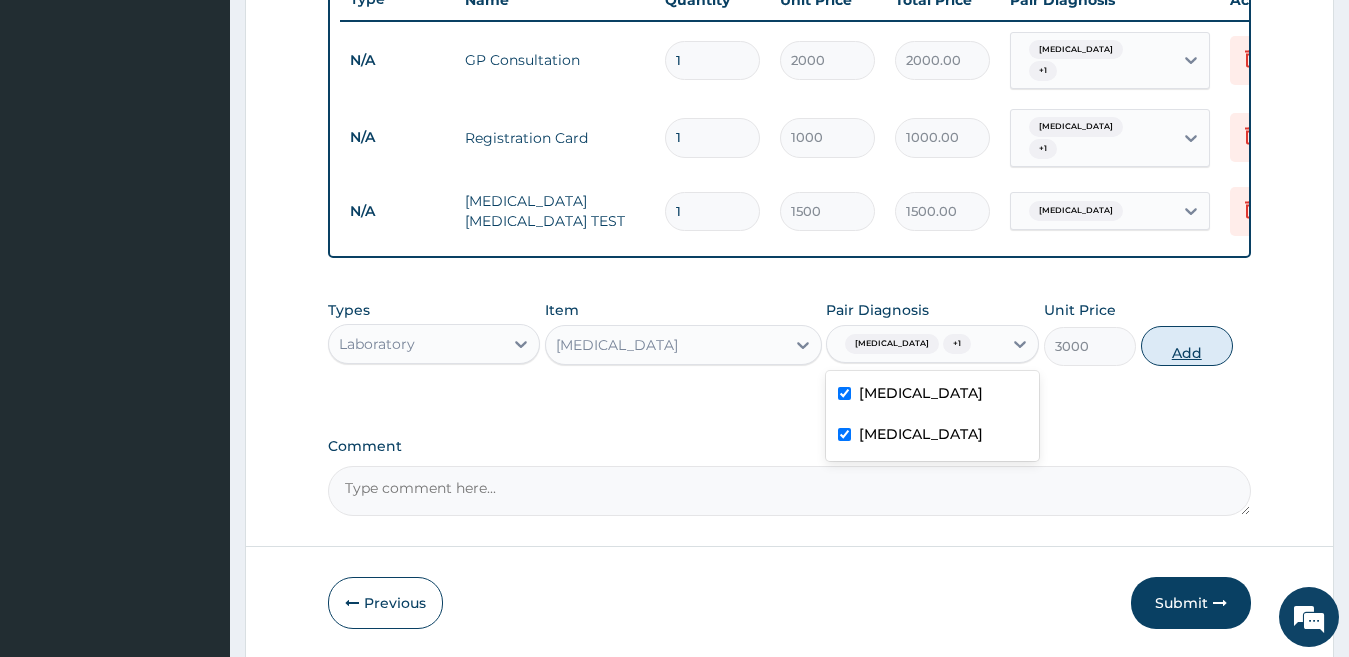 click on "Add" at bounding box center (1187, 346) 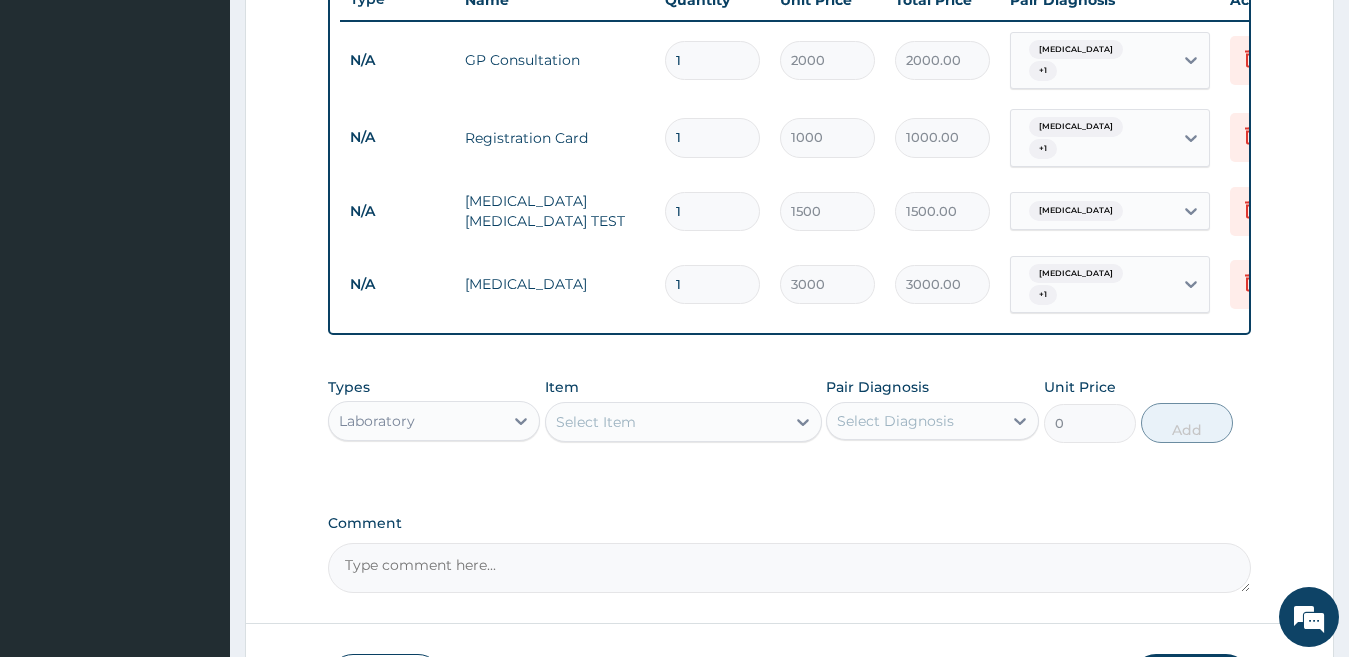 click on "Select Item" at bounding box center (665, 422) 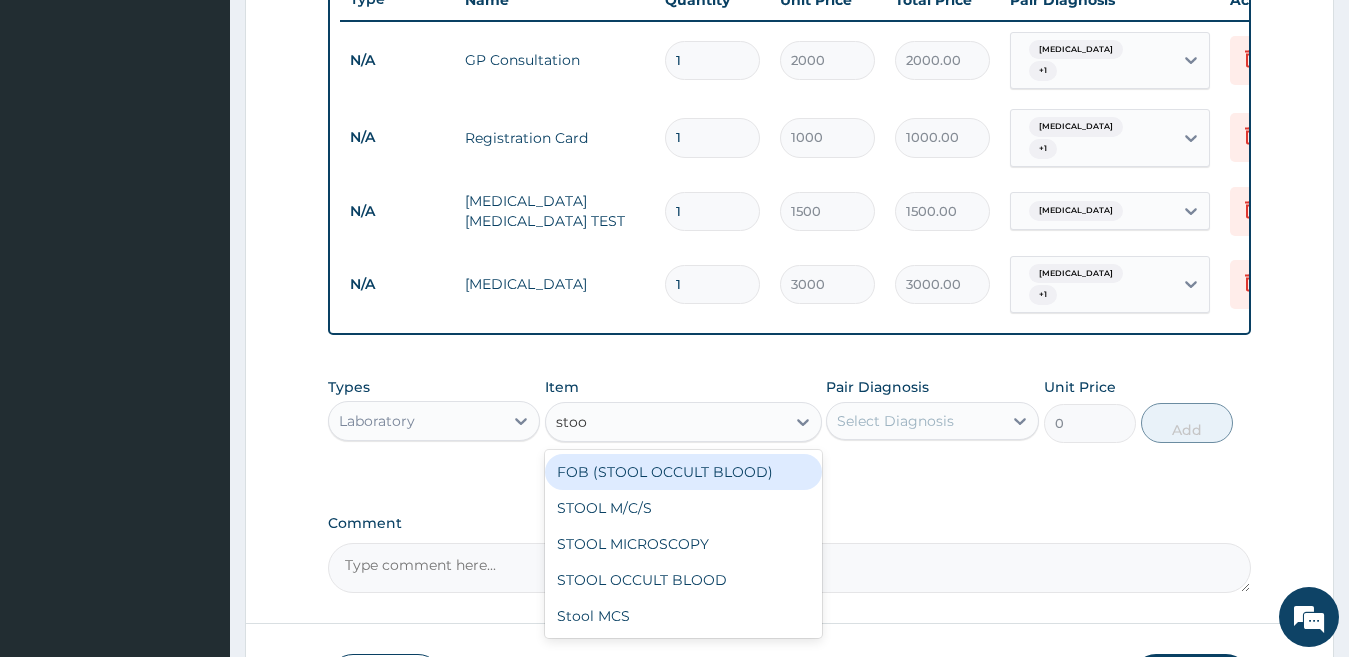 type on "stool" 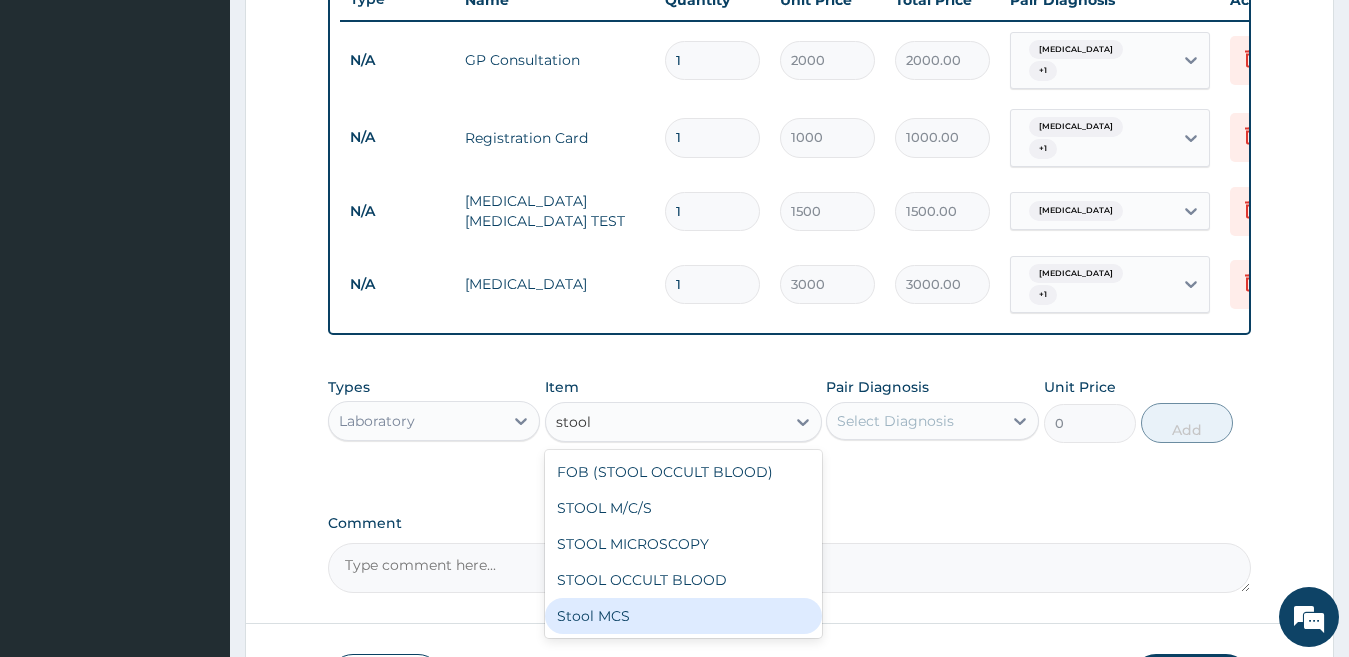 click on "Stool MCS" at bounding box center [683, 616] 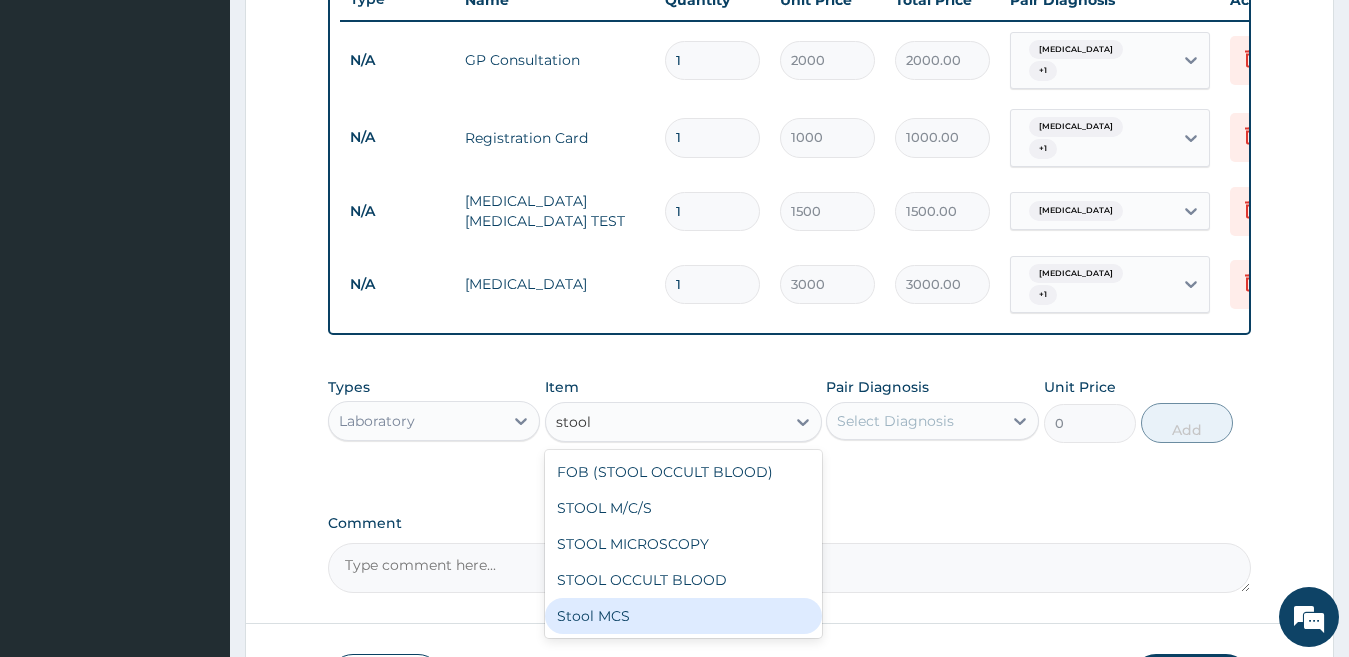 type 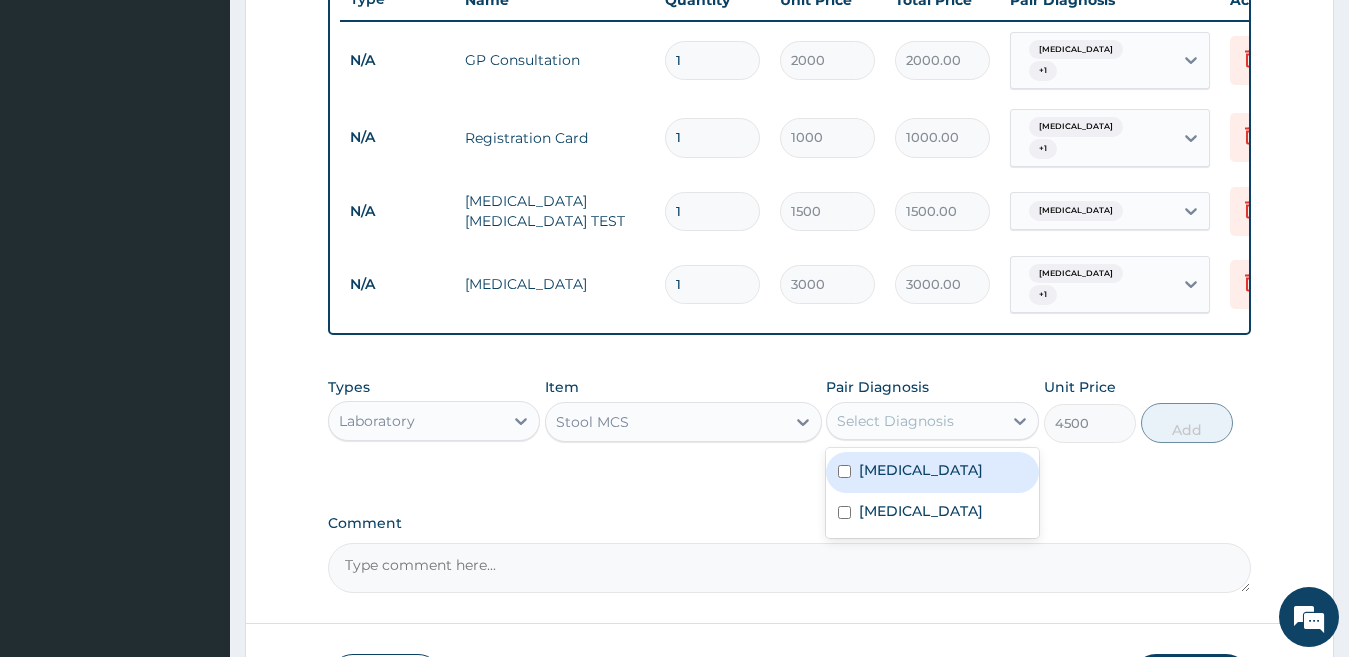 click on "Select Diagnosis" at bounding box center [895, 421] 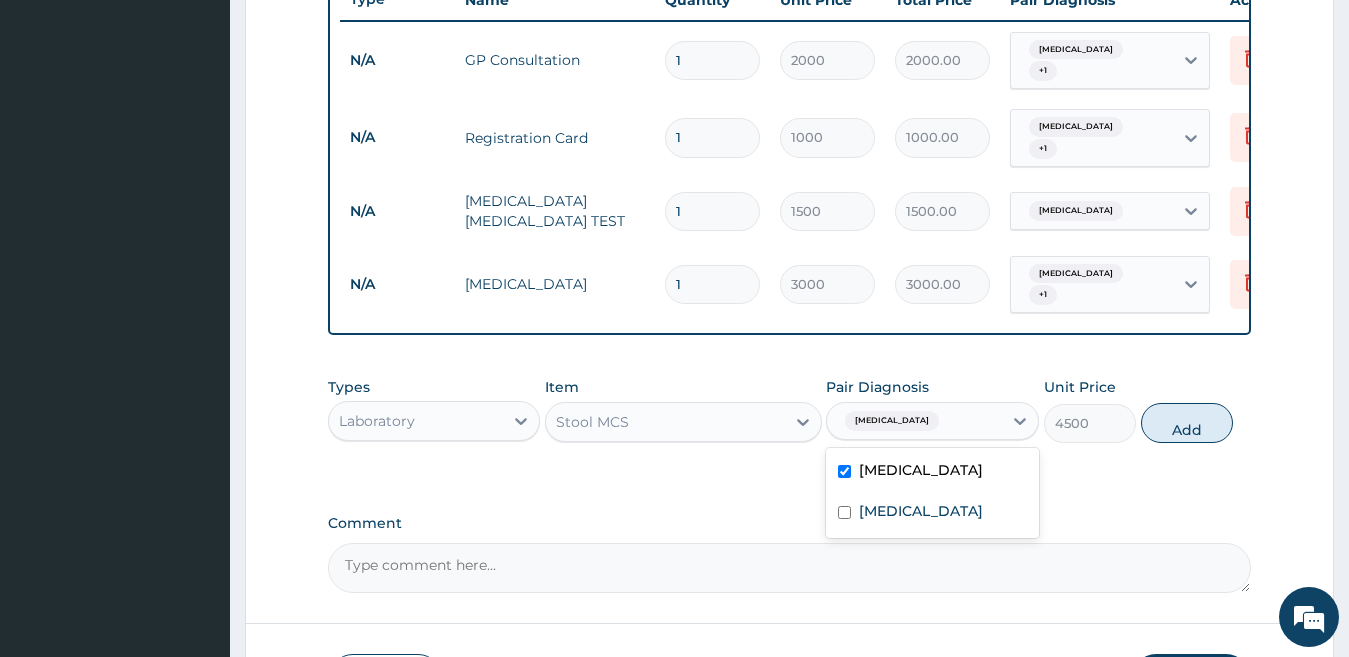 click on "Malaria" at bounding box center (932, 472) 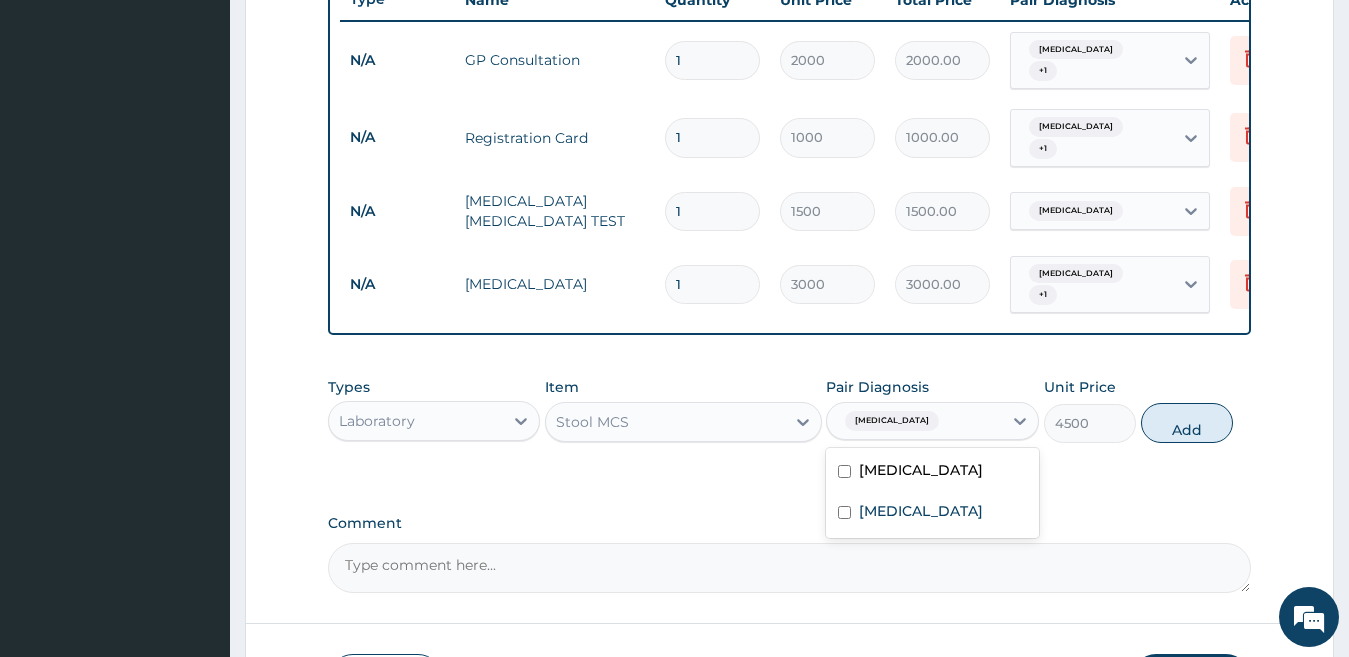 checkbox on "false" 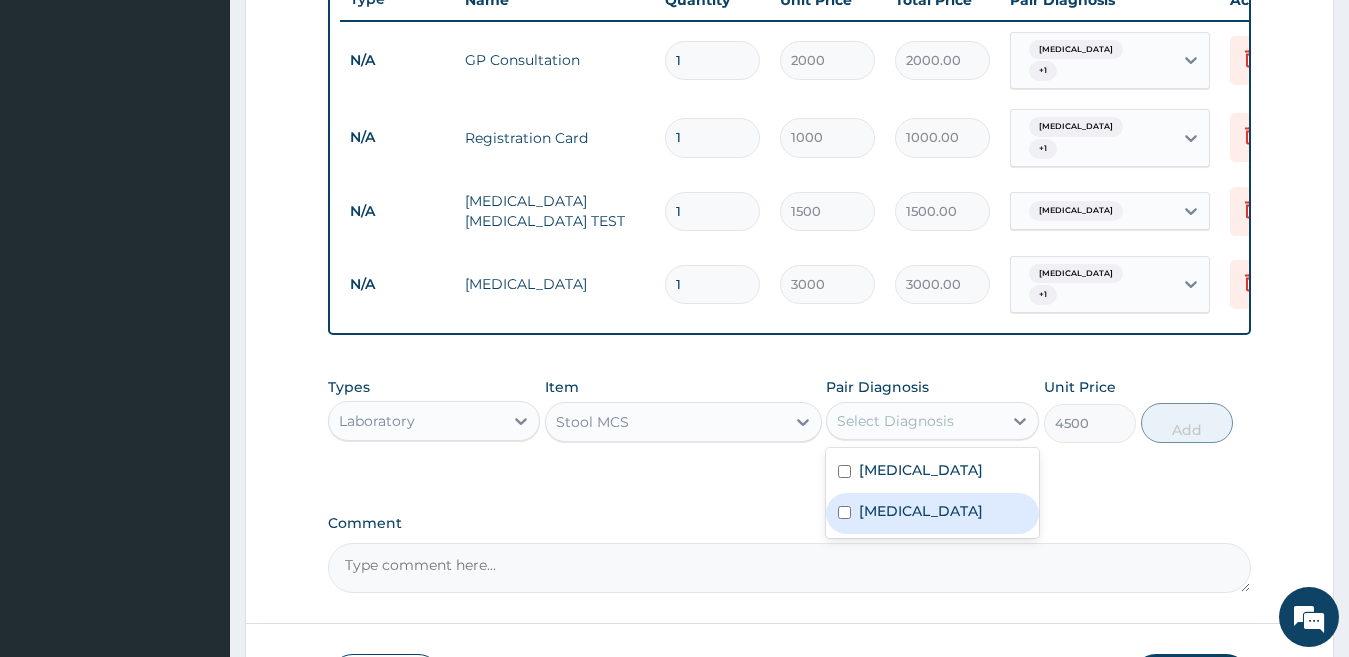 click on "Typhoid fever" at bounding box center [921, 511] 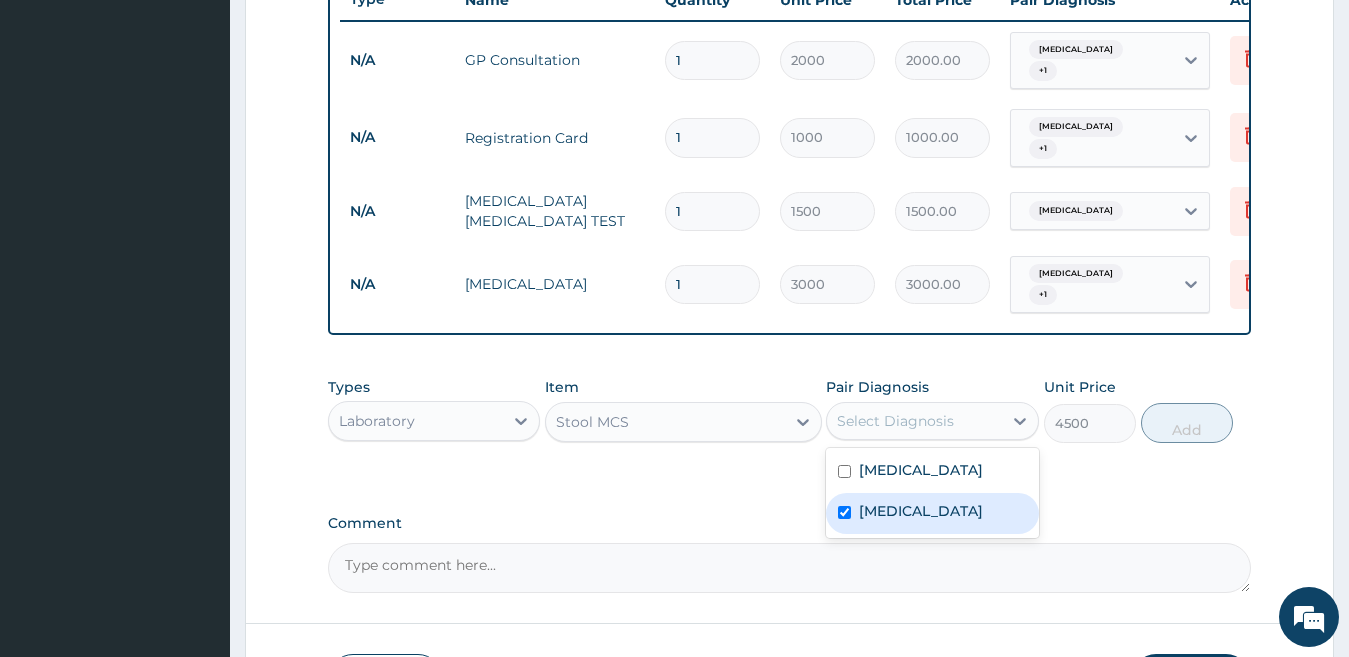 checkbox on "true" 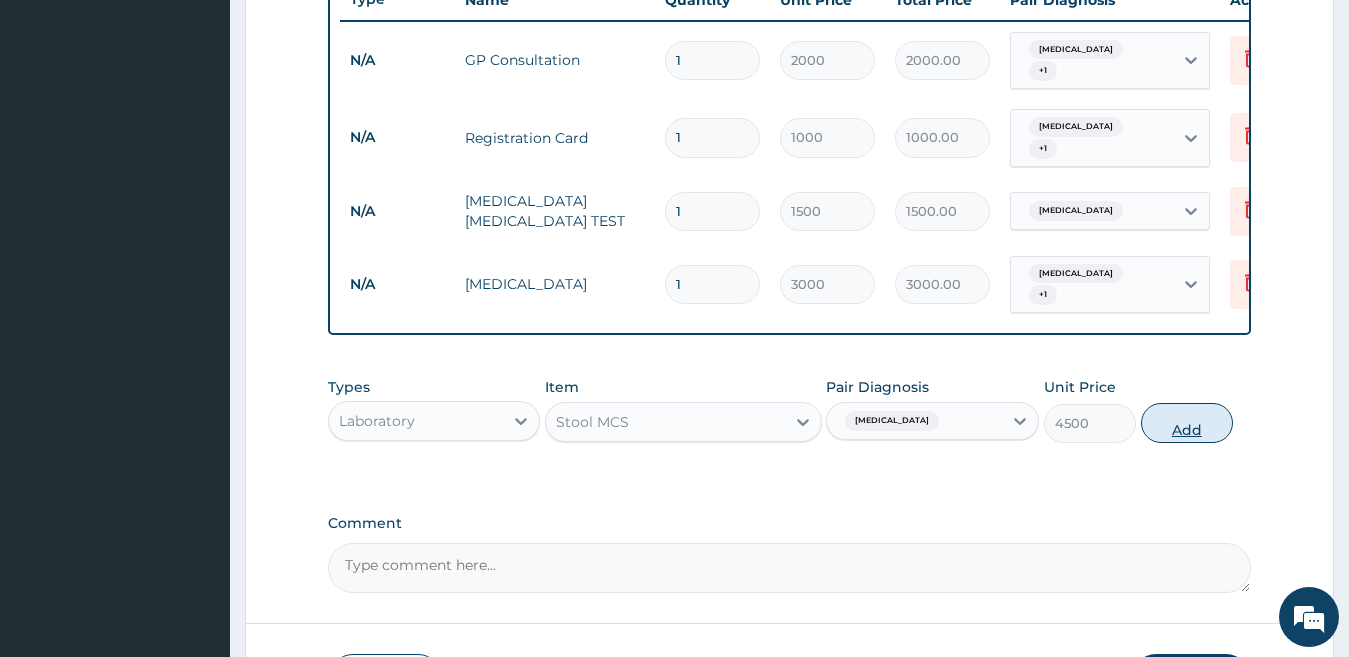 click on "Add" at bounding box center (1187, 423) 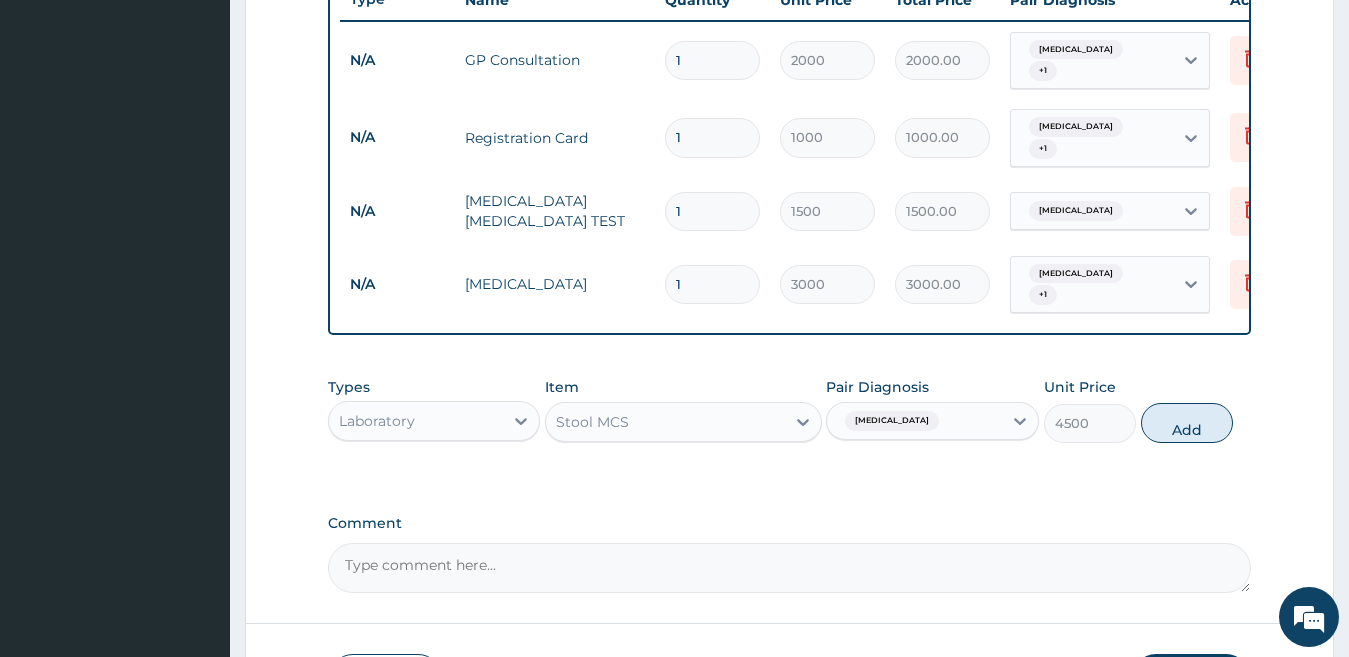 type on "0" 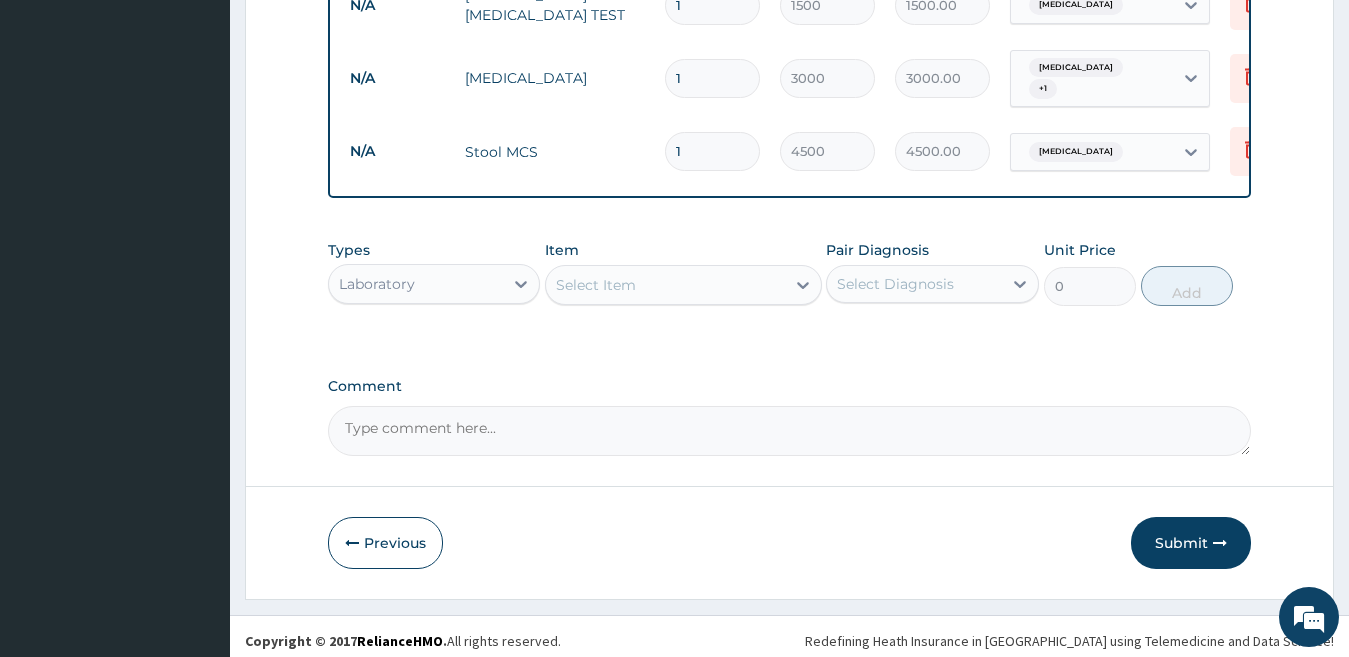 scroll, scrollTop: 983, scrollLeft: 0, axis: vertical 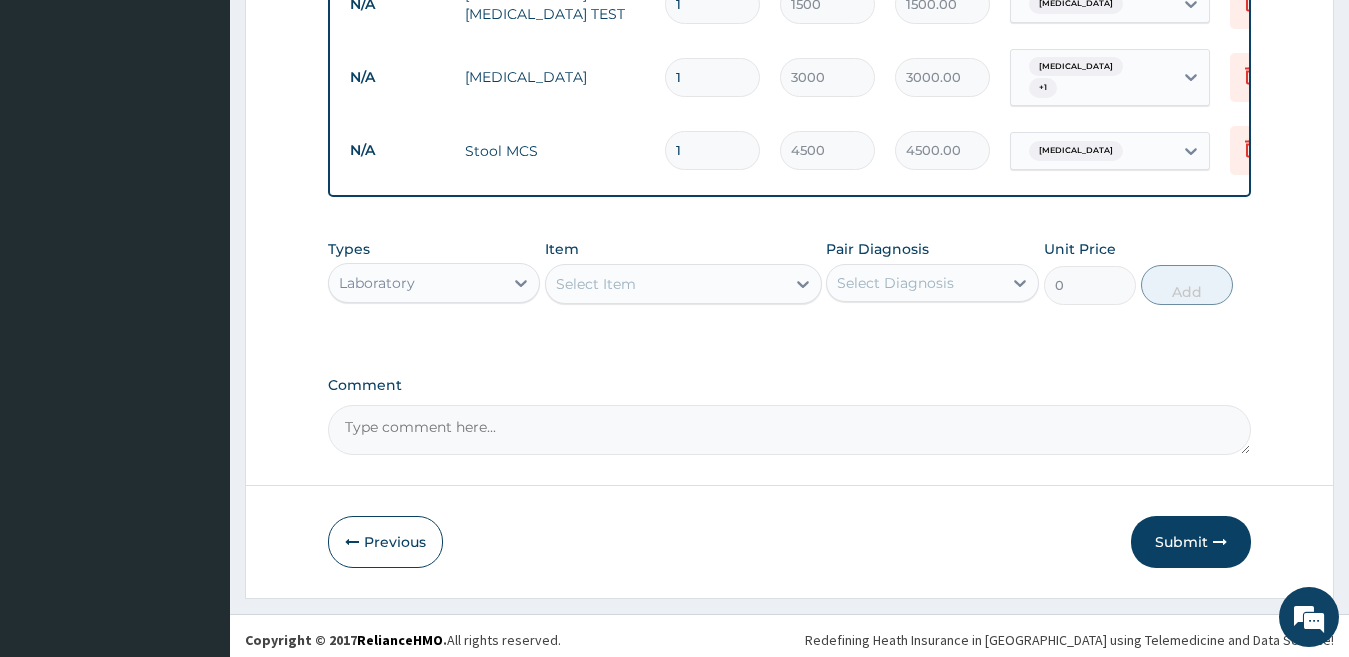 click on "Laboratory" at bounding box center [416, 283] 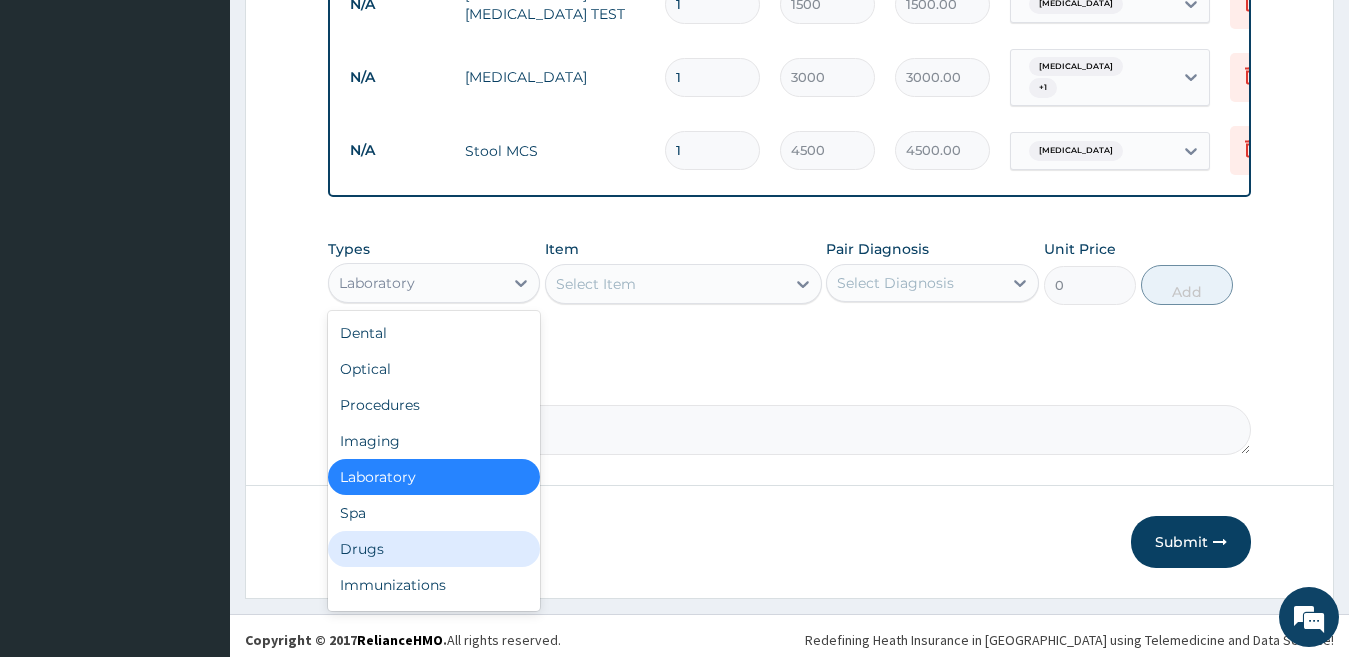 click on "Drugs" at bounding box center [434, 549] 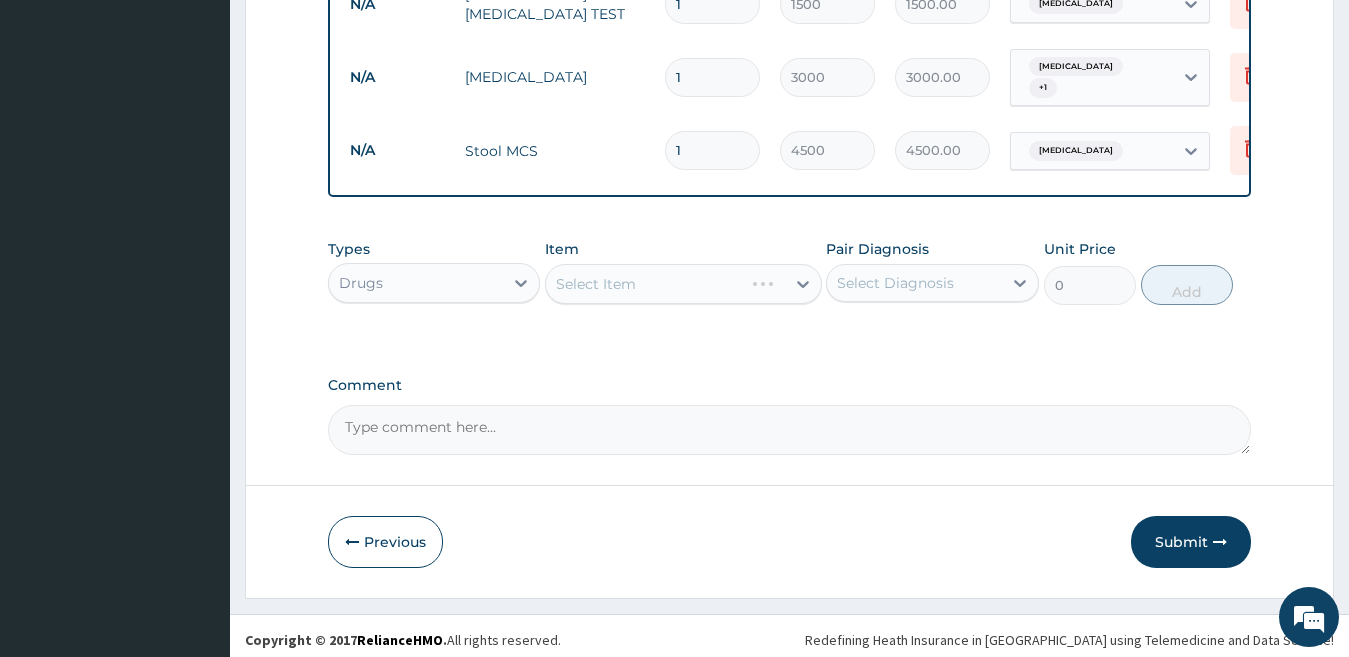 click on "Select Item" at bounding box center [683, 284] 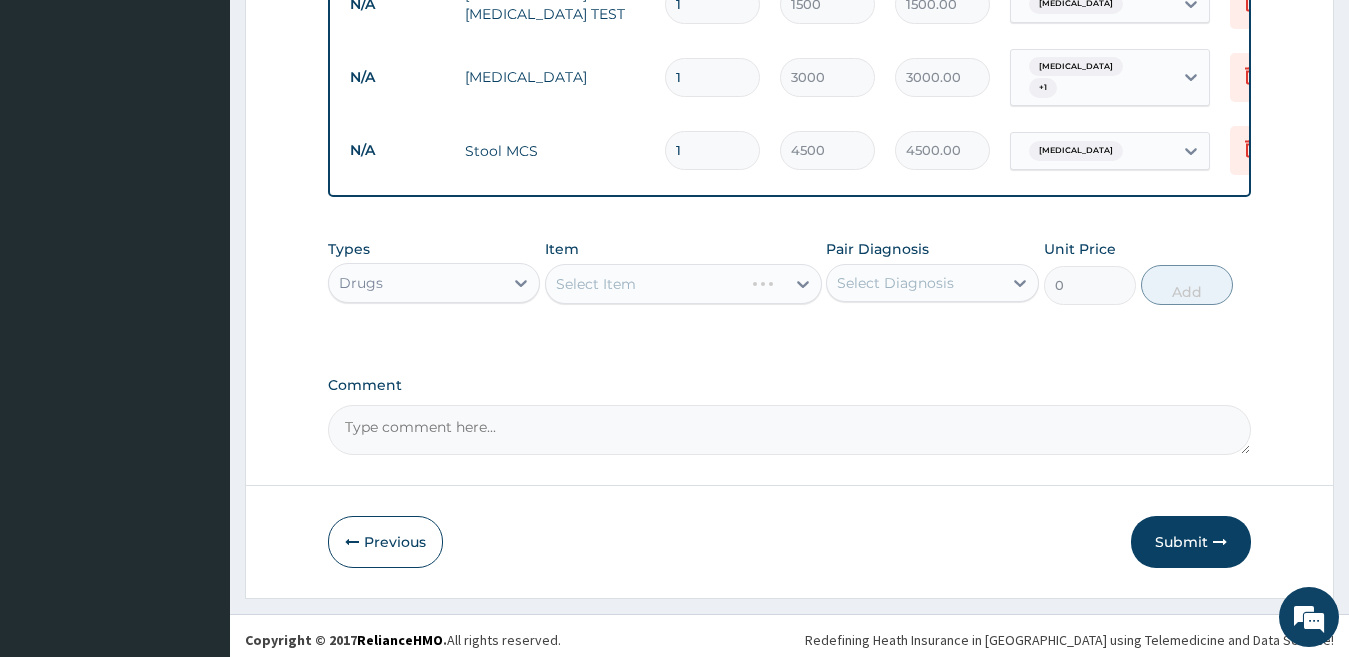 click on "Select Item" at bounding box center (683, 284) 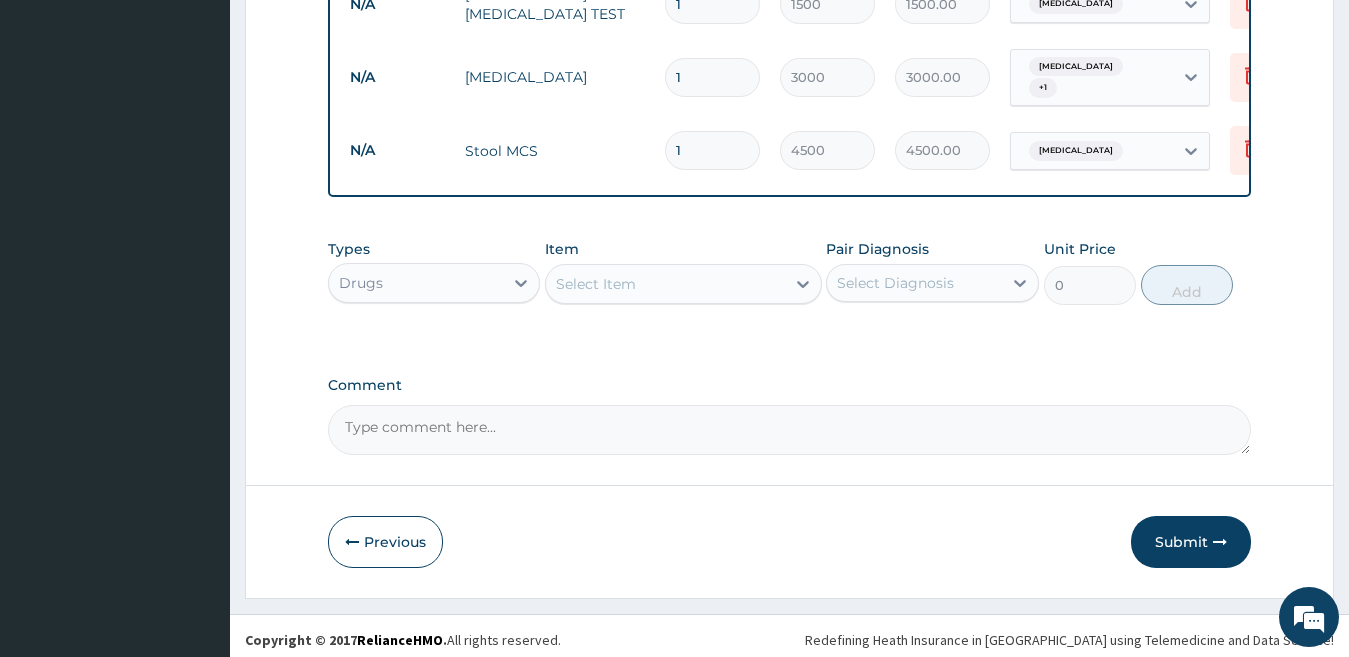 click on "Select Item" at bounding box center (665, 284) 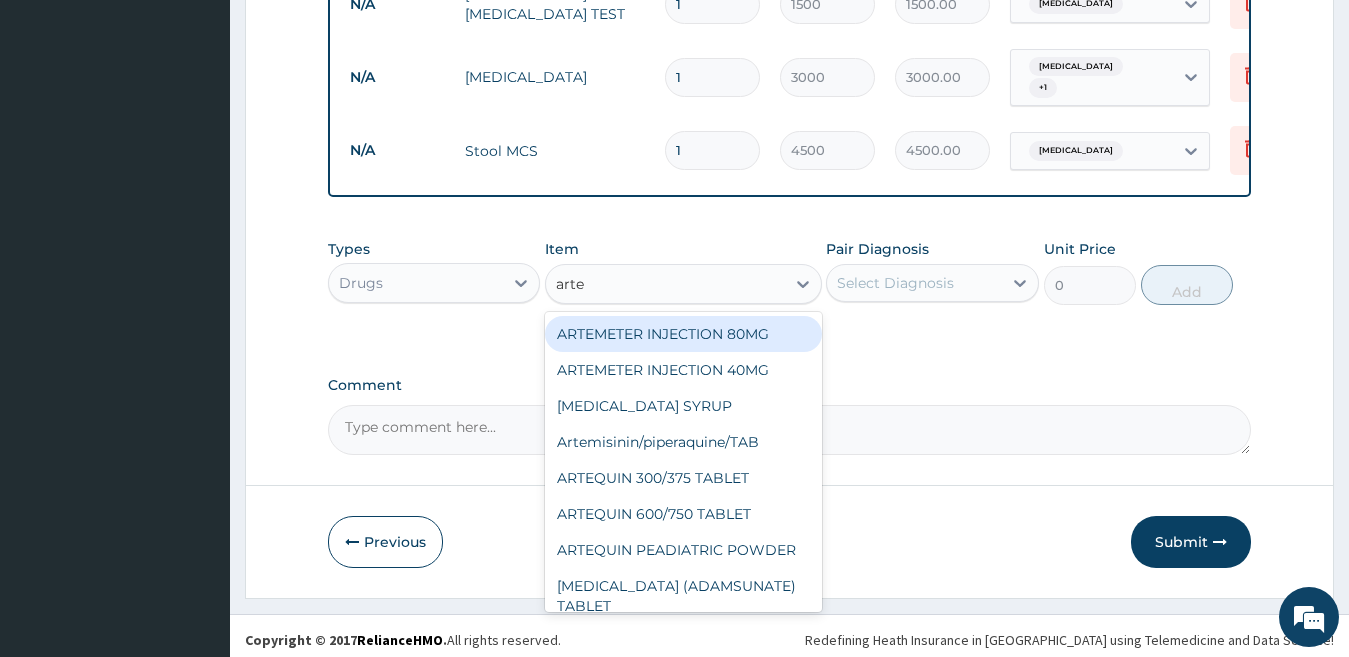 type on "artes" 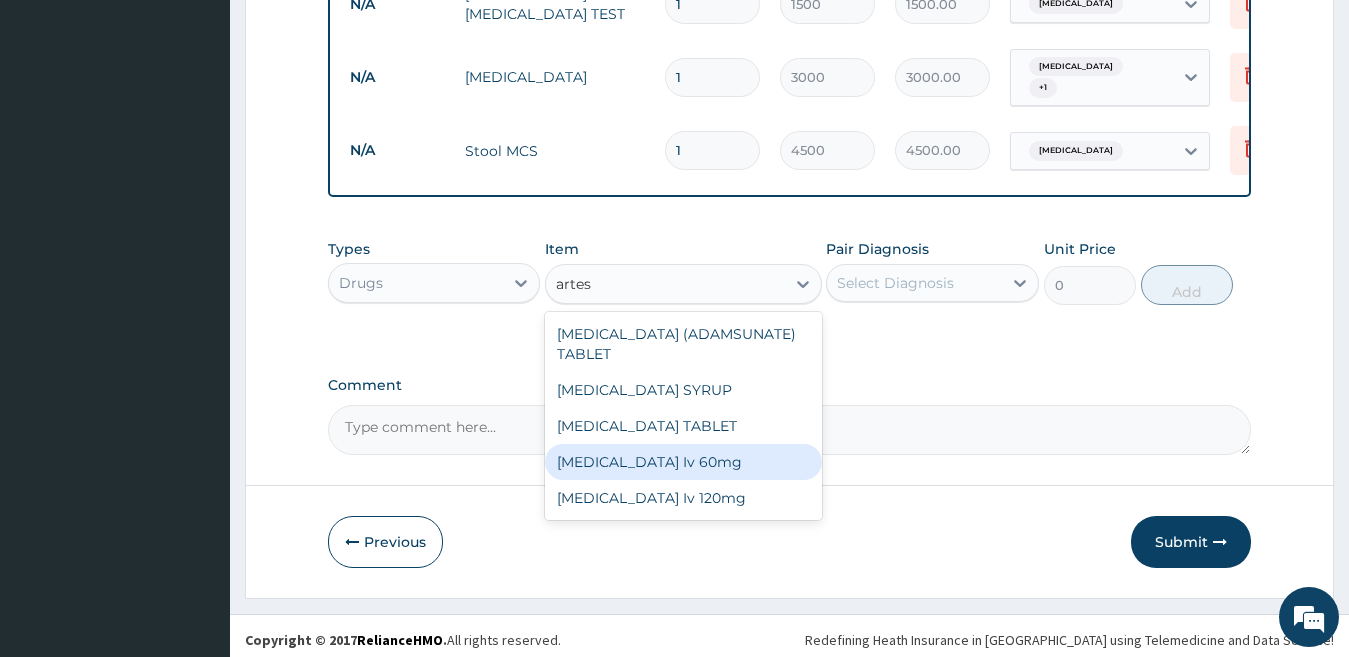 click on "Artesunate Iv 60mg" at bounding box center [683, 462] 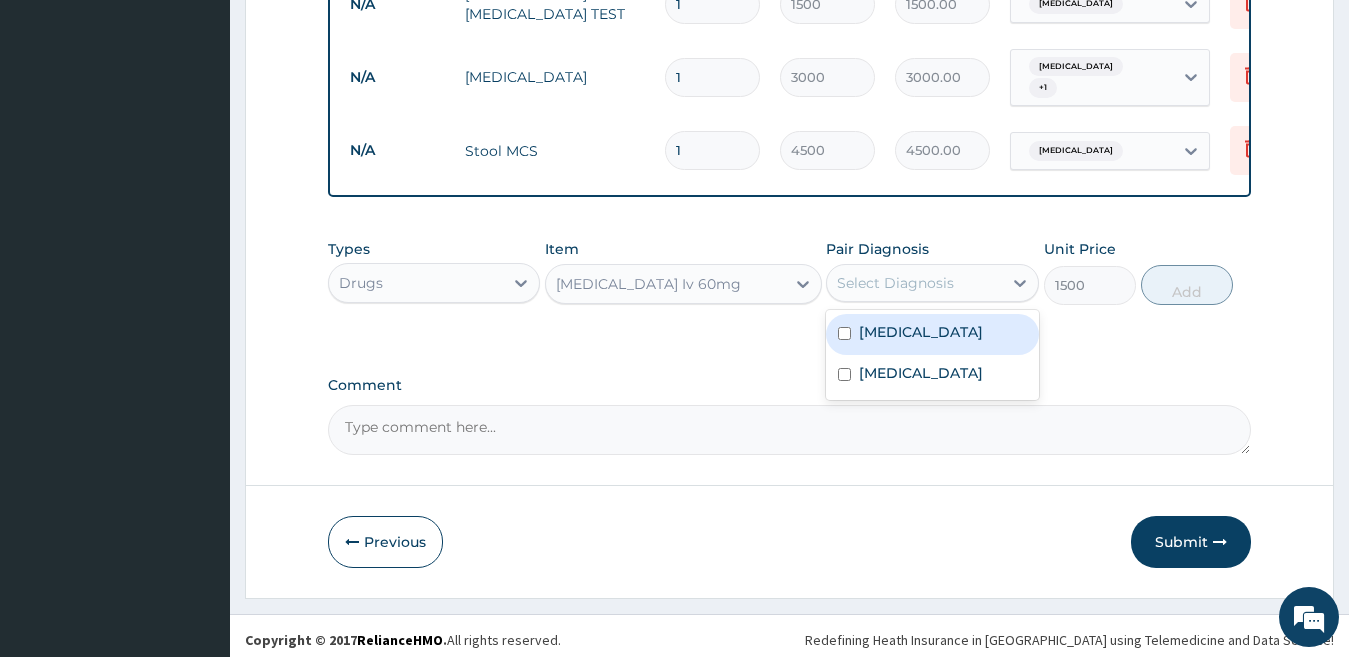 click on "Select Diagnosis" at bounding box center (895, 283) 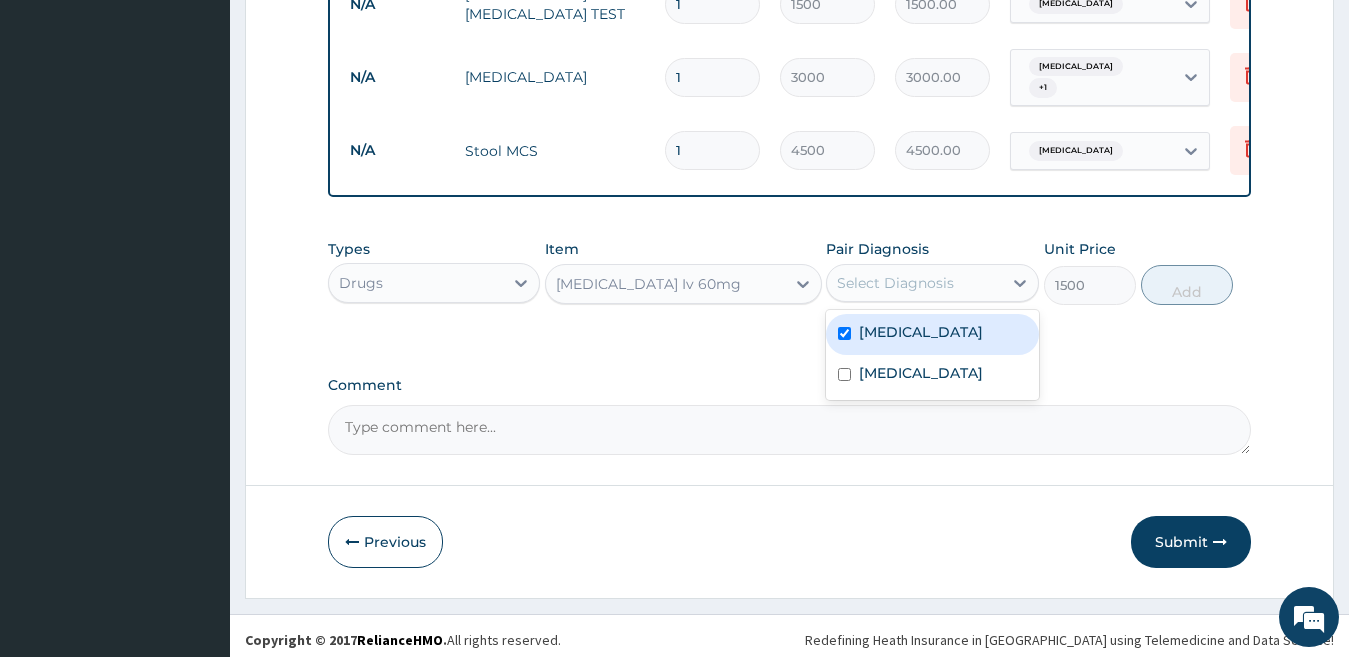 checkbox on "true" 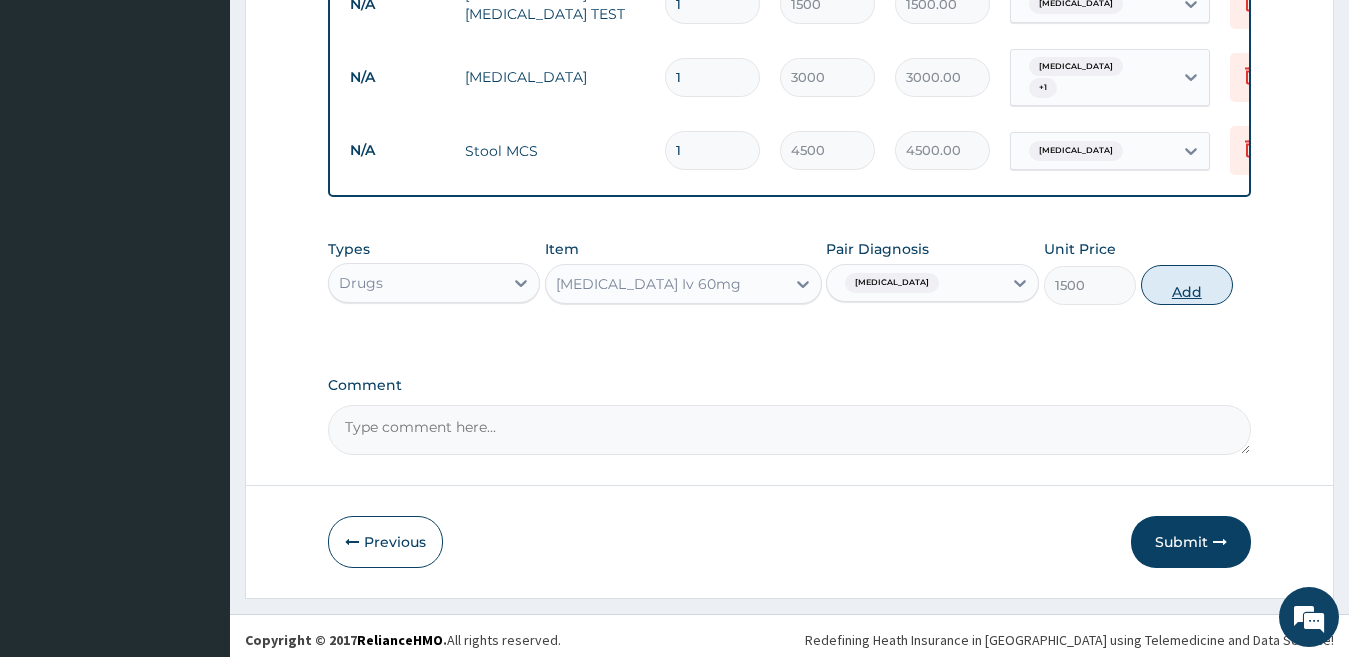 click on "Add" at bounding box center (1187, 285) 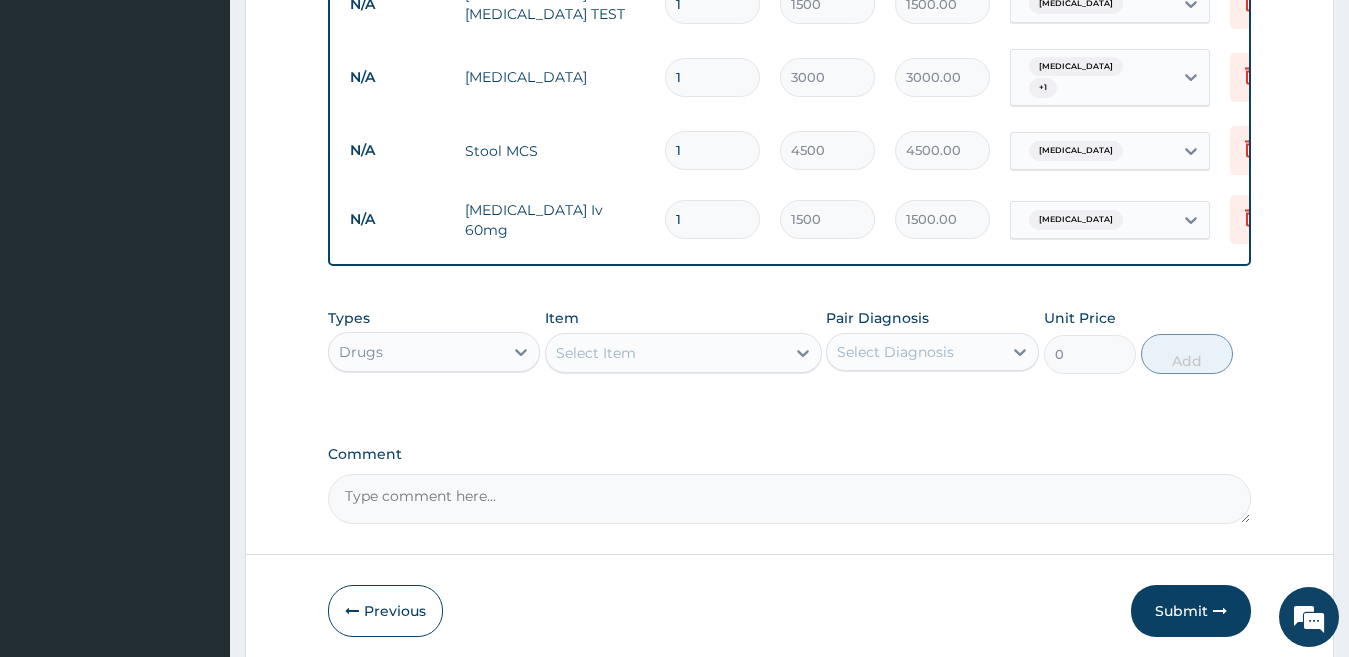 type 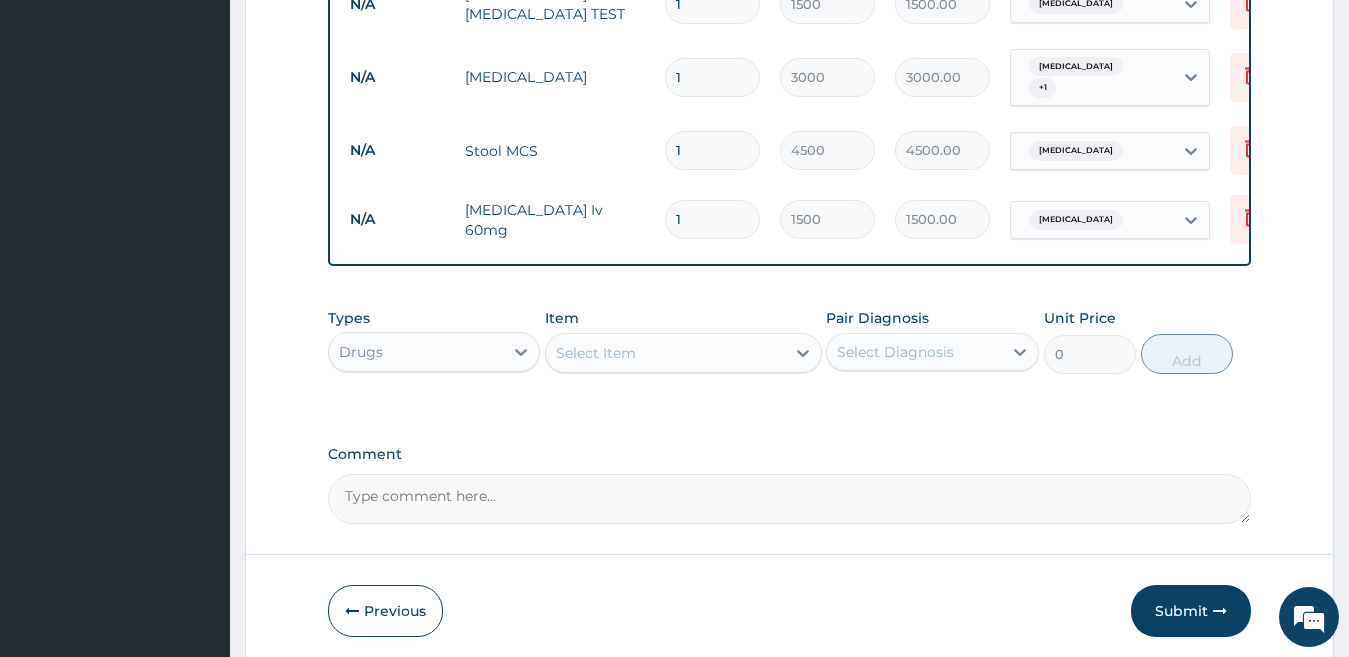 type on "0.00" 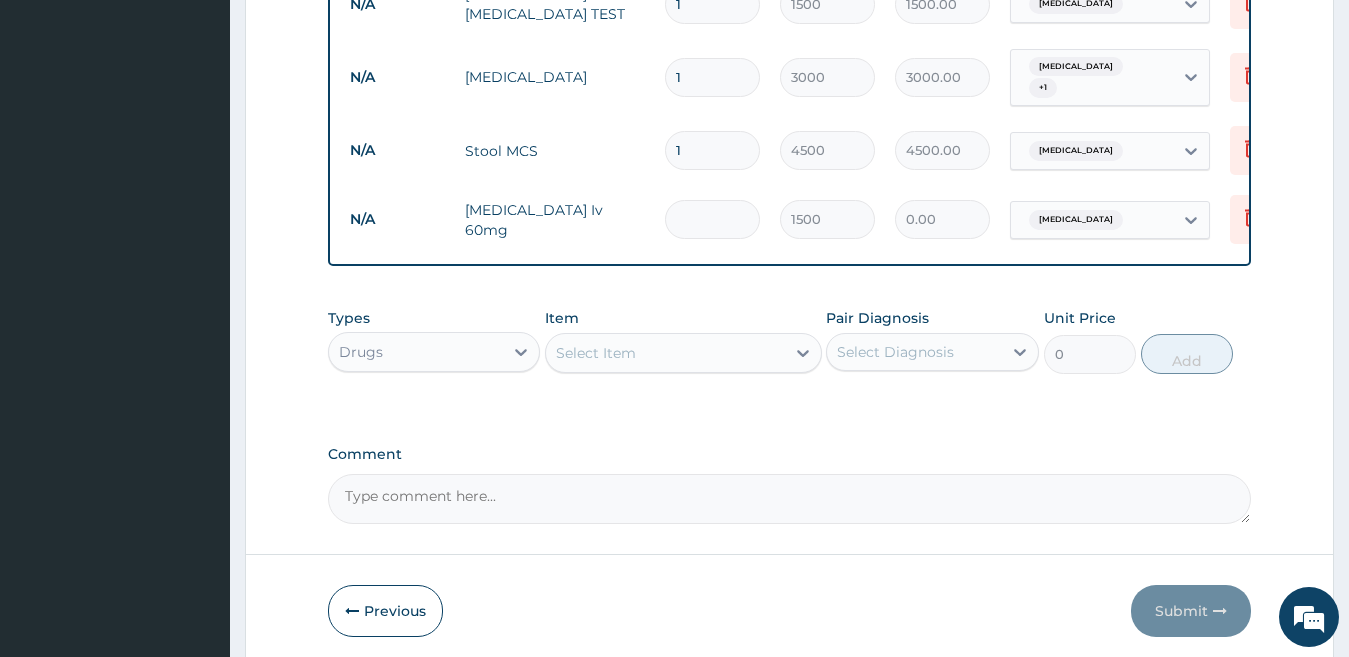 type on "3" 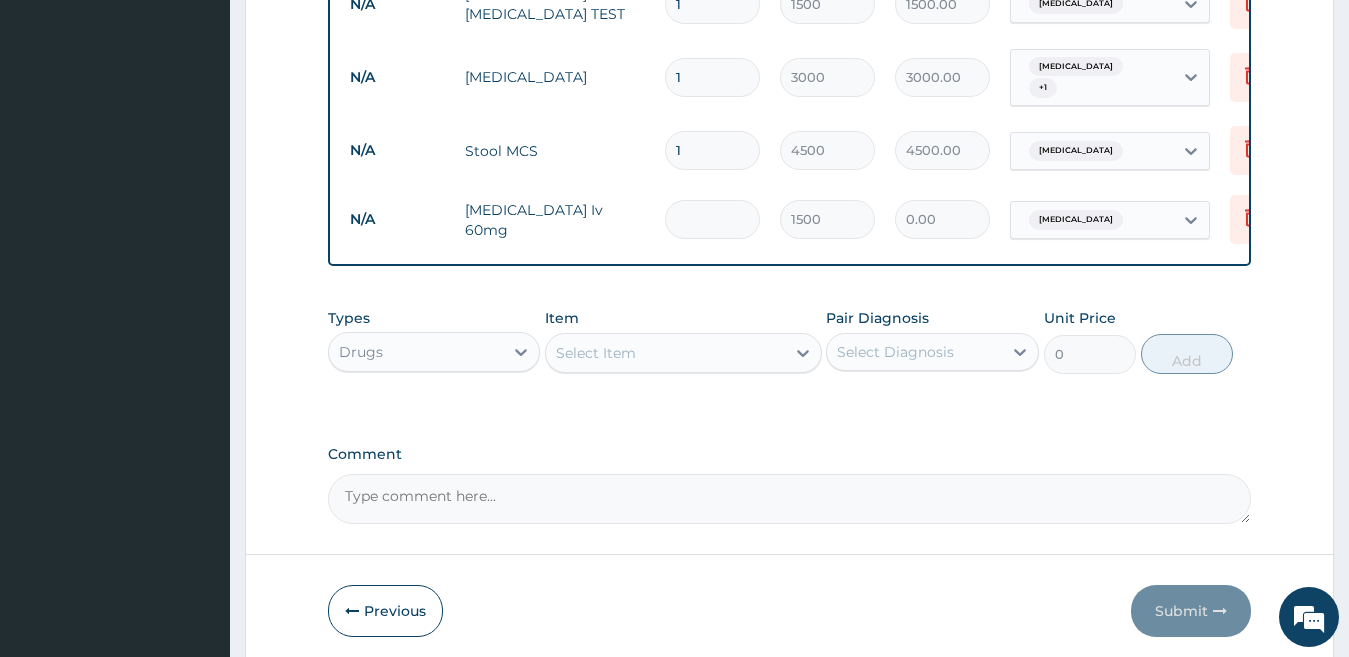type on "4500.00" 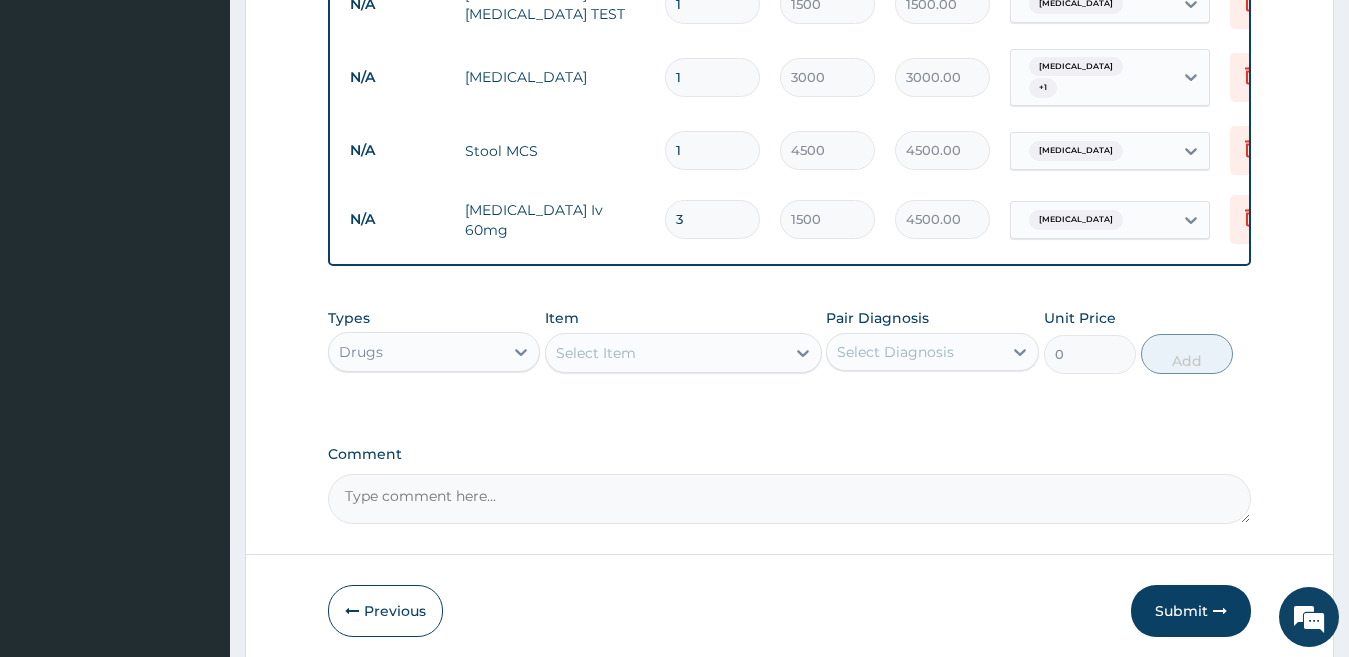 type on "3" 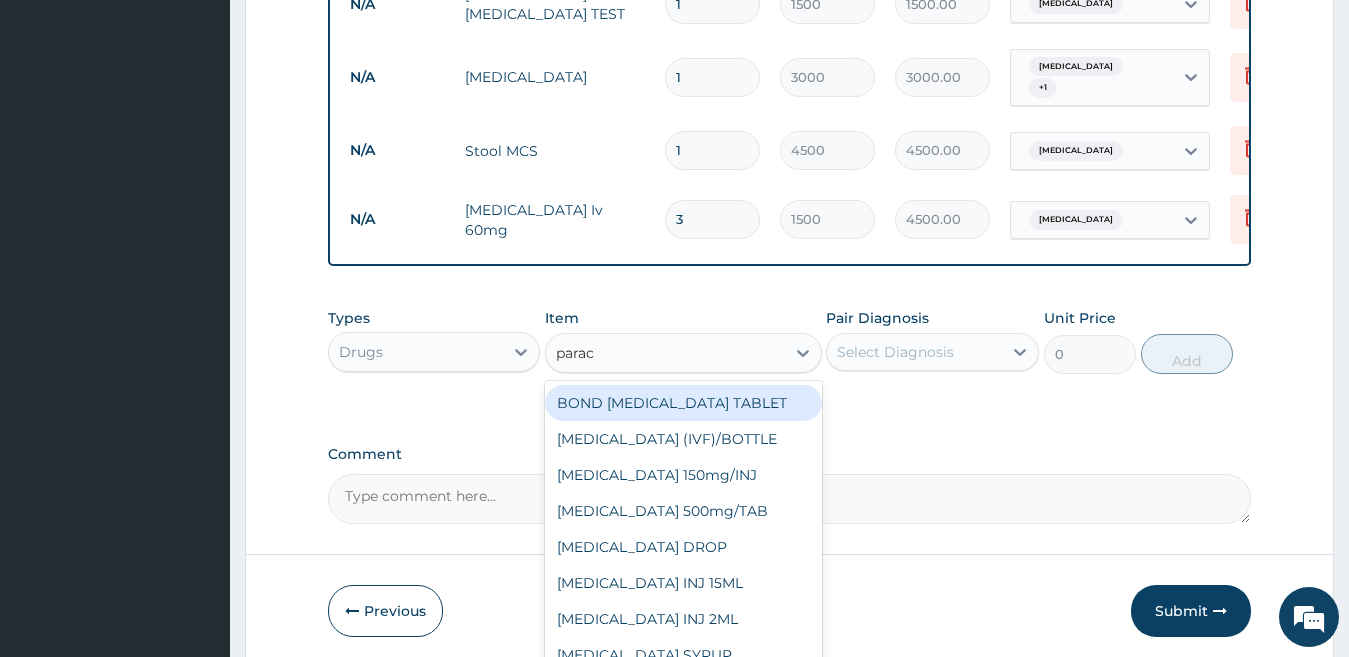 type on "parace" 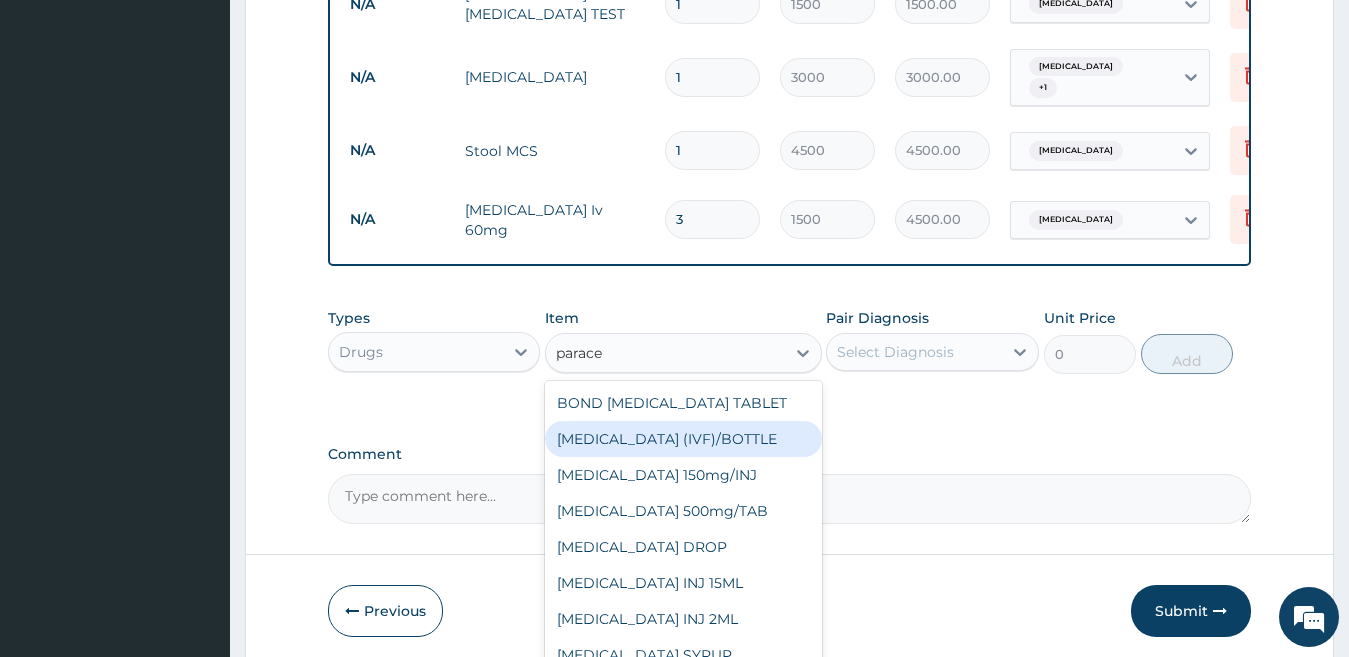 scroll, scrollTop: 140, scrollLeft: 0, axis: vertical 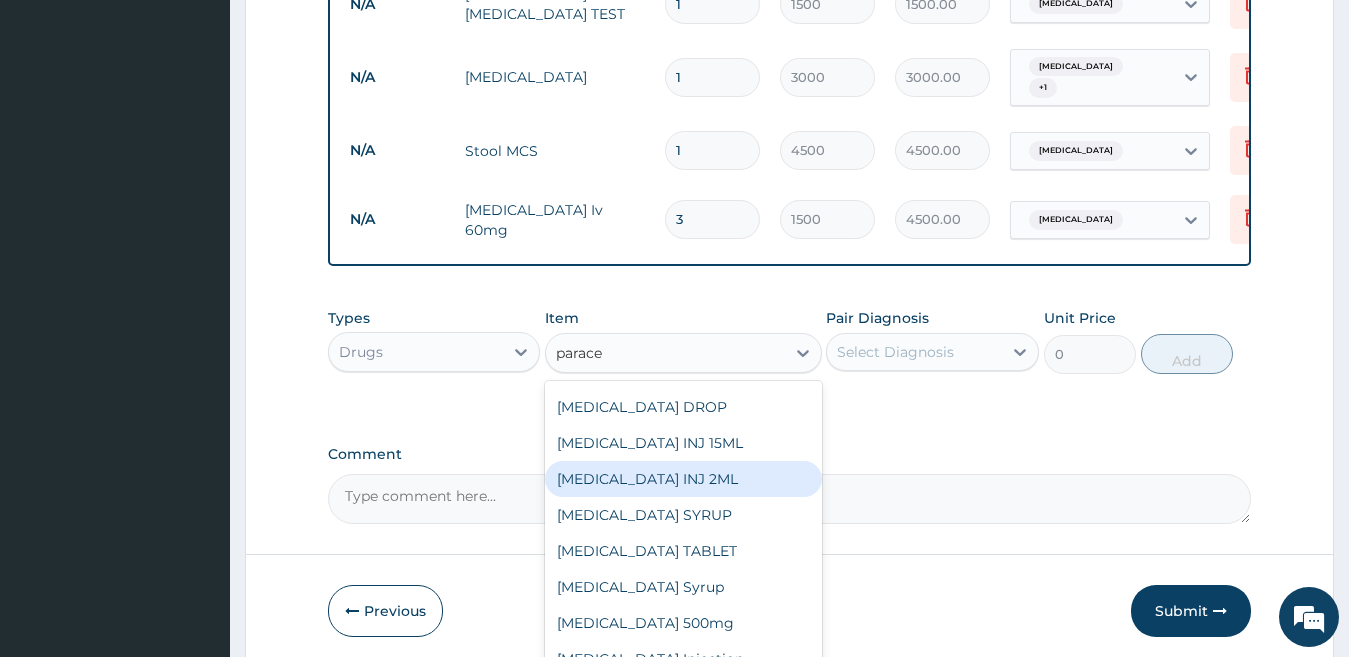 click on "PARACETAMOL INJ 2ML" at bounding box center (683, 479) 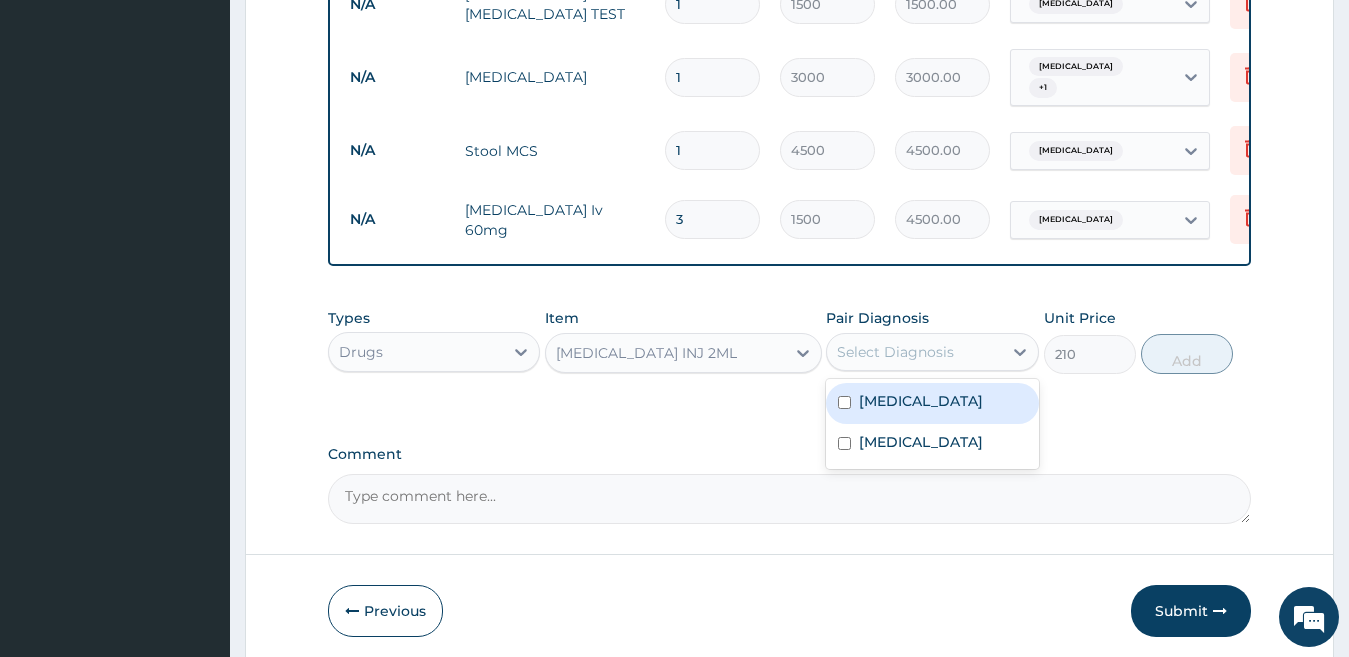 click on "Select Diagnosis" at bounding box center (895, 352) 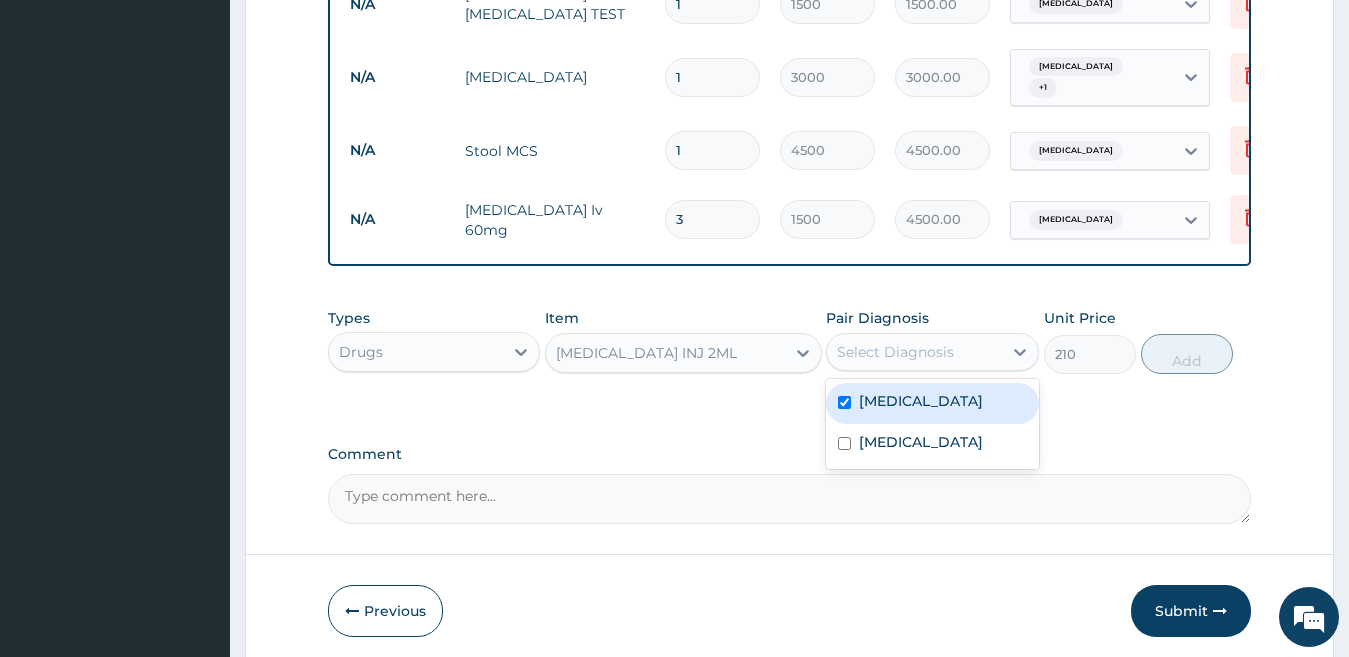 checkbox on "true" 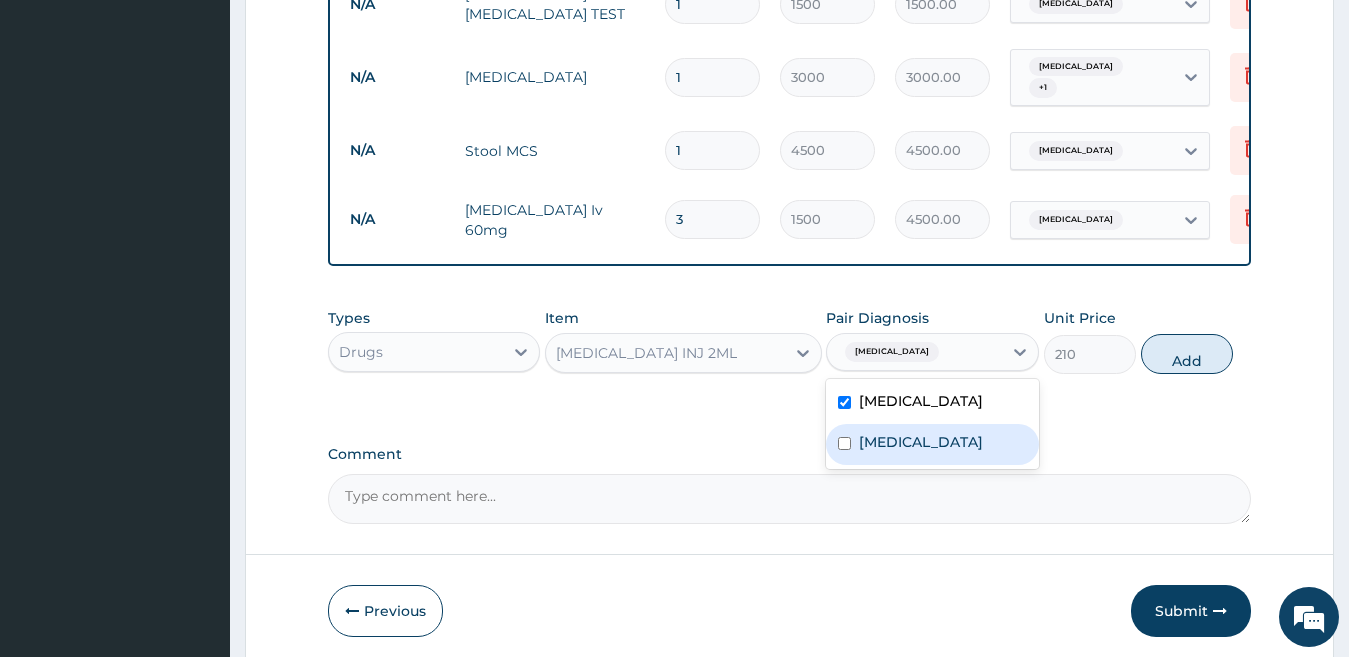 click on "Typhoid fever" at bounding box center (921, 442) 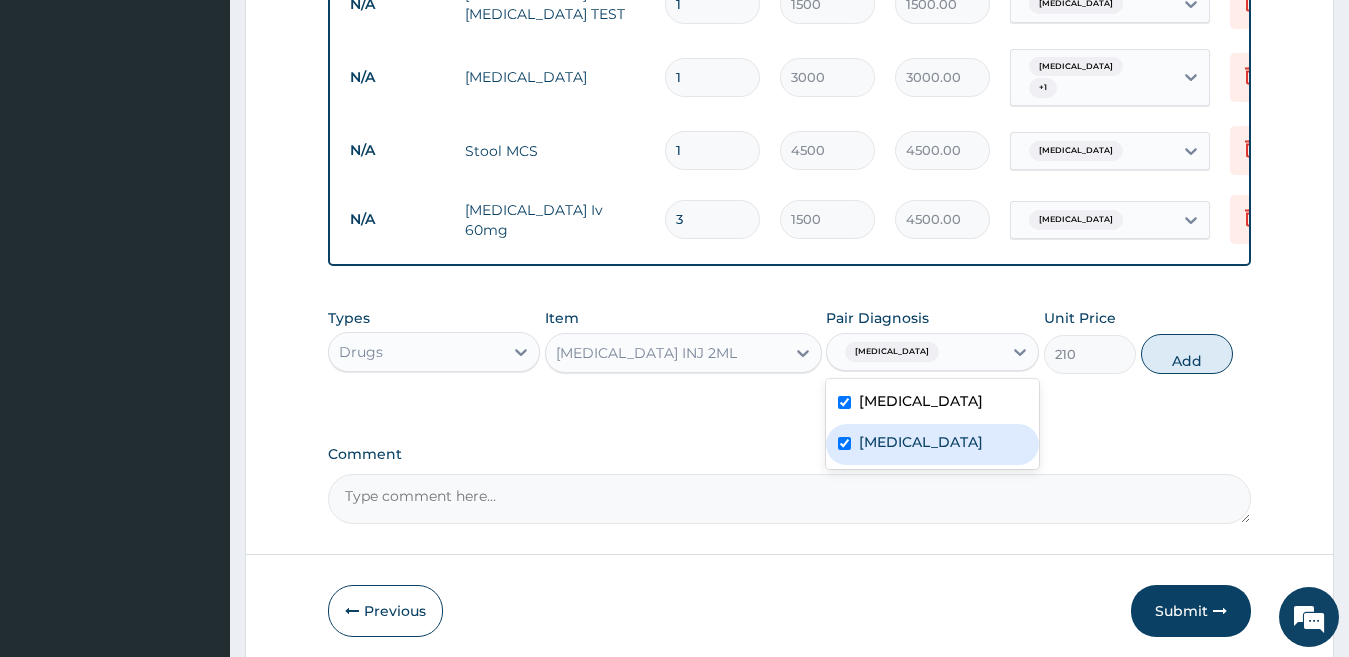 checkbox on "true" 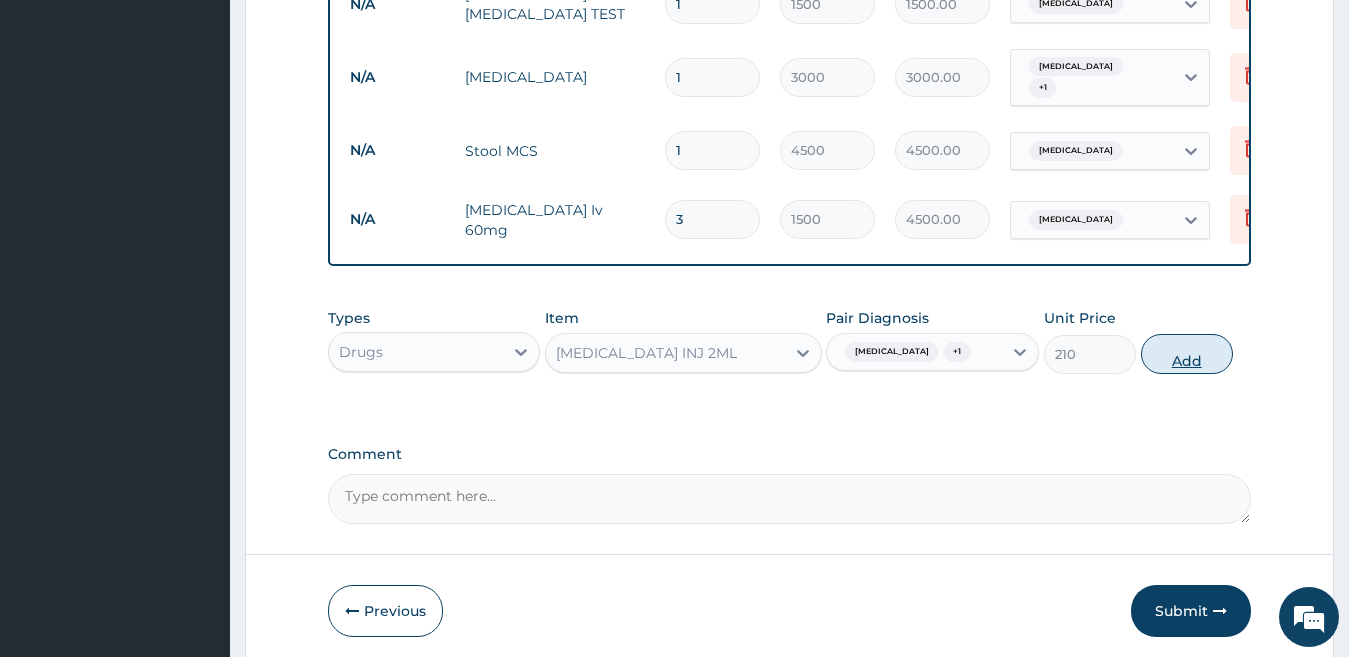 click on "Add" at bounding box center (1187, 354) 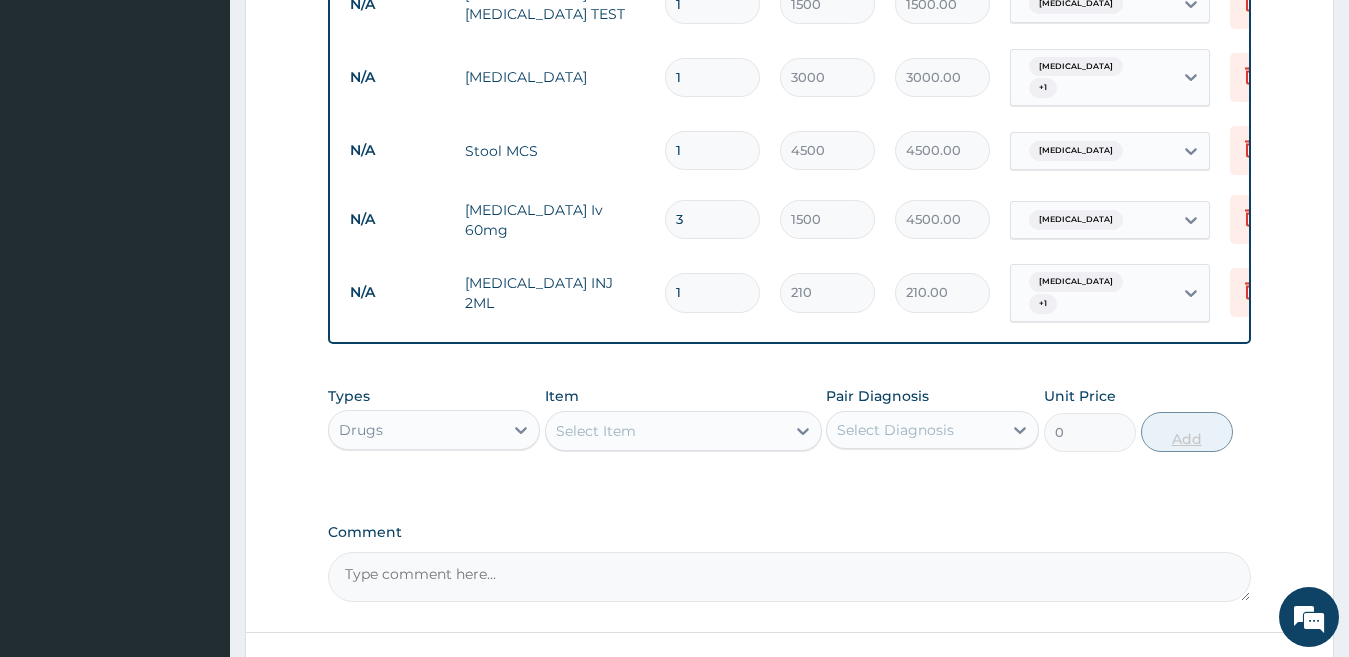 type 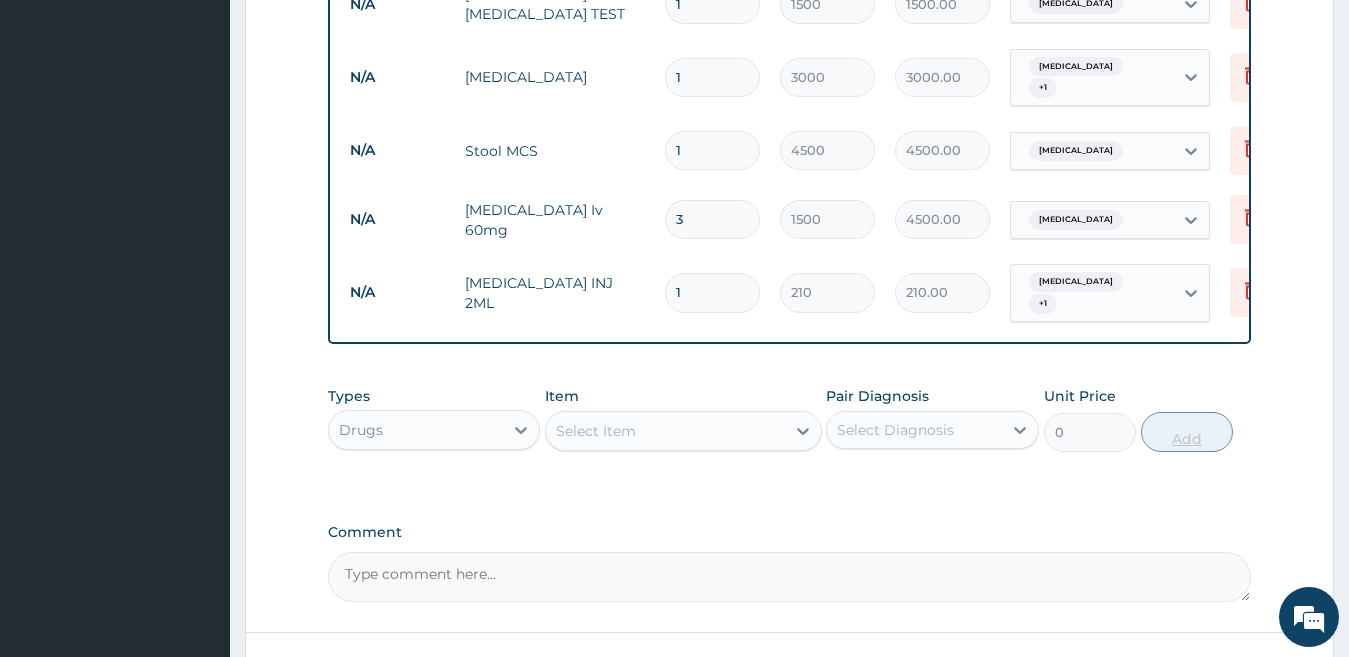 type on "0.00" 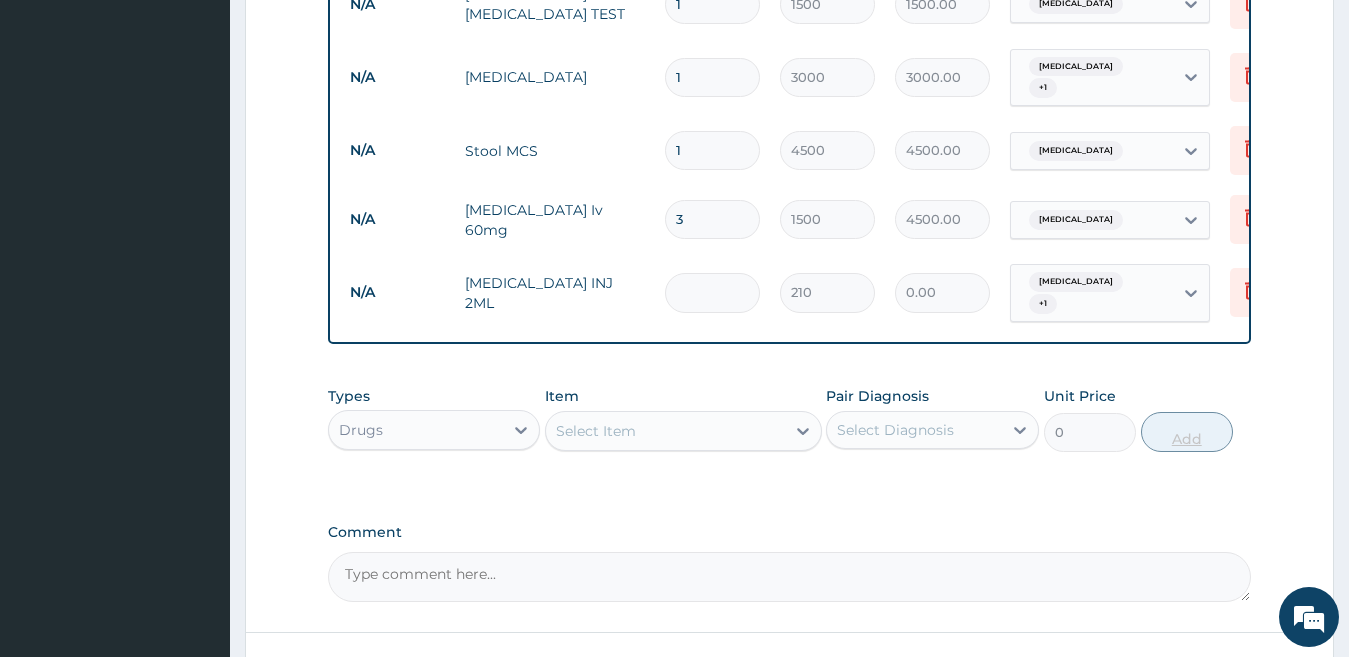 type on "3" 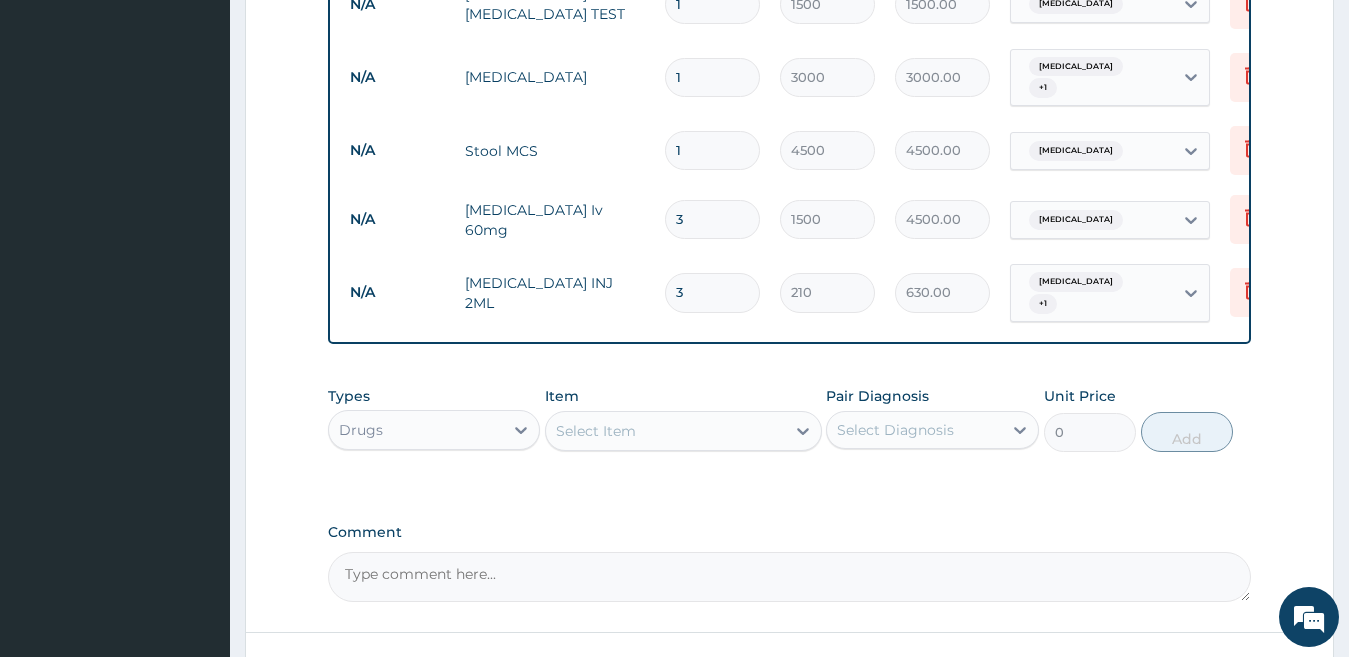 type on "3" 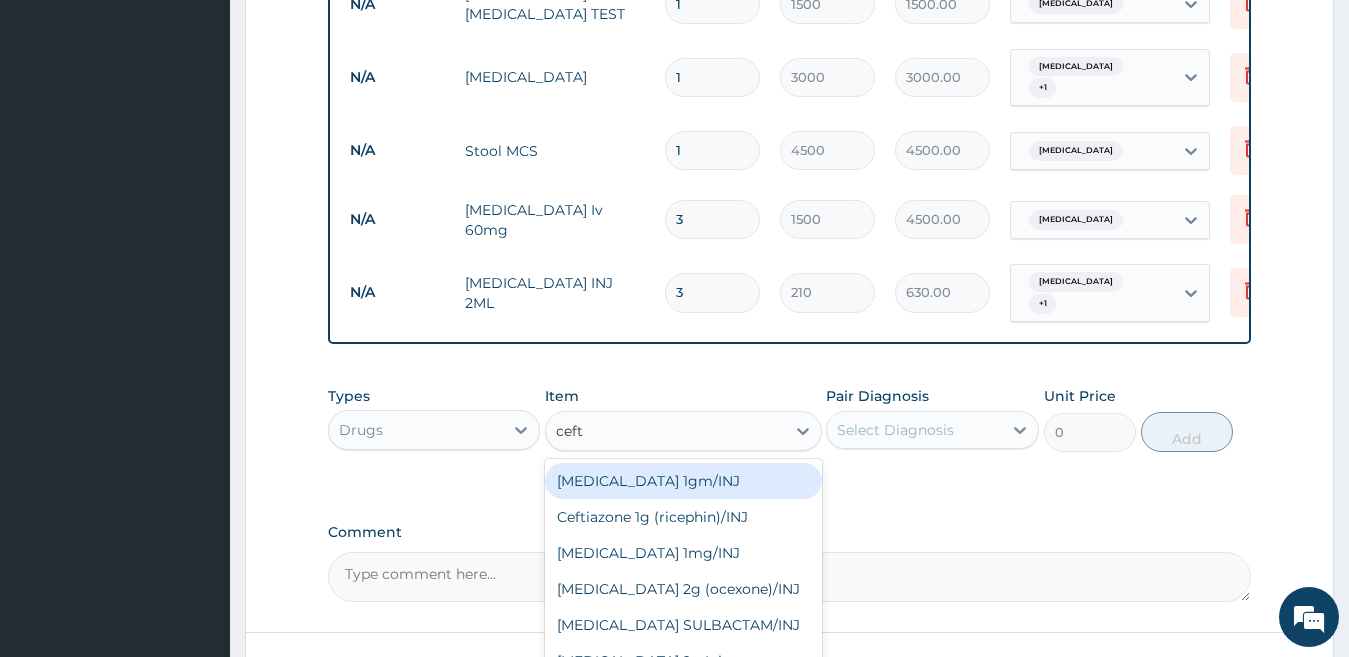 type on "ceftr" 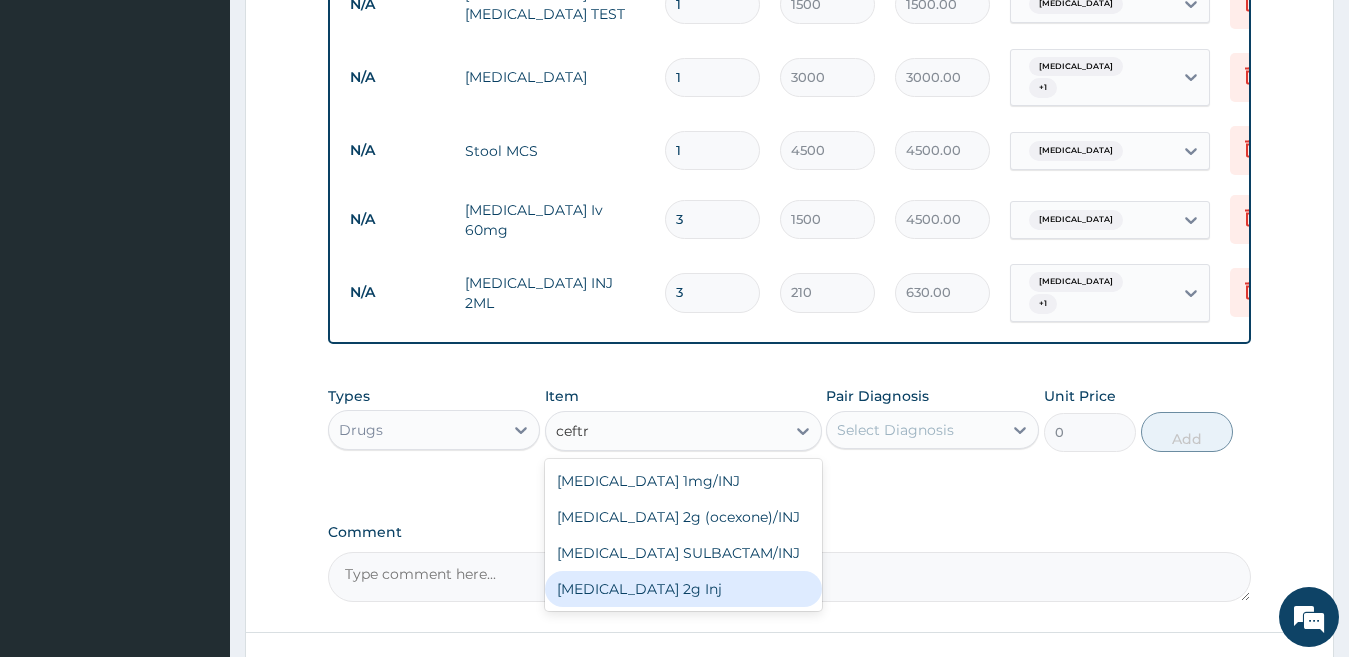 click on "Ceftriaxone 2g Inj" at bounding box center [683, 589] 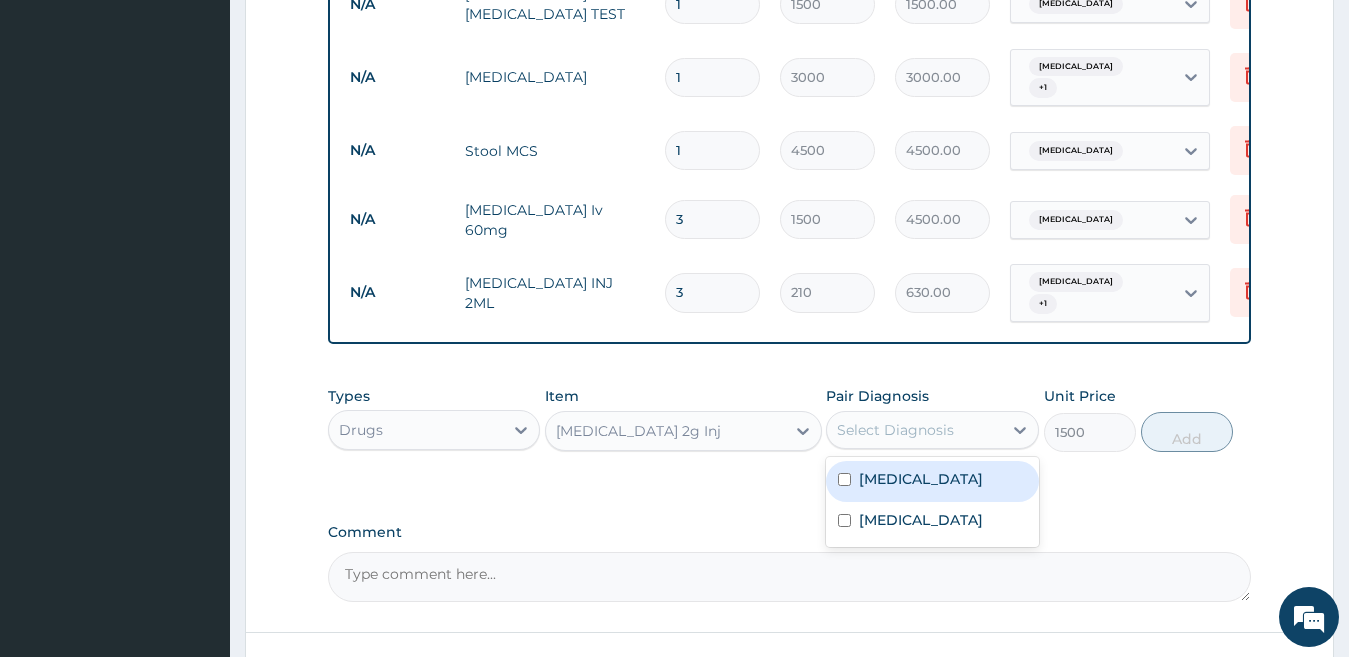 click on "Select Diagnosis" at bounding box center [895, 430] 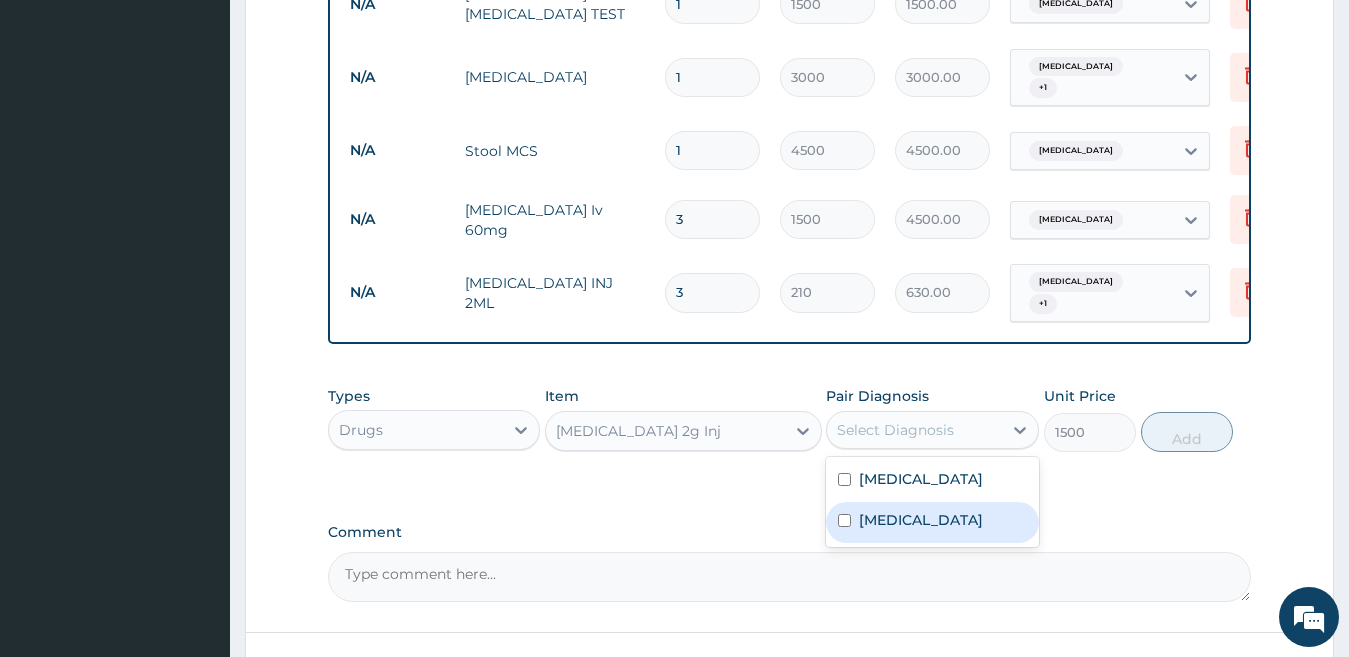 click on "Typhoid fever" at bounding box center (921, 520) 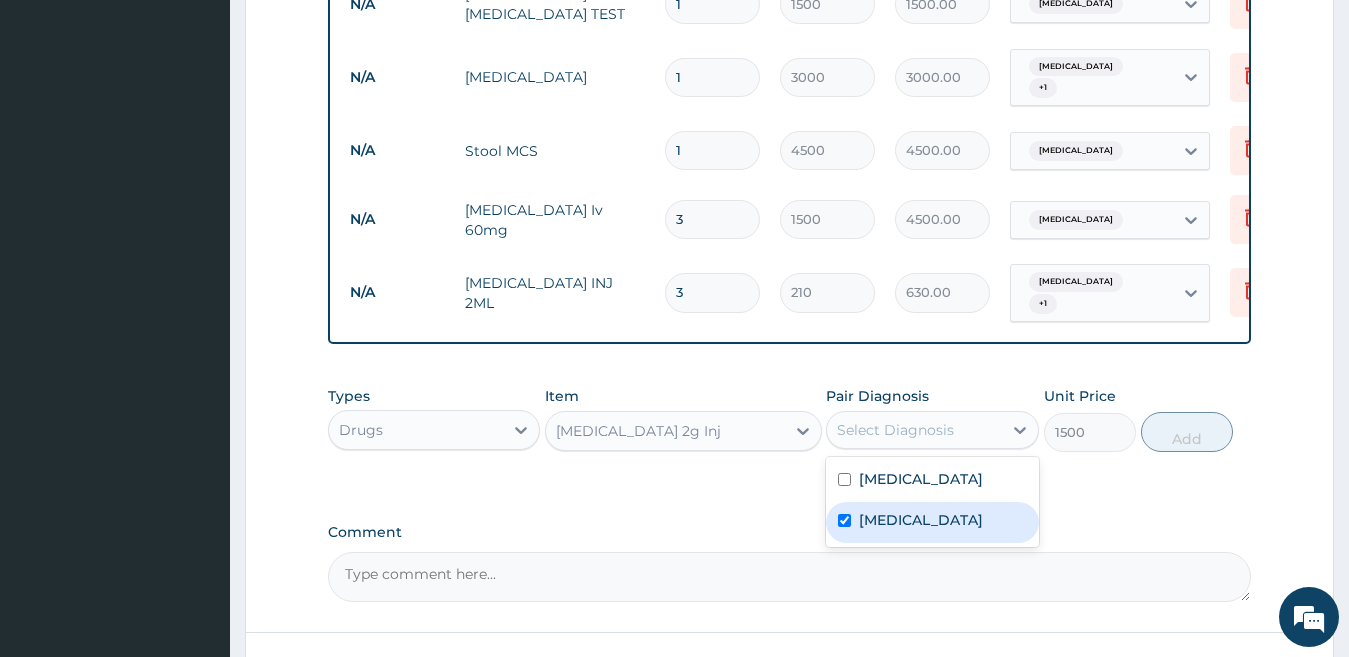 checkbox on "true" 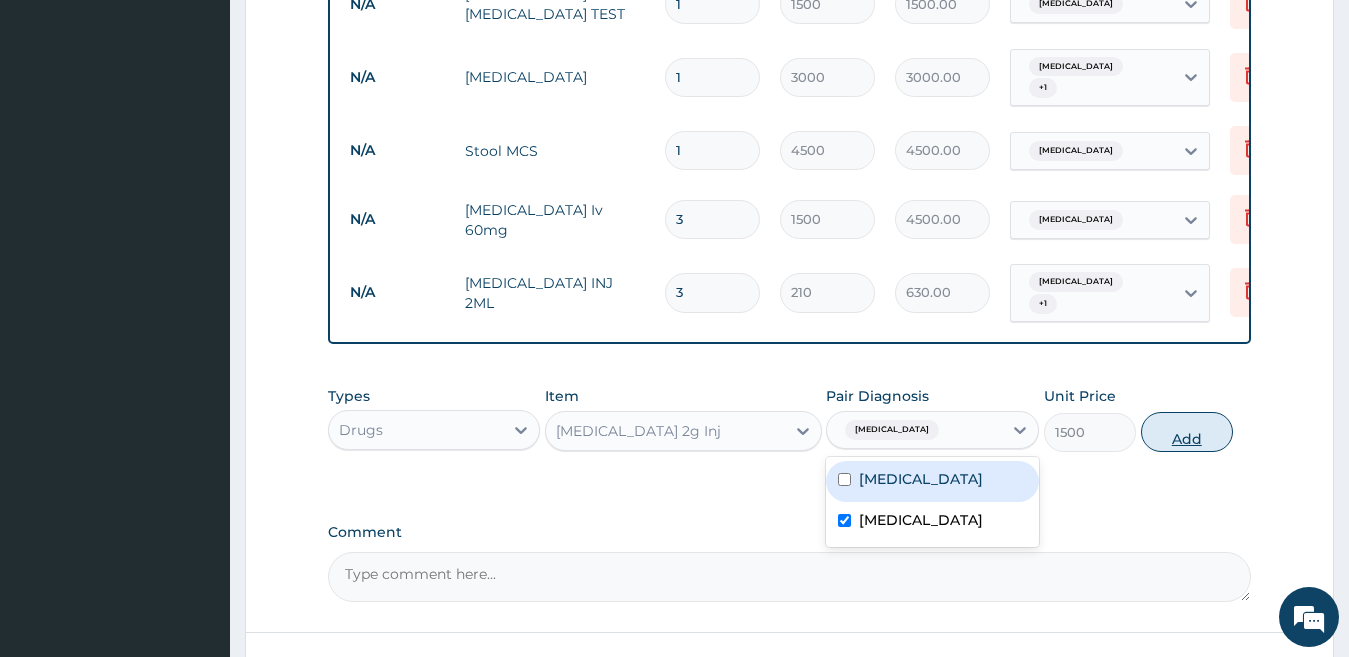 click on "Add" at bounding box center (1187, 432) 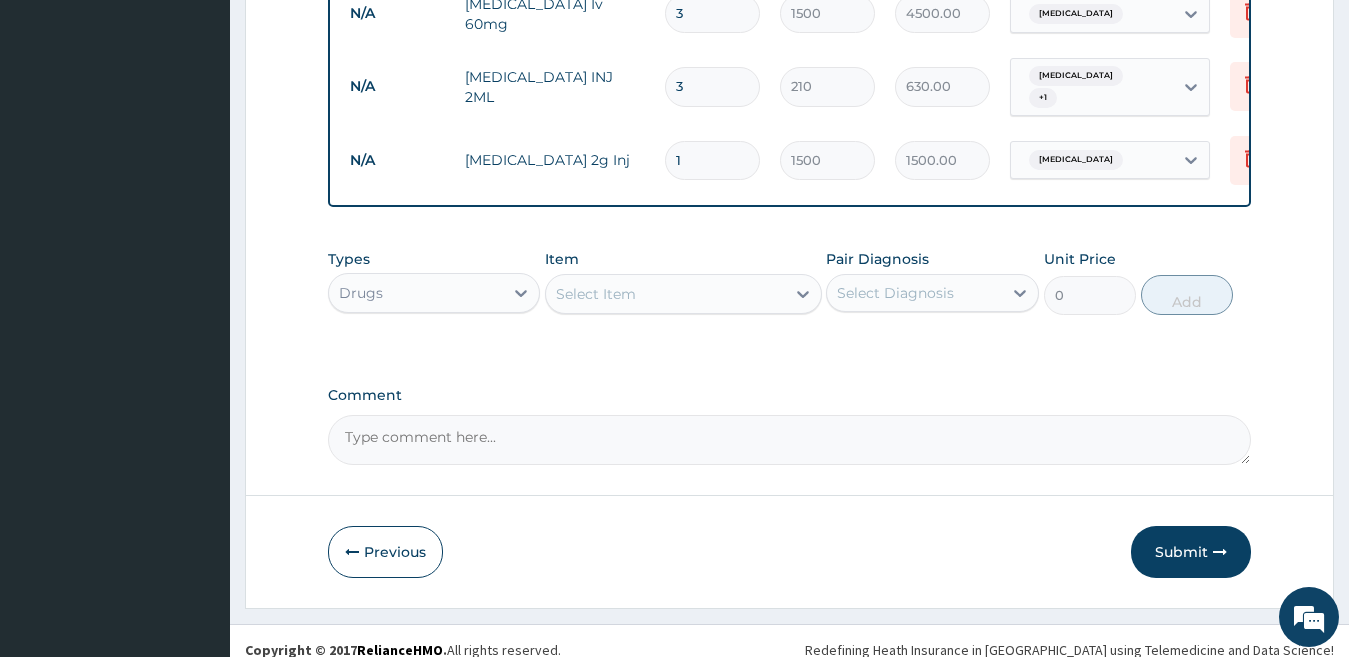 scroll, scrollTop: 1190, scrollLeft: 0, axis: vertical 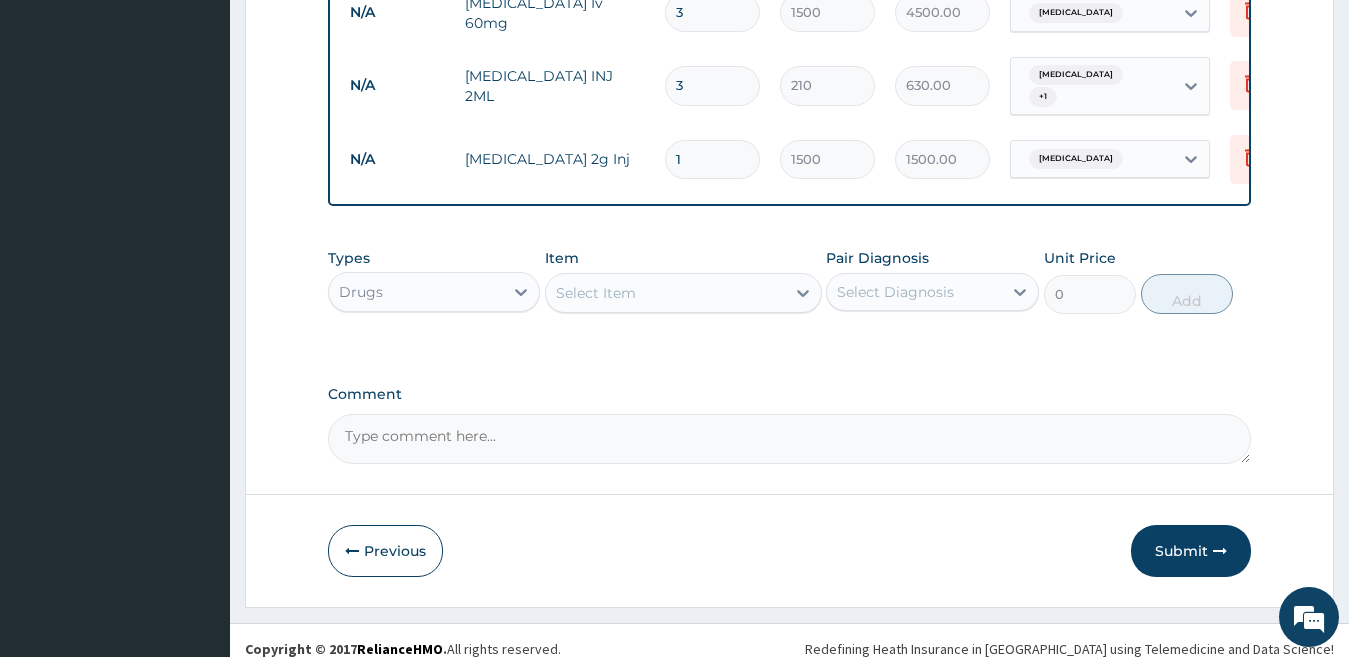 click on "Select Item" at bounding box center (665, 293) 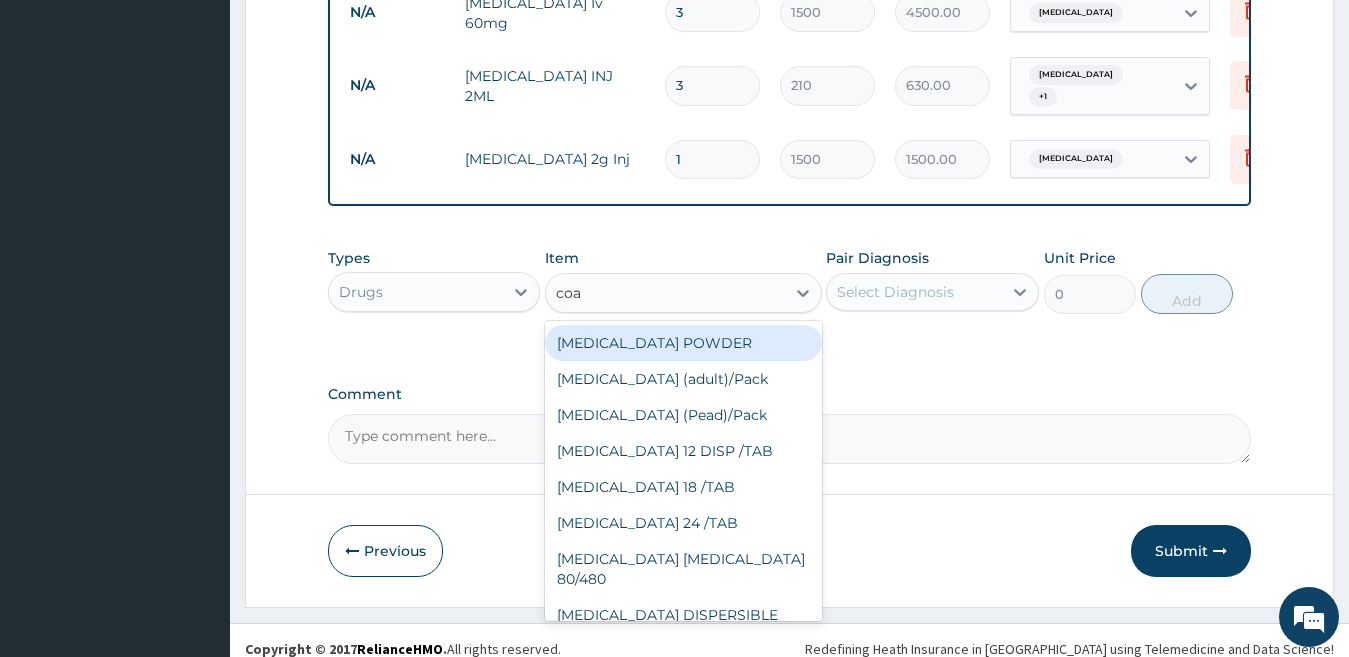 type on "coar" 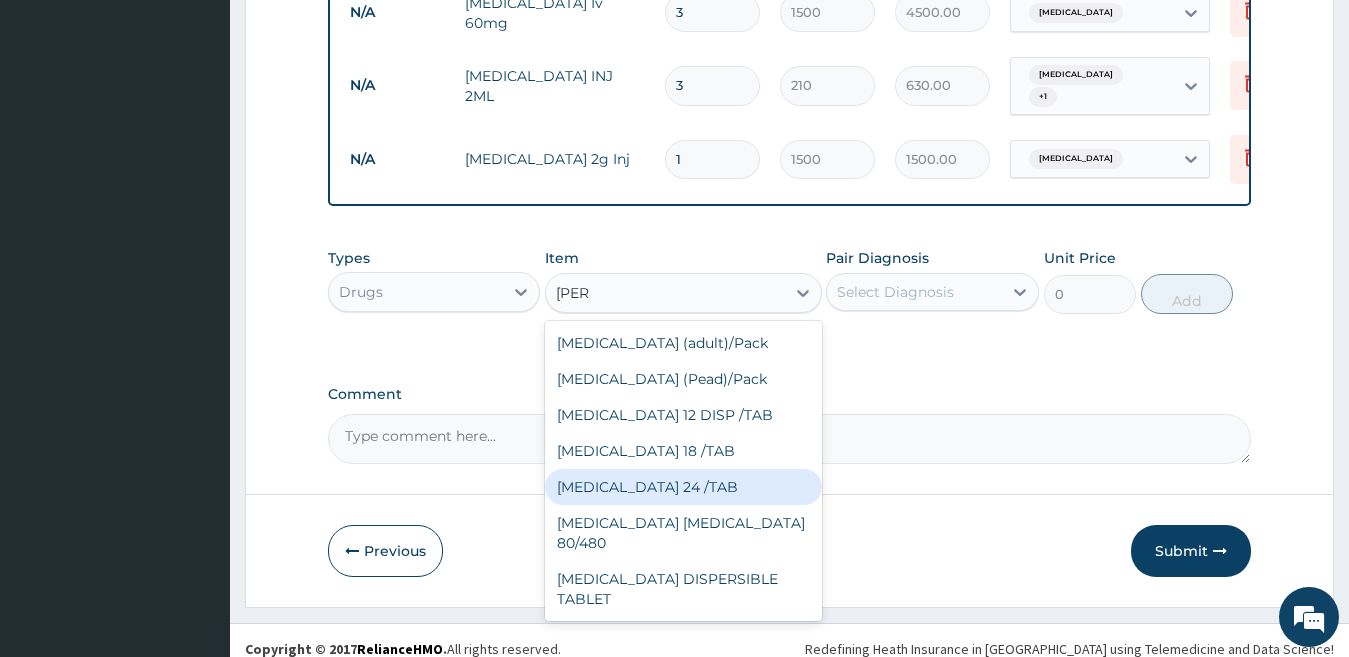 click on "COARTEM 24 /TAB" at bounding box center [683, 487] 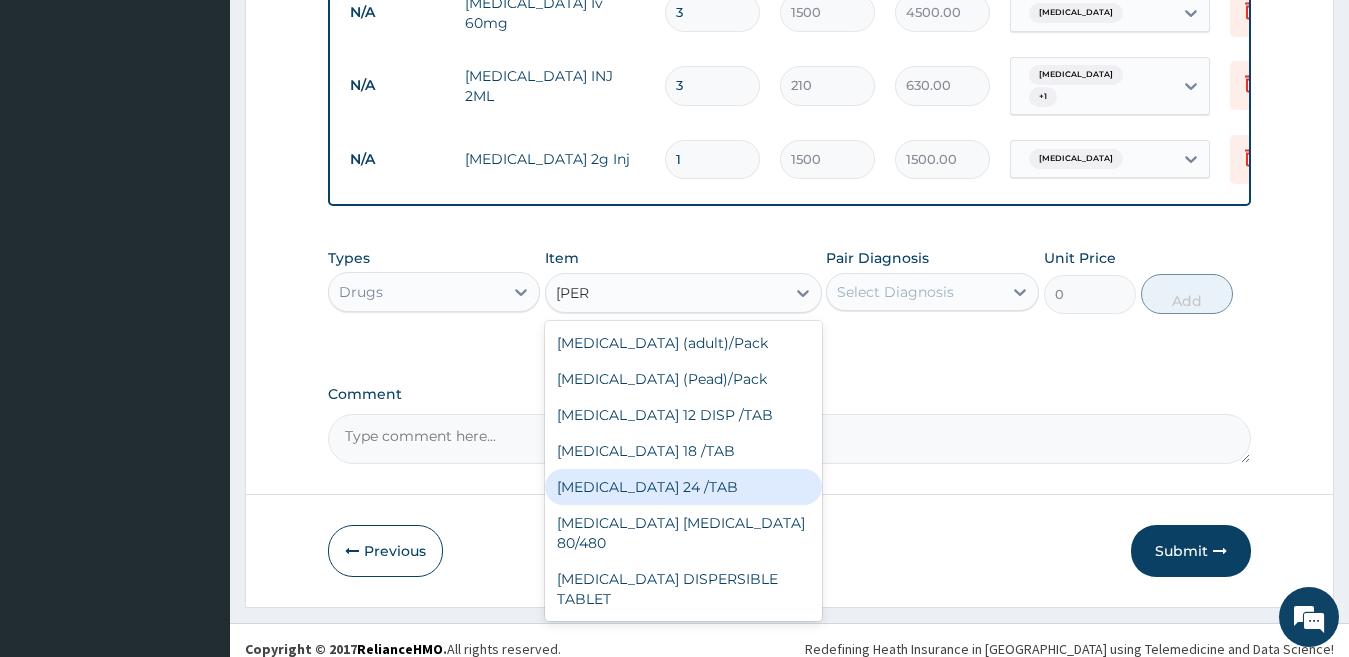 type 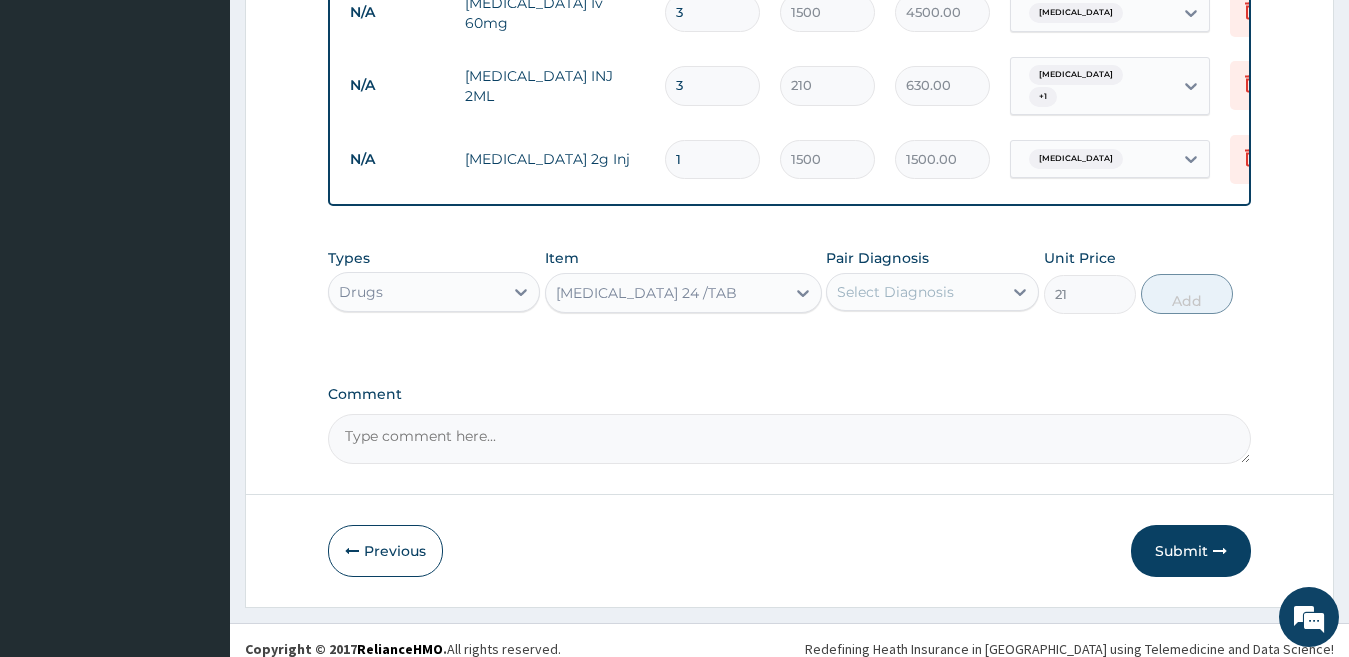 click on "COARTEM 24 /TAB" at bounding box center (646, 293) 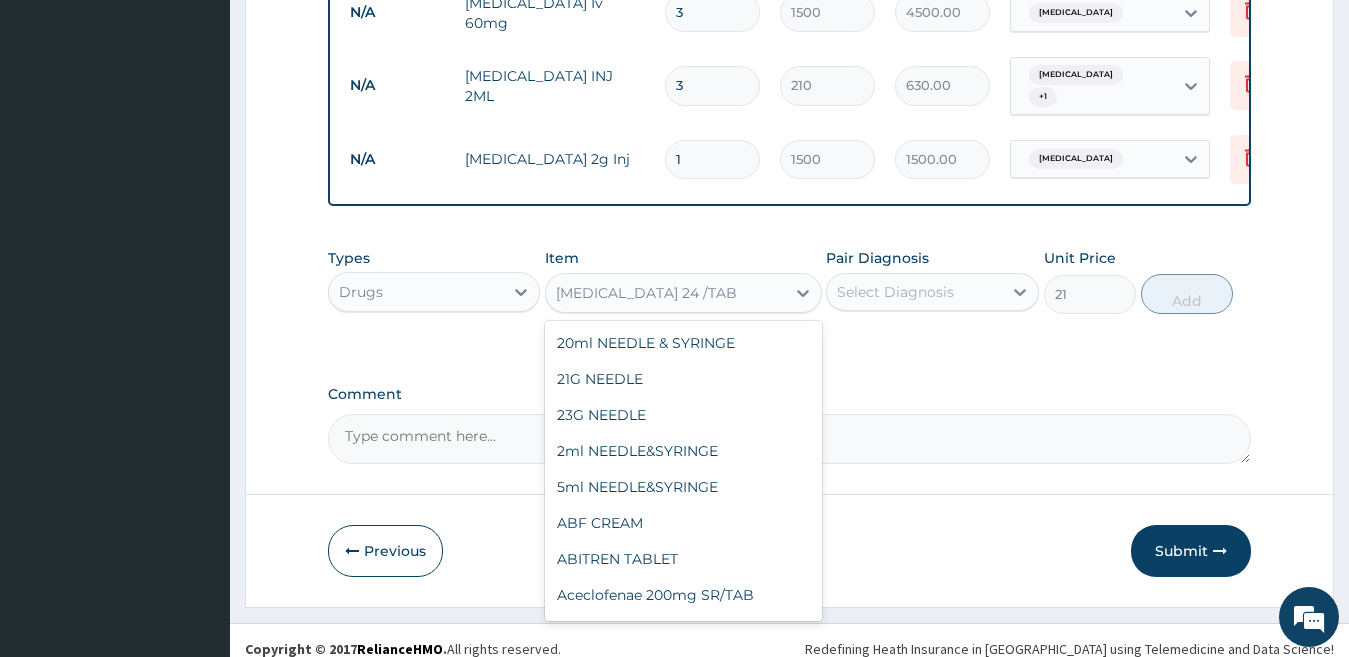 scroll, scrollTop: 18520, scrollLeft: 0, axis: vertical 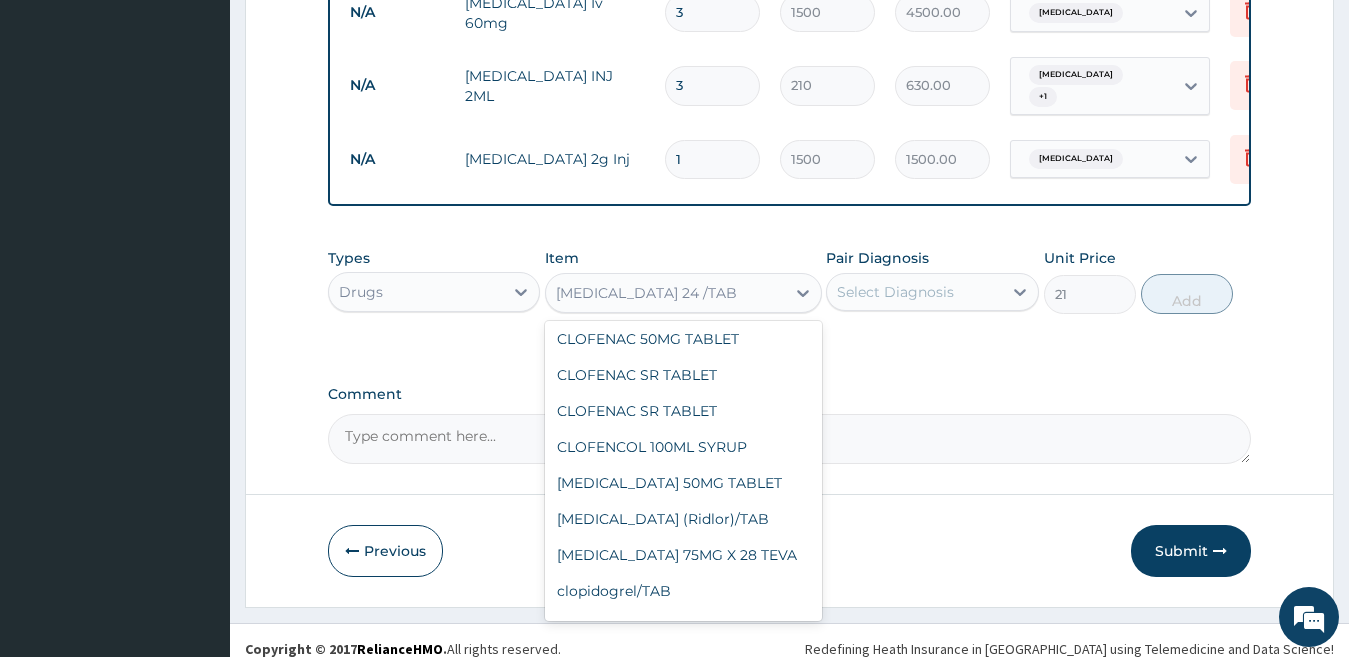 click on "COARTEM 18 /TAB" at bounding box center (683, 955) 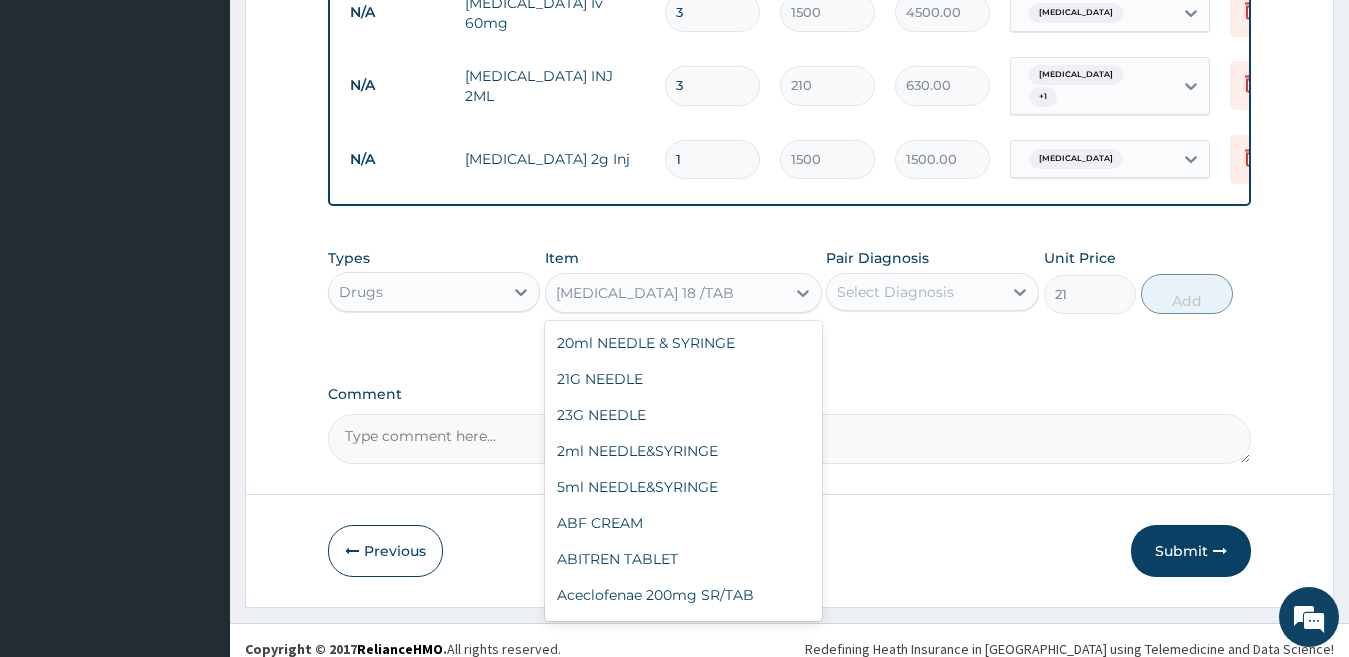 click on "COARTEM 18 /TAB" at bounding box center (645, 293) 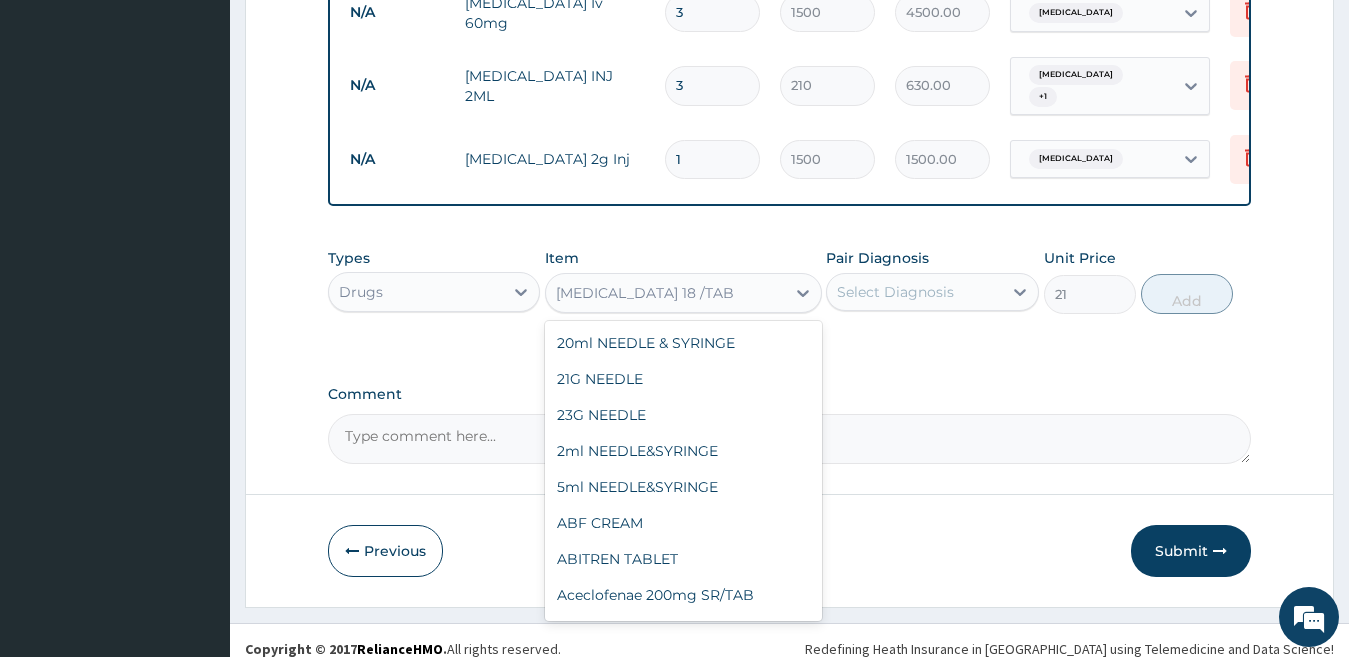scroll, scrollTop: 18484, scrollLeft: 0, axis: vertical 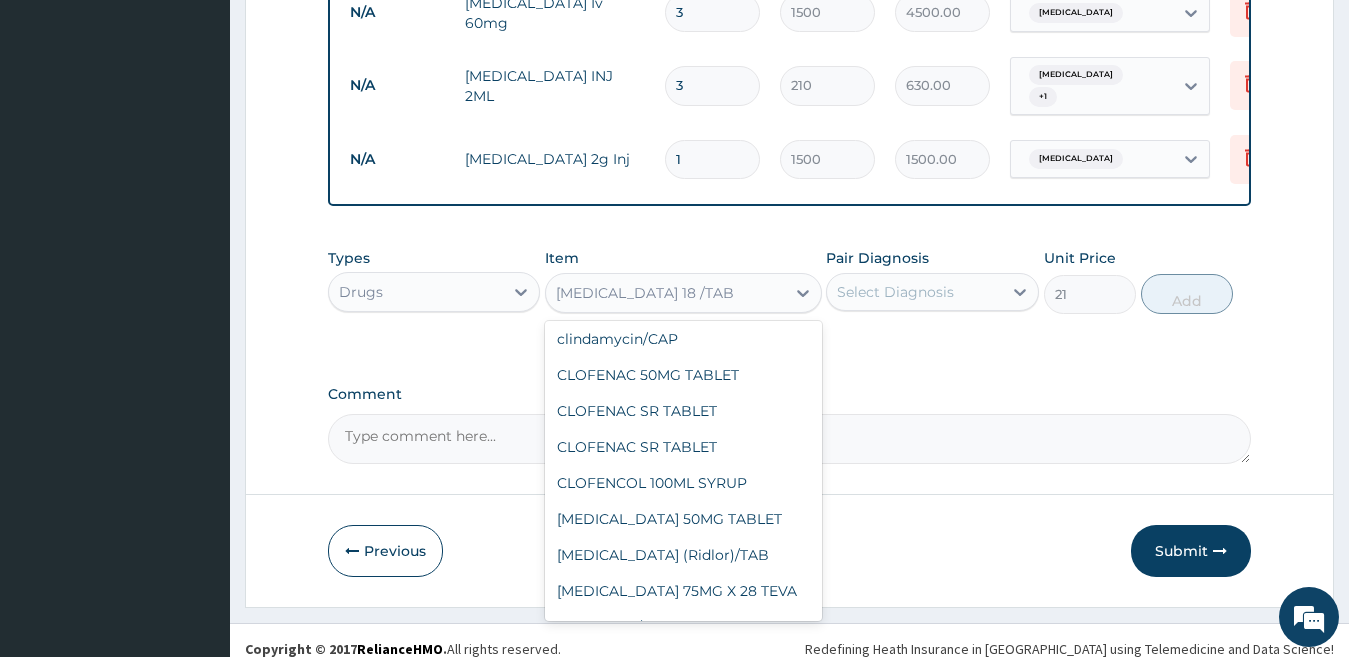 click on "COARTEM 12 DISP /TAB" at bounding box center [683, 955] 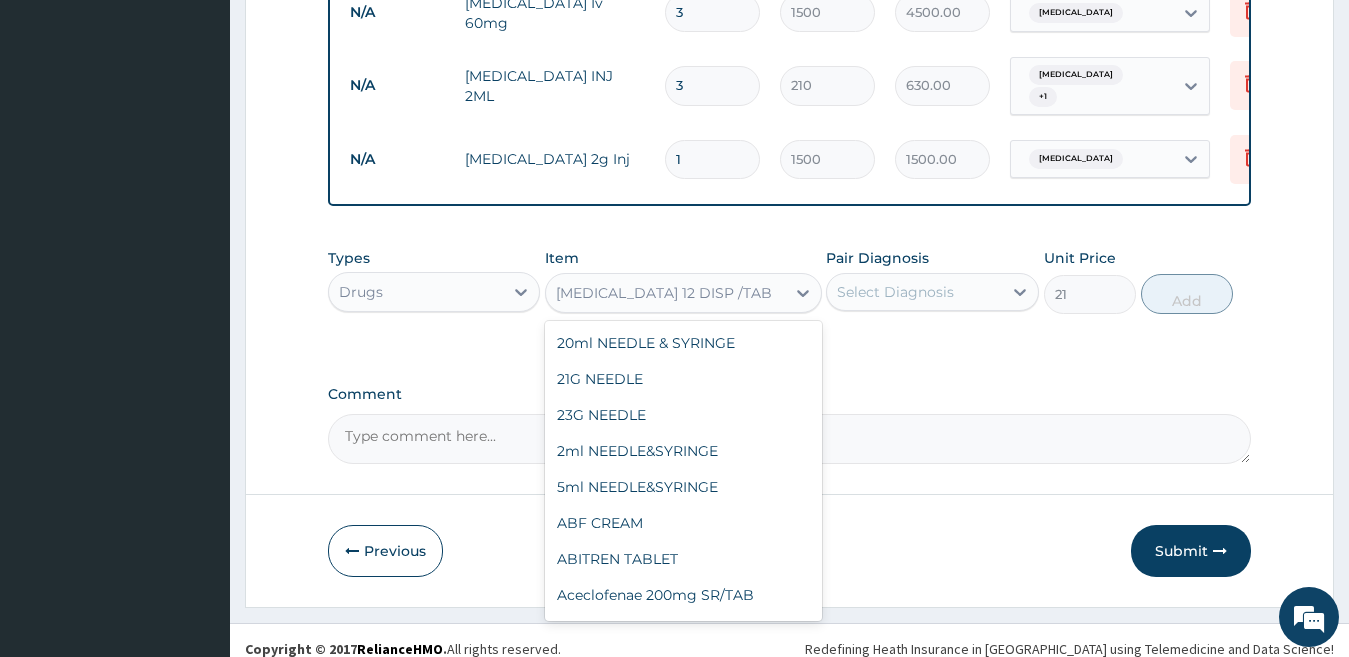 click on "COARTEM 12 DISP /TAB" at bounding box center [664, 293] 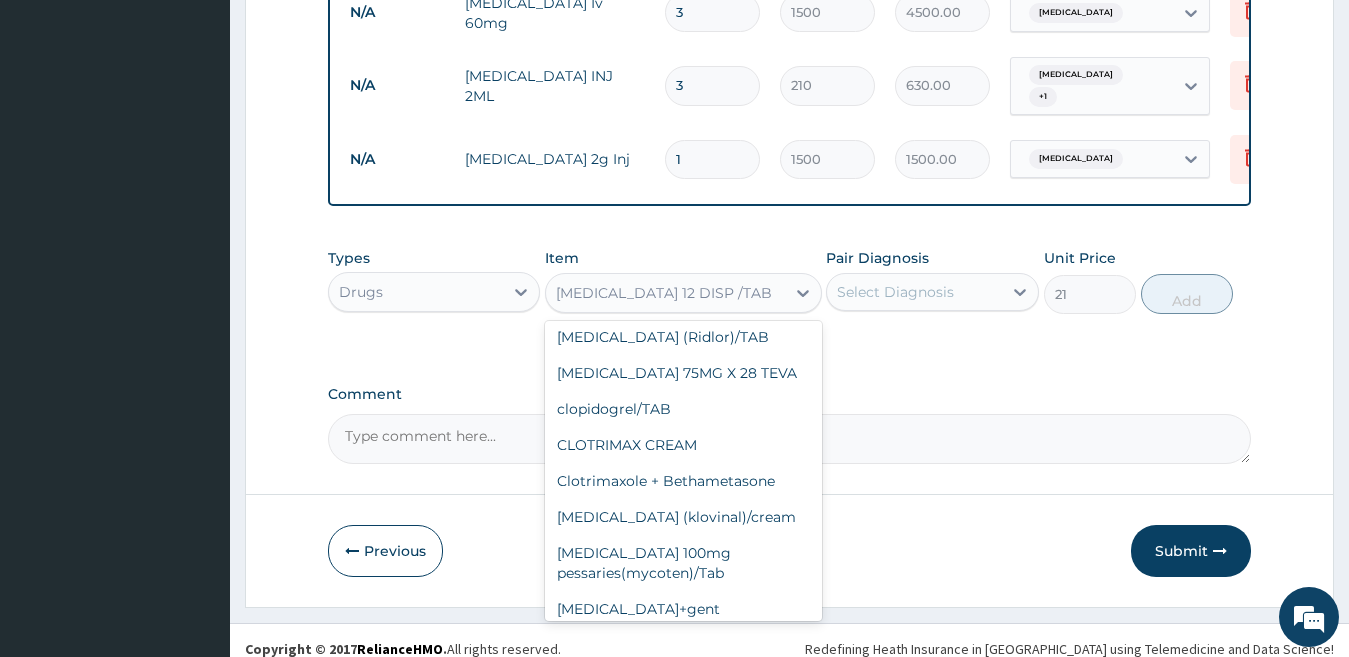 scroll, scrollTop: 18702, scrollLeft: 0, axis: vertical 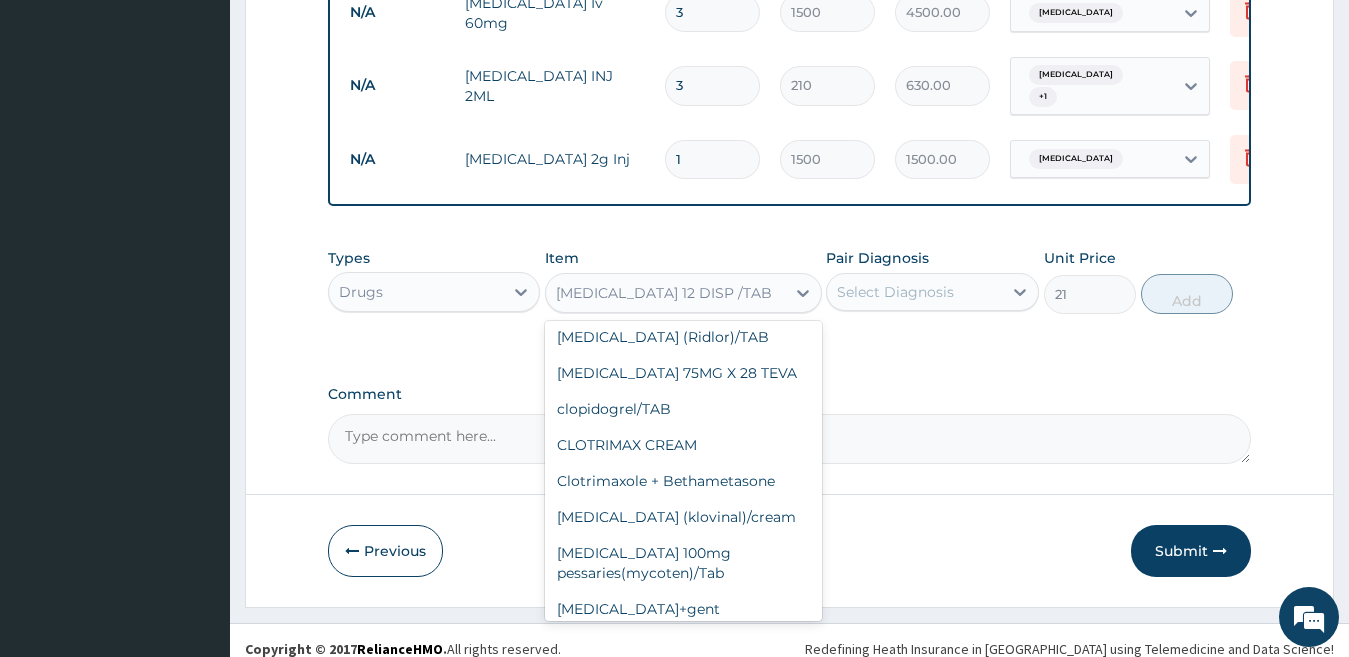 click on "COARTEM D TAB 80/480" at bounding box center [683, 855] 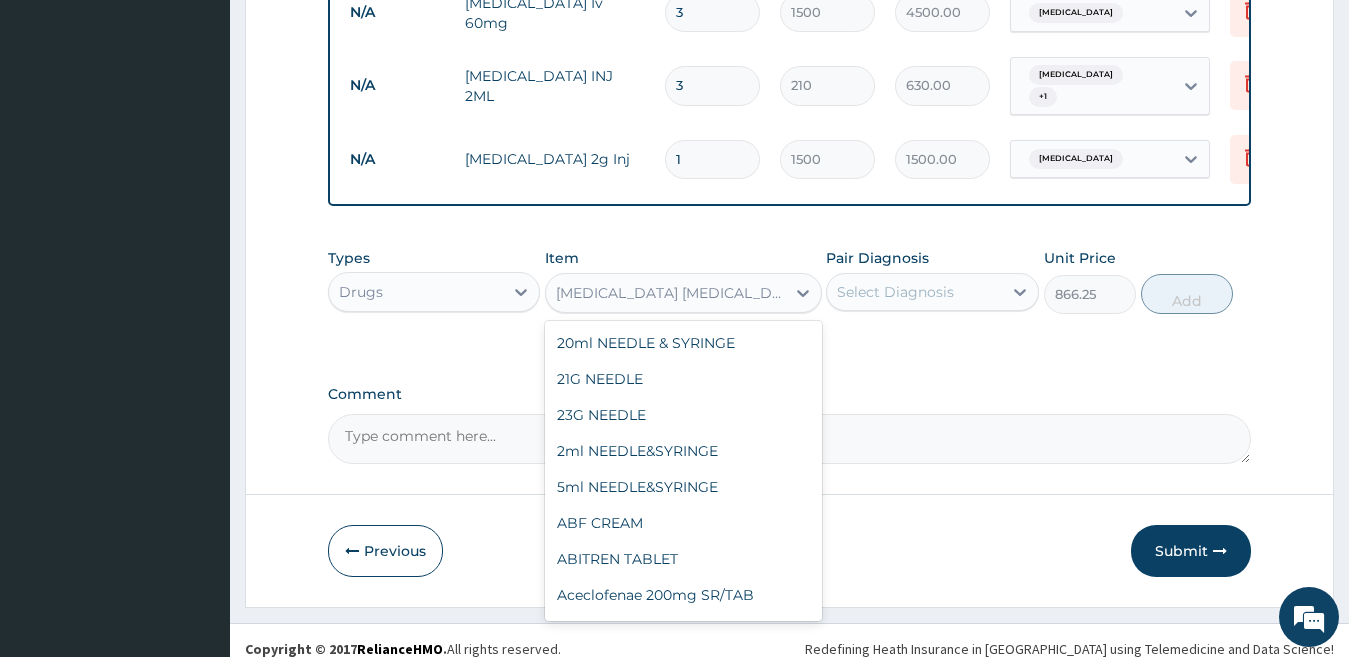 click on "COARTEM D TAB 80/480" at bounding box center (671, 293) 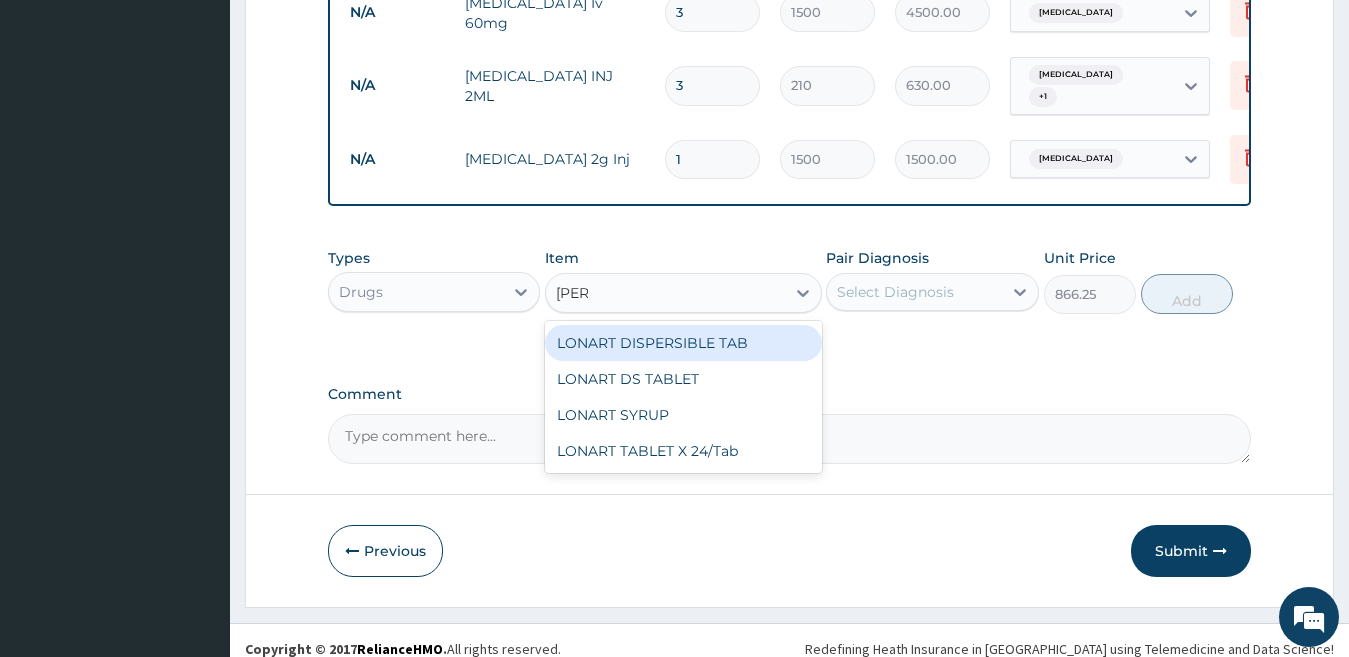 scroll, scrollTop: 0, scrollLeft: 0, axis: both 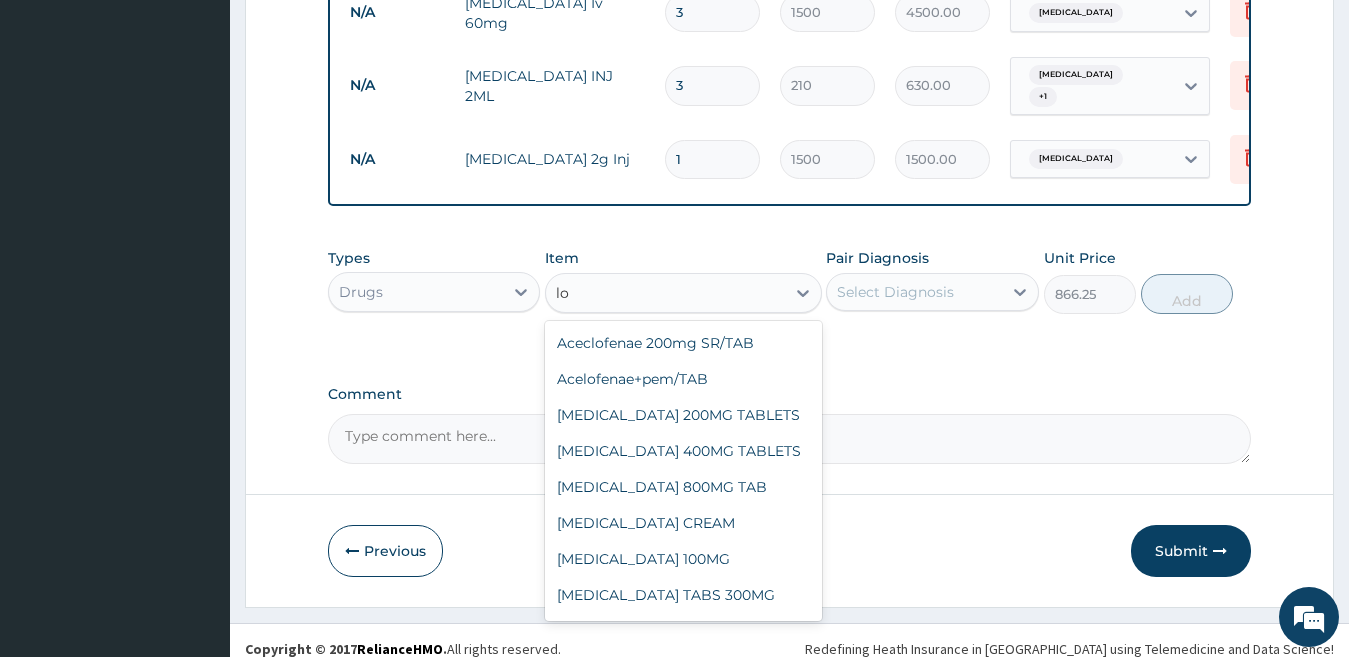 type on "l" 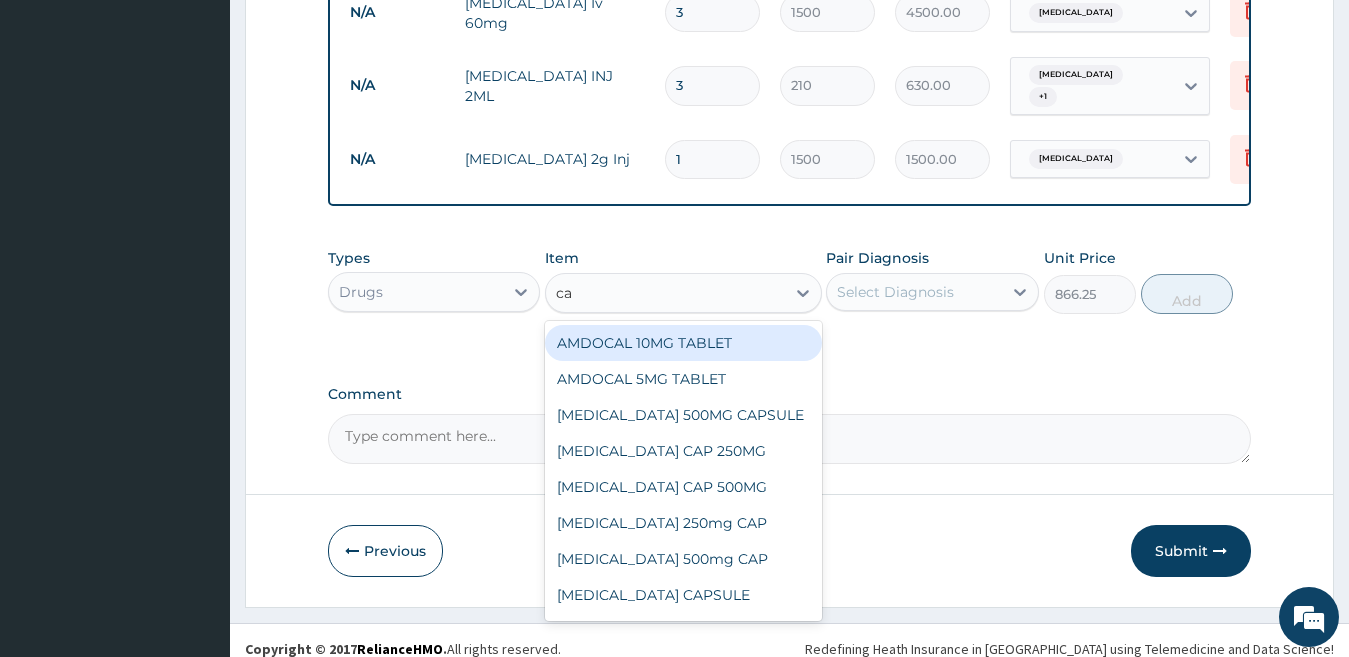 type on "cam" 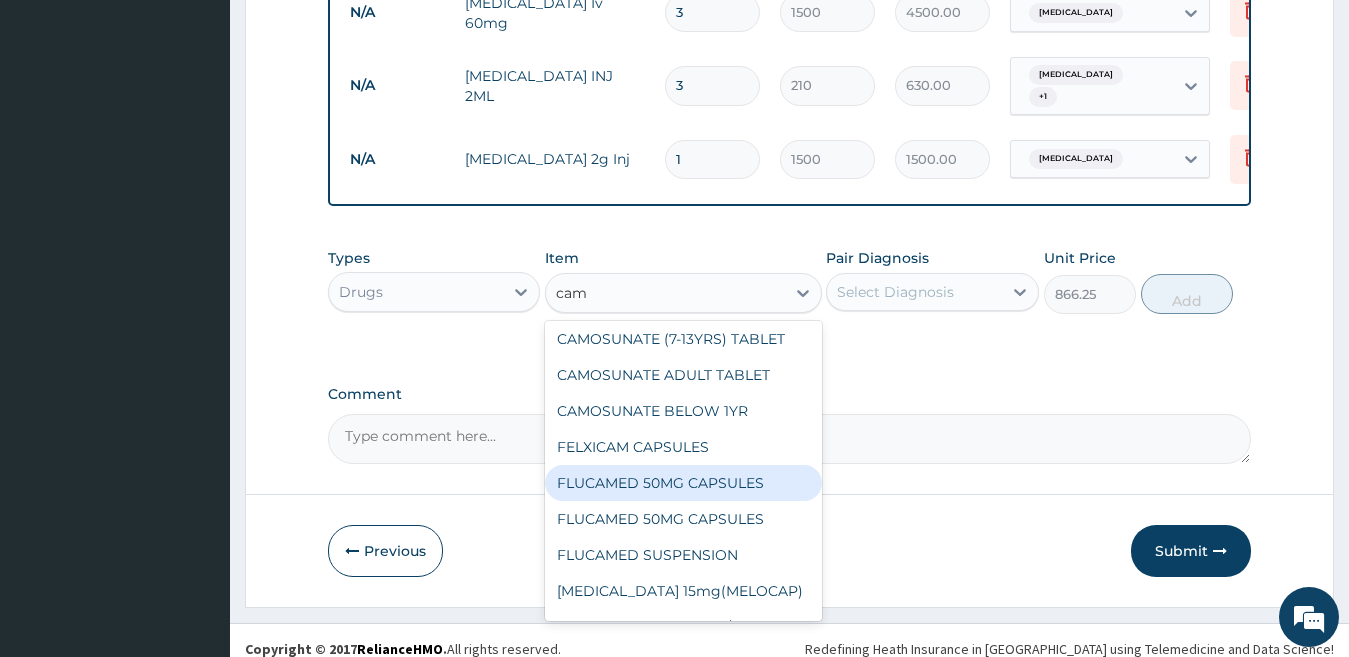 scroll, scrollTop: 360, scrollLeft: 0, axis: vertical 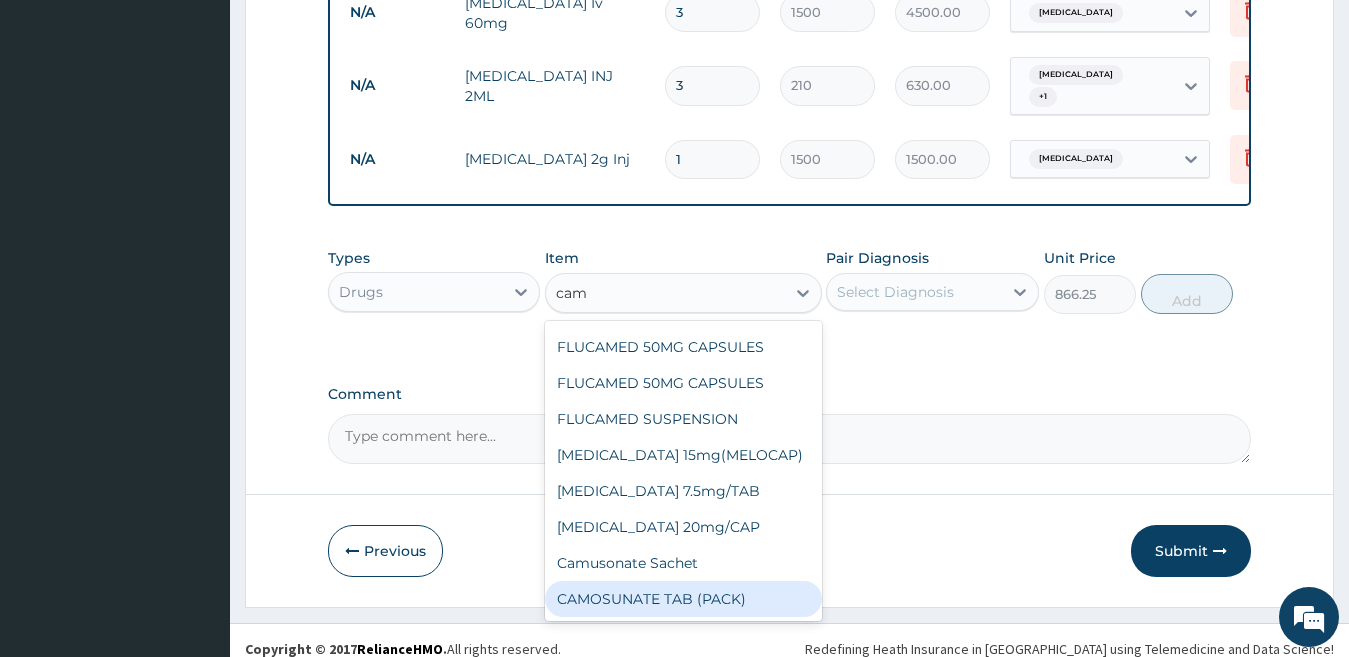 click on "CAMOSUNATE TAB (PACK)" at bounding box center (683, 599) 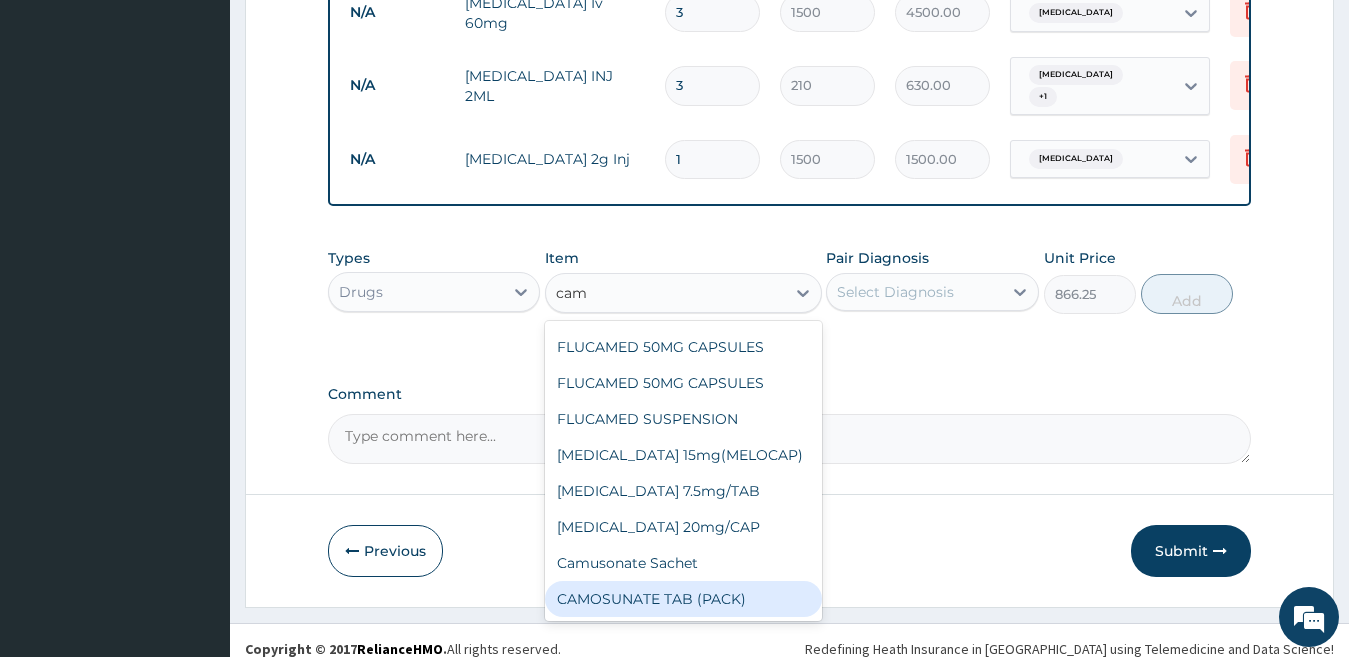 type 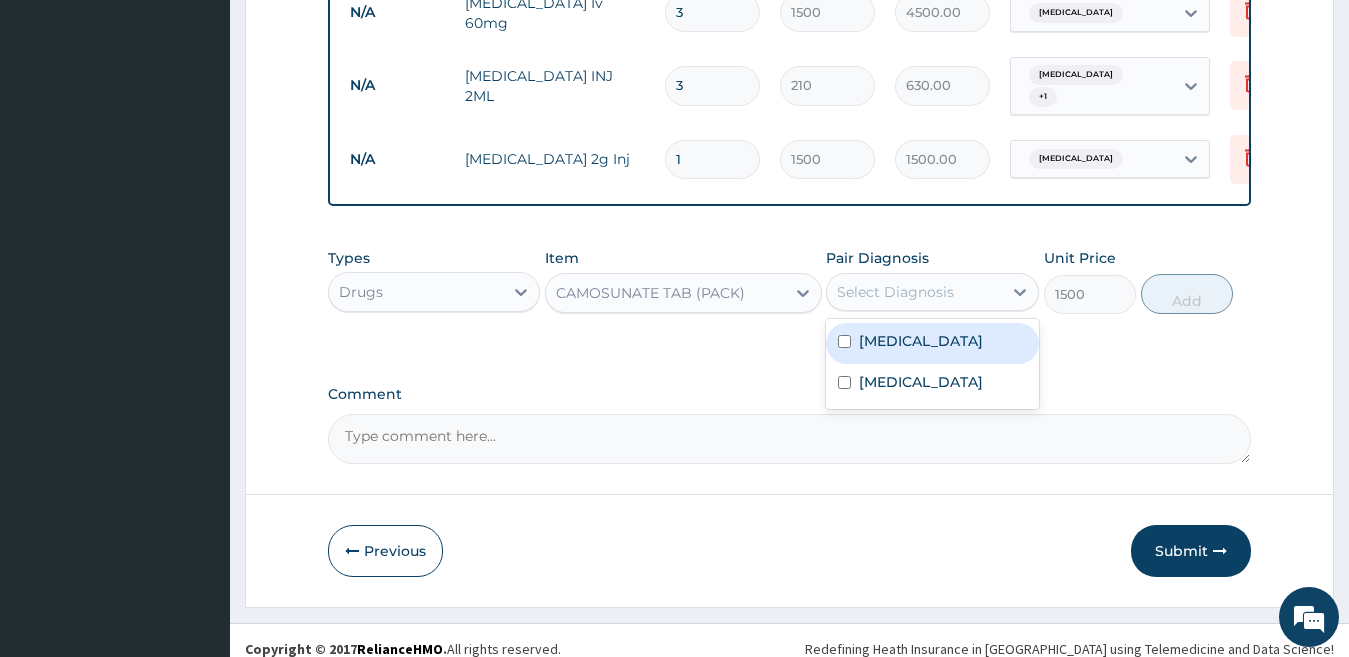 click on "Select Diagnosis" at bounding box center (895, 292) 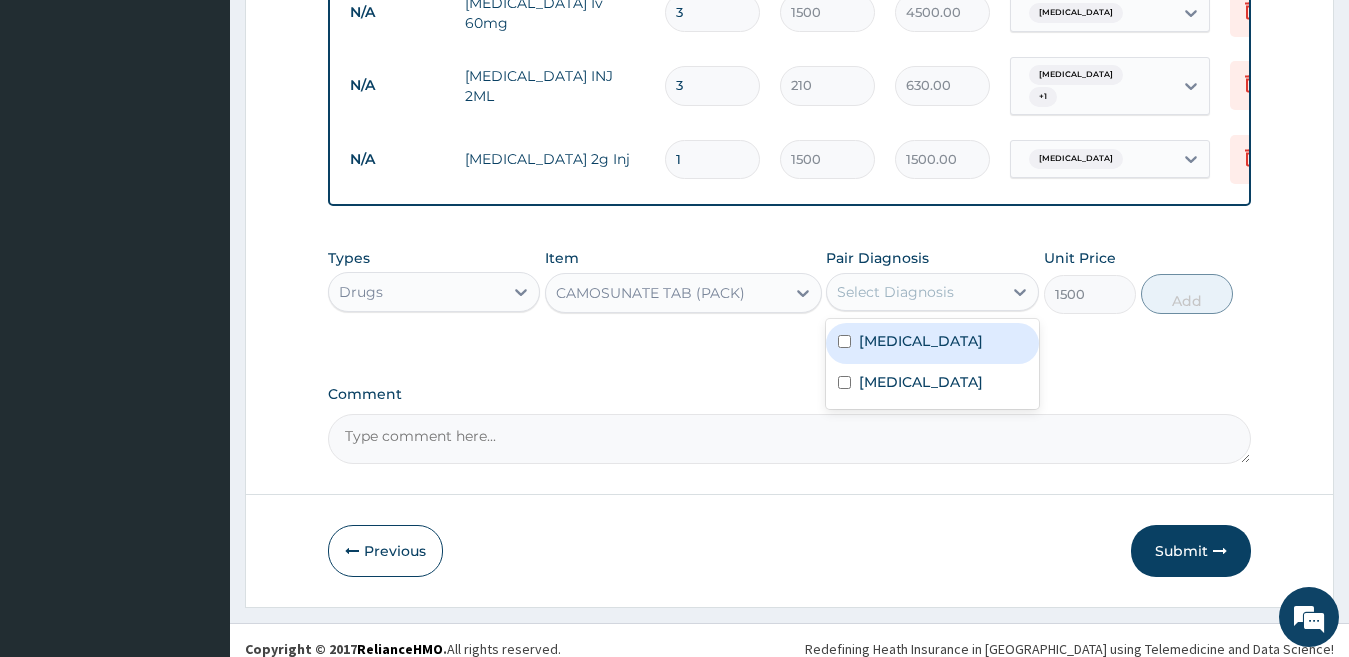 click on "Malaria" at bounding box center [921, 341] 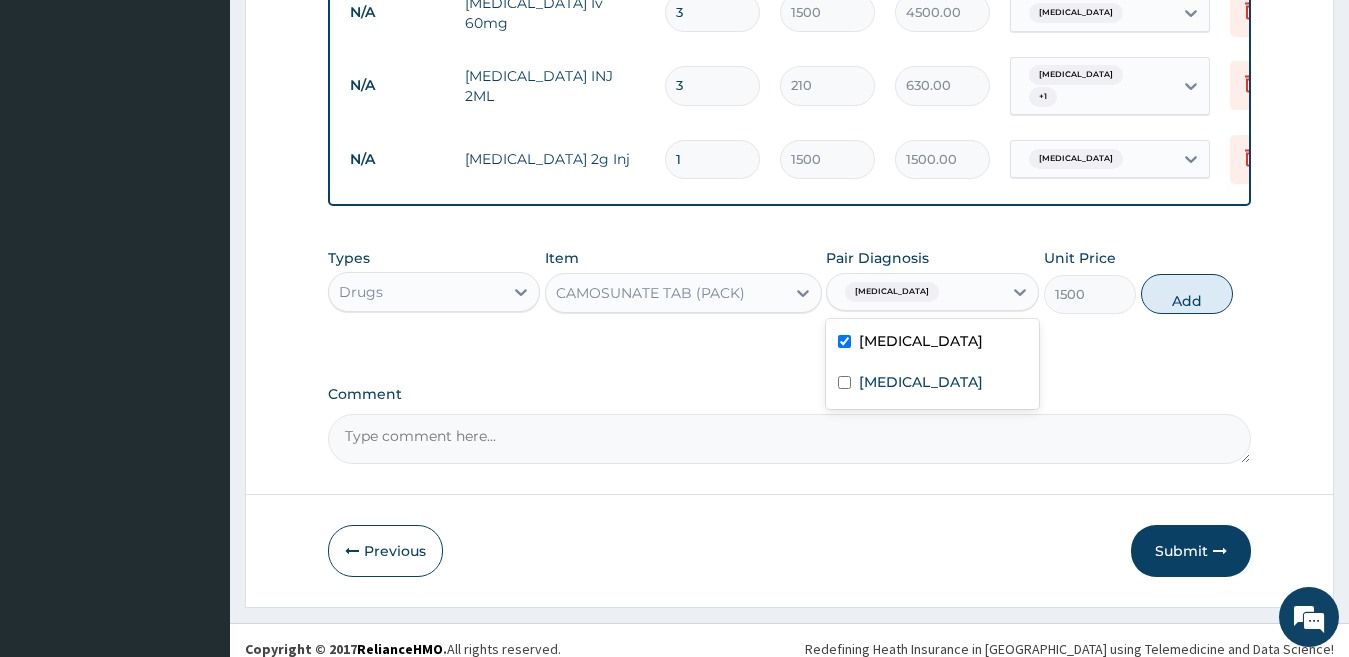 checkbox on "true" 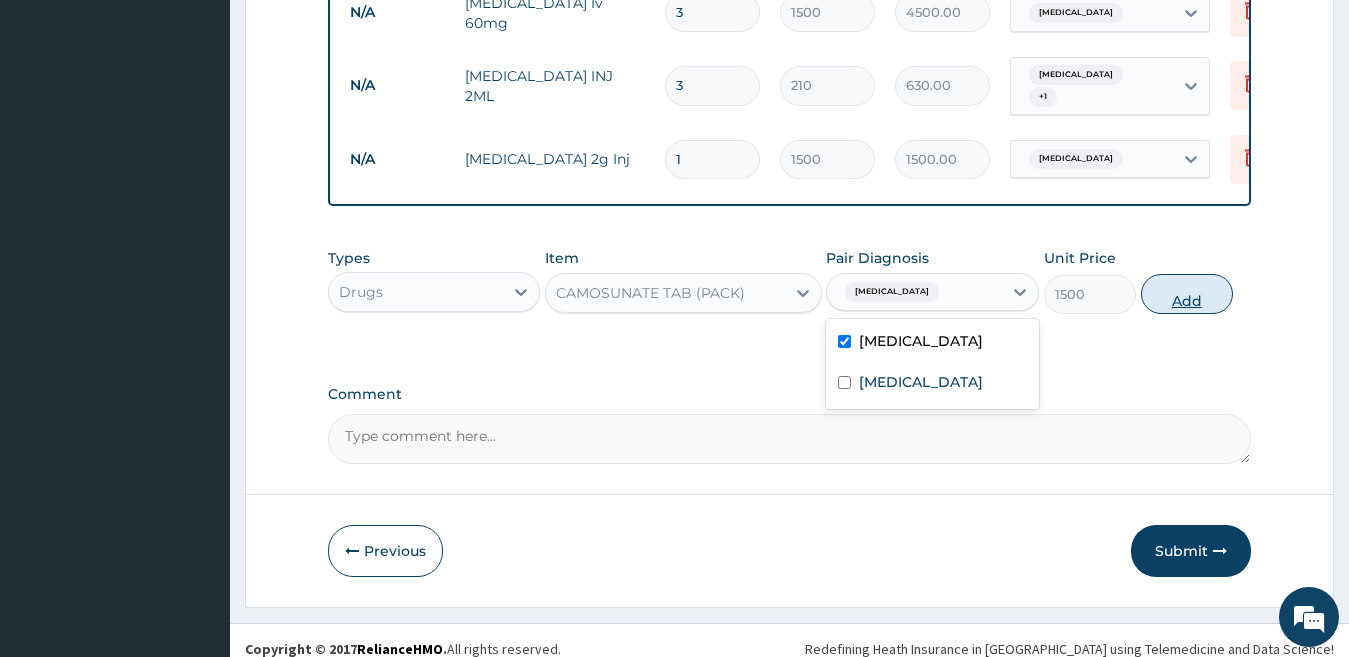 click on "Add" at bounding box center [1187, 294] 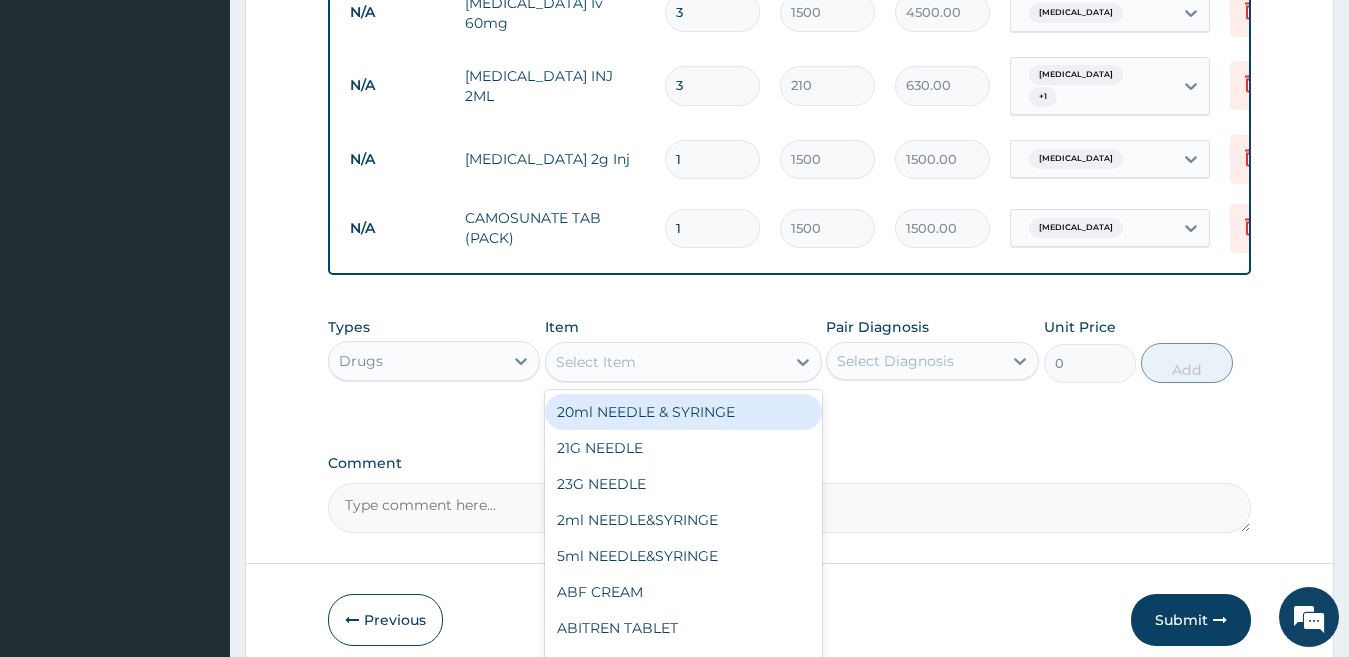 click on "Select Item" at bounding box center [665, 362] 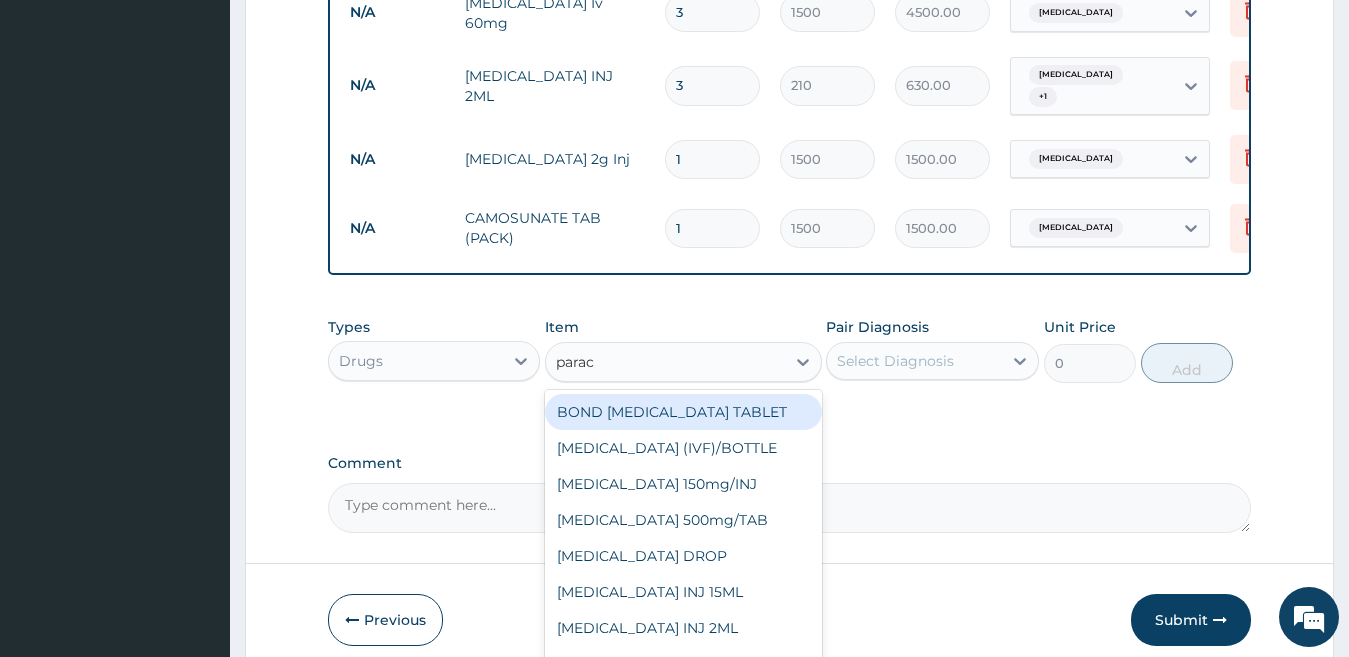type on "parace" 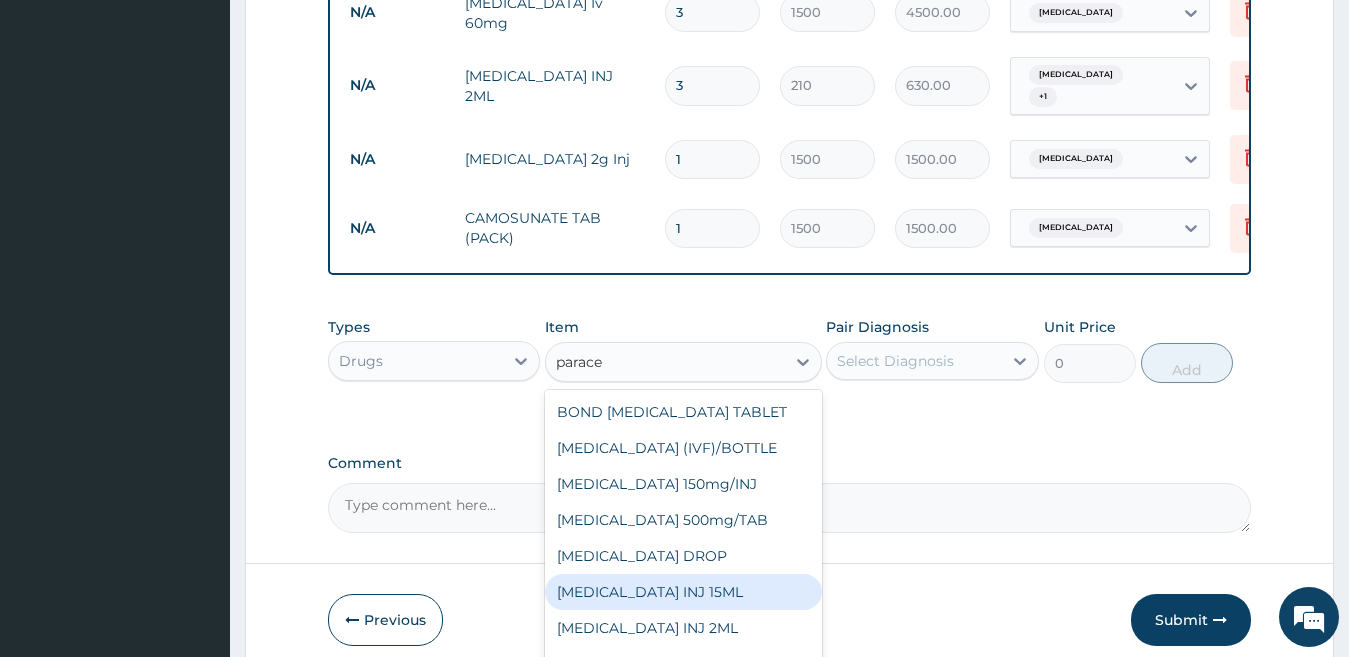 scroll, scrollTop: 140, scrollLeft: 0, axis: vertical 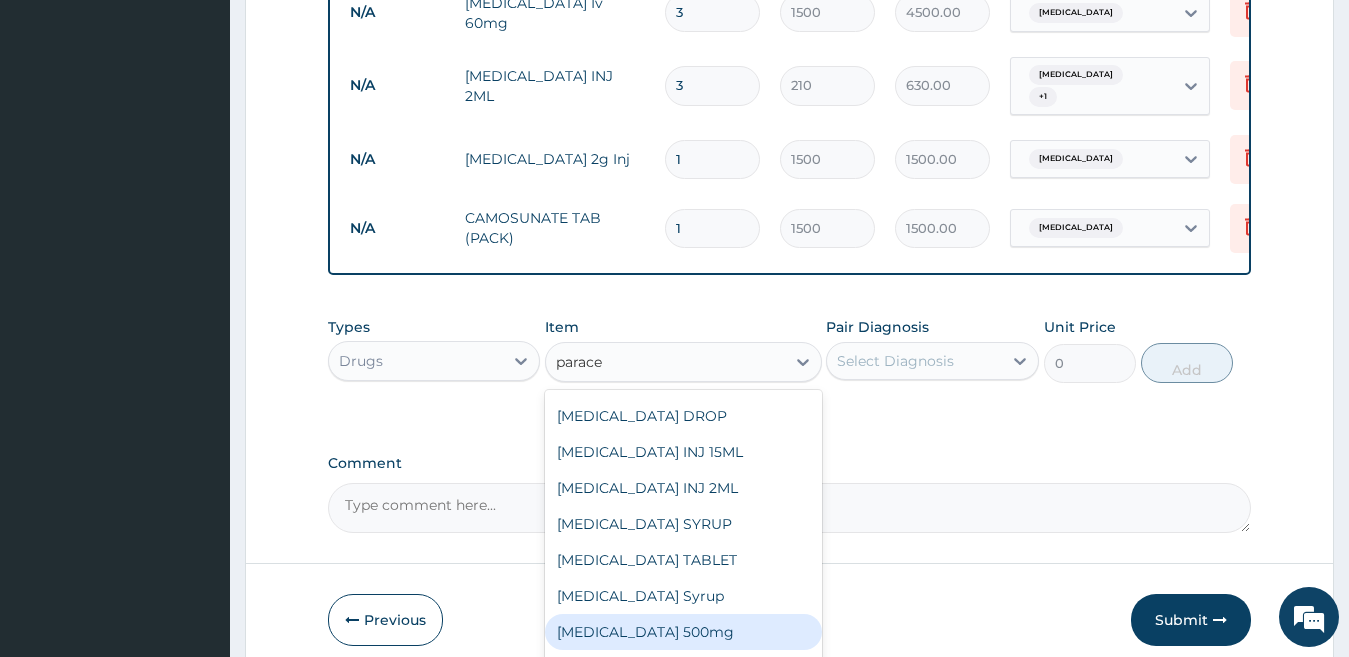 click on "Paracetamol 500mg" at bounding box center (683, 632) 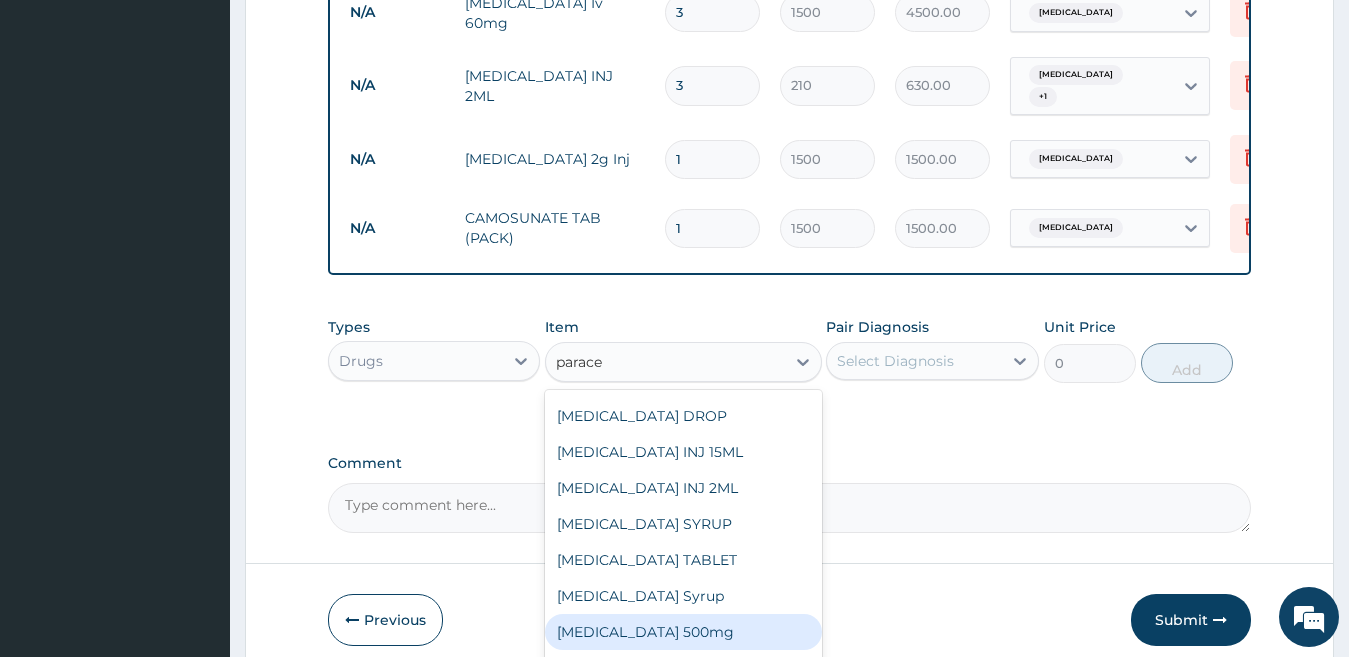 type 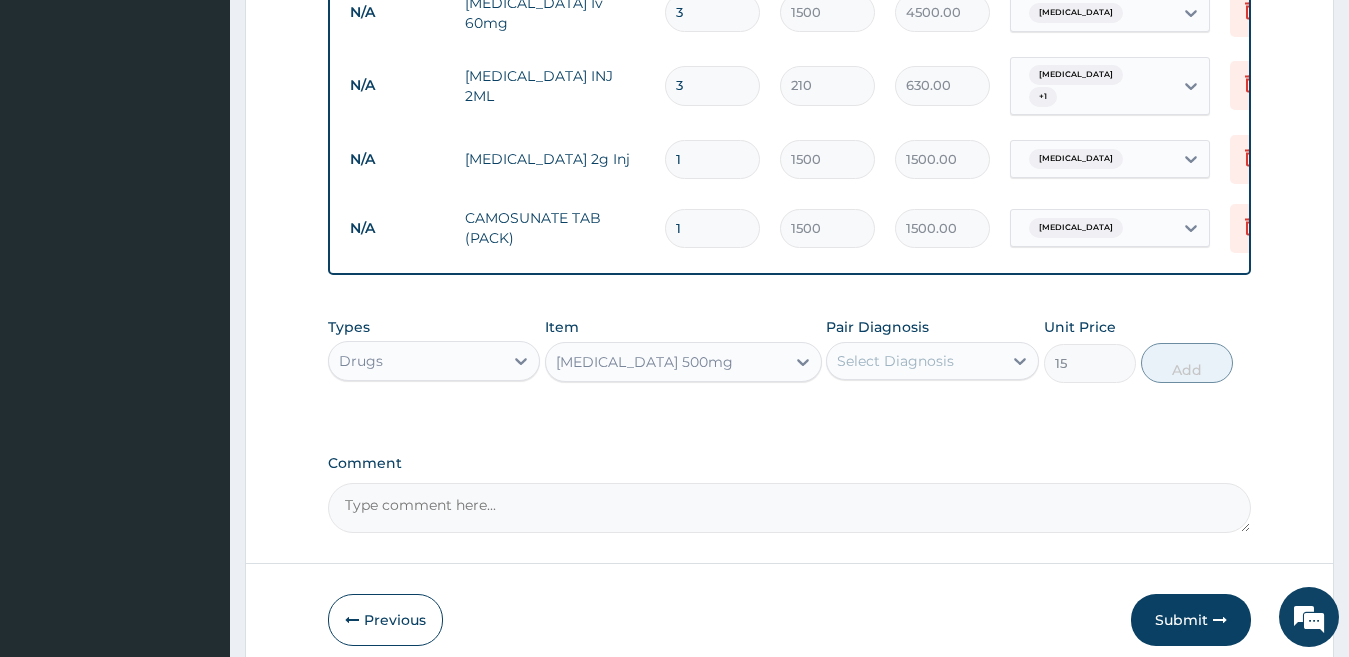 click on "Pair Diagnosis Select Diagnosis" at bounding box center (932, 350) 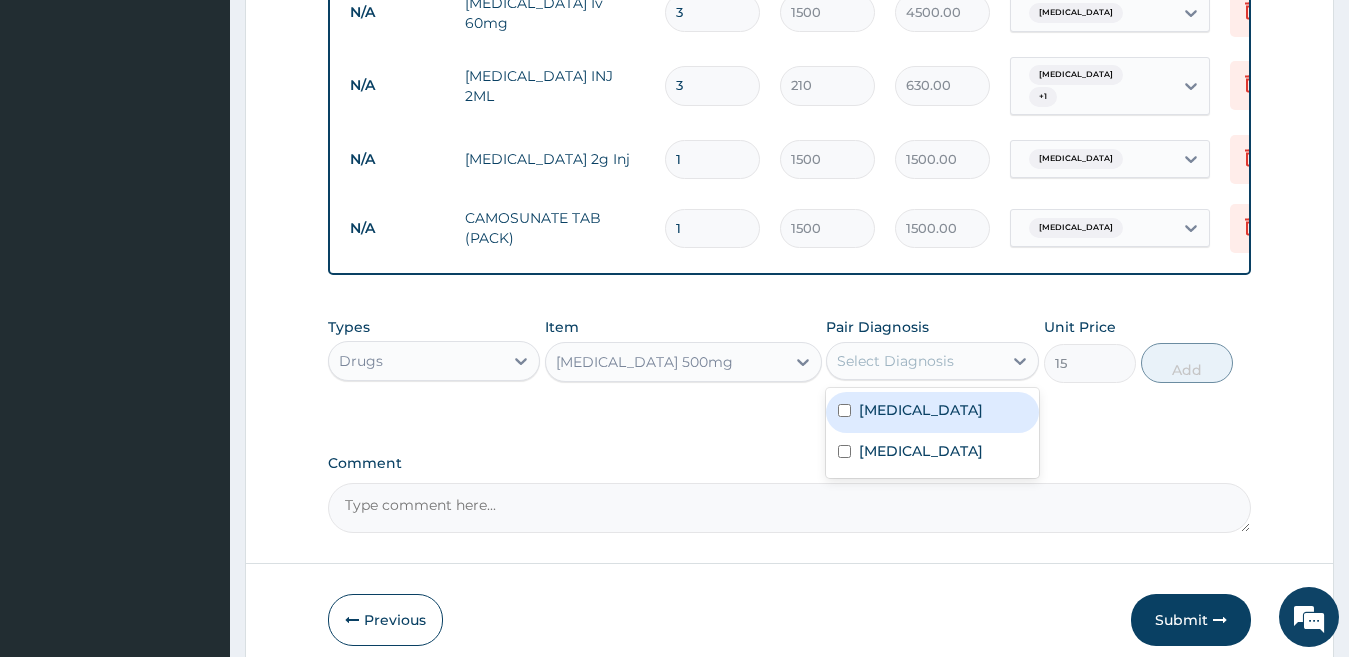 click on "Malaria" at bounding box center [932, 412] 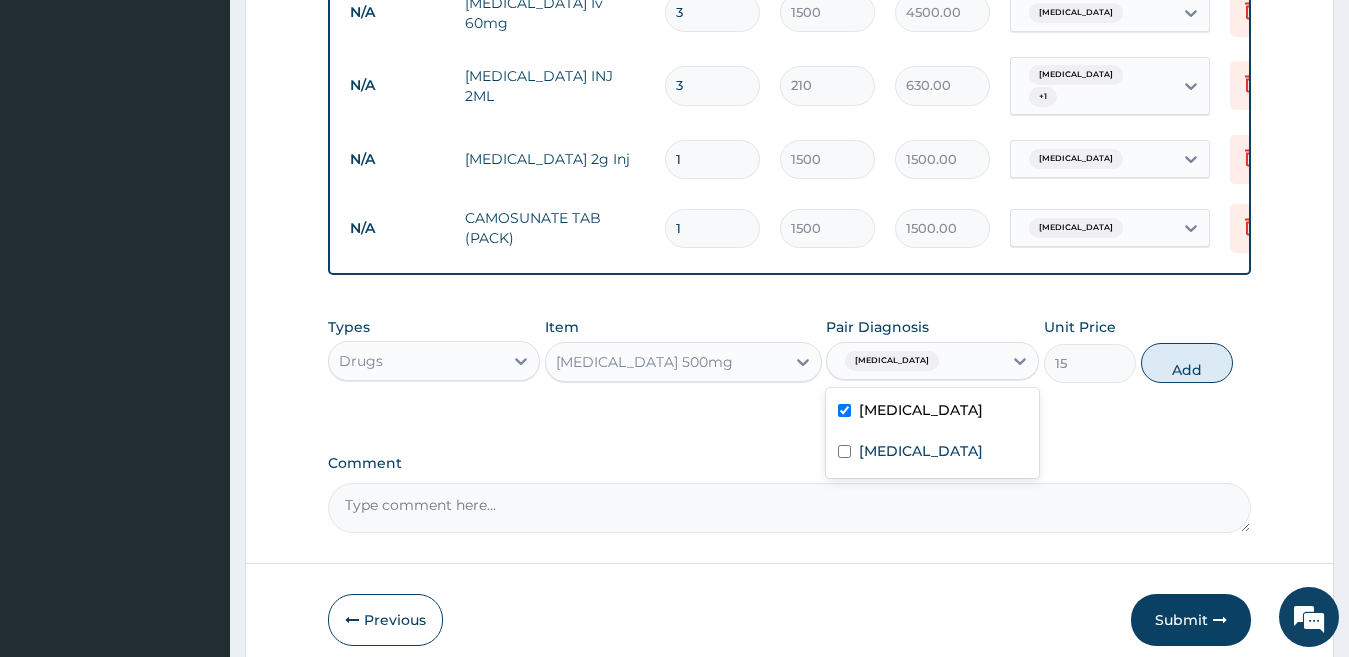 checkbox on "true" 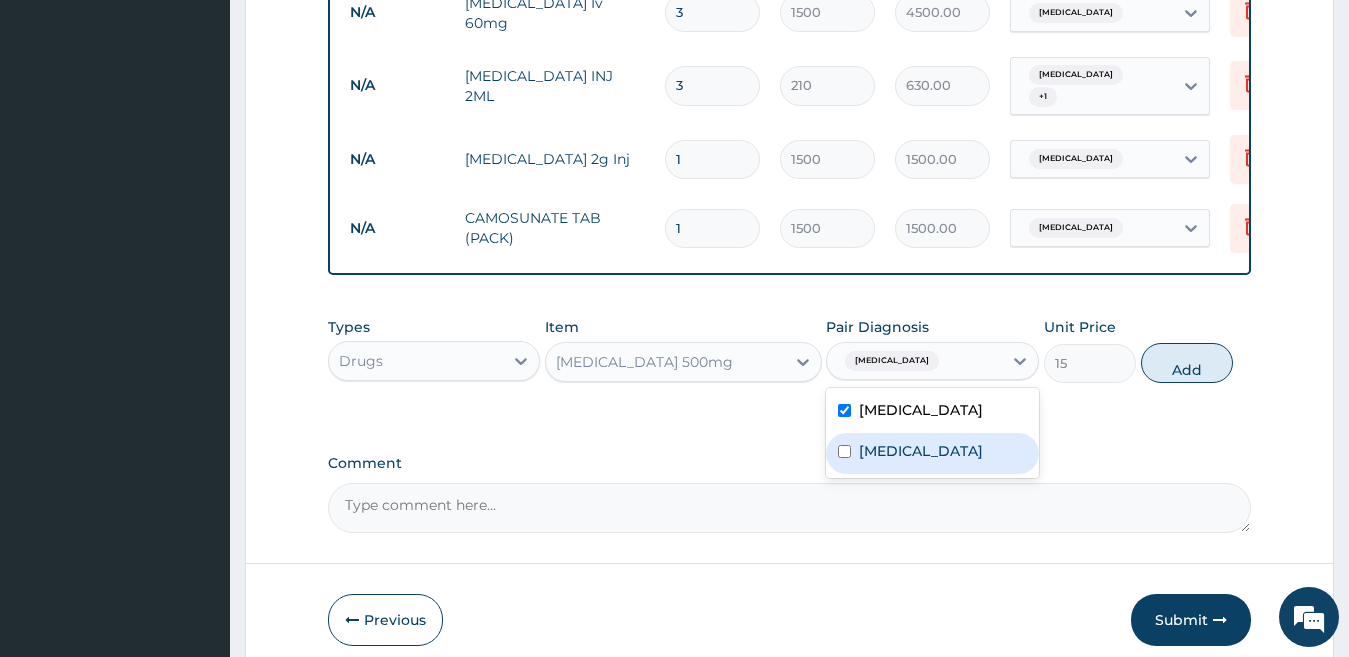 click on "Typhoid fever" at bounding box center [921, 451] 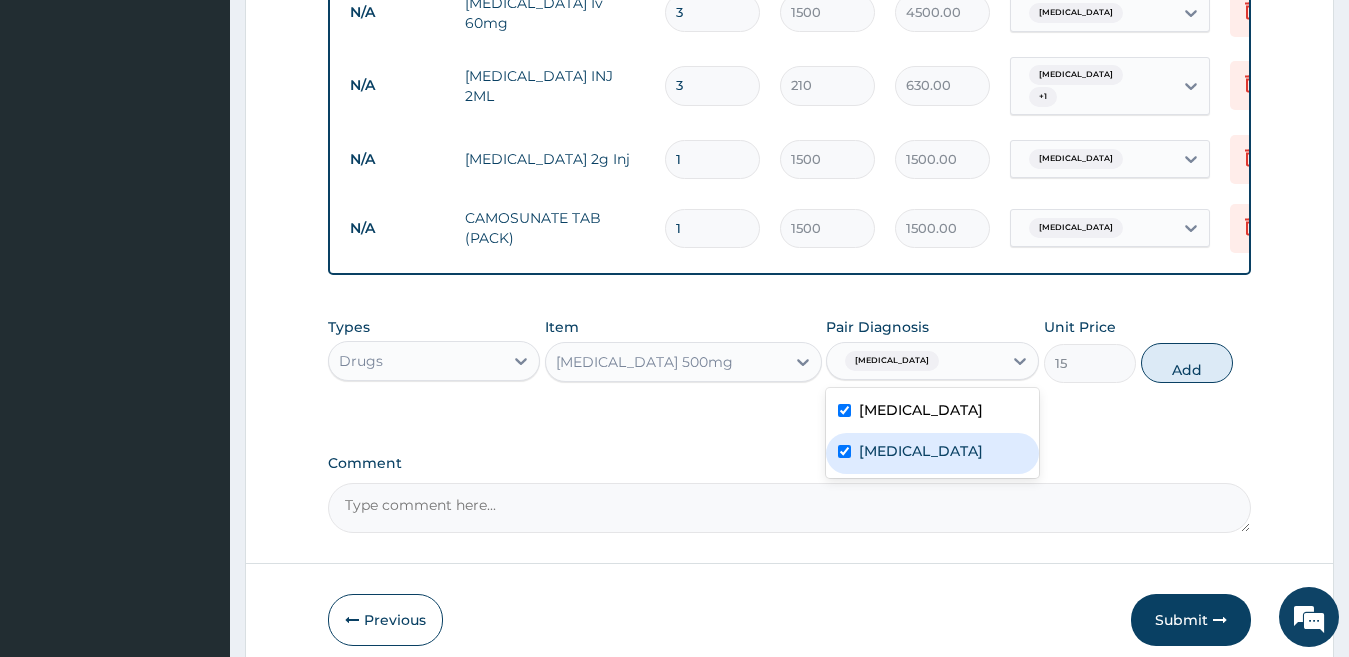 checkbox on "true" 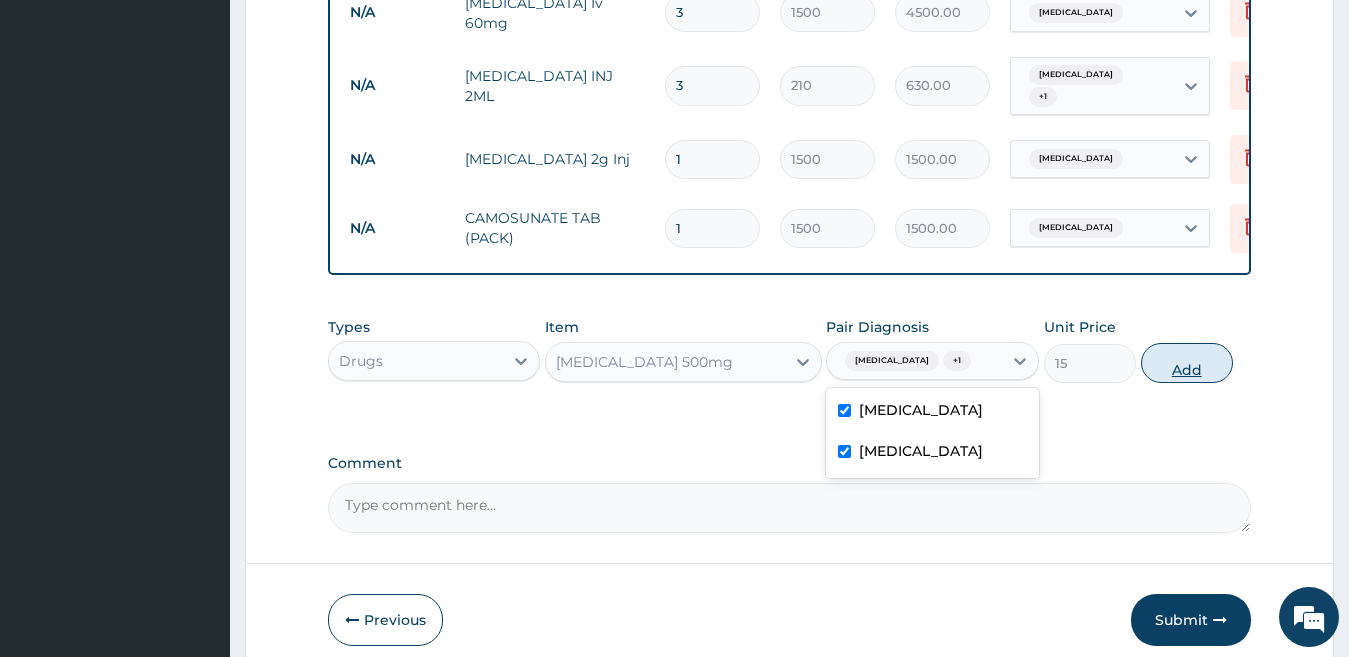 click on "Add" at bounding box center (1187, 363) 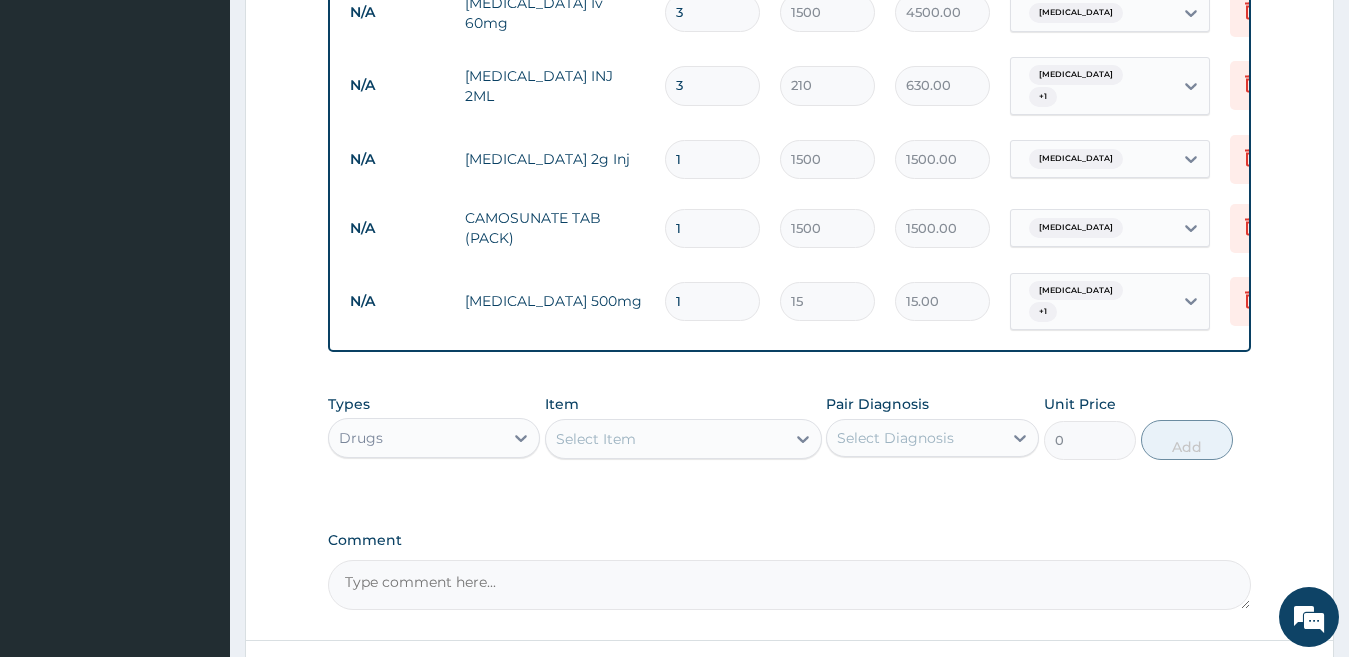 type on "10" 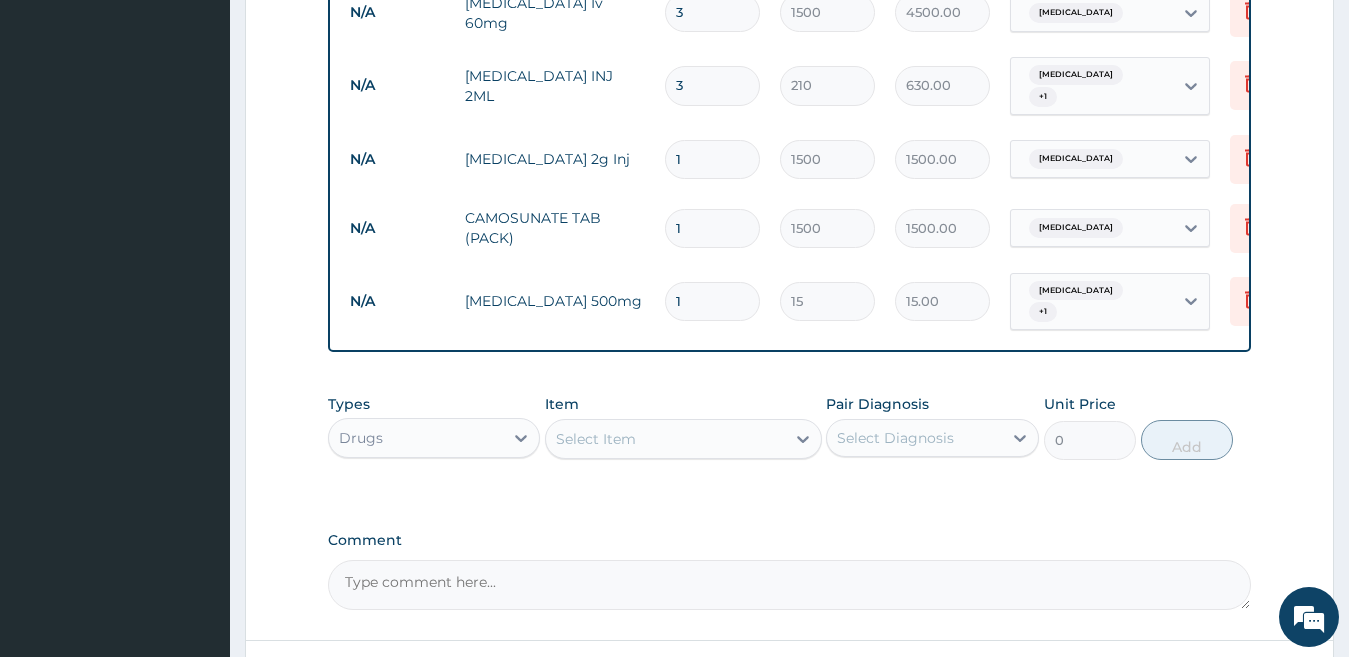 type on "150.00" 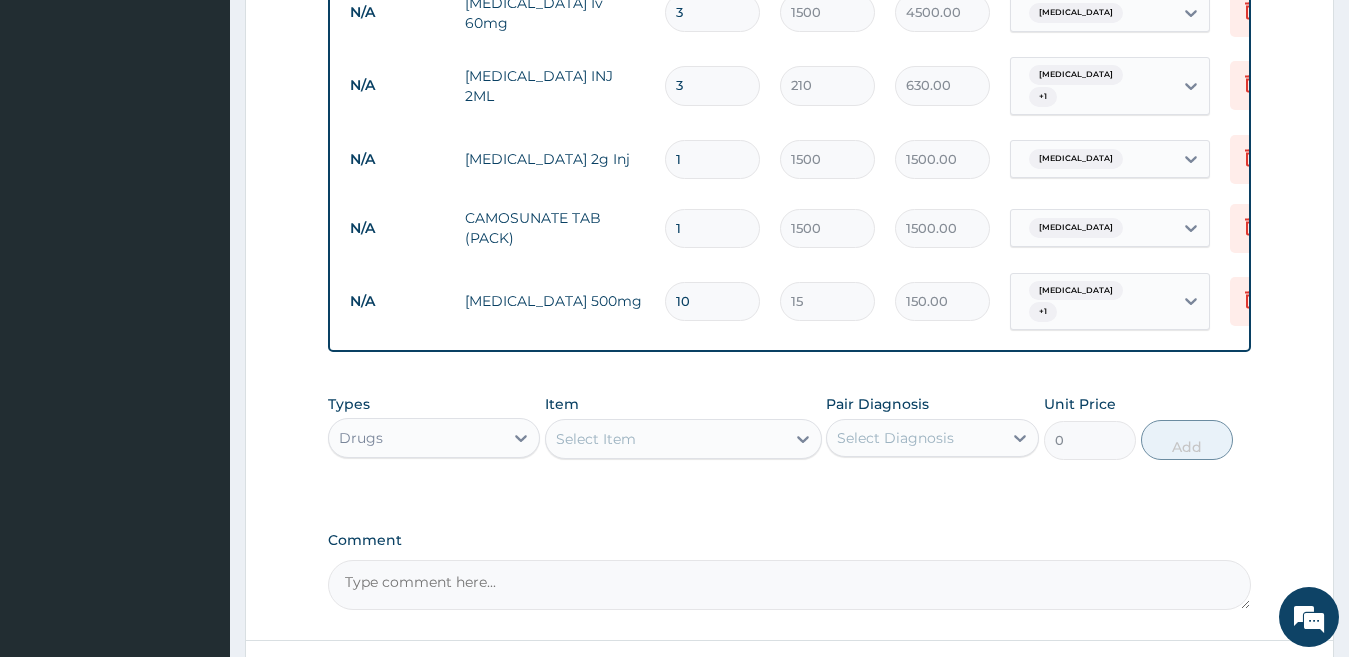 type on "10" 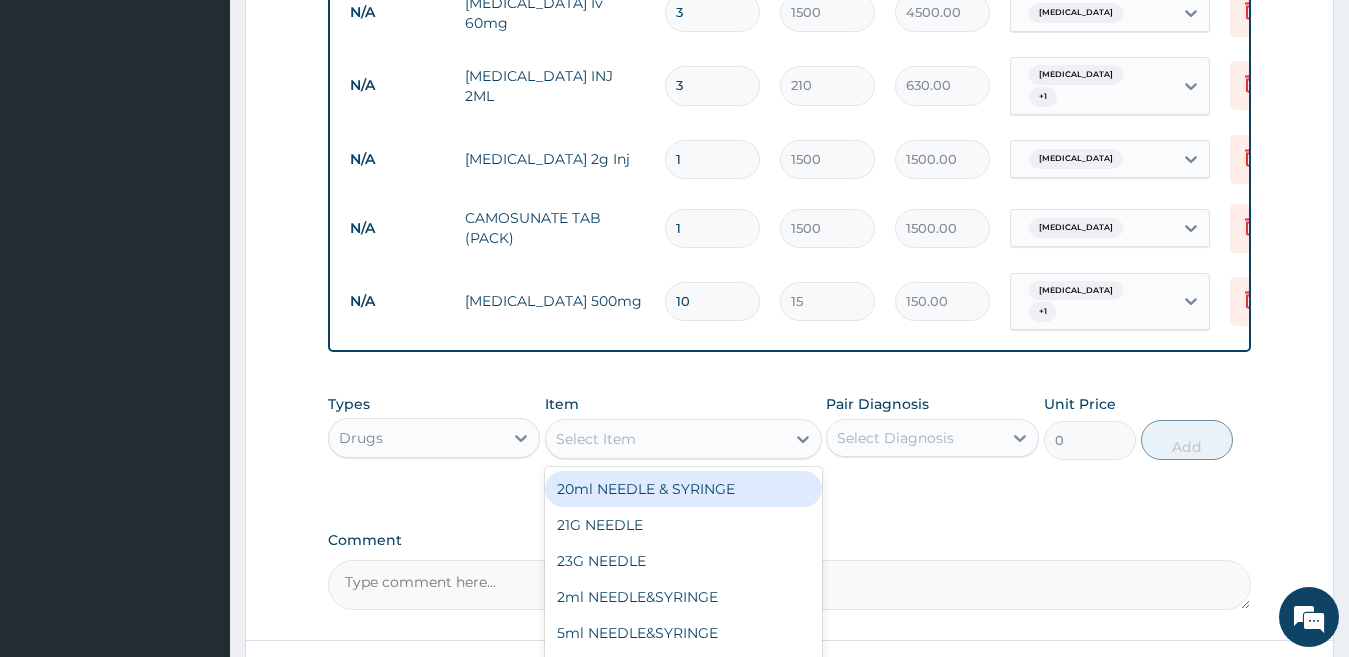 click on "Select Item" at bounding box center (596, 439) 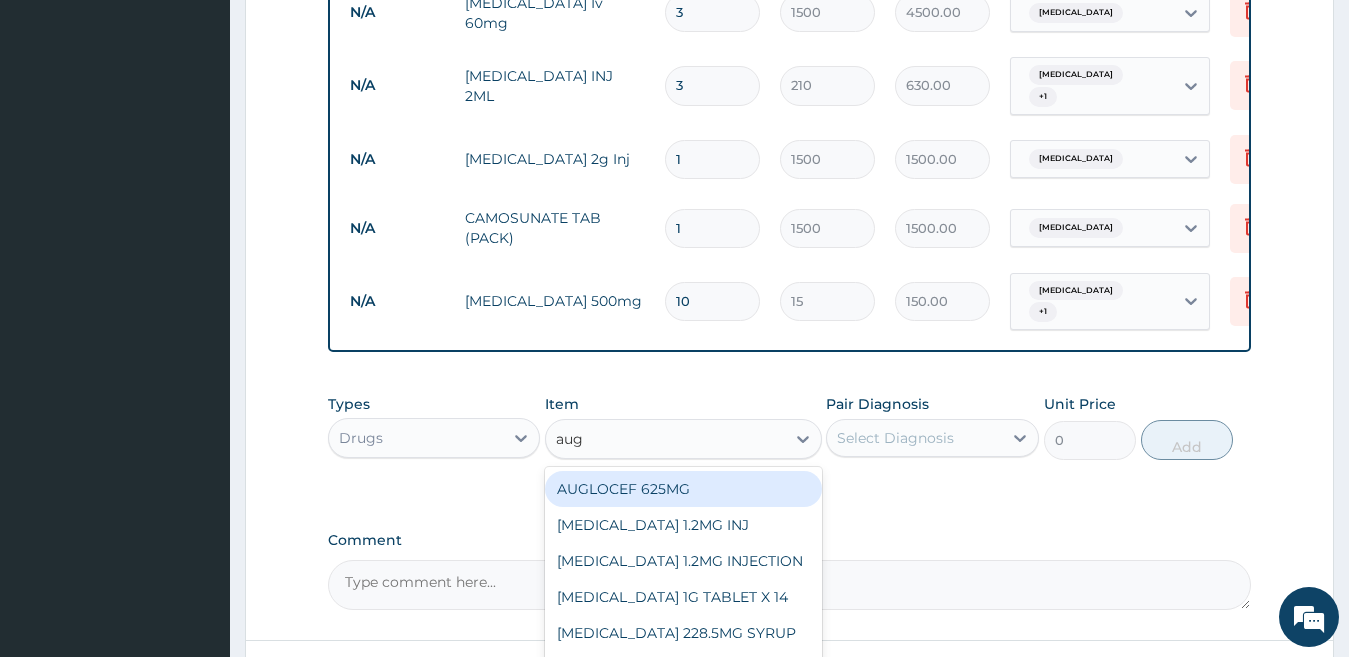 type on "augm" 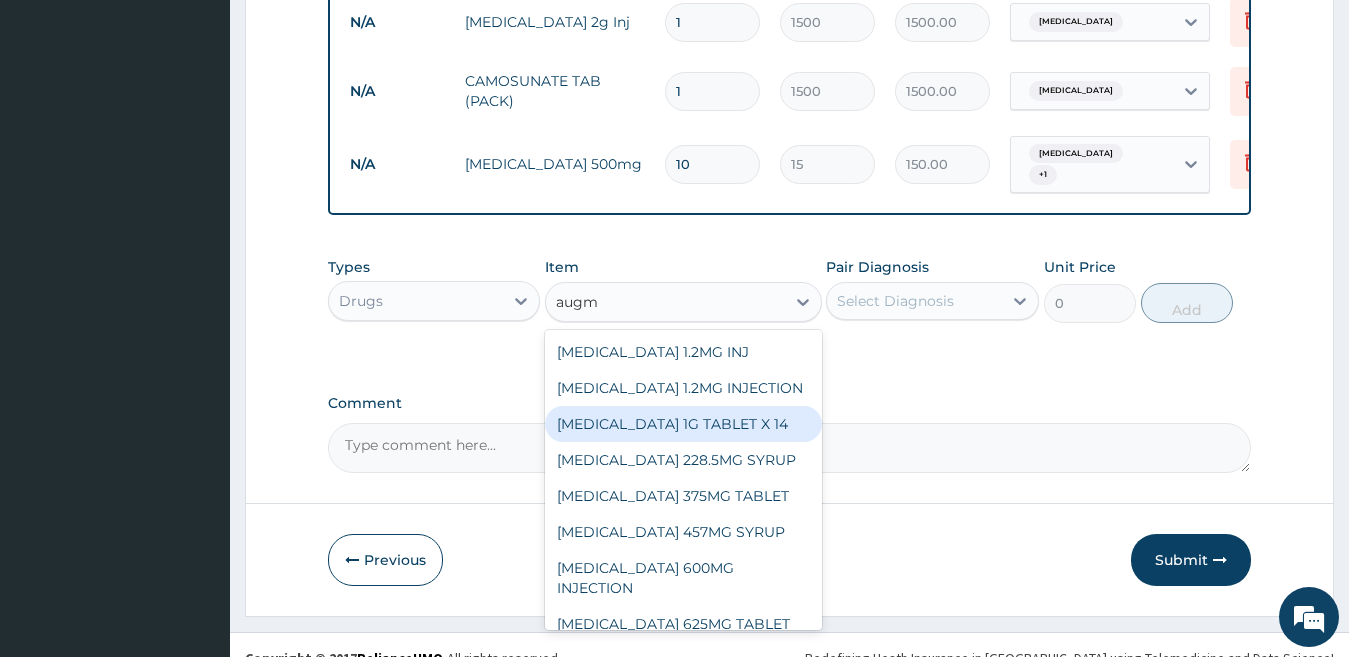 scroll, scrollTop: 1328, scrollLeft: 0, axis: vertical 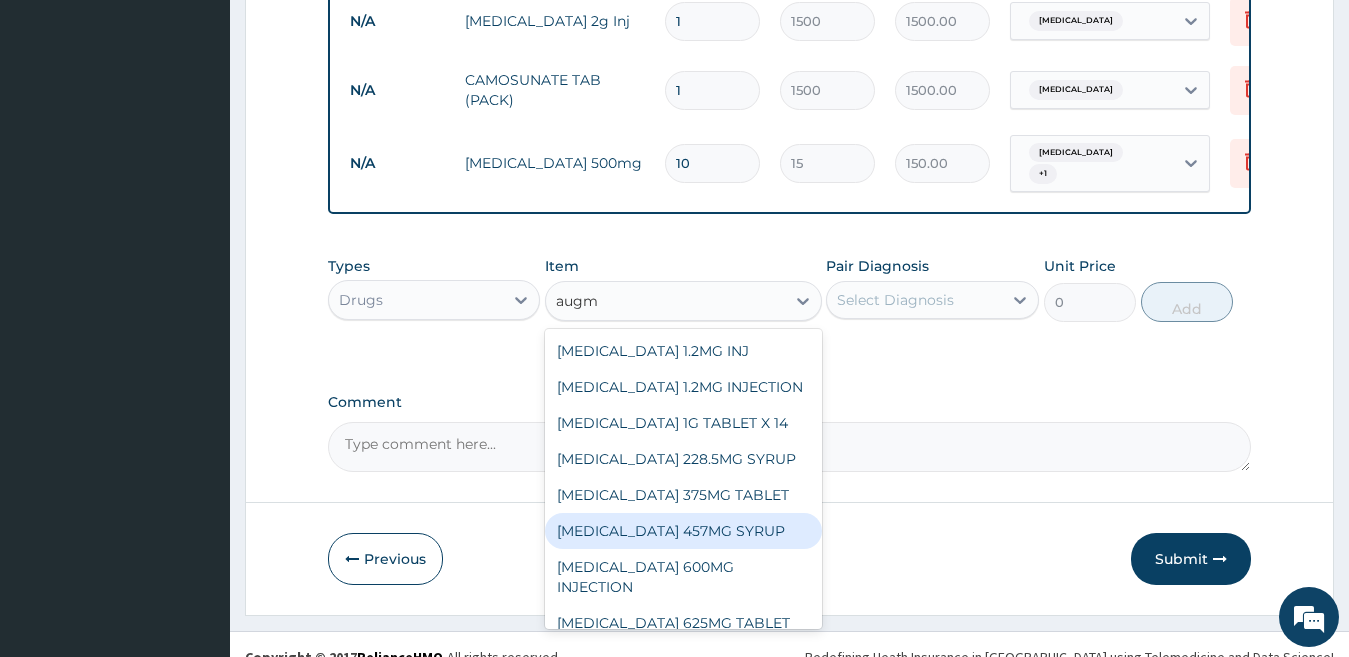 click on "AUGMENTIN 457MG SYRUP" at bounding box center [683, 531] 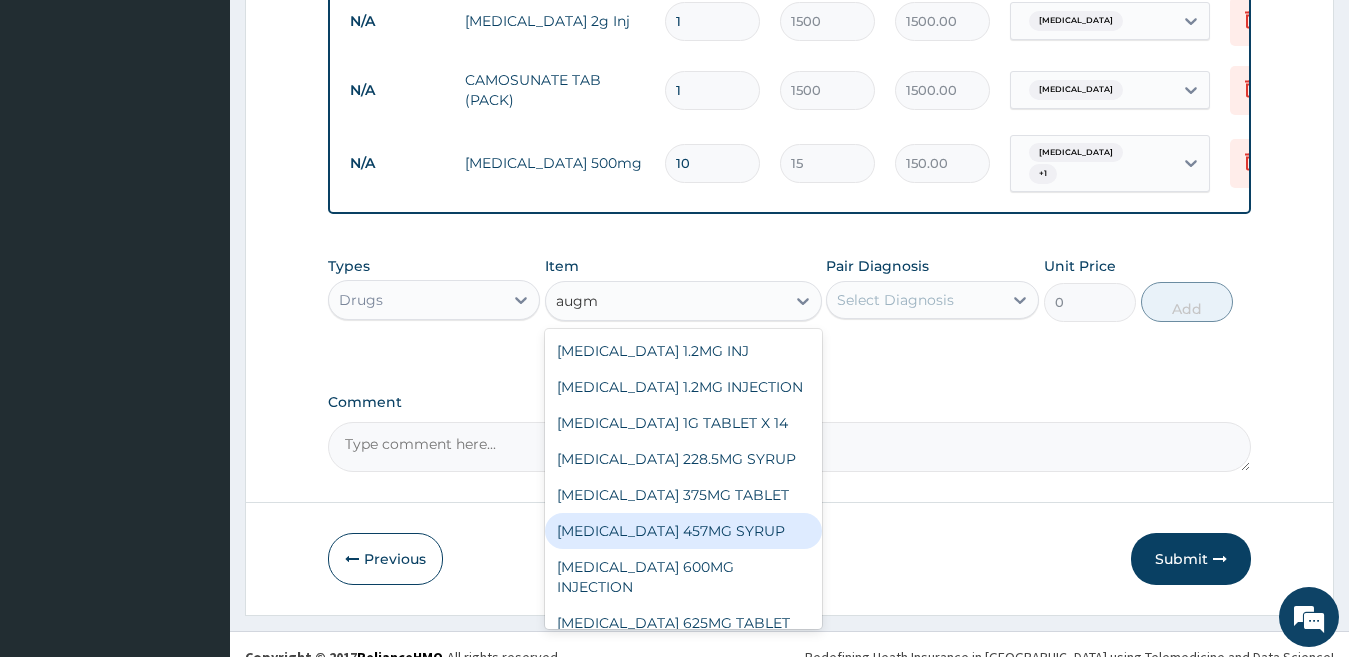 type 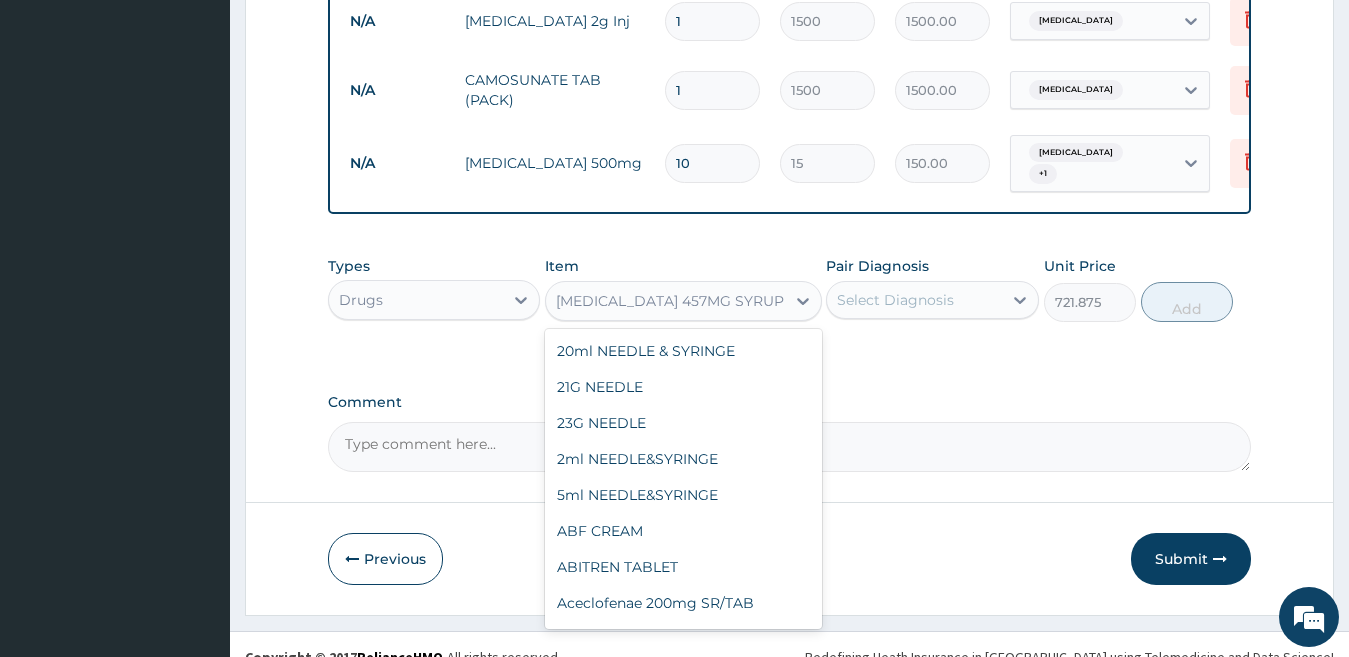 click on "AUGMENTIN 457MG SYRUP" at bounding box center [670, 301] 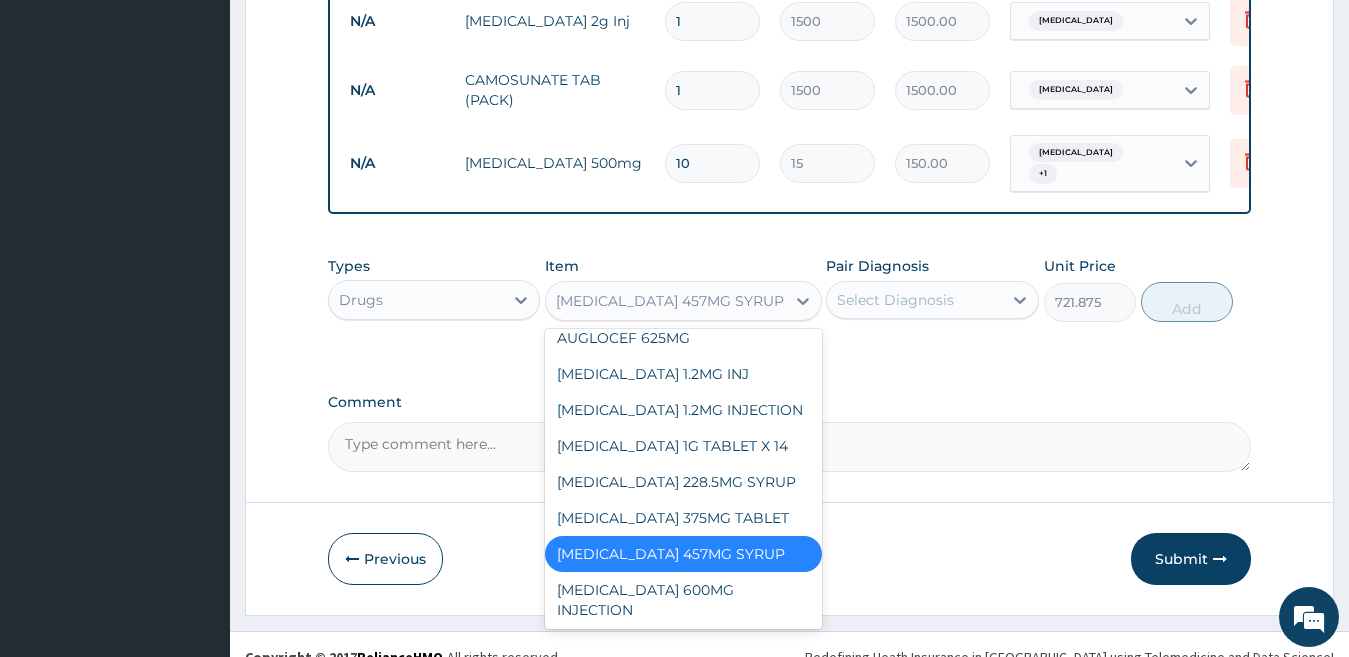 scroll, scrollTop: 6552, scrollLeft: 0, axis: vertical 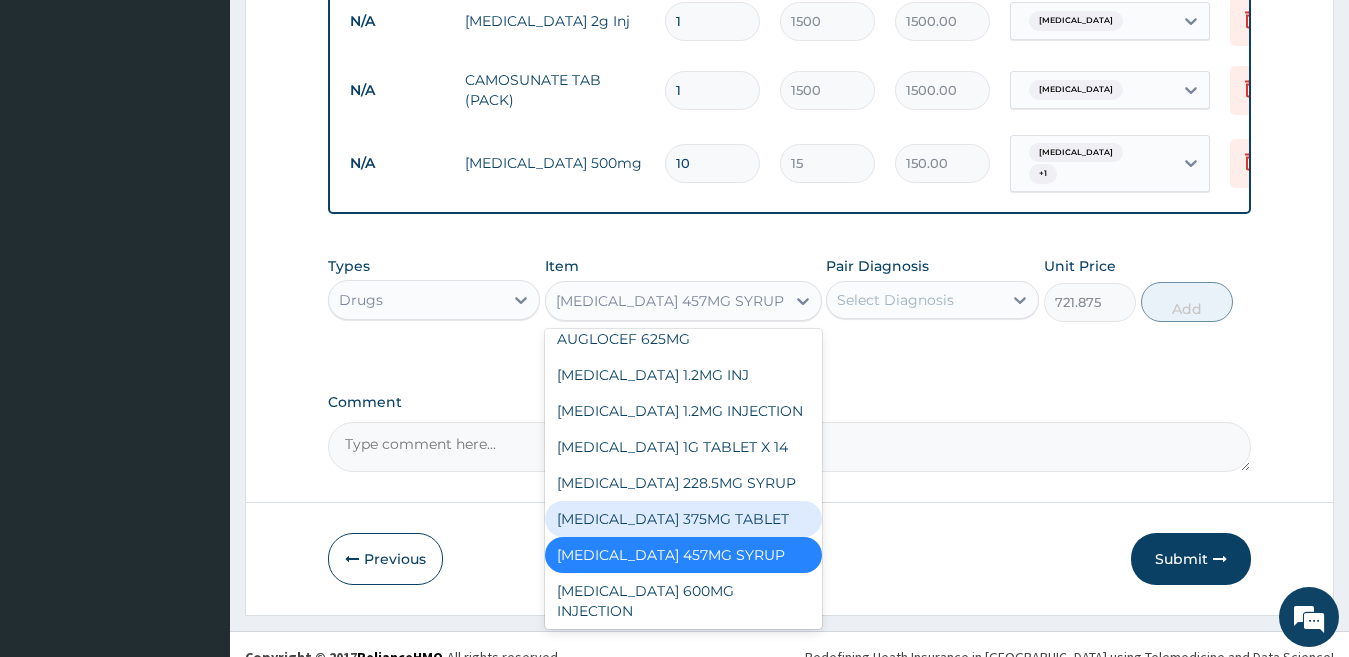 click on "AUGMENTIN 375MG TABLET" at bounding box center (683, 519) 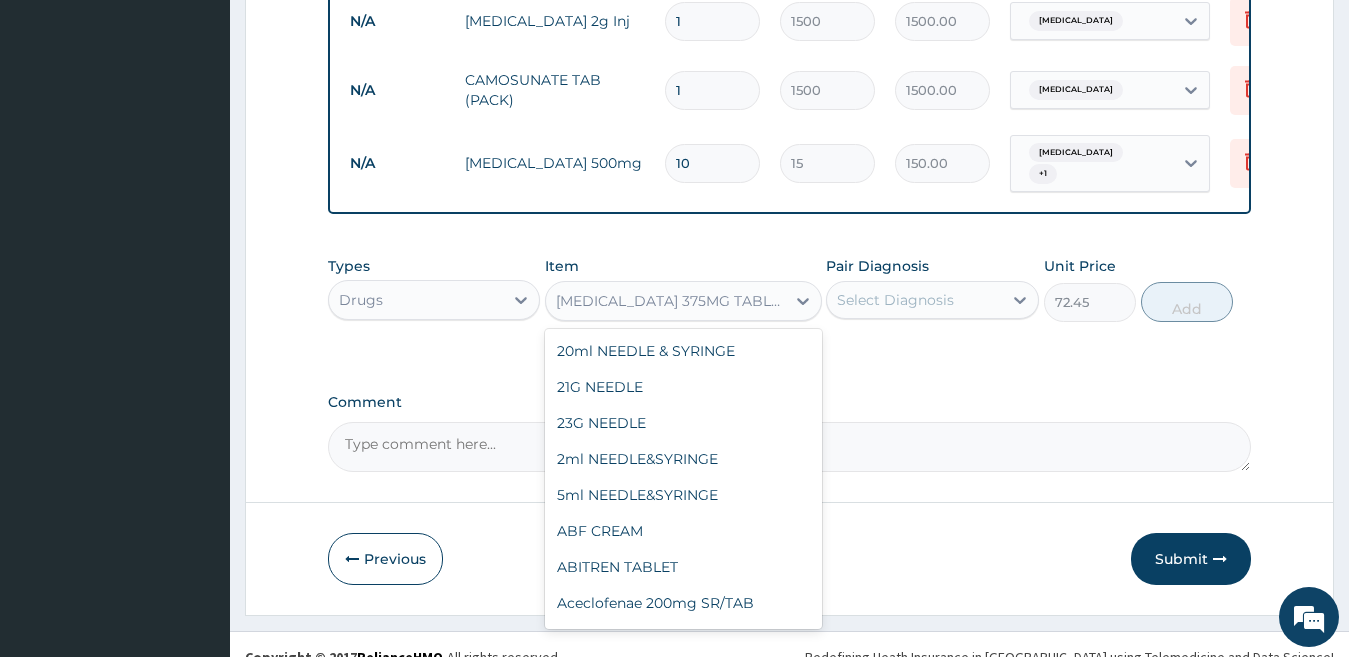 click on "AUGMENTIN 375MG TABLET" at bounding box center [671, 301] 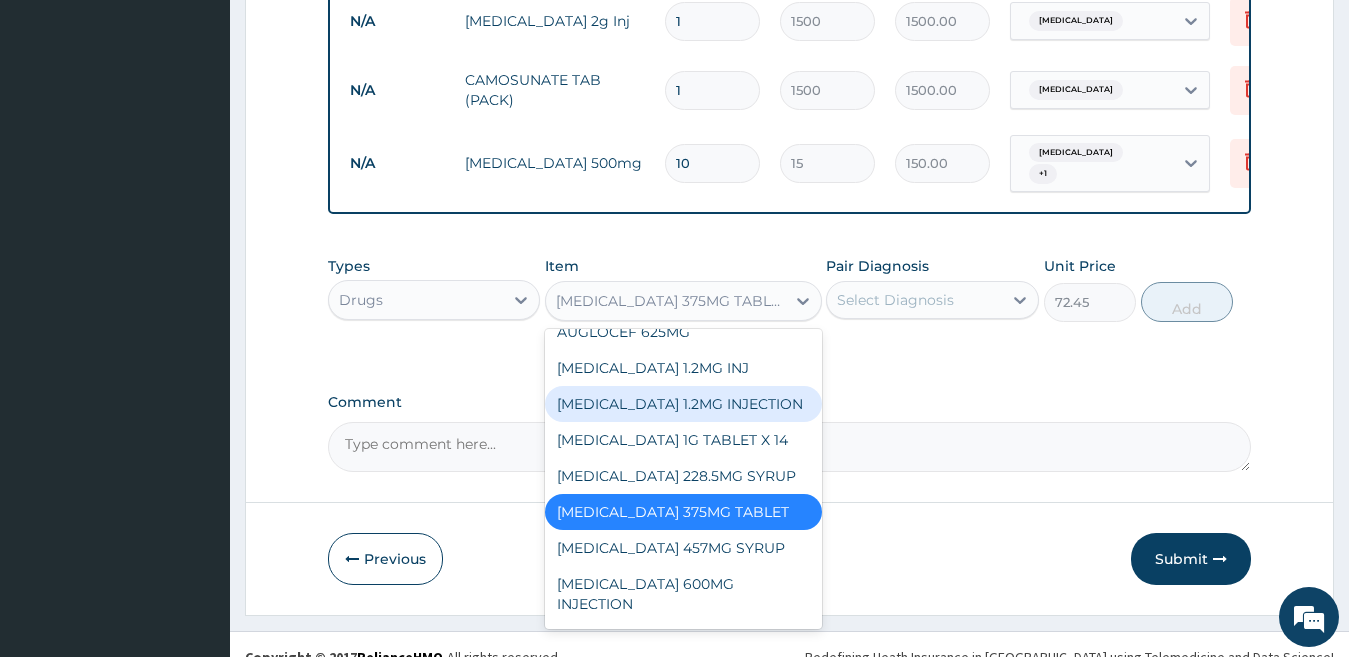 scroll, scrollTop: 6559, scrollLeft: 0, axis: vertical 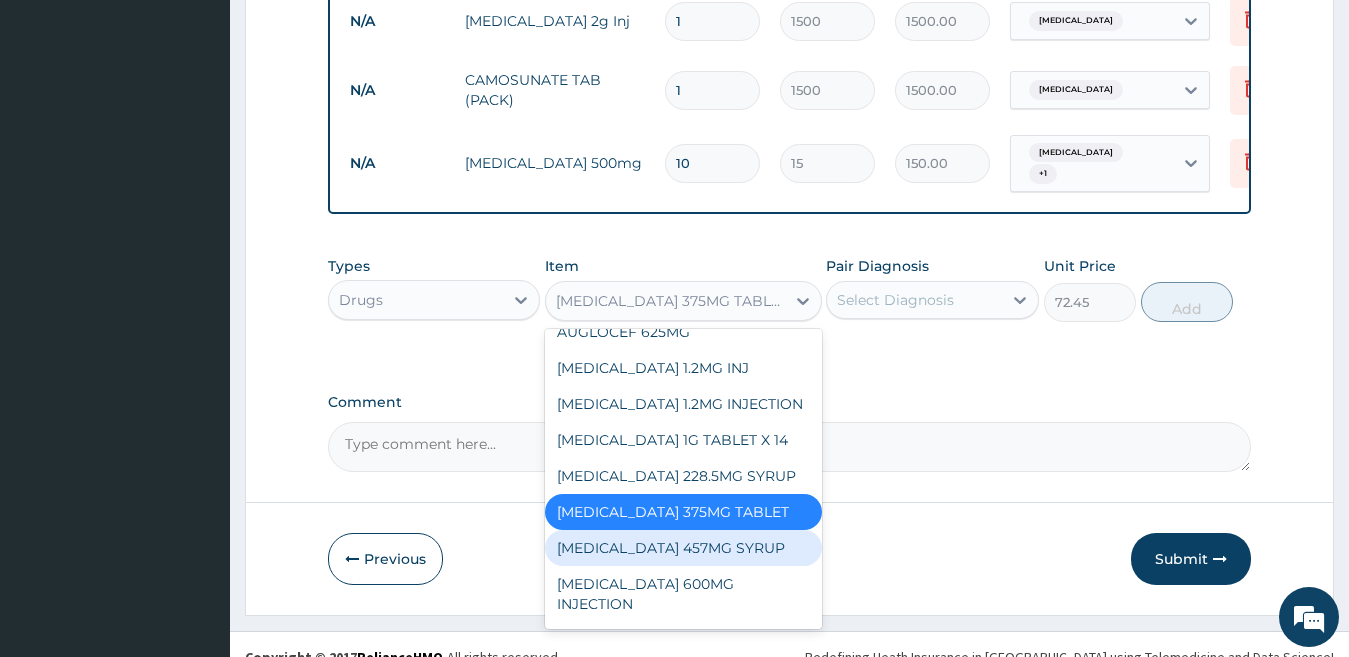click on "AUGMENTIN 457MG SYRUP" at bounding box center [683, 548] 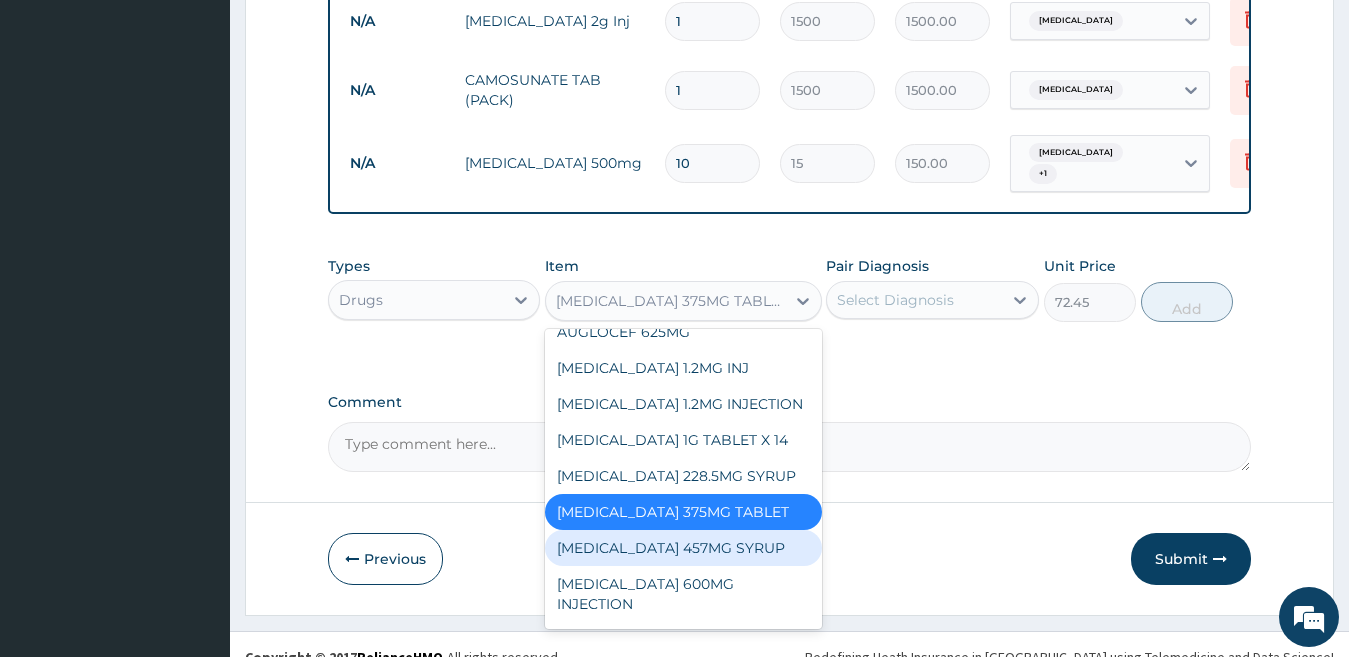 type on "721.875" 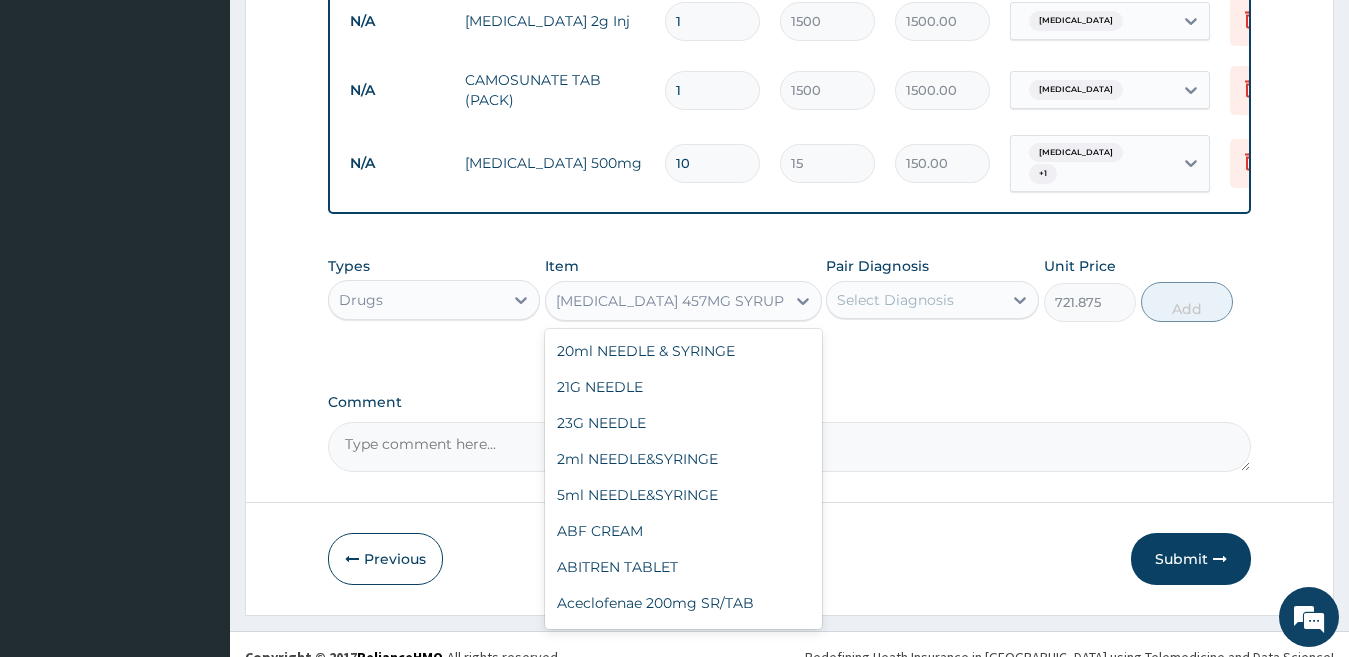 click on "AUGMENTIN 457MG SYRUP" at bounding box center (670, 301) 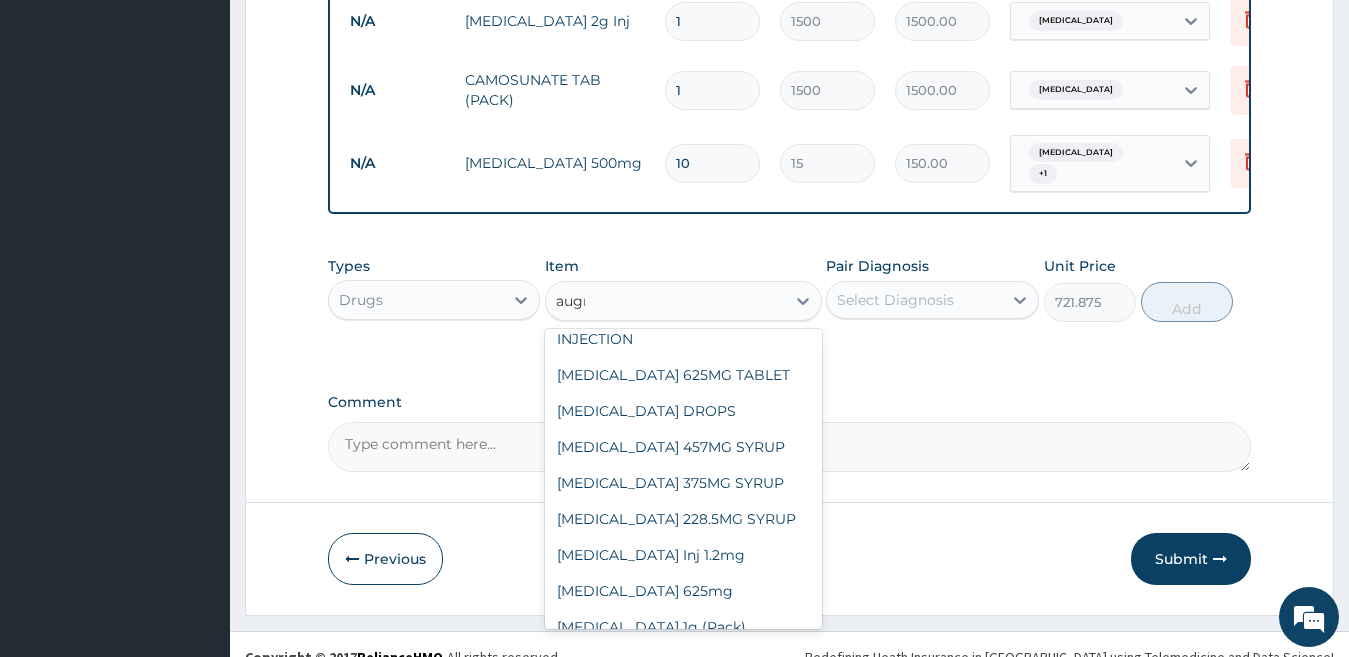 scroll, scrollTop: 248, scrollLeft: 0, axis: vertical 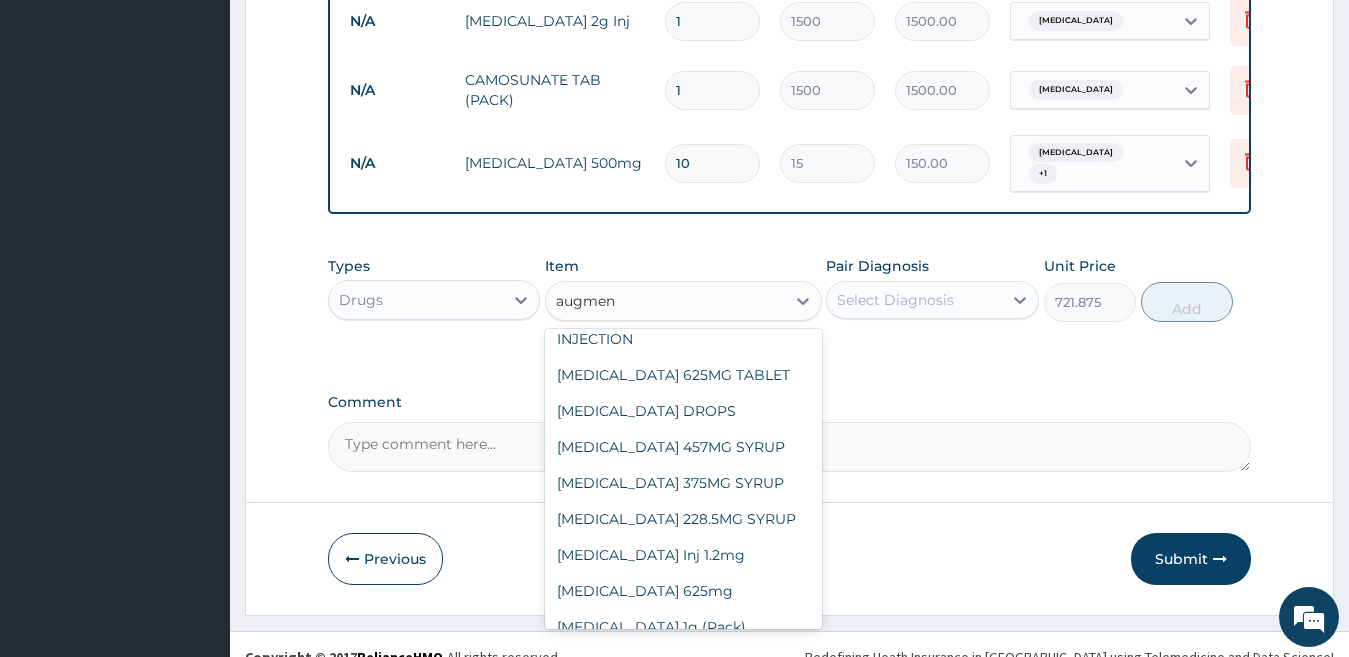 type on "augment" 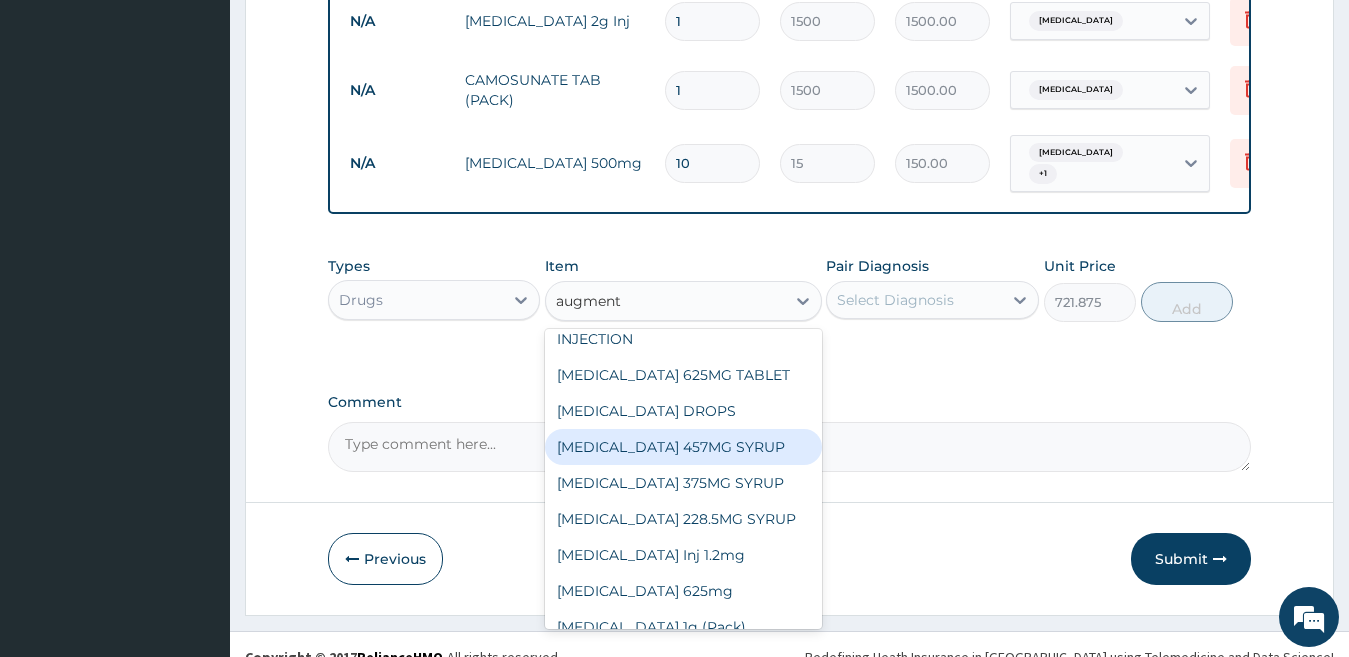 click on "AUGMENTIN 457MG SYRUP" at bounding box center (683, 447) 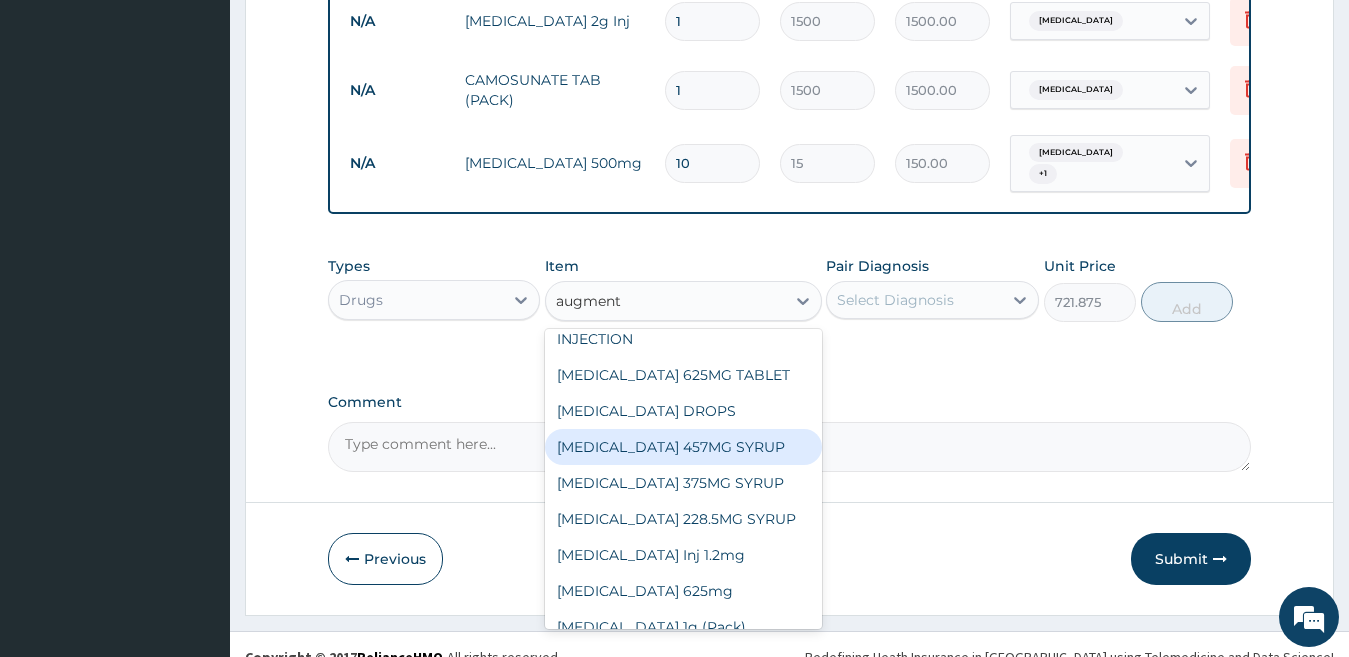 type 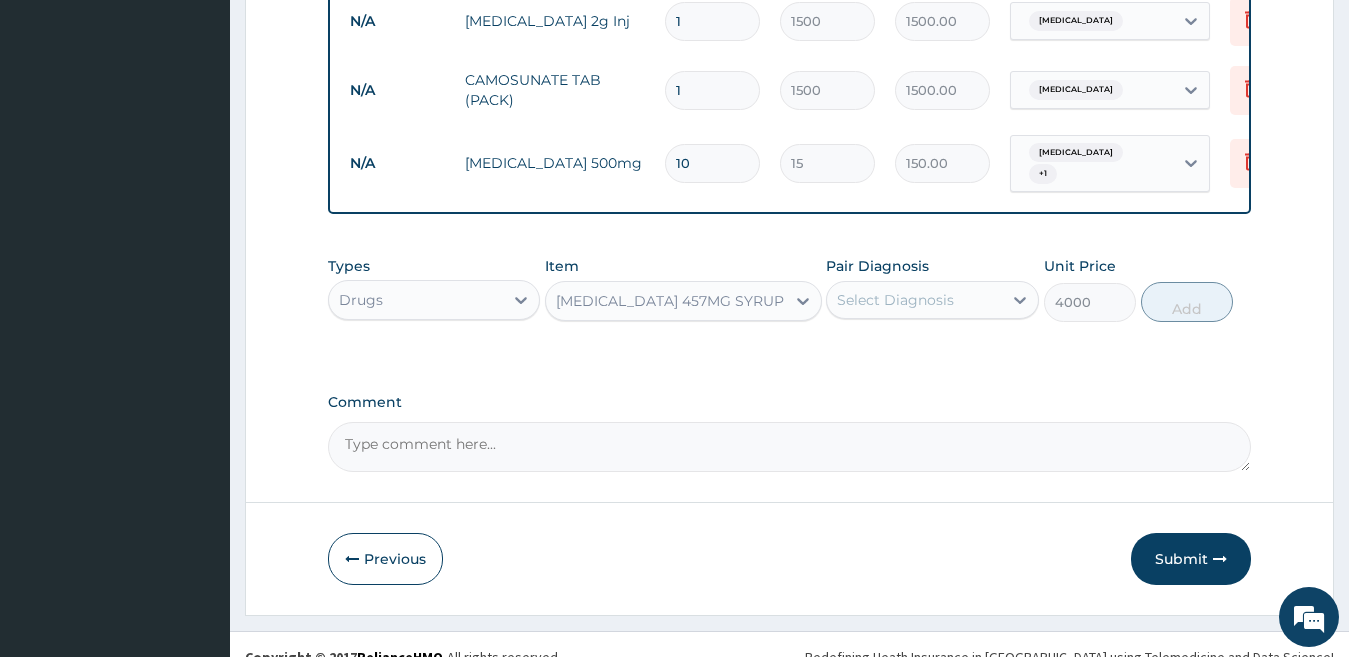 click on "Select Diagnosis" at bounding box center [895, 300] 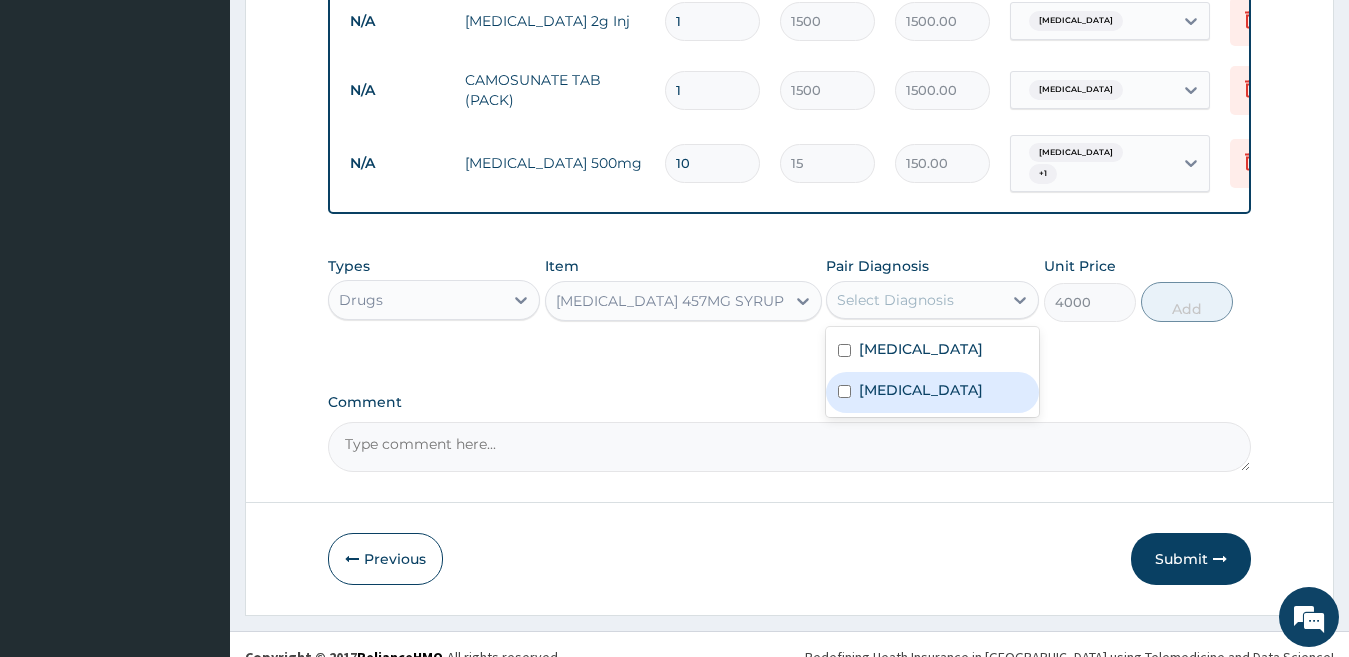 click on "Typhoid fever" at bounding box center [932, 392] 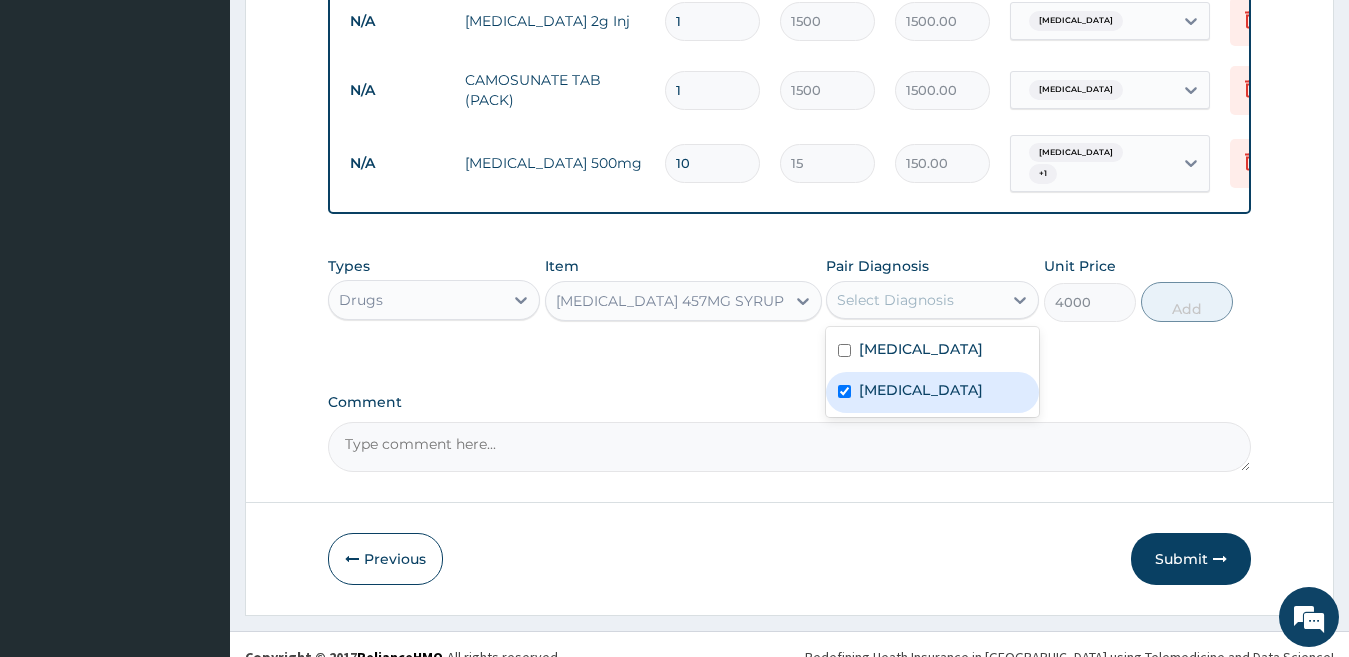 checkbox on "true" 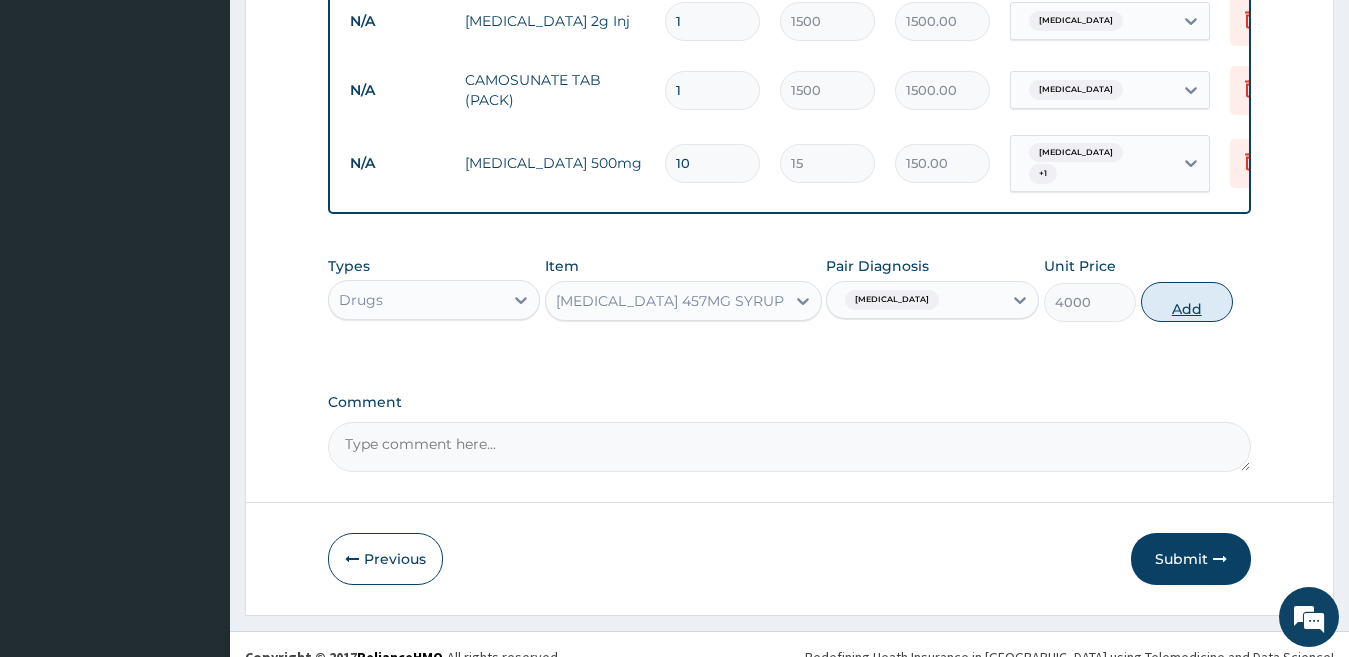 click on "Add" at bounding box center [1187, 302] 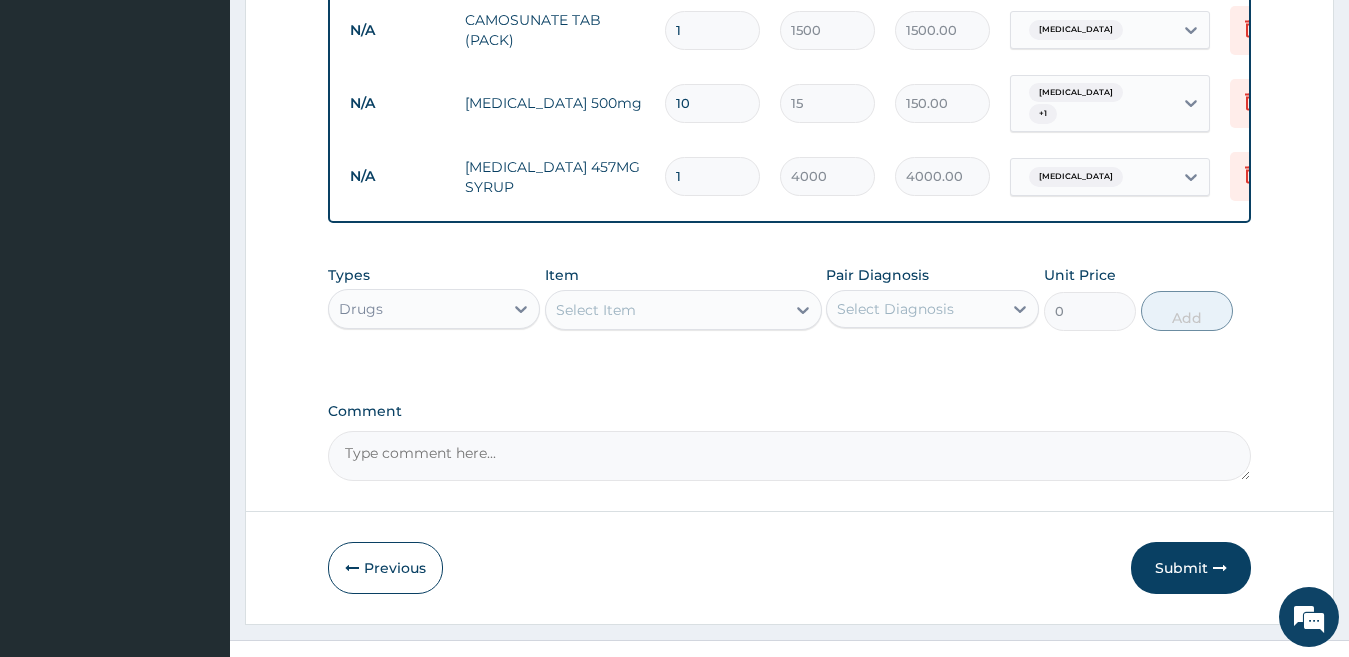 scroll, scrollTop: 1397, scrollLeft: 0, axis: vertical 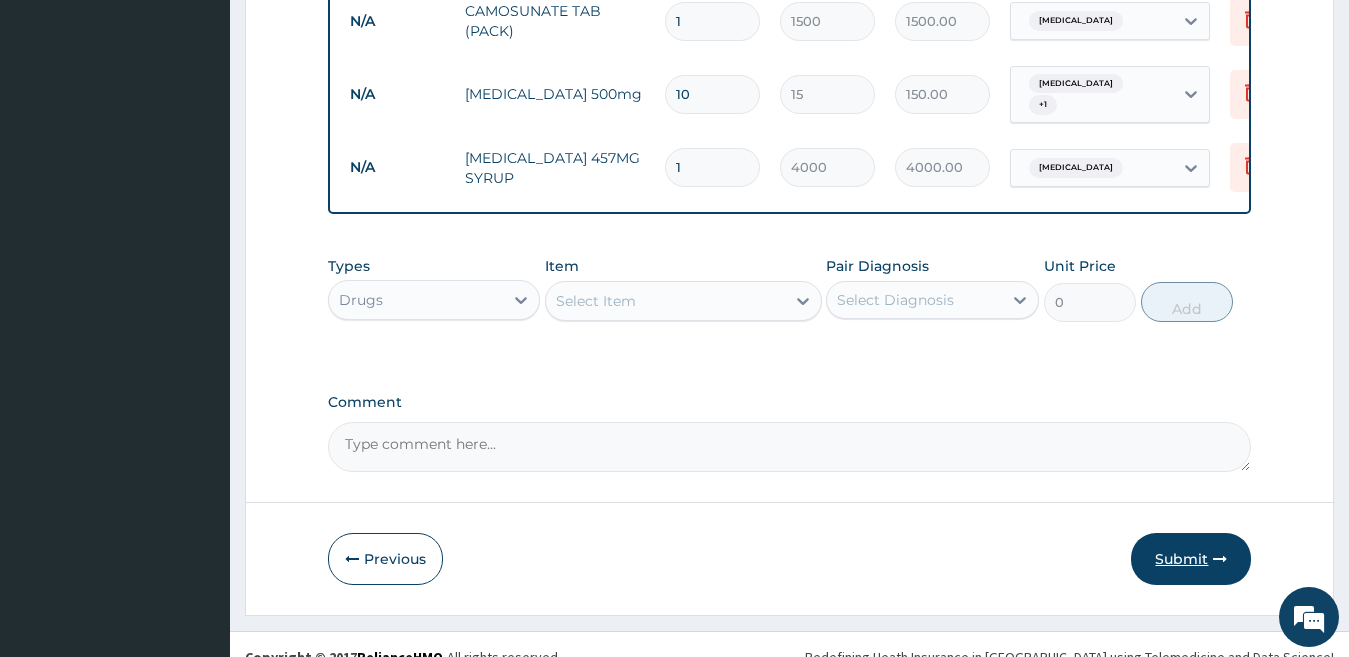 click on "Submit" at bounding box center [1191, 559] 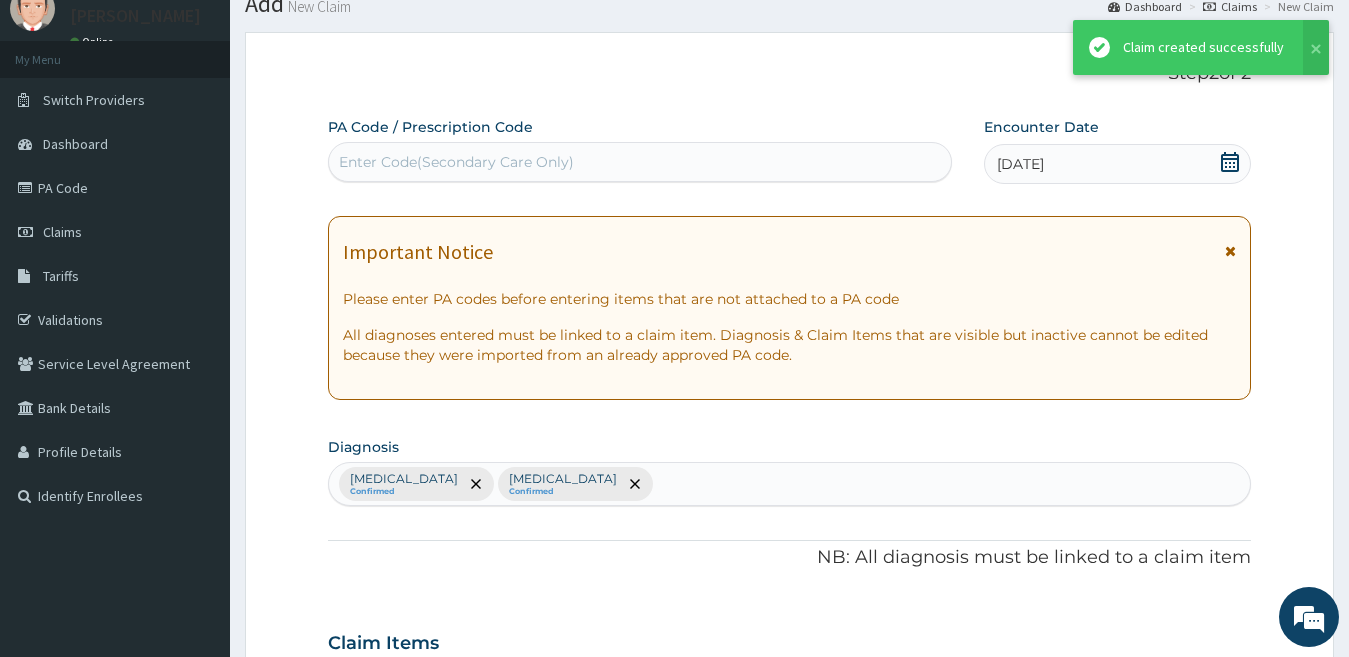scroll, scrollTop: 1397, scrollLeft: 0, axis: vertical 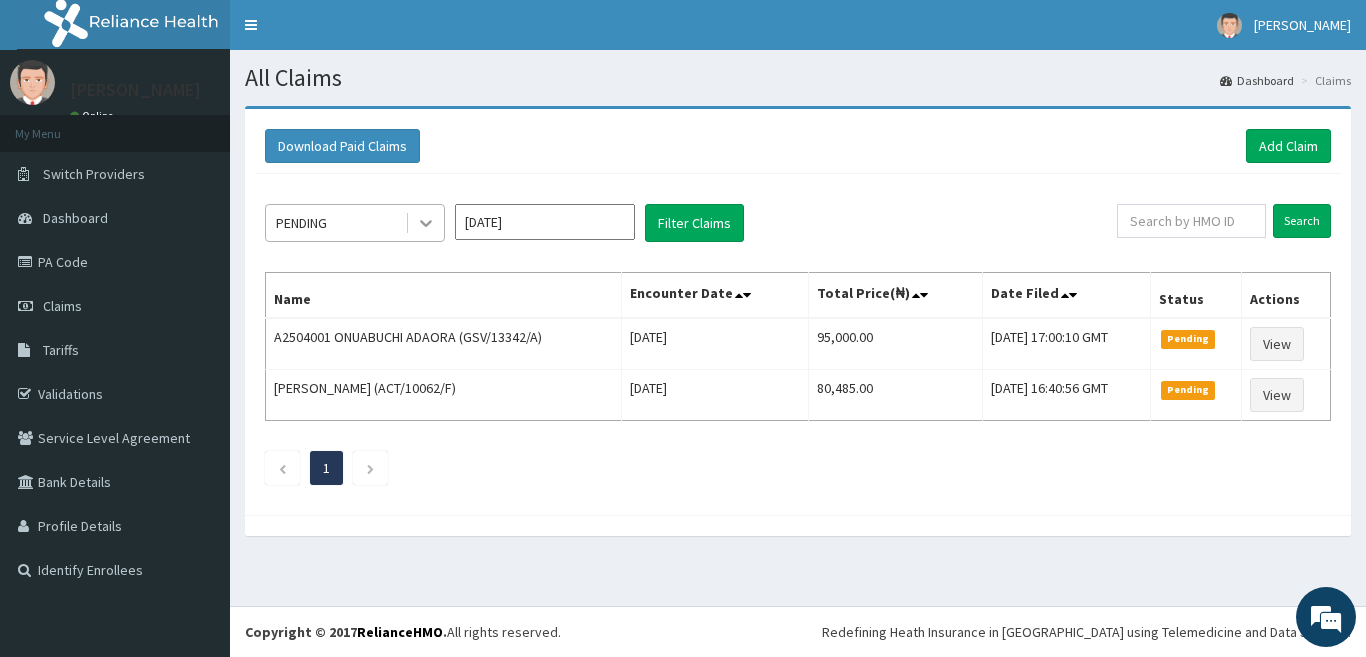 click 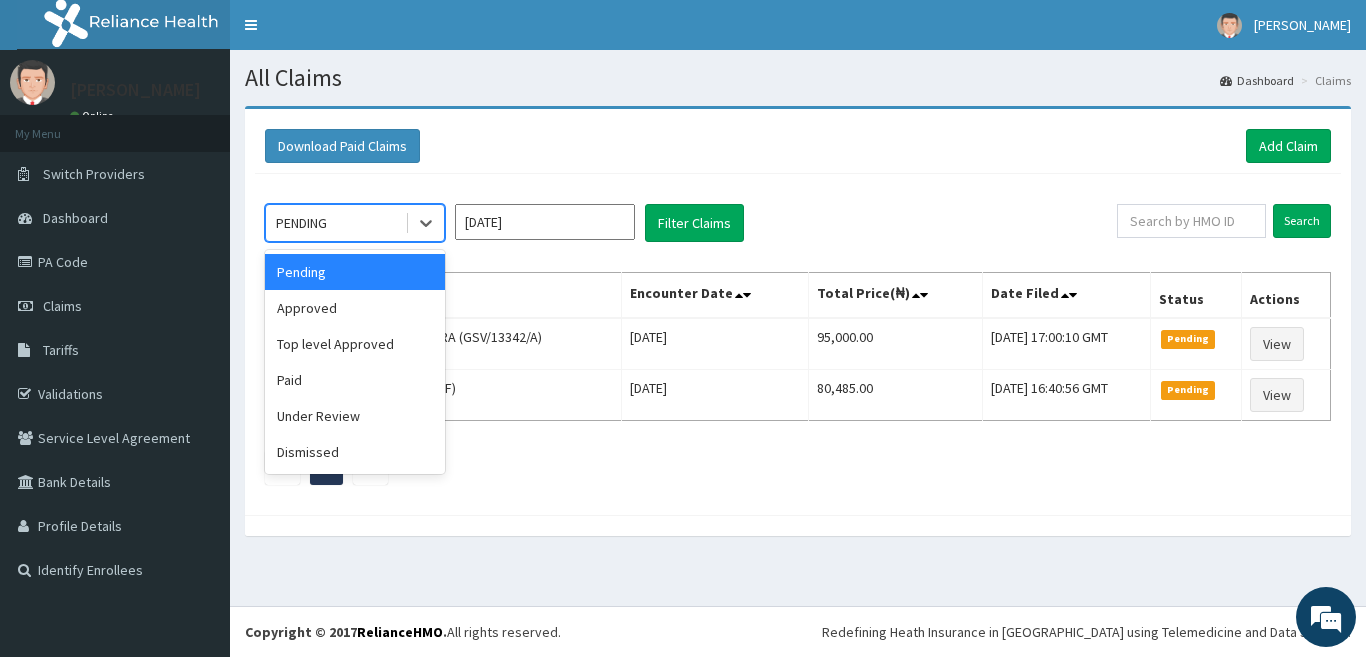 click on "Pending" at bounding box center (355, 272) 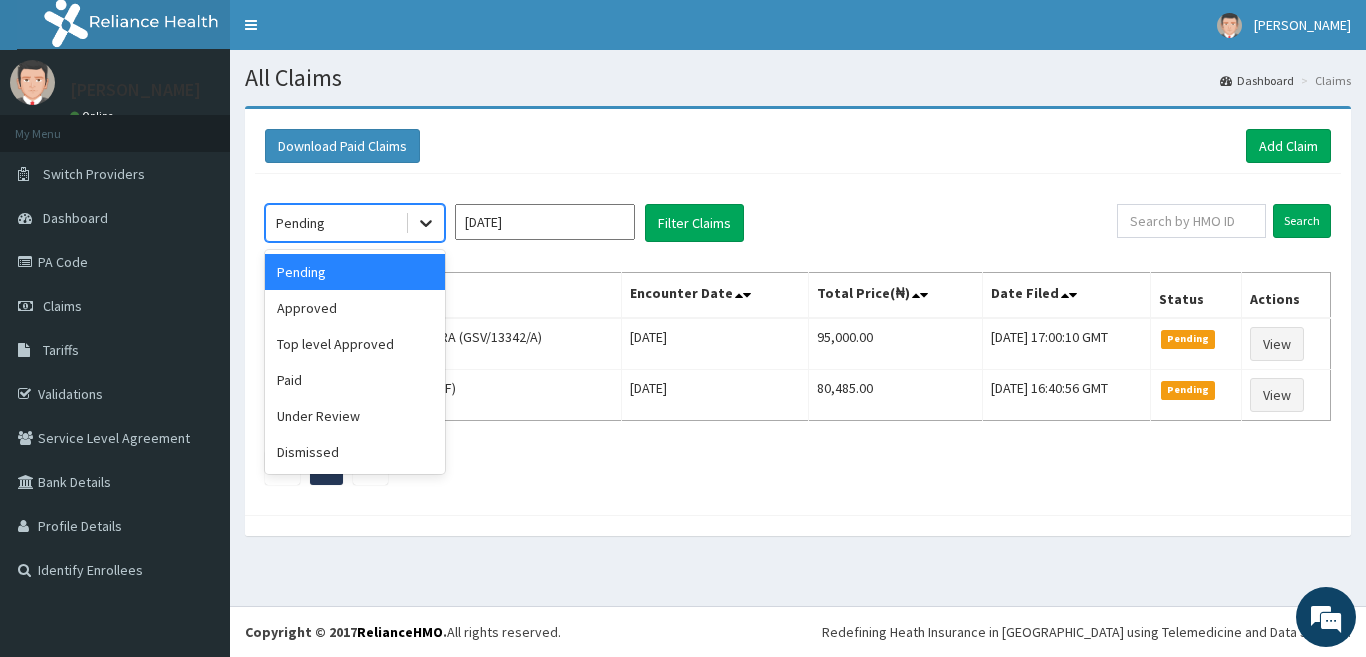 click 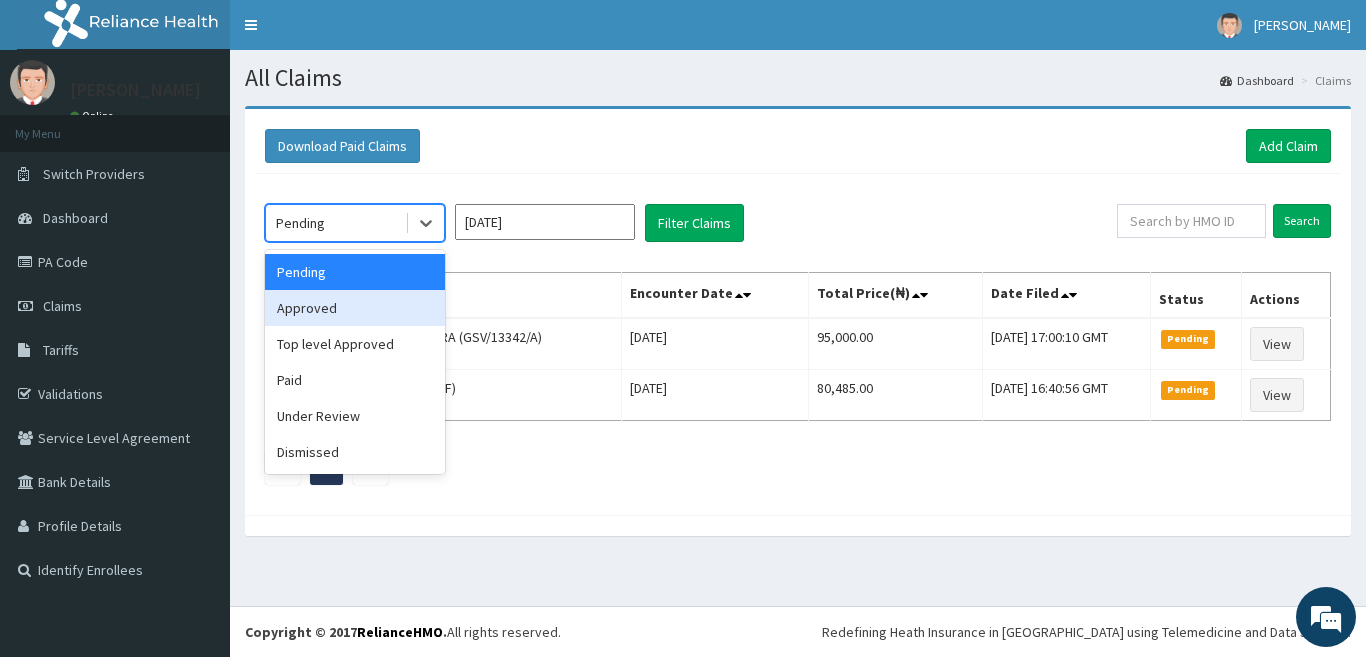 click on "Approved" at bounding box center (355, 308) 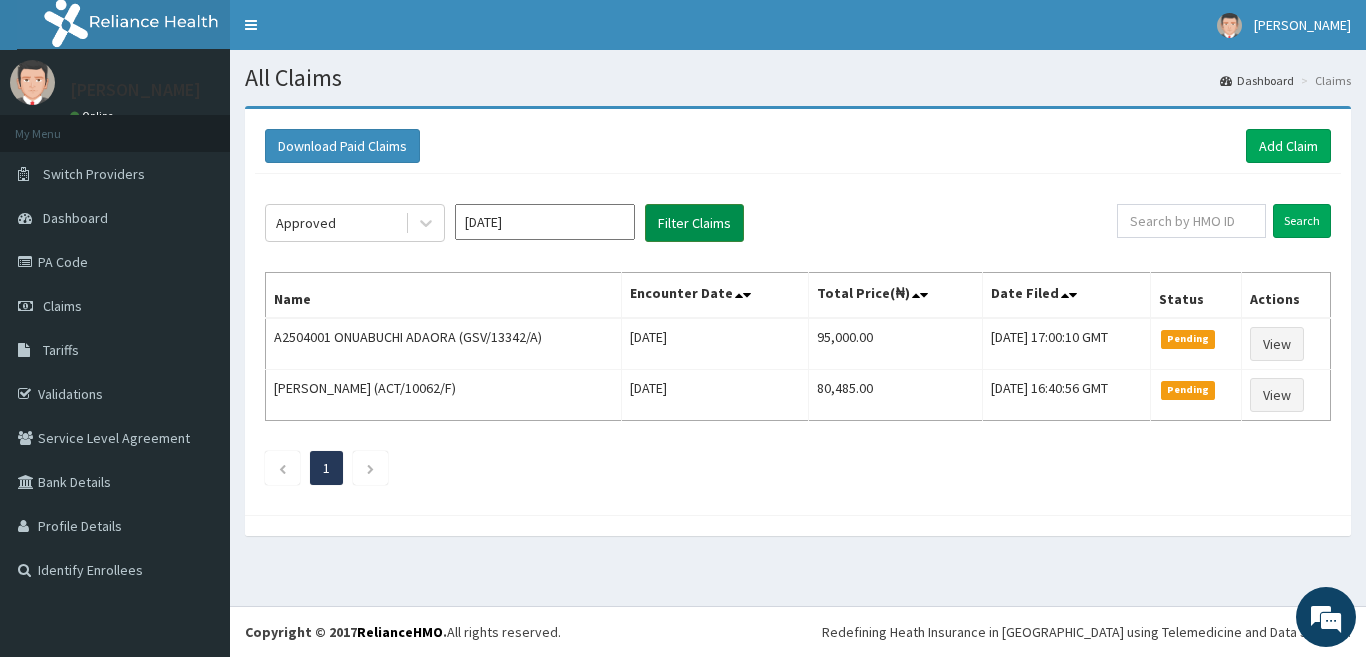 click on "Filter Claims" at bounding box center (694, 223) 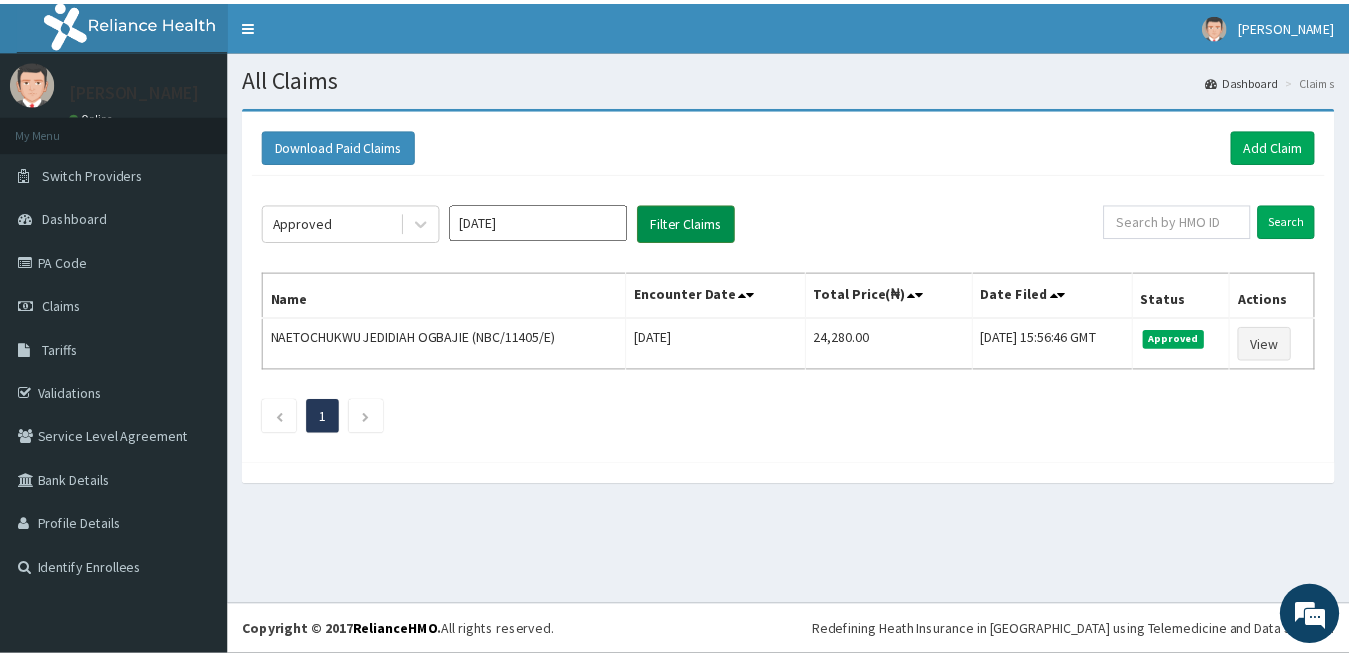 scroll, scrollTop: 0, scrollLeft: 0, axis: both 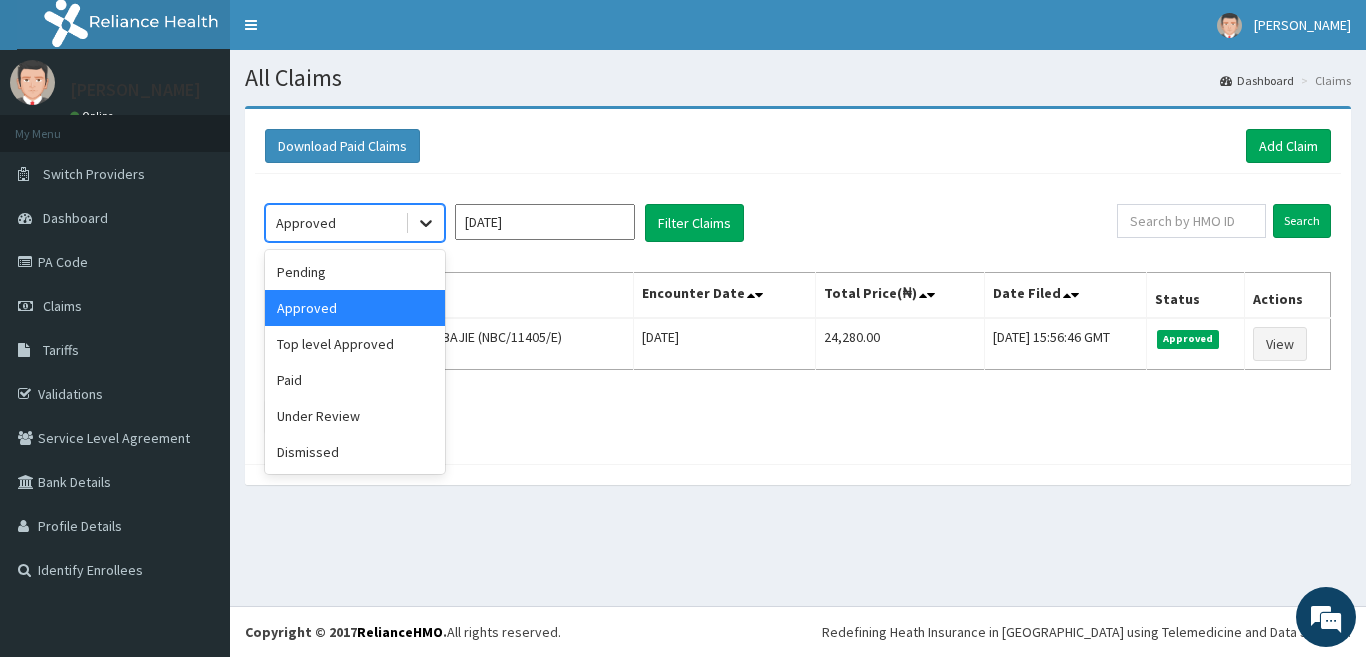 click 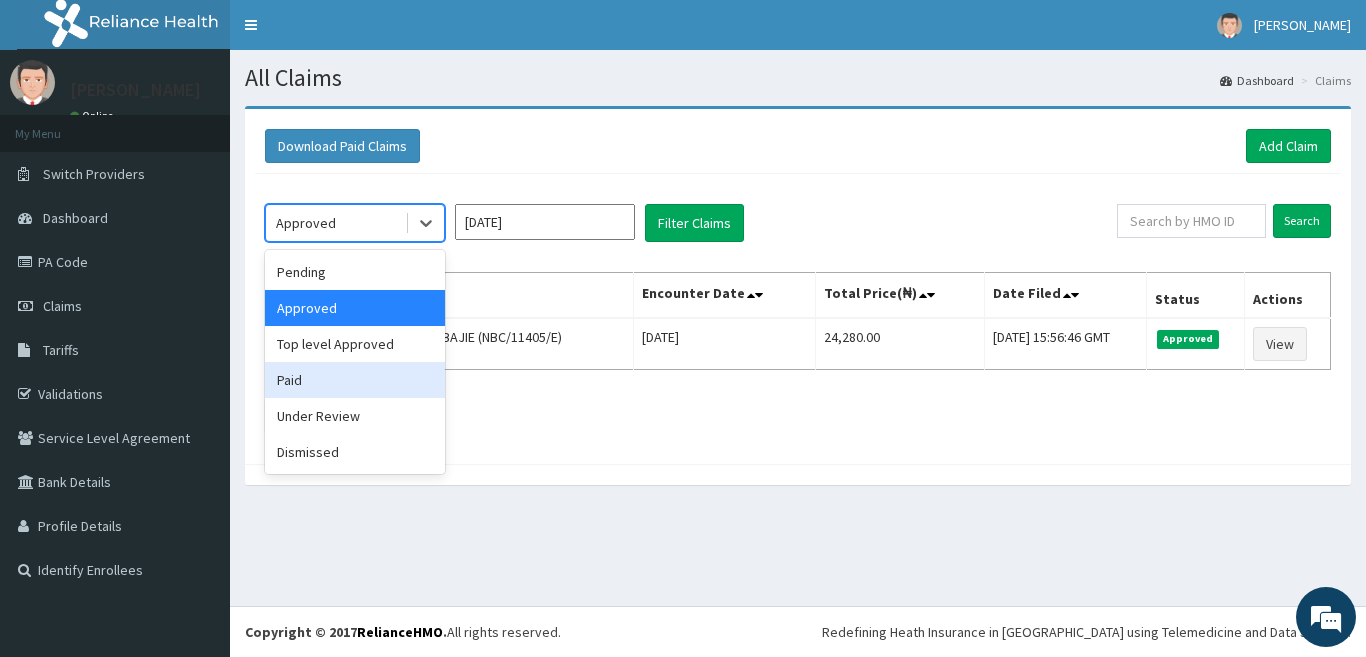 click on "Paid" at bounding box center [355, 380] 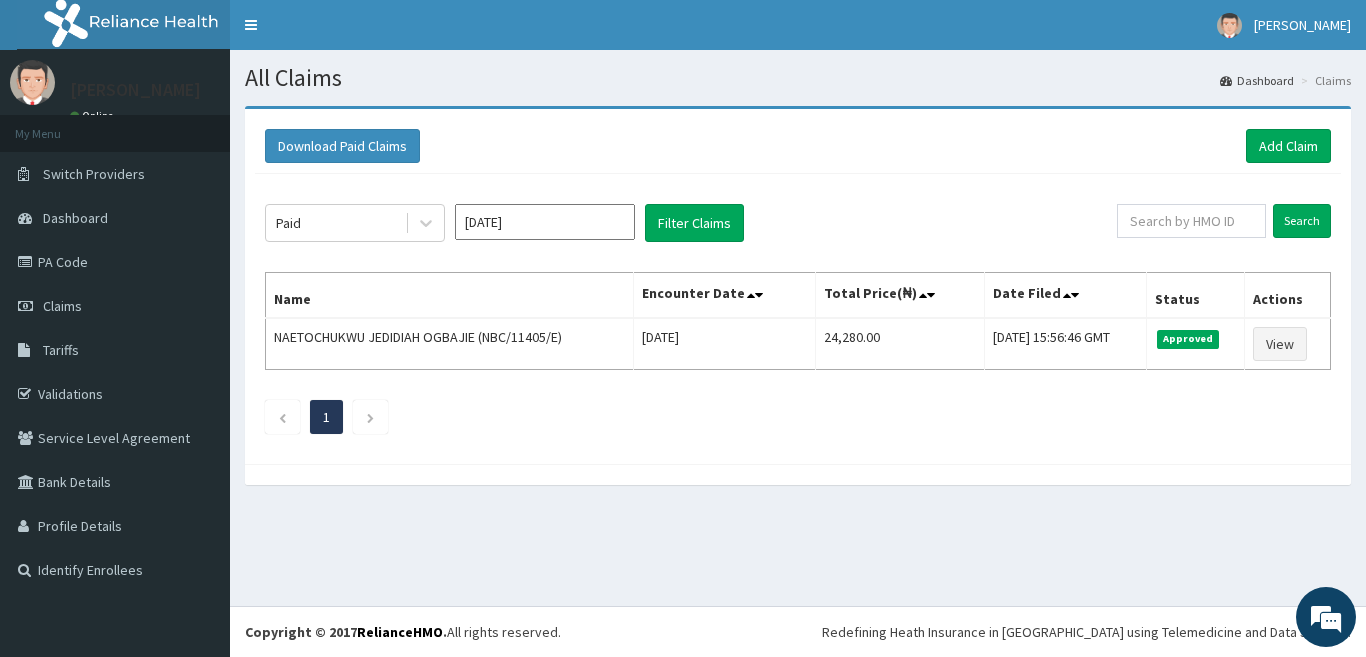 click on "Paid [DATE] Filter Claims Search Name Encounter Date Total Price(₦) Date Filed Status Actions NAETOCHUKWU JEDIDIAH OGBAJIE (NBC/11405/E) [DATE] 24,280.00 [DATE] 15:56:46 GMT Approved View 1" 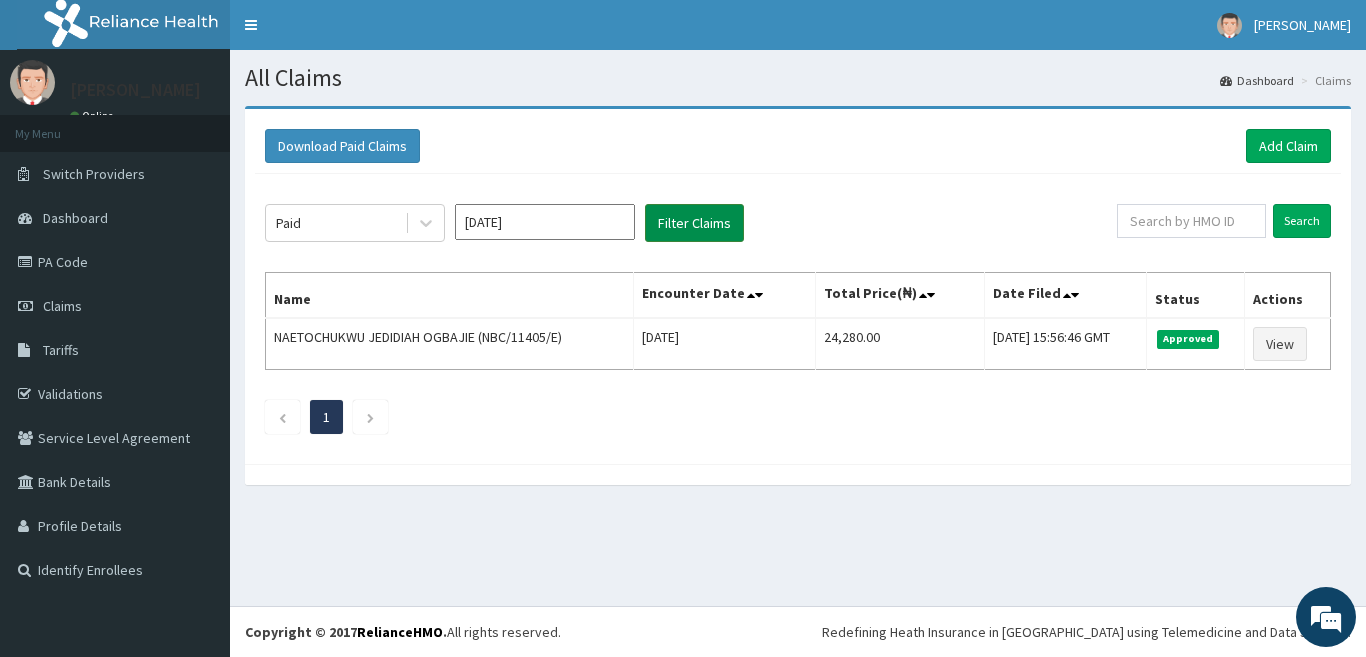 click on "Filter Claims" at bounding box center (694, 223) 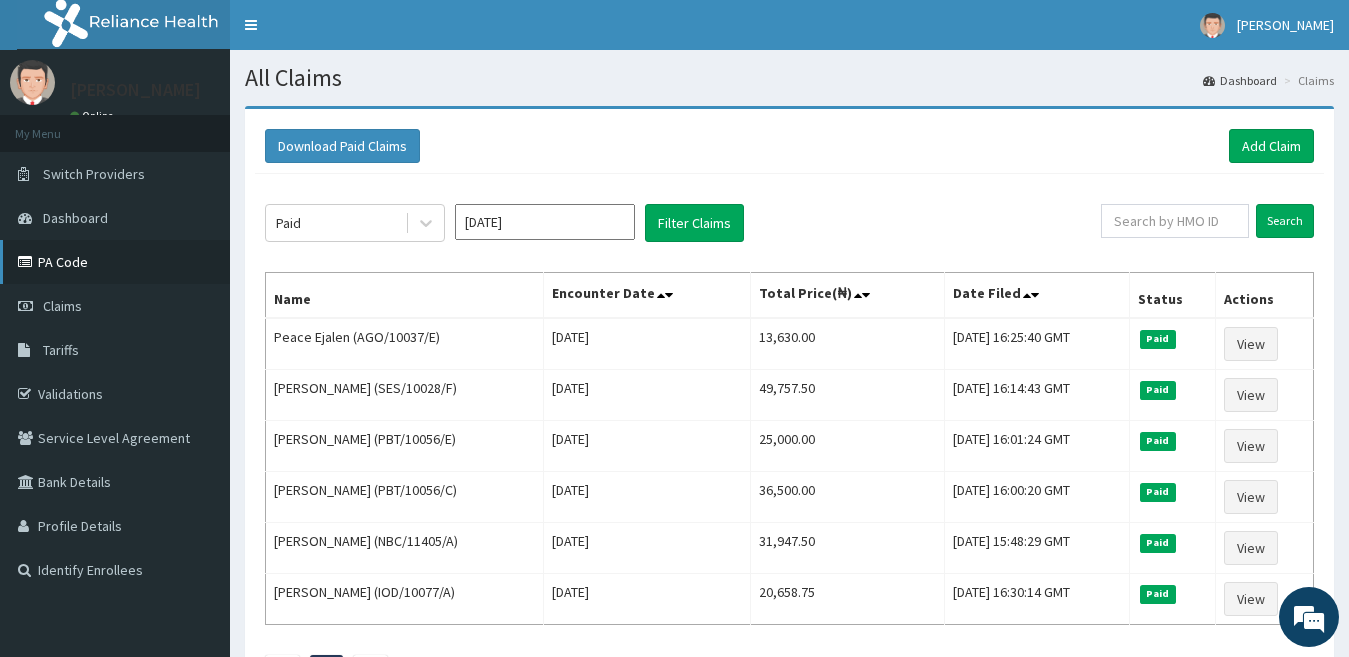 click on "PA Code" at bounding box center (115, 262) 